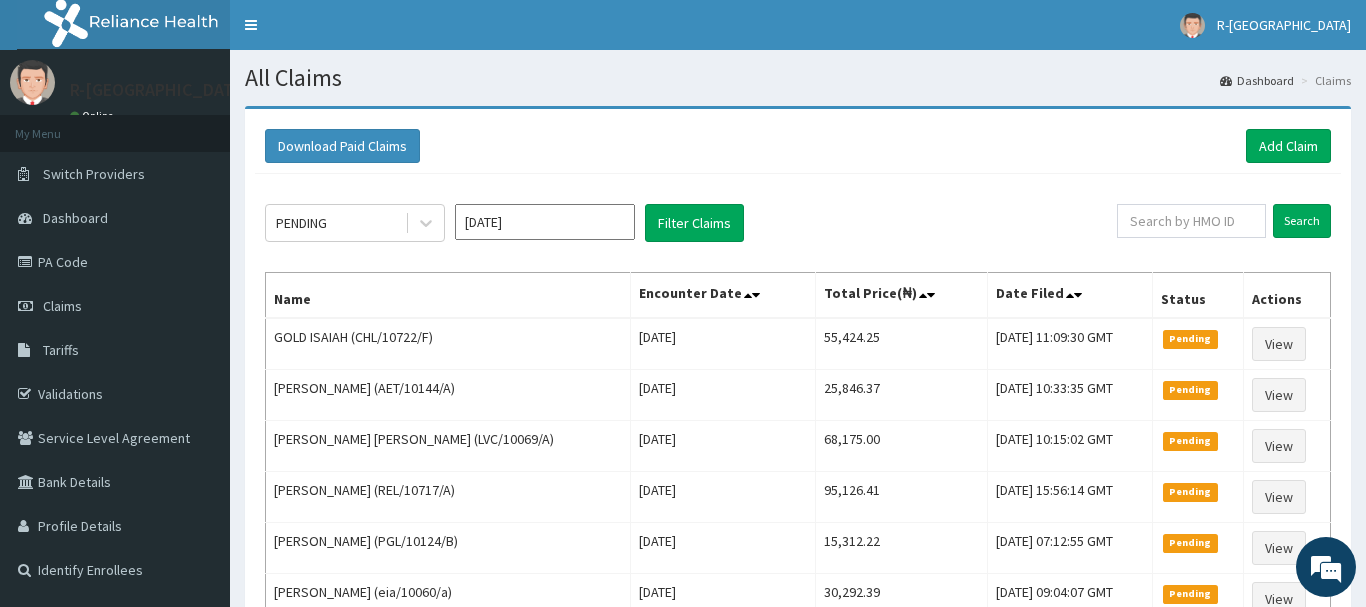 scroll, scrollTop: 0, scrollLeft: 0, axis: both 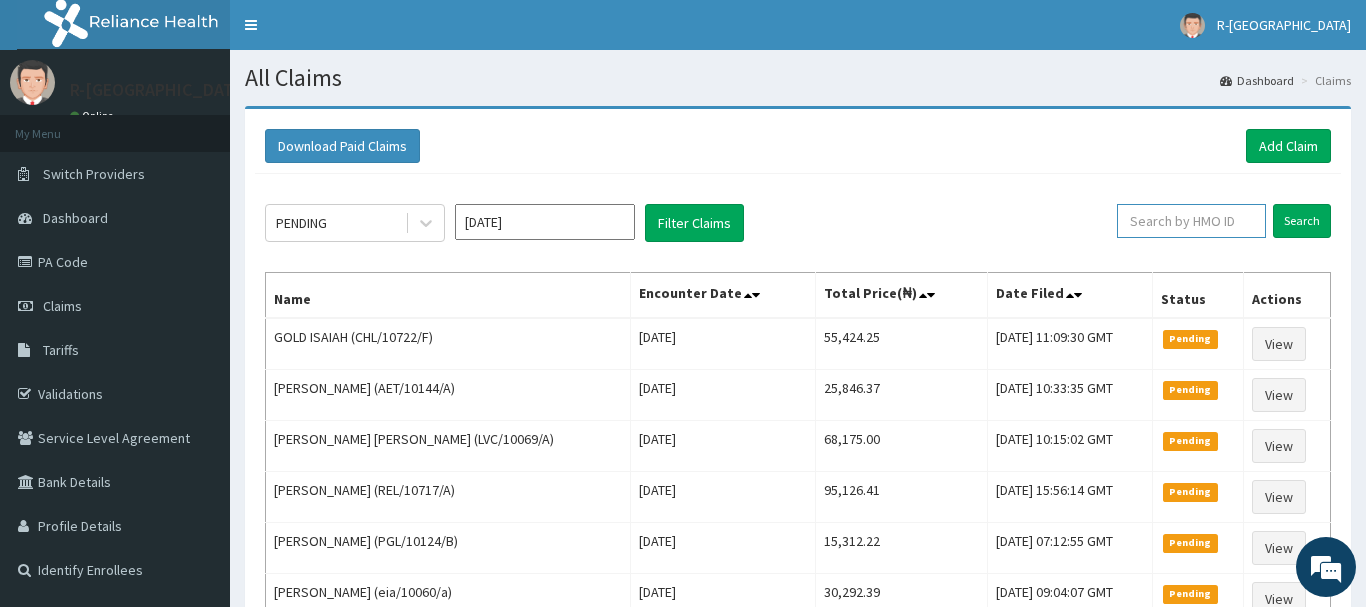 click at bounding box center (1191, 221) 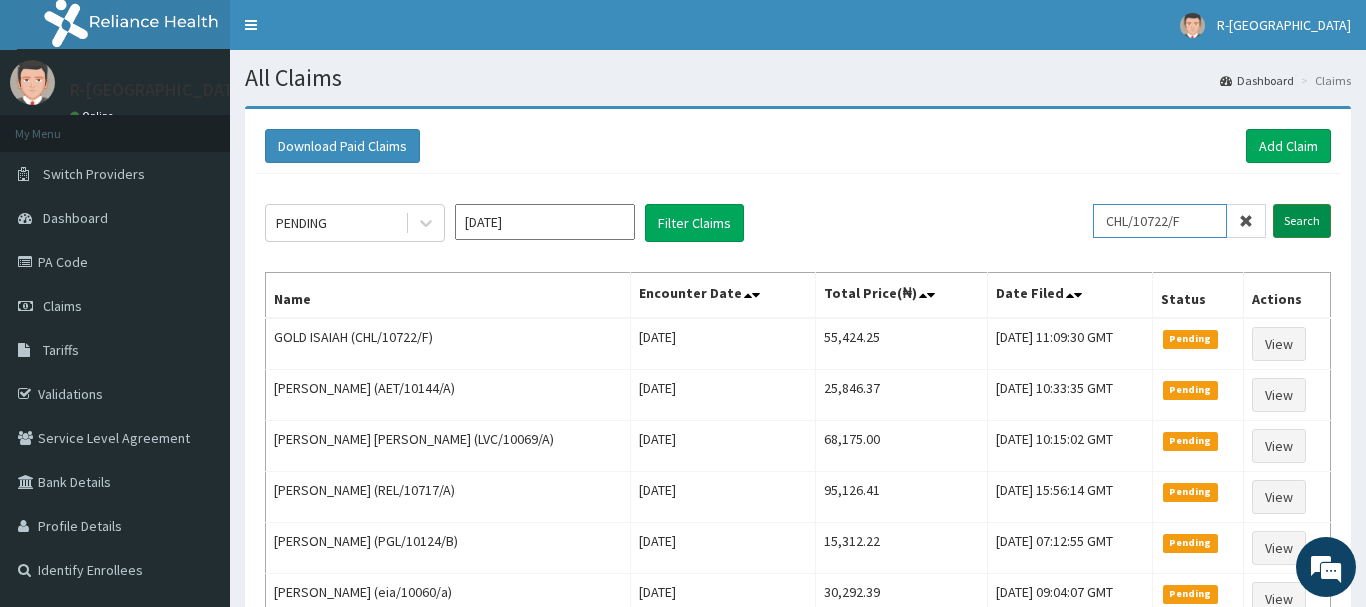 type on "CHL/10722/F" 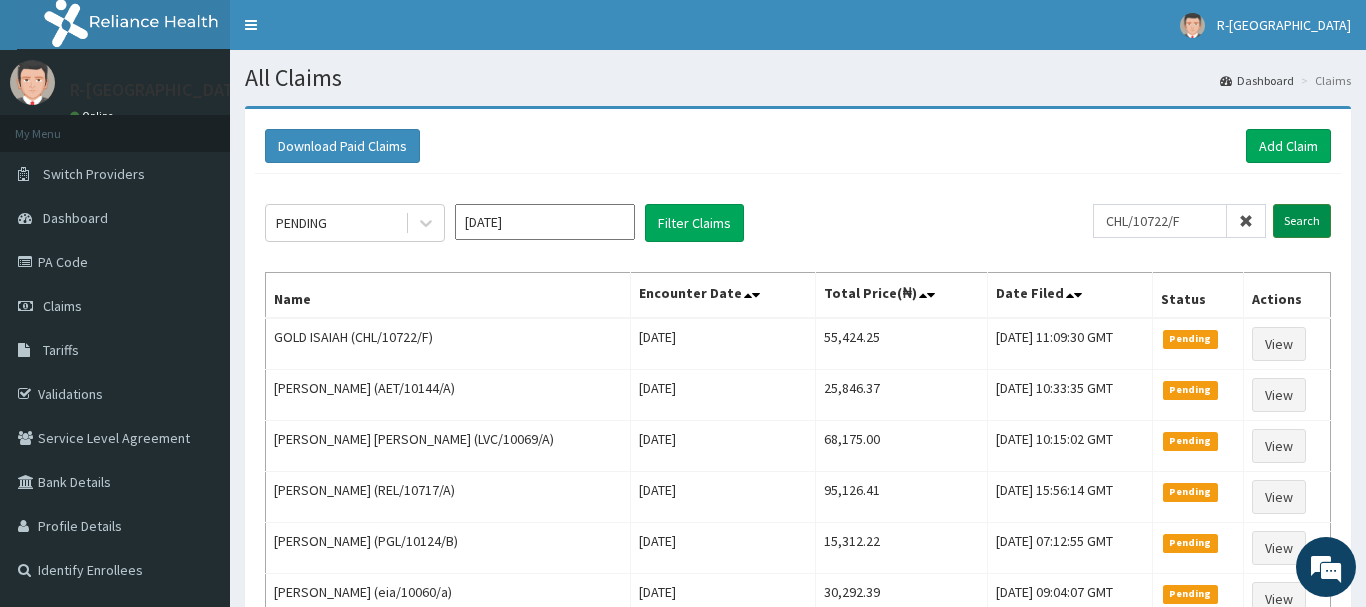 click on "Search" at bounding box center (1302, 221) 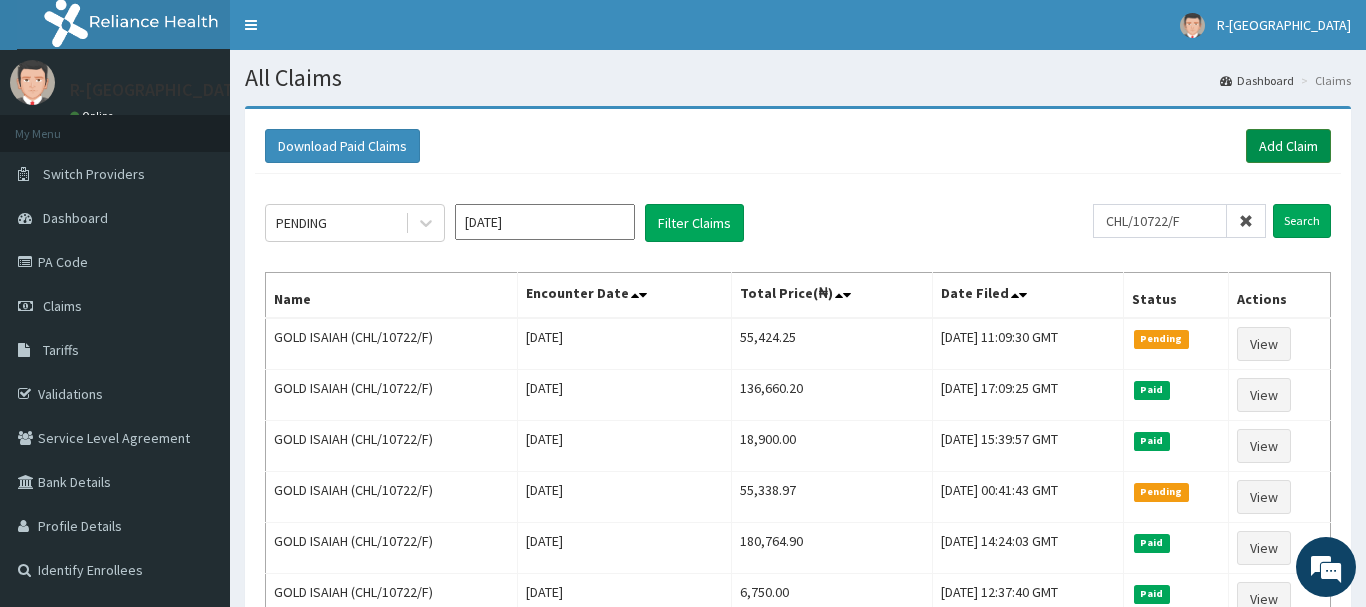 click on "Add Claim" at bounding box center [1288, 146] 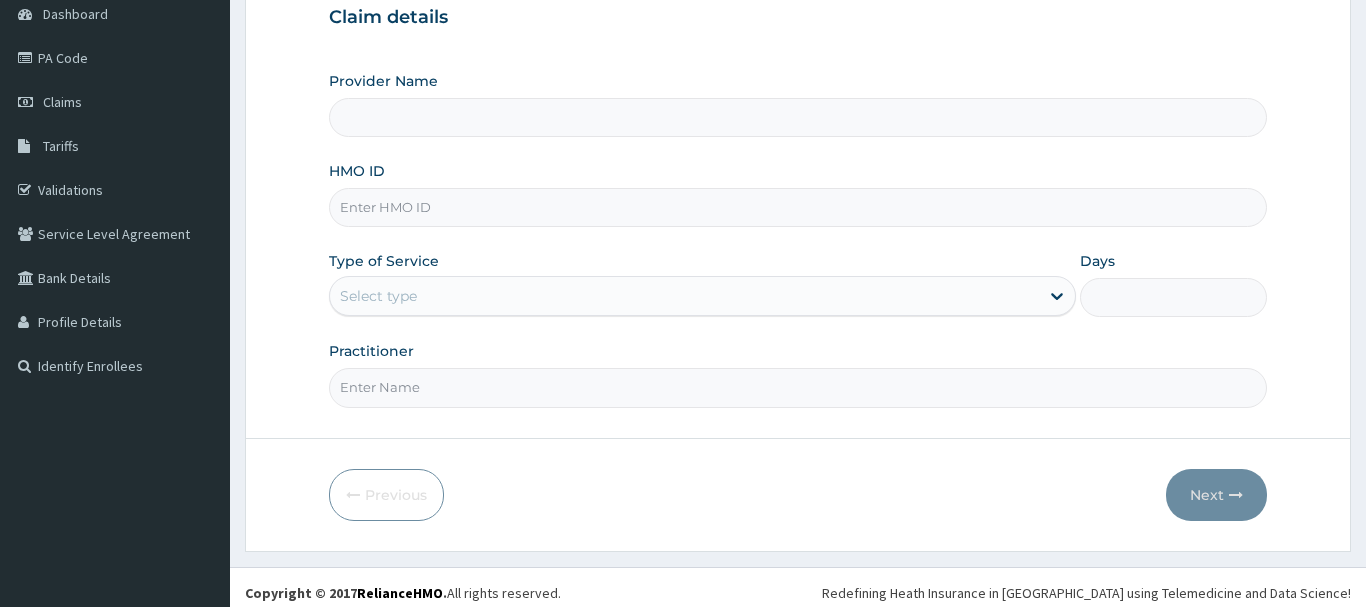 scroll, scrollTop: 204, scrollLeft: 0, axis: vertical 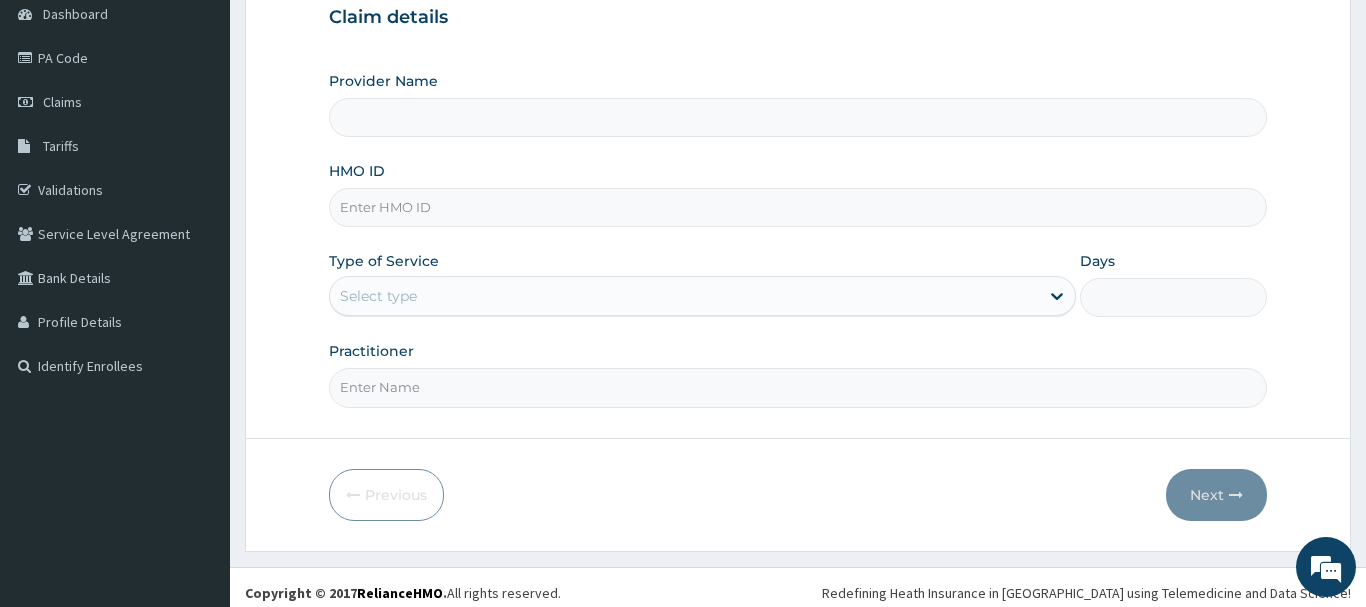 type on "R-Jolad Hospital Nigeria Limited(kupa)" 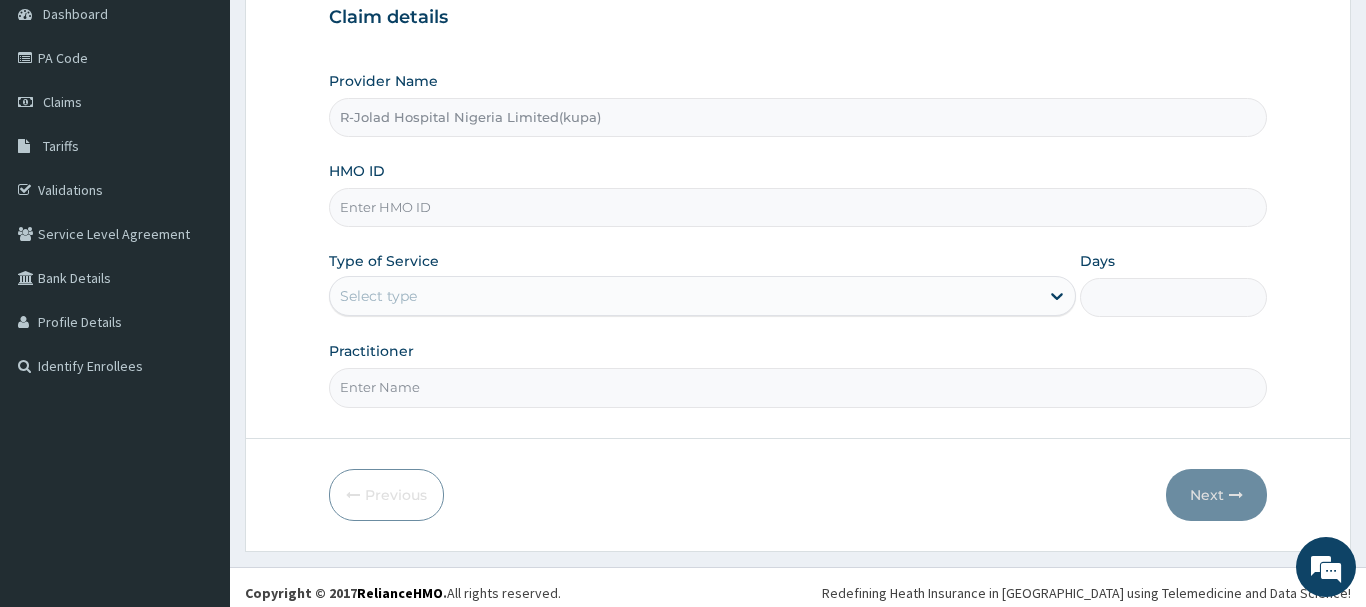 paste on "CYA/10862/A" 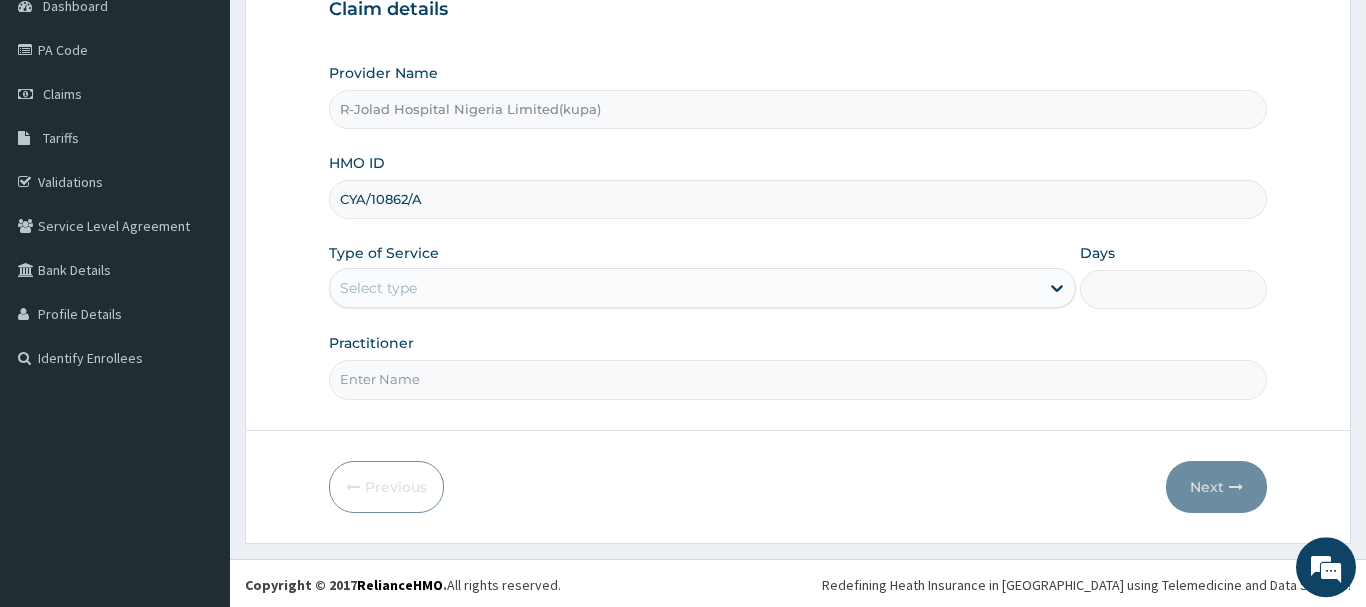 scroll, scrollTop: 215, scrollLeft: 0, axis: vertical 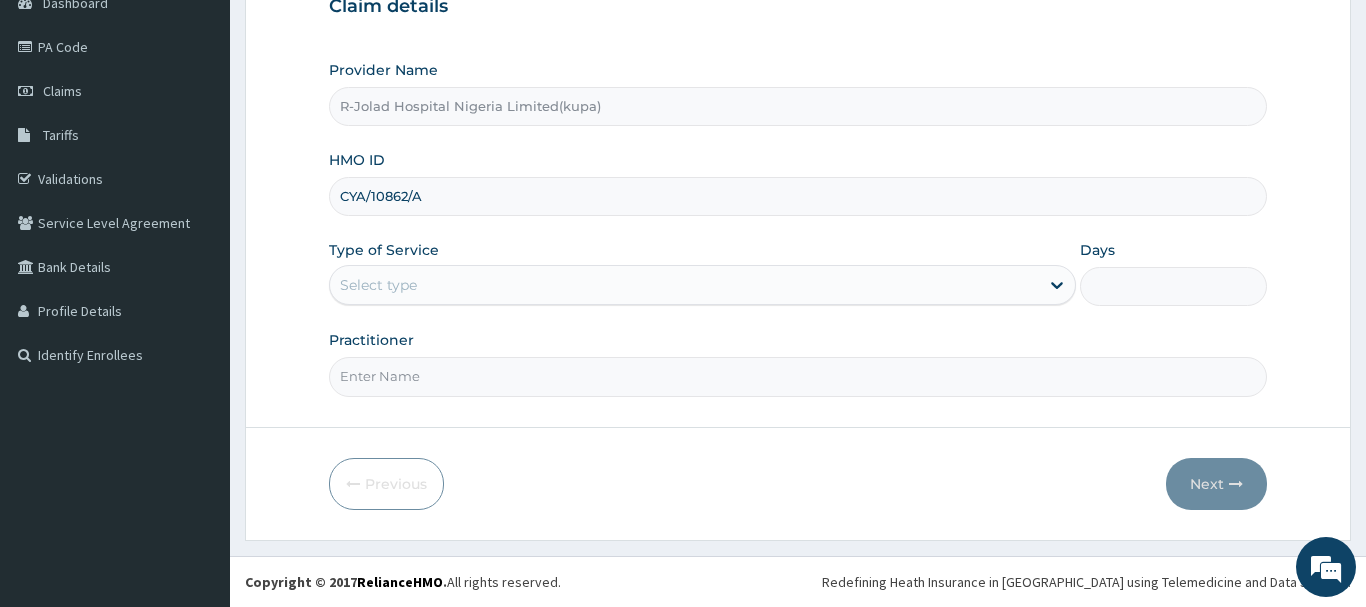 type on "CYA/10862/A" 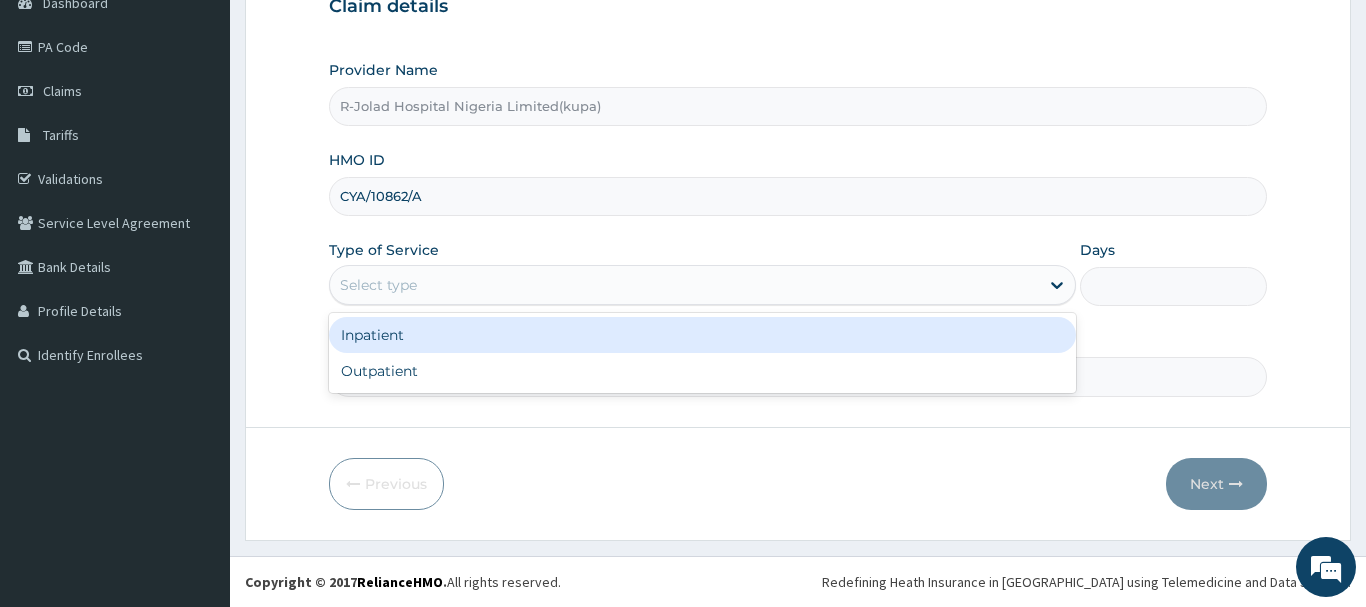 drag, startPoint x: 351, startPoint y: 290, endPoint x: 373, endPoint y: 377, distance: 89.73851 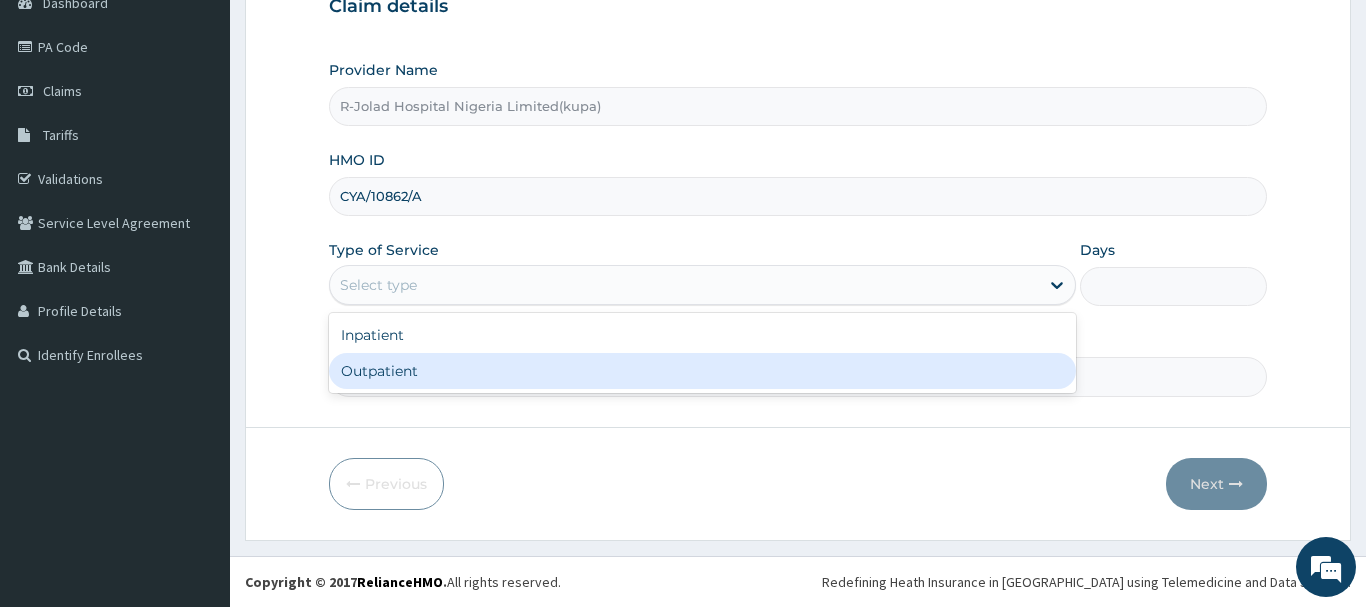 click on "Outpatient" at bounding box center [703, 371] 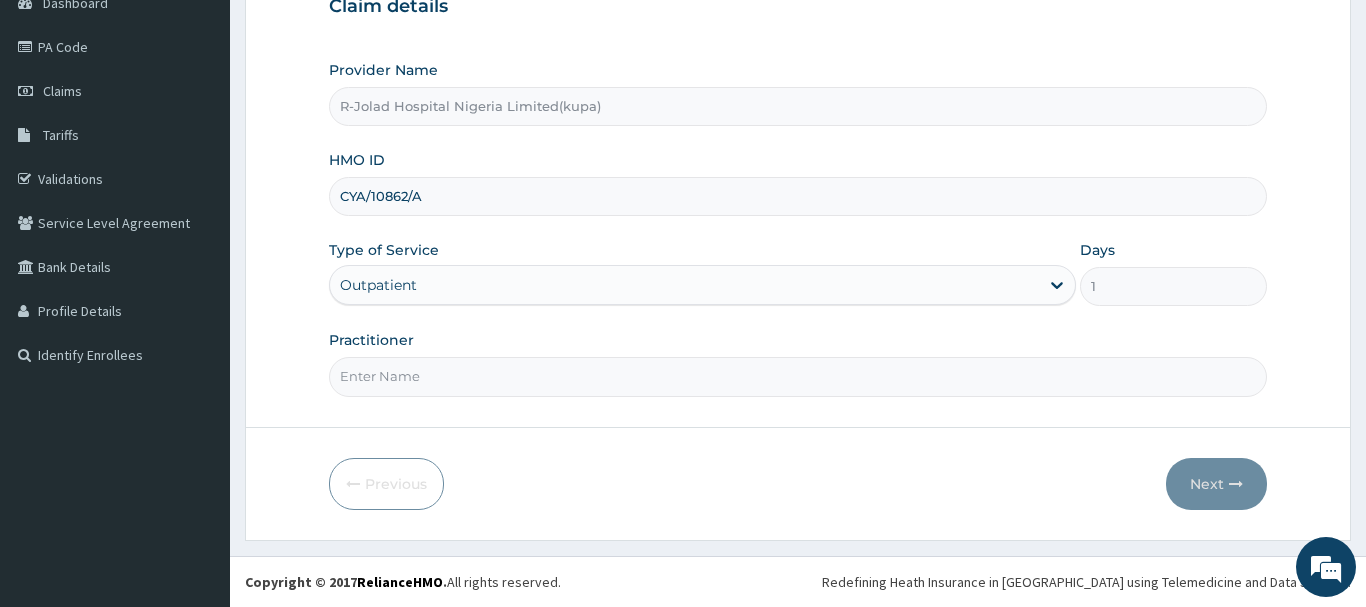 click on "Practitioner" at bounding box center (798, 376) 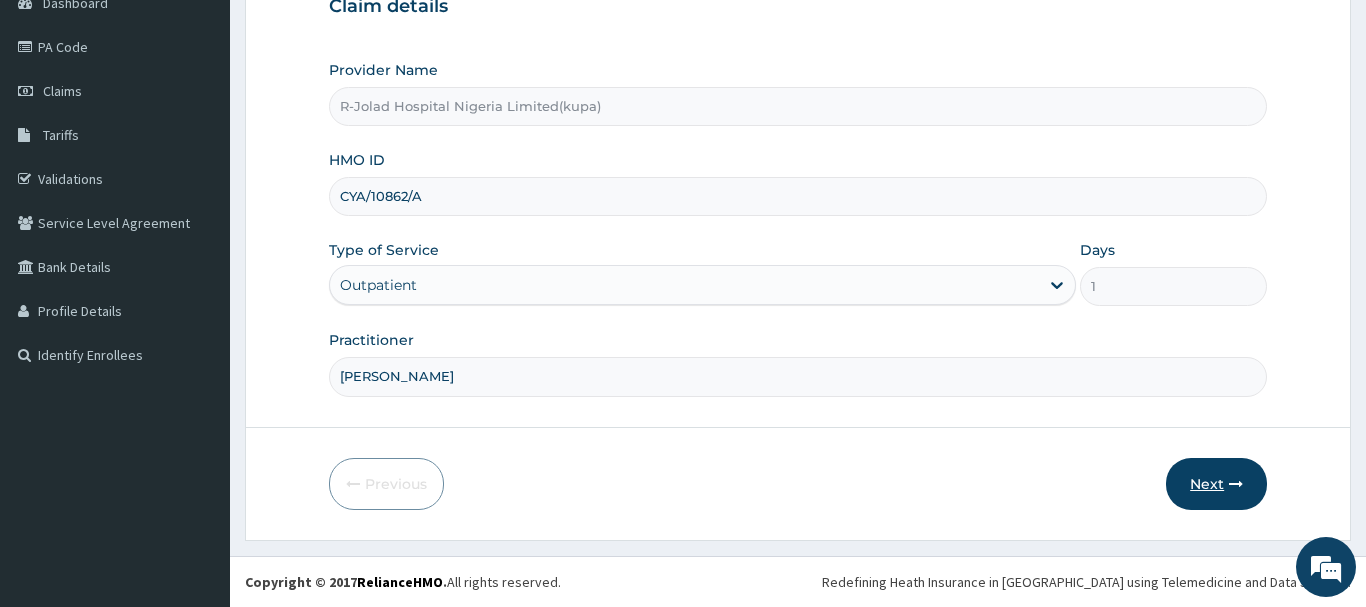 type on "Daniel Ayira" 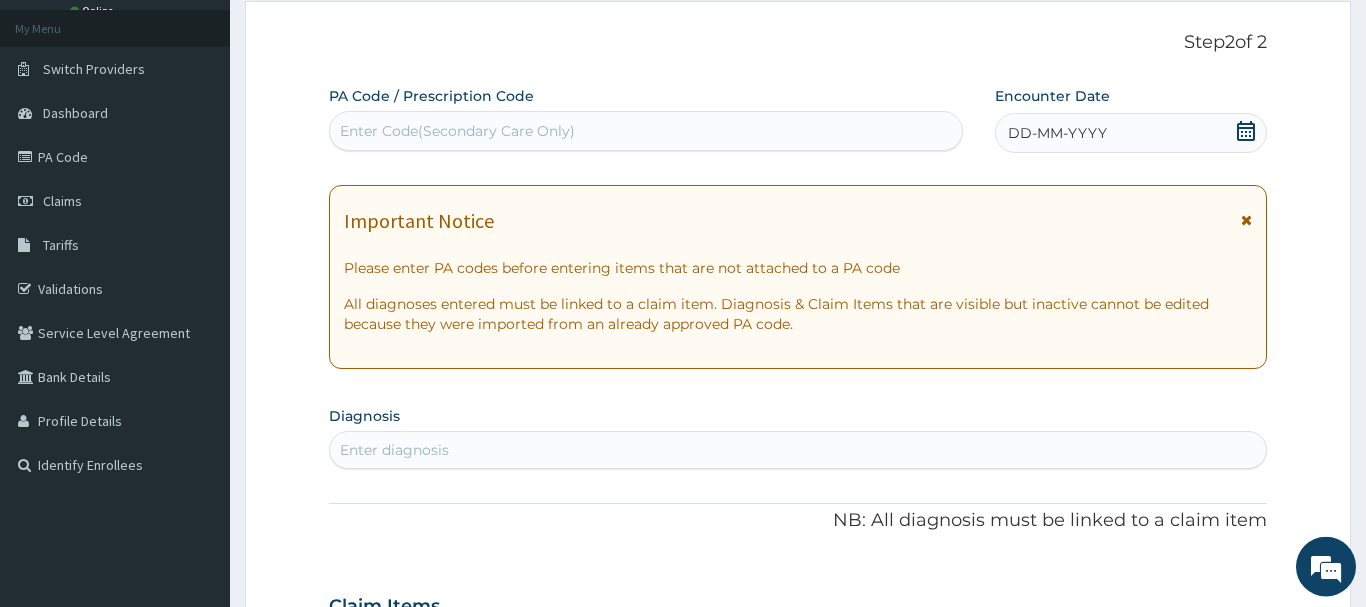 scroll, scrollTop: 11, scrollLeft: 0, axis: vertical 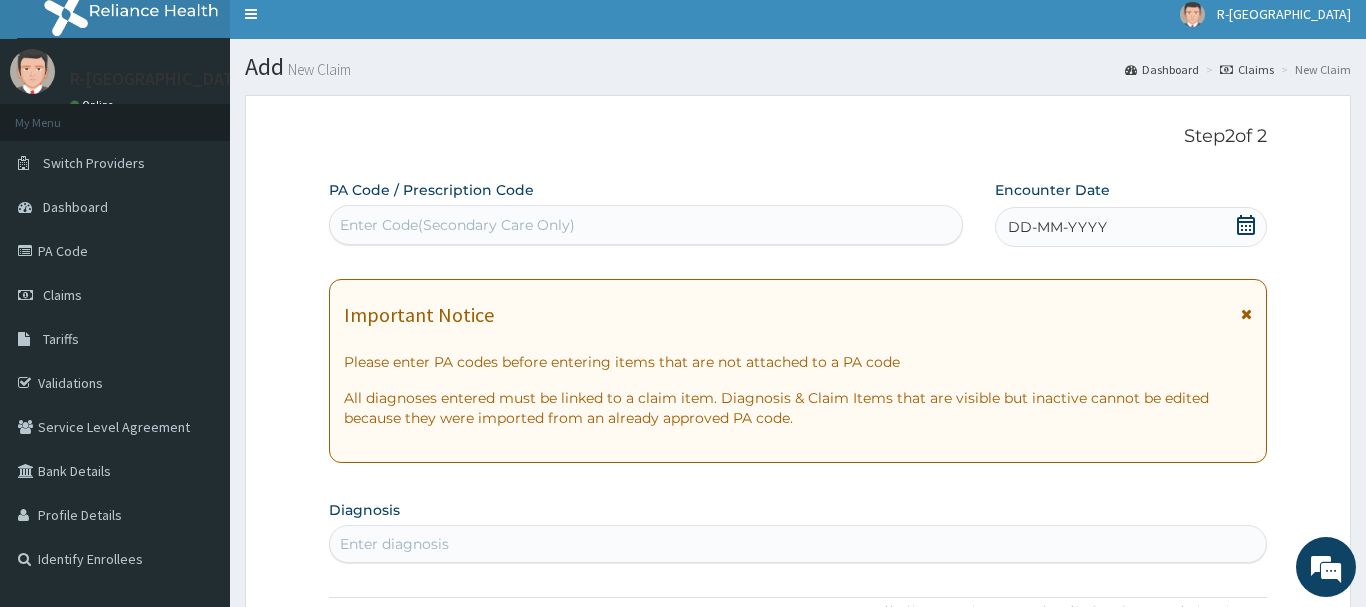 click 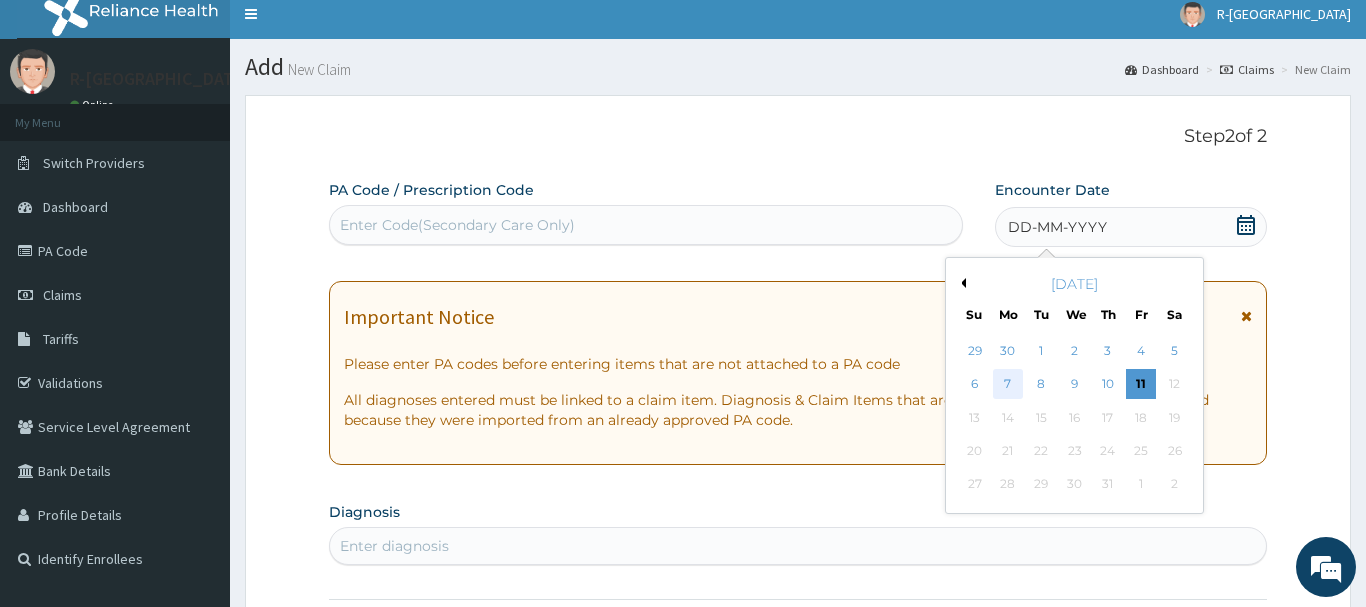 click on "7" at bounding box center (1008, 385) 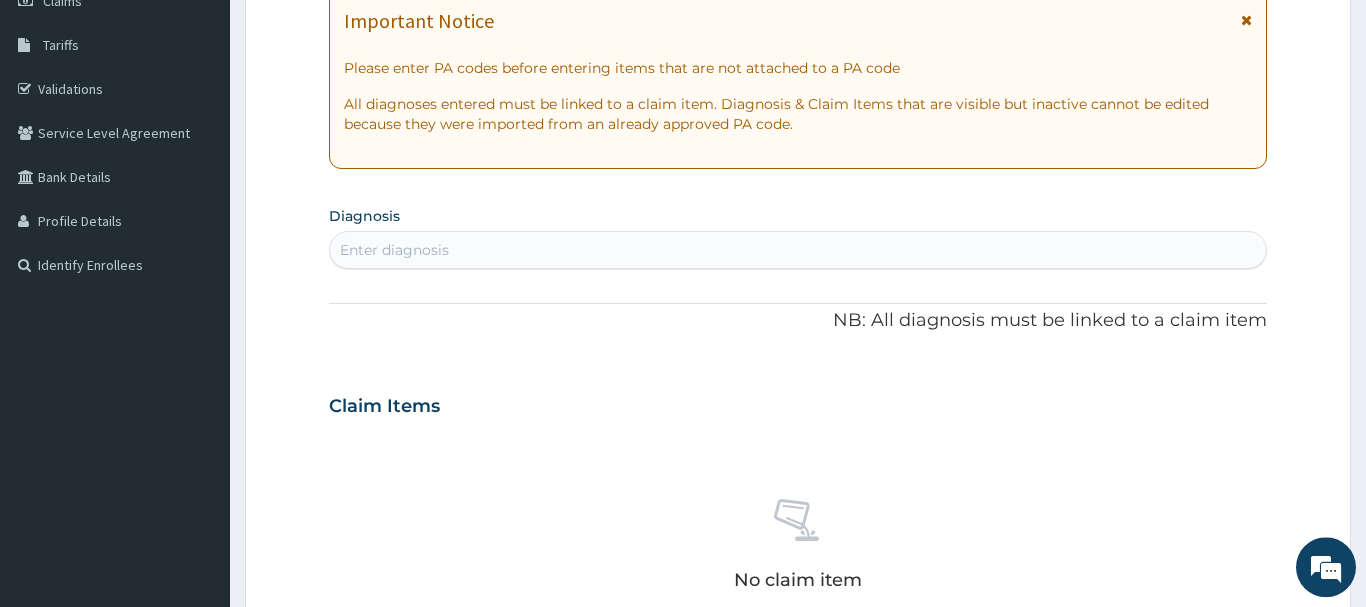 scroll, scrollTop: 419, scrollLeft: 0, axis: vertical 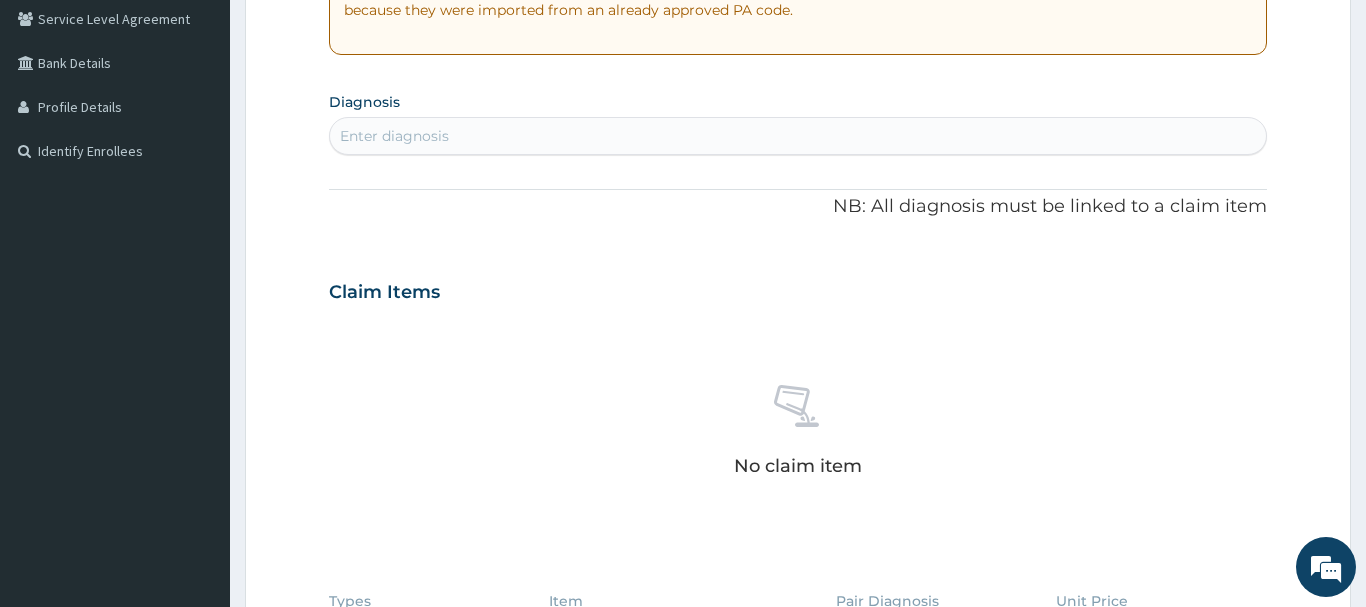 click on "PA Code / Prescription Code Enter Code(Secondary Care Only) Encounter Date 07-07-2025 Important Notice Please enter PA codes before entering items that are not attached to a PA code   All diagnoses entered must be linked to a claim item. Diagnosis & Claim Items that are visible but inactive cannot be edited because they were imported from an already approved PA code. Diagnosis Enter diagnosis NB: All diagnosis must be linked to a claim item Claim Items No claim item Types Select Type Item Select Item Pair Diagnosis Select Diagnosis Unit Price 0 Add Comment" at bounding box center (798, 289) 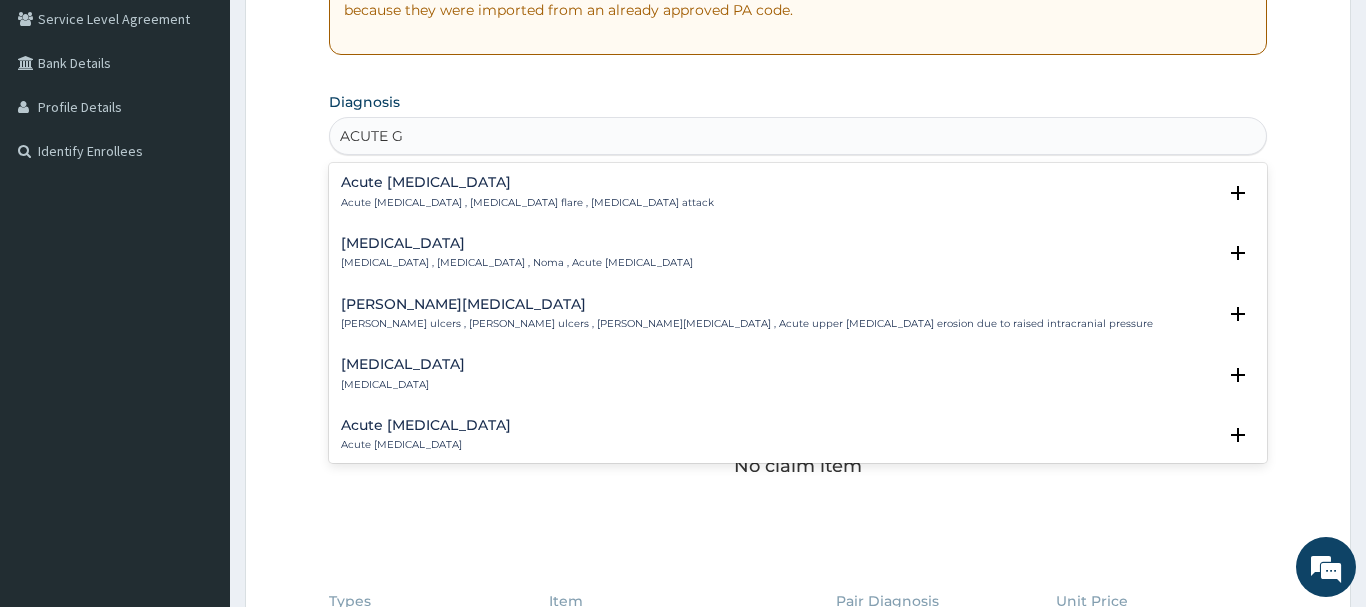 type on "ACUTE GI" 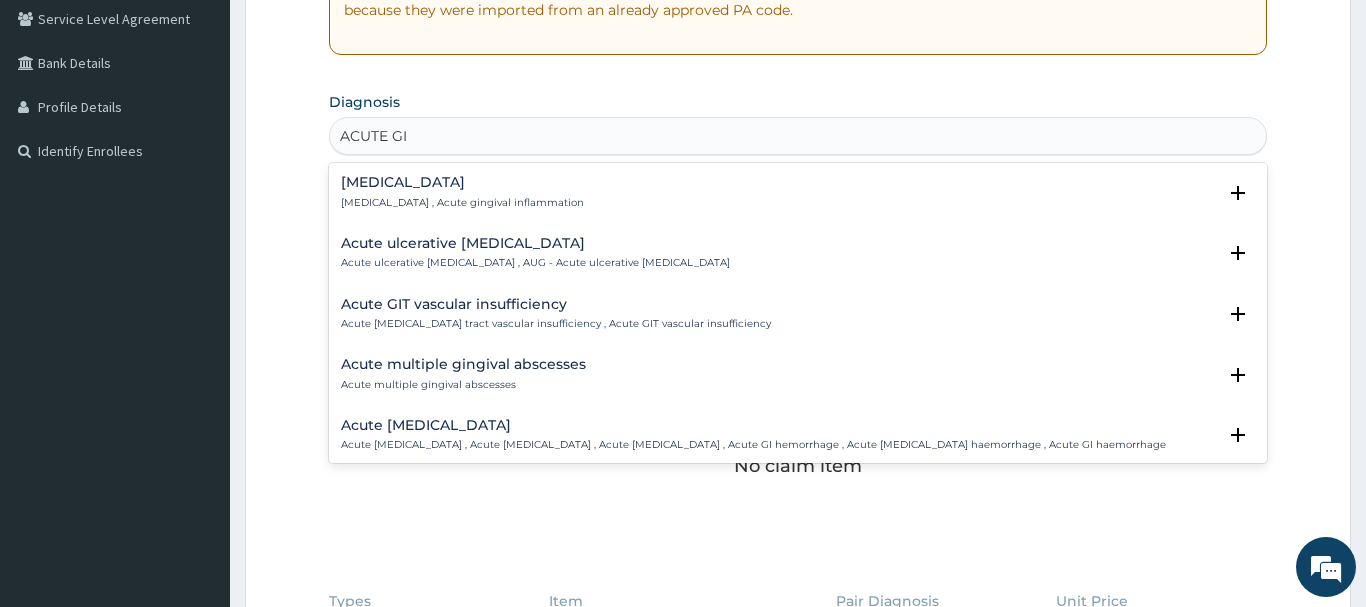 click on "Acute gingivitis" at bounding box center (462, 182) 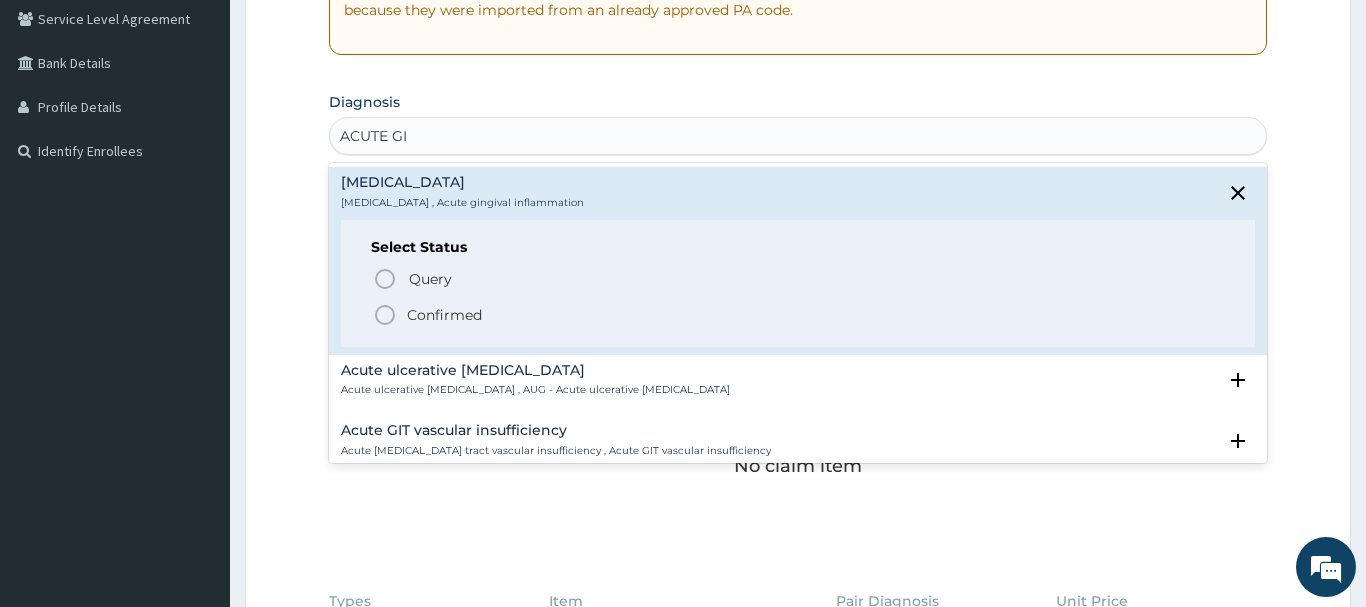 click 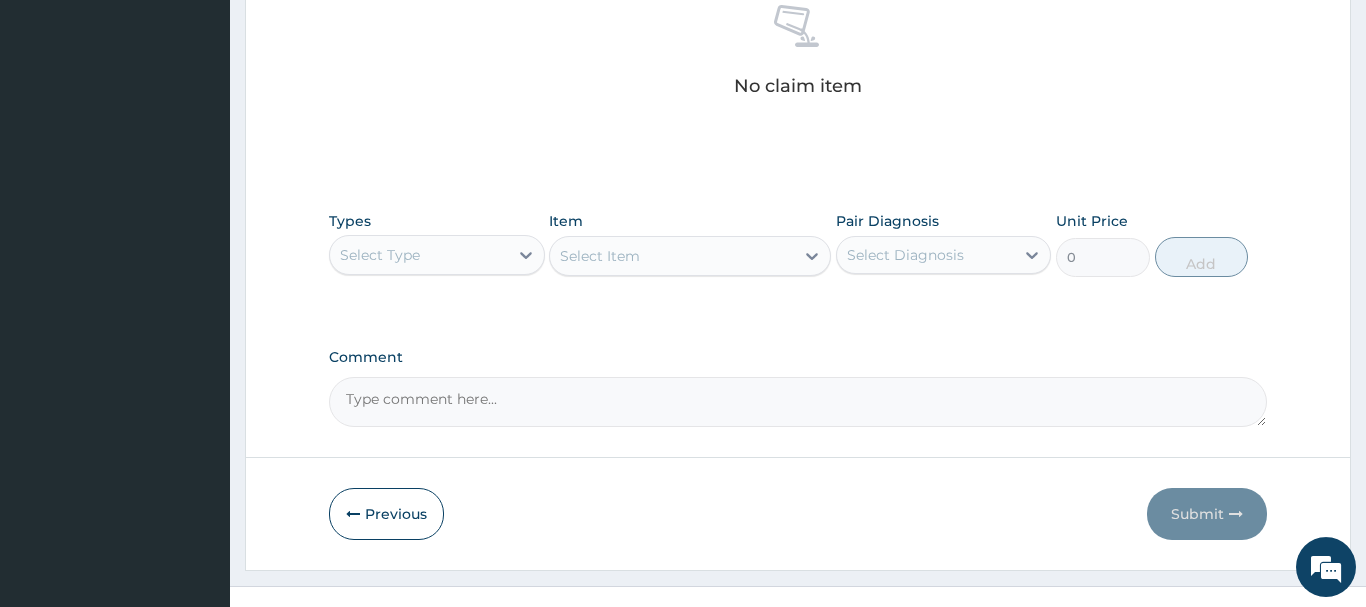 scroll, scrollTop: 827, scrollLeft: 0, axis: vertical 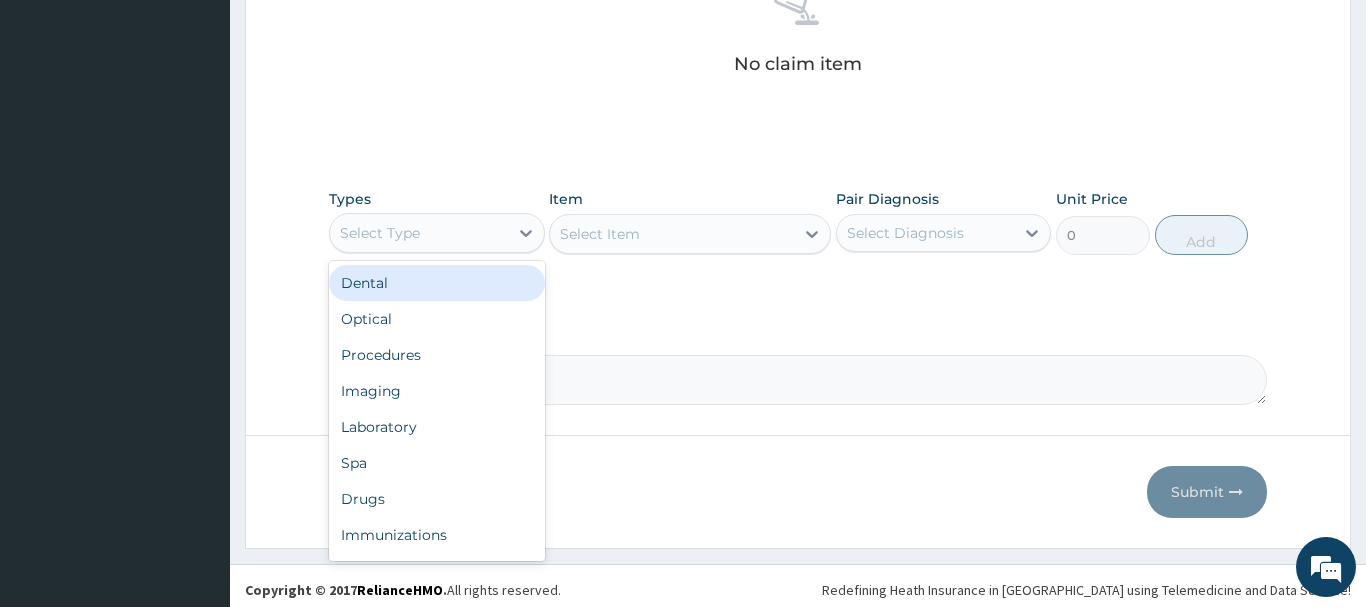 click on "Select Type" at bounding box center (419, 233) 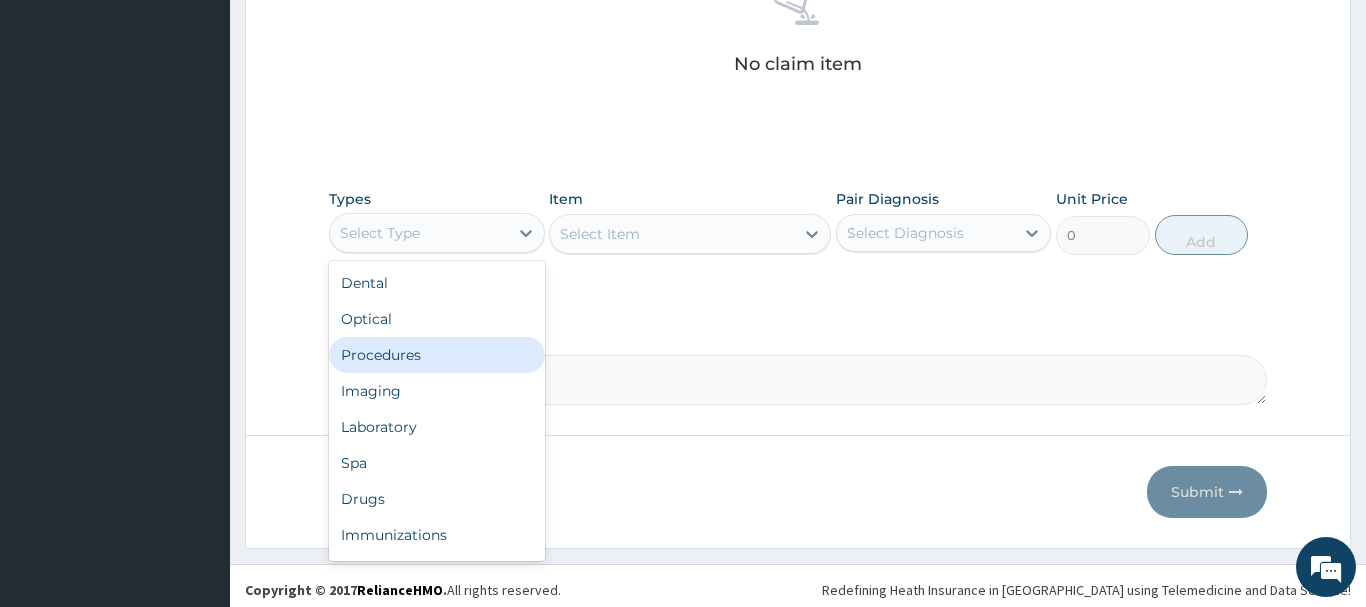 click on "Procedures" at bounding box center [437, 355] 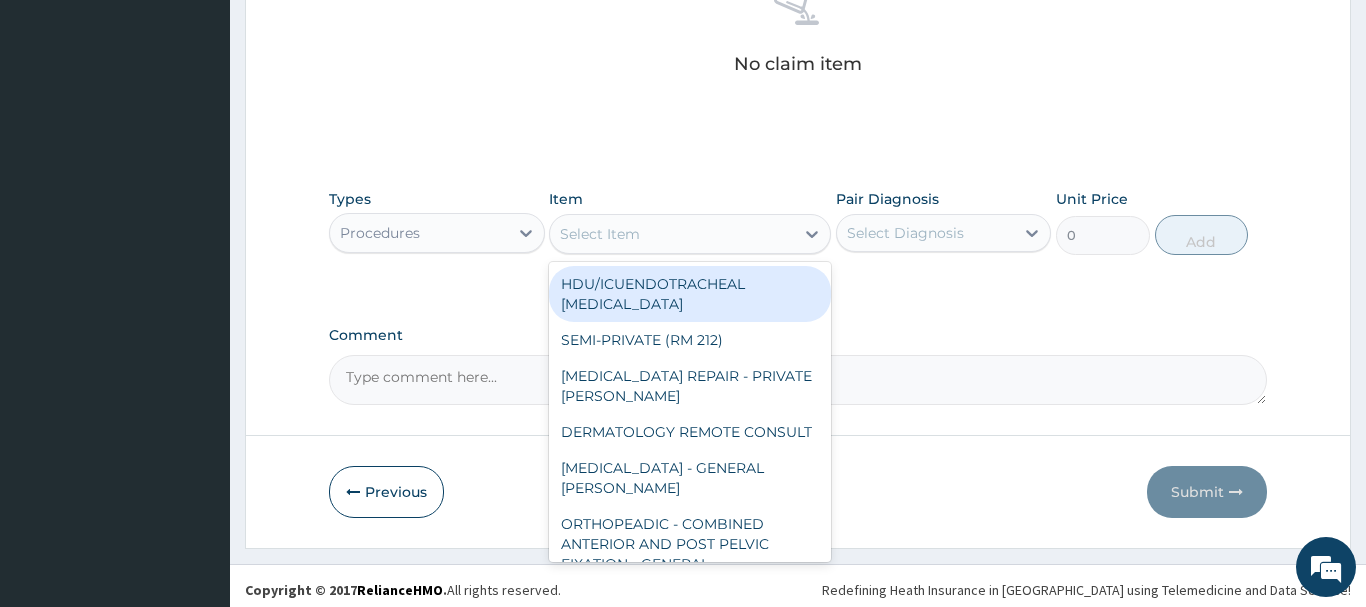 click on "Select Item" at bounding box center (600, 234) 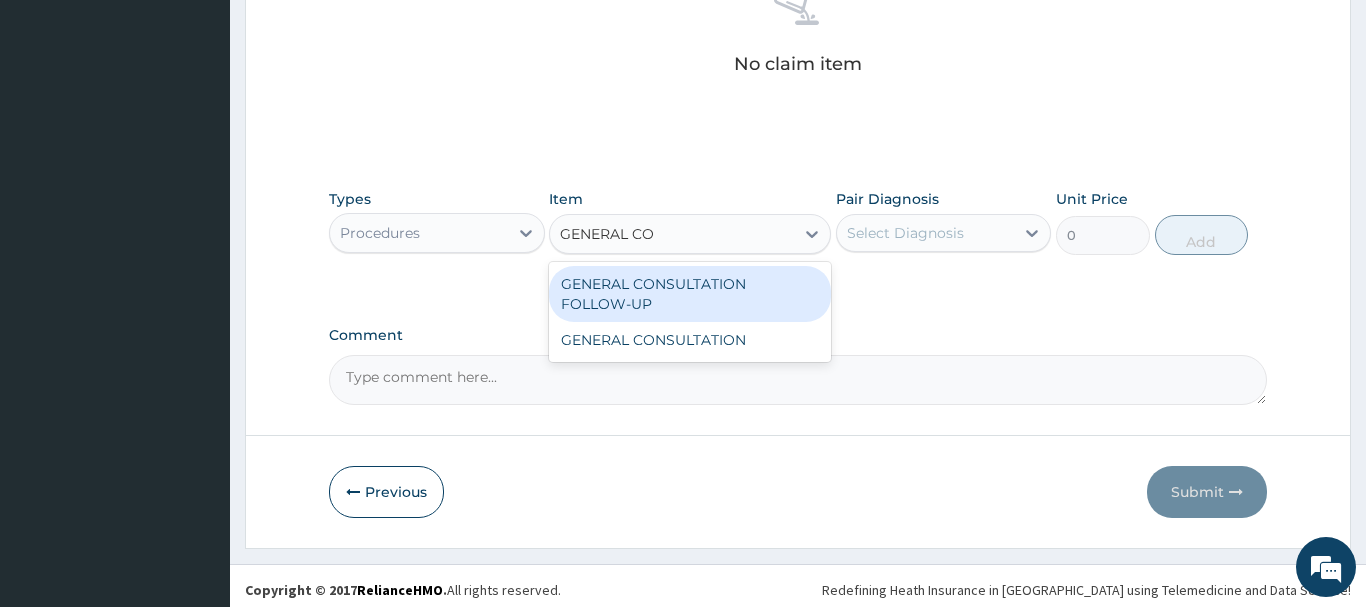type on "GENERAL CON" 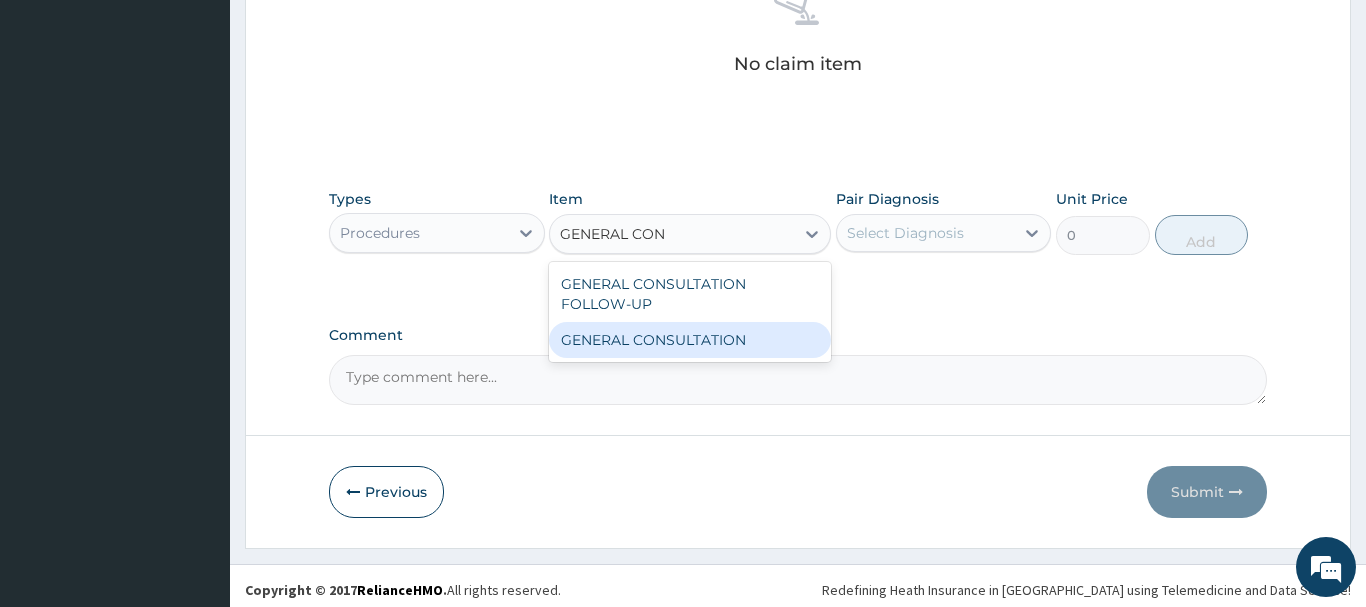 click on "GENERAL CONSULTATION" at bounding box center [690, 340] 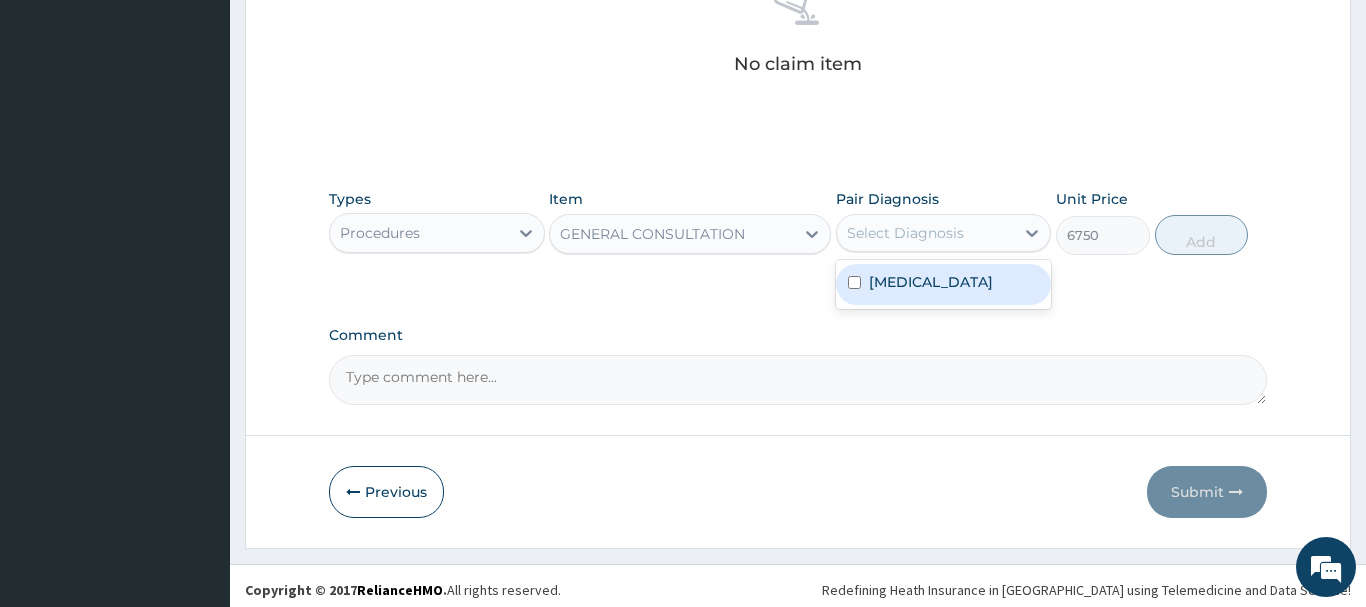 click on "Select Diagnosis" at bounding box center [905, 233] 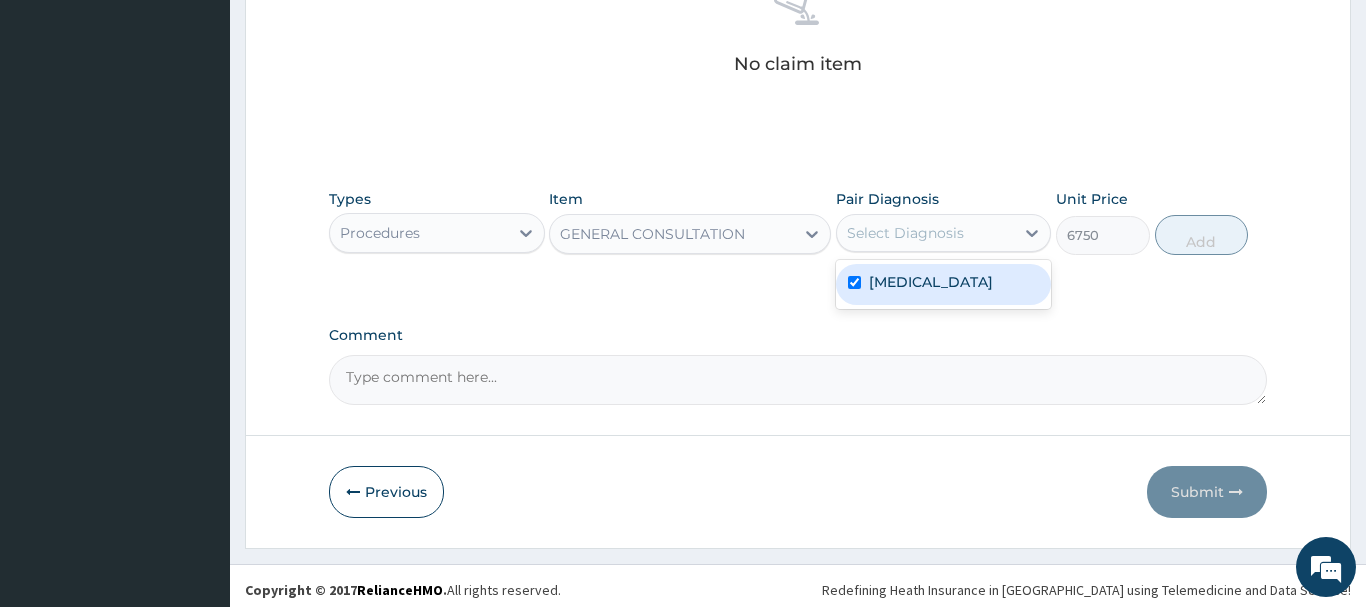 checkbox on "true" 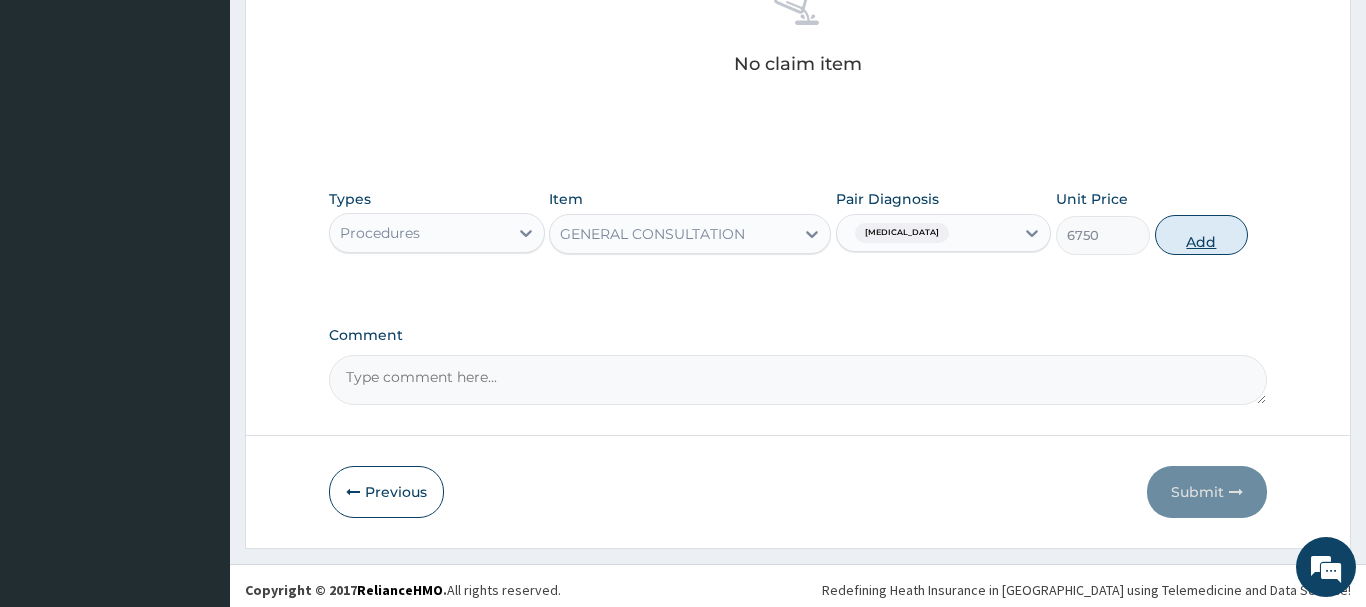 click on "Add" at bounding box center (1202, 235) 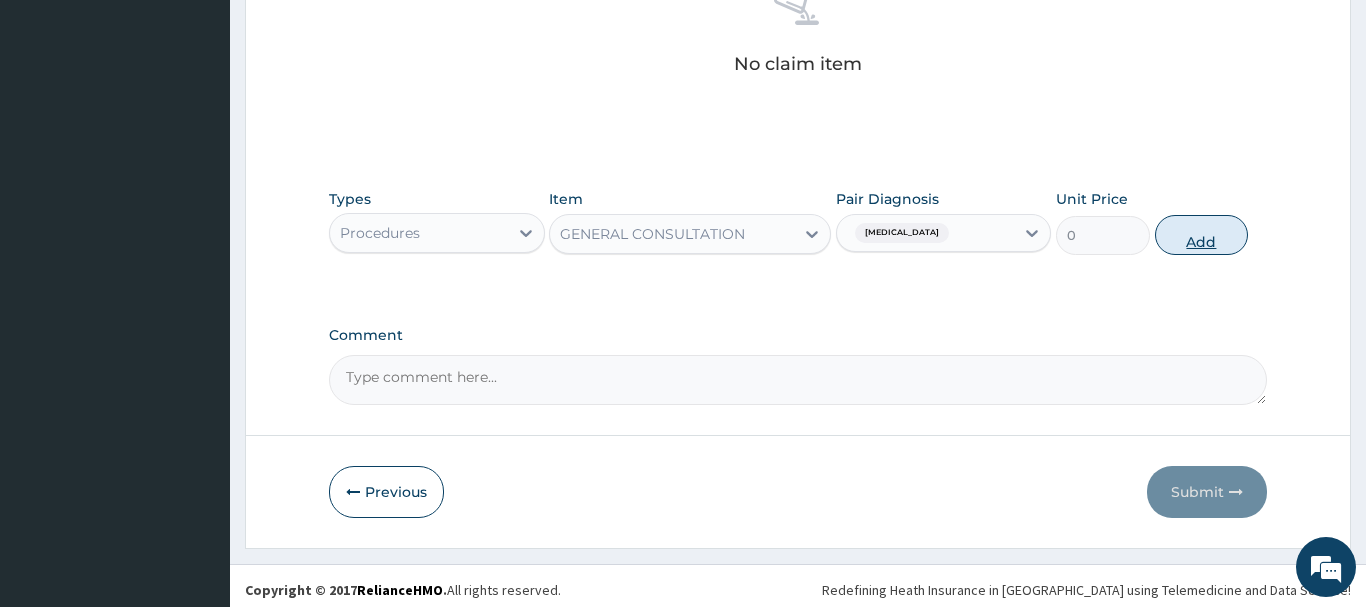 scroll, scrollTop: 740, scrollLeft: 0, axis: vertical 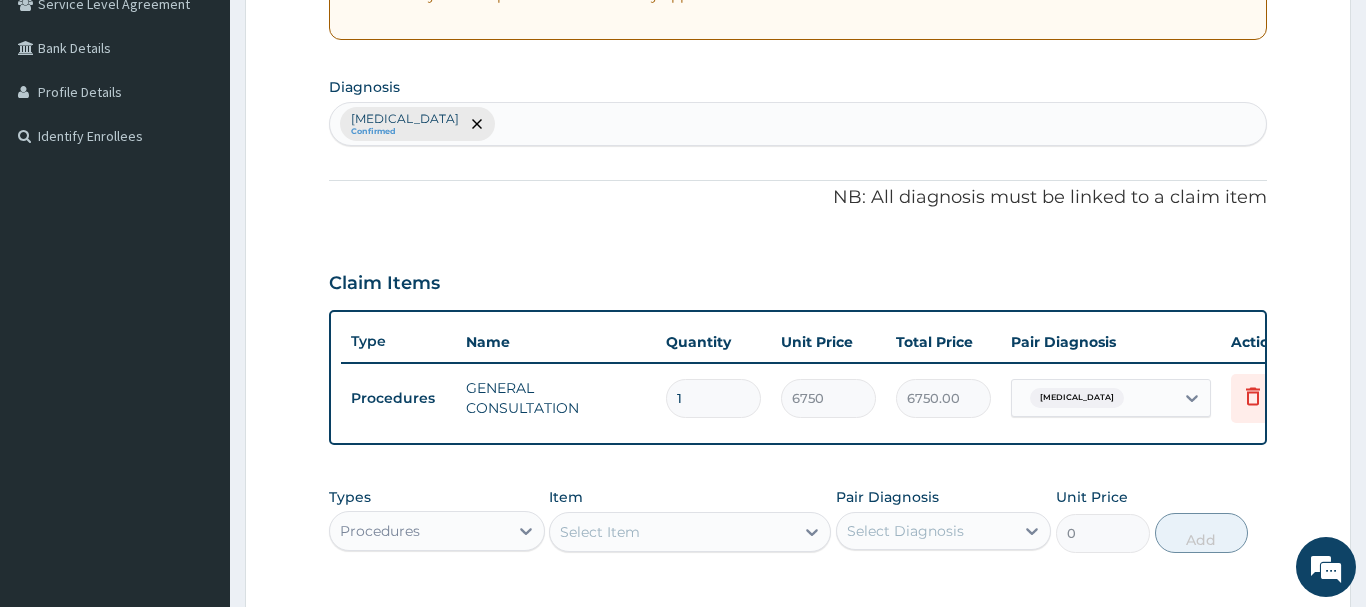 click on "Acute gingivitis Confirmed" at bounding box center (798, 124) 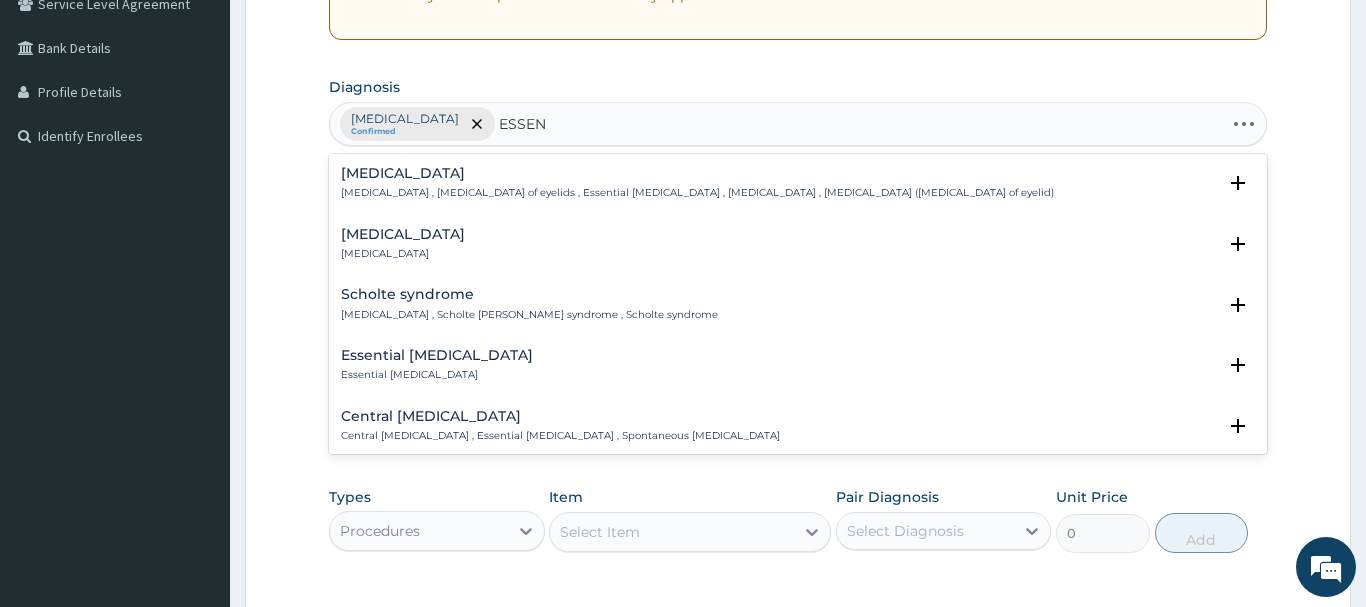 type on "ESSENT" 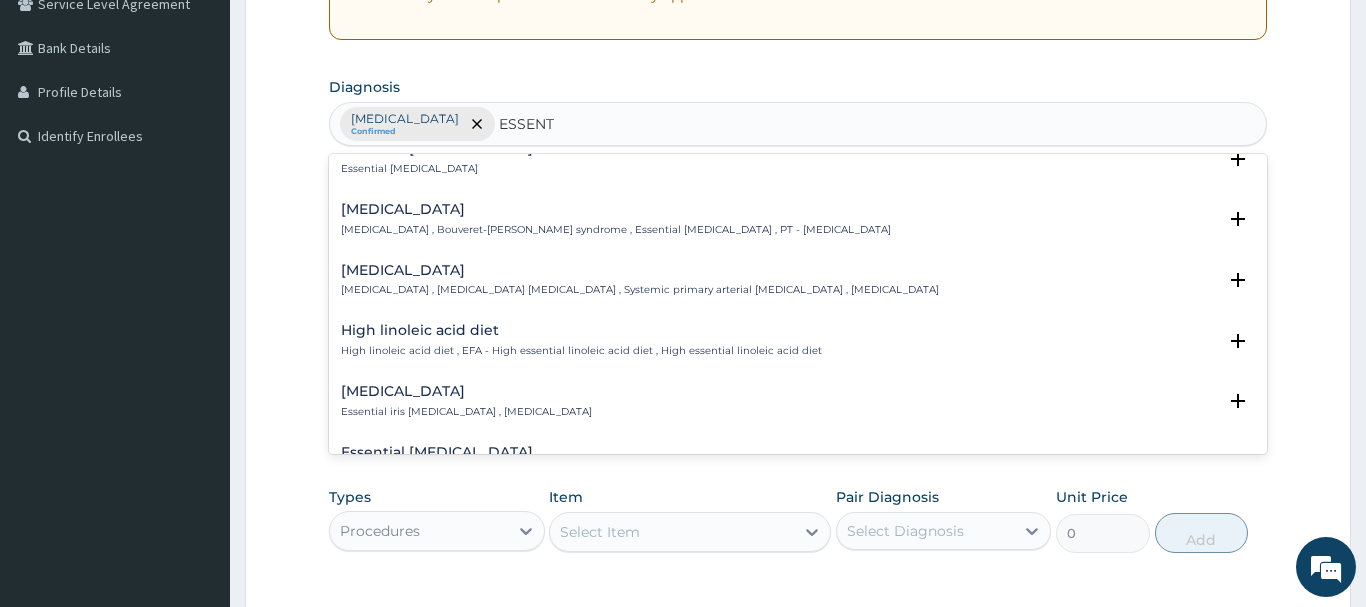 scroll, scrollTop: 540, scrollLeft: 0, axis: vertical 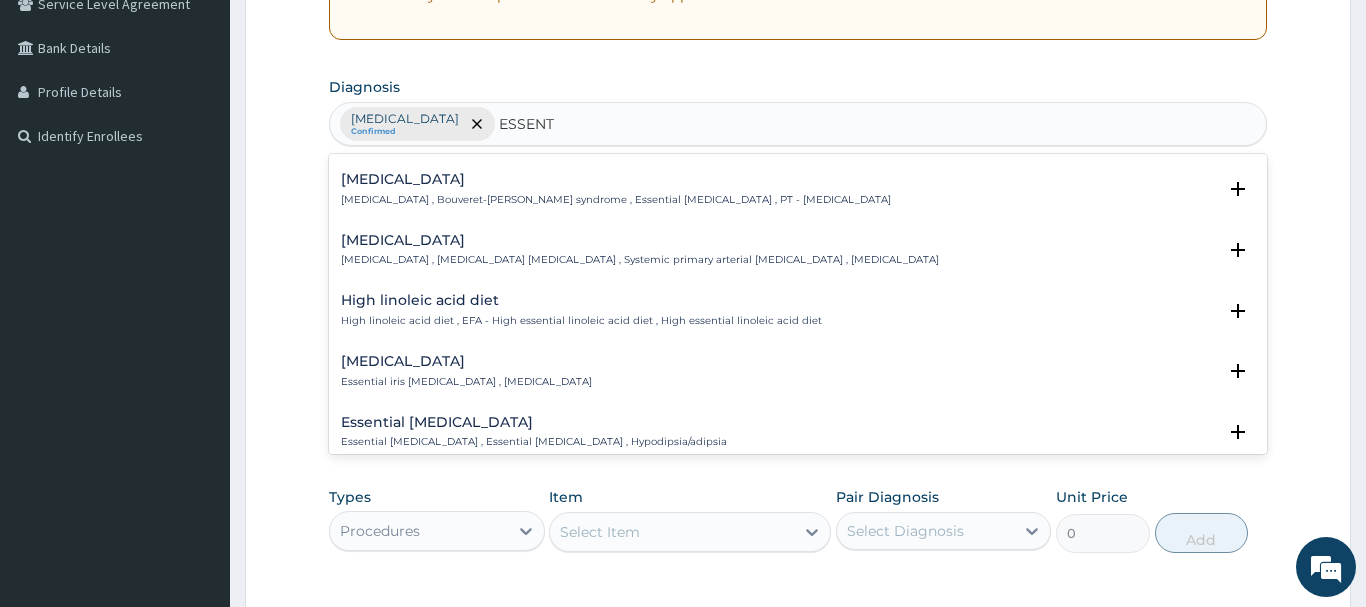 click on "Essential hypertension" at bounding box center (640, 240) 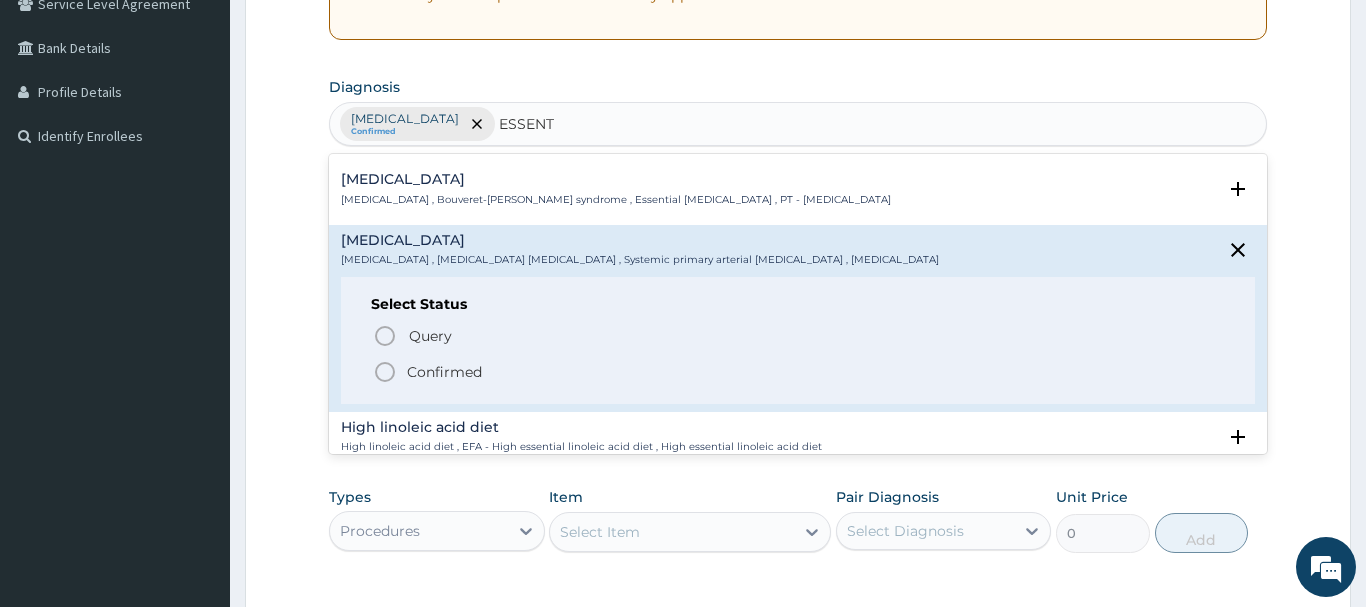 click 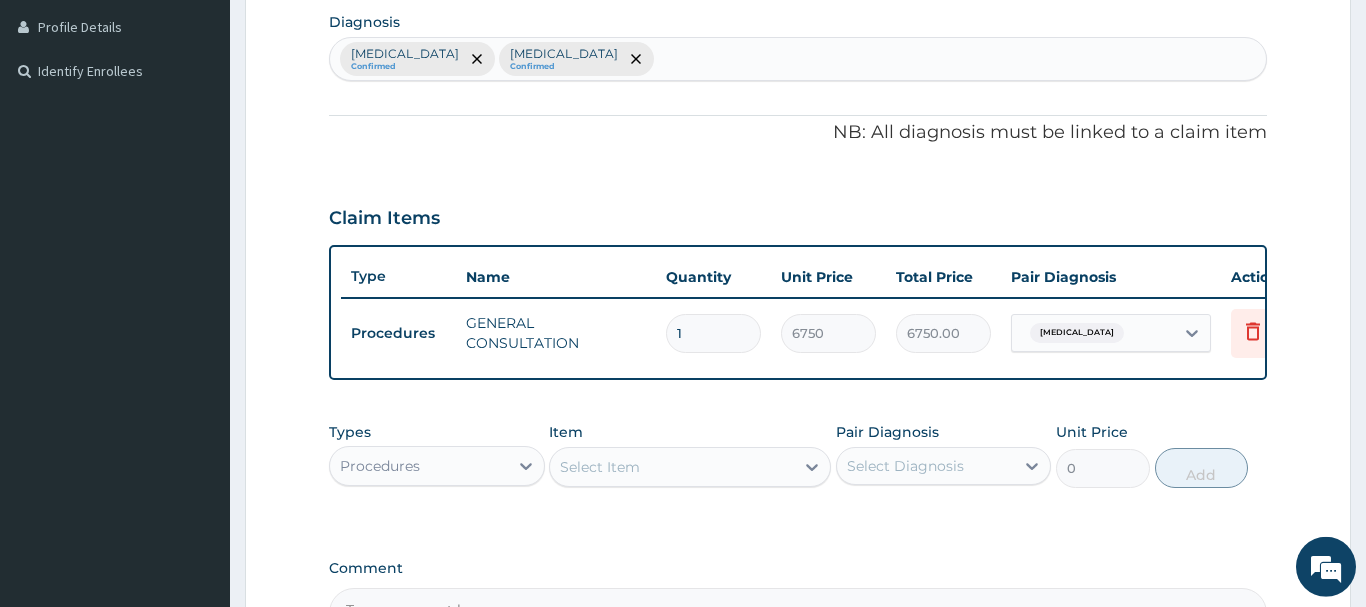scroll, scrollTop: 740, scrollLeft: 0, axis: vertical 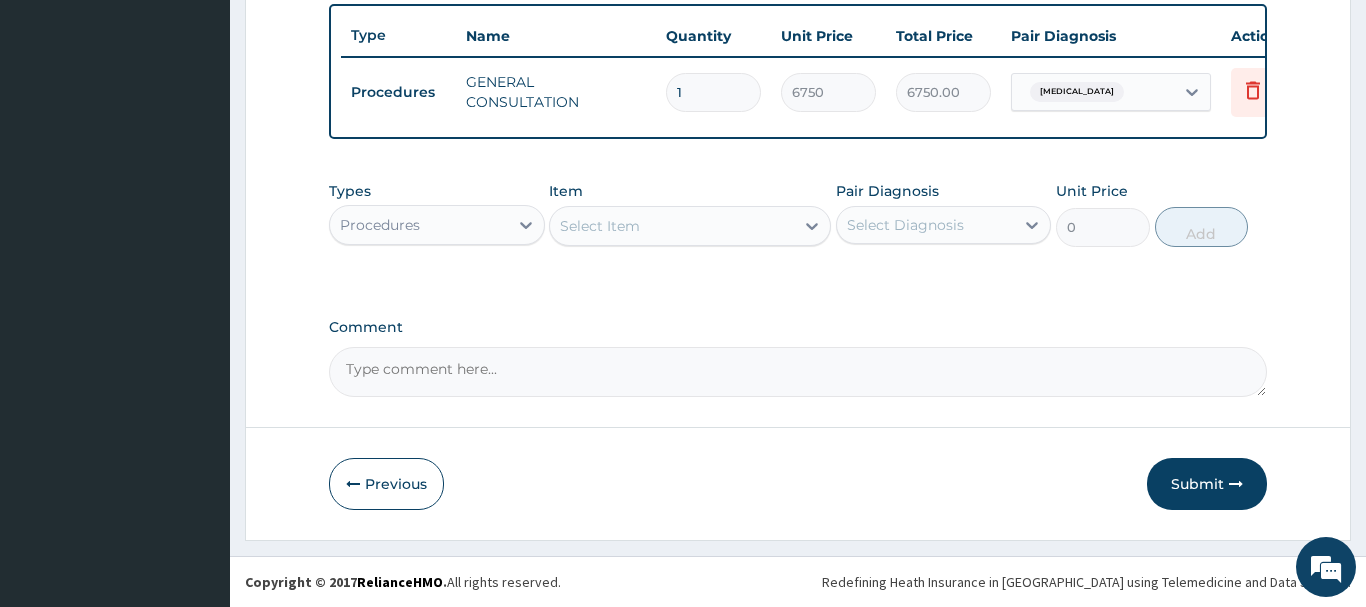 click on "Procedures" at bounding box center [380, 225] 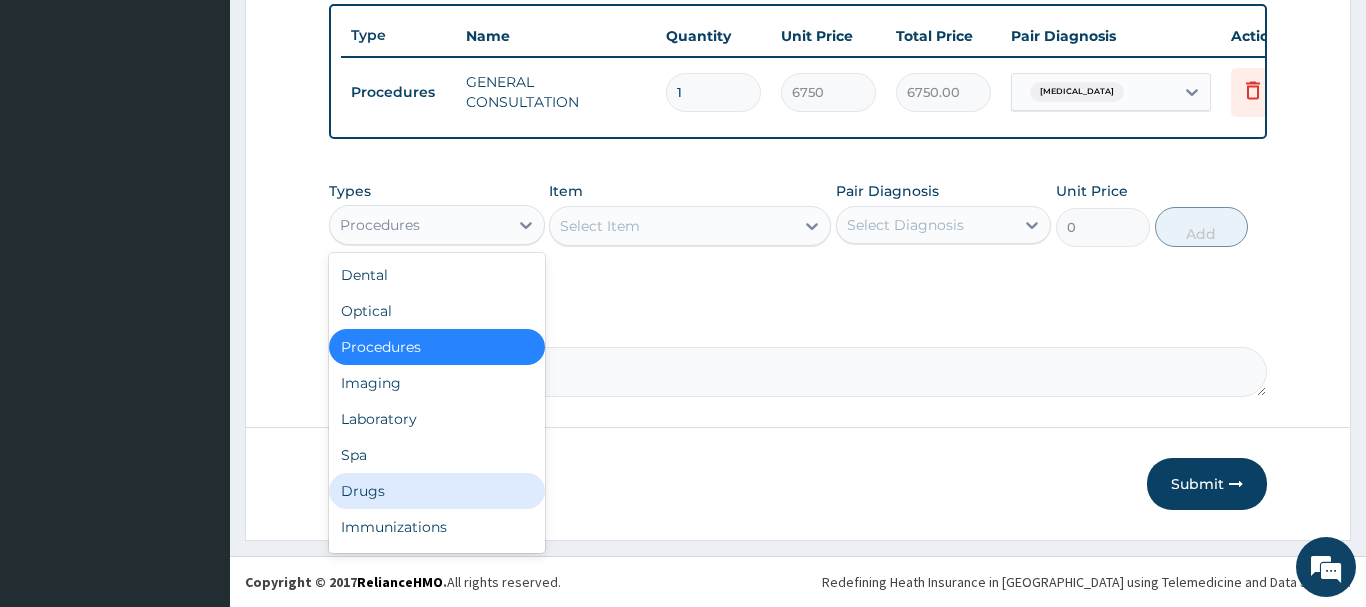 drag, startPoint x: 360, startPoint y: 493, endPoint x: 369, endPoint y: 478, distance: 17.492855 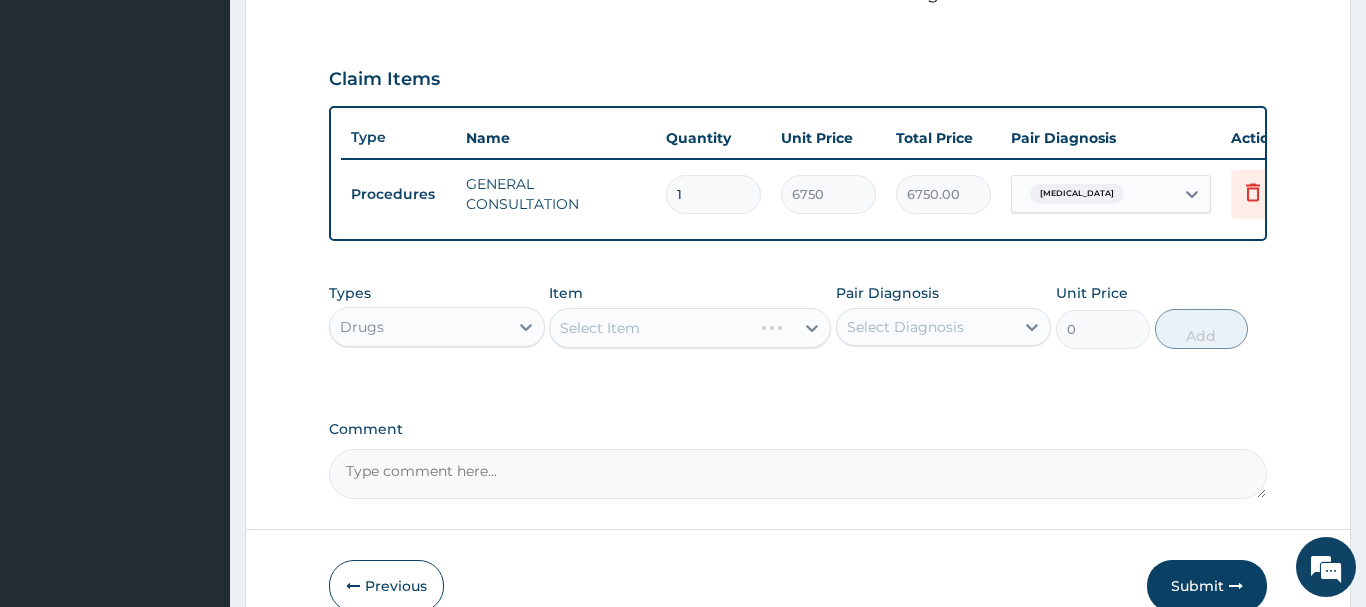 scroll, scrollTop: 740, scrollLeft: 0, axis: vertical 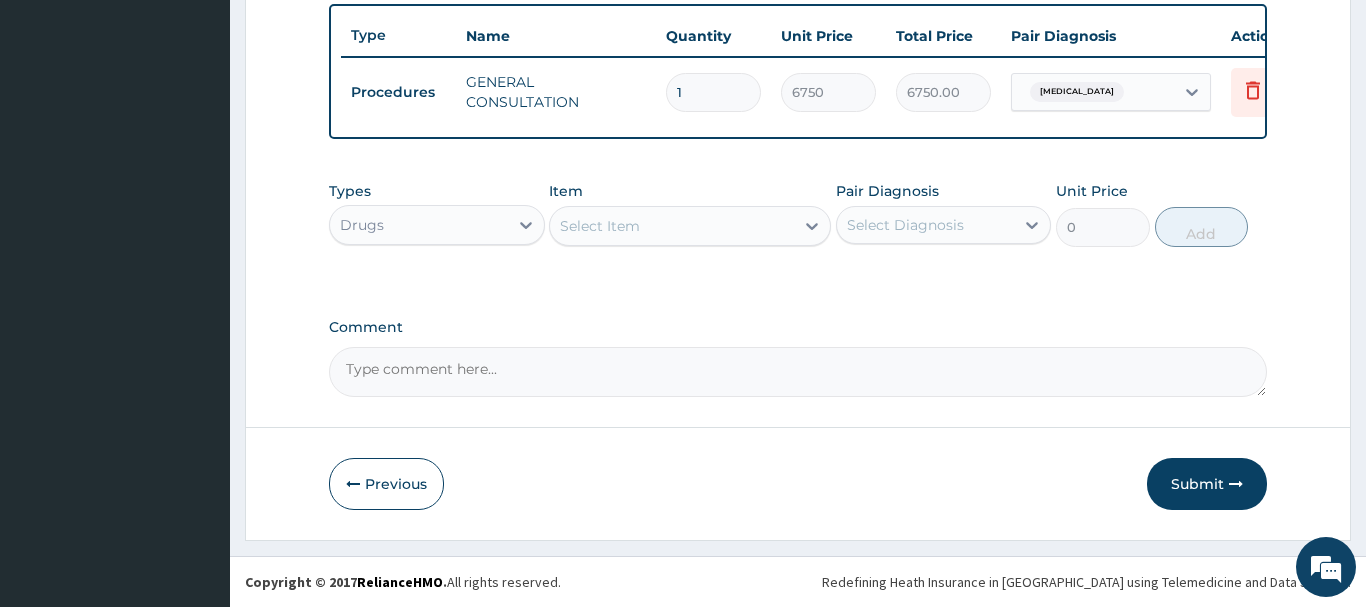 click on "Select Item" at bounding box center [600, 226] 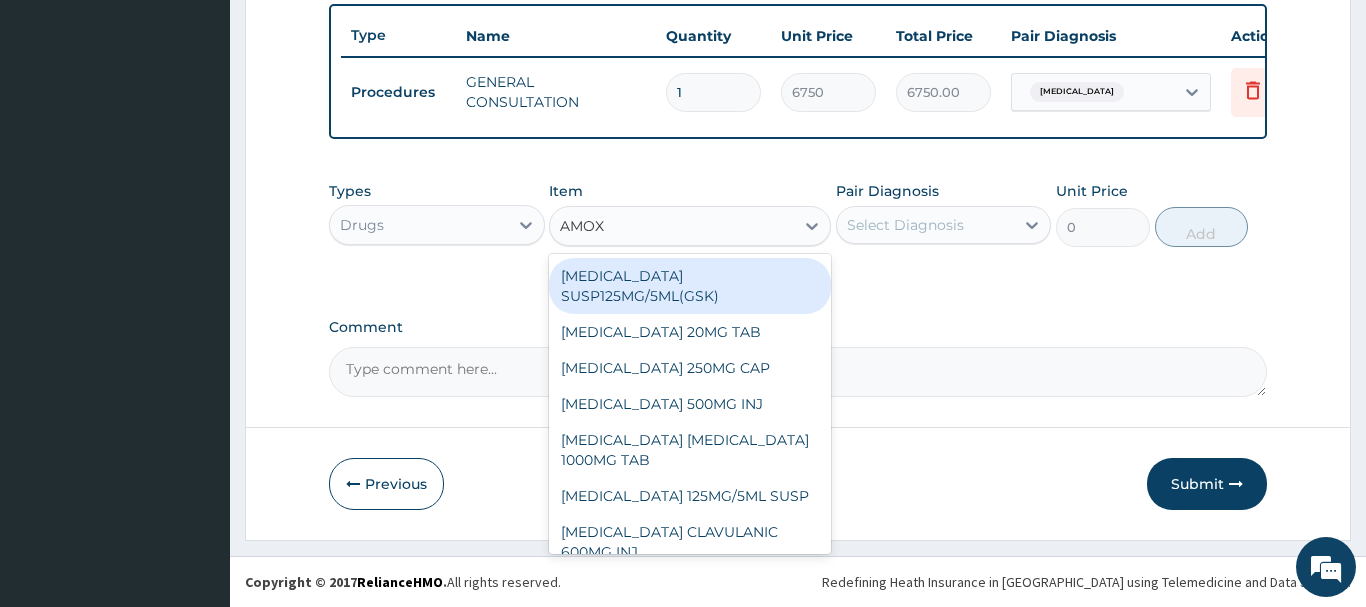 type on "AMOXI" 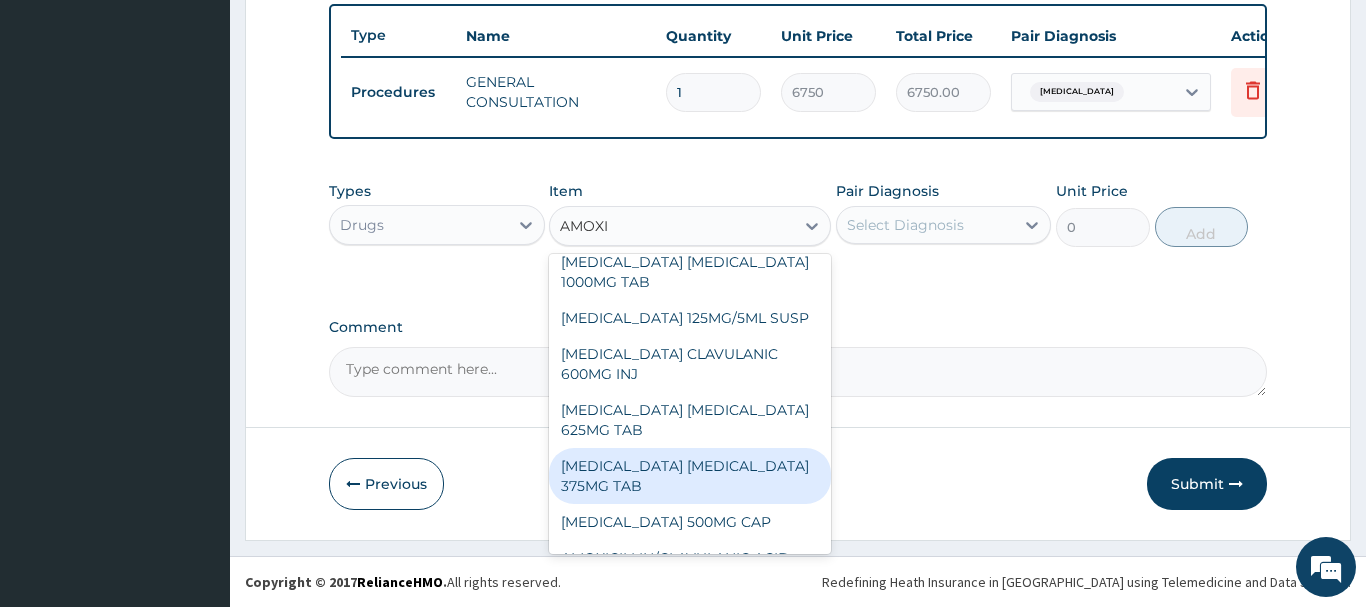 scroll, scrollTop: 216, scrollLeft: 0, axis: vertical 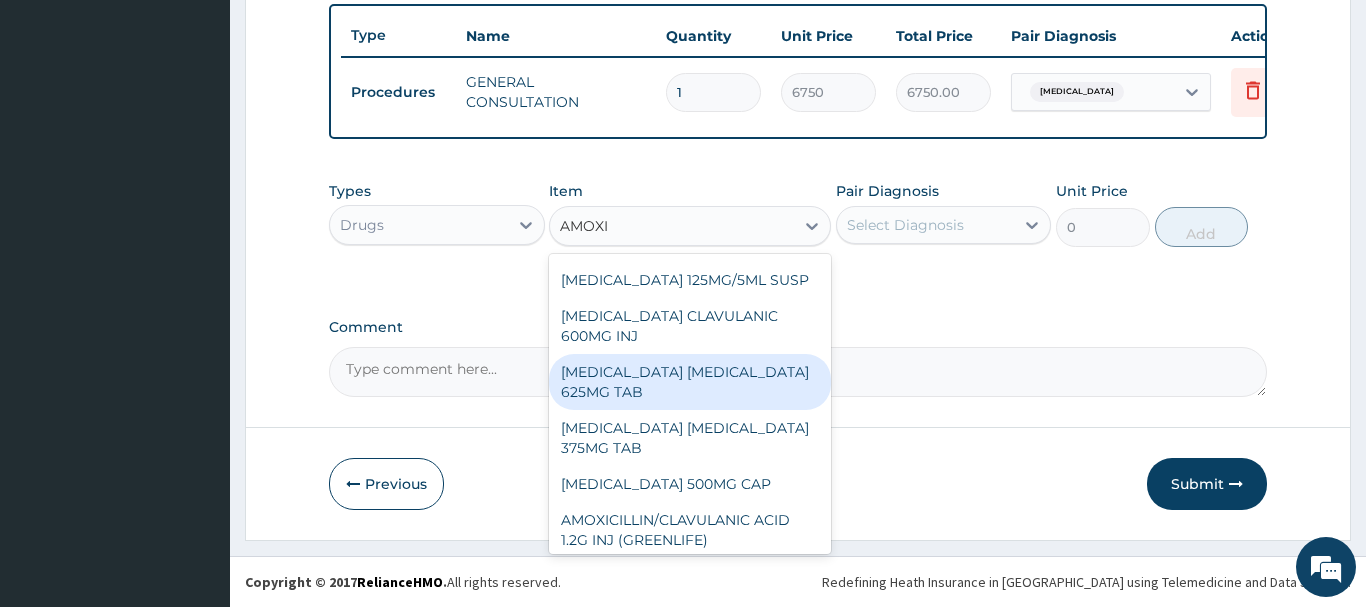 click on "[MEDICAL_DATA] [MEDICAL_DATA] 625MG TAB" at bounding box center [690, 382] 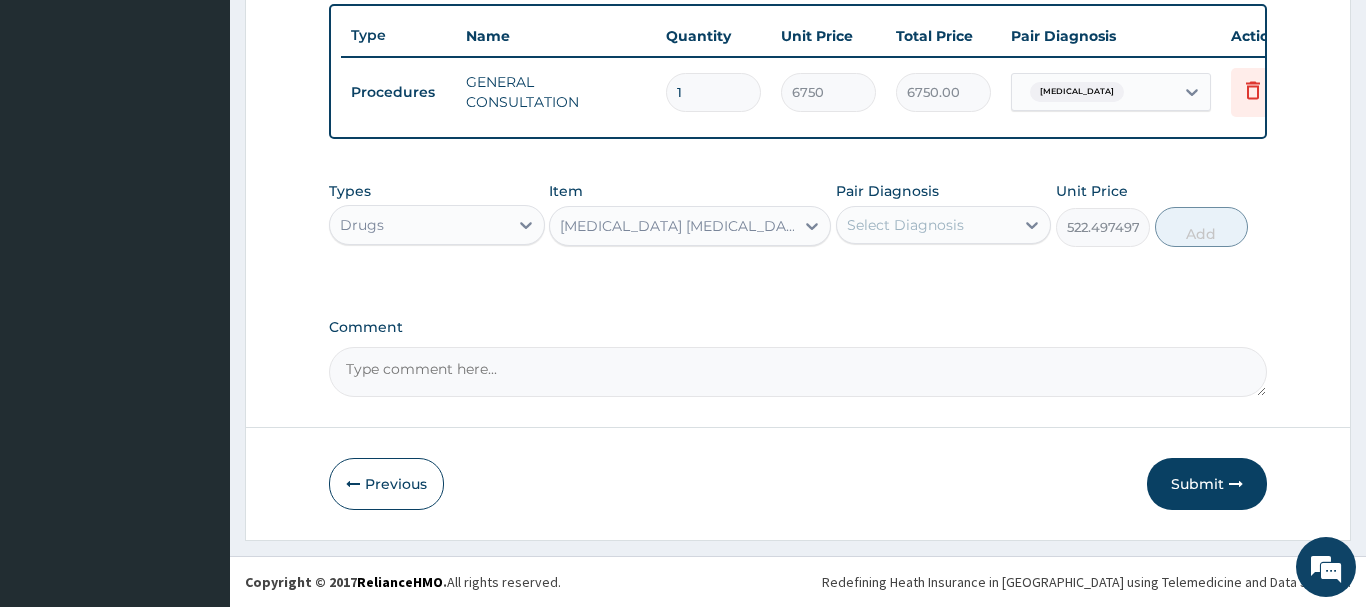 click on "Select Diagnosis" at bounding box center [905, 225] 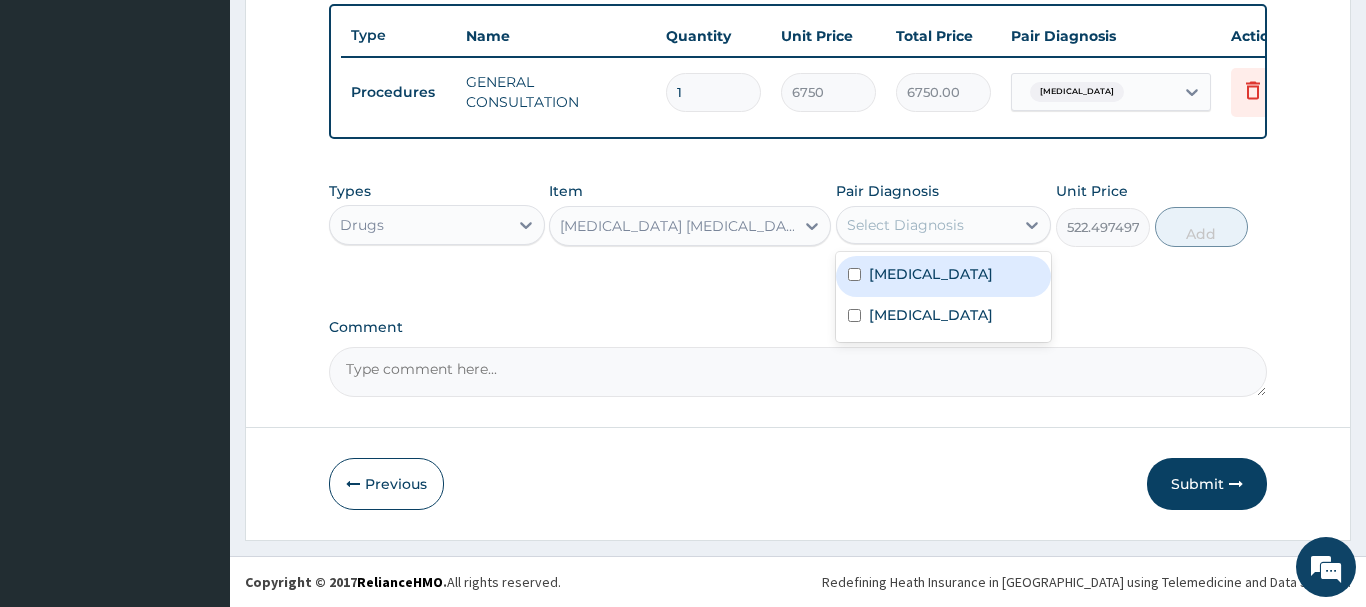 click on "Acute gingivitis" at bounding box center (931, 274) 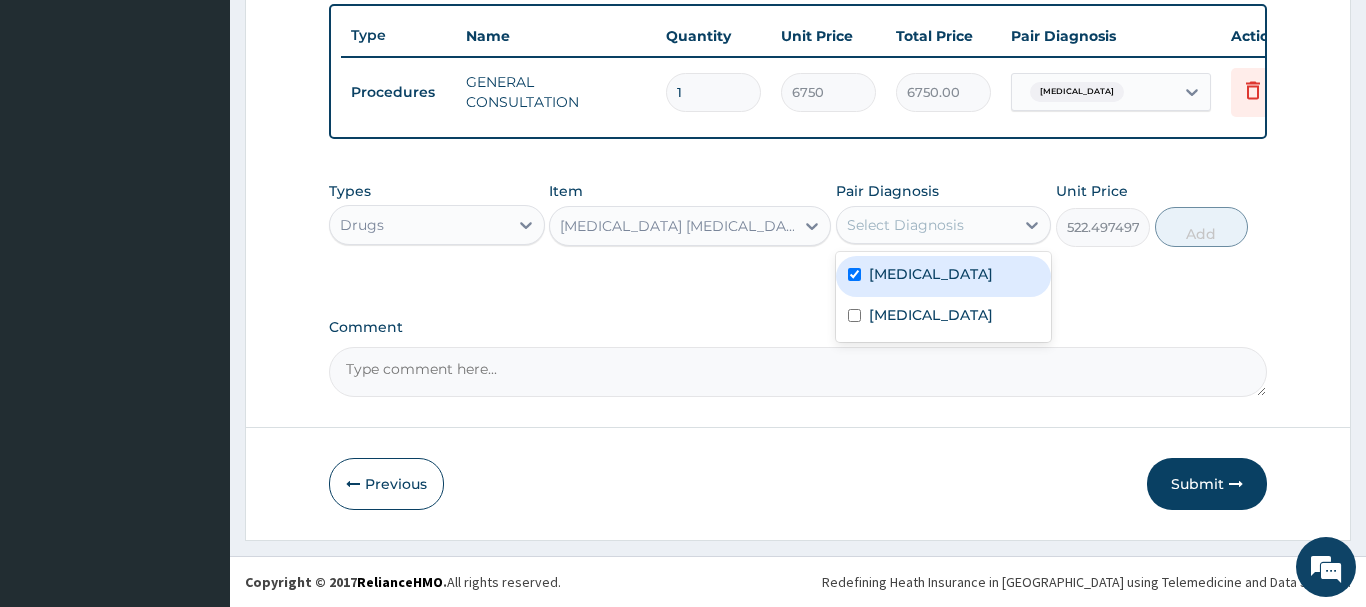 checkbox on "true" 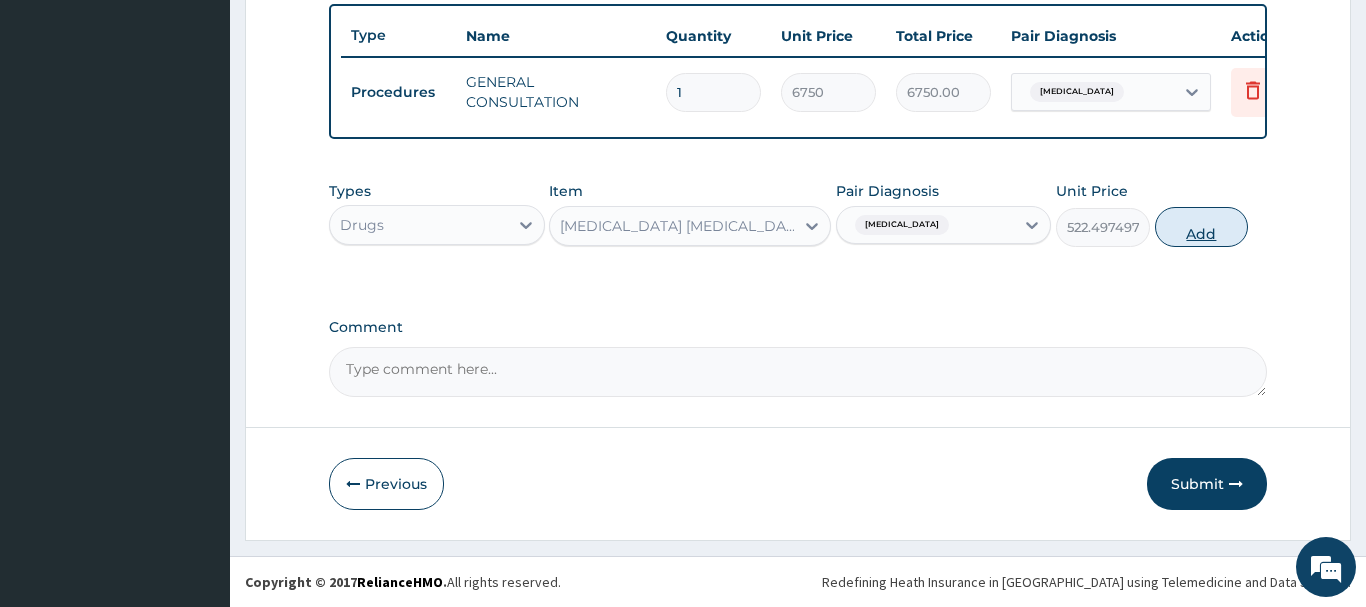 click on "Add" at bounding box center (1202, 227) 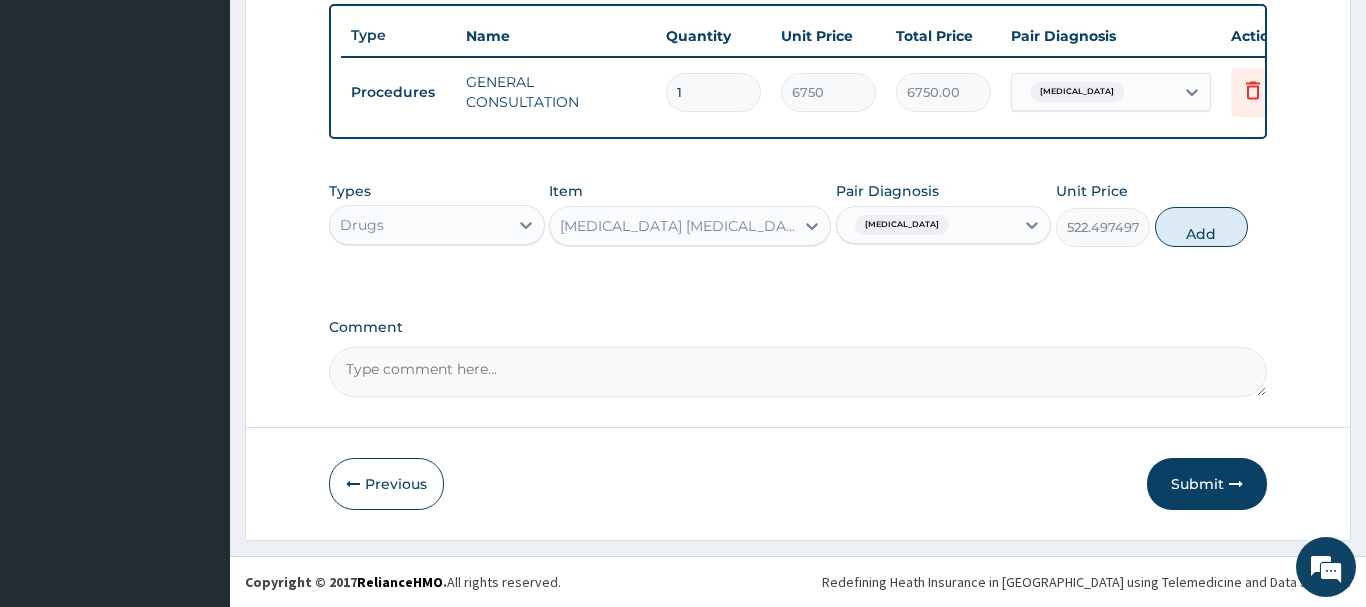 type on "0" 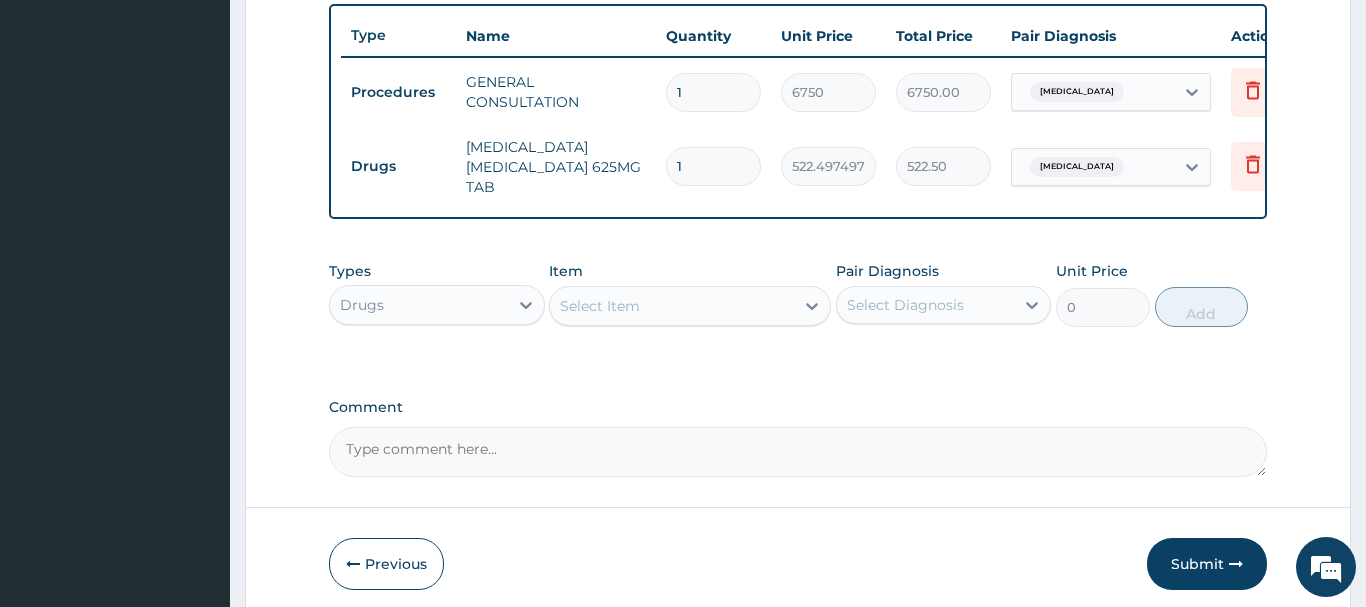 click on "1" at bounding box center (713, 166) 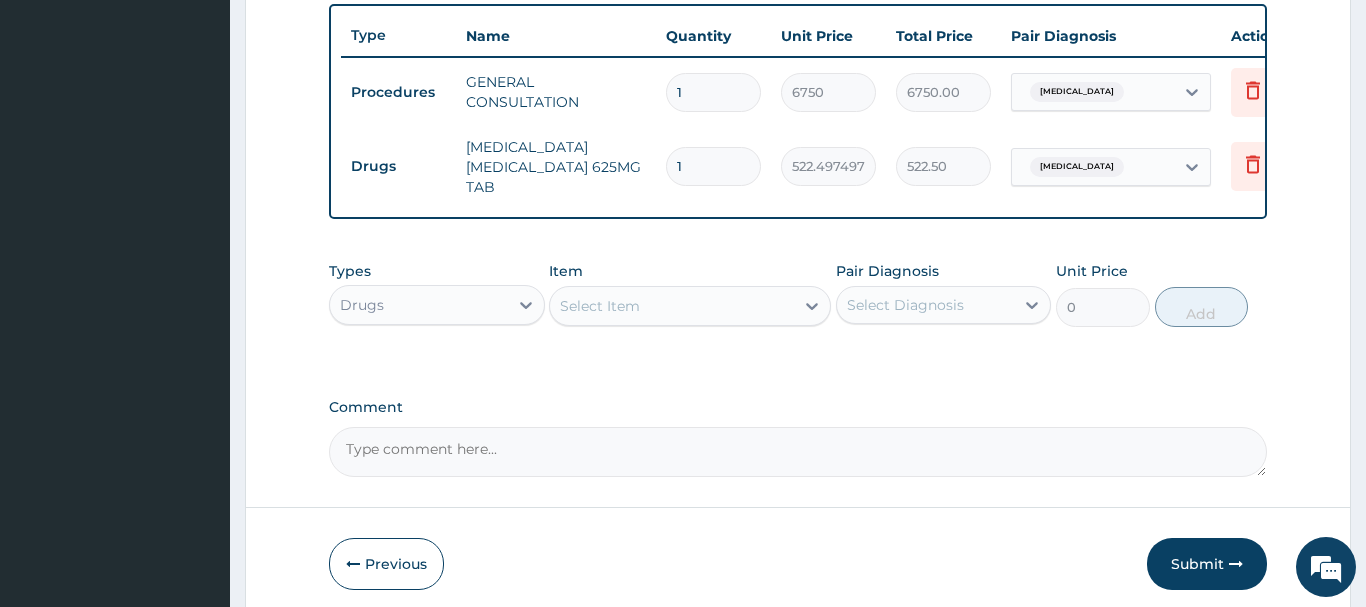 type on "15" 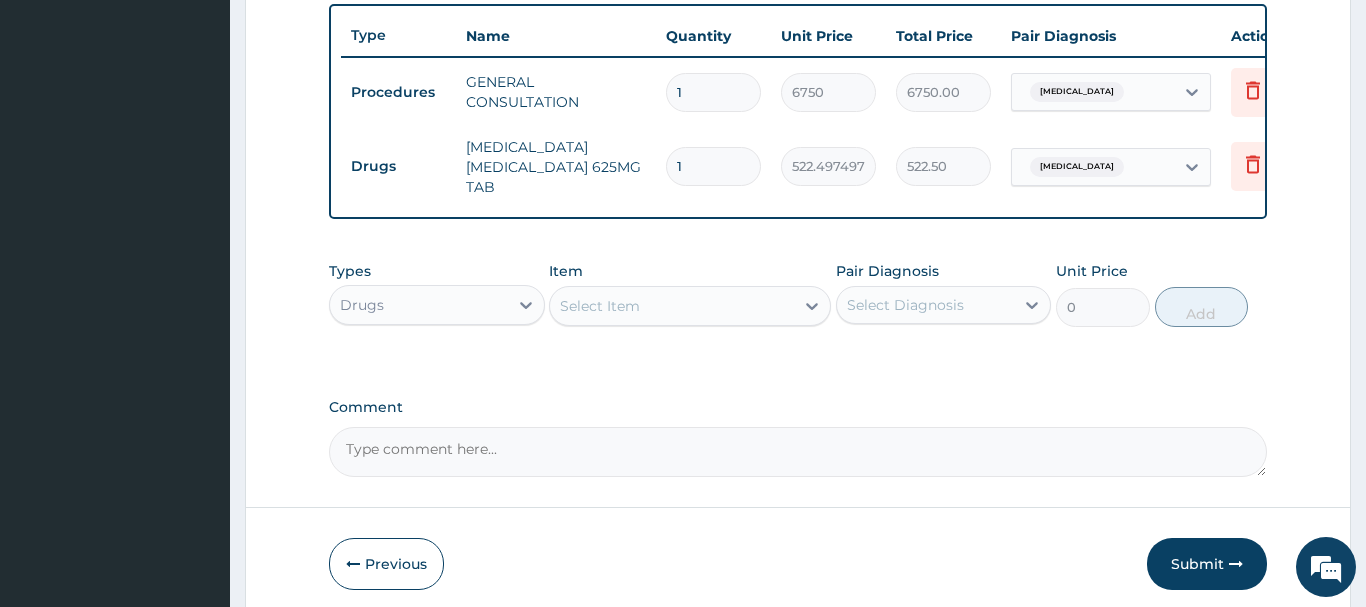 type on "7837.46" 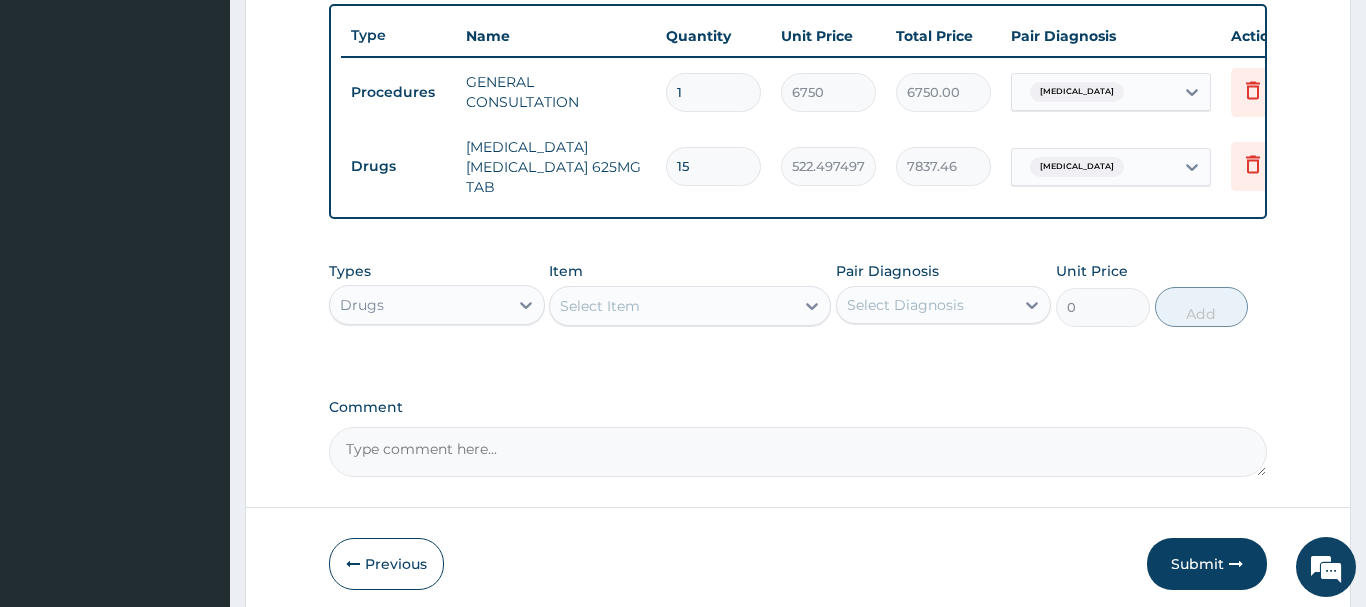 type on "15" 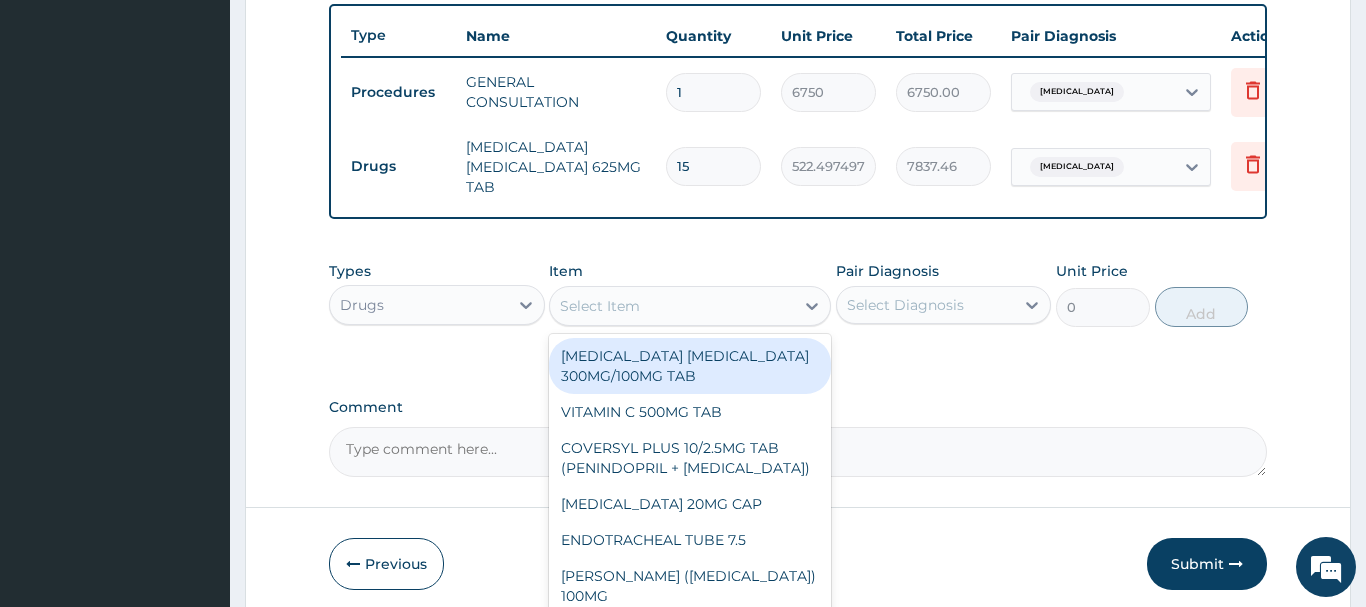 click on "Select Item" at bounding box center [600, 306] 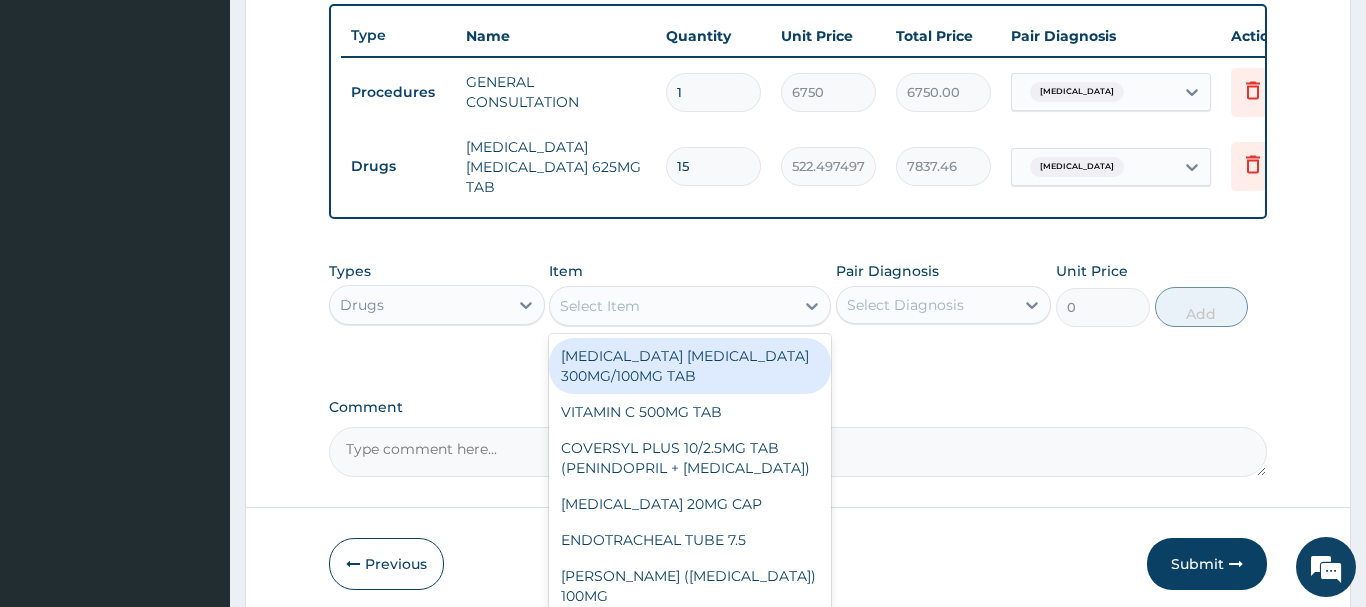 paste on "METRONIDAZOLE 200MG TAB" 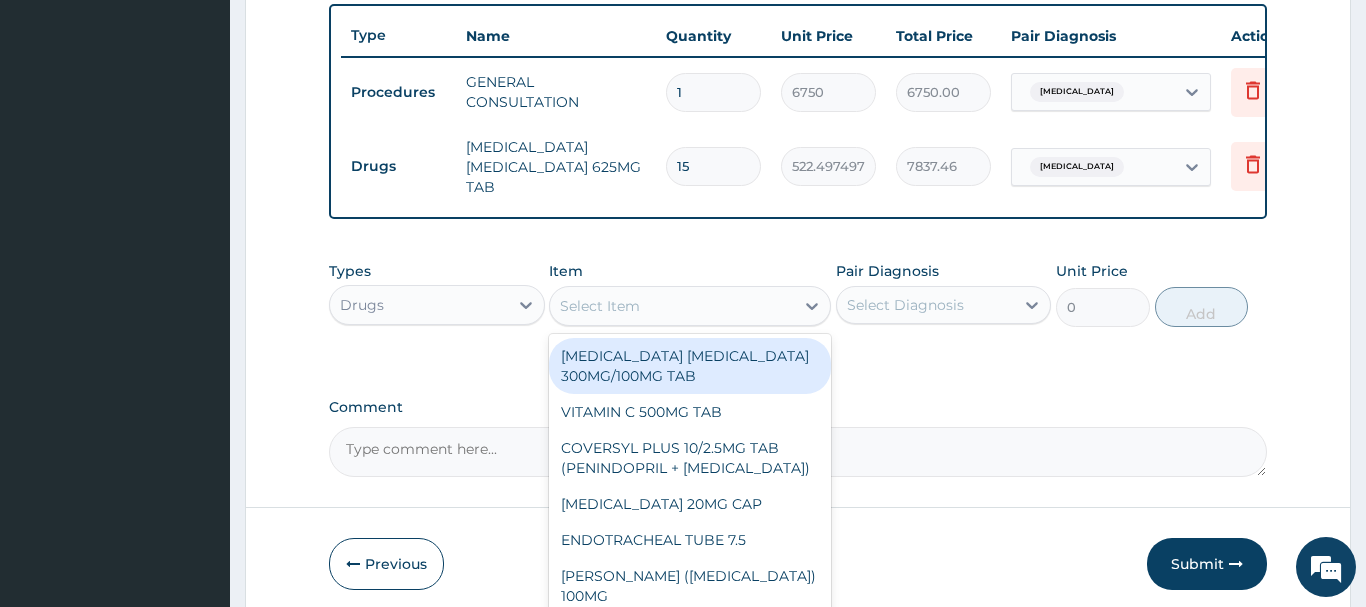 type on "METRONIDAZOLE 200MG TAB" 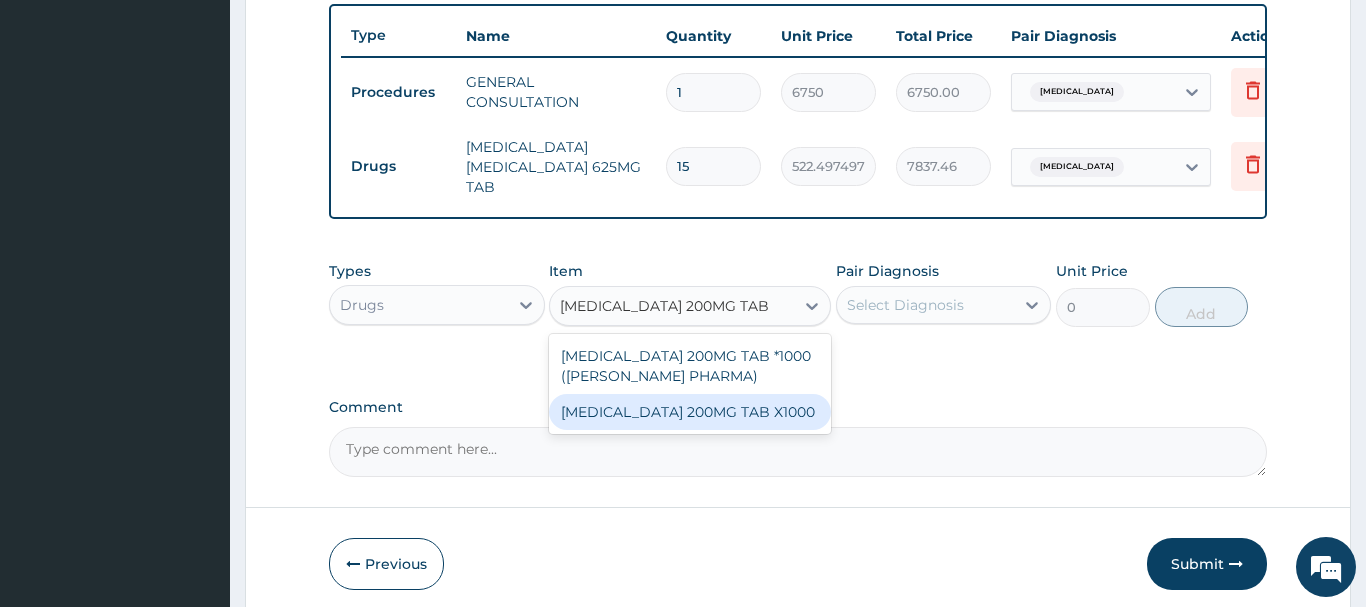 click on "[MEDICAL_DATA] 200MG TAB X1000" at bounding box center (690, 412) 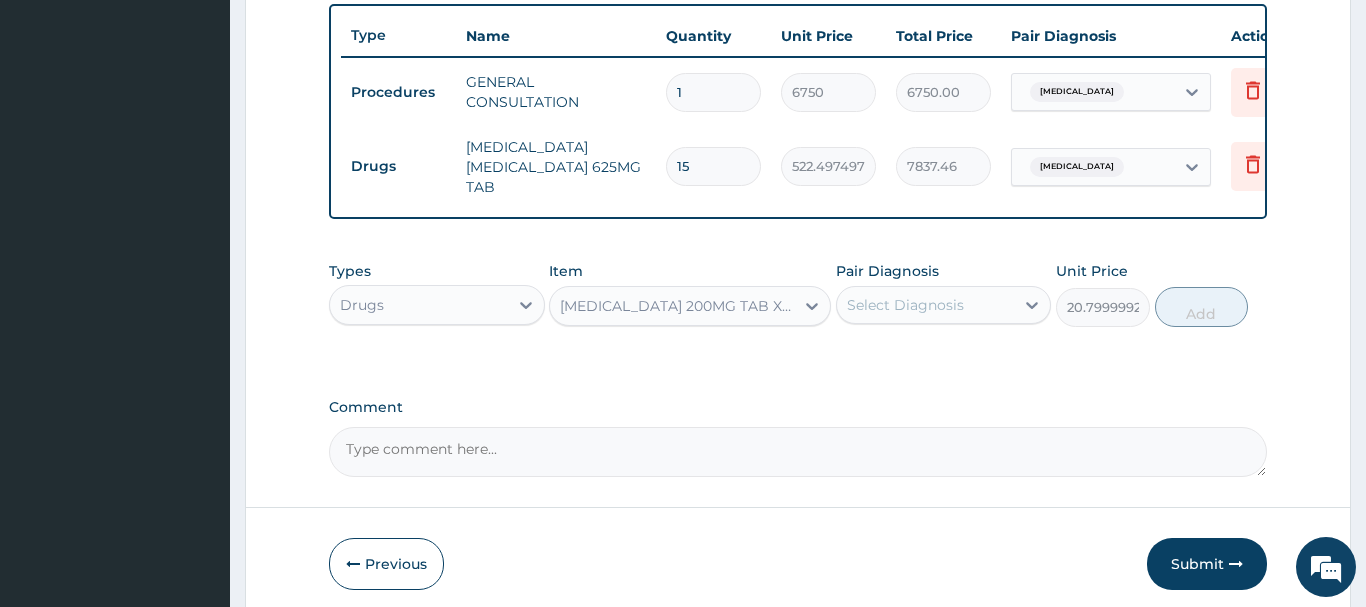 click on "Select Diagnosis" at bounding box center (905, 305) 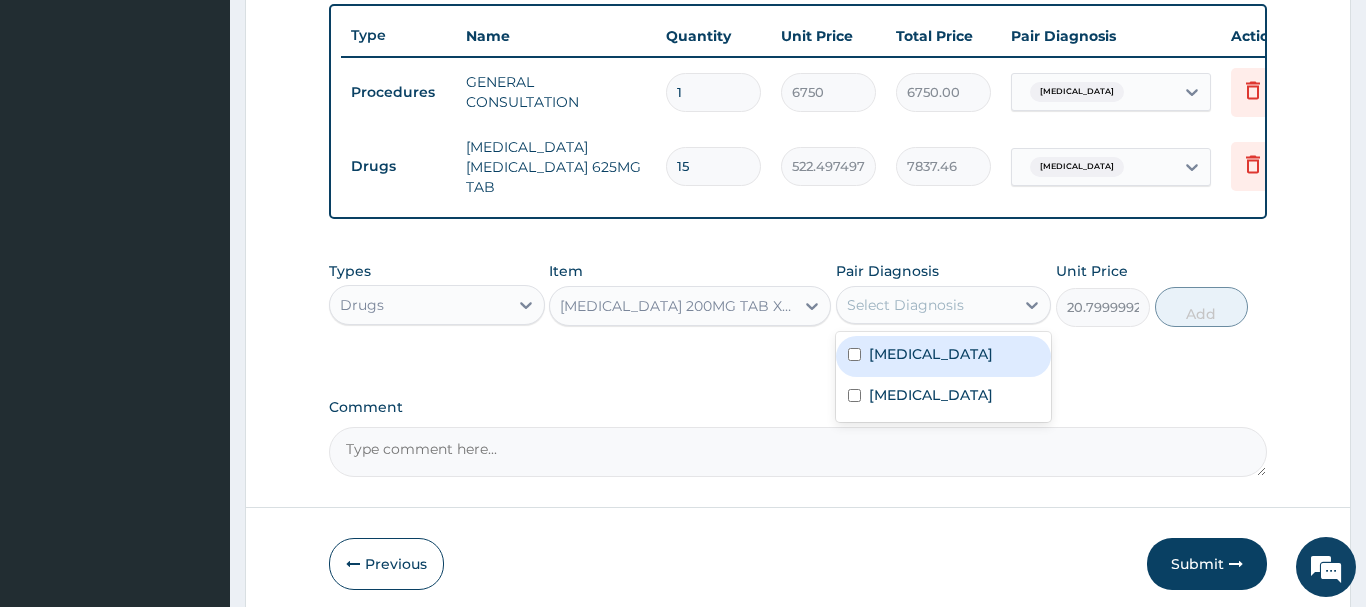 click on "Acute gingivitis" at bounding box center (931, 354) 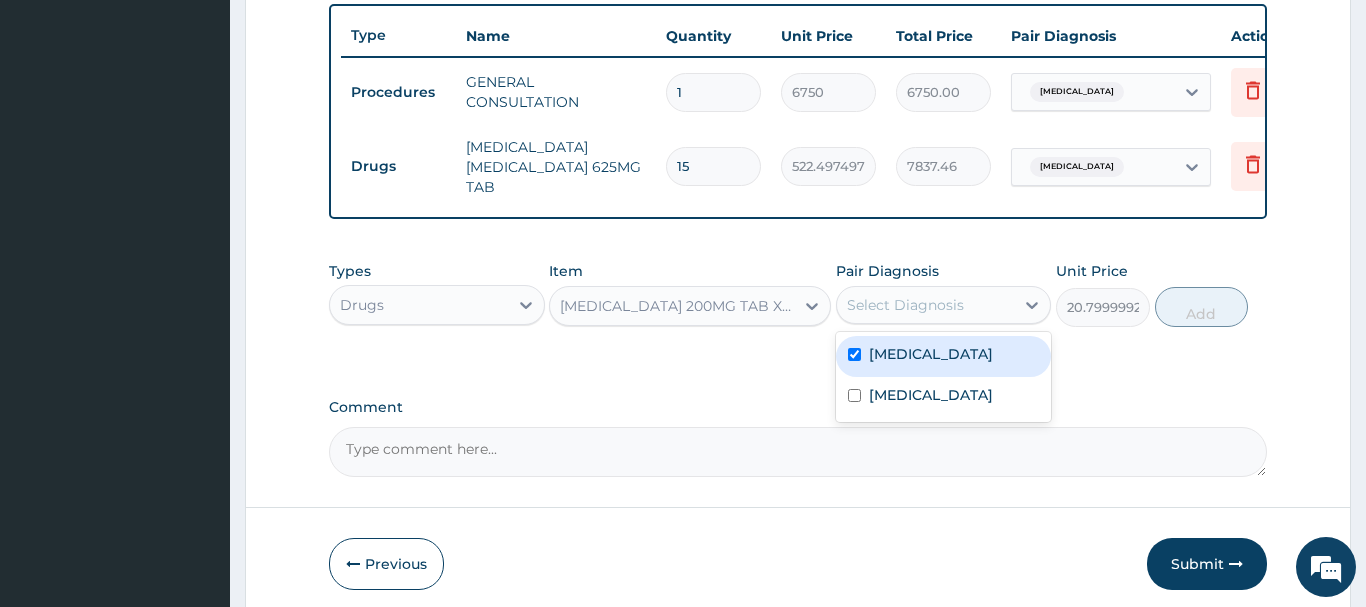 checkbox on "true" 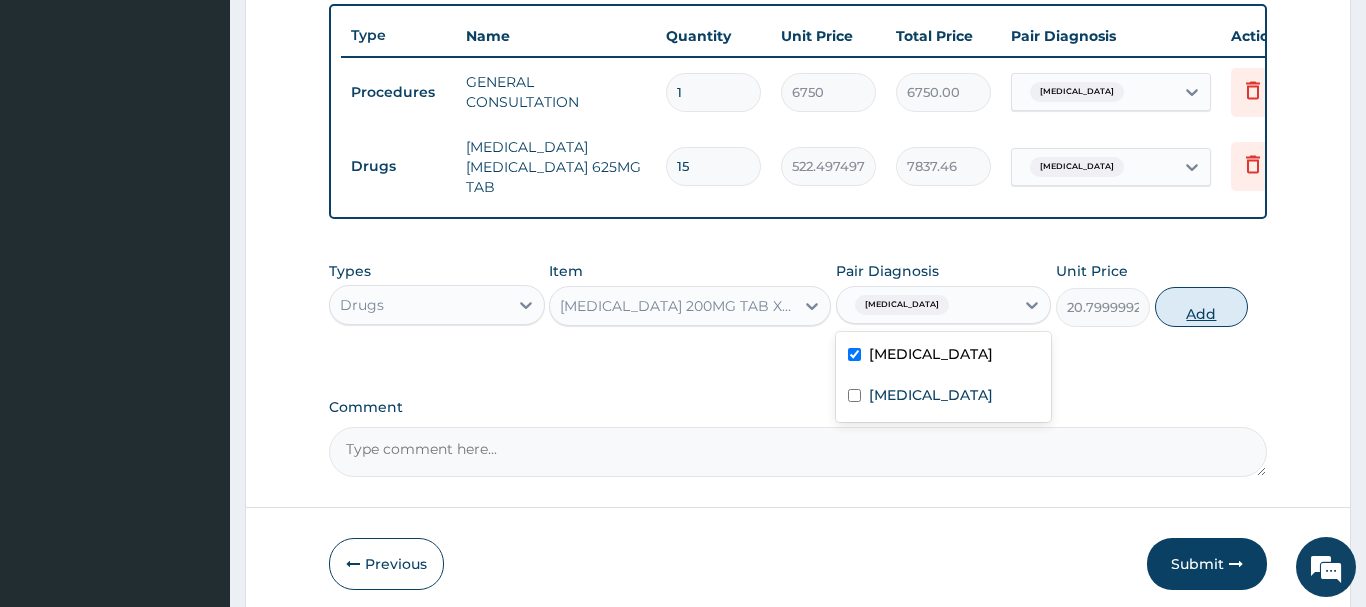 click on "Add" at bounding box center [1202, 307] 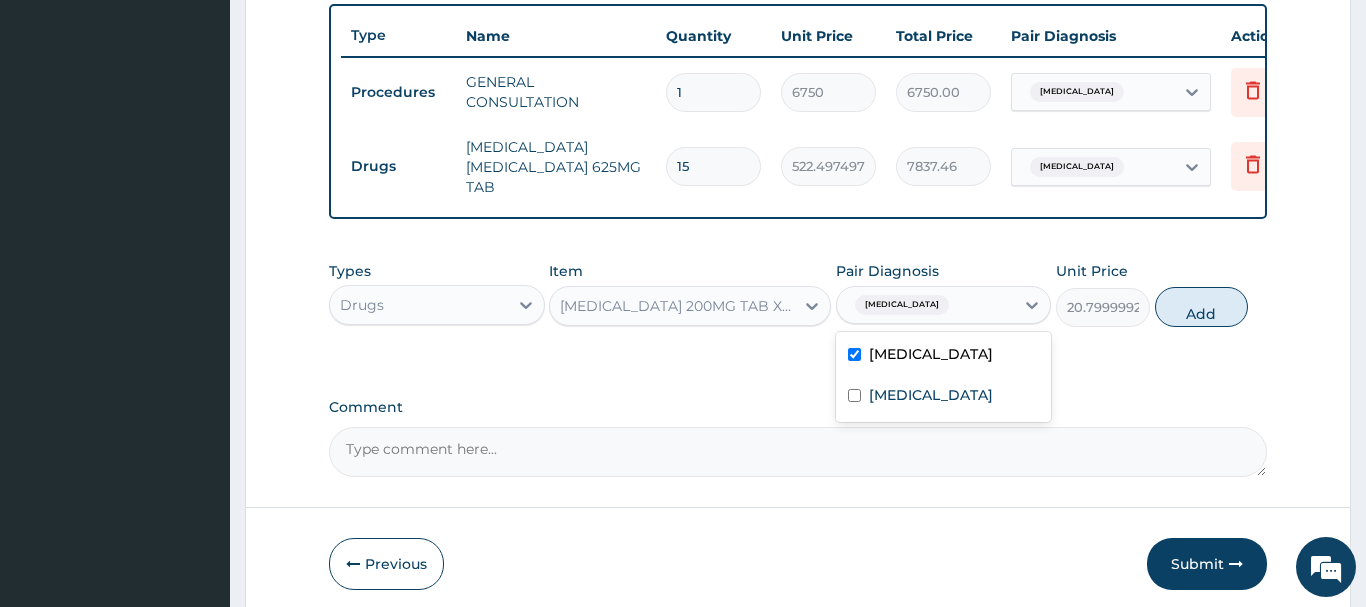type on "0" 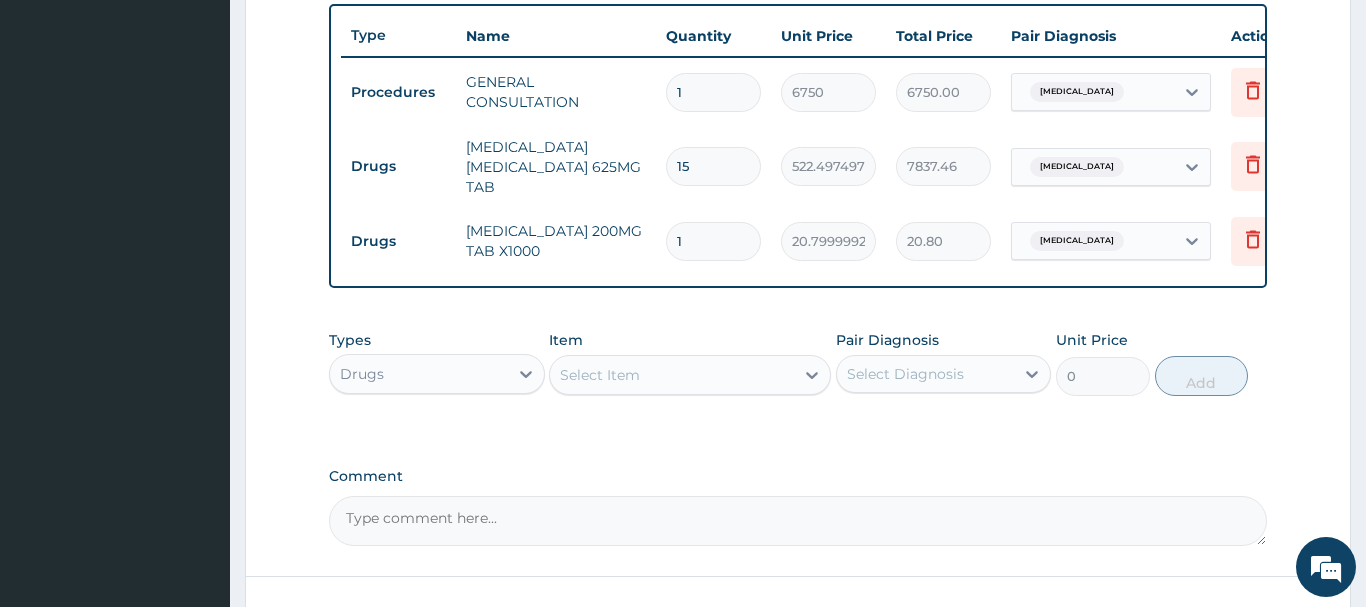 click on "1" at bounding box center (713, 241) 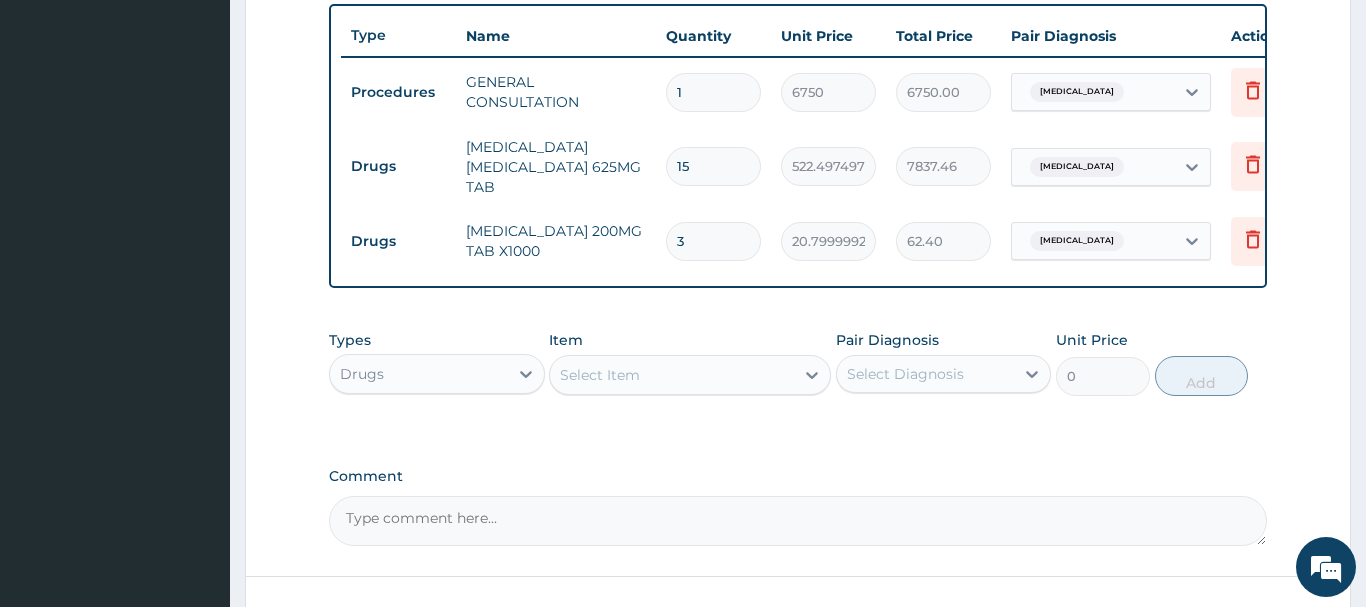type on "30" 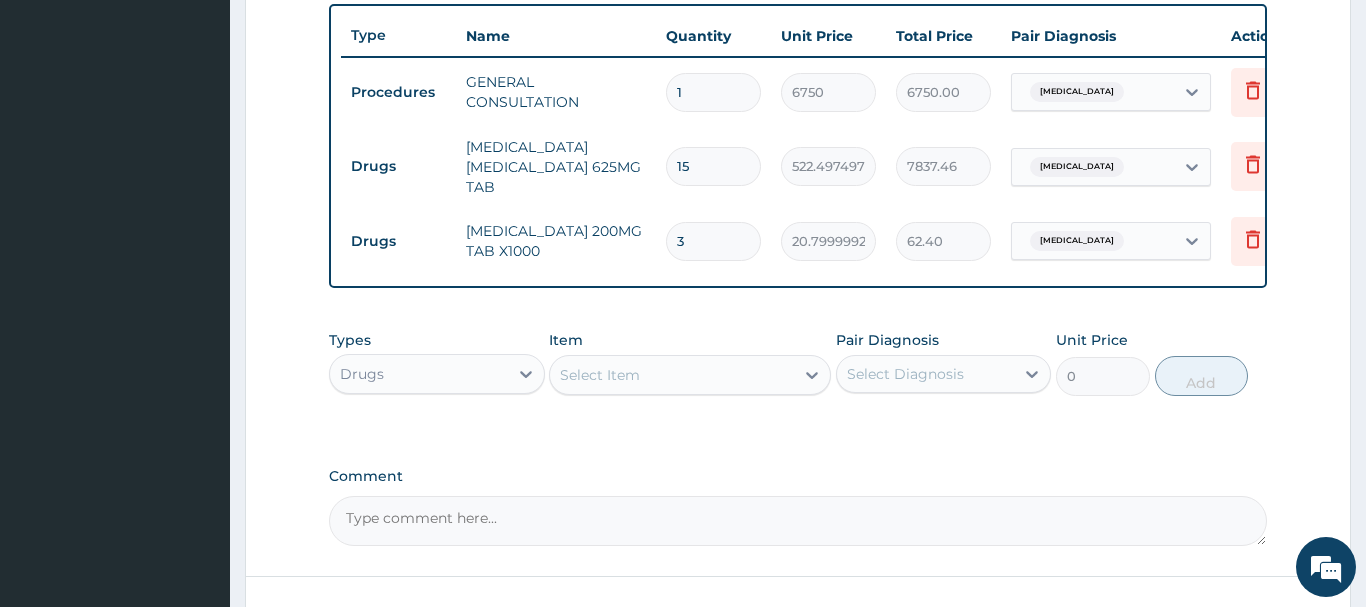 type on "624.00" 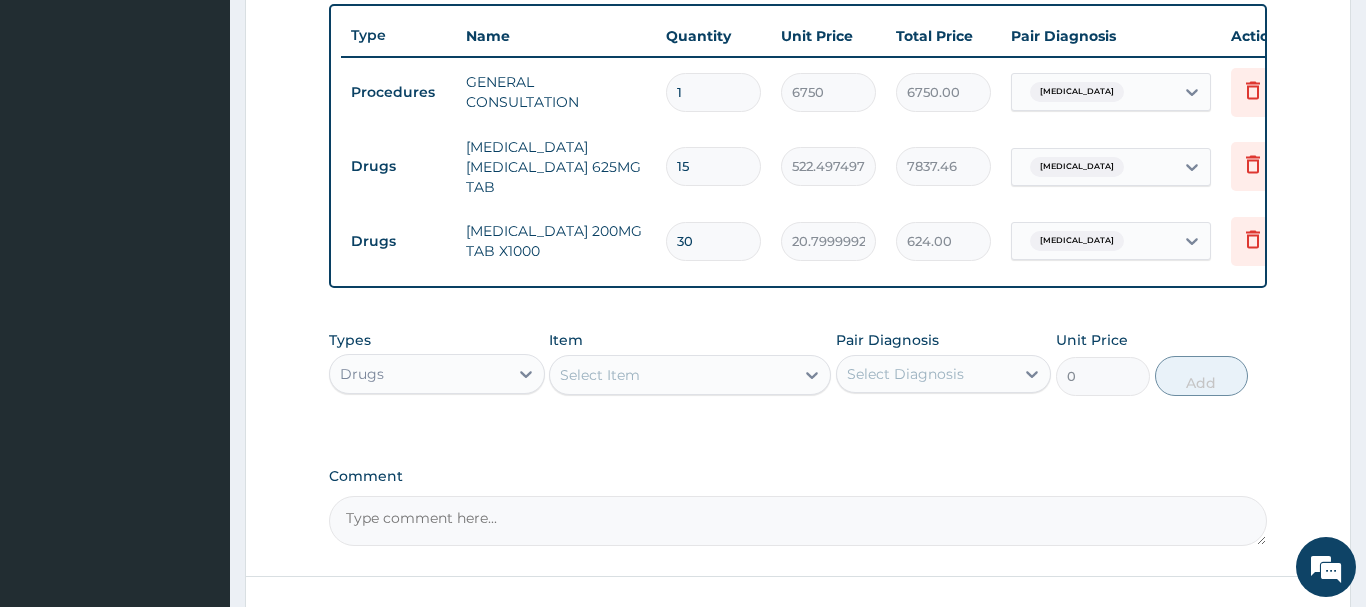 type on "30" 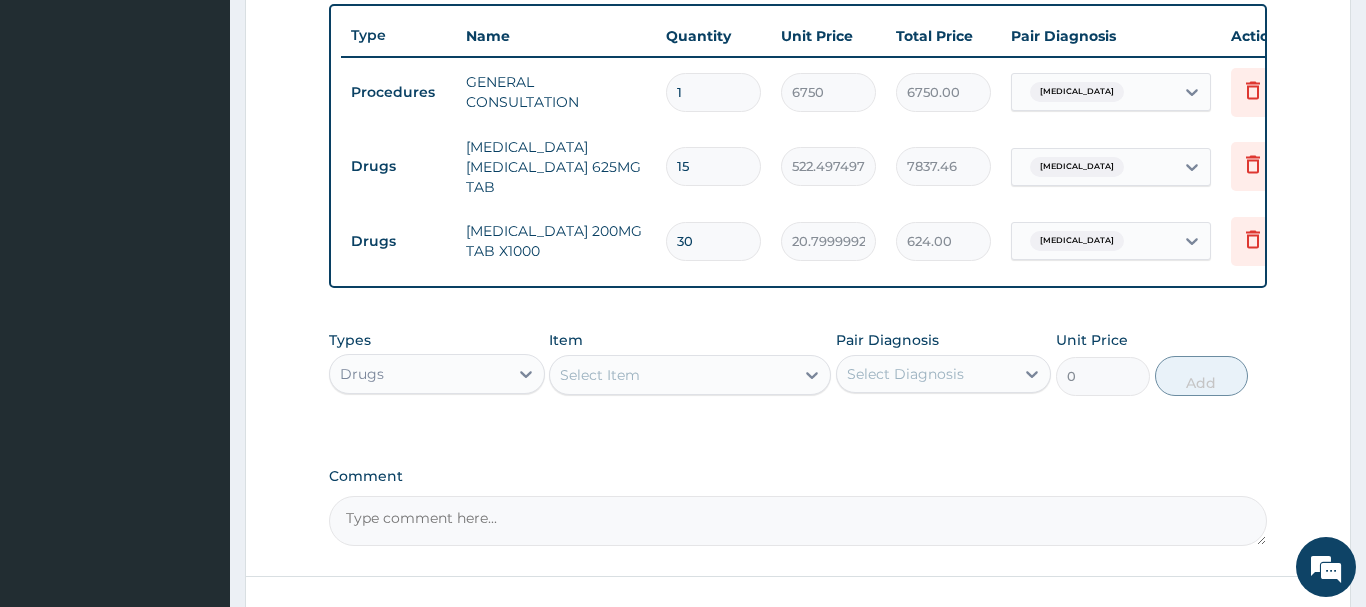 click on "Select Item" at bounding box center (600, 375) 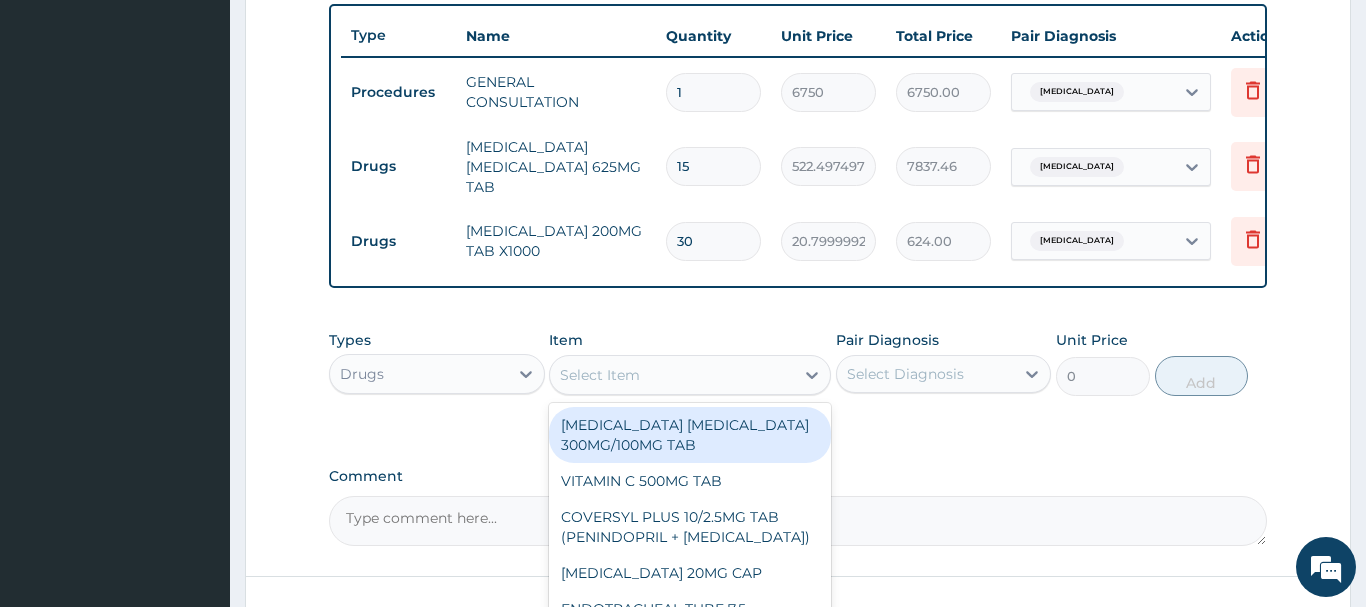 paste on "[MEDICAL_DATA] 500MG TAB" 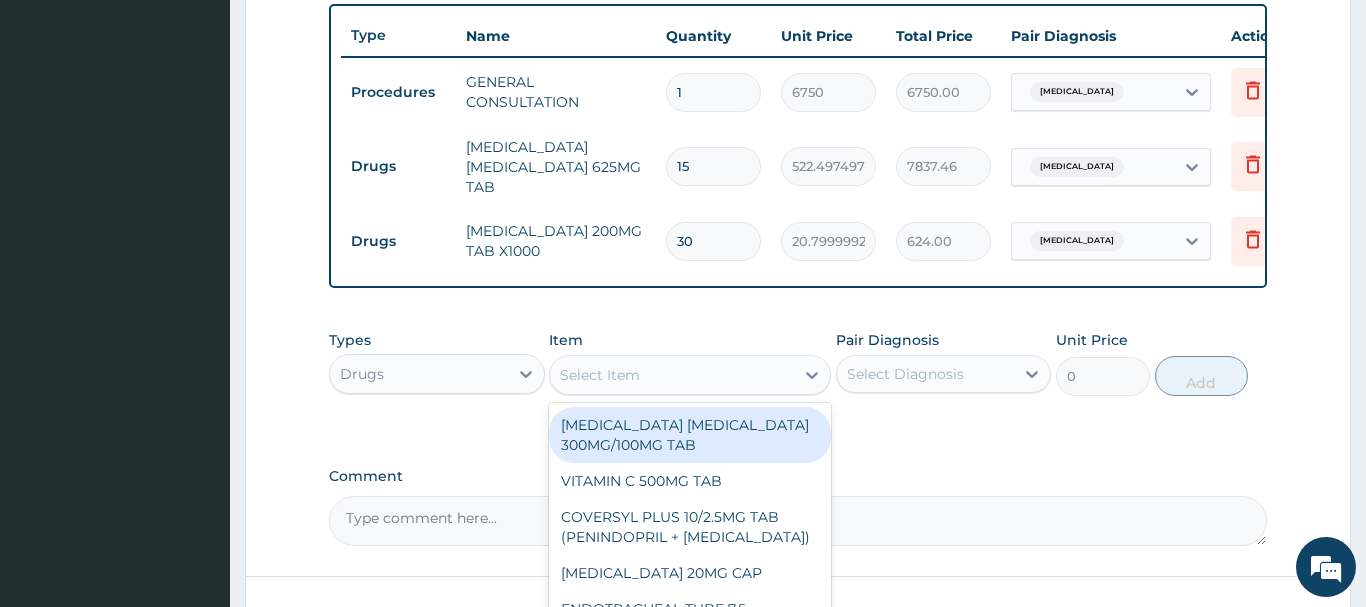 type on "[MEDICAL_DATA] 500MG TAB" 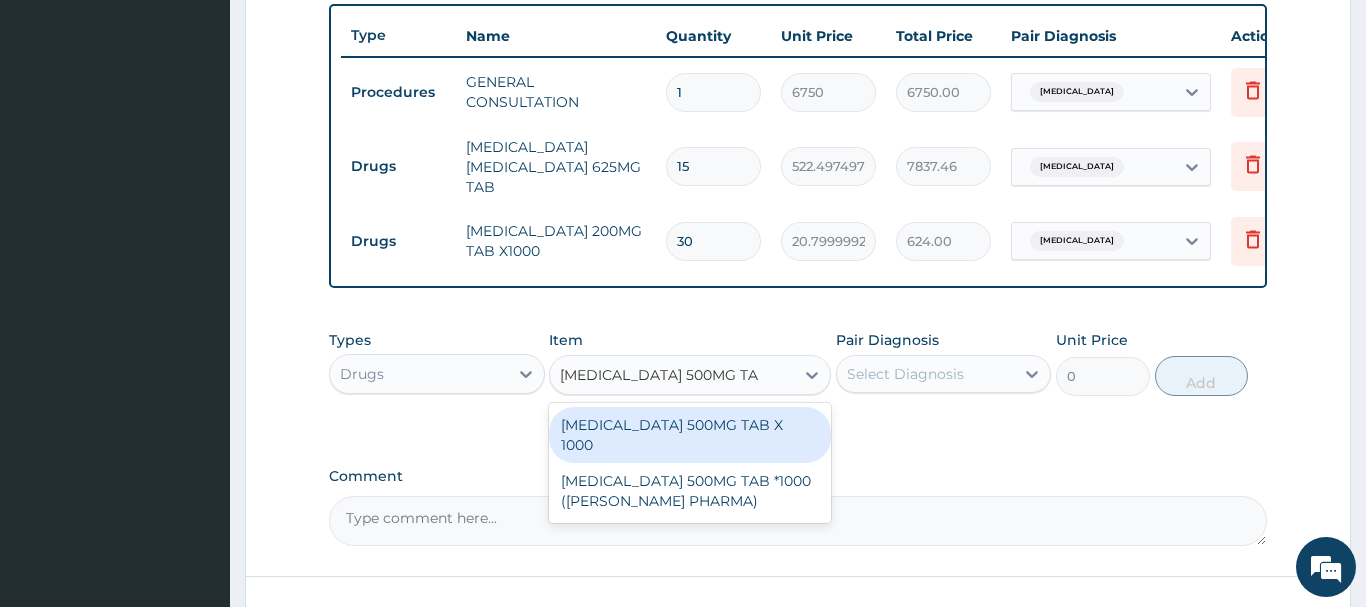 click on "[MEDICAL_DATA] 500MG TAB X 1000" at bounding box center (690, 435) 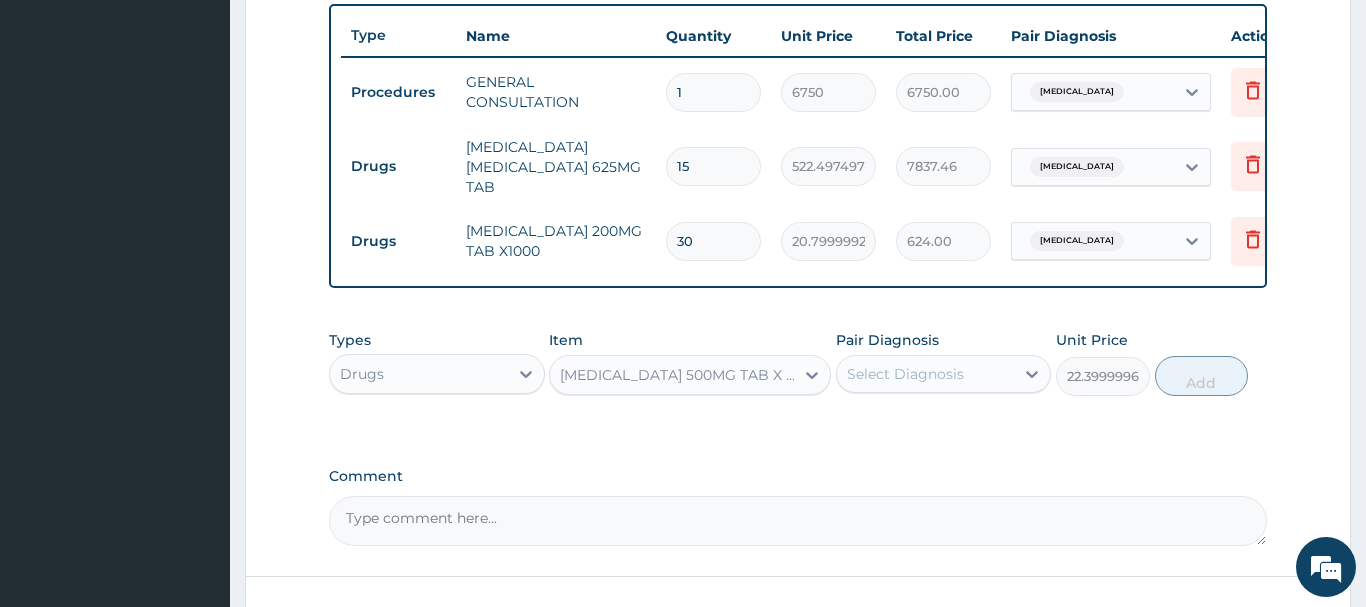 click on "Select Diagnosis" at bounding box center (905, 374) 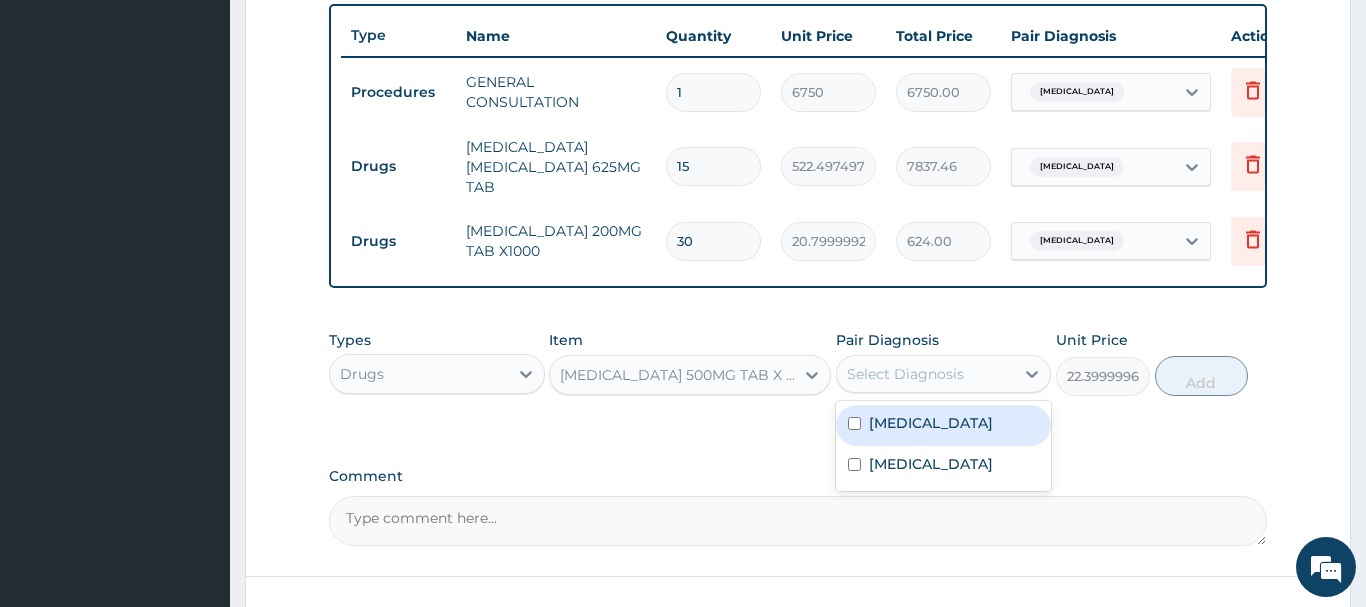 click on "Acute gingivitis" at bounding box center [931, 423] 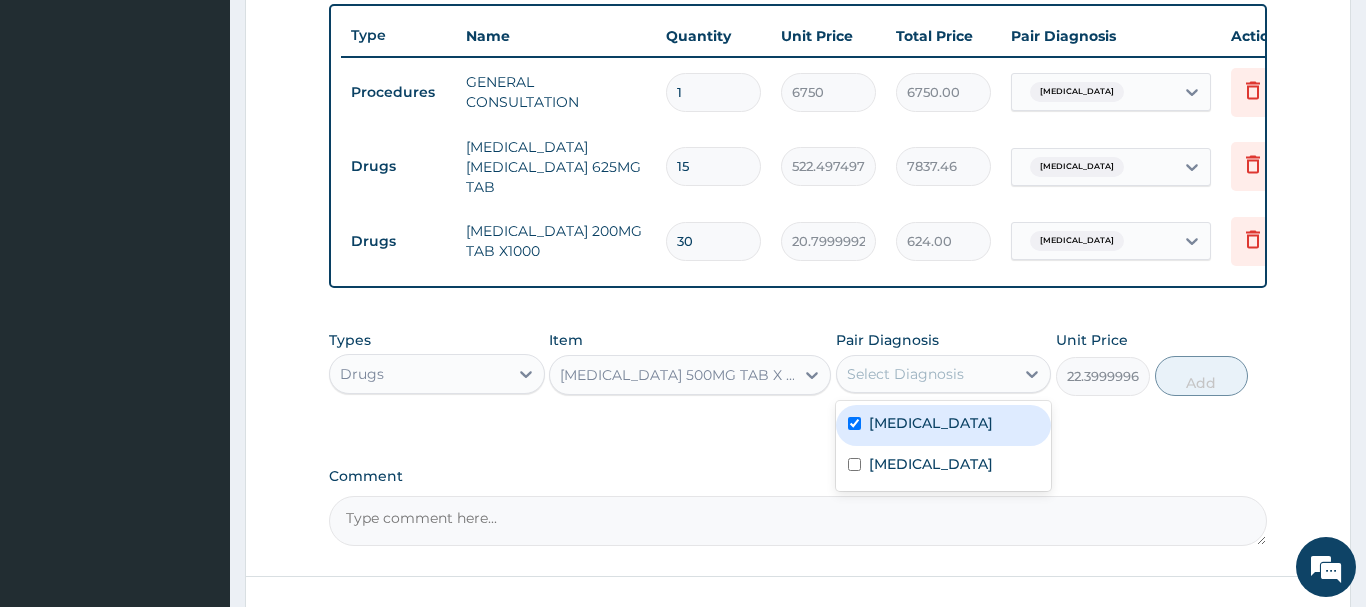 checkbox on "true" 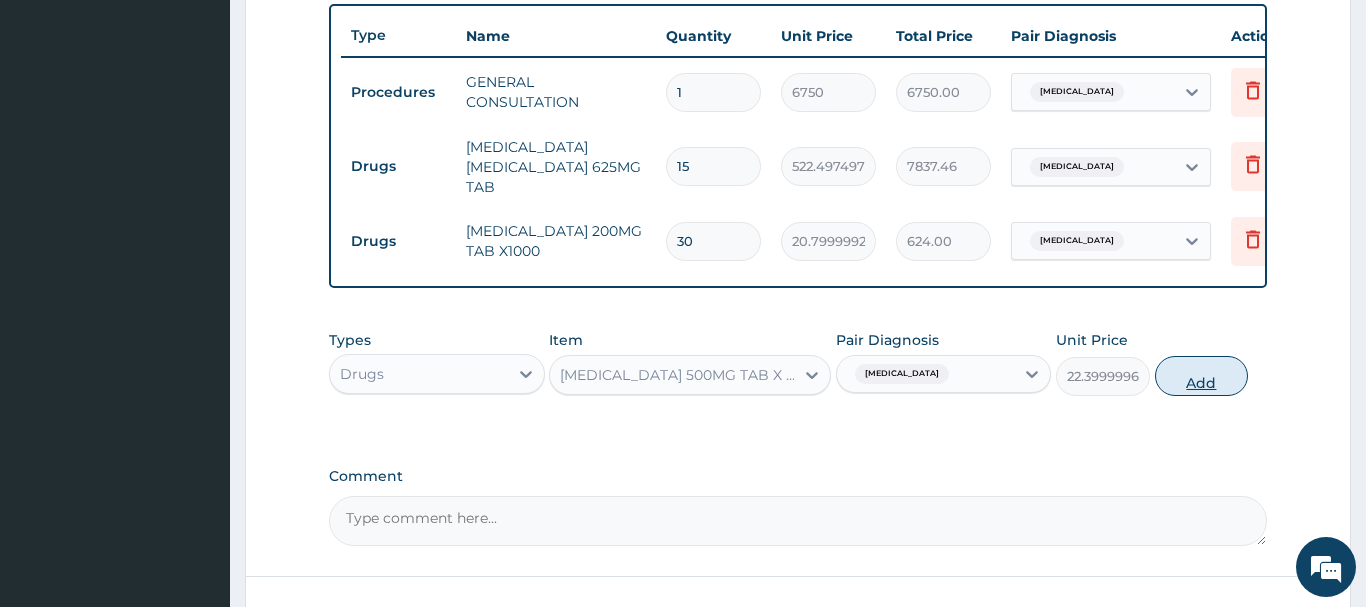 click on "Add" at bounding box center (1202, 376) 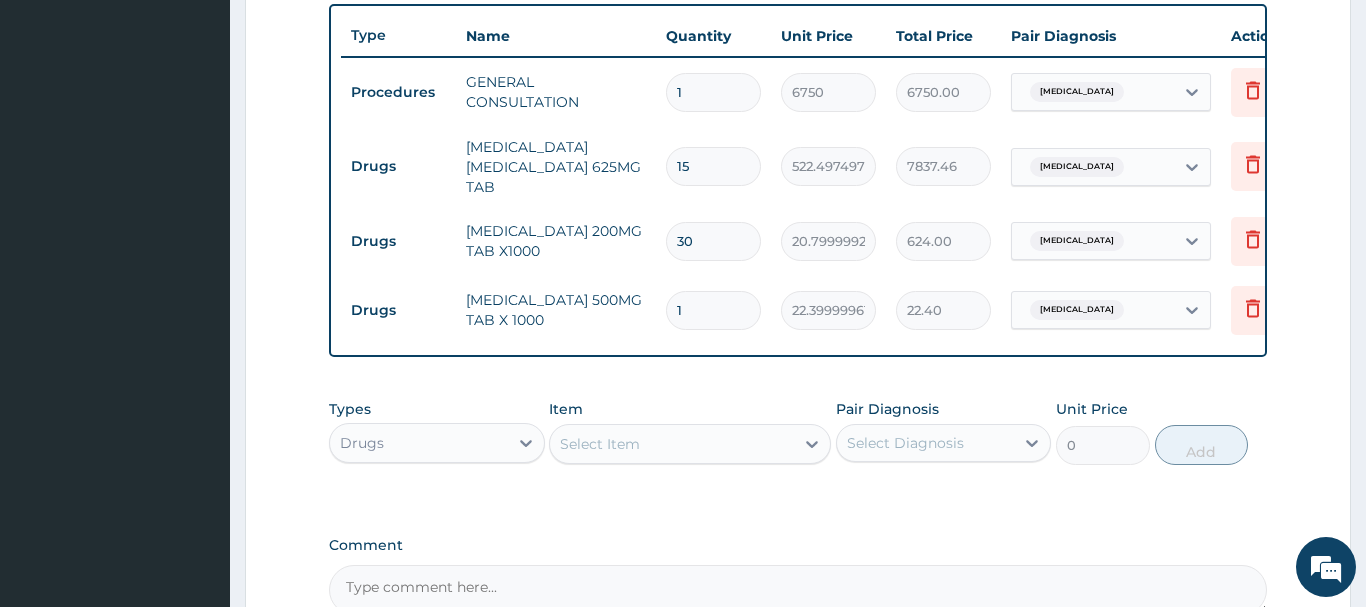 type on "18" 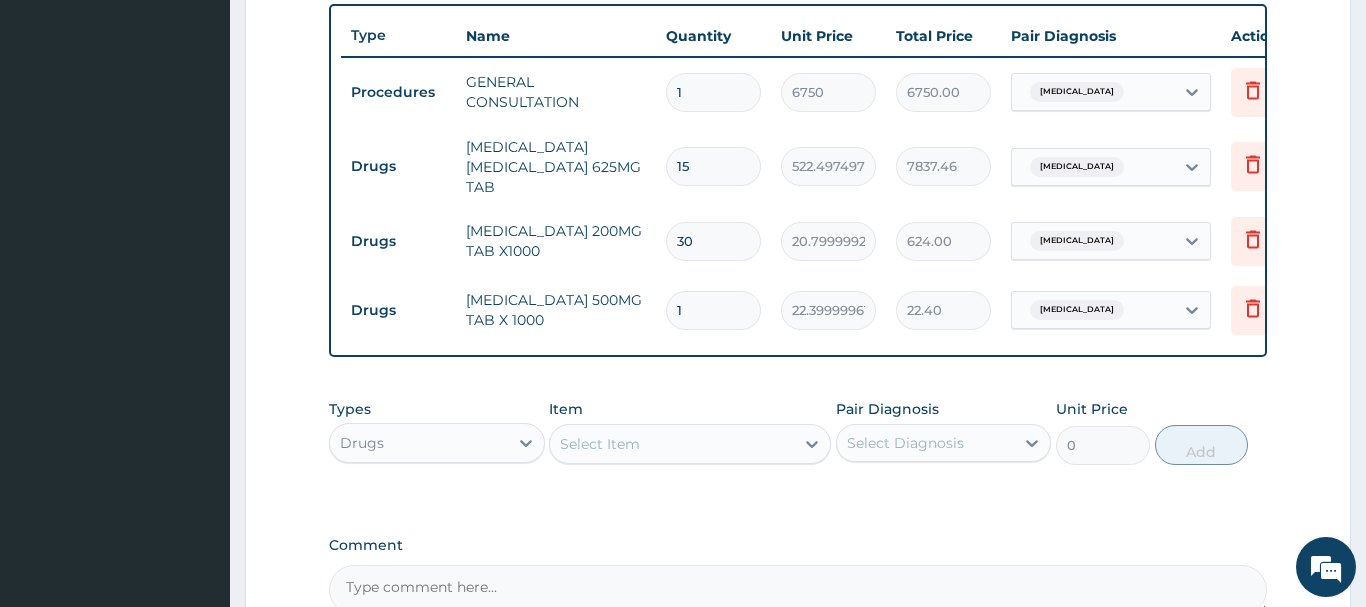 type on "403.20" 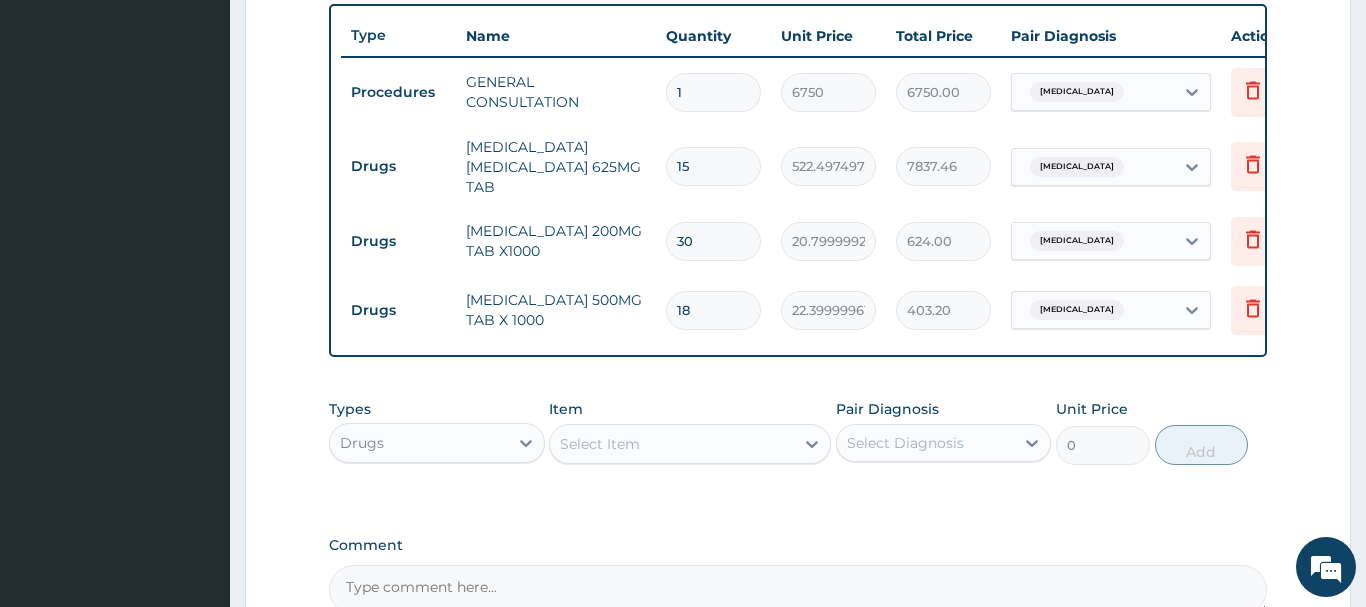 type on "18" 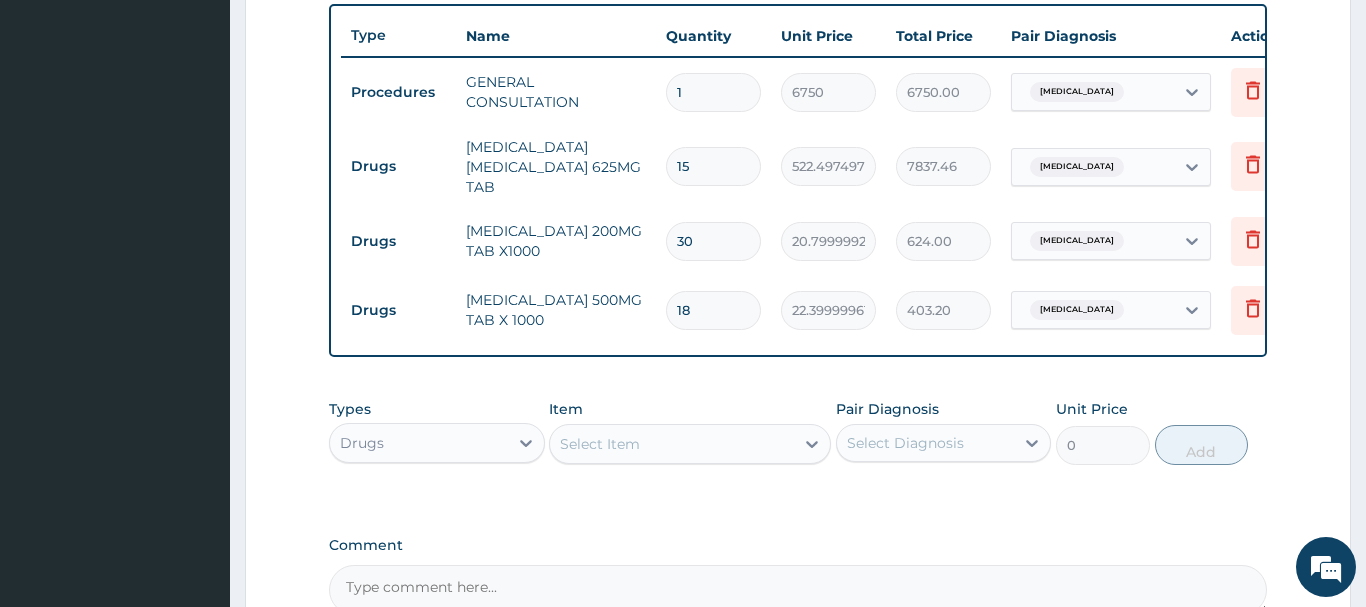 drag, startPoint x: 584, startPoint y: 447, endPoint x: 597, endPoint y: 444, distance: 13.341664 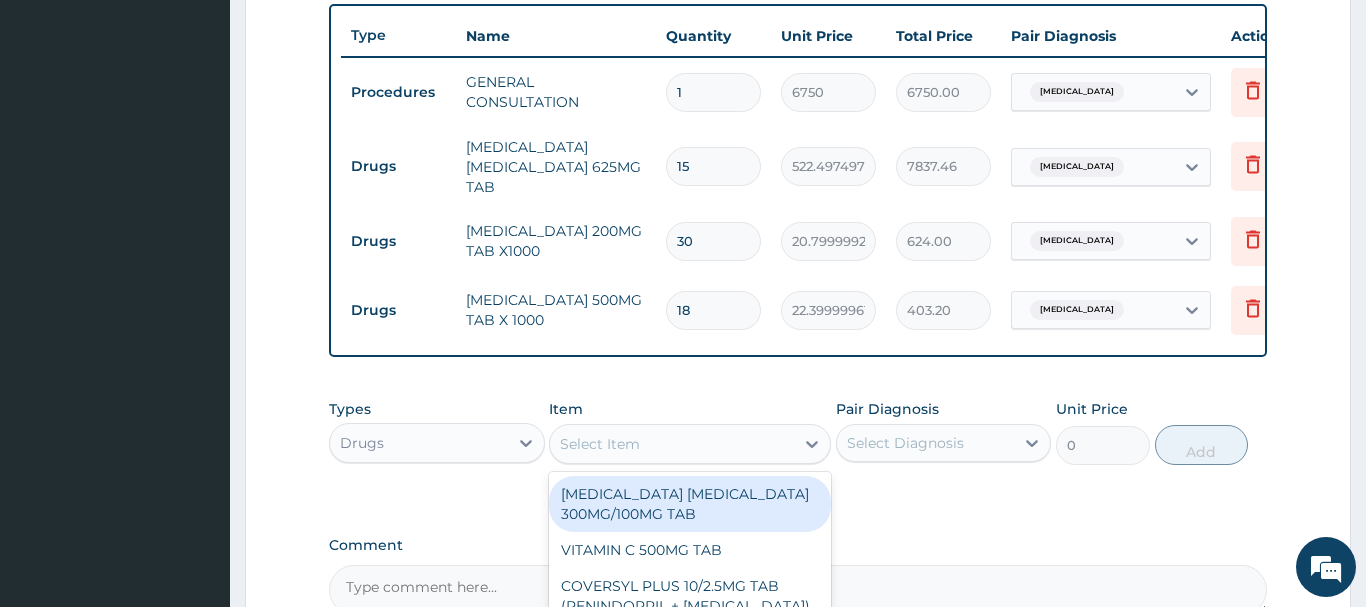 paste on "VITAMIN C 100MG TAB" 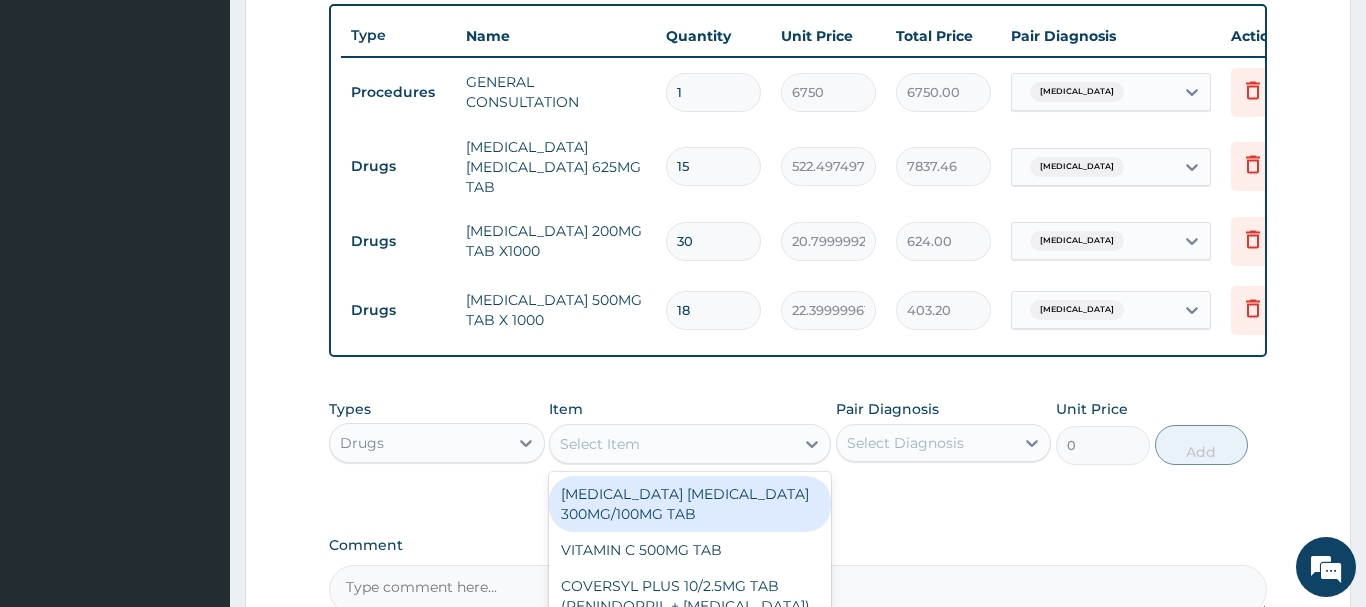 type on "VITAMIN C 100MG TAB" 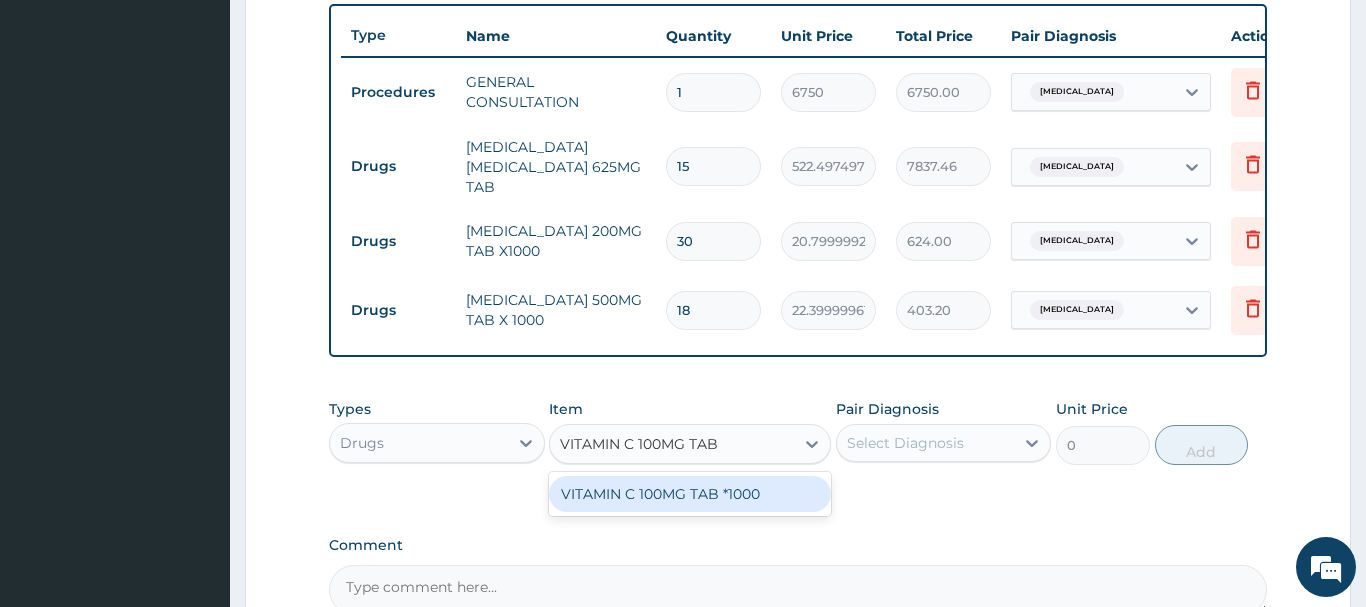 scroll, scrollTop: 944, scrollLeft: 0, axis: vertical 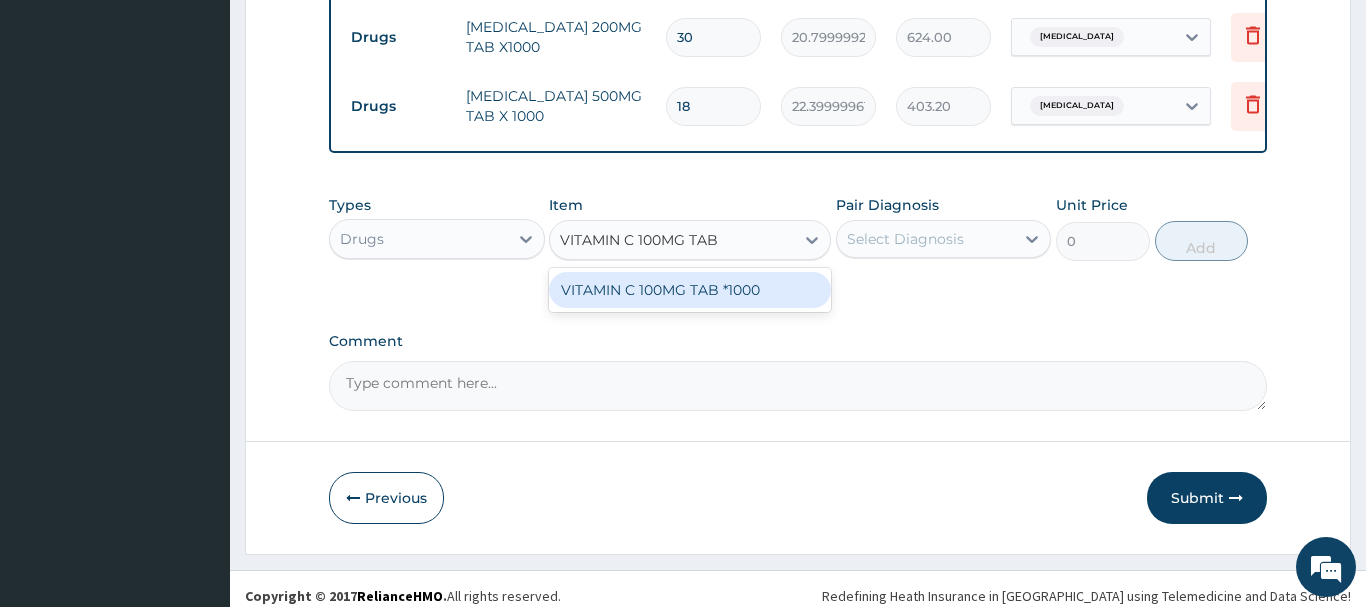 click on "VITAMIN C 100MG TAB *1000" at bounding box center (690, 290) 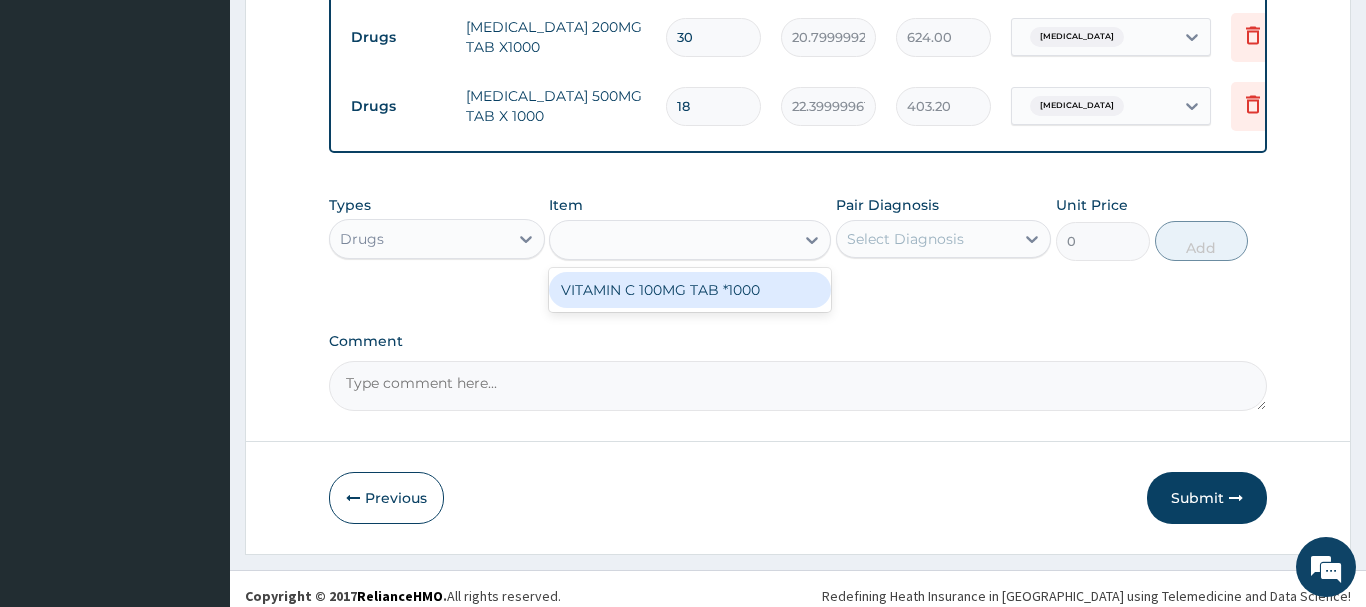 type on "5.820000171661377" 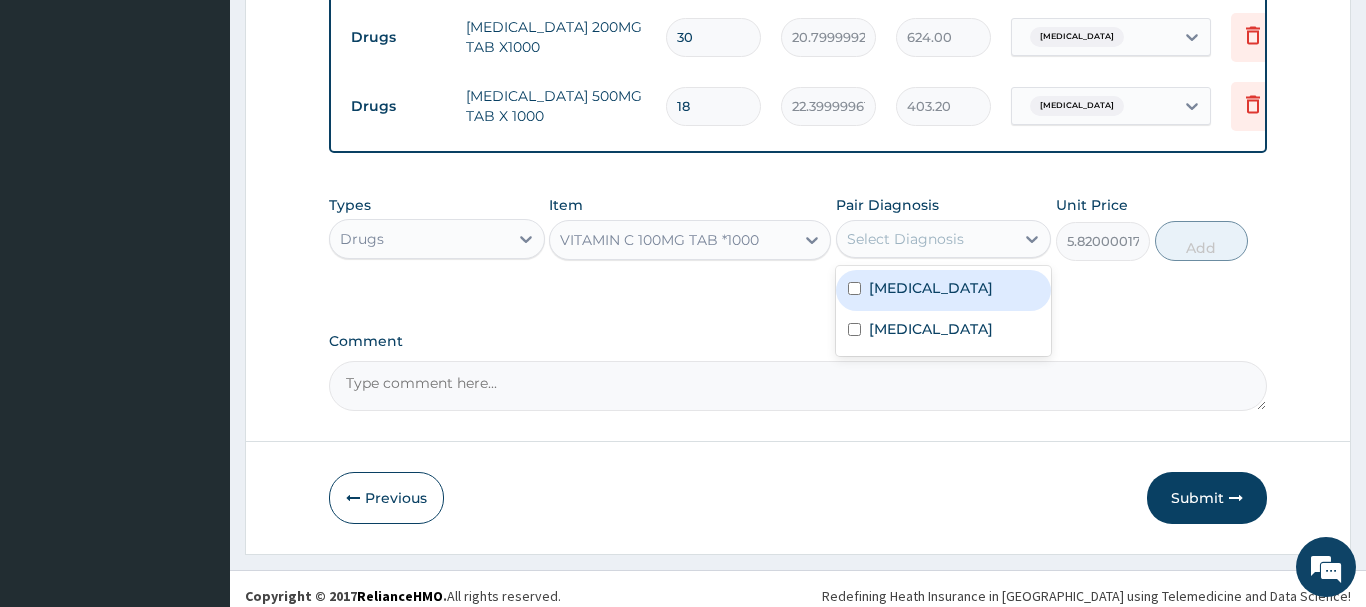 click on "Select Diagnosis" at bounding box center [905, 239] 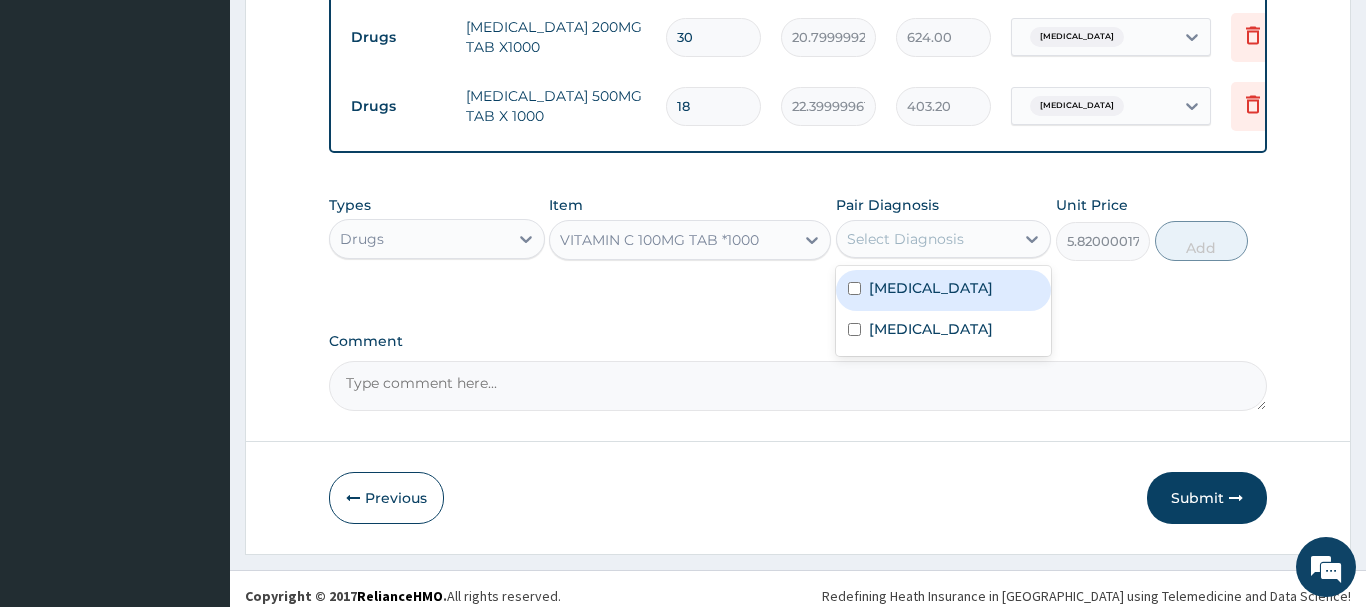 click on "Acute gingivitis" at bounding box center (931, 288) 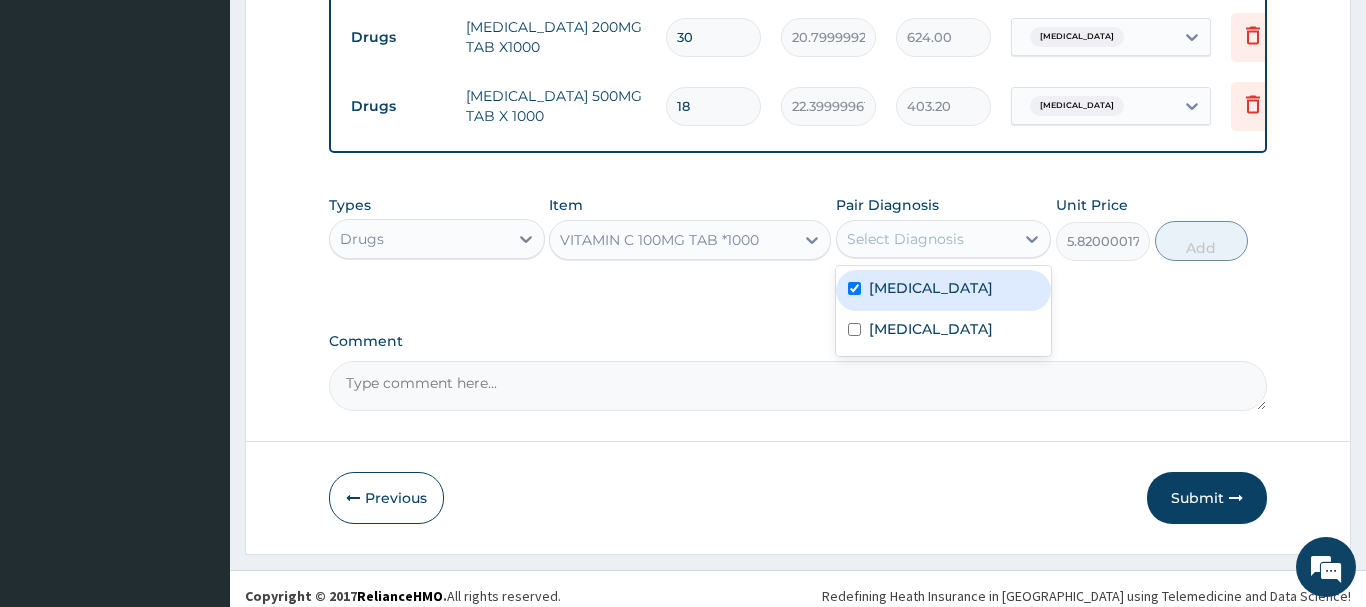 checkbox on "true" 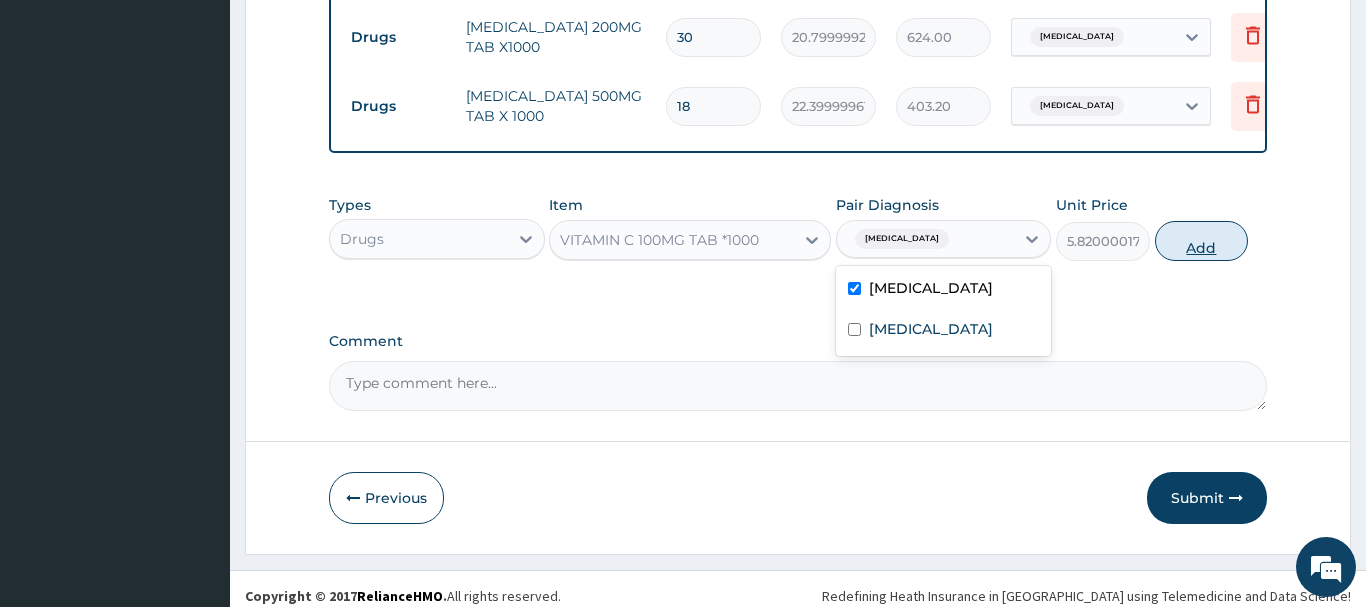 click on "Add" at bounding box center [1202, 241] 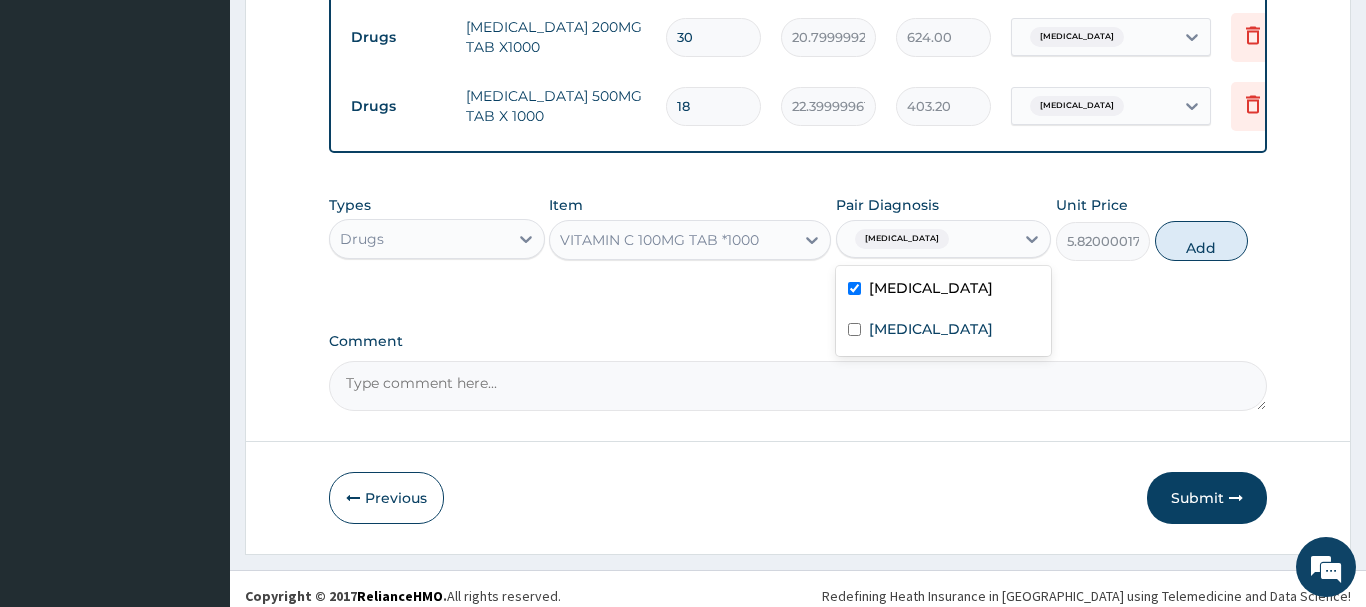 type on "0" 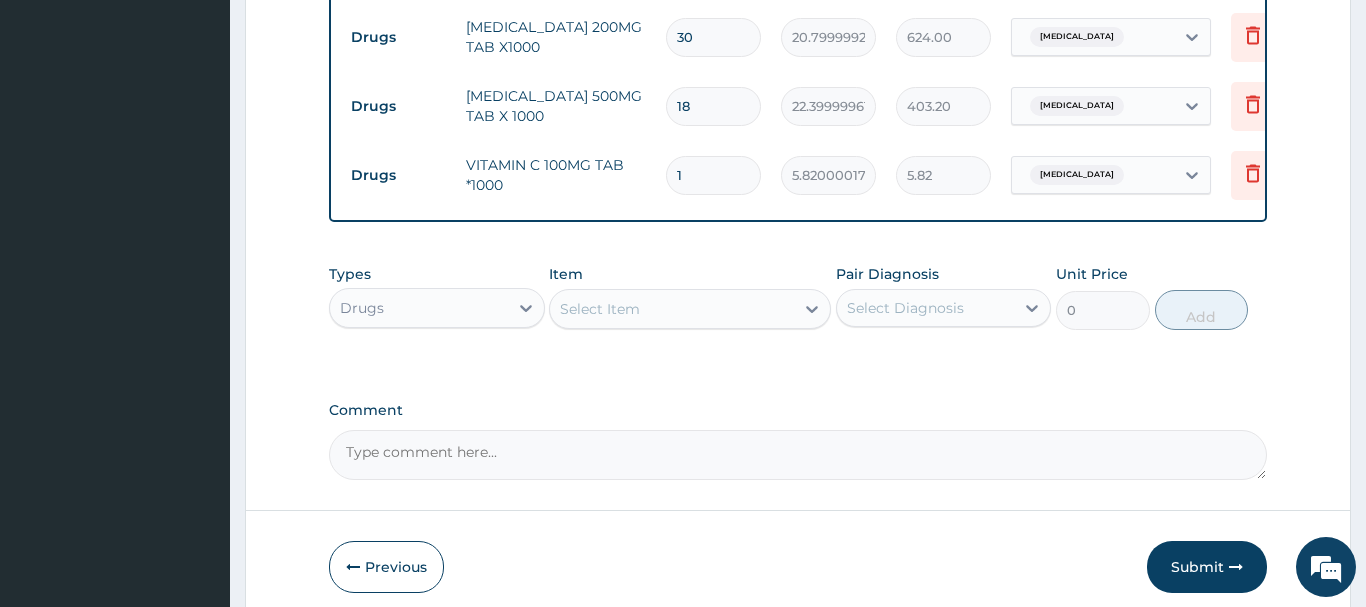 drag, startPoint x: 701, startPoint y: 166, endPoint x: 640, endPoint y: 194, distance: 67.11929 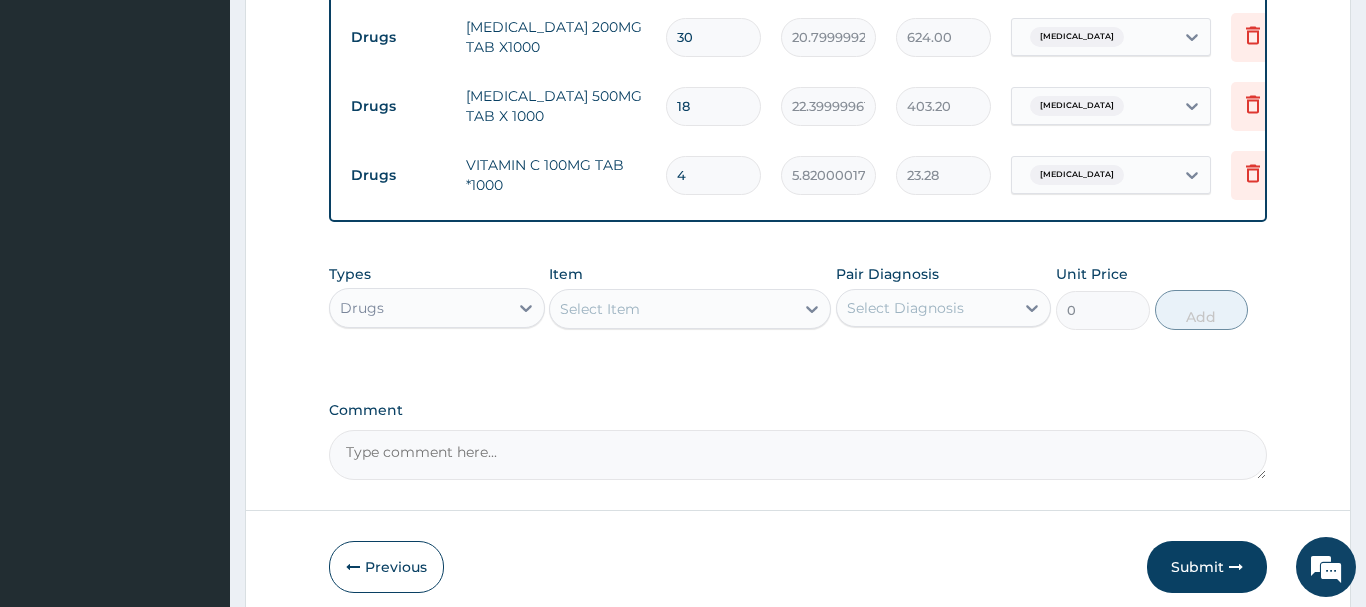 type on "42" 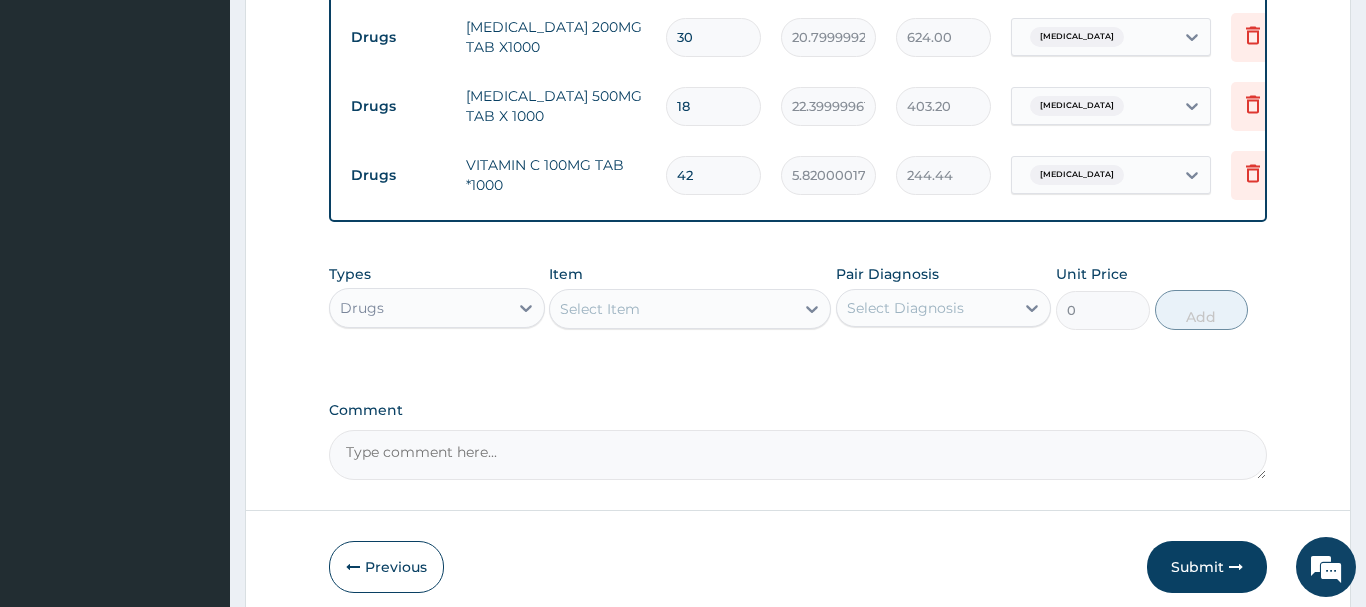 type on "42" 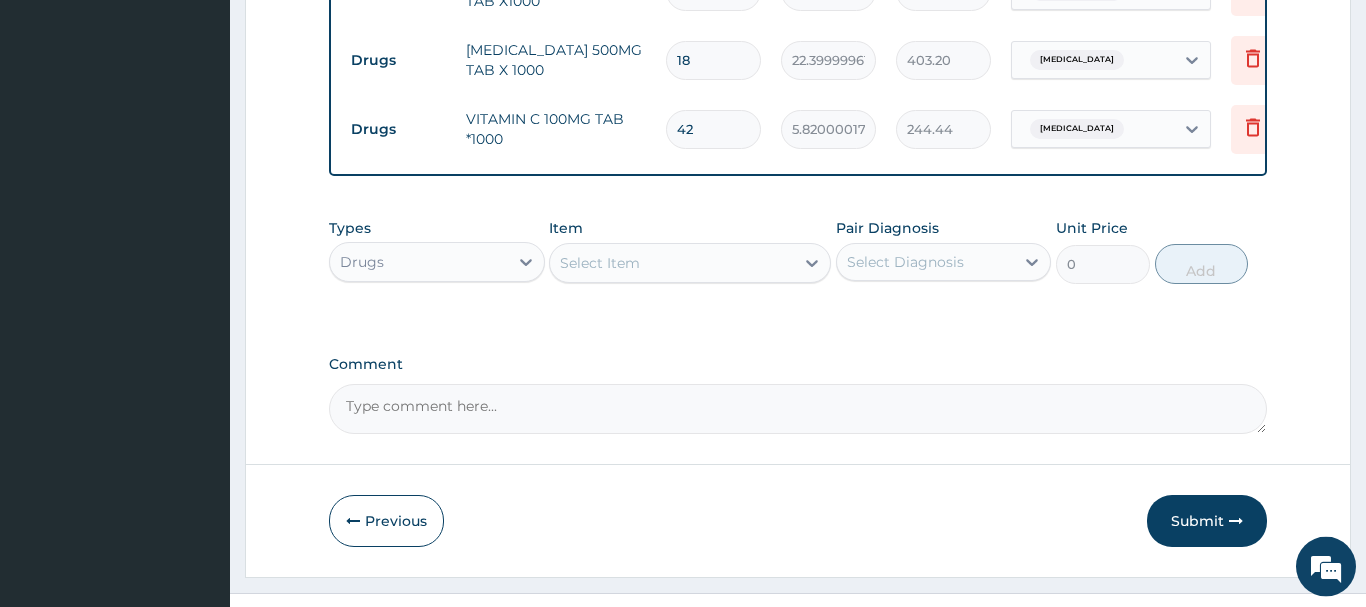 scroll, scrollTop: 1027, scrollLeft: 0, axis: vertical 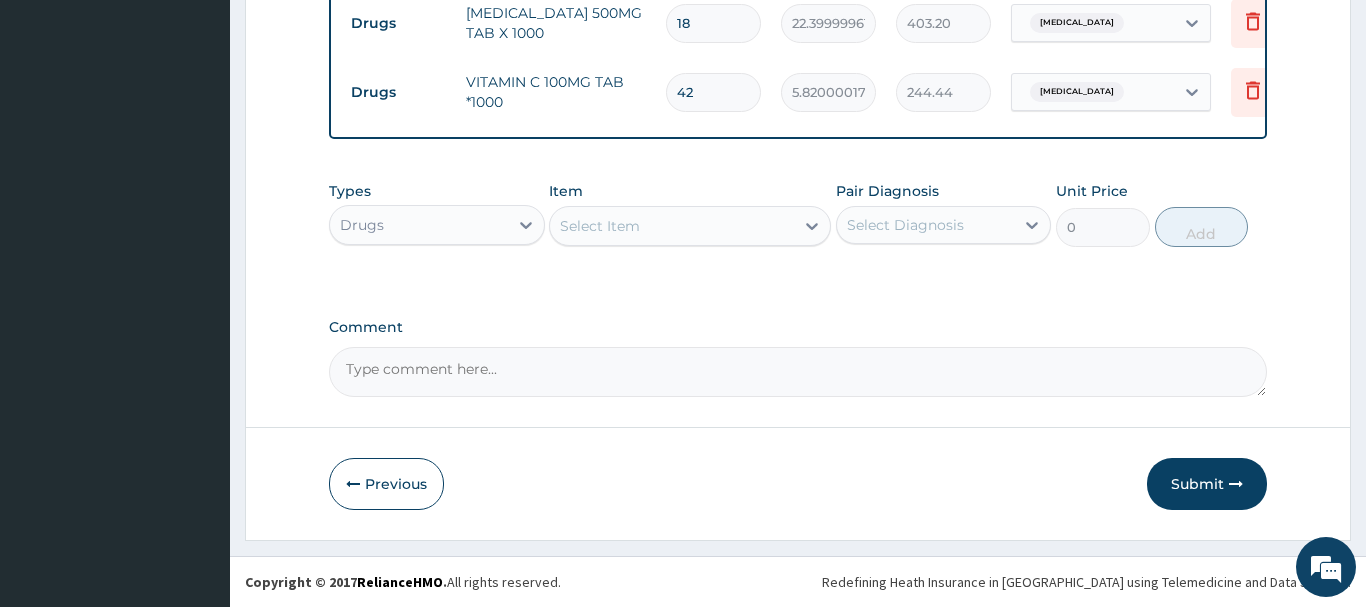 click on "Drugs" at bounding box center (419, 225) 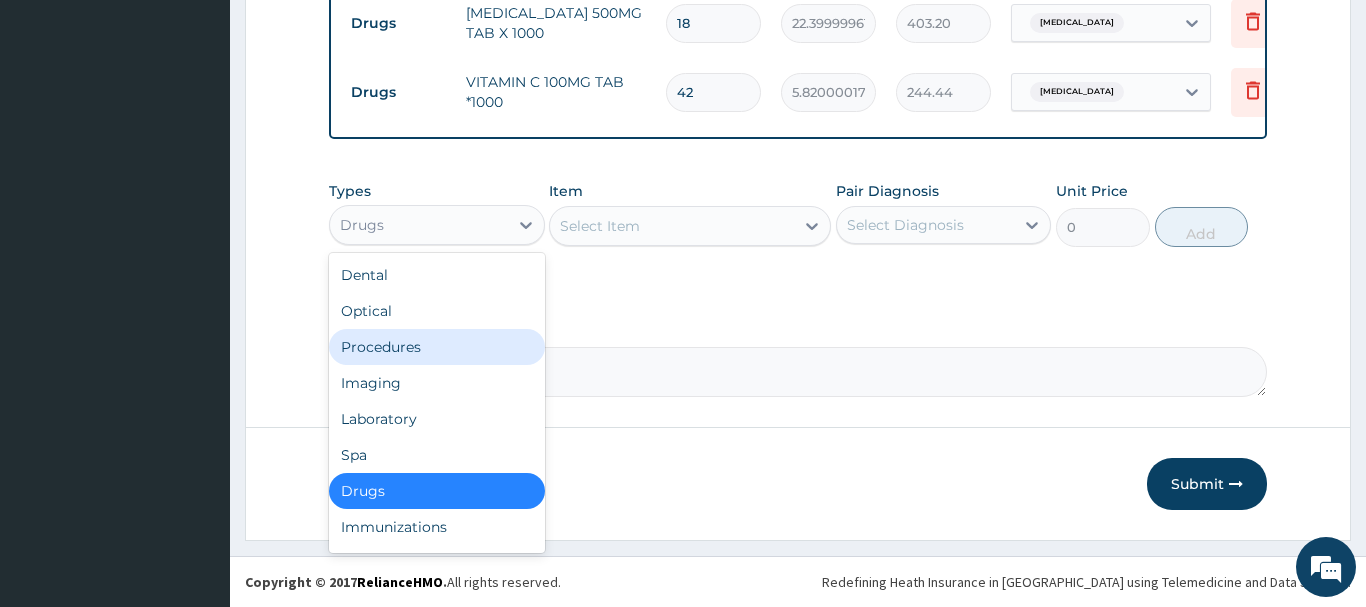 click on "Procedures" at bounding box center [437, 347] 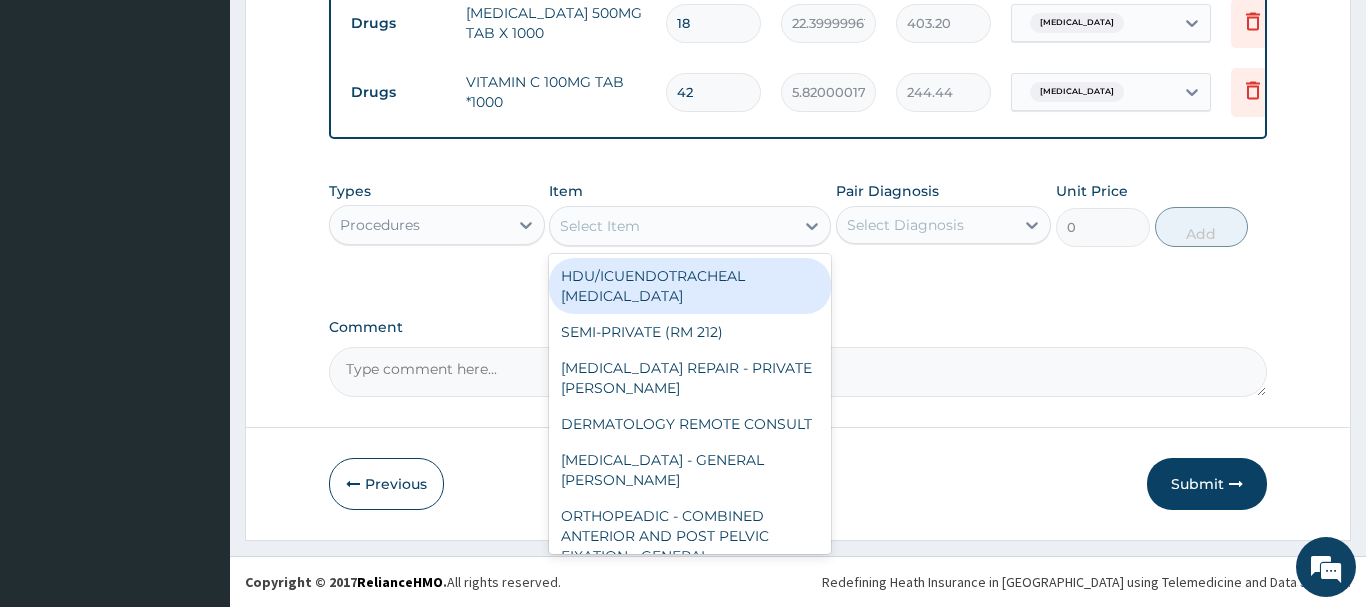click on "Select Item" at bounding box center [600, 226] 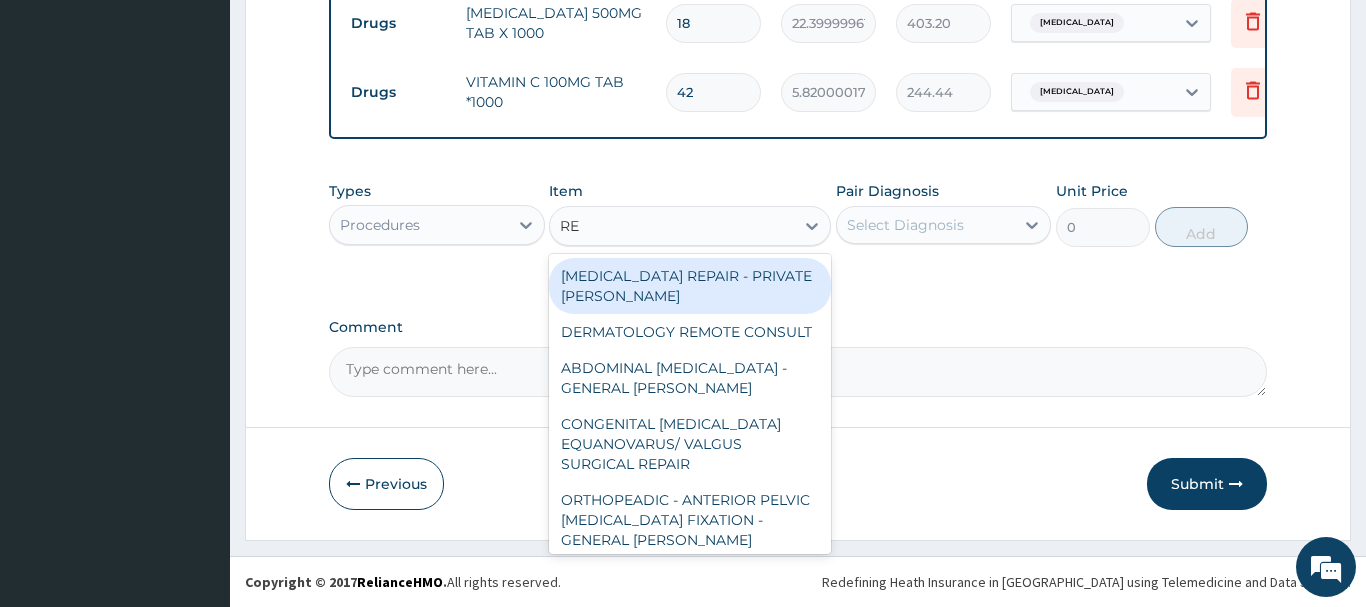 type on "REG" 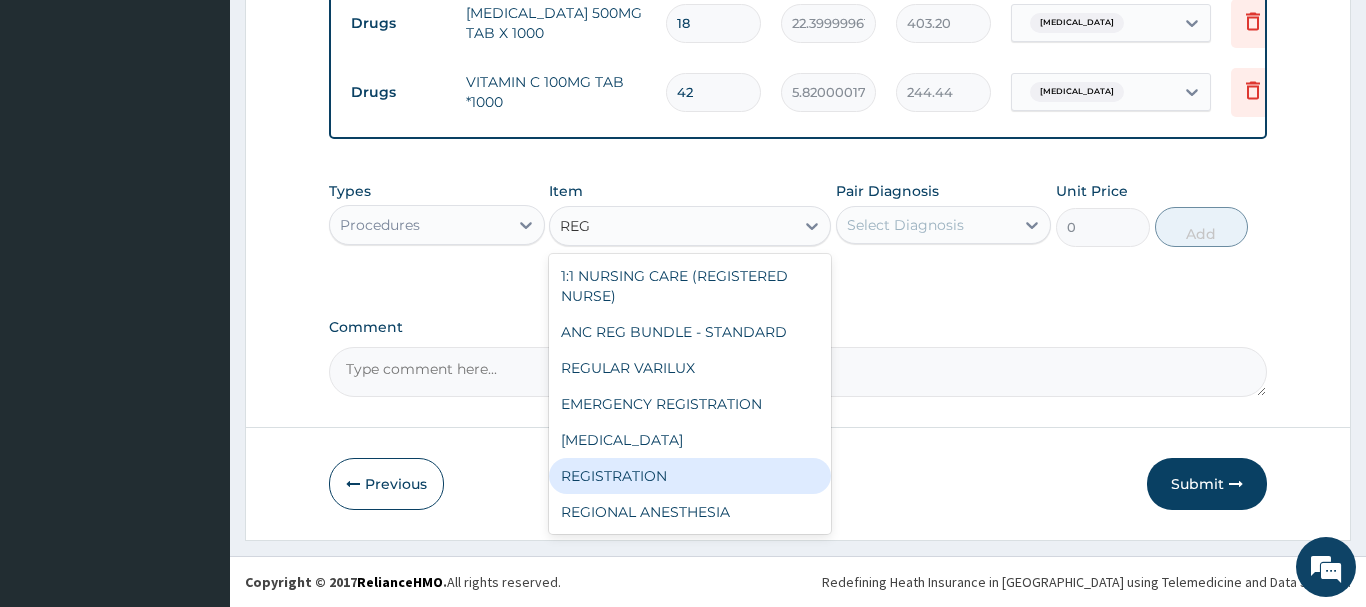 click on "REGISTRATION" at bounding box center (690, 476) 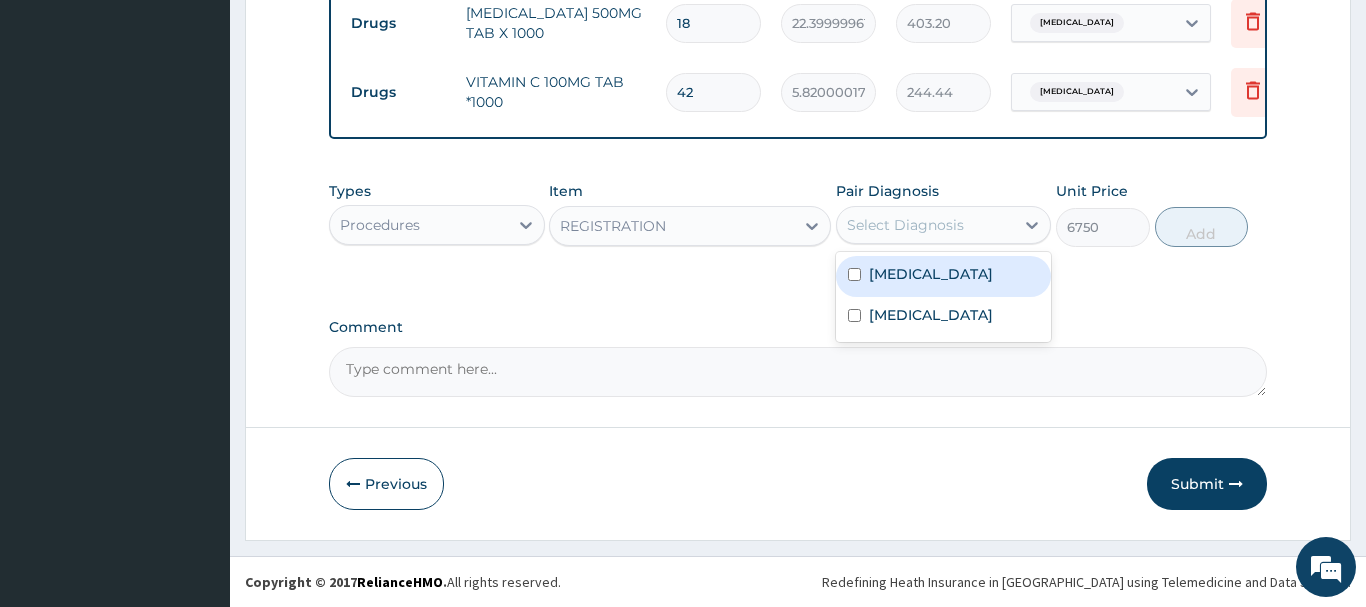 click on "Select Diagnosis" at bounding box center (905, 225) 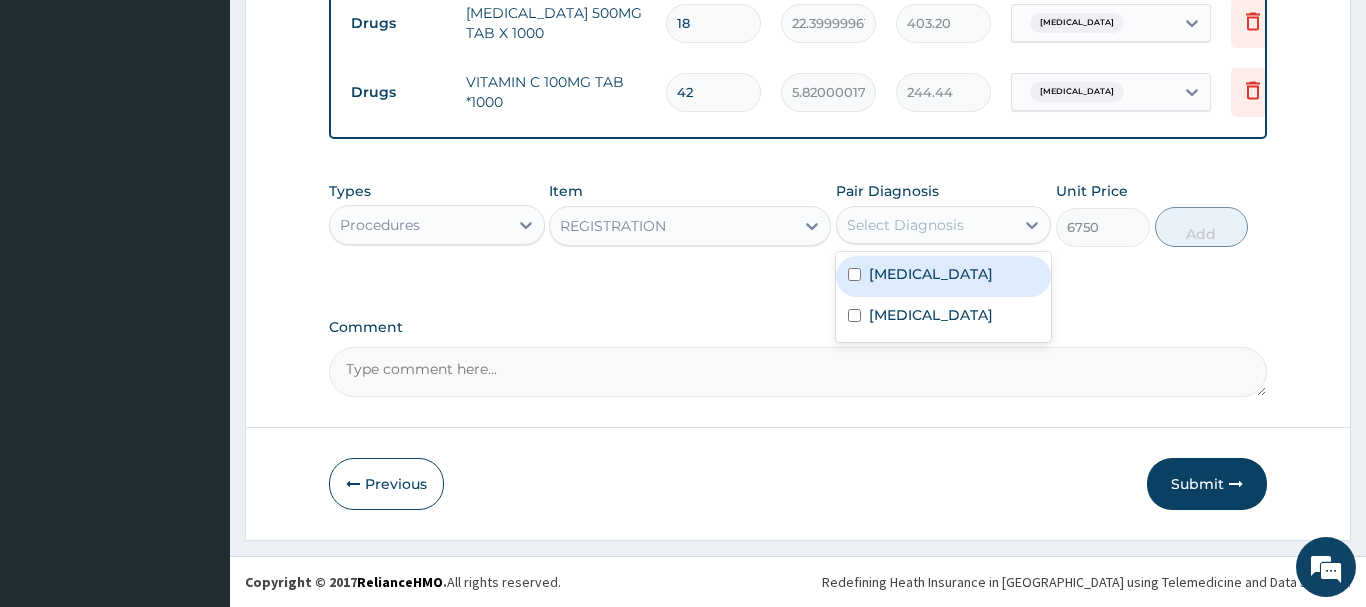 click on "Acute gingivitis" at bounding box center (944, 276) 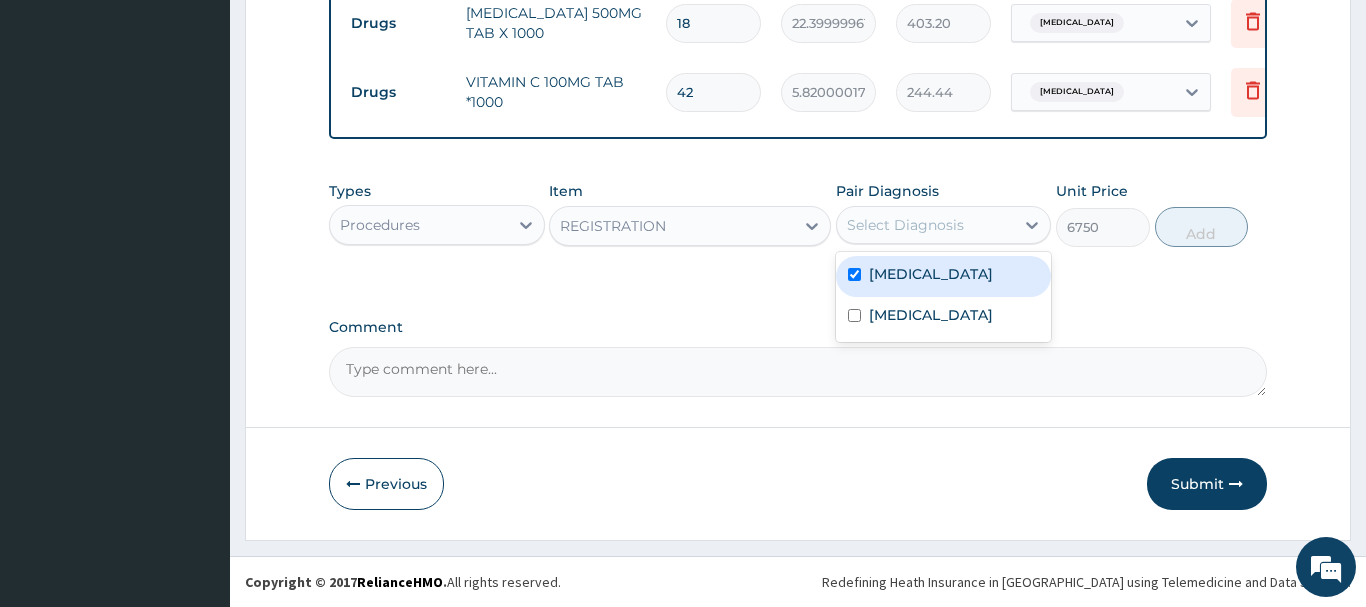 checkbox on "true" 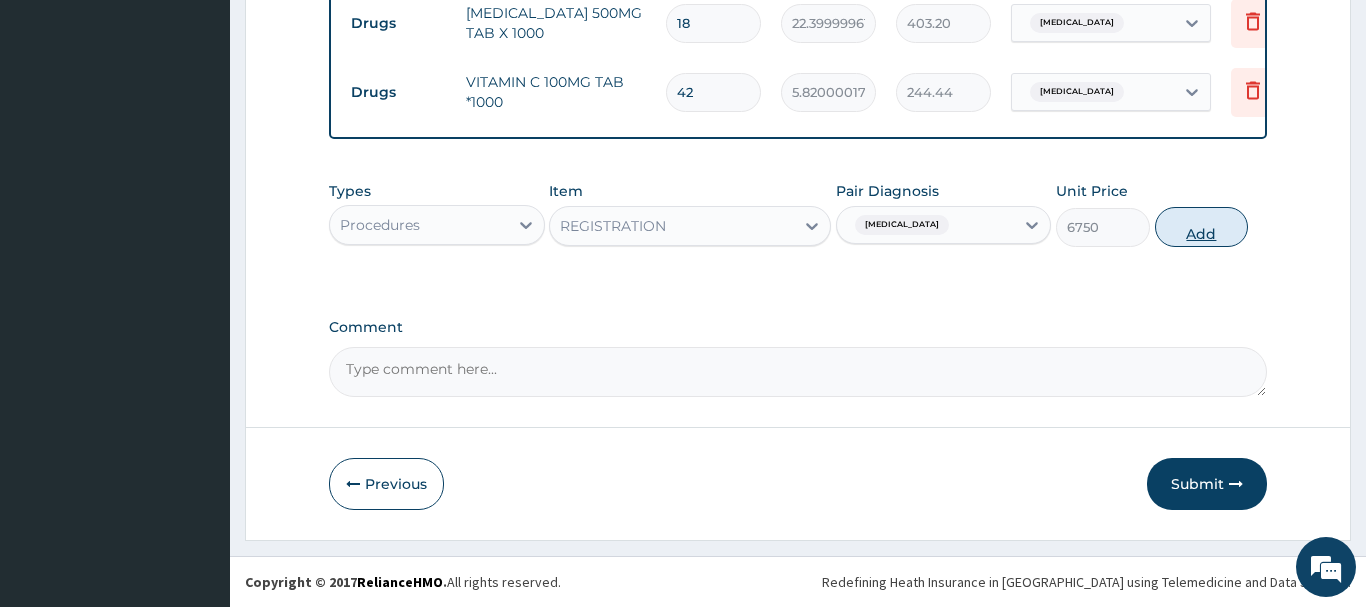 click on "Add" at bounding box center (1202, 227) 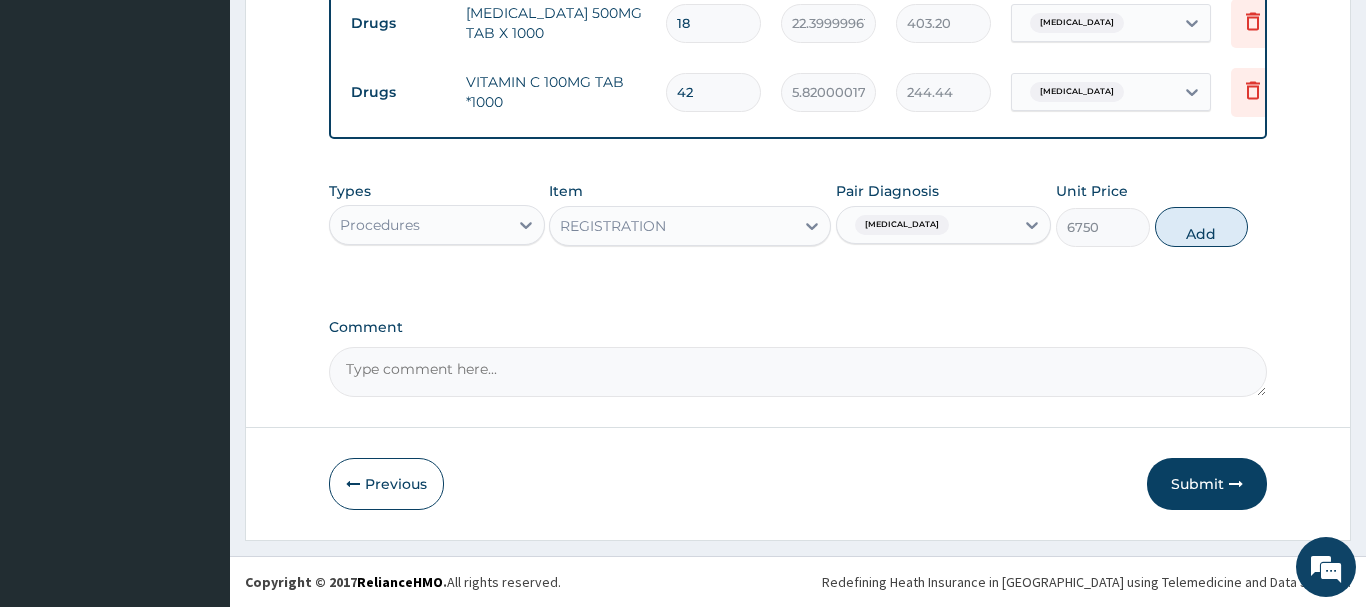 type on "0" 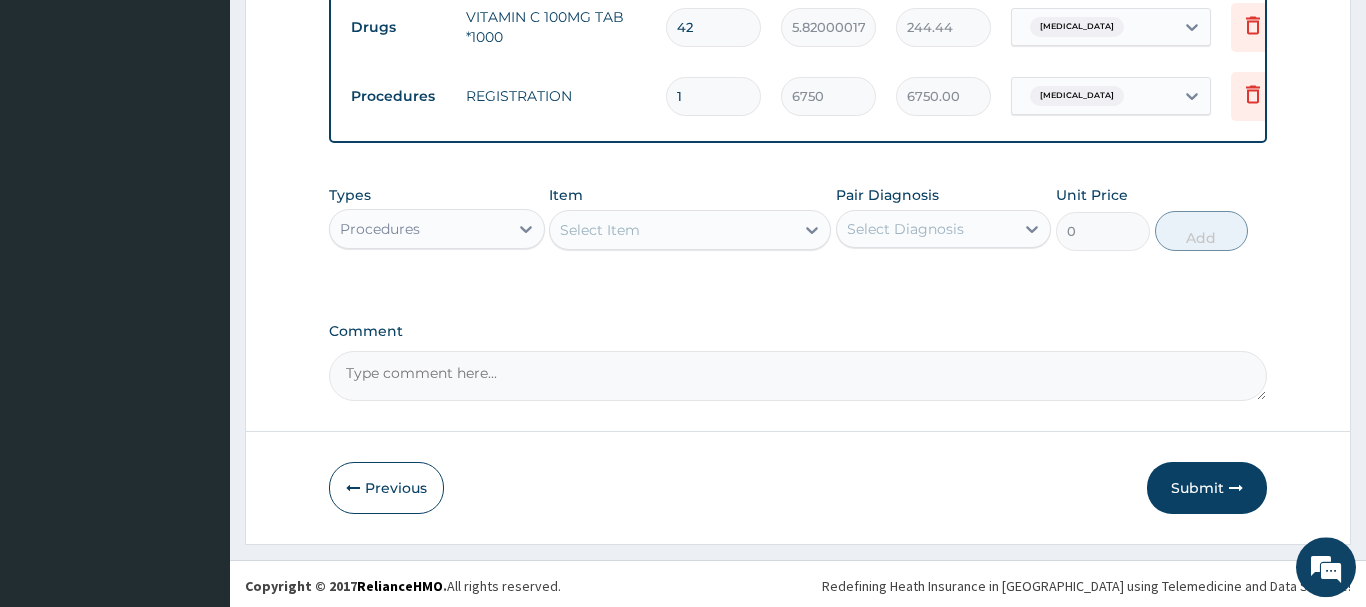 scroll, scrollTop: 1096, scrollLeft: 0, axis: vertical 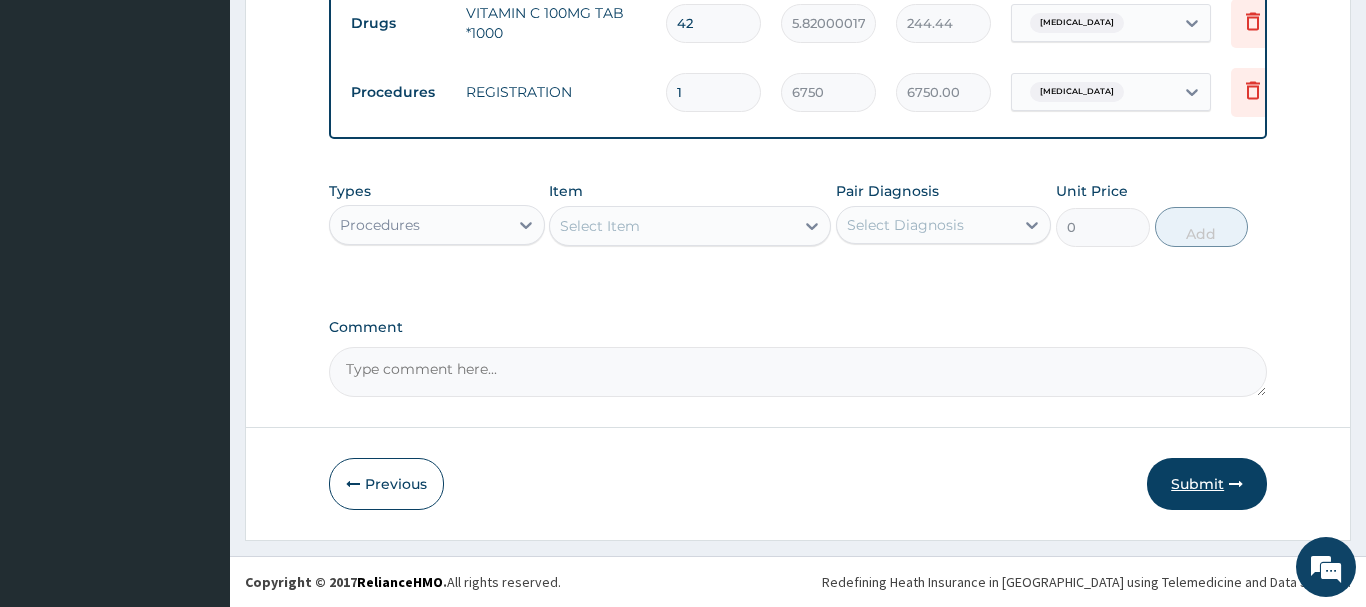 click on "Submit" at bounding box center (1207, 484) 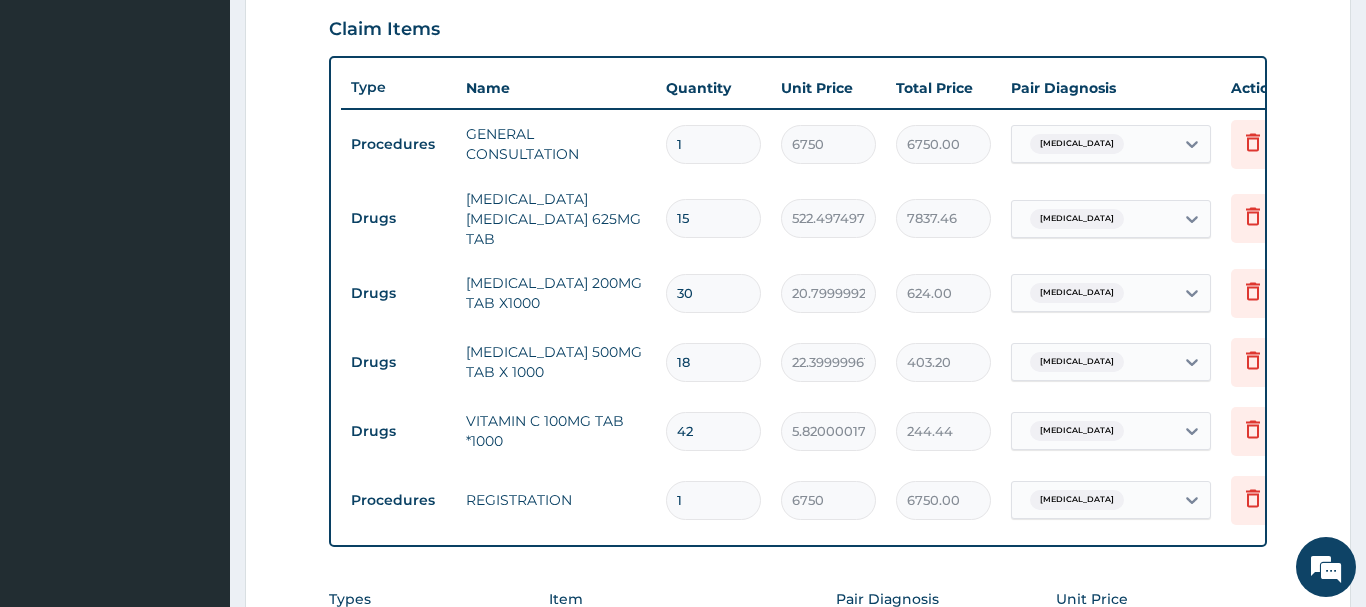 scroll, scrollTop: 484, scrollLeft: 0, axis: vertical 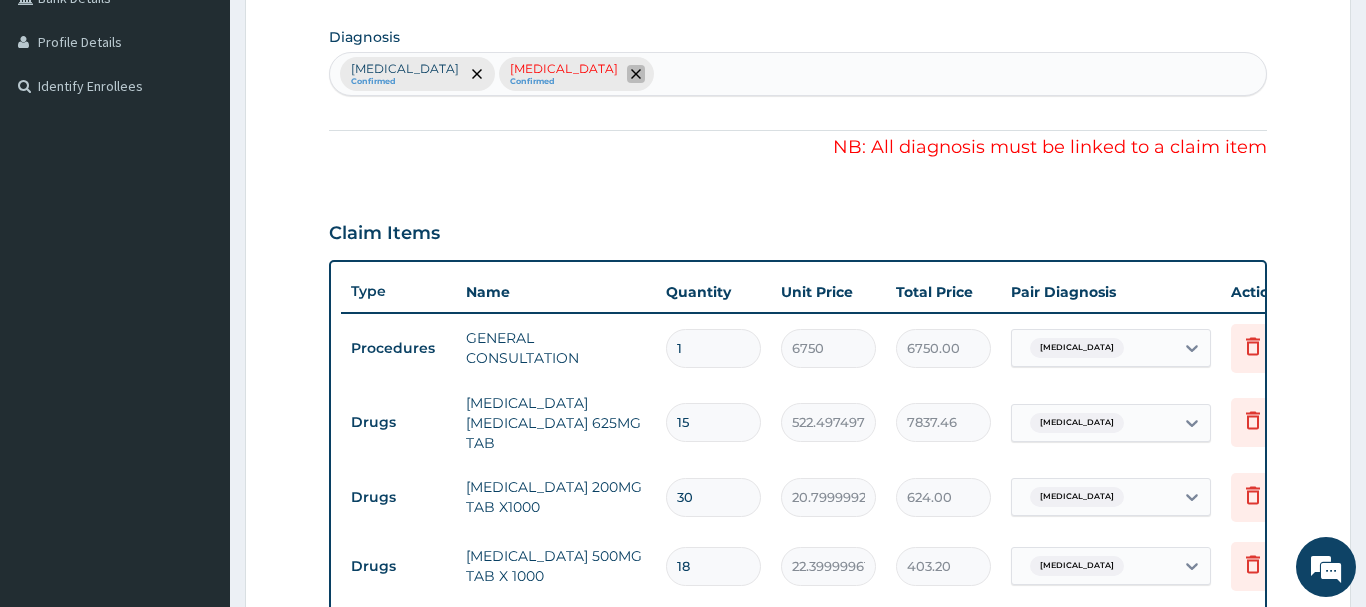 click 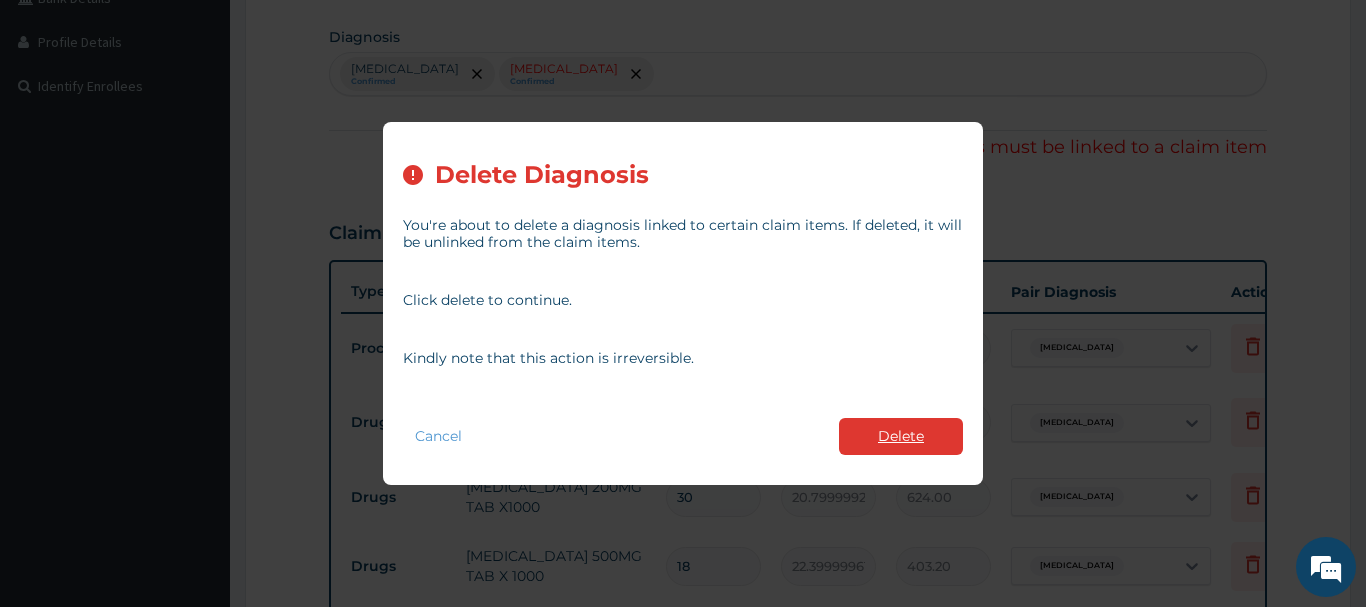 click on "Delete" at bounding box center (901, 436) 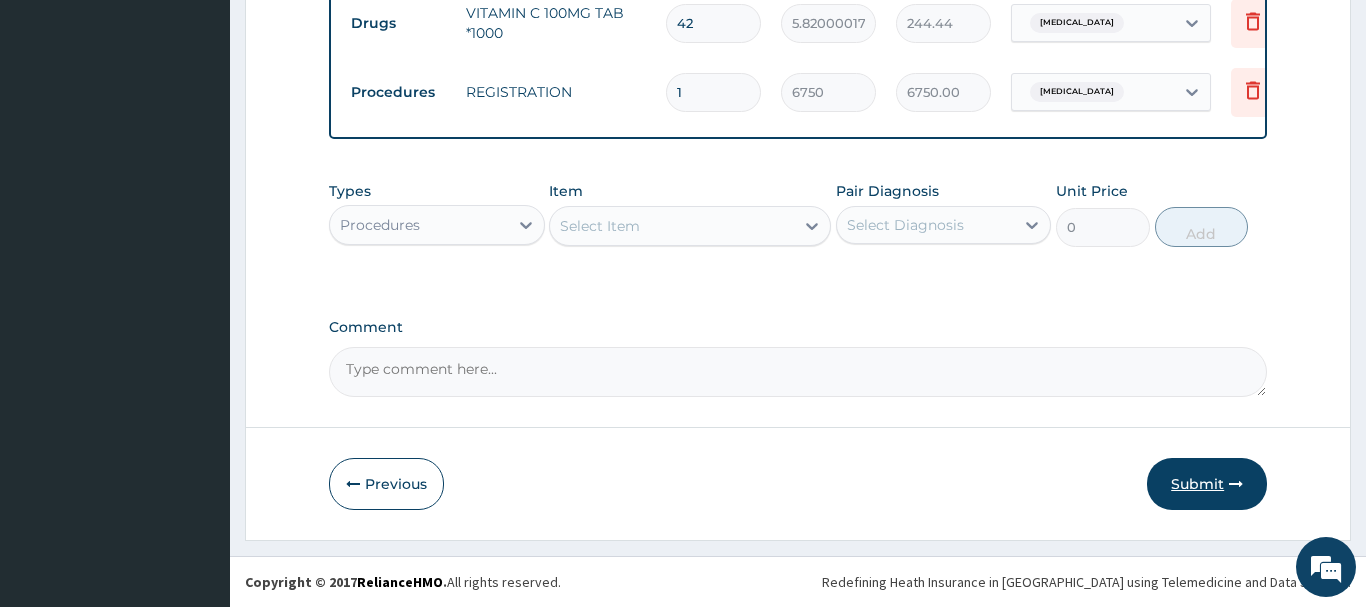 click on "Submit" at bounding box center (1207, 484) 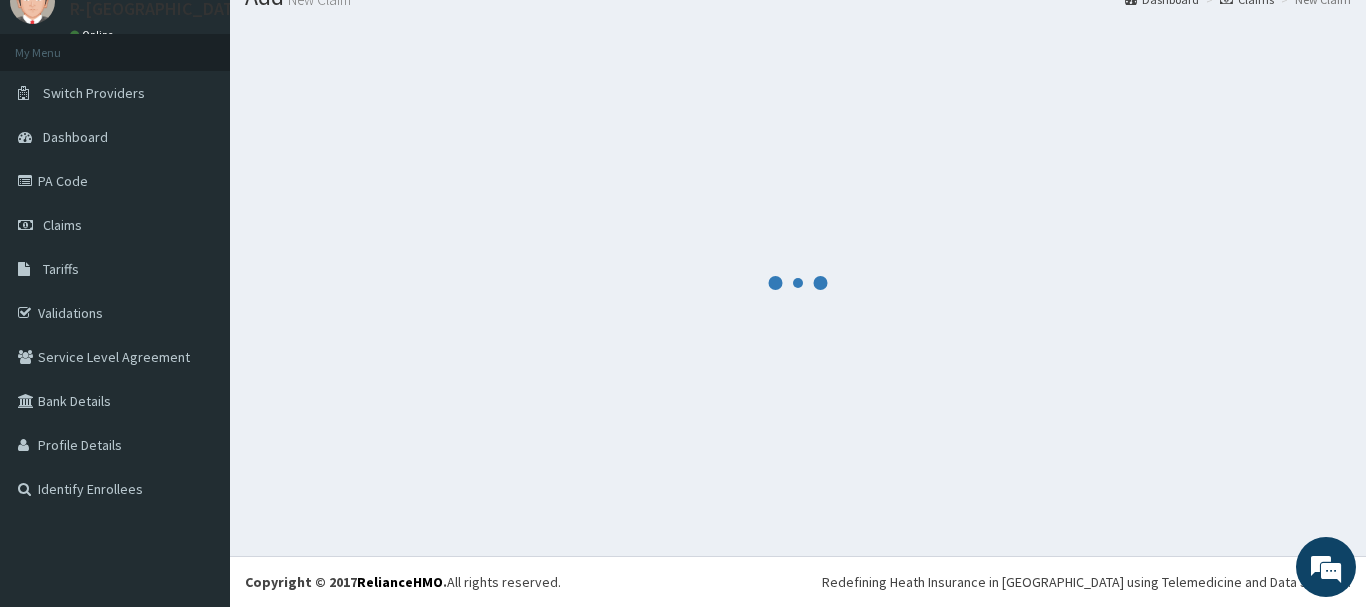 scroll, scrollTop: 81, scrollLeft: 0, axis: vertical 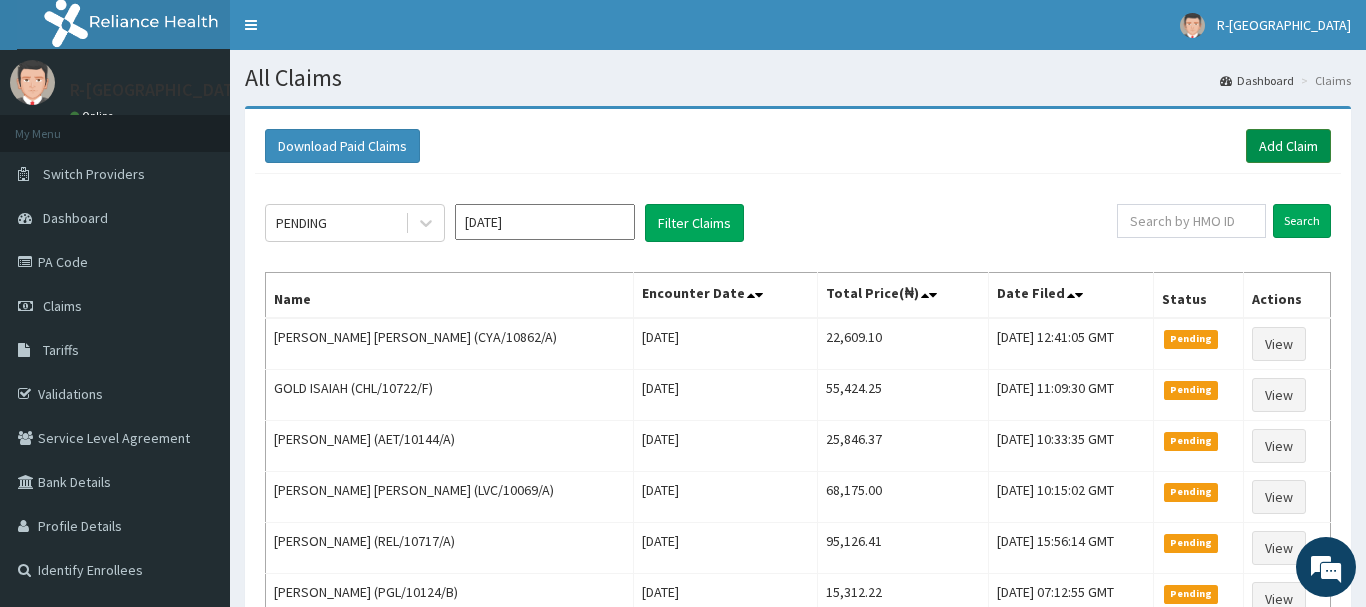 click on "Add Claim" at bounding box center [1288, 146] 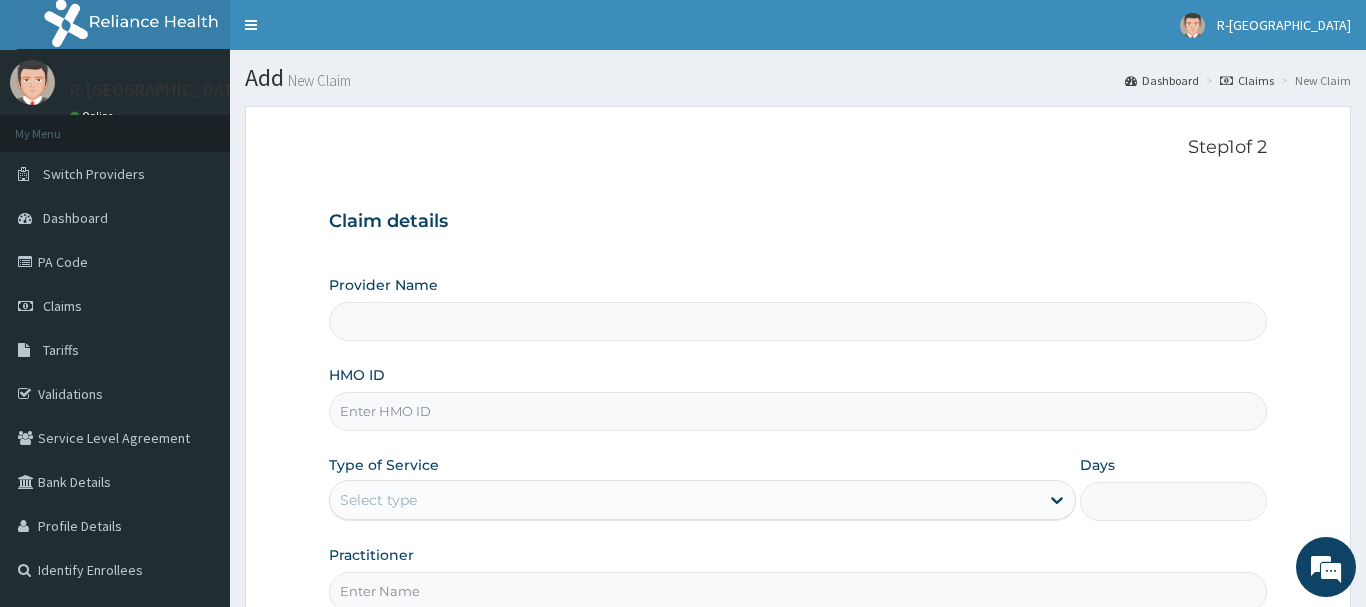 scroll, scrollTop: 204, scrollLeft: 0, axis: vertical 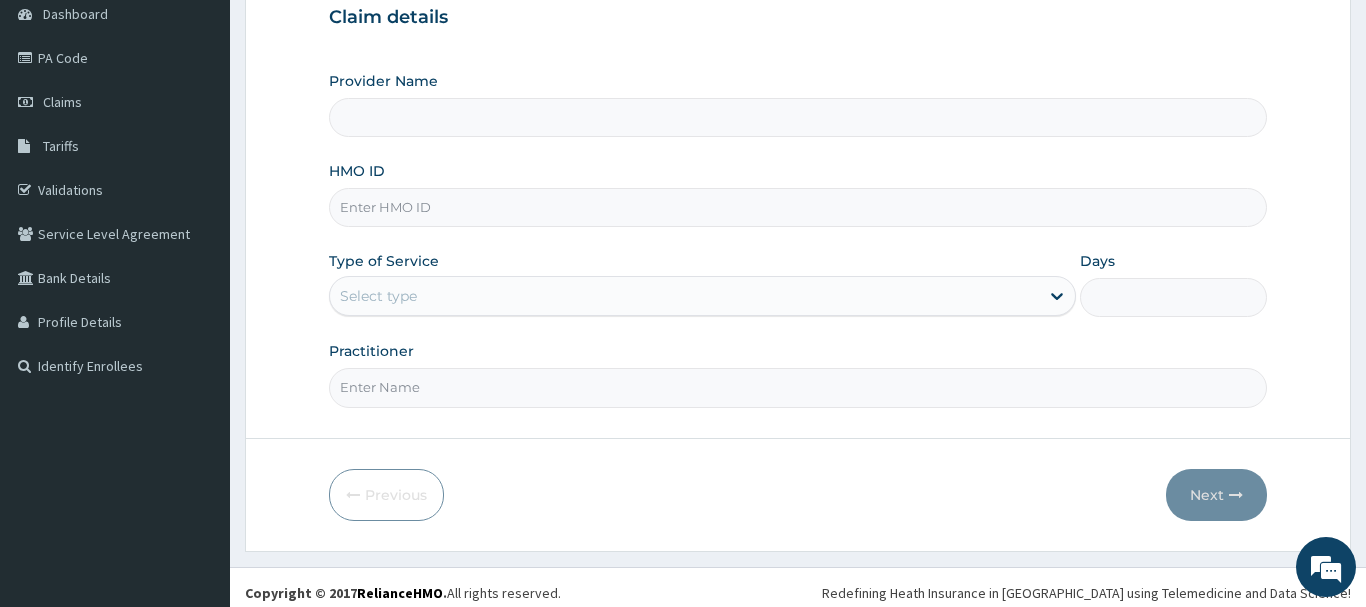 click on "HMO ID" at bounding box center (798, 207) 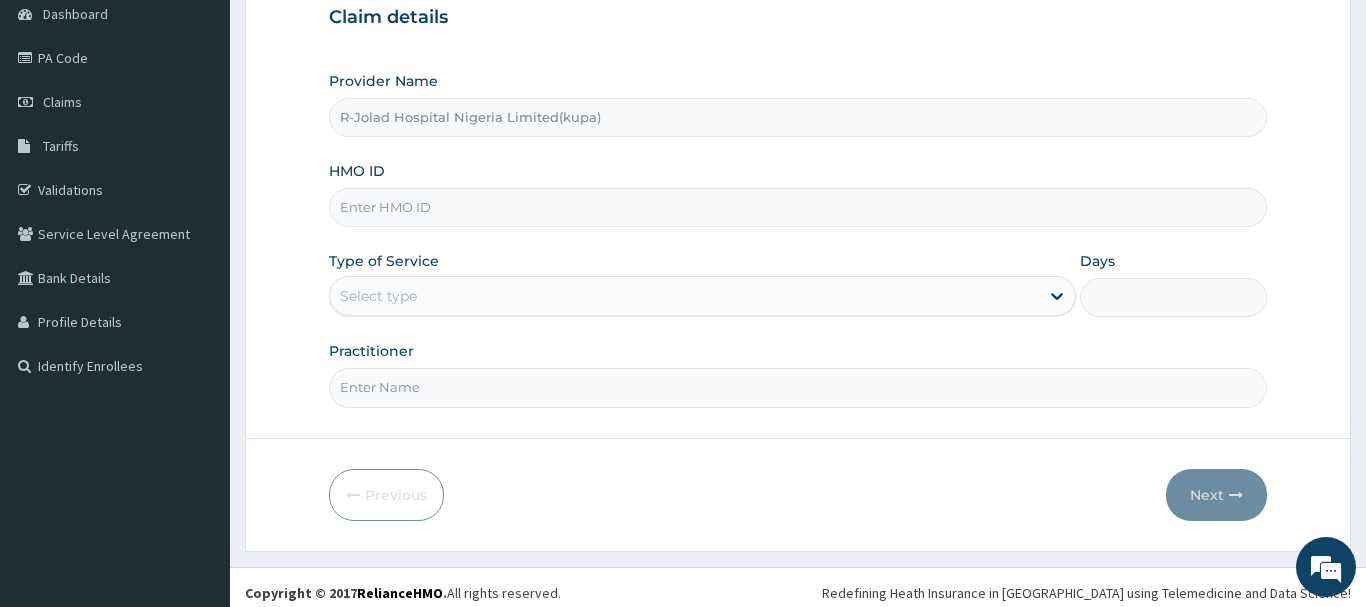 paste on "ARM/10128/D" 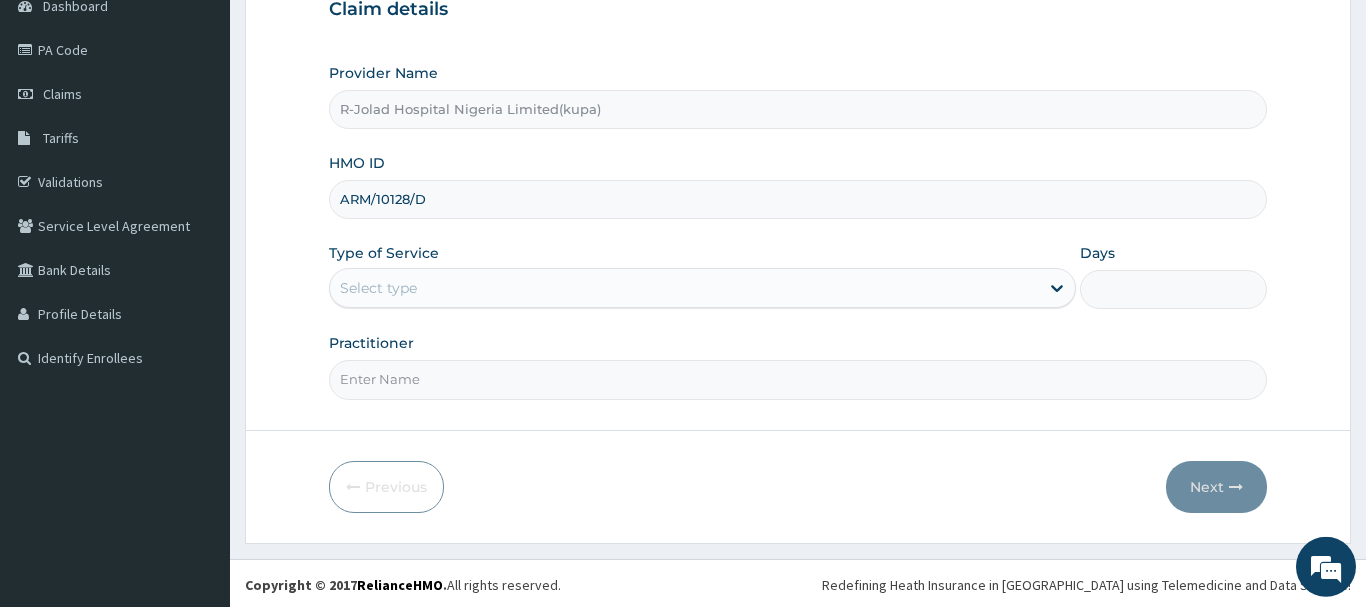 scroll, scrollTop: 215, scrollLeft: 0, axis: vertical 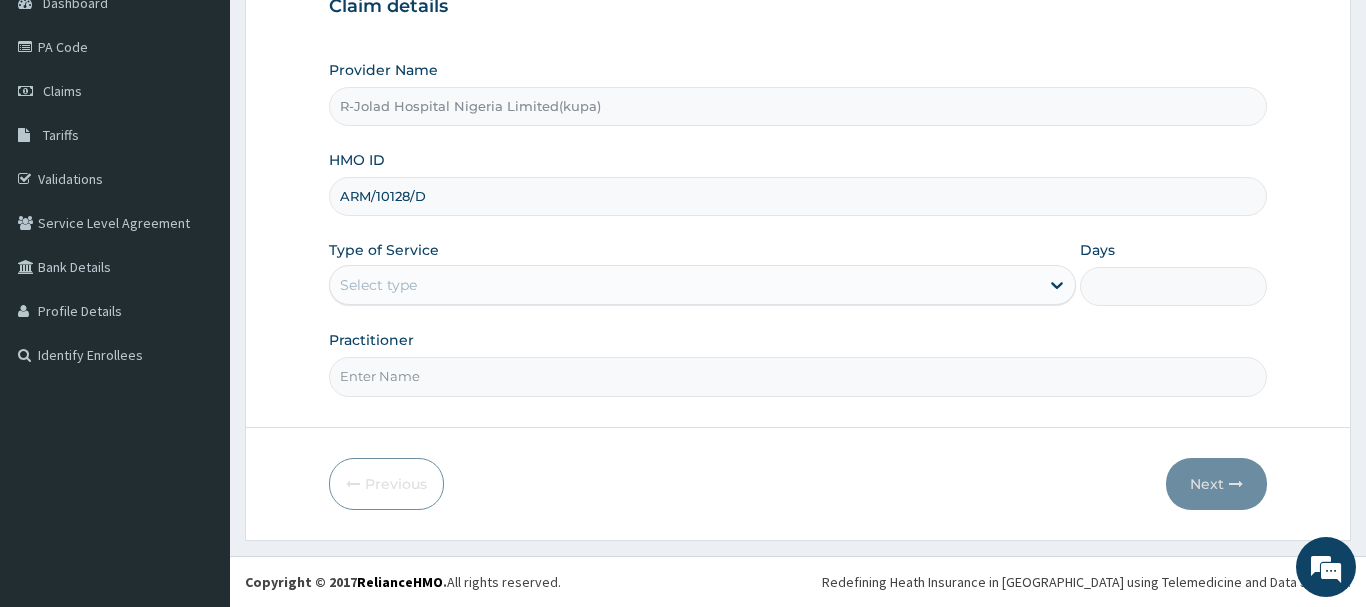 type on "ARM/10128/D" 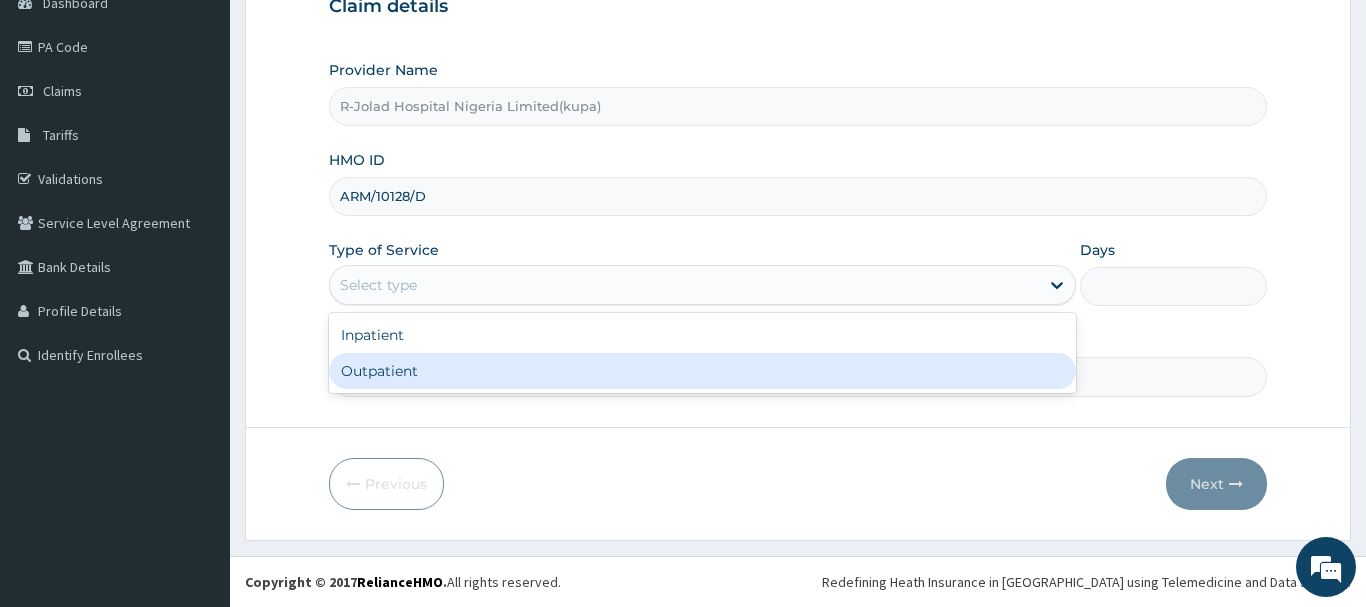 click on "Outpatient" at bounding box center [703, 371] 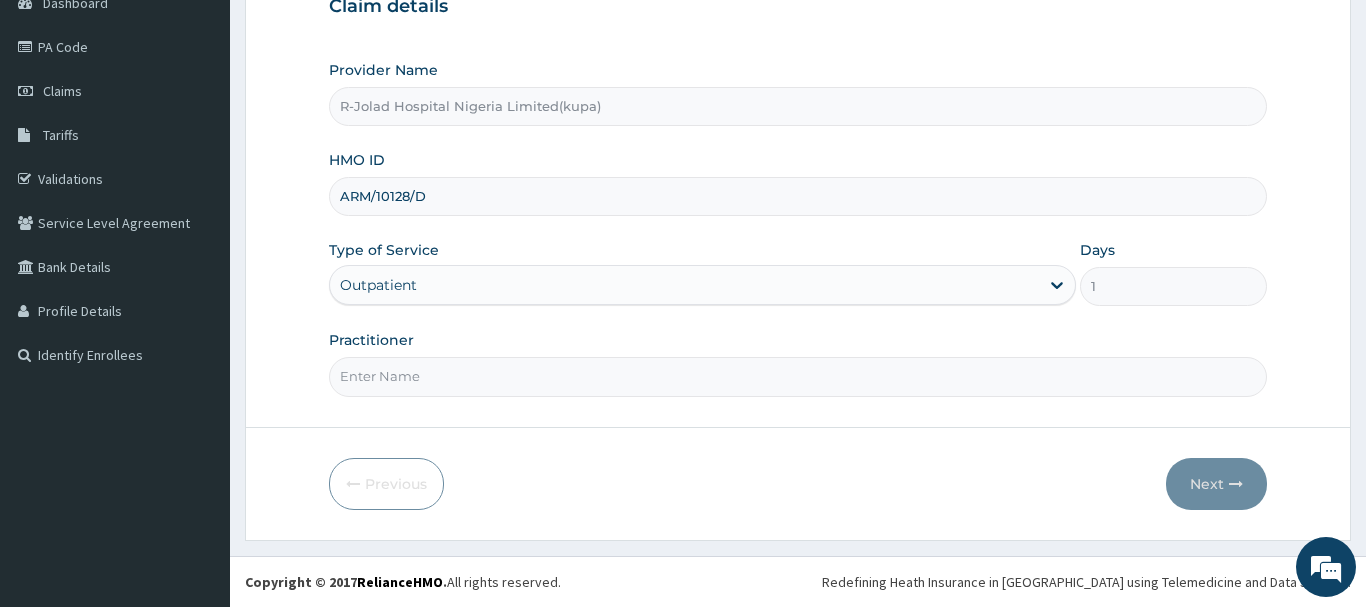 click on "Practitioner" at bounding box center (798, 376) 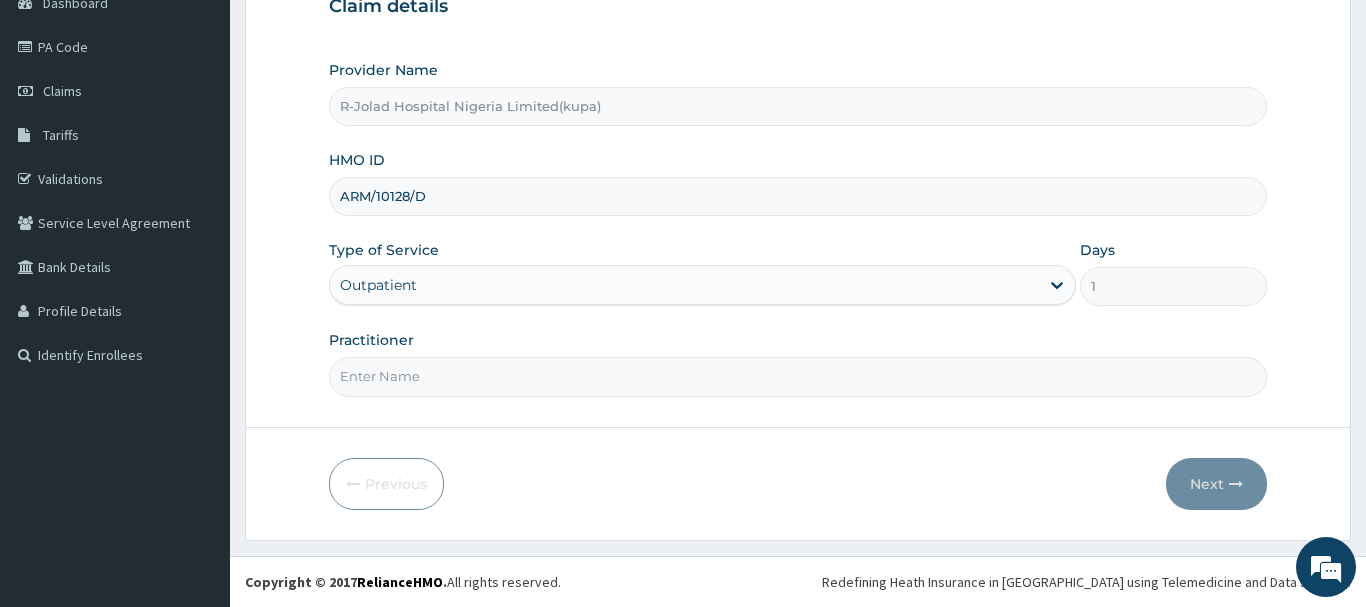 paste on "JOY C. AGBO" 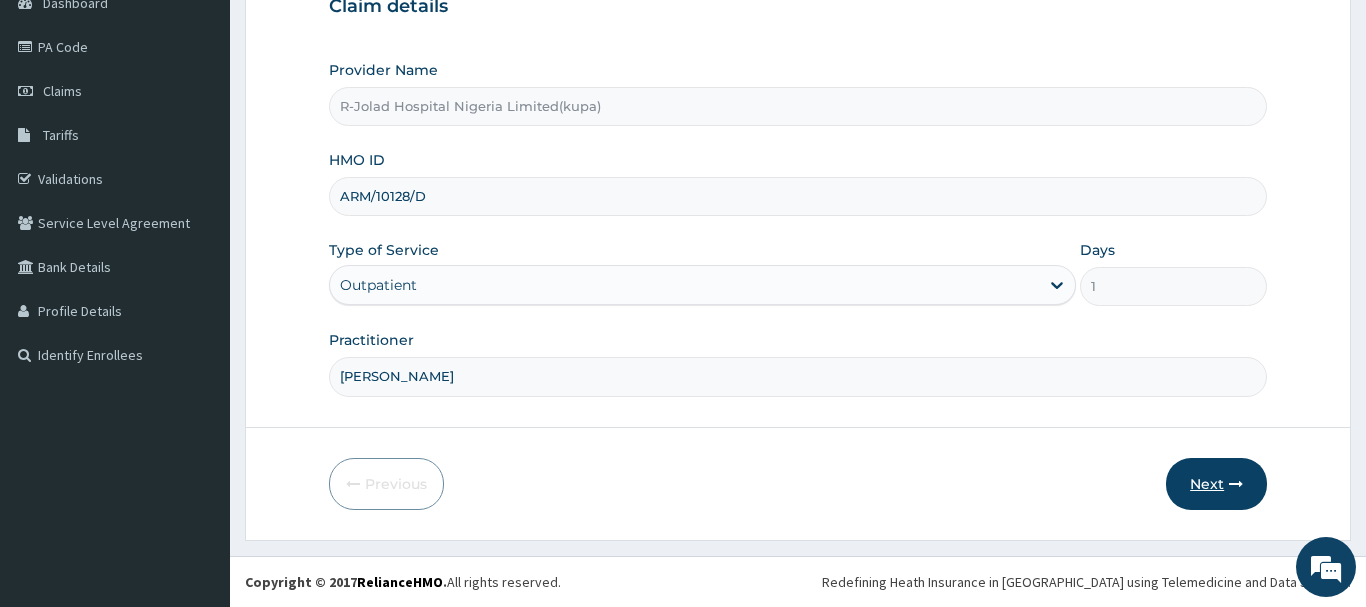 type on "JOY C. AGBO" 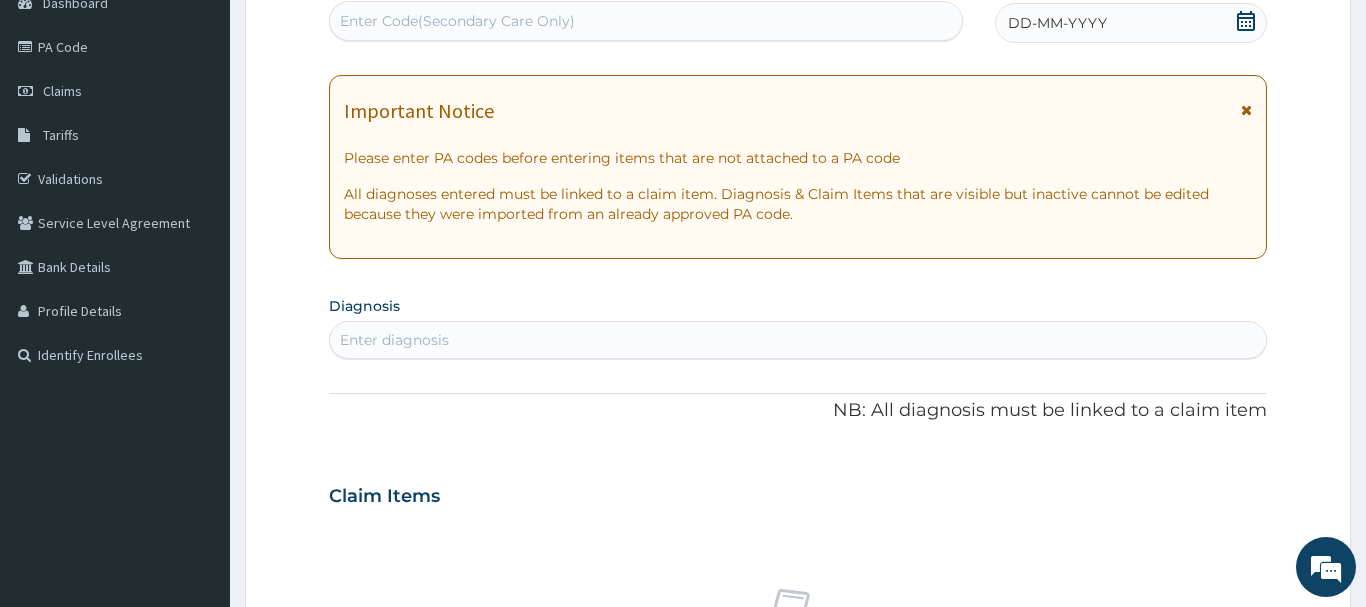 scroll, scrollTop: 11, scrollLeft: 0, axis: vertical 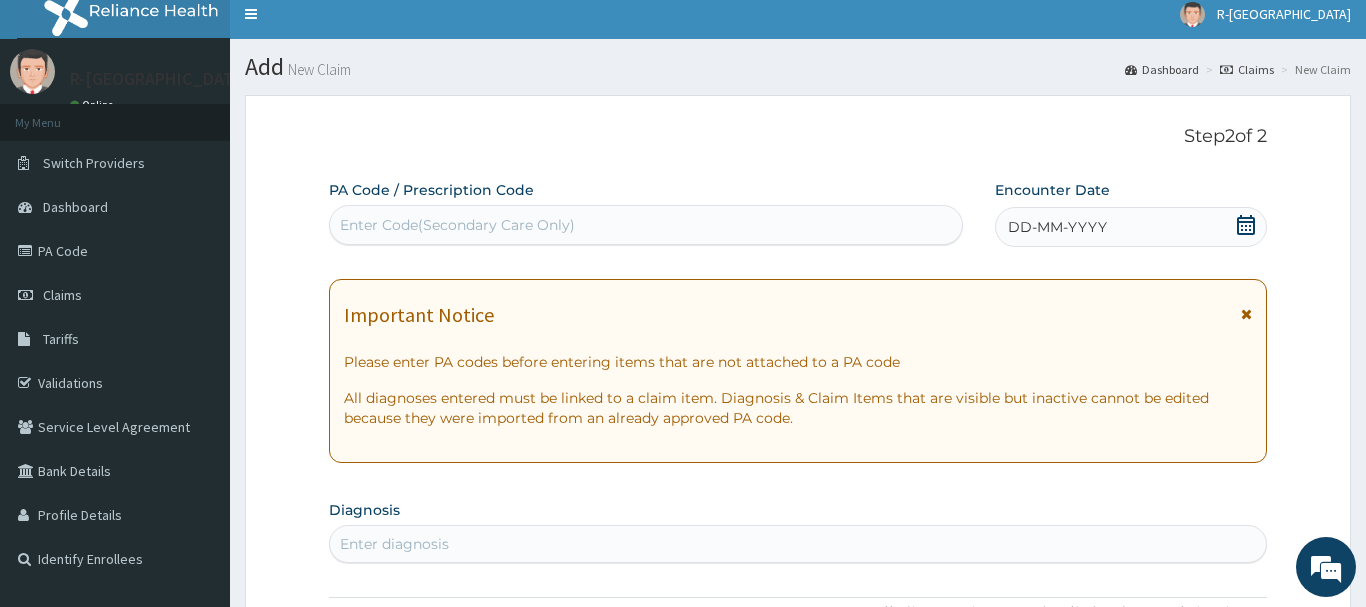 click 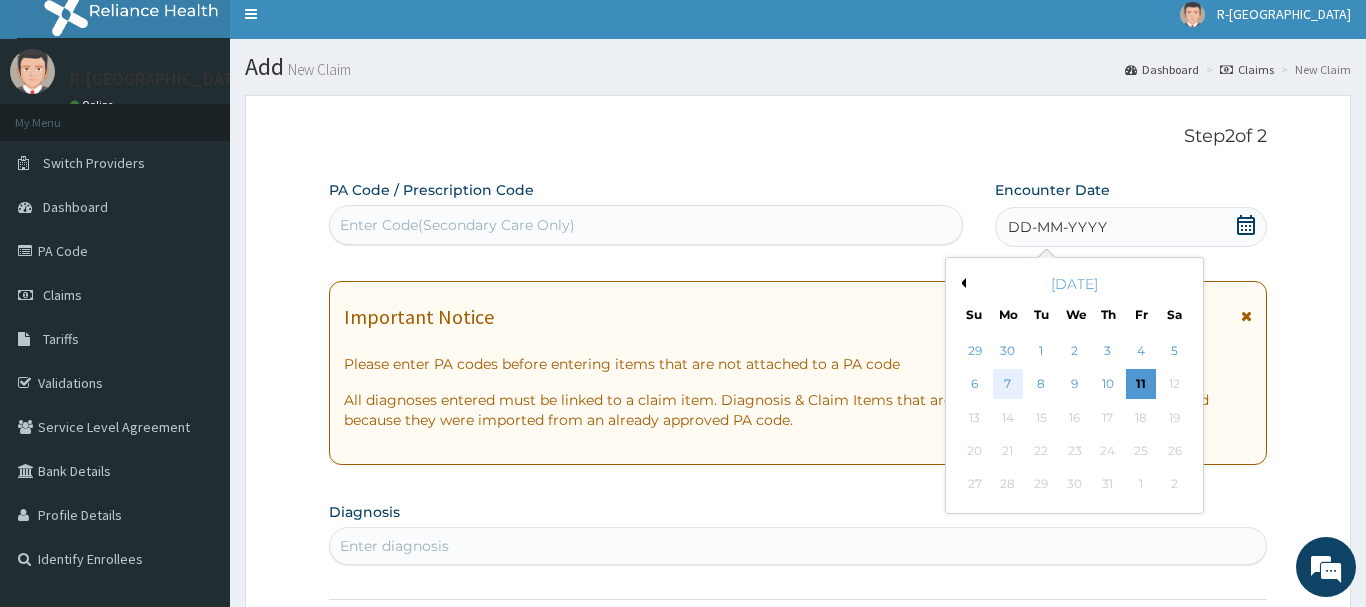 click on "7" at bounding box center (1008, 385) 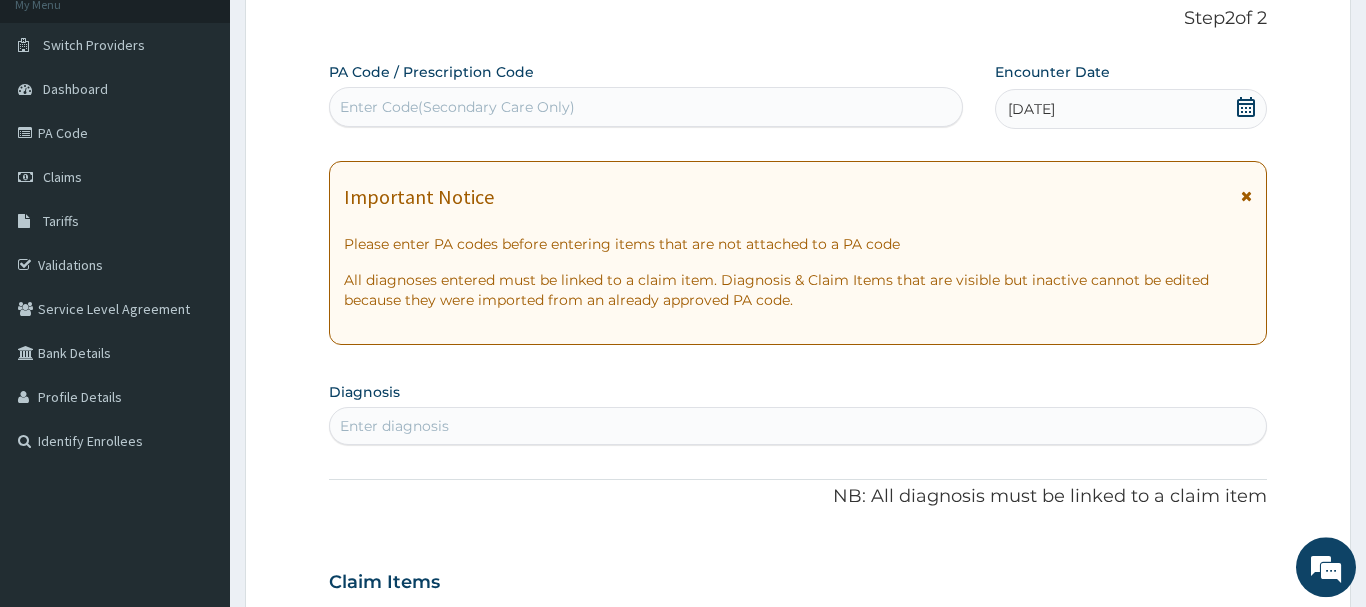 scroll, scrollTop: 215, scrollLeft: 0, axis: vertical 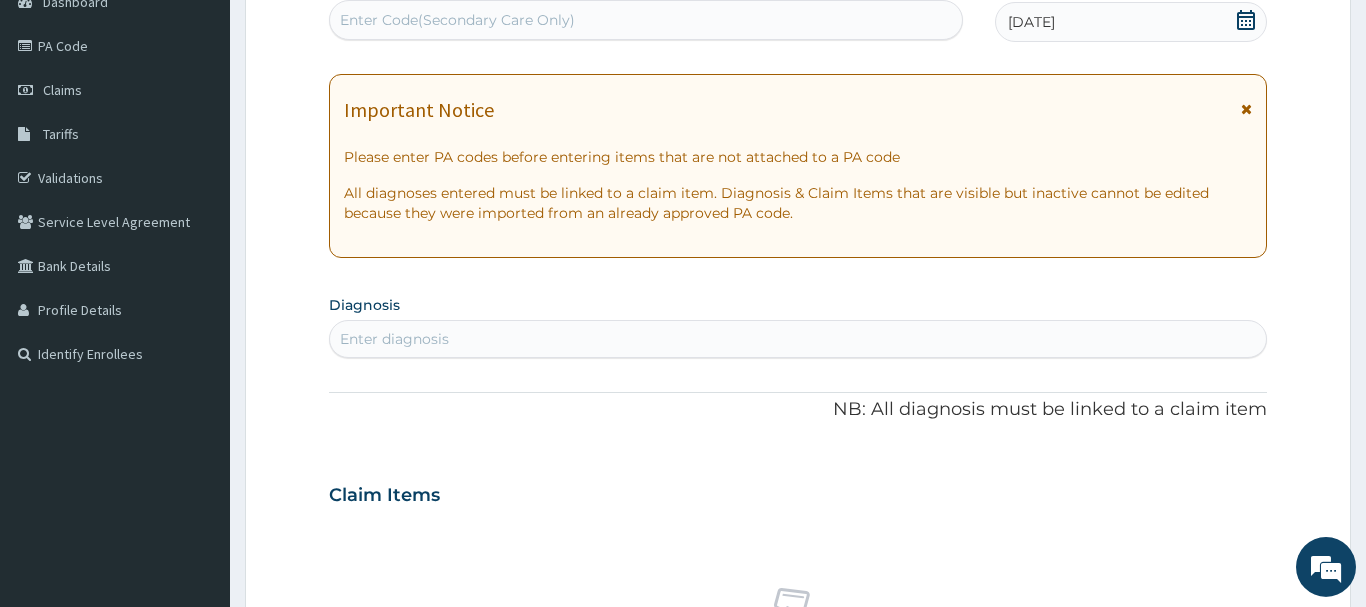 click on "Enter diagnosis" at bounding box center (798, 339) 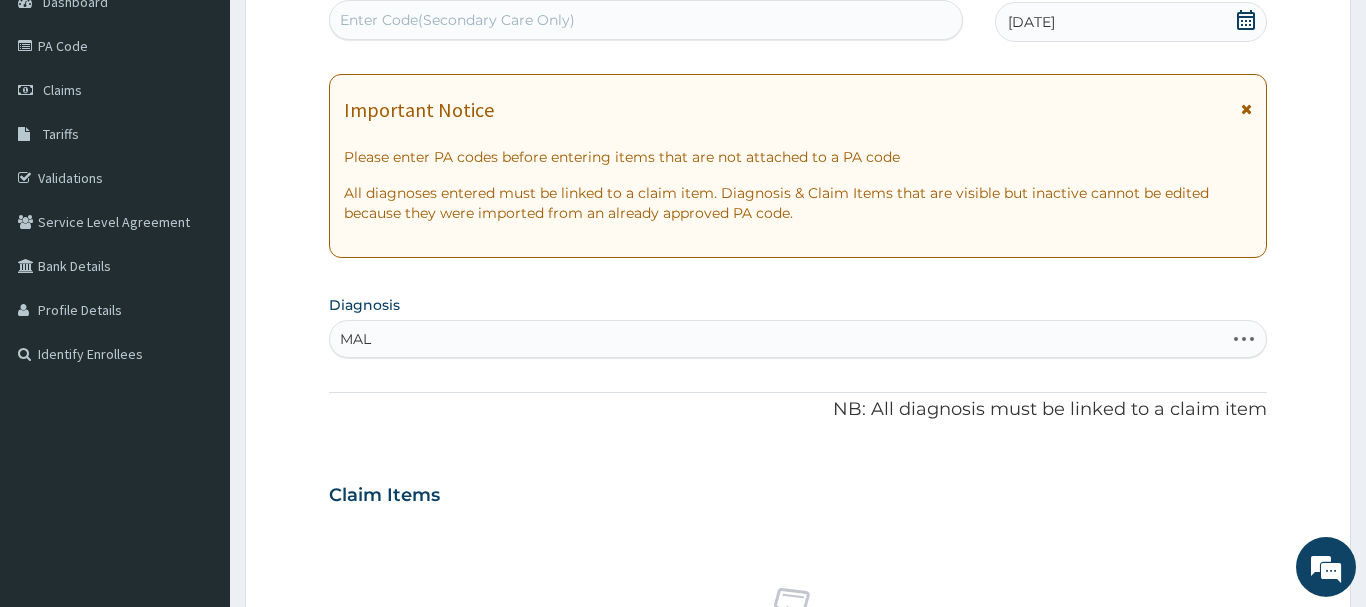 type on "MALA" 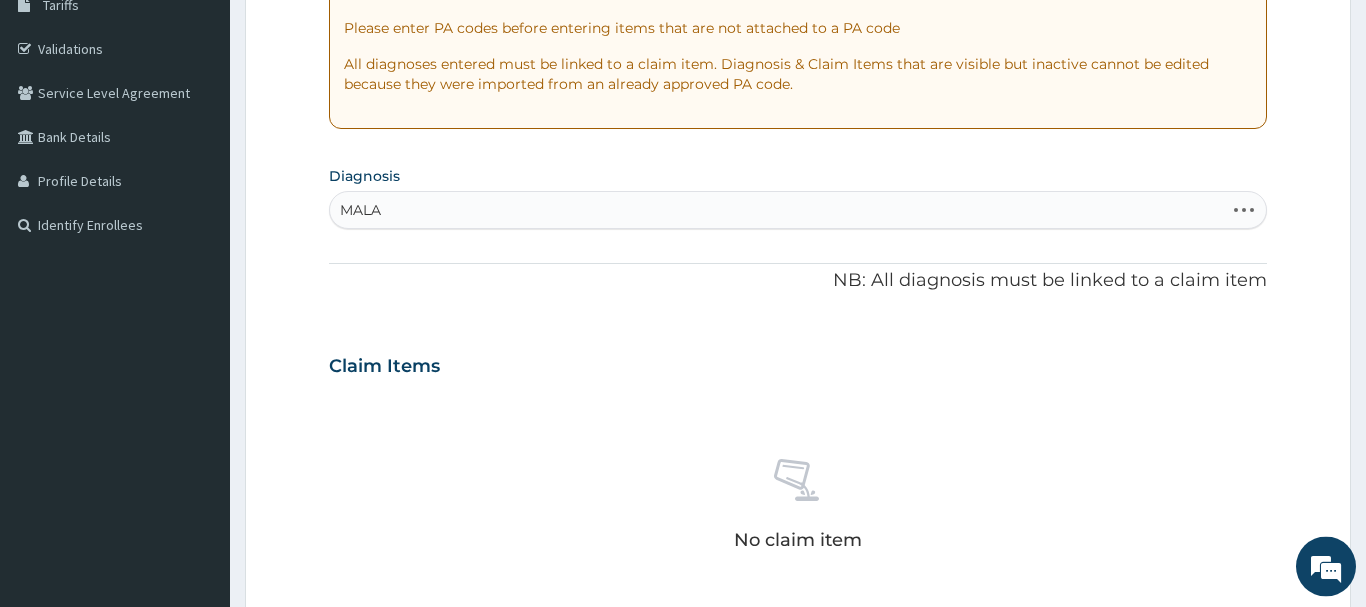scroll, scrollTop: 420, scrollLeft: 0, axis: vertical 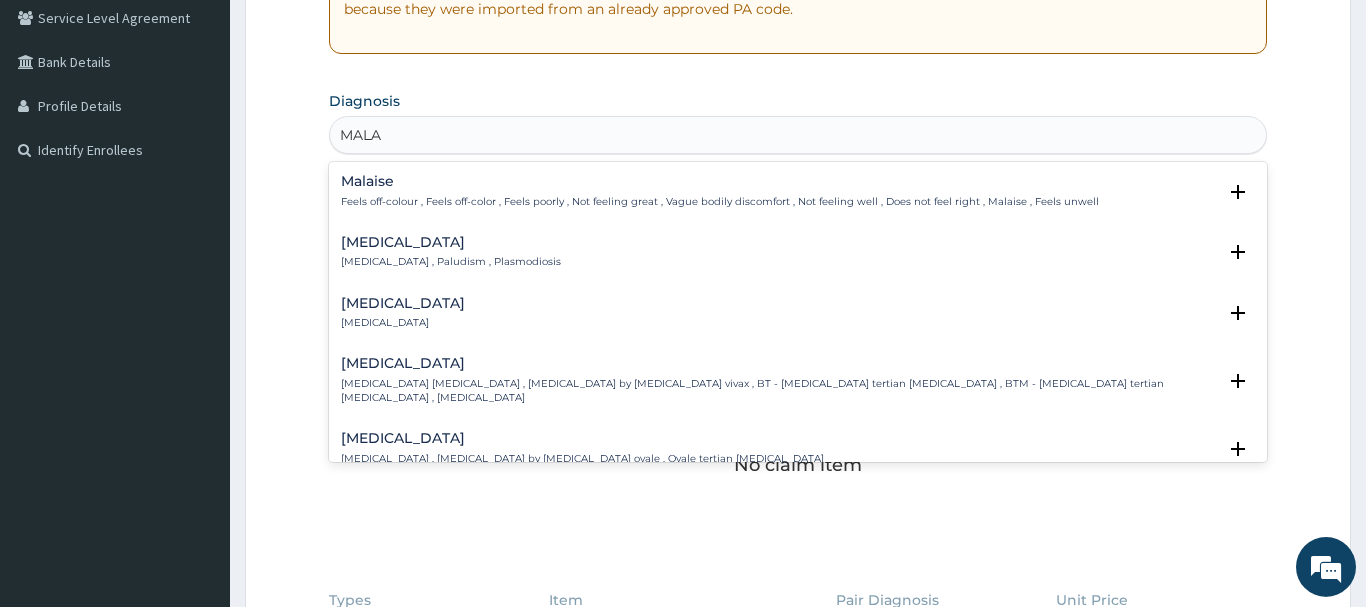 click on "[MEDICAL_DATA]" at bounding box center [451, 242] 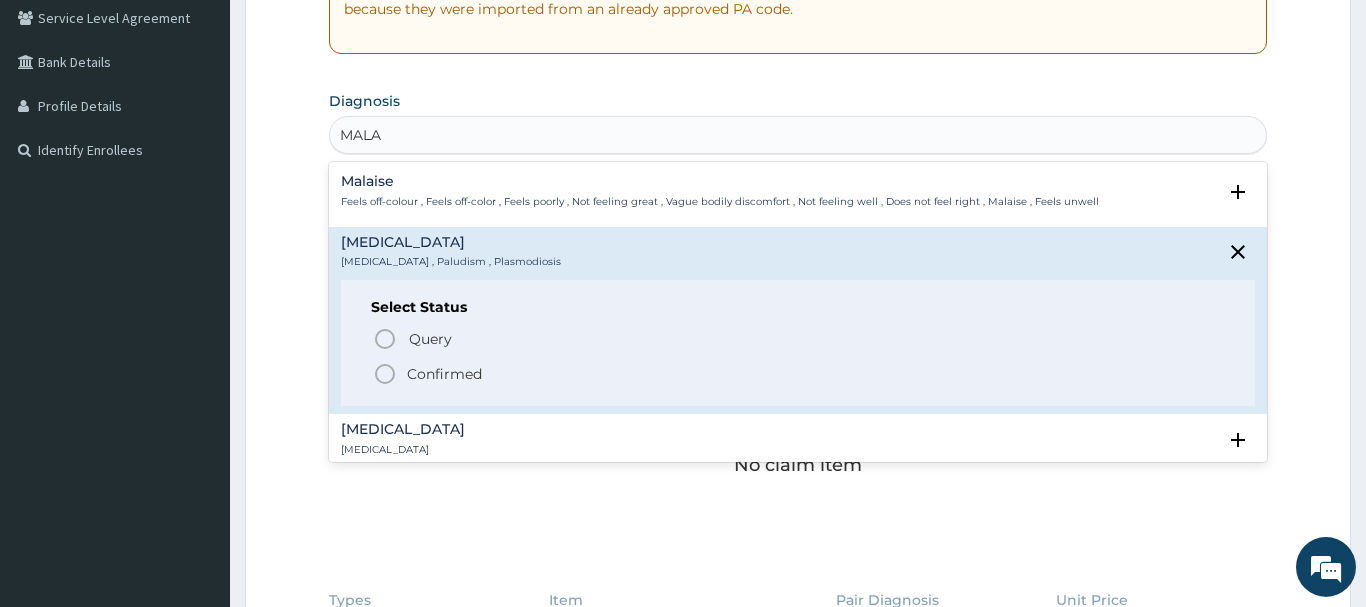 click 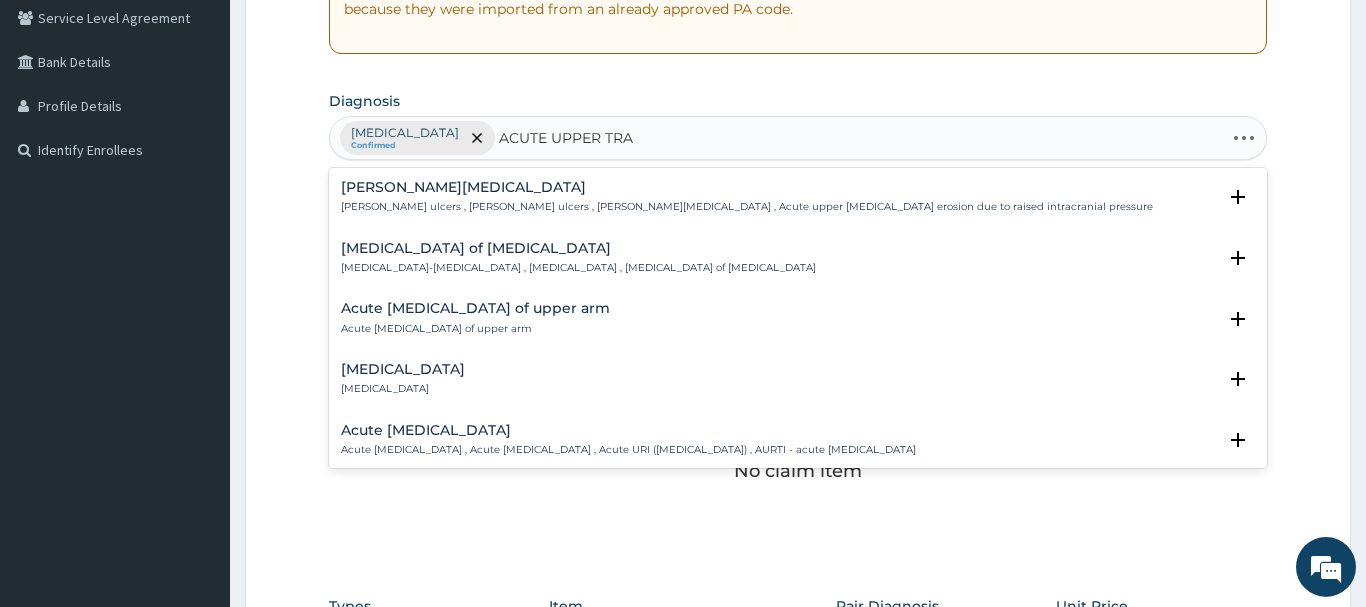 type on "ACUTE UPPER TRAC" 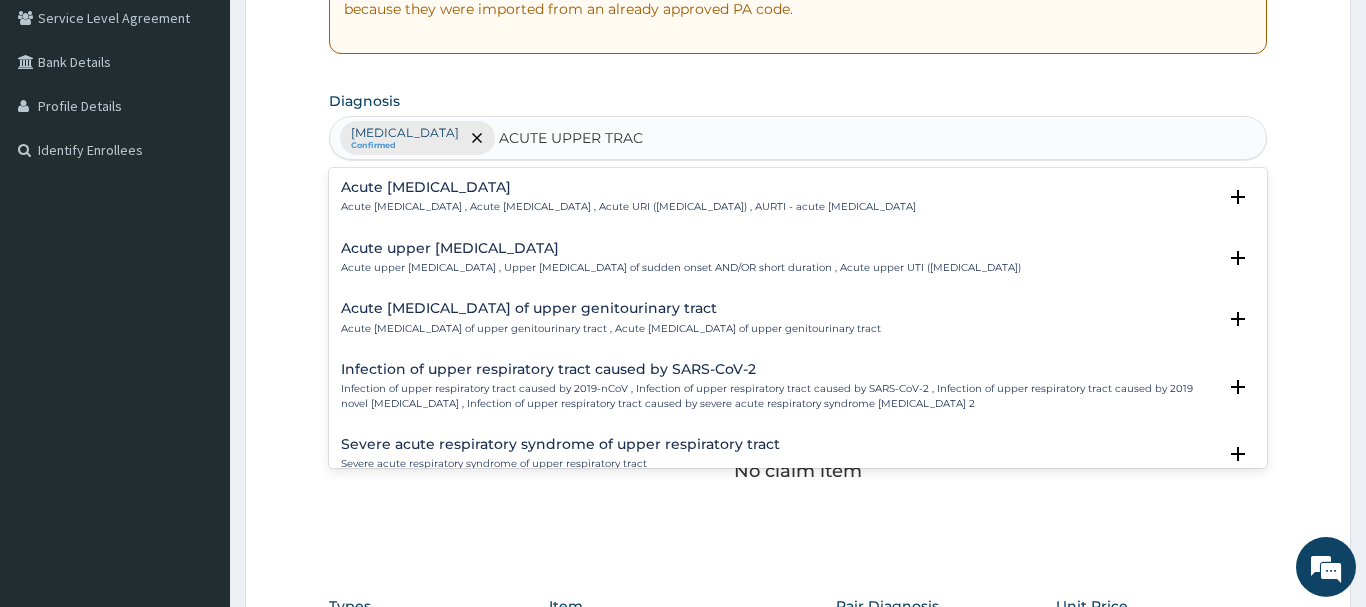 click on "Acute upper respiratory infection" at bounding box center (628, 187) 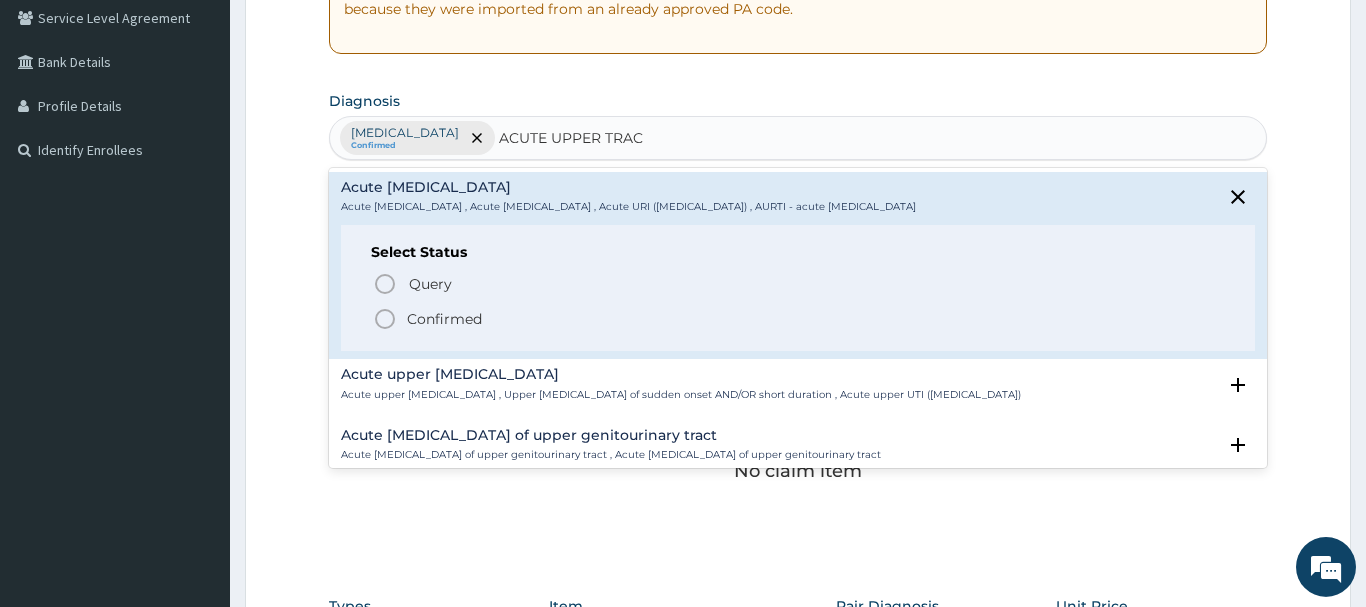 click 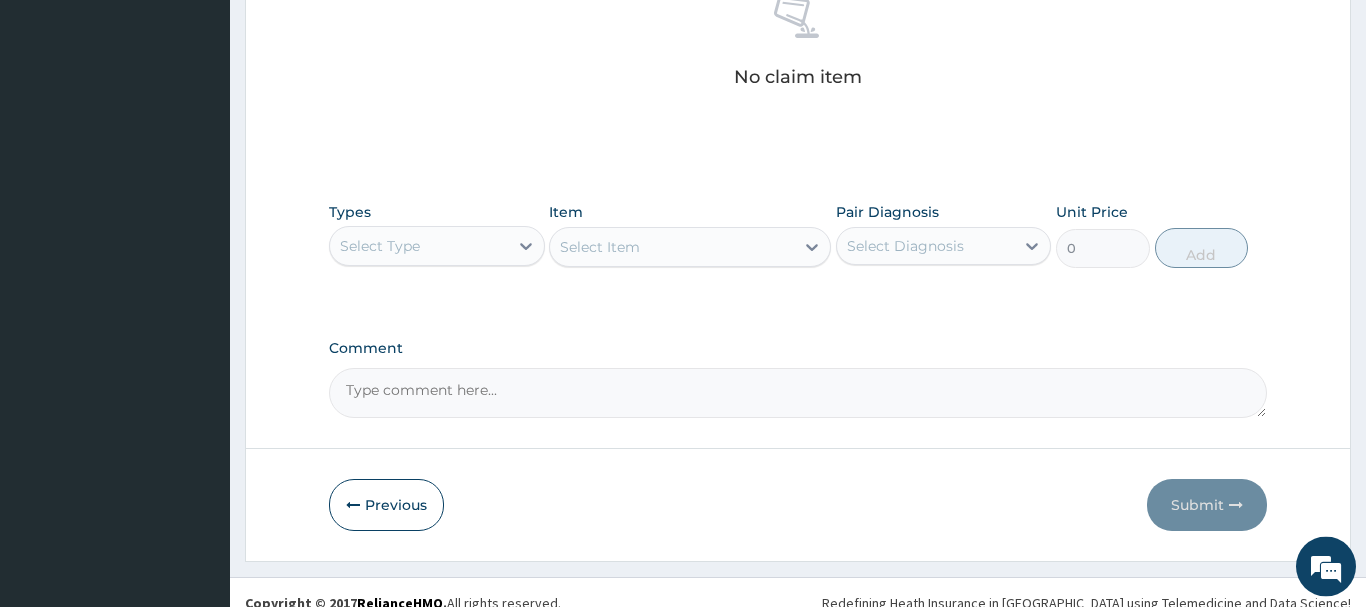 scroll, scrollTop: 835, scrollLeft: 0, axis: vertical 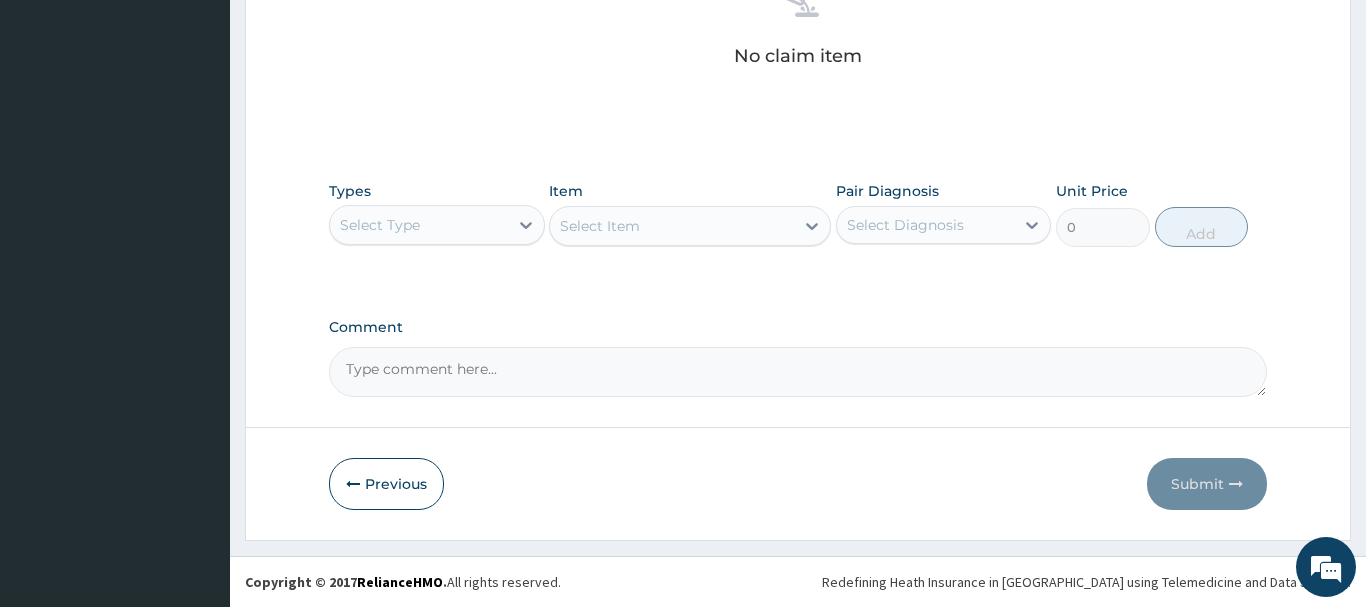 click on "Select Type" at bounding box center [419, 225] 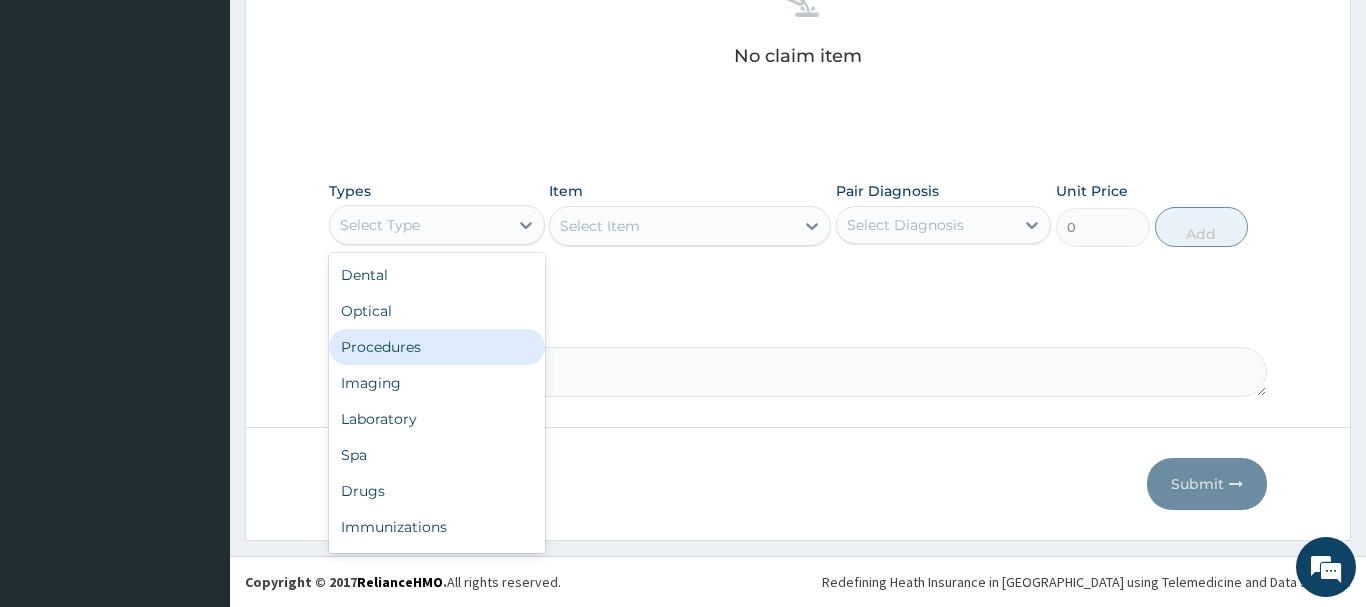 click on "Procedures" at bounding box center [437, 347] 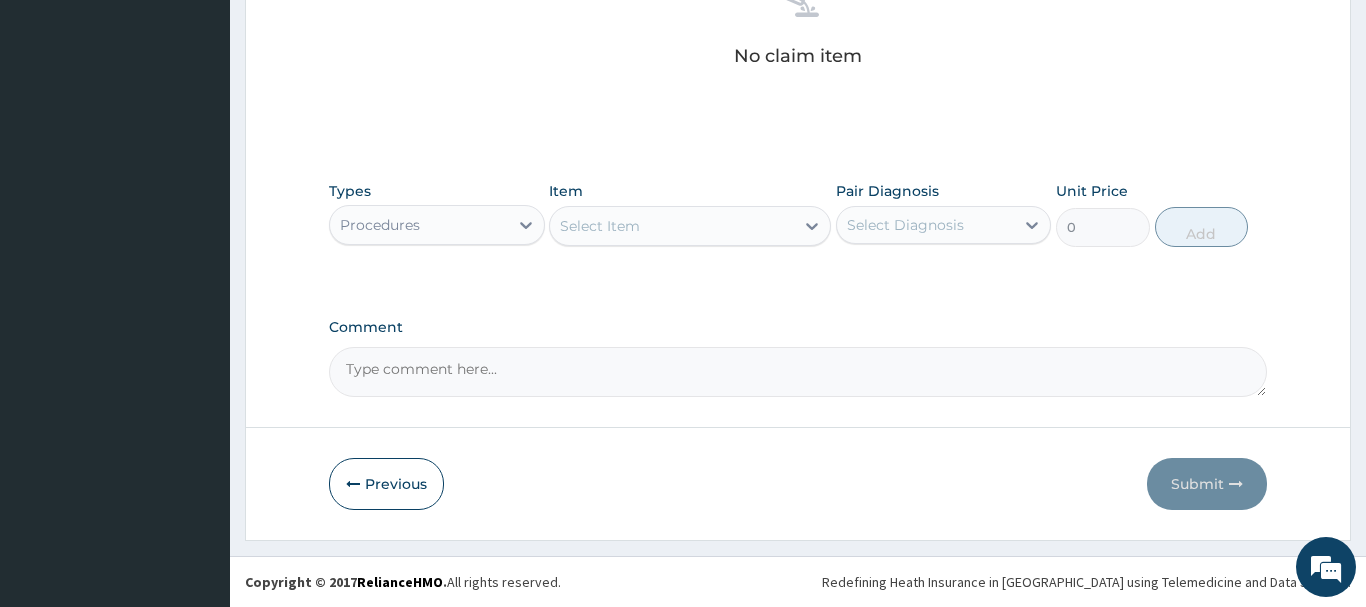click on "Select Item" at bounding box center [600, 226] 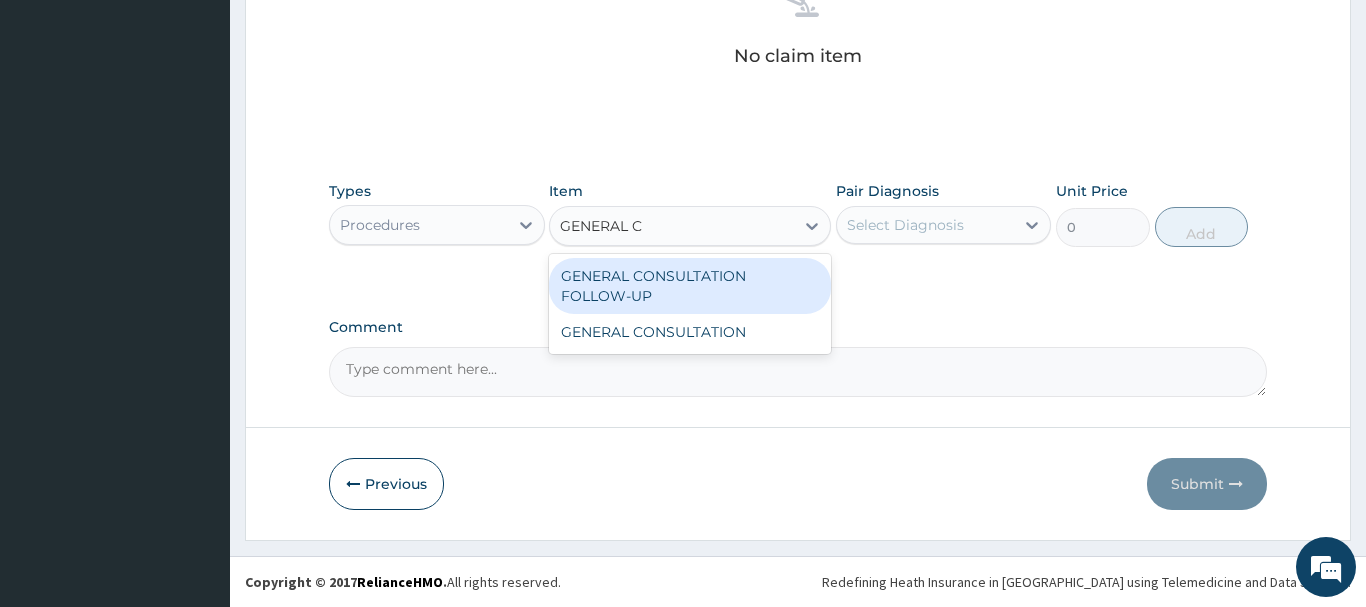 type on "GENERAL CO" 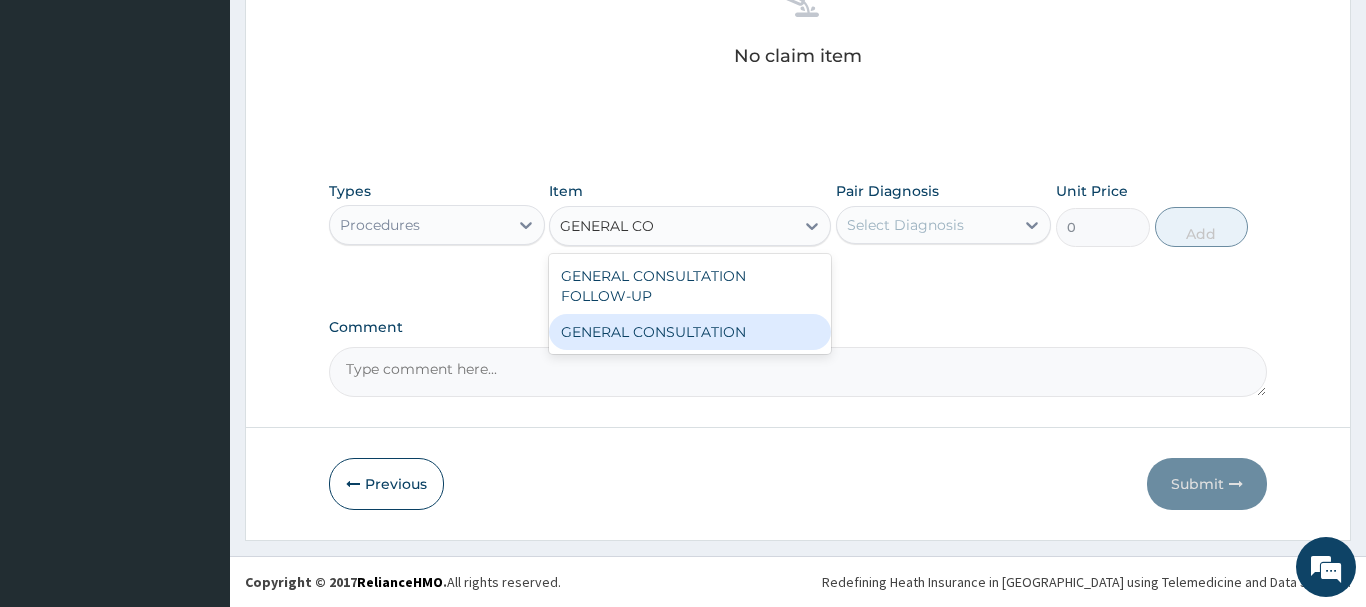 type on "6750" 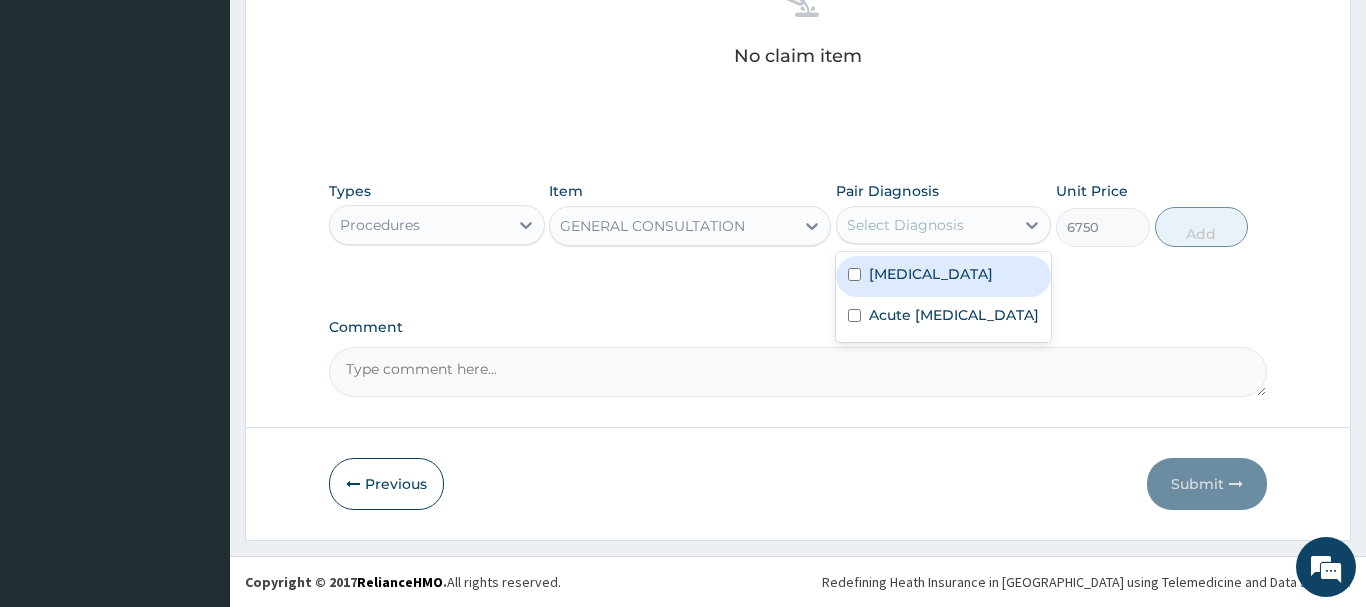 click on "Select Diagnosis" at bounding box center [905, 225] 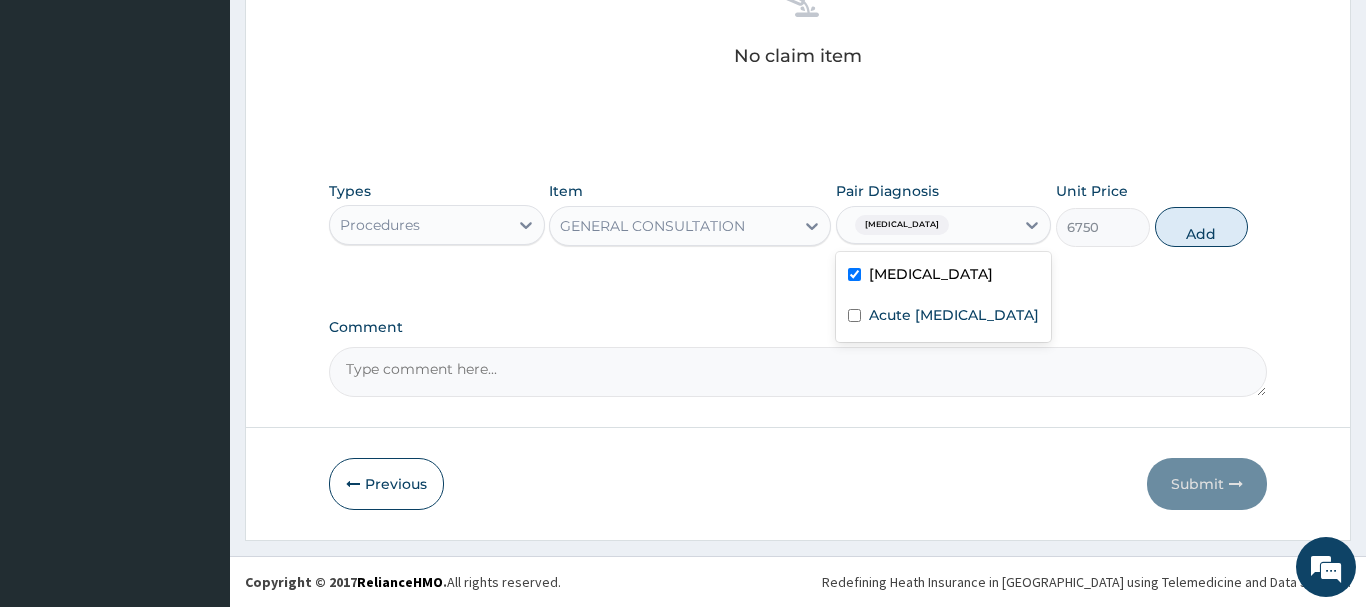 checkbox on "true" 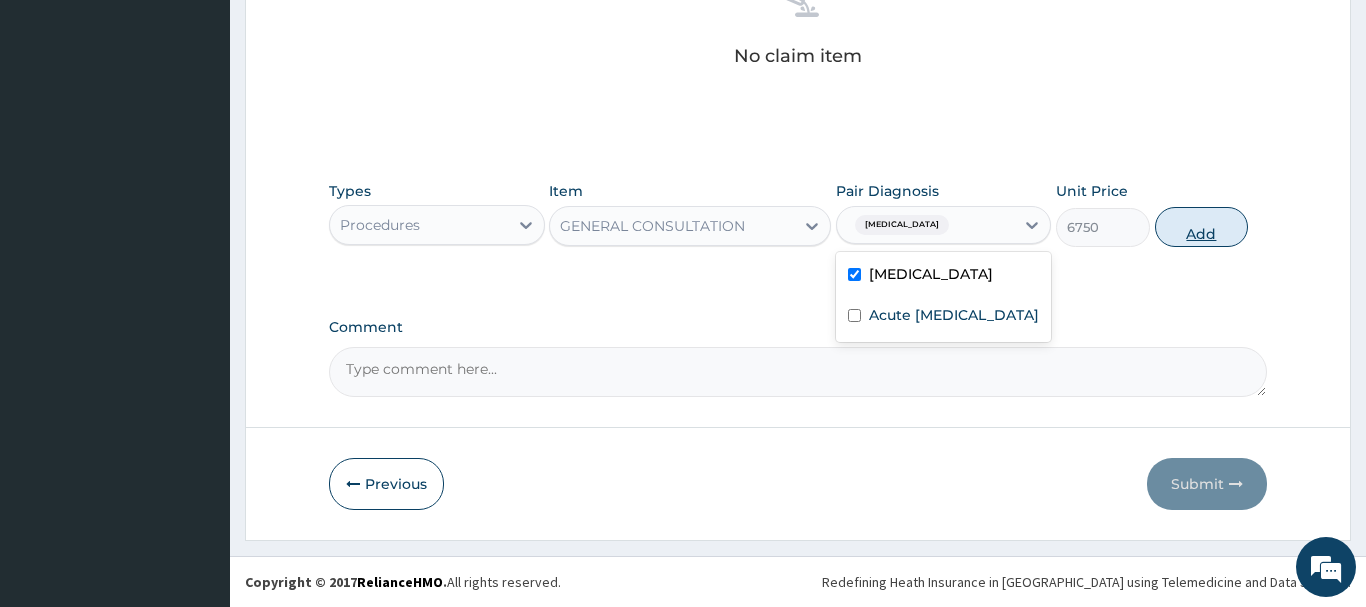 click on "Add" at bounding box center [1202, 227] 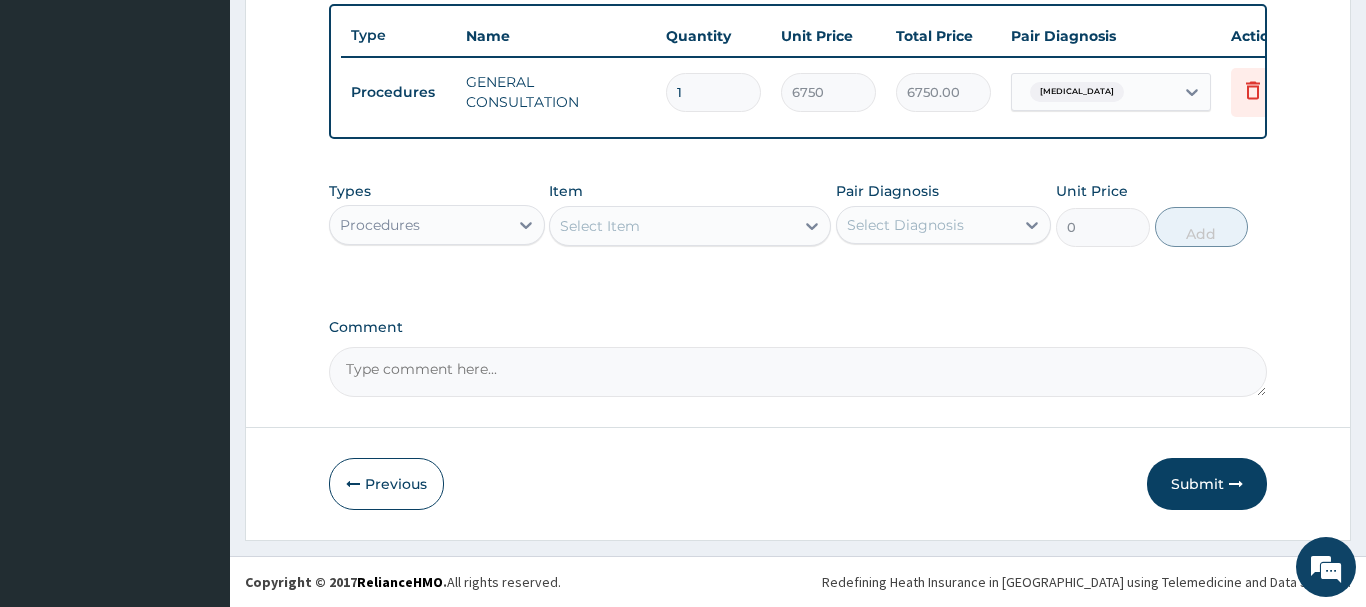 scroll, scrollTop: 740, scrollLeft: 0, axis: vertical 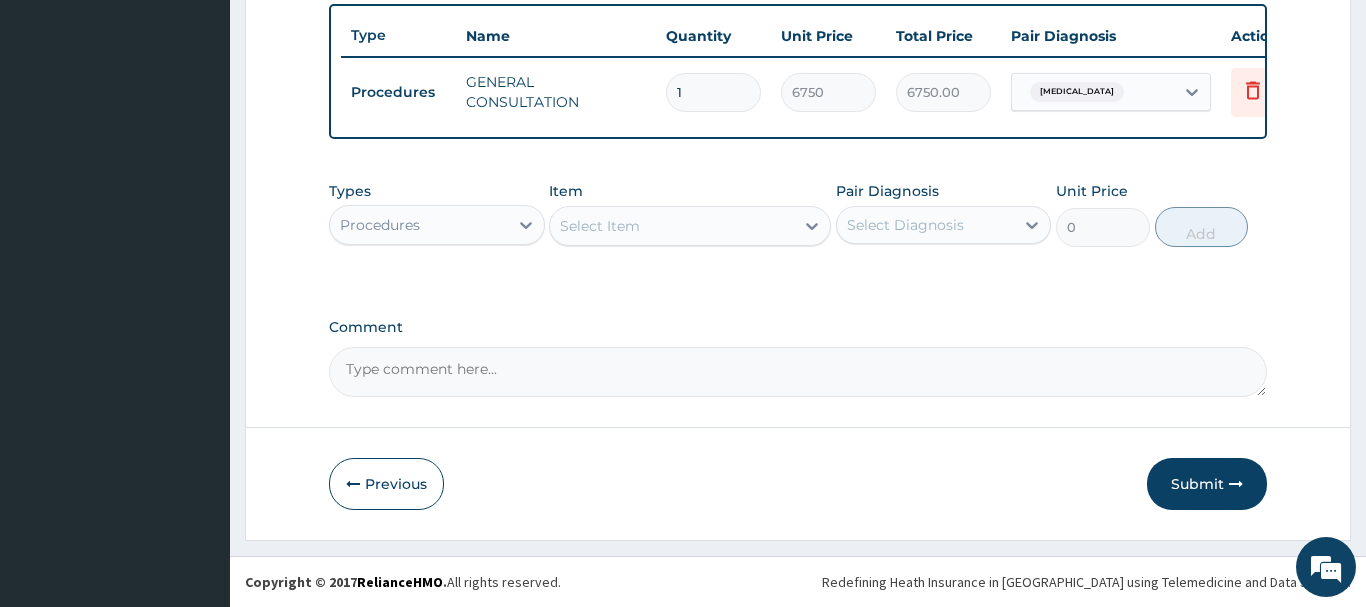 click on "Select Item" at bounding box center [600, 226] 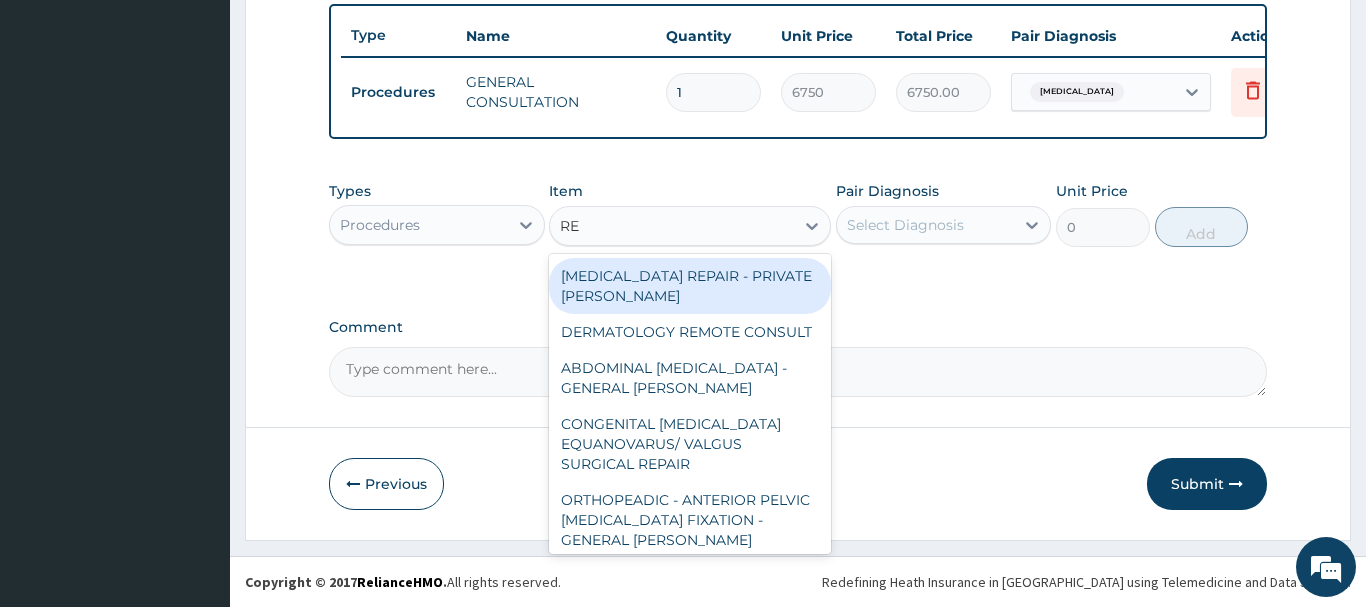type on "REG" 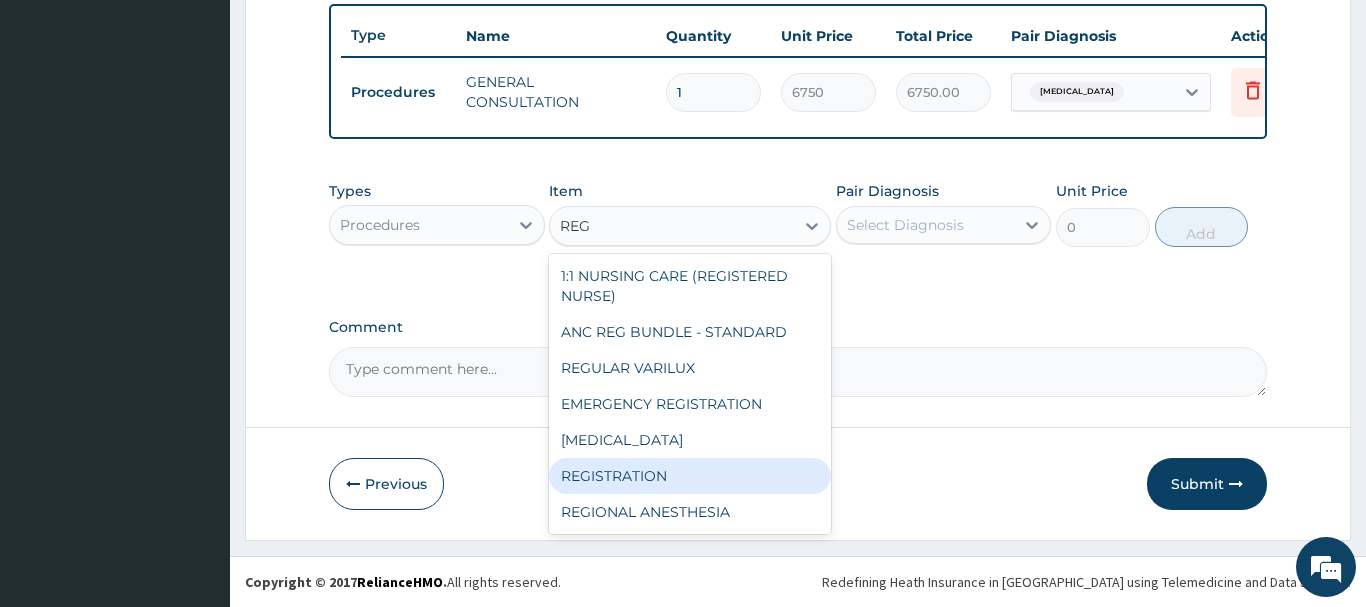click on "REGISTRATION" at bounding box center (690, 476) 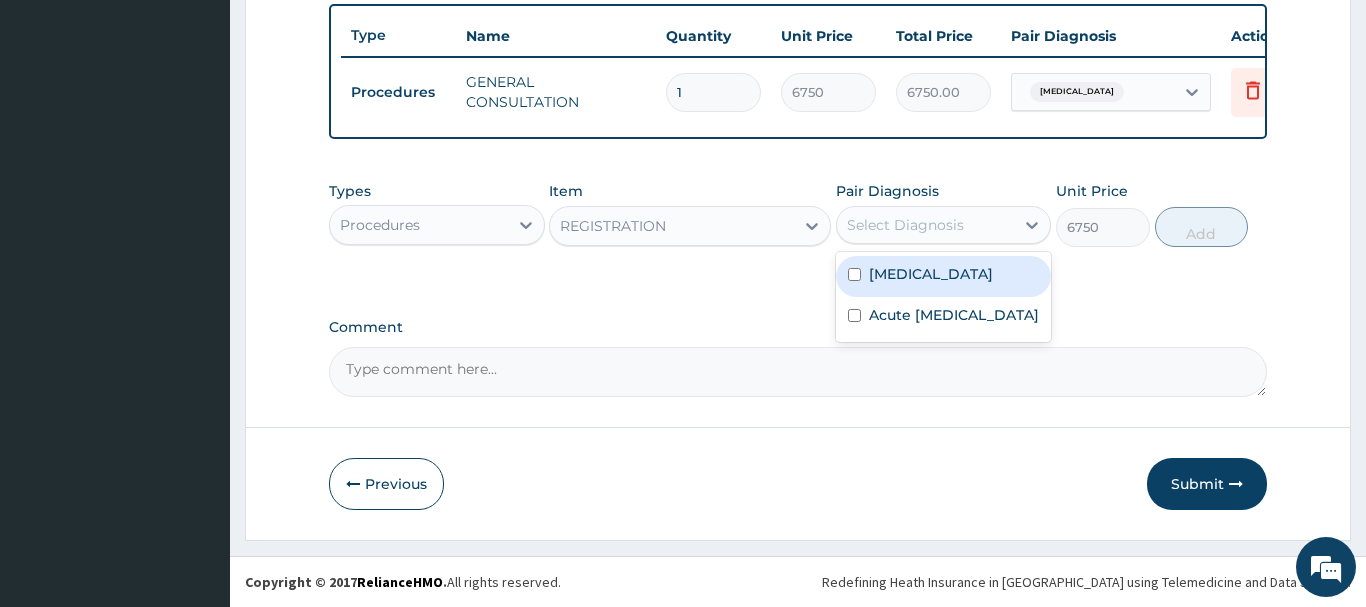 click on "Select Diagnosis" at bounding box center [905, 225] 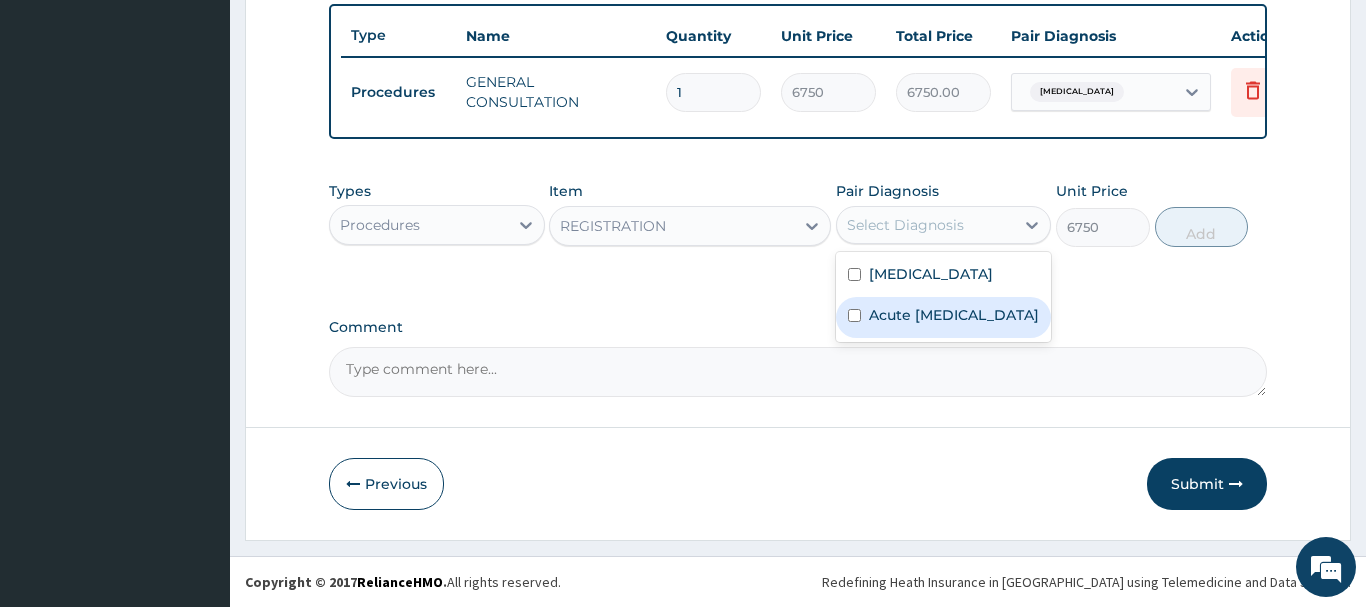 click on "Acute upper respiratory infection" at bounding box center [954, 315] 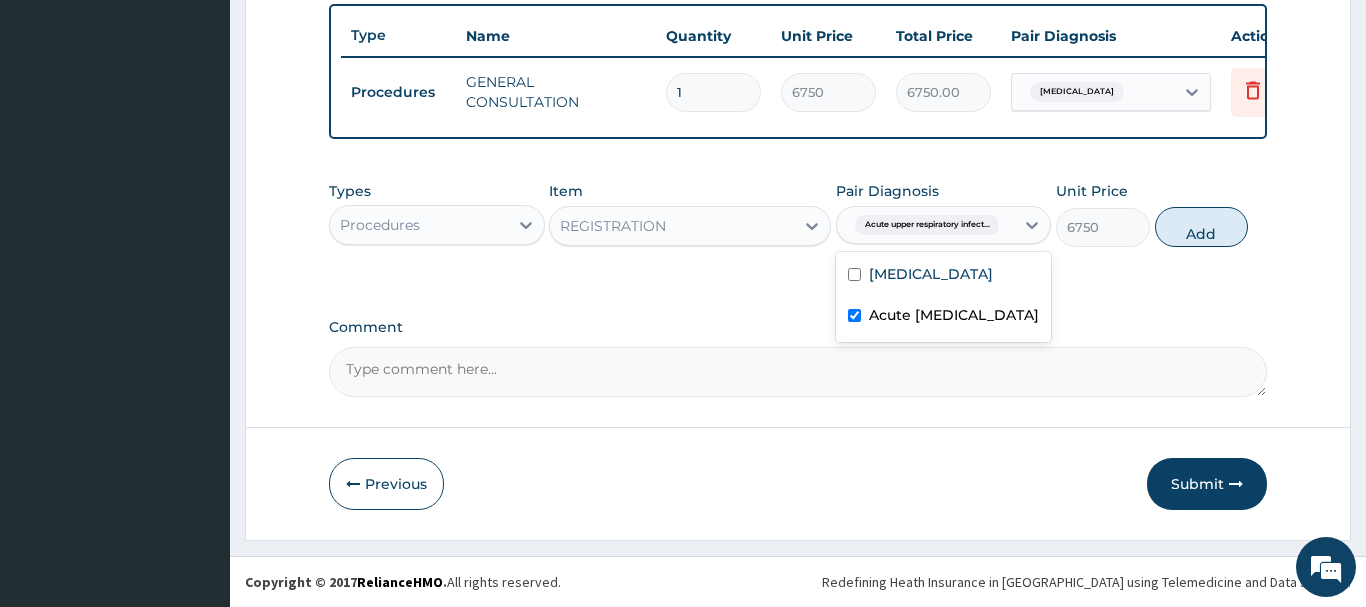 checkbox on "true" 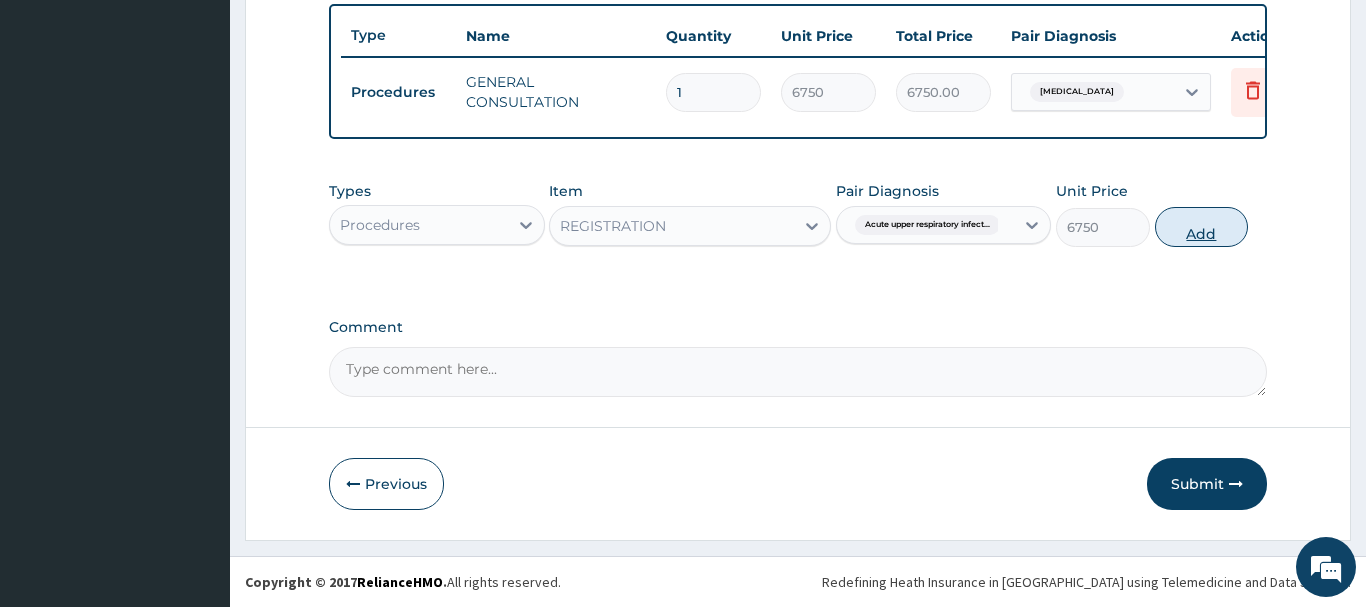 click on "Add" at bounding box center (1202, 227) 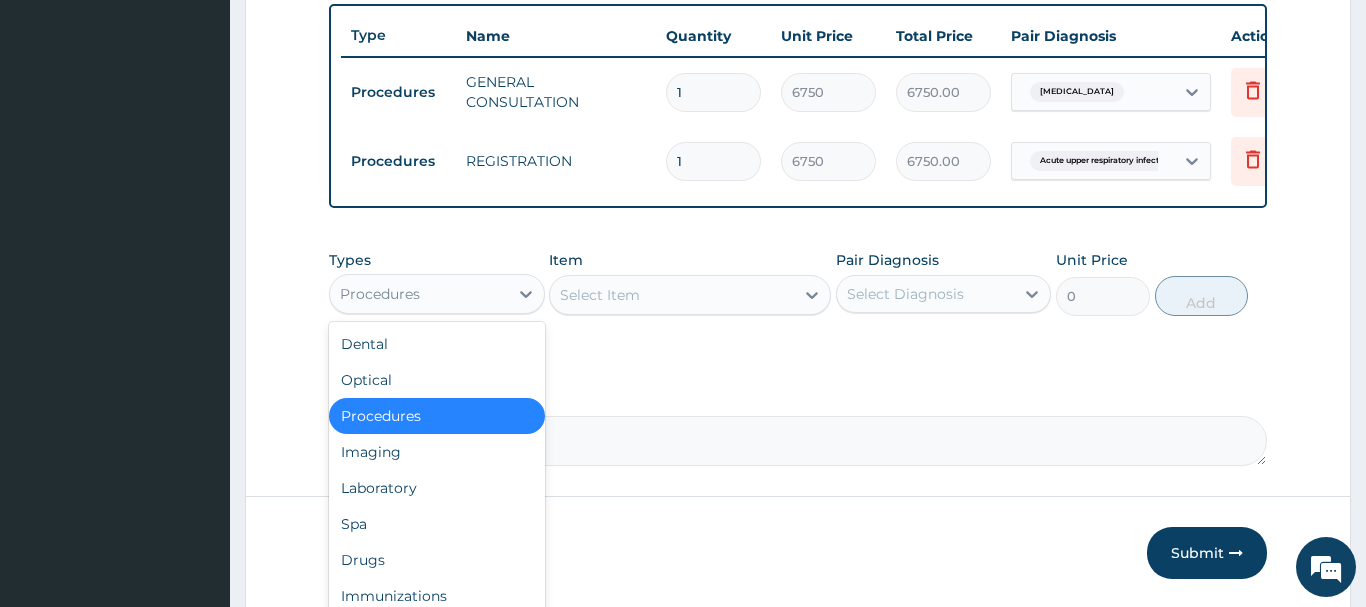 drag, startPoint x: 406, startPoint y: 287, endPoint x: 423, endPoint y: 267, distance: 26.24881 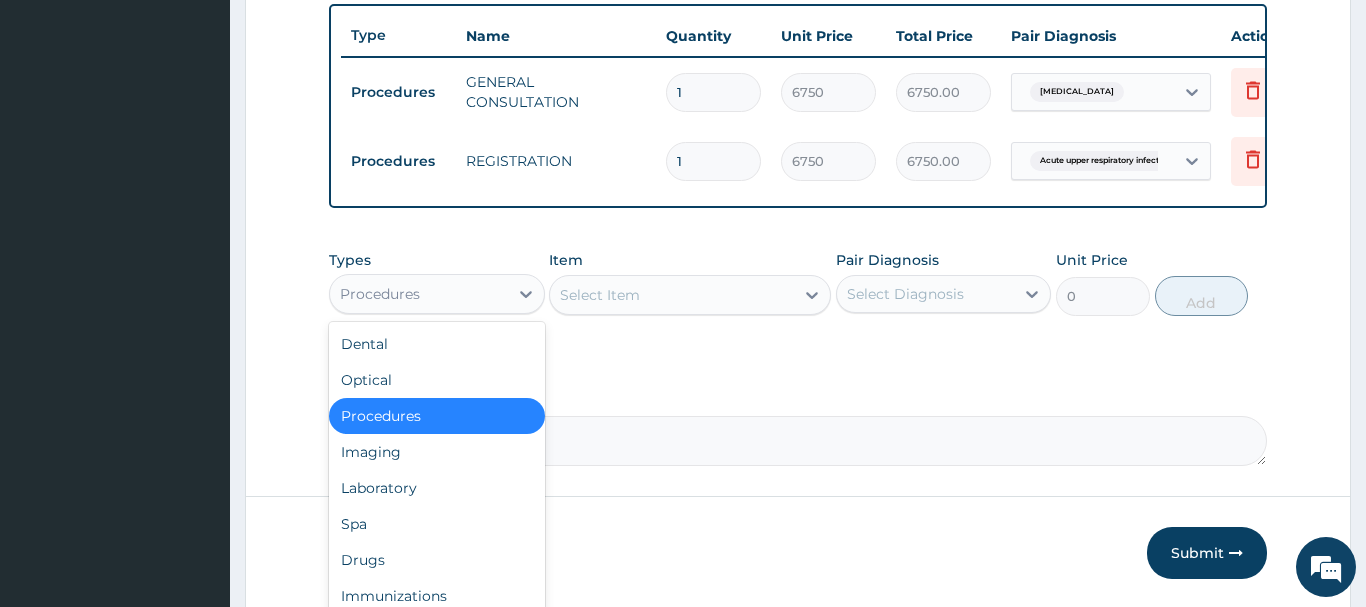 click on "Procedures" at bounding box center [380, 294] 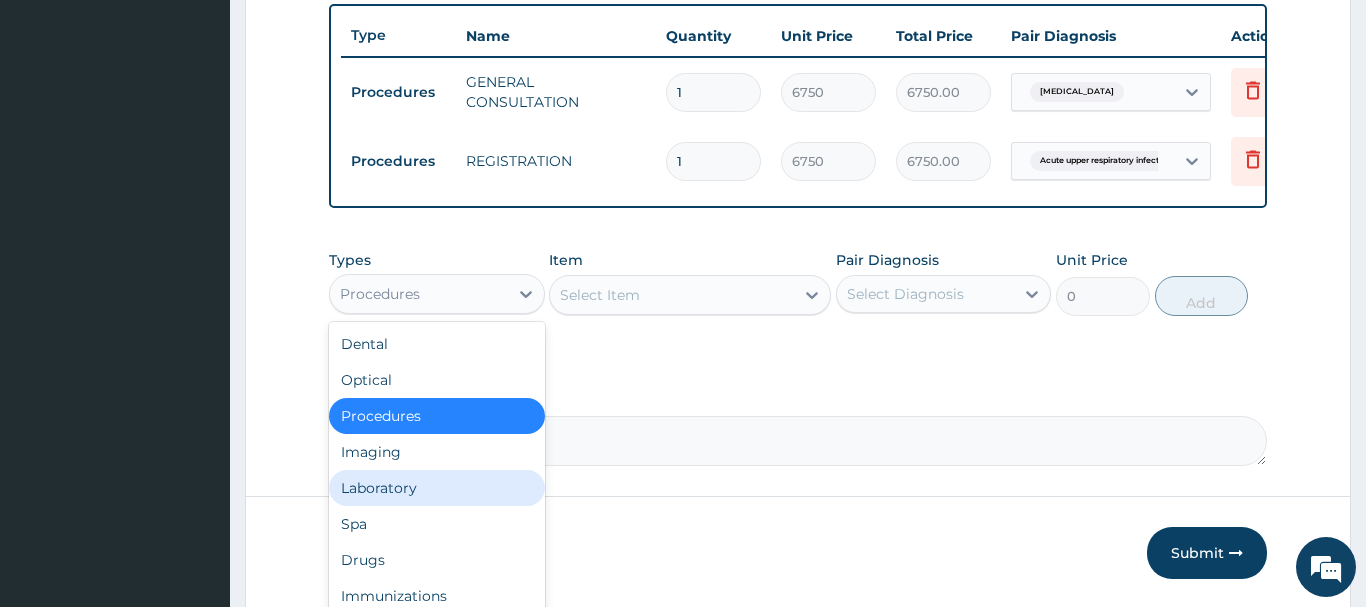 click on "Laboratory" at bounding box center [437, 488] 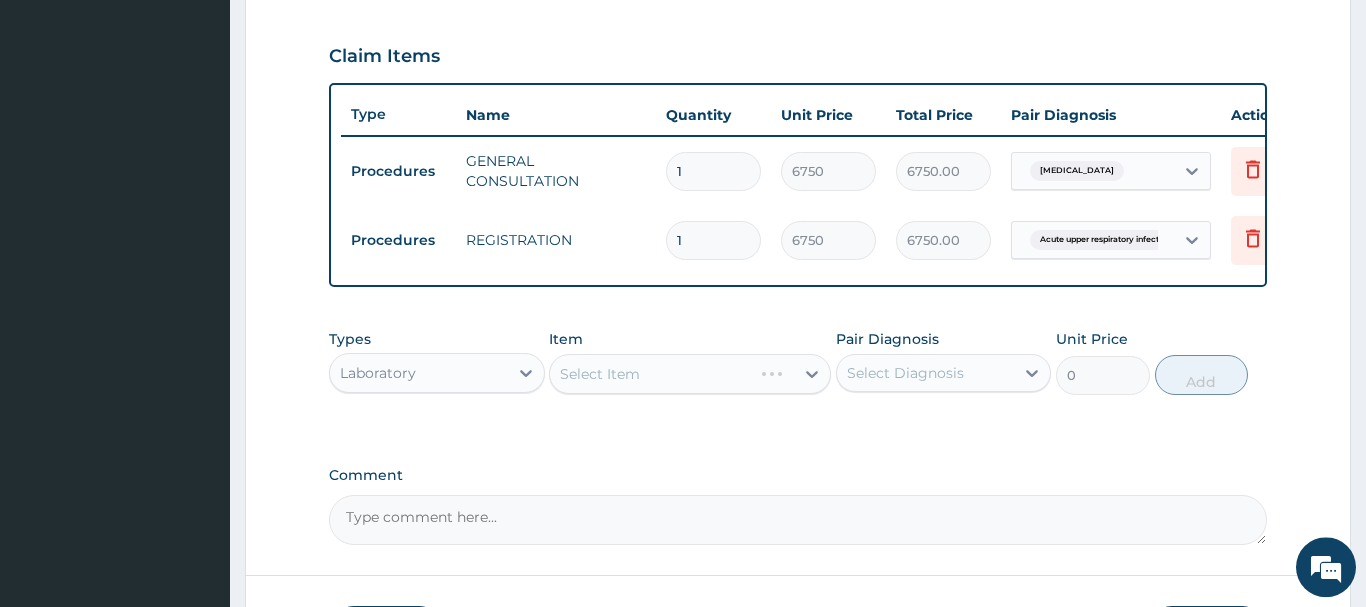 scroll, scrollTop: 605, scrollLeft: 0, axis: vertical 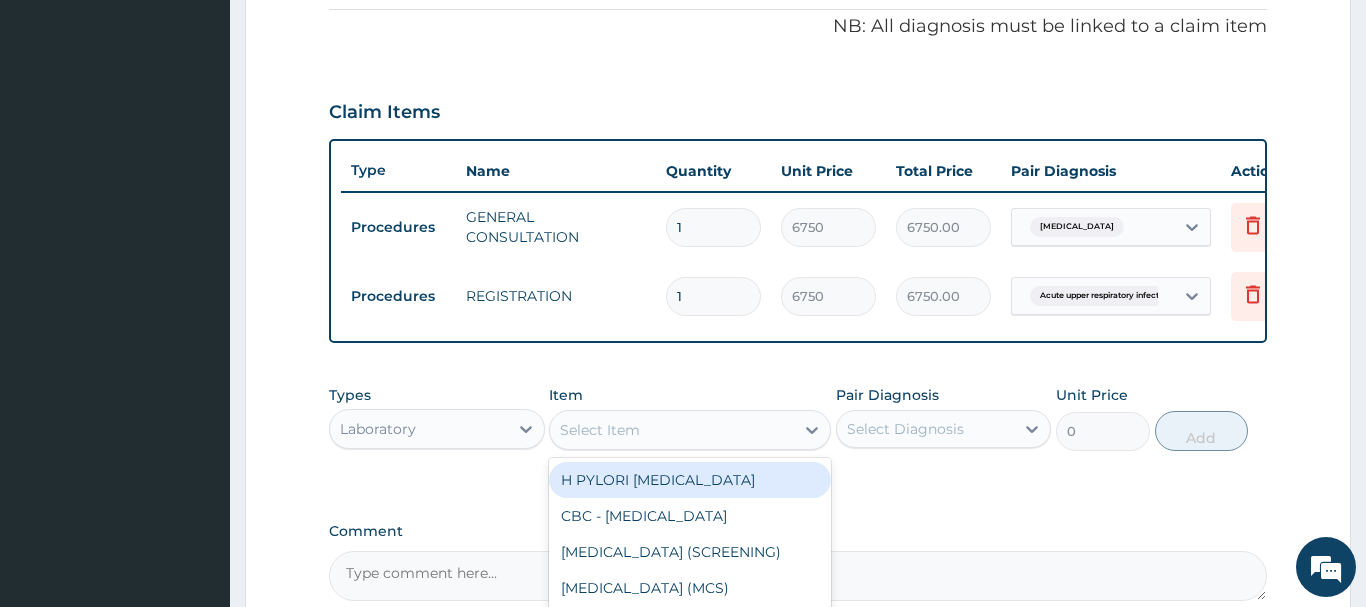 click on "Select Item" at bounding box center (600, 430) 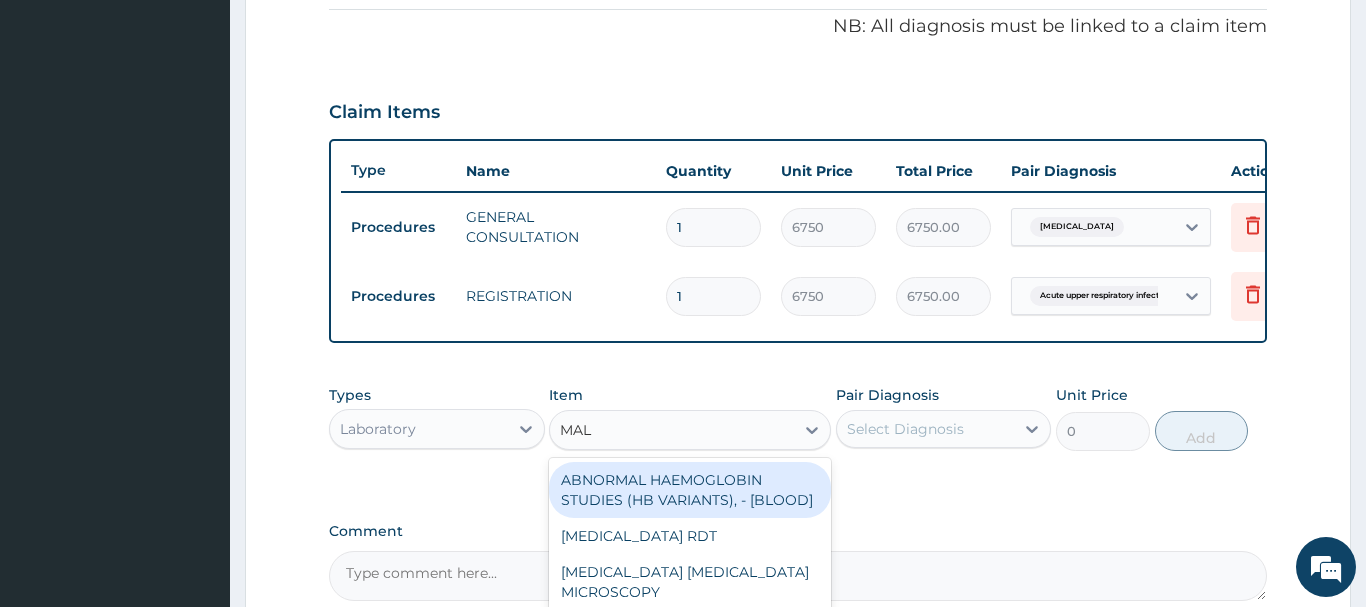 type on "MALA" 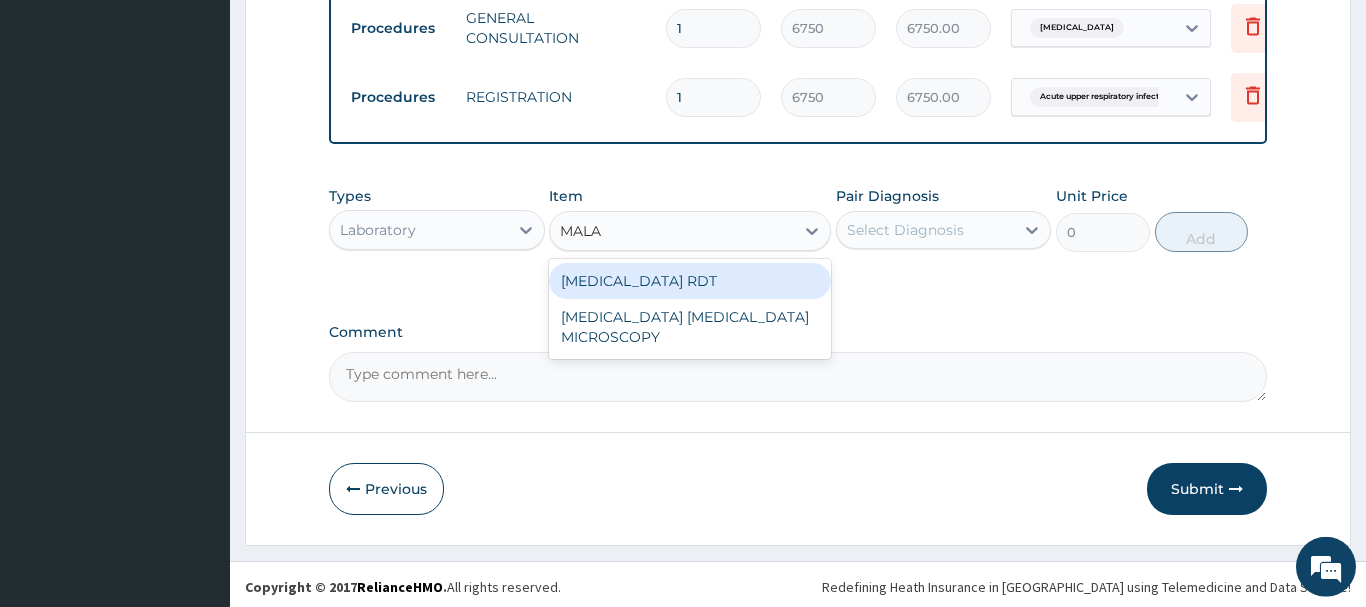 scroll, scrollTop: 809, scrollLeft: 0, axis: vertical 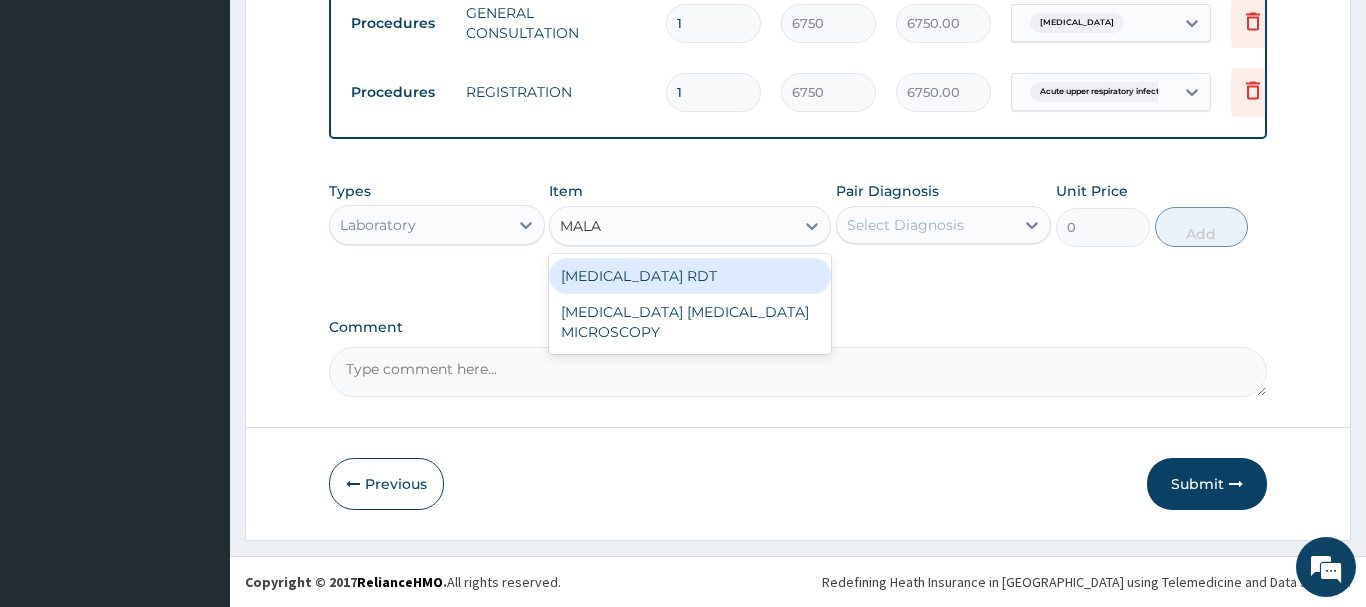 click on "[MEDICAL_DATA] RDT" at bounding box center (690, 276) 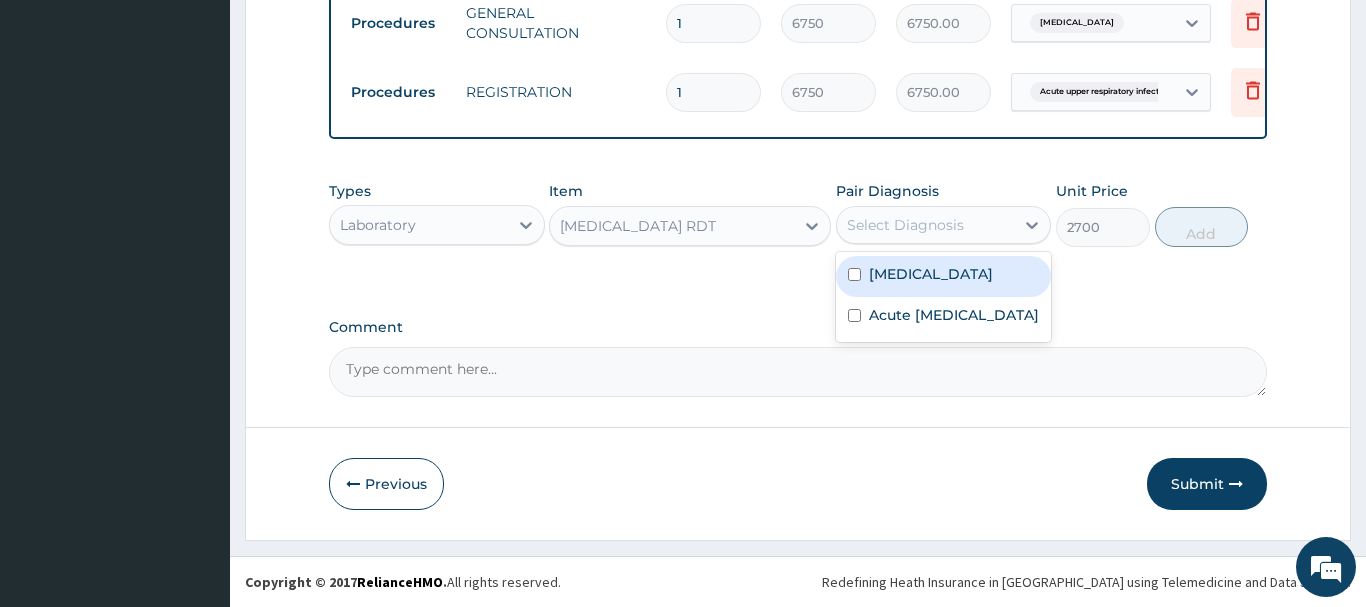 click on "Select Diagnosis" at bounding box center [905, 225] 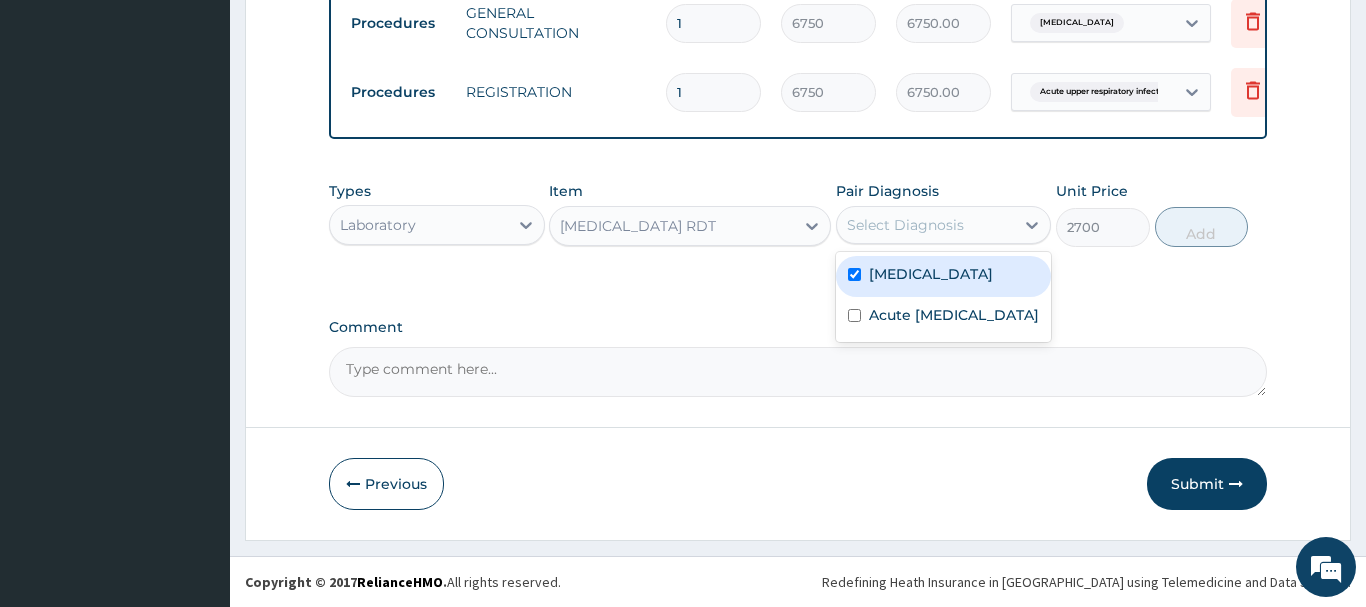 checkbox on "true" 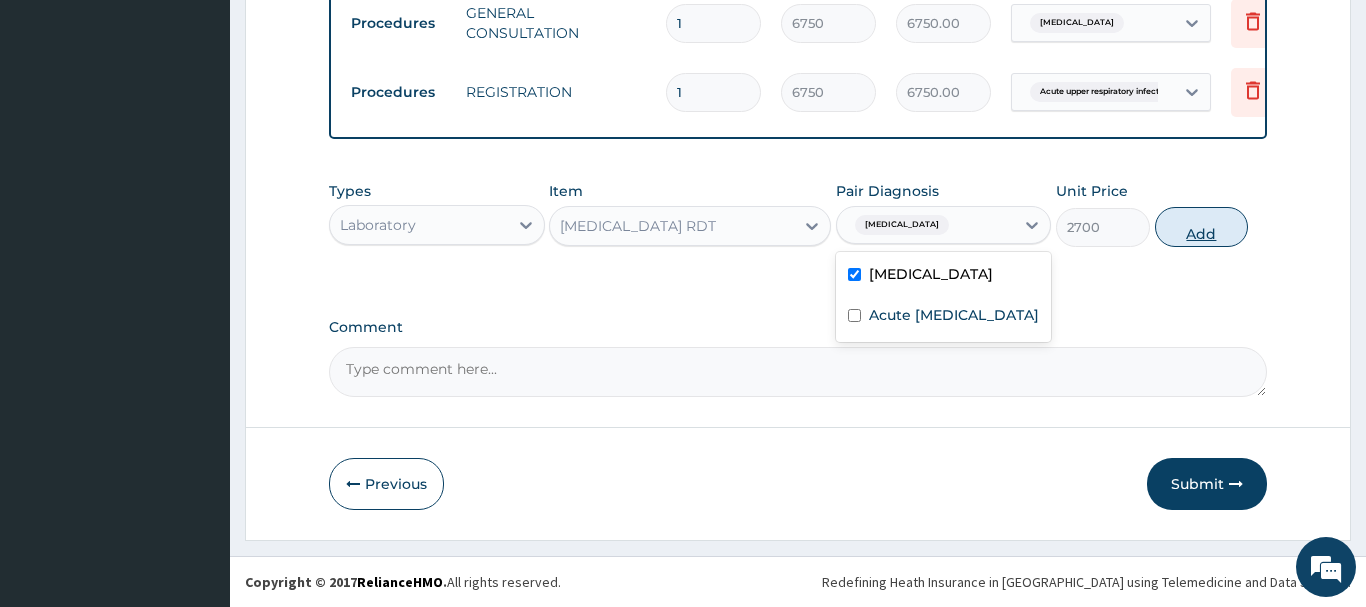 click on "Add" at bounding box center [1202, 227] 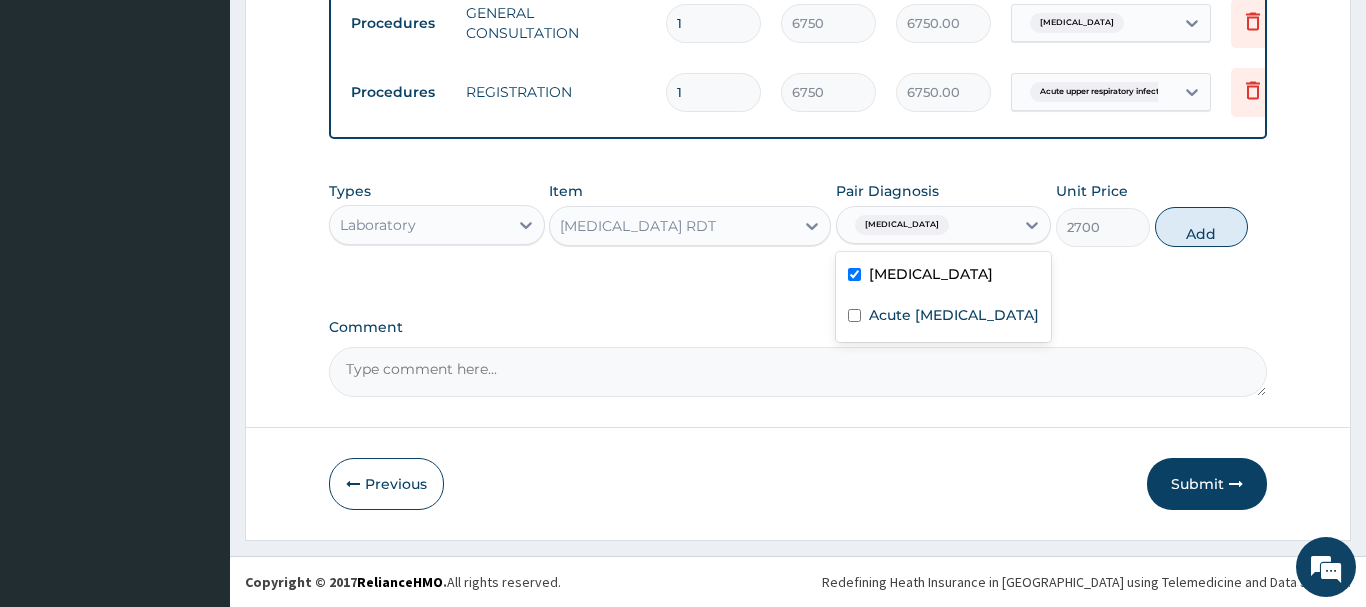 type on "0" 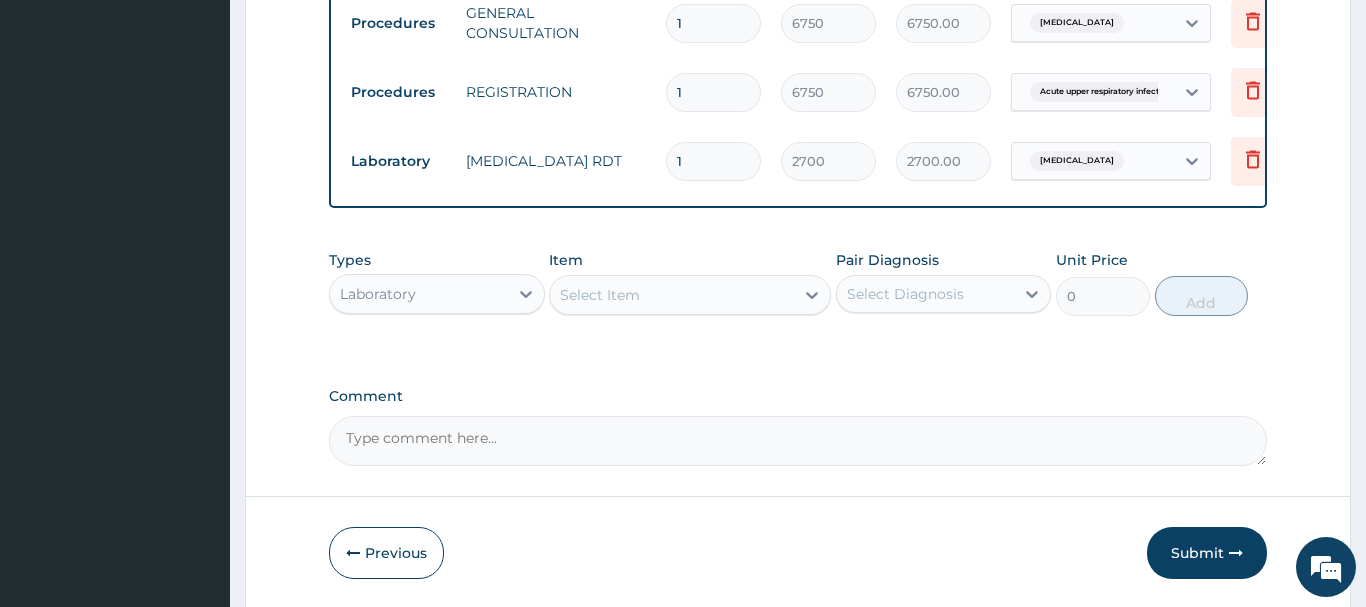 click on "Select Item" at bounding box center [672, 295] 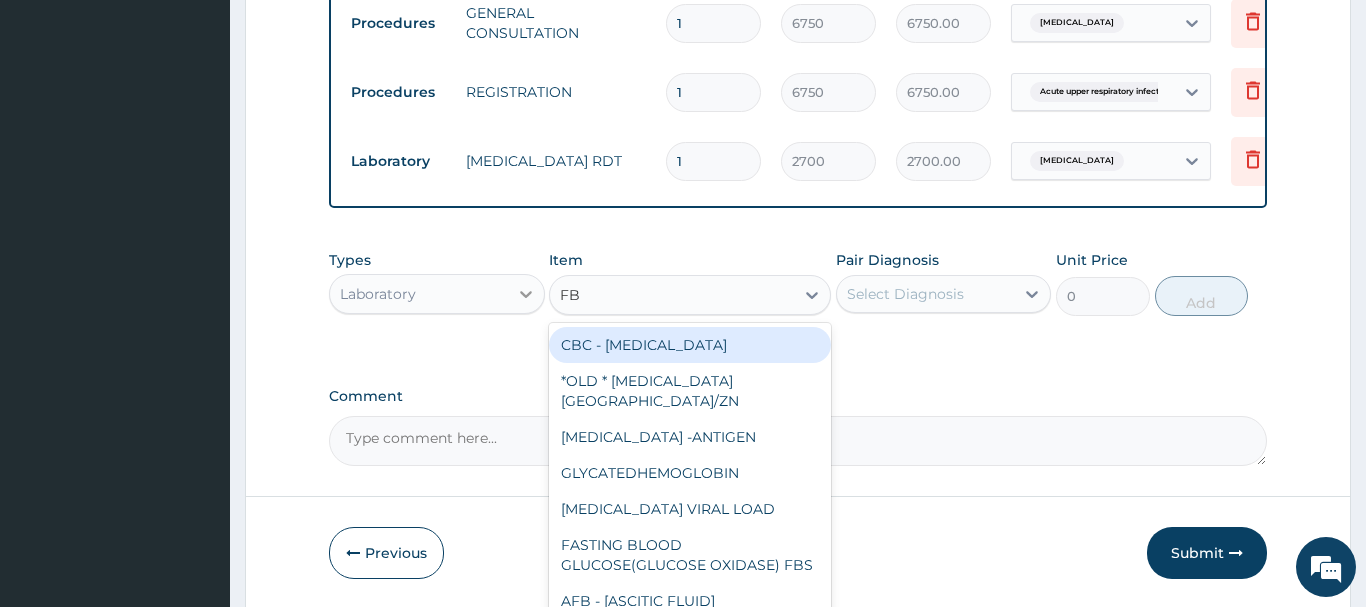 type on "FBC" 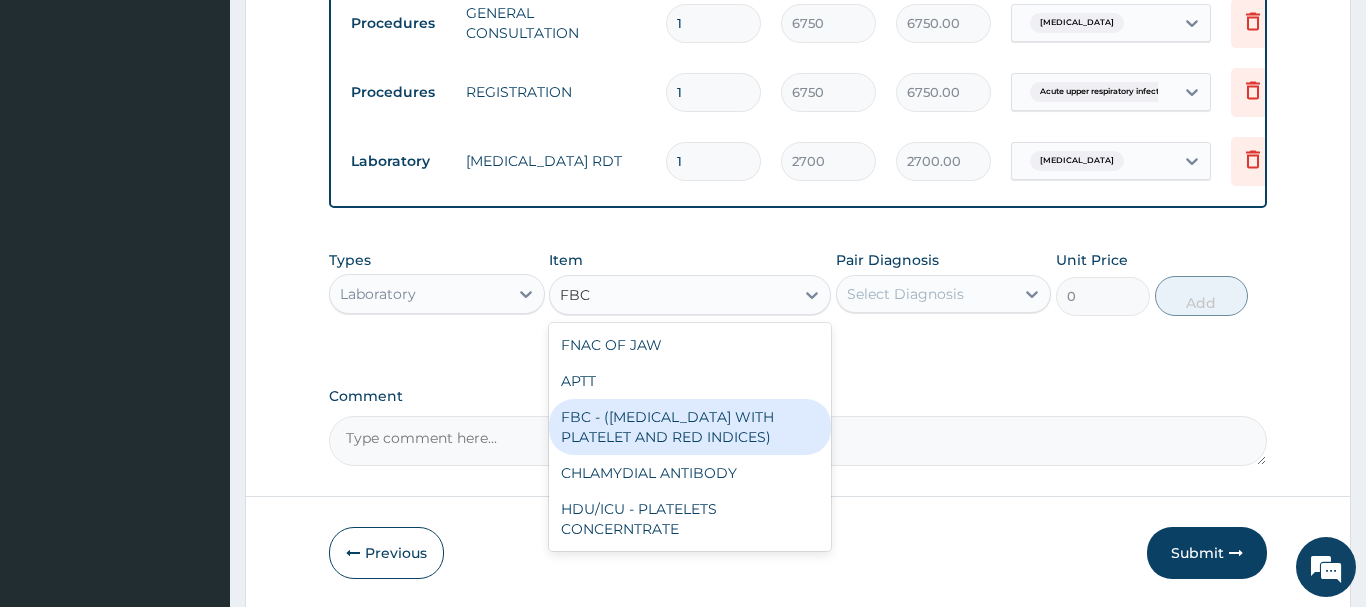 click on "FBC - ([MEDICAL_DATA] WITH PLATELET AND RED INDICES)" at bounding box center (690, 427) 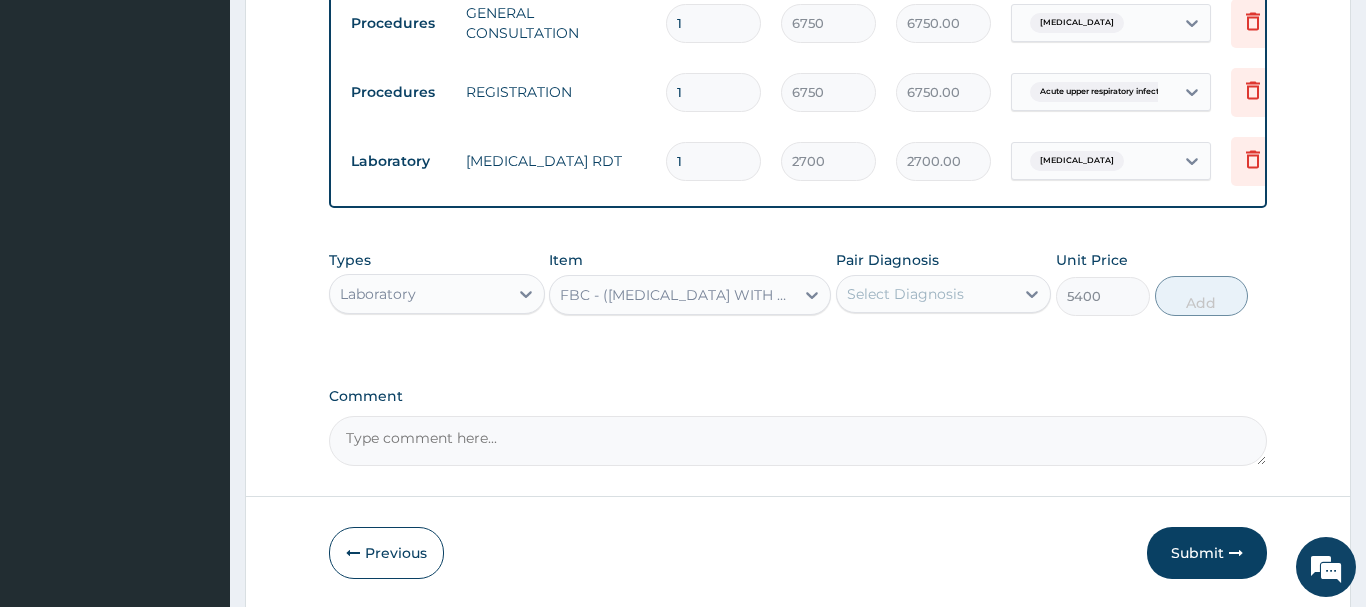 click on "Select Diagnosis" at bounding box center [905, 294] 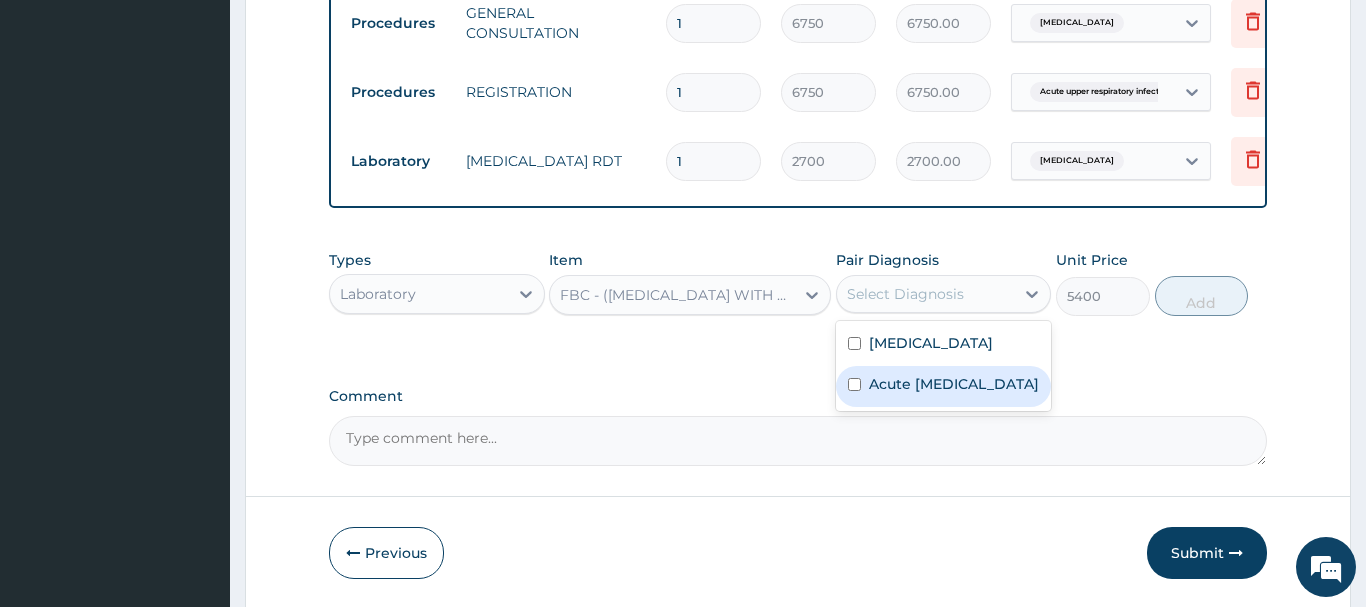 click on "Acute [MEDICAL_DATA]" at bounding box center [954, 384] 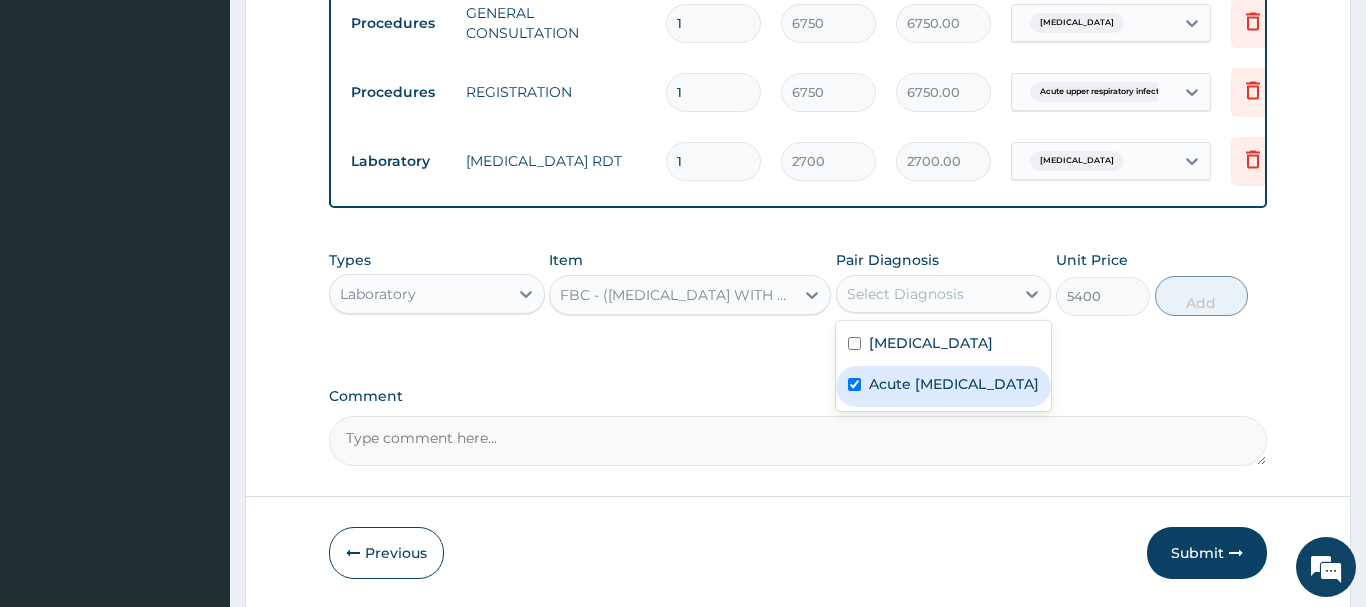 checkbox on "true" 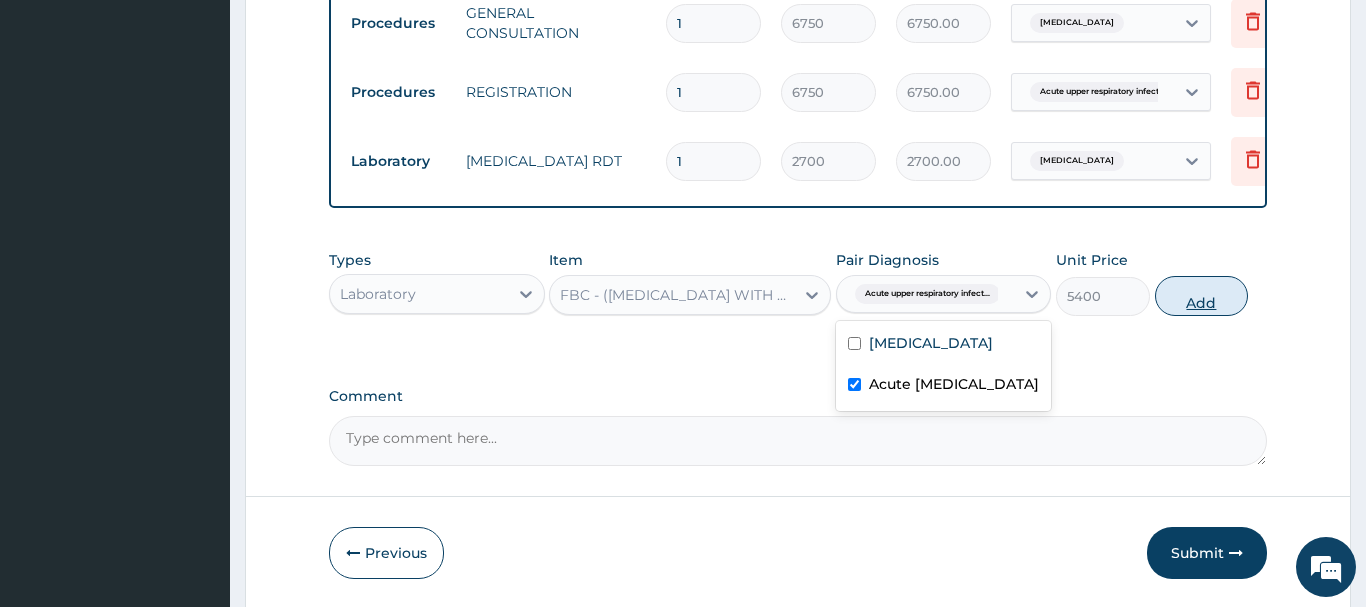 click on "Add" at bounding box center (1202, 296) 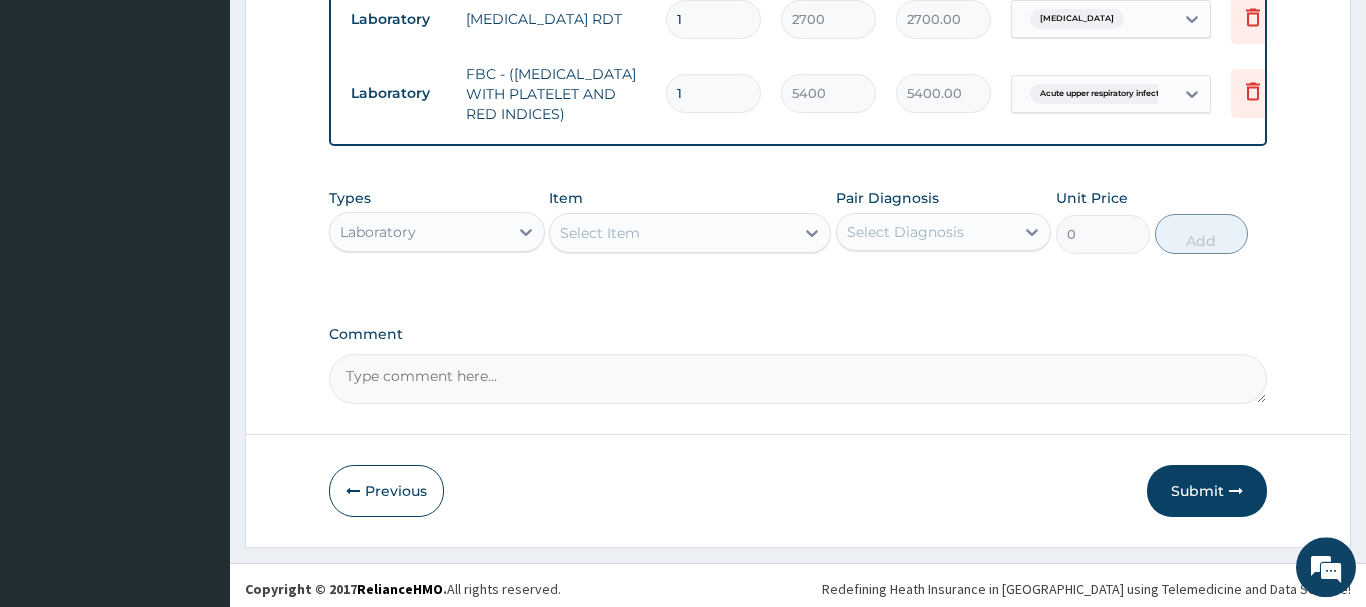 scroll, scrollTop: 958, scrollLeft: 0, axis: vertical 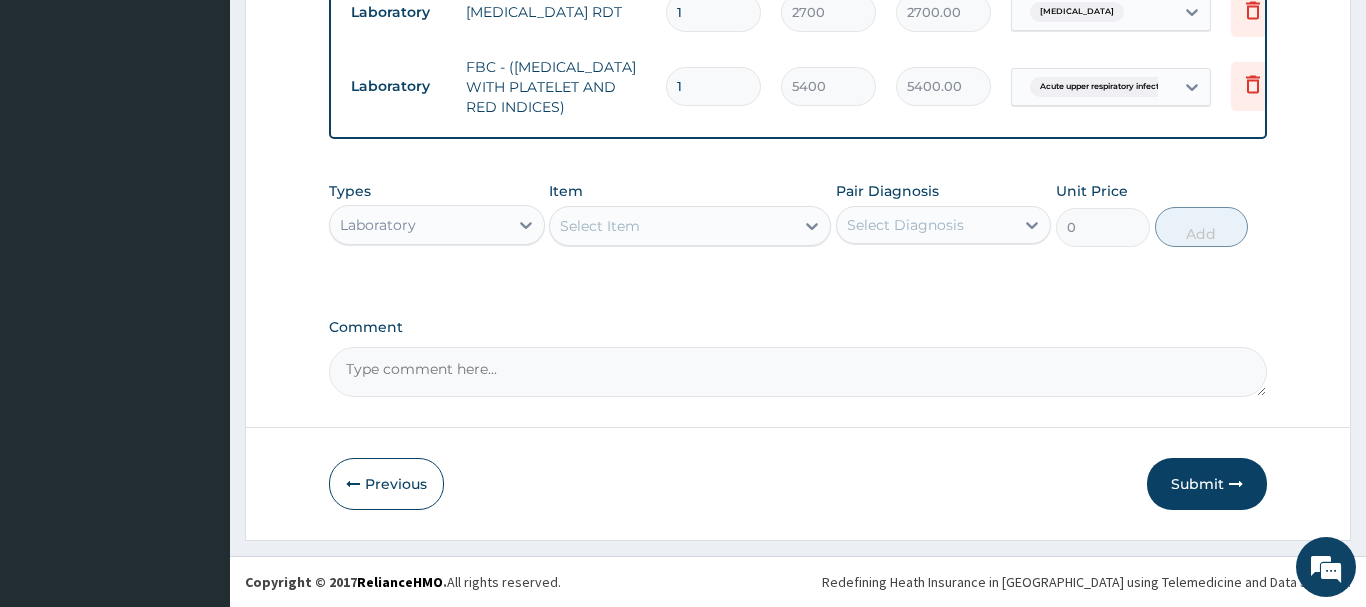 click on "Laboratory" at bounding box center (419, 225) 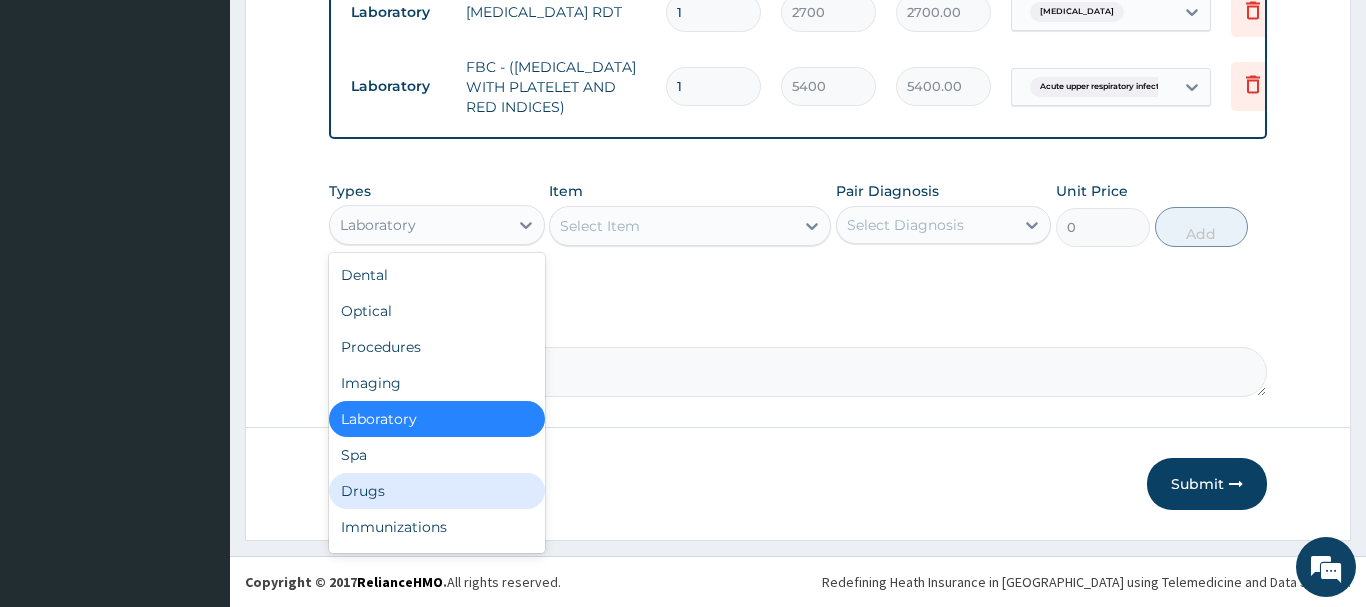 click on "Drugs" at bounding box center (437, 491) 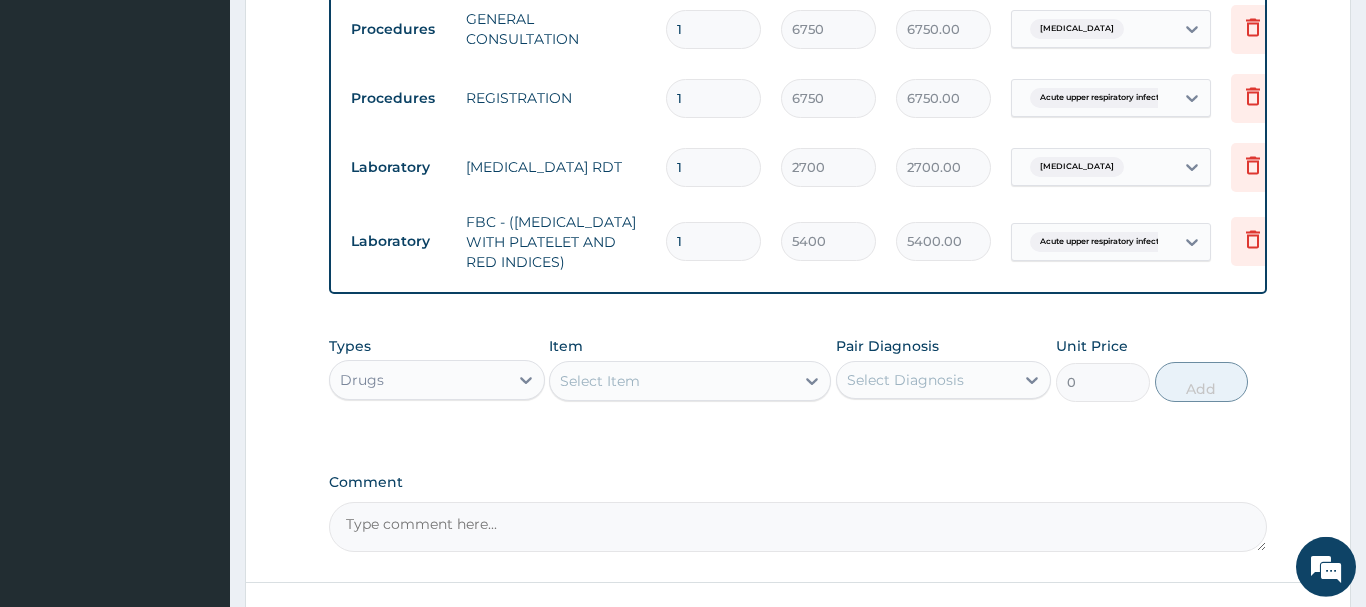 scroll, scrollTop: 652, scrollLeft: 0, axis: vertical 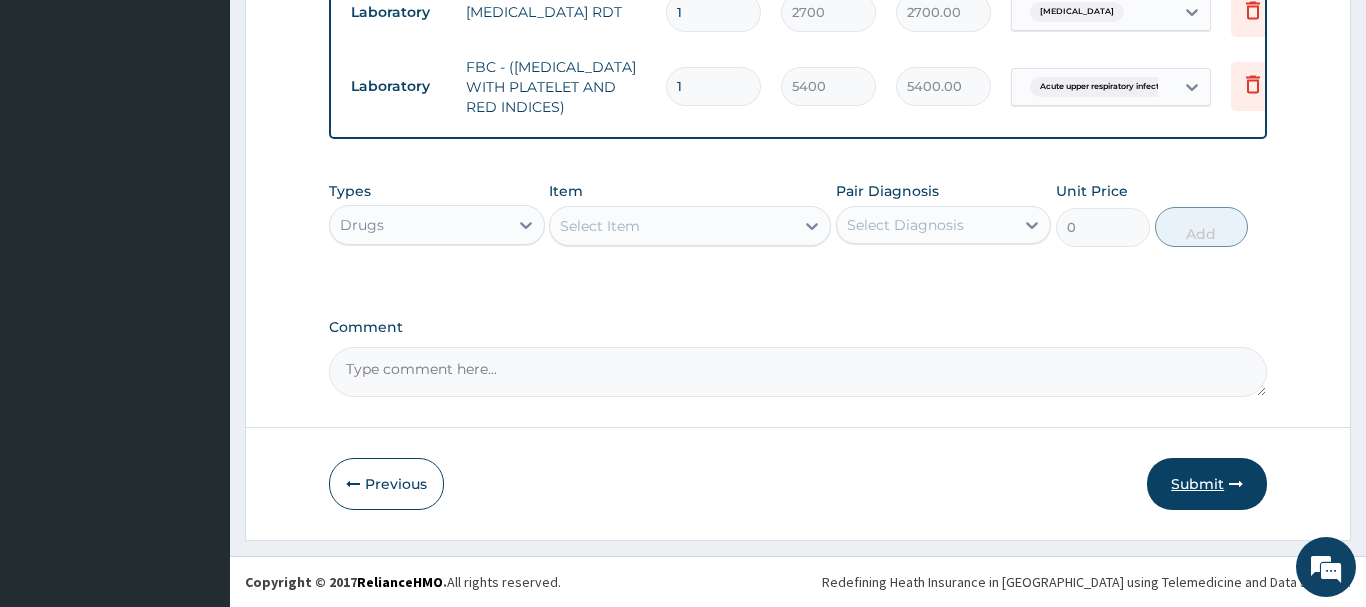 click on "Submit" at bounding box center [1207, 484] 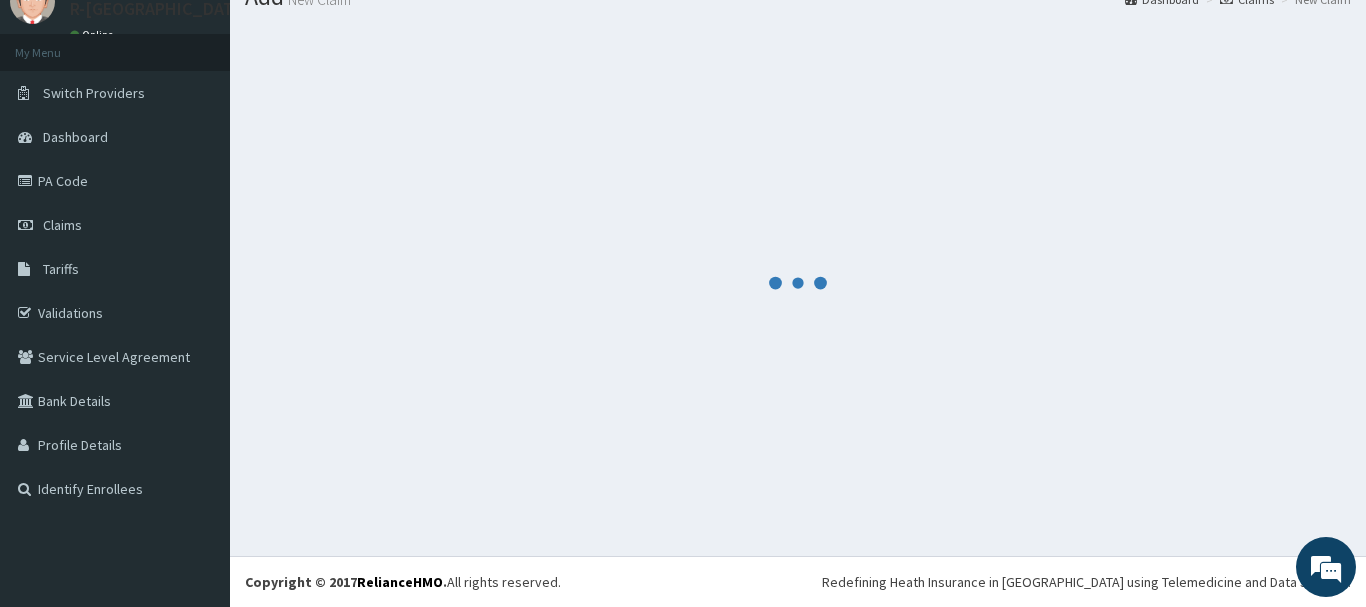 scroll, scrollTop: 81, scrollLeft: 0, axis: vertical 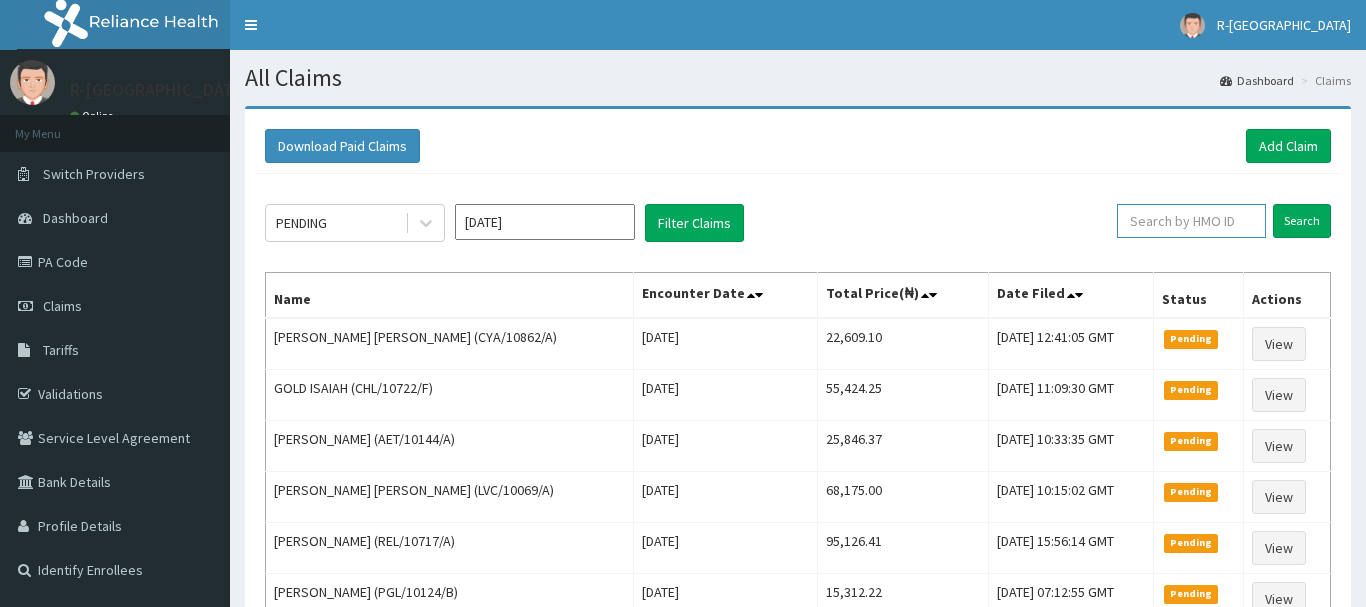 click at bounding box center (1191, 221) 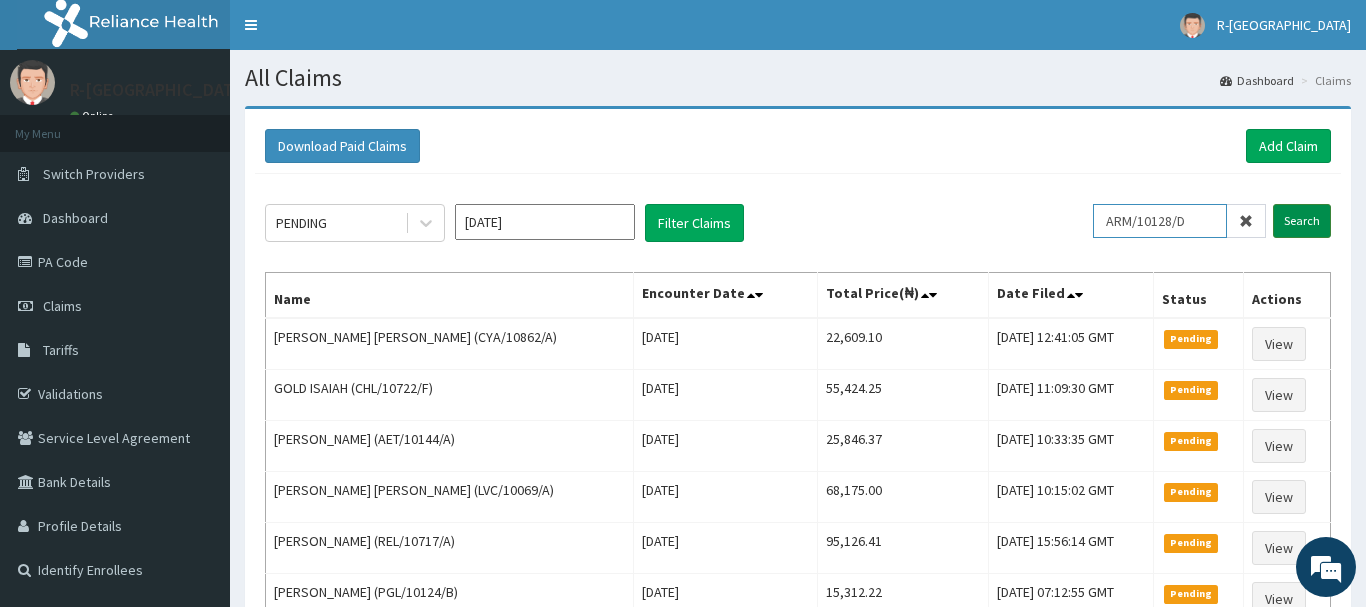 type on "ARM/10128/D" 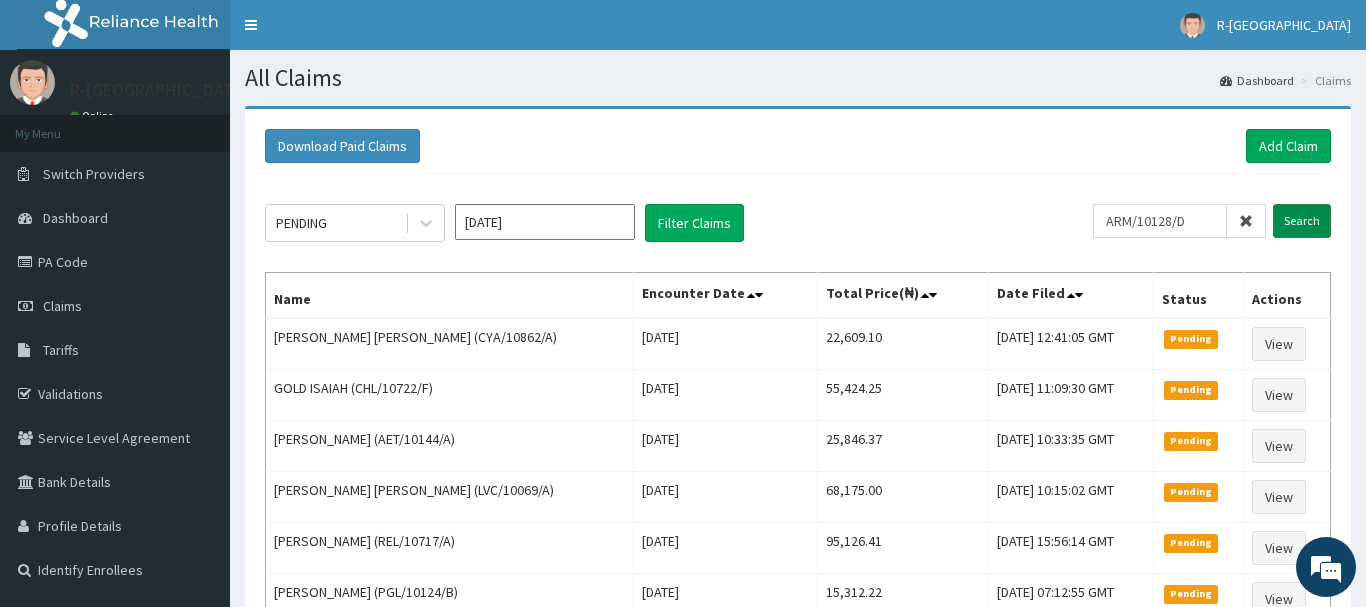 click on "Search" at bounding box center (1302, 221) 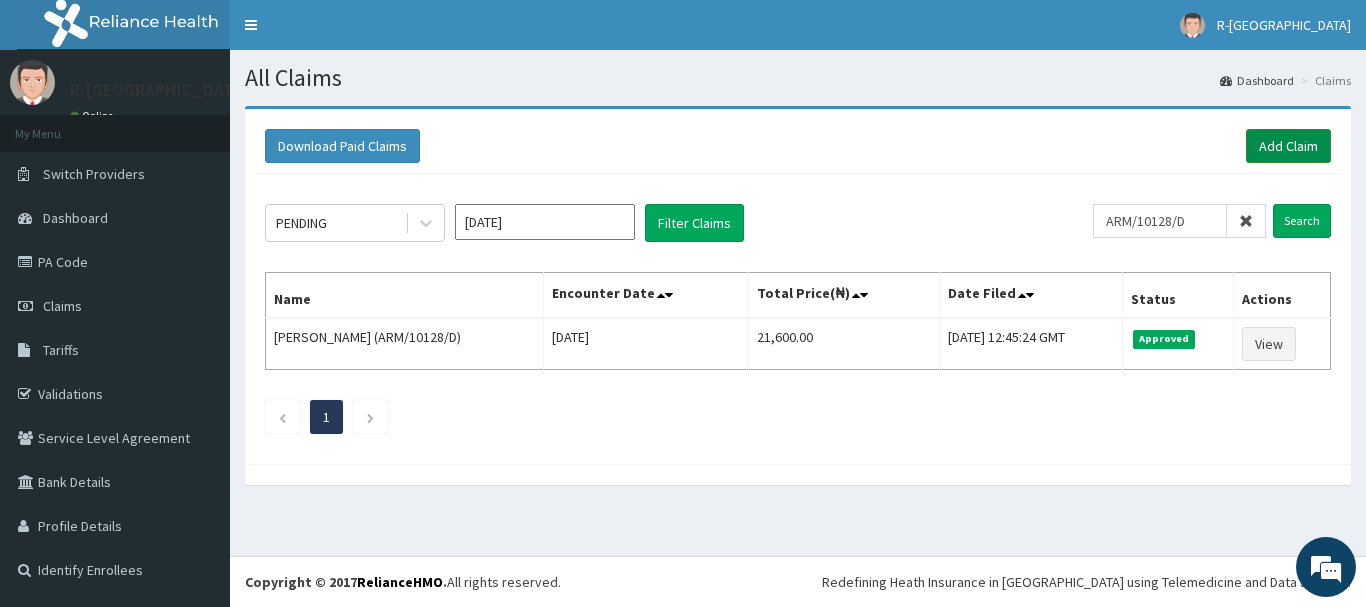 click on "Add Claim" at bounding box center (1288, 146) 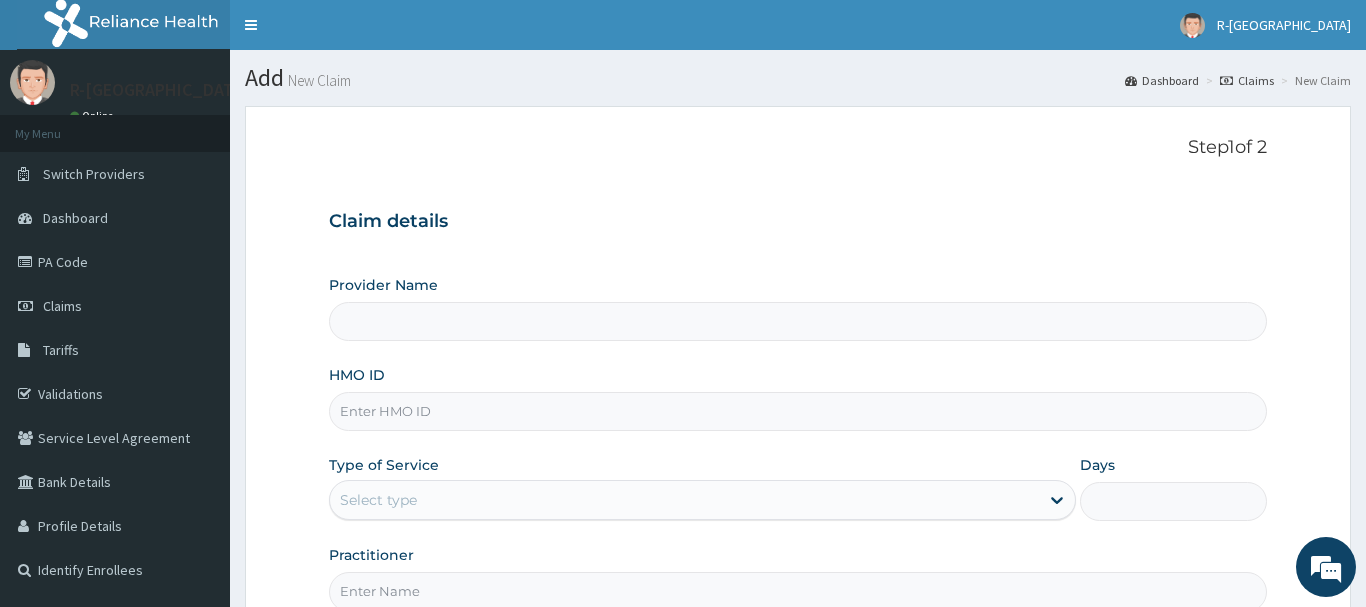 scroll, scrollTop: 204, scrollLeft: 0, axis: vertical 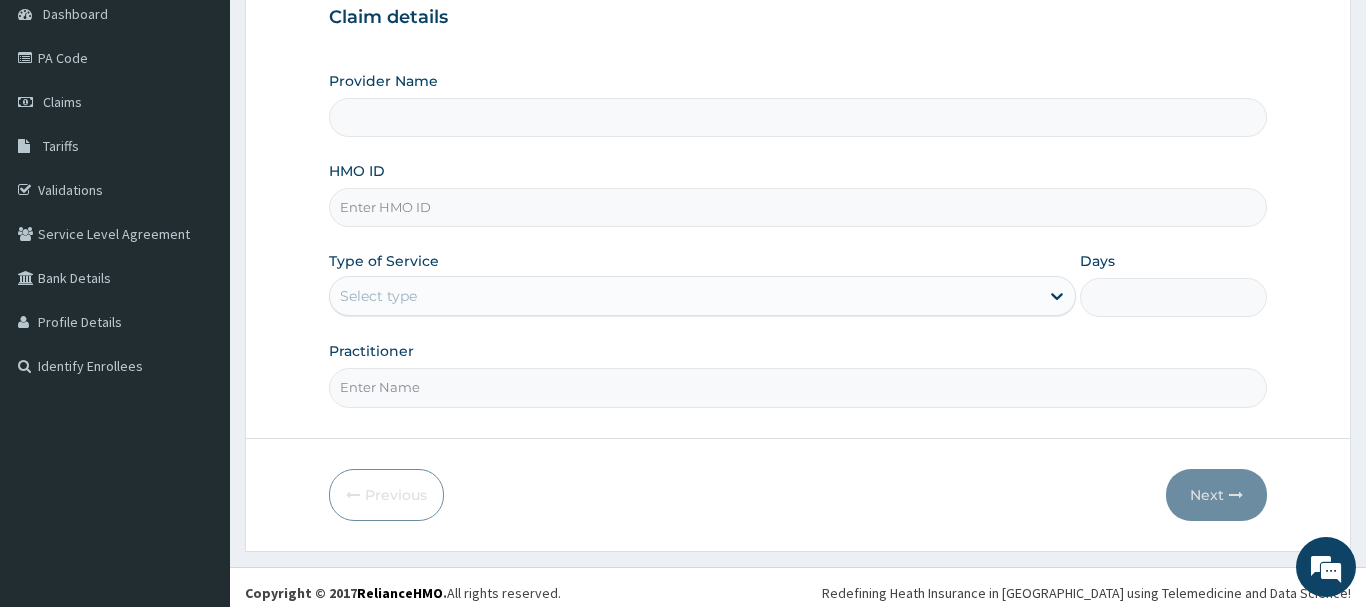 click on "HMO ID" at bounding box center (798, 207) 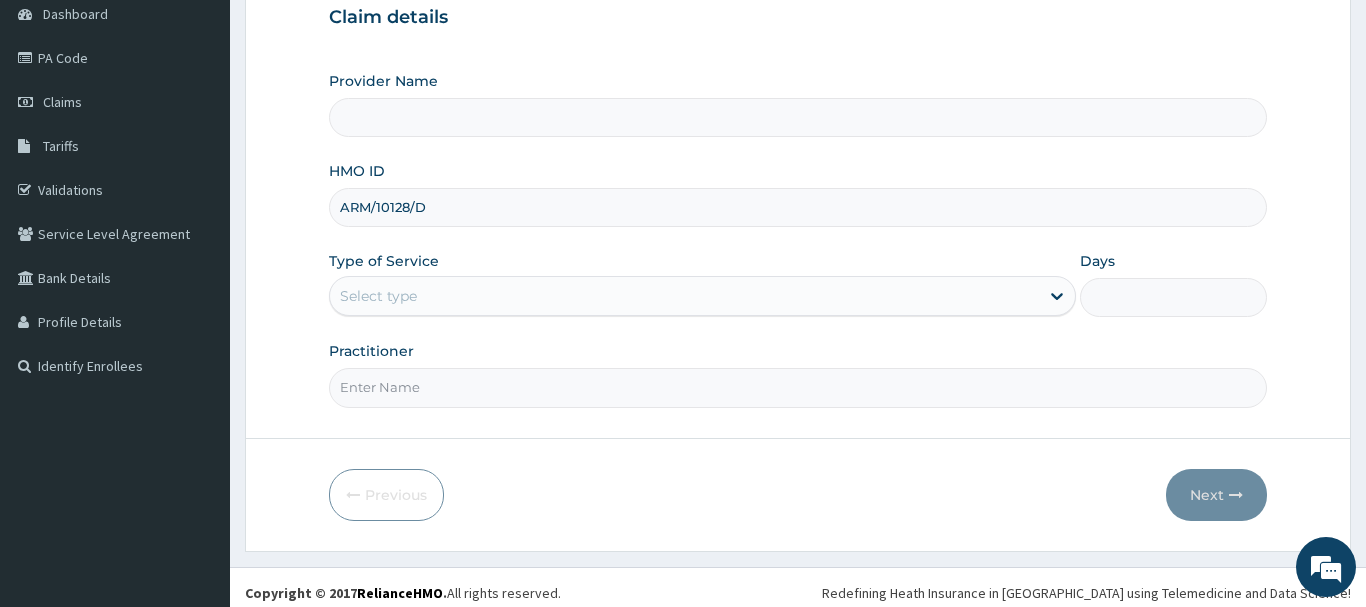 type on "R-Jolad Hospital Nigeria Limited(kupa)" 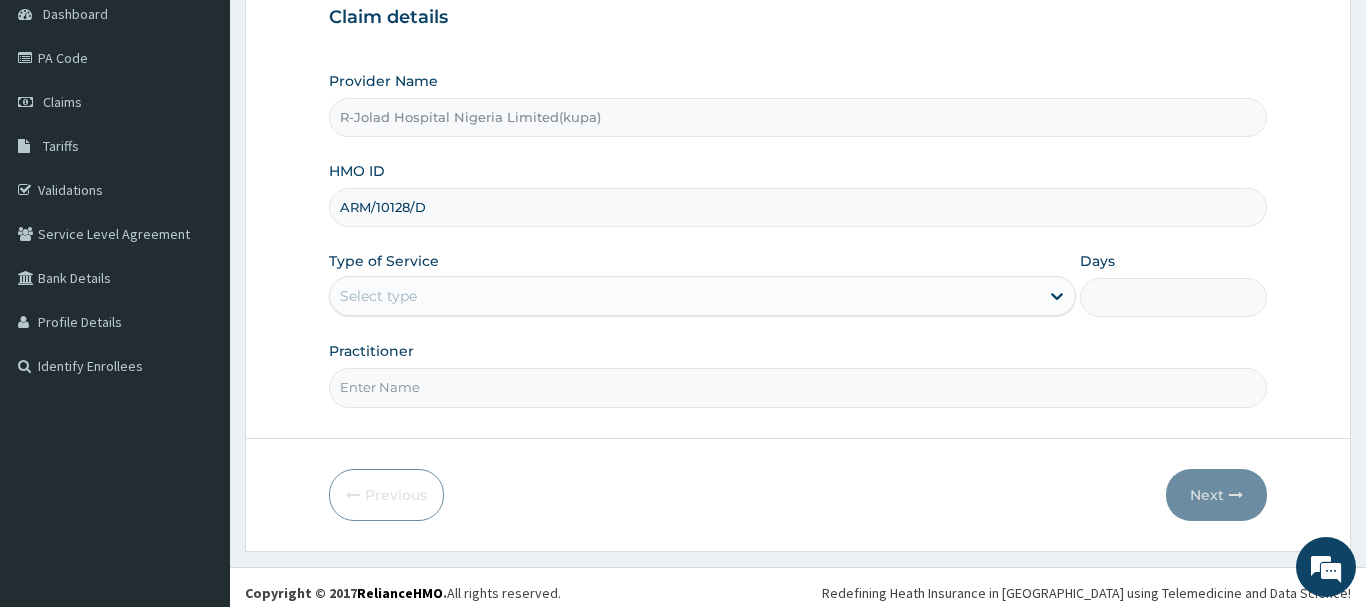 type on "ARM/10128/D" 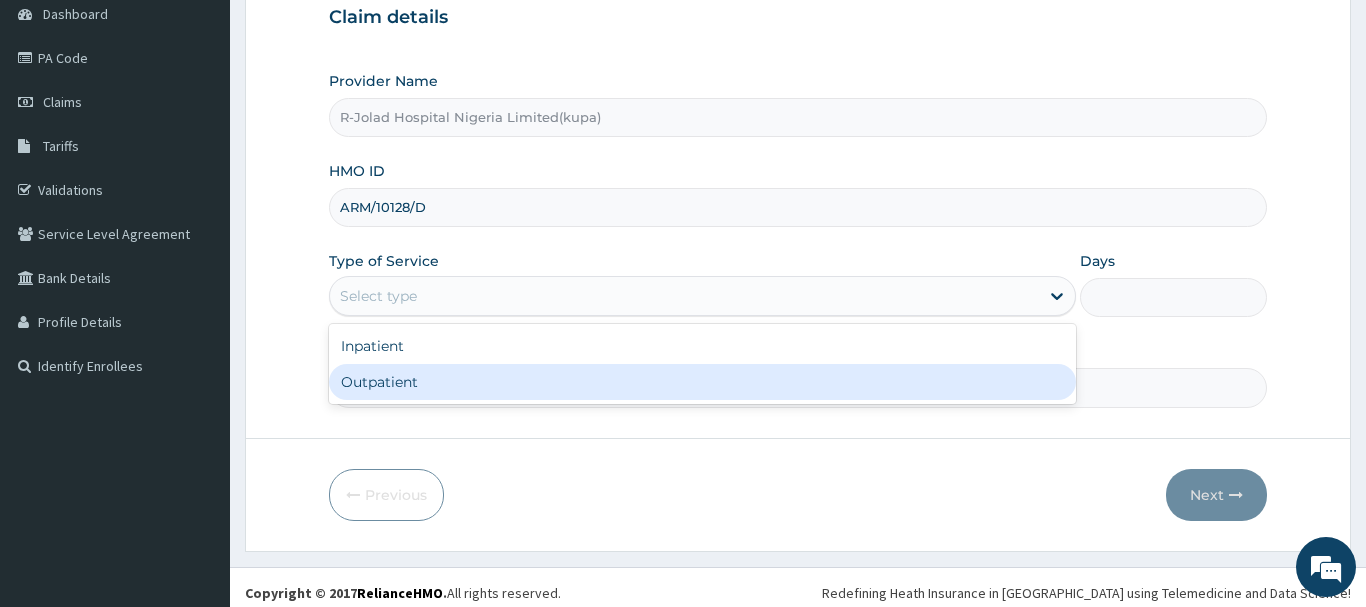 click on "Outpatient" at bounding box center (703, 382) 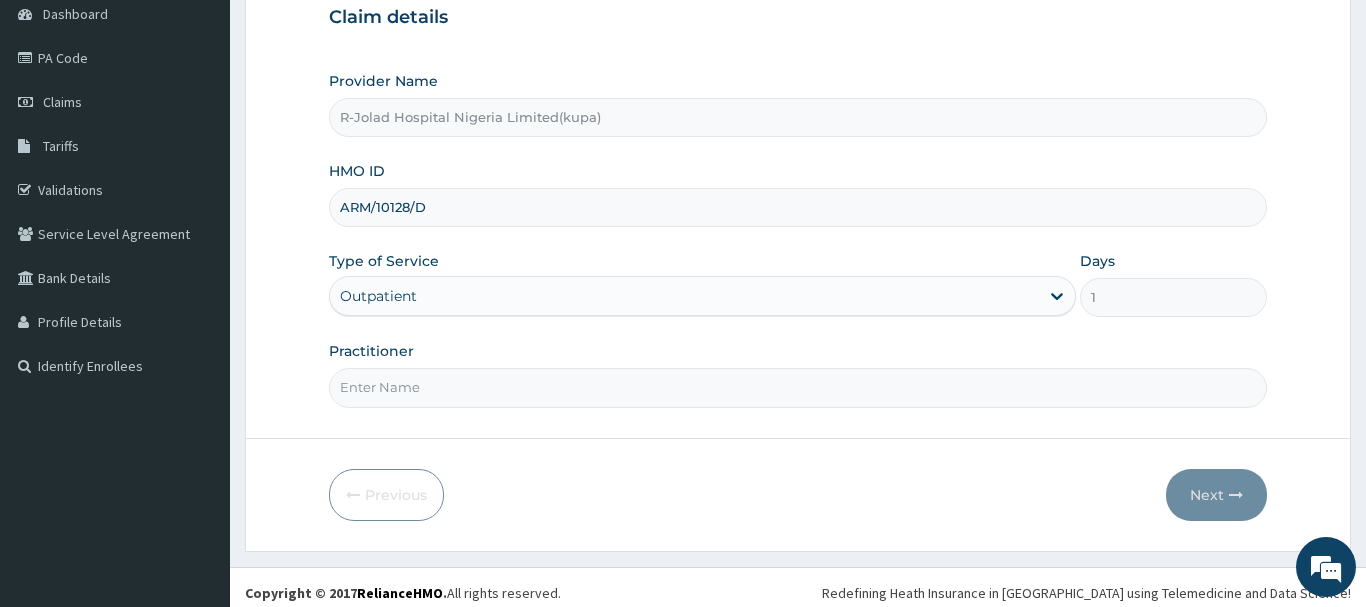click on "Practitioner" at bounding box center (798, 387) 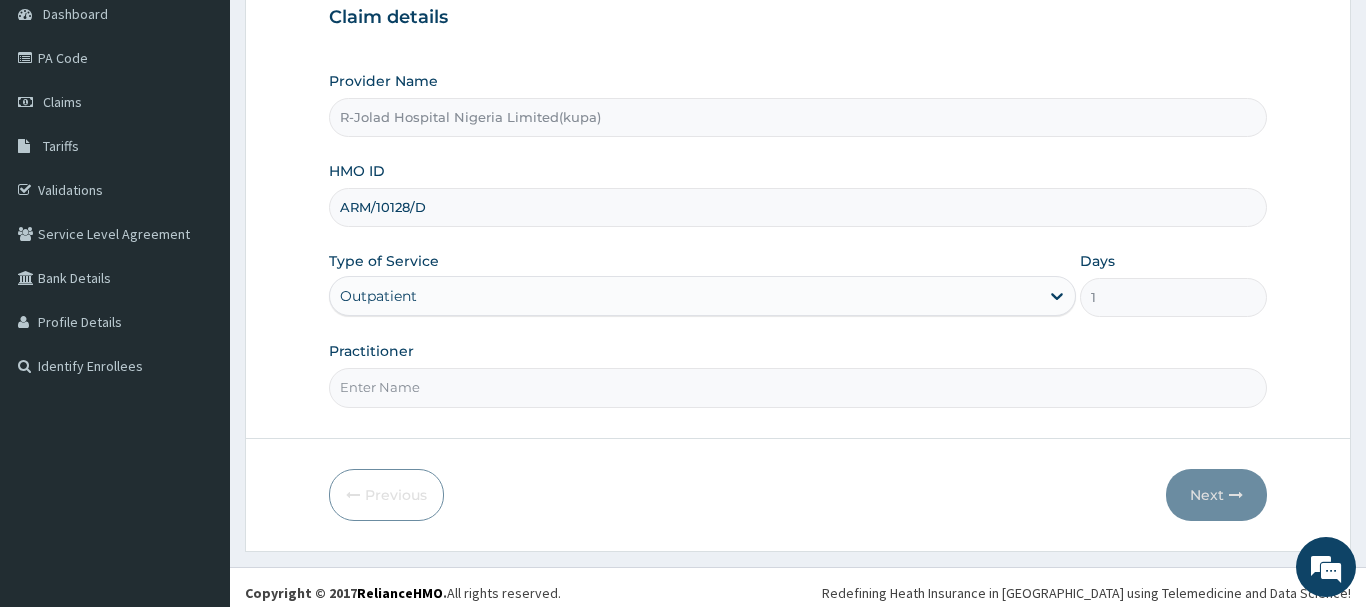 scroll, scrollTop: 26, scrollLeft: 0, axis: vertical 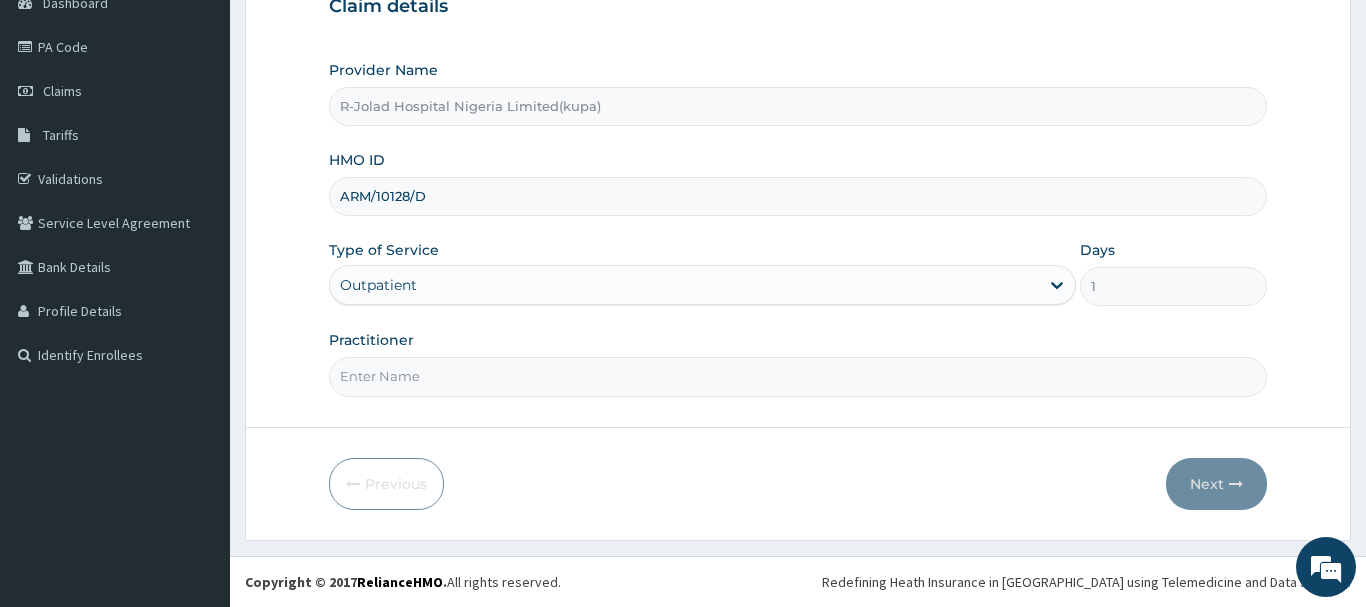 click on "Practitioner" at bounding box center (798, 376) 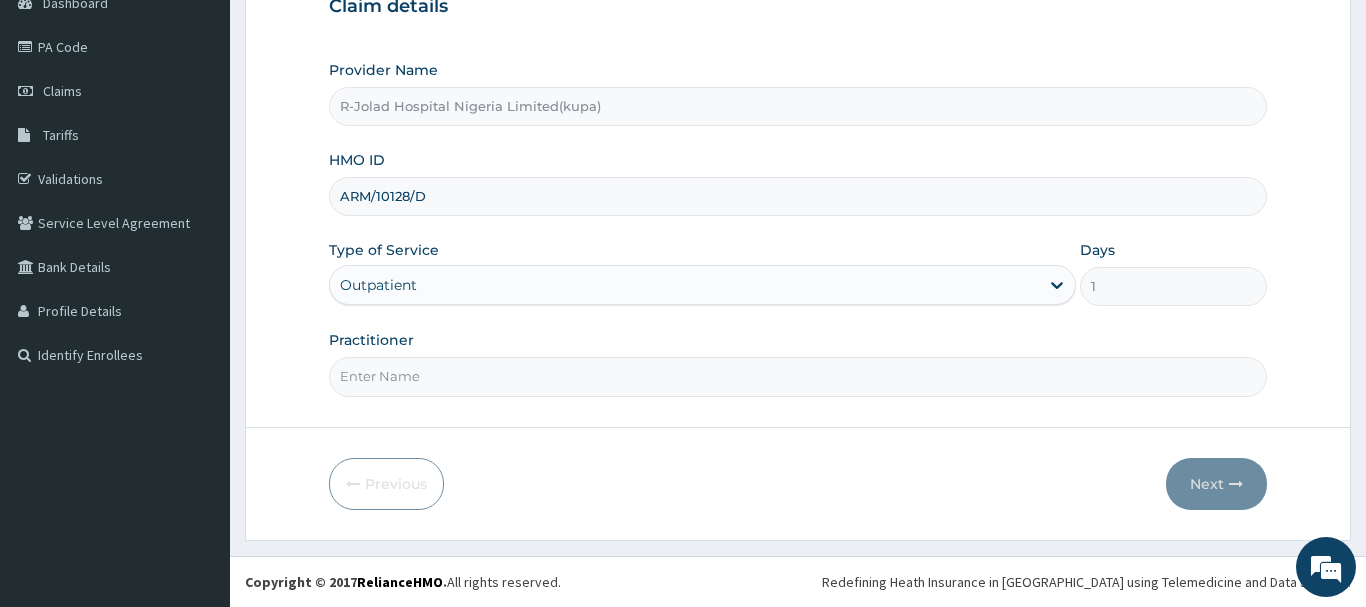 paste on "OLUBUKOLA AJAO" 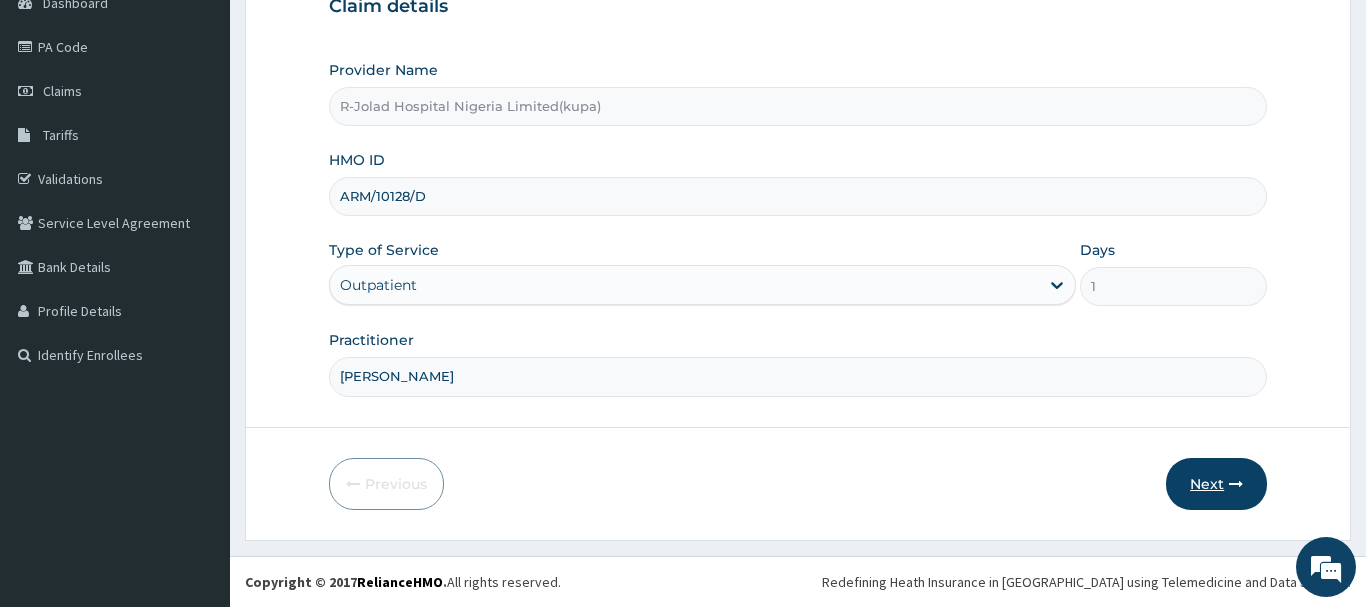 type on "OLUBUKOLA AJAO" 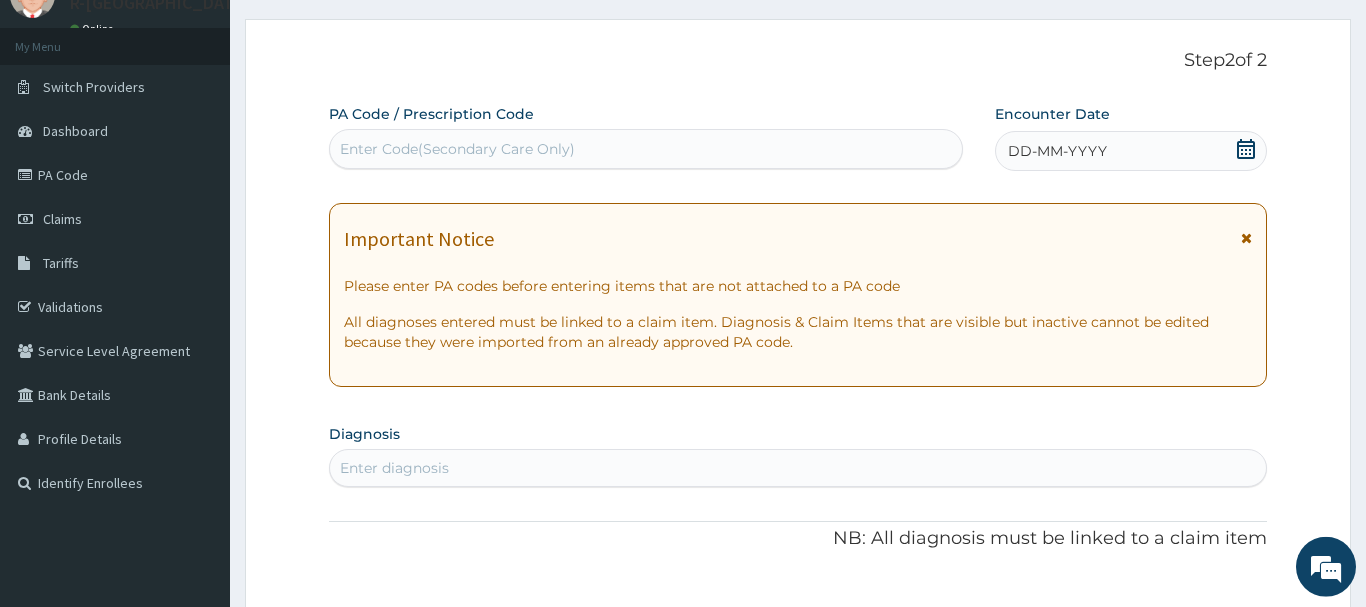 scroll, scrollTop: 0, scrollLeft: 0, axis: both 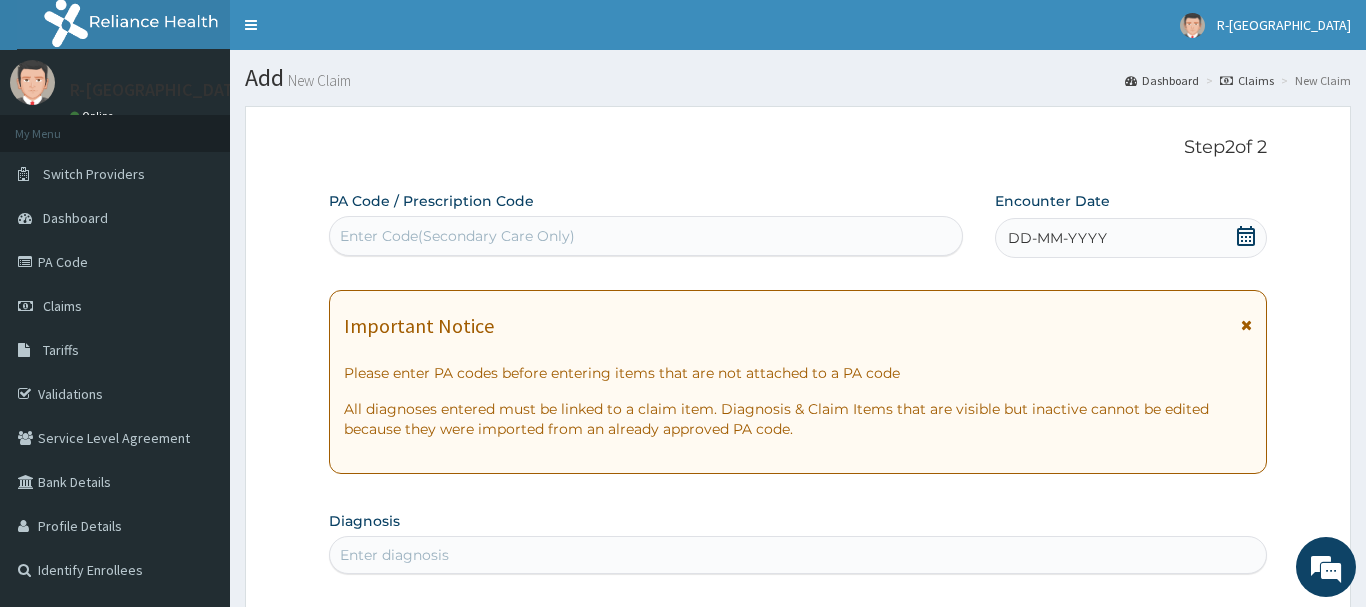 click on "Enter Code(Secondary Care Only)" at bounding box center (457, 236) 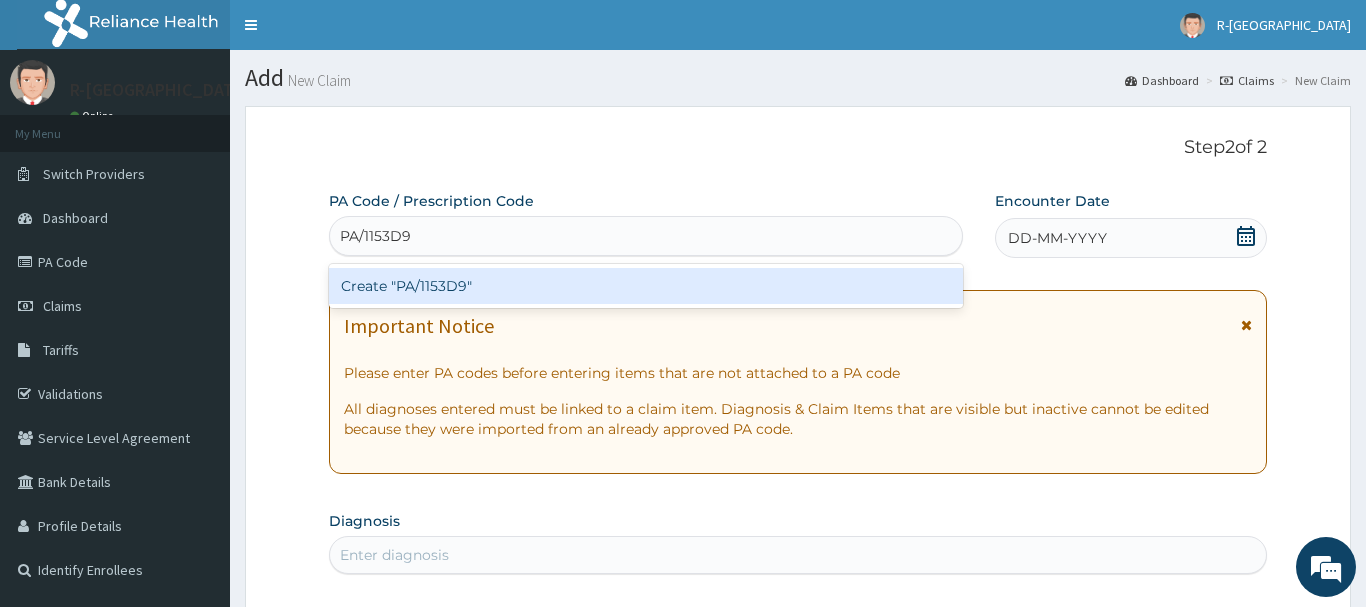 click on "Create "PA/1153D9"" at bounding box center [646, 286] 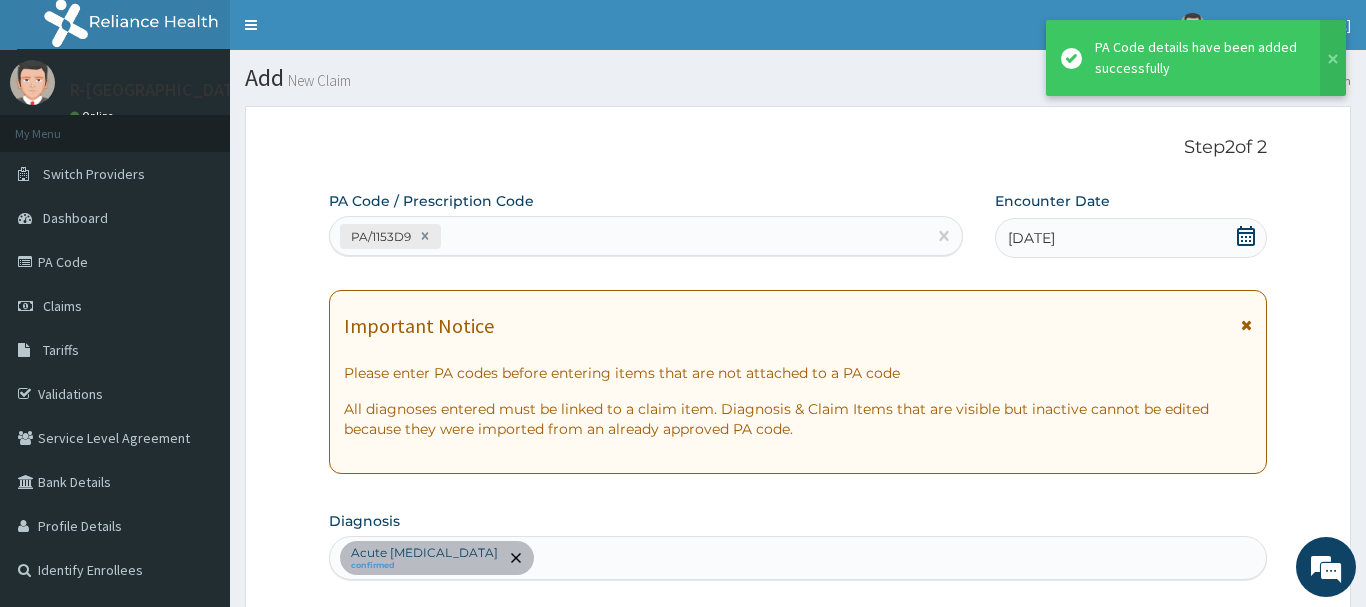 scroll, scrollTop: 529, scrollLeft: 0, axis: vertical 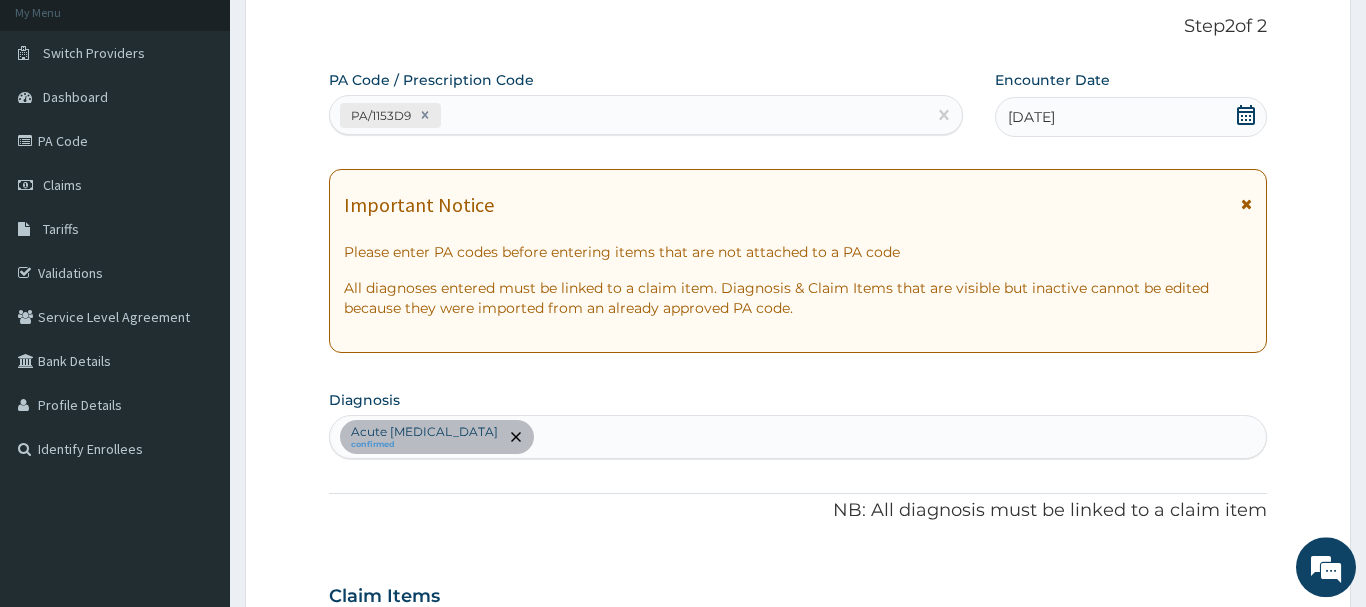 click on "PA/1153D9" at bounding box center [628, 115] 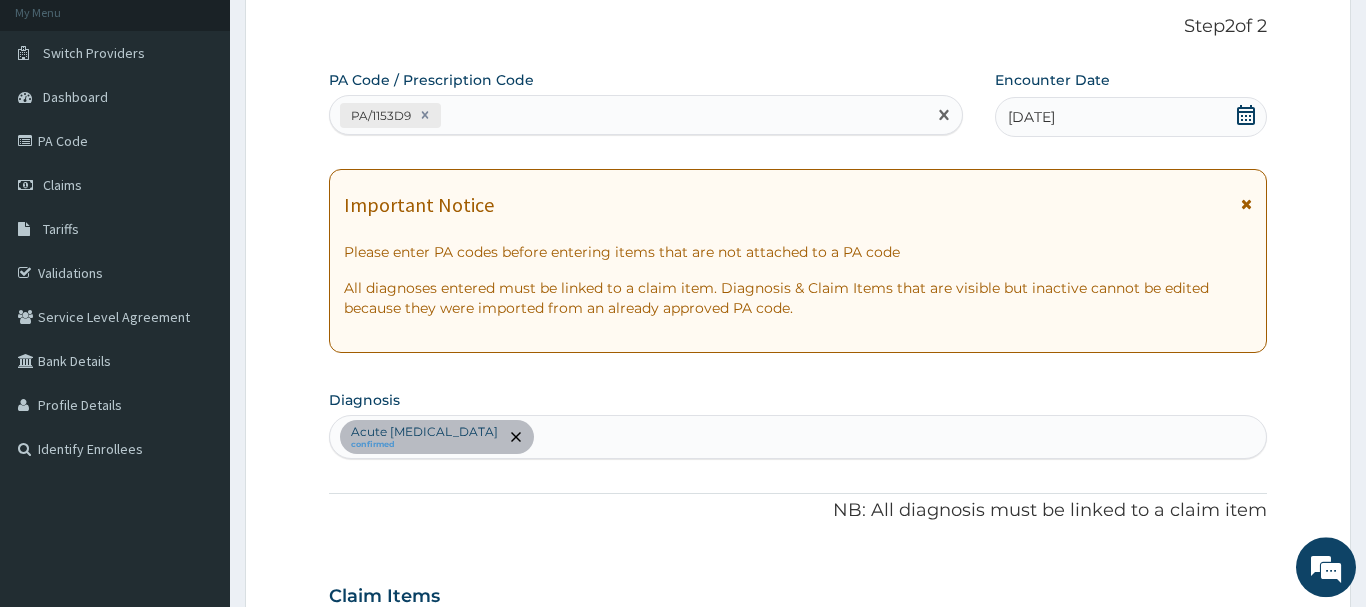 paste on "PA/6A1631" 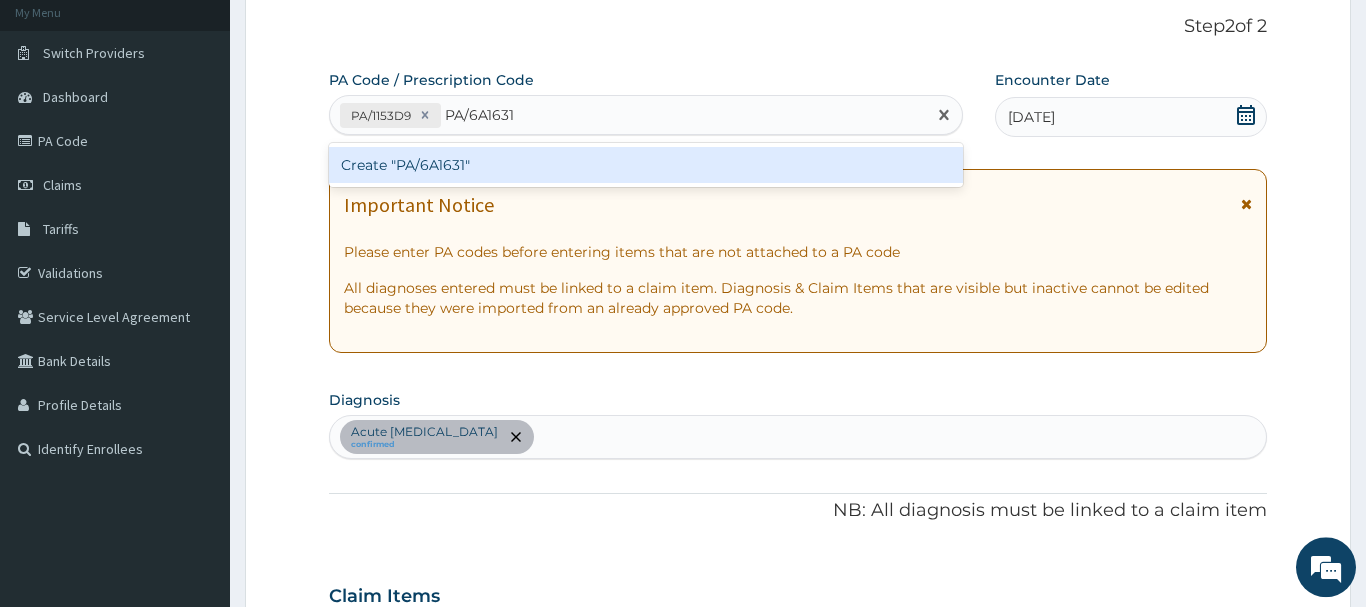 click on "Create "PA/6A1631"" at bounding box center (646, 165) 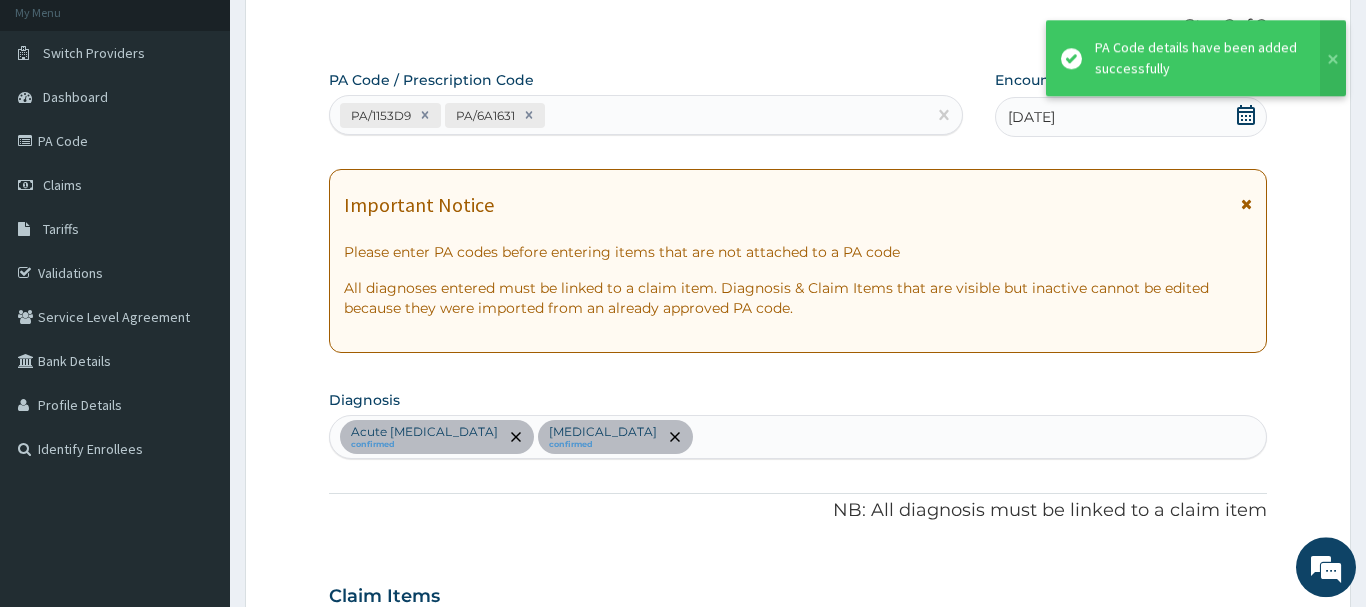 scroll, scrollTop: 603, scrollLeft: 0, axis: vertical 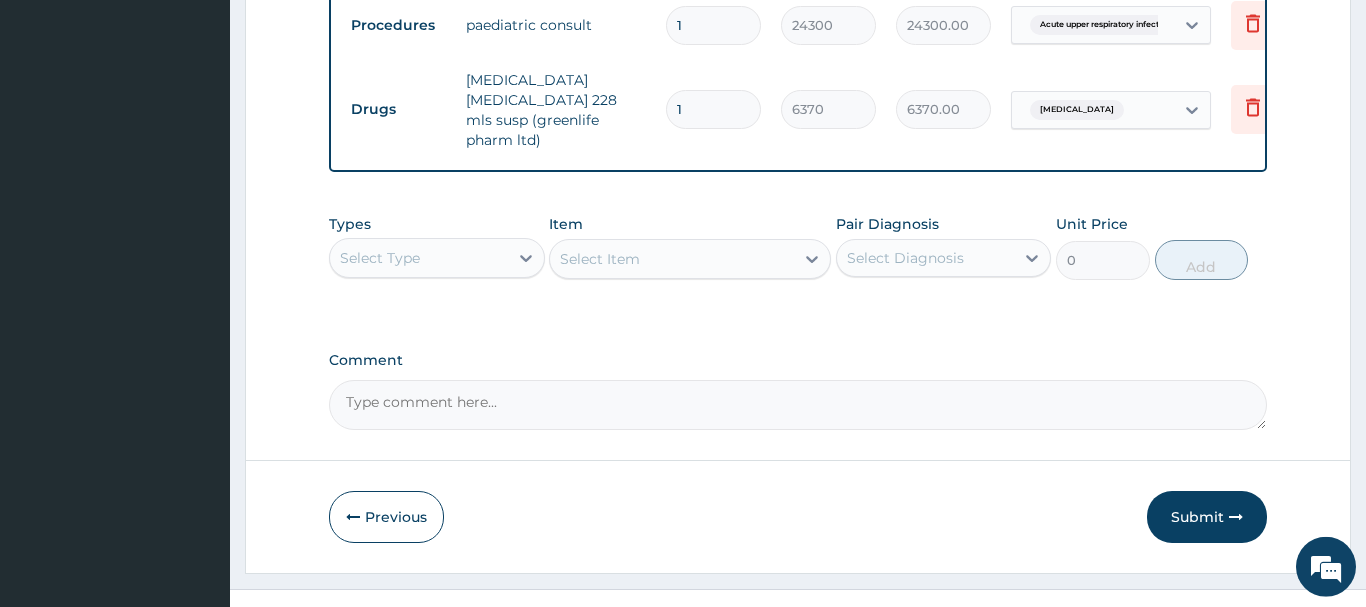 click on "Select Type" at bounding box center [380, 258] 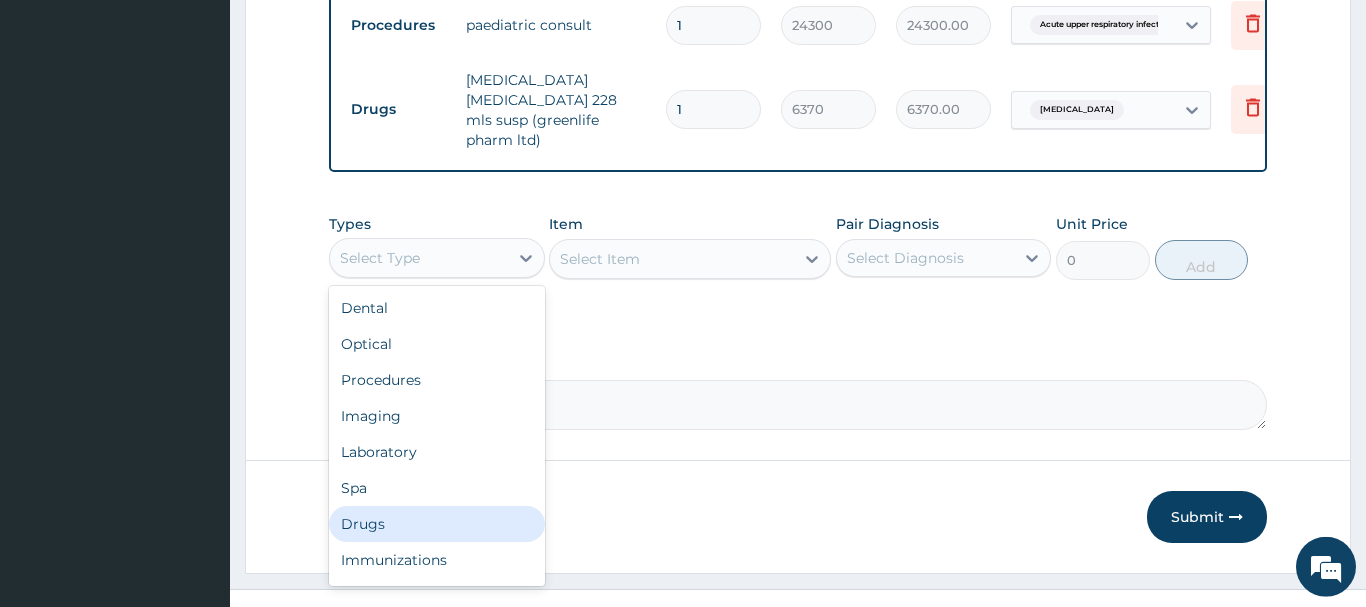 click on "Drugs" at bounding box center (437, 524) 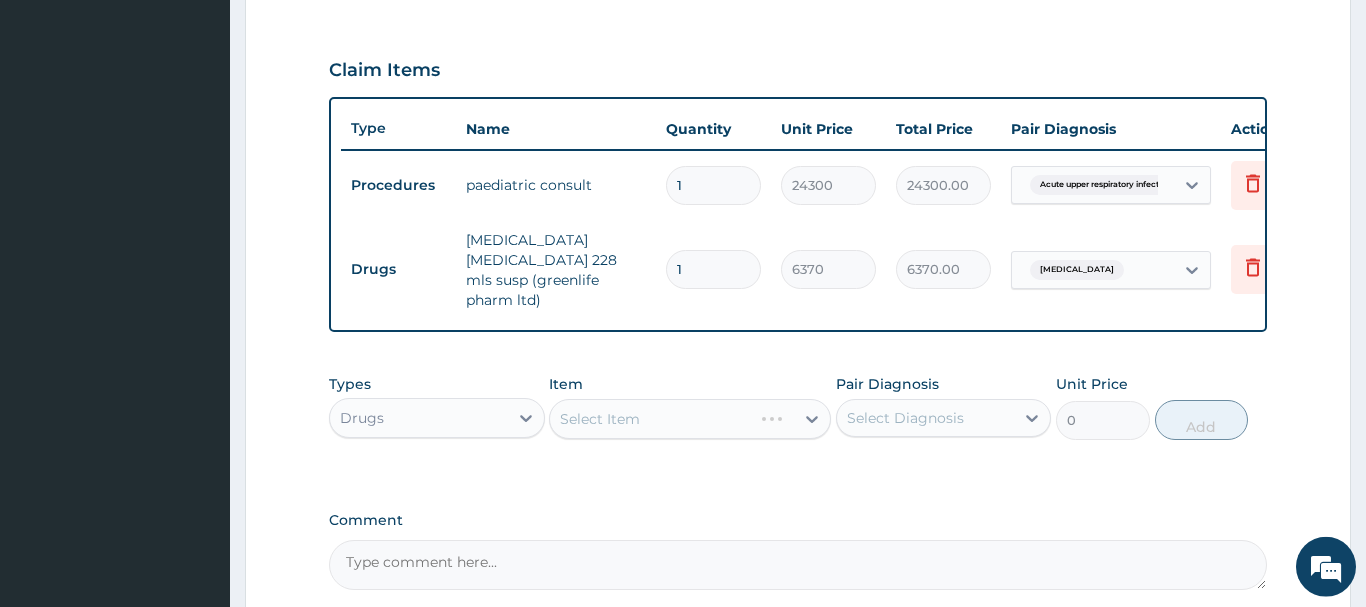 scroll, scrollTop: 705, scrollLeft: 0, axis: vertical 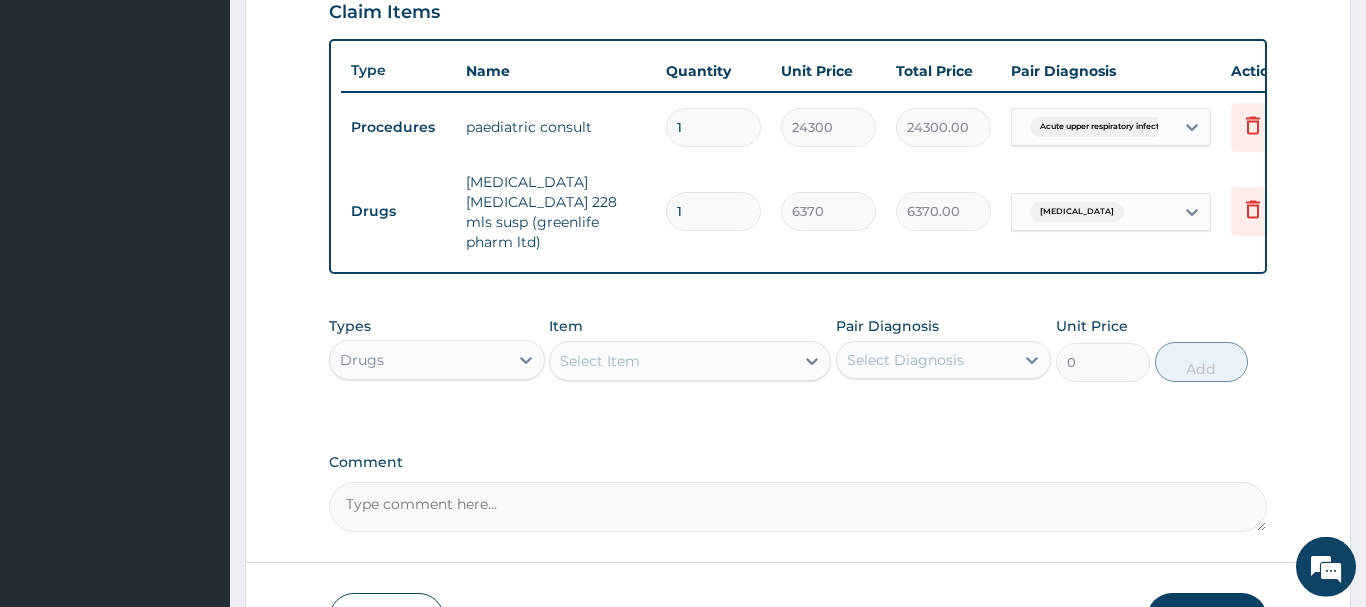click on "Select Item" at bounding box center [600, 361] 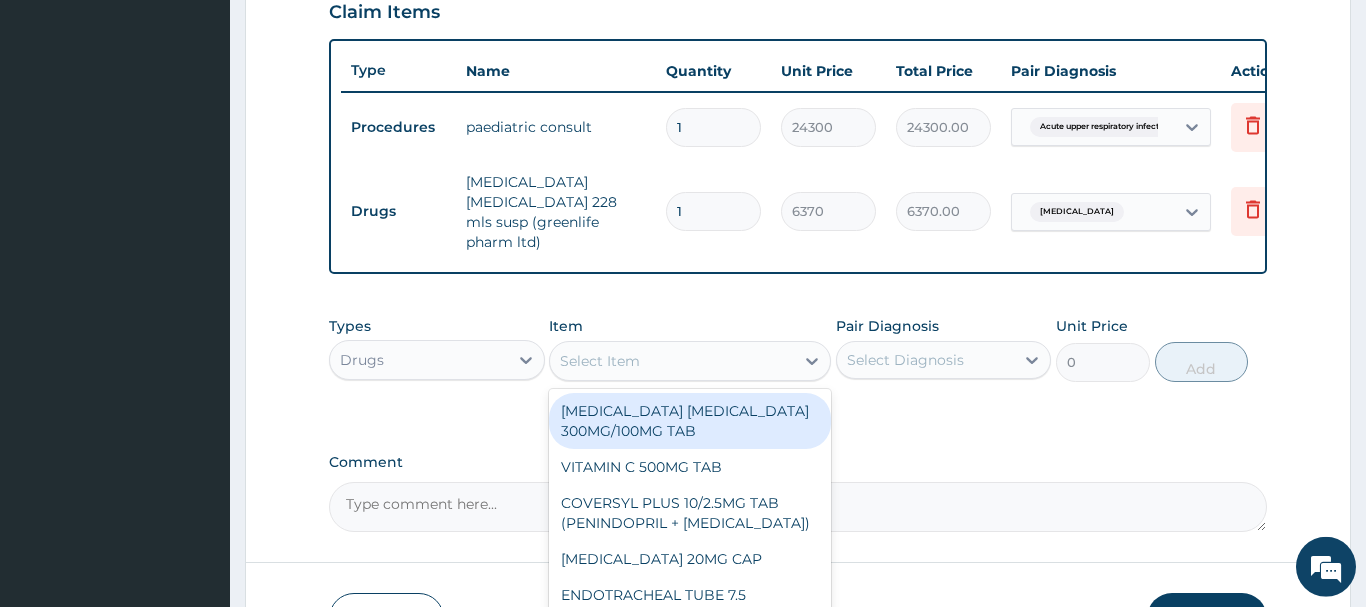 paste on "VITAMIN C 100MG TAB" 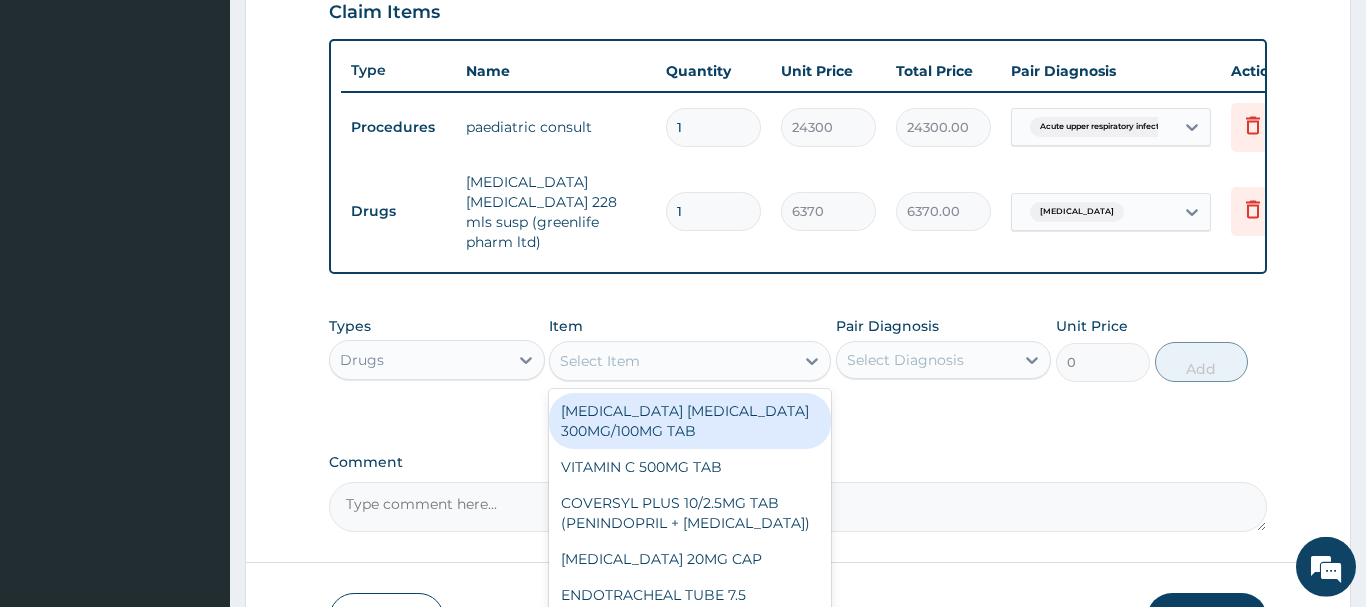 type on "VITAMIN C 100MG TAB" 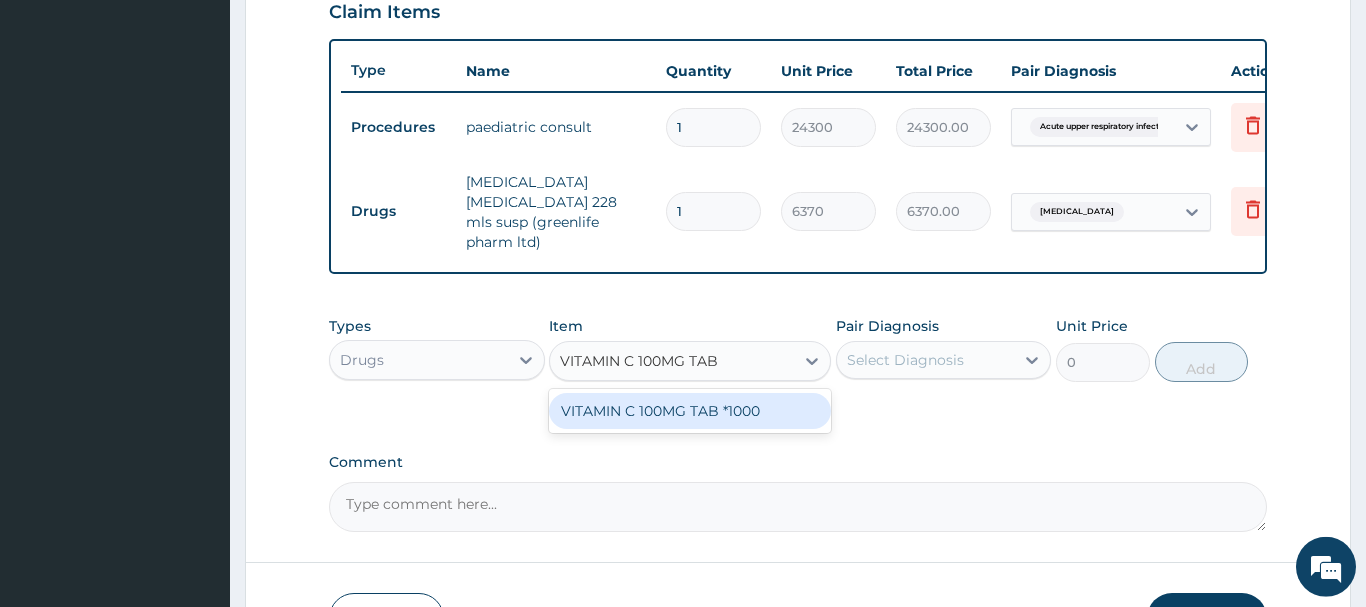 click on "VITAMIN C 100MG TAB *1000" at bounding box center (690, 411) 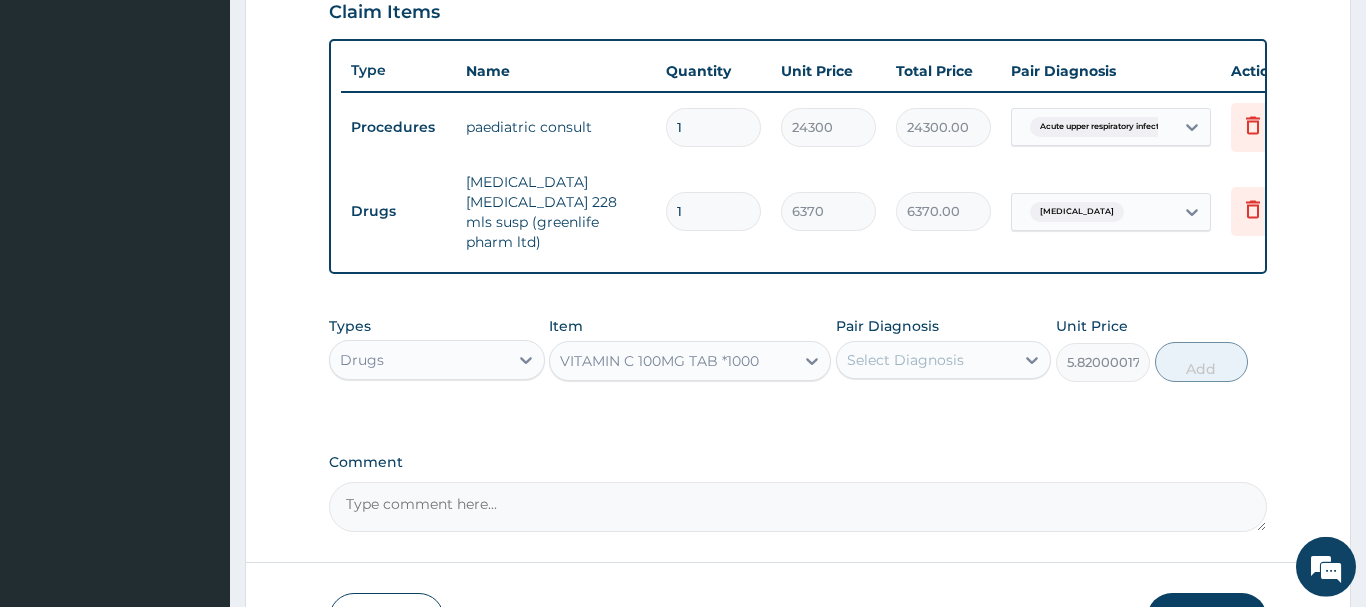 type 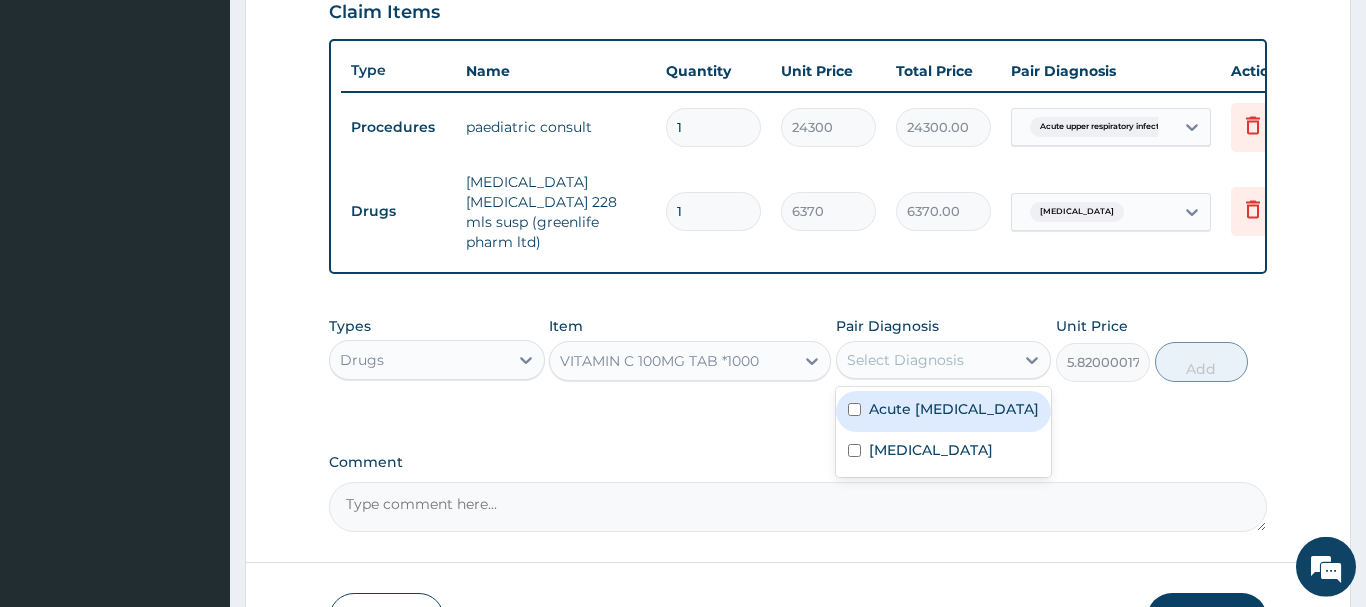 click on "Acute upper respiratory infection" at bounding box center [944, 411] 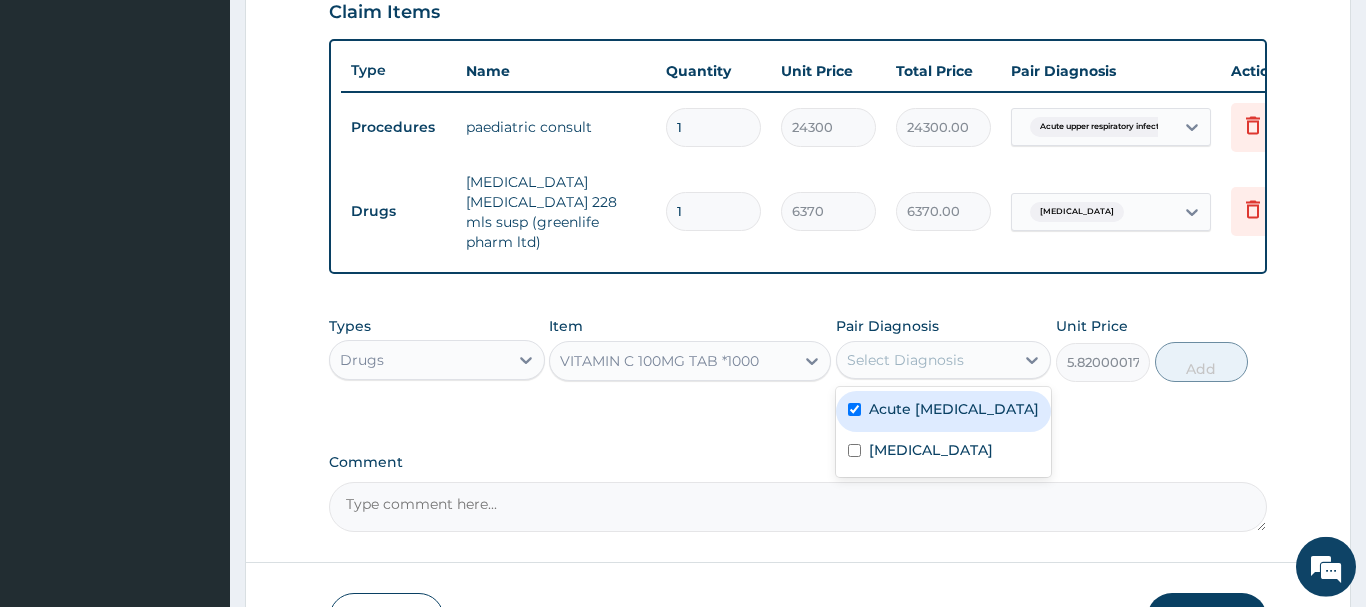 checkbox on "true" 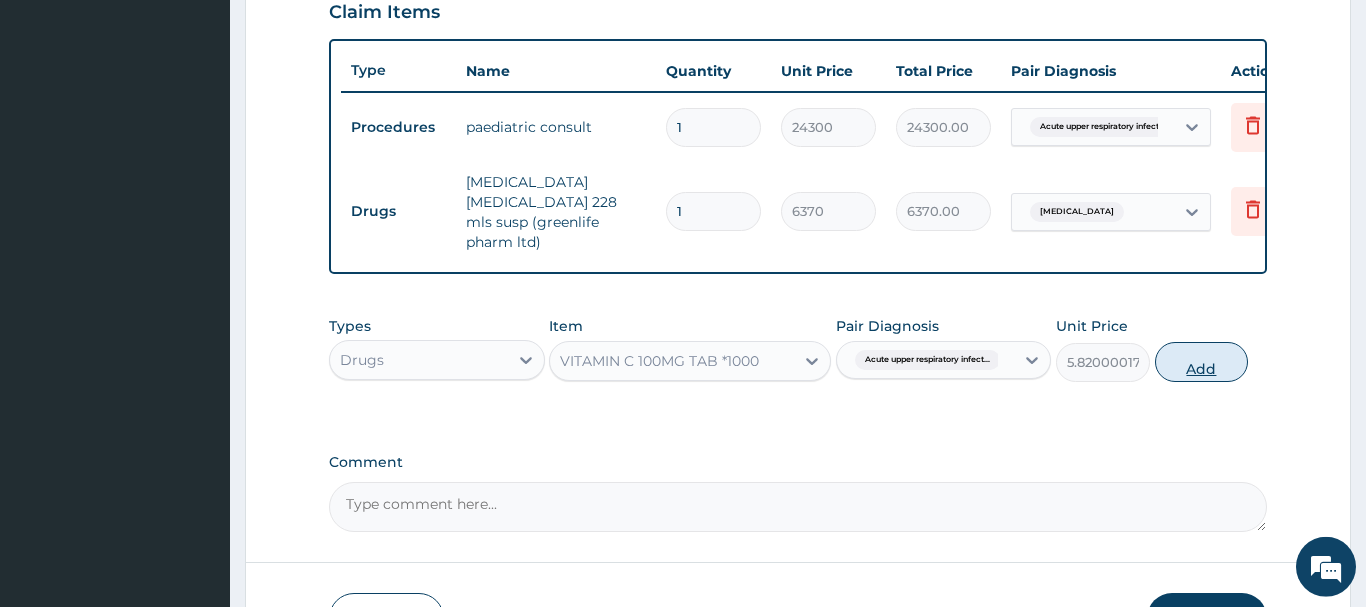 click on "Add" at bounding box center (1202, 362) 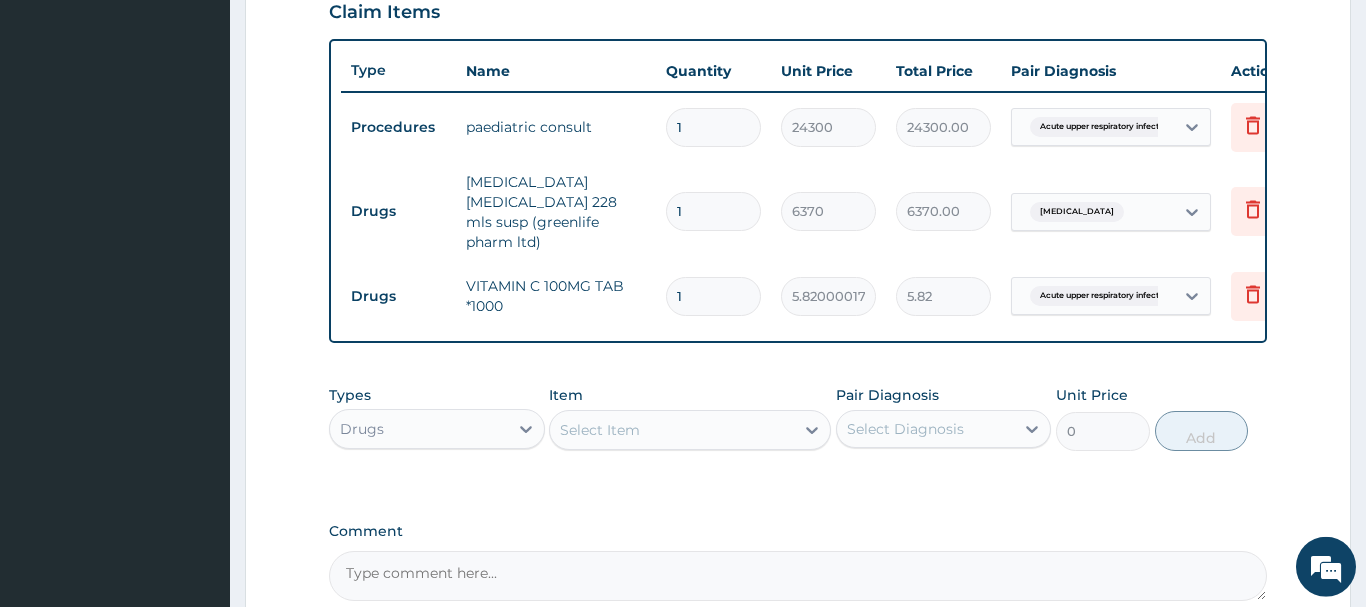 drag, startPoint x: 715, startPoint y: 284, endPoint x: 670, endPoint y: 287, distance: 45.099888 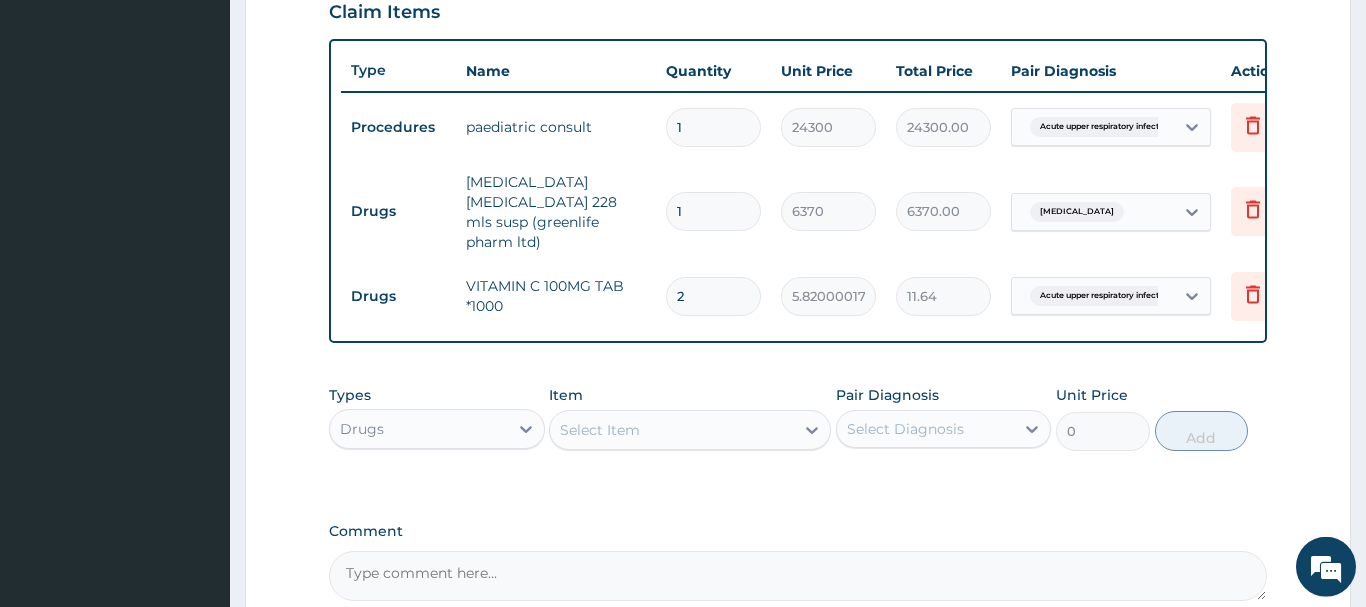 type on "21" 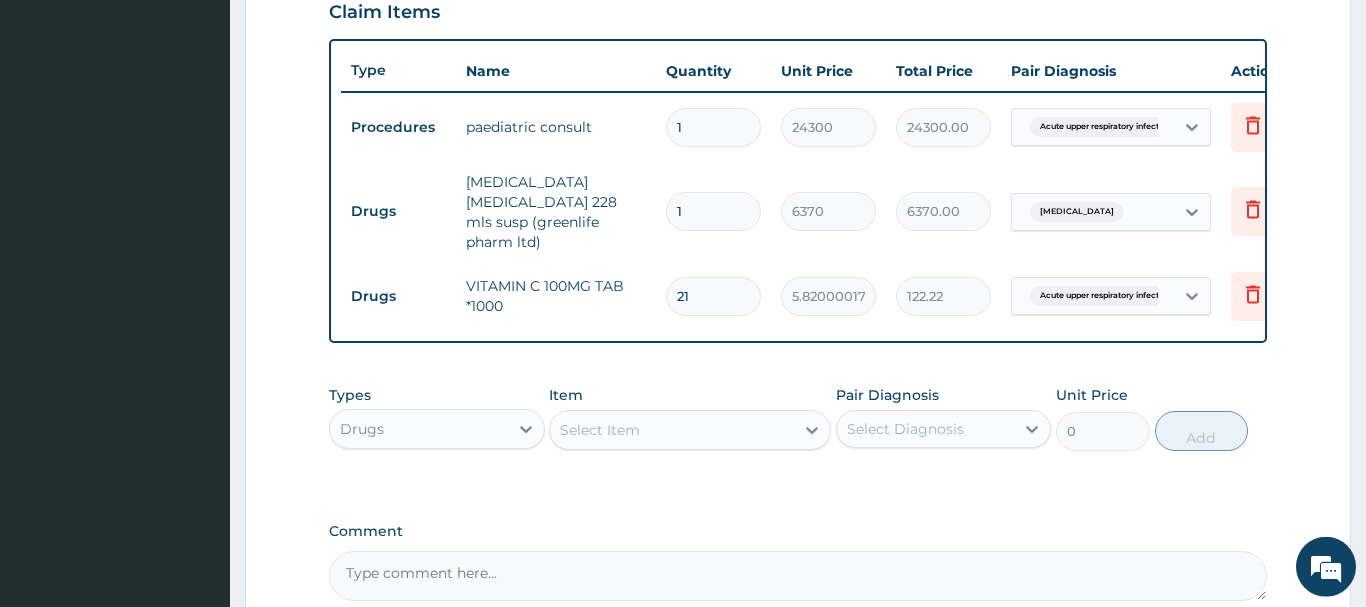 type on "21" 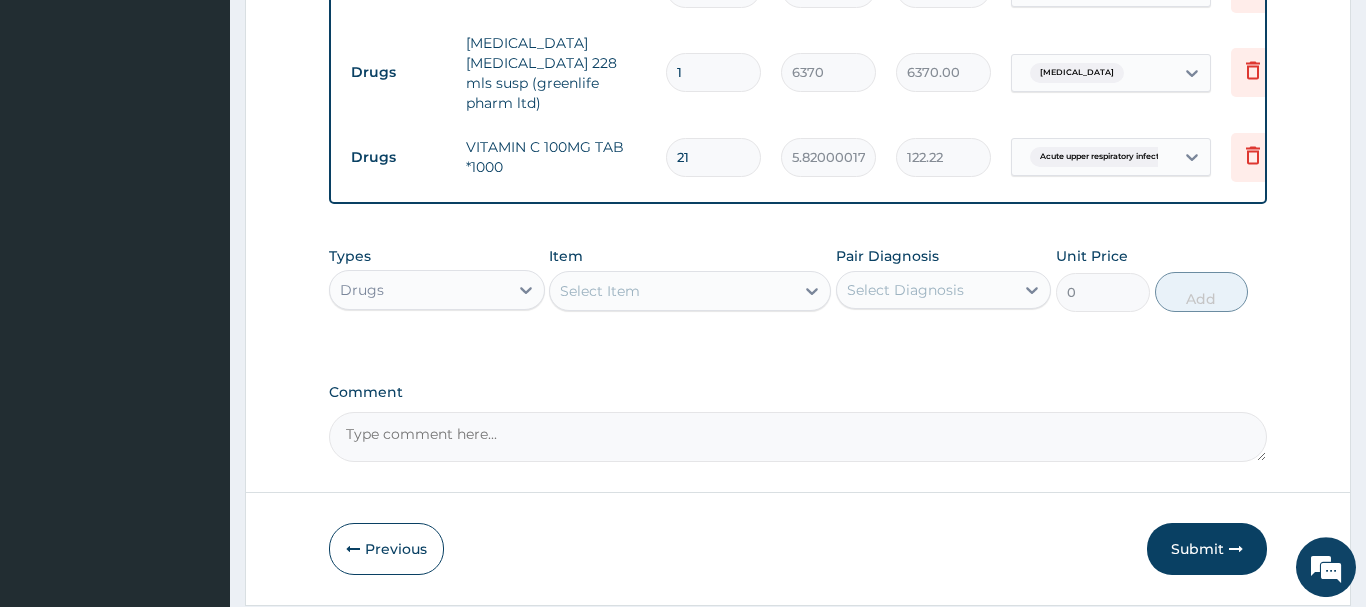 scroll, scrollTop: 889, scrollLeft: 0, axis: vertical 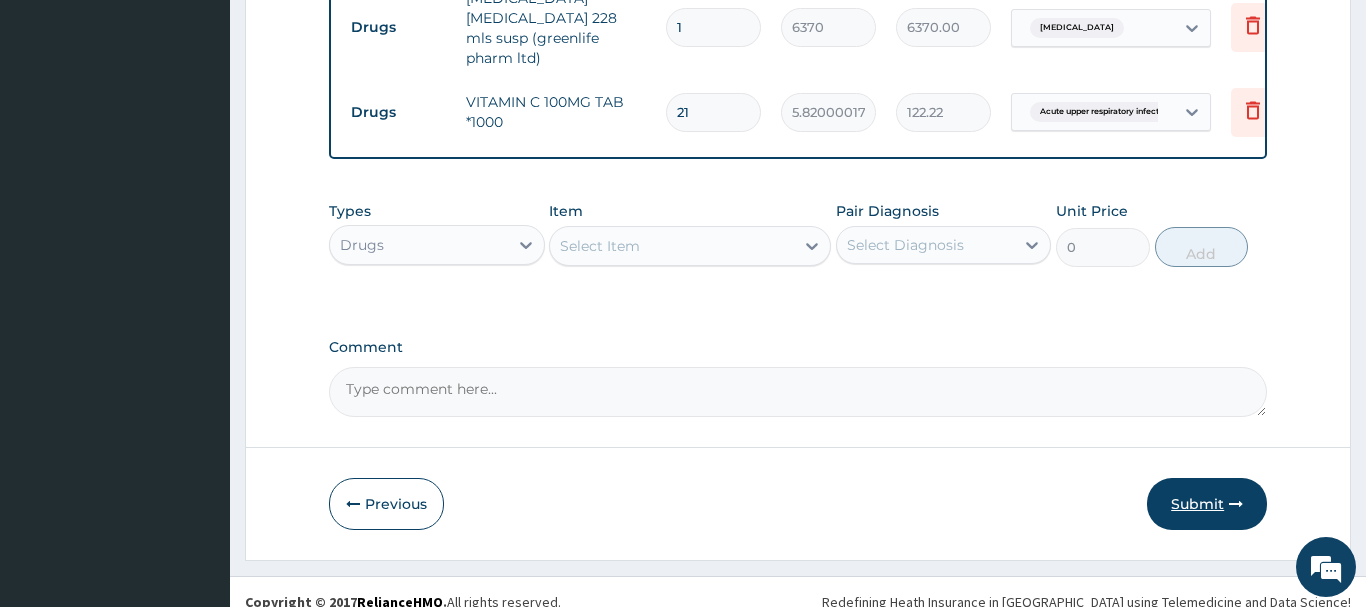 click on "Submit" at bounding box center [1207, 504] 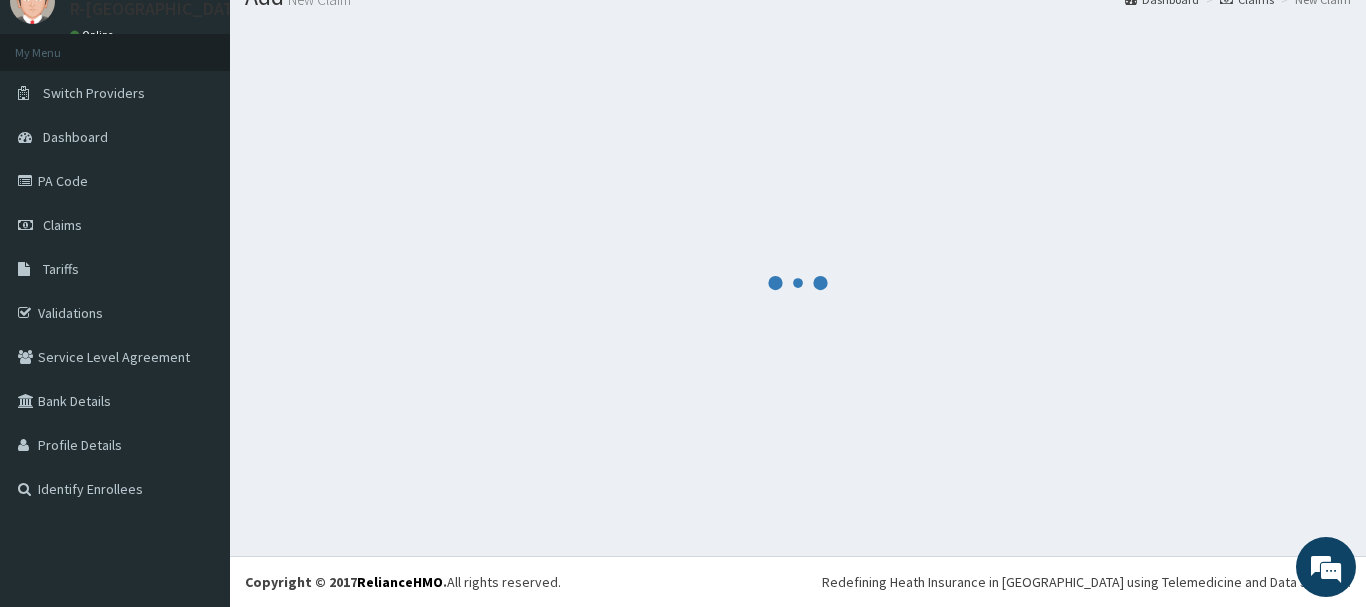 scroll, scrollTop: 81, scrollLeft: 0, axis: vertical 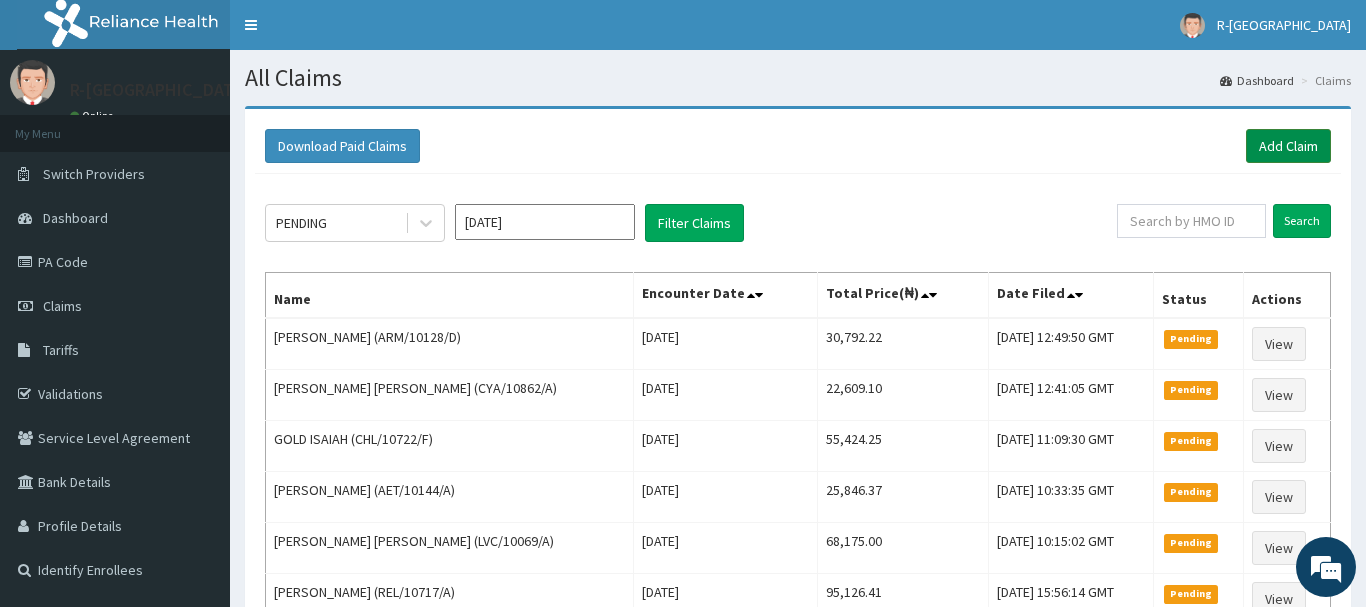 click on "Add Claim" at bounding box center [1288, 146] 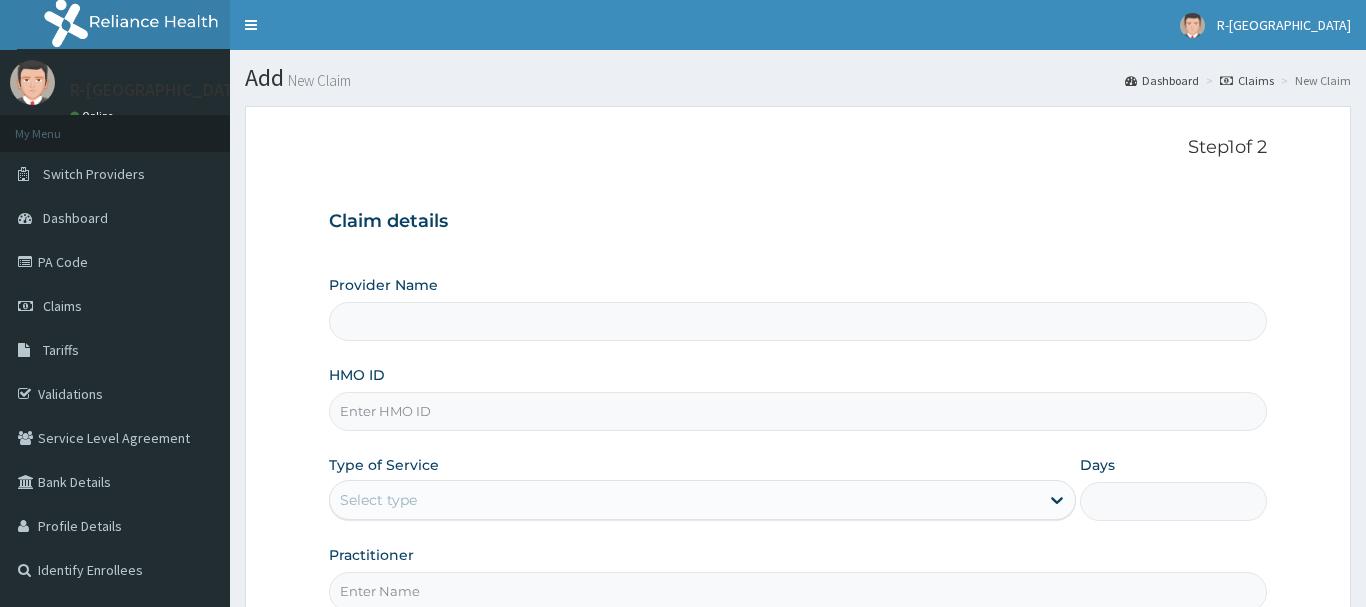 scroll, scrollTop: 204, scrollLeft: 0, axis: vertical 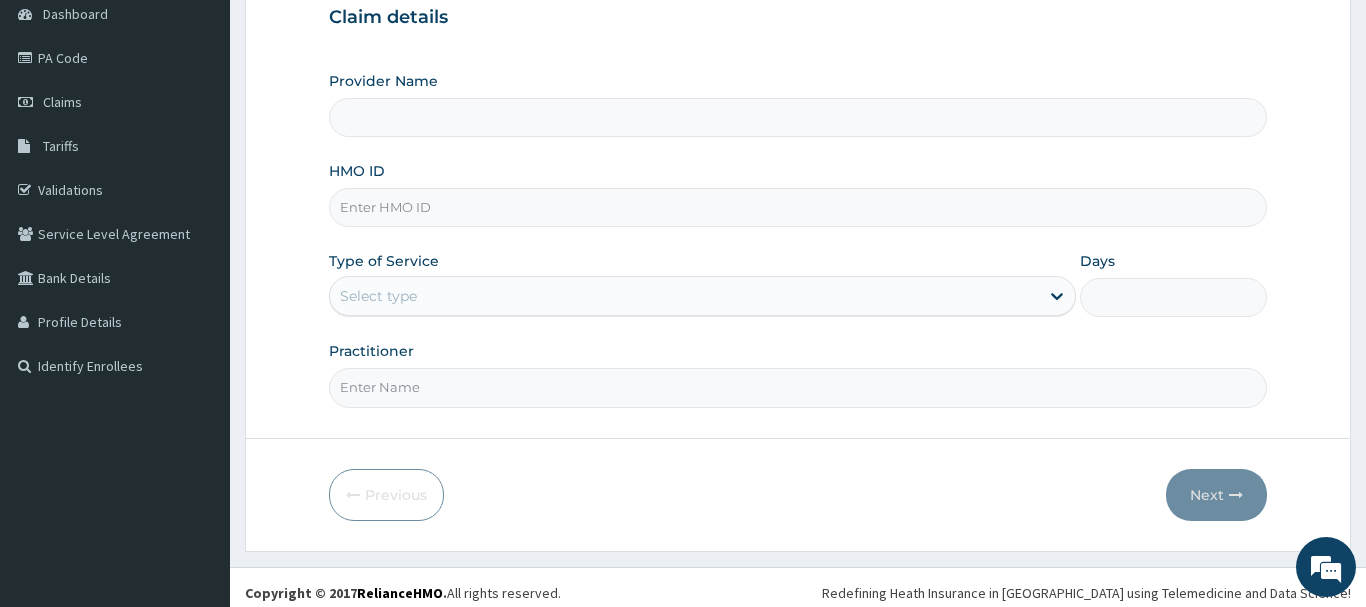 type on "R-Jolad Hospital Nigeria Limited(kupa)" 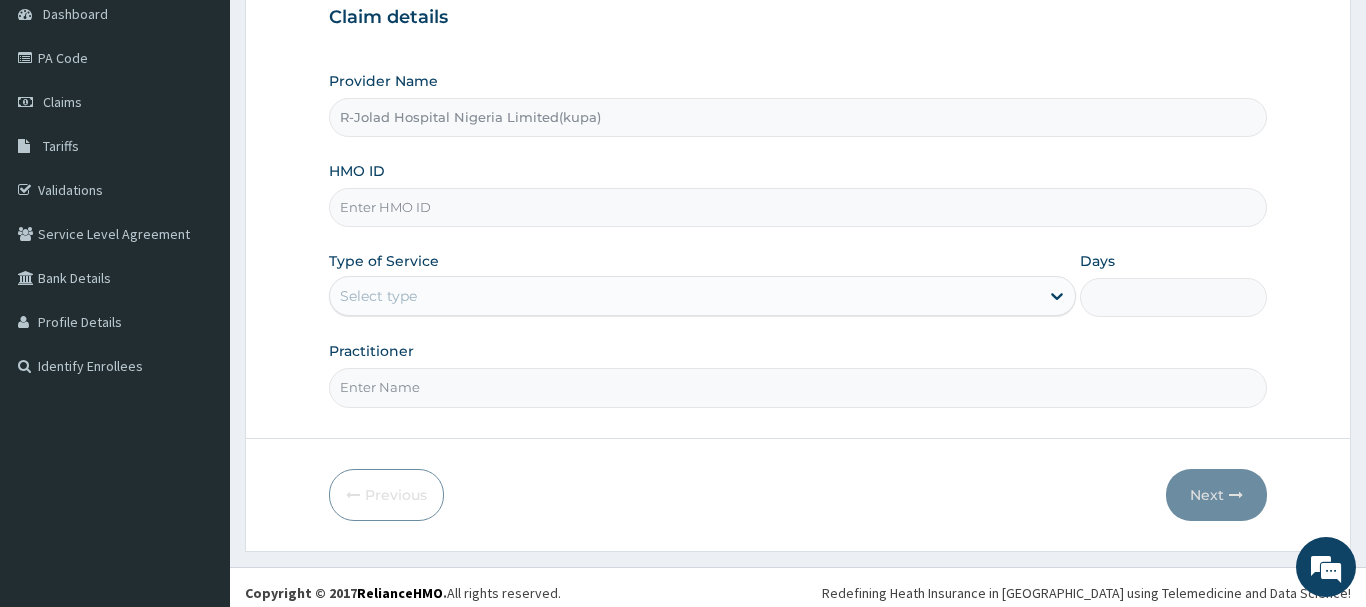 paste on "JEE/10057/A" 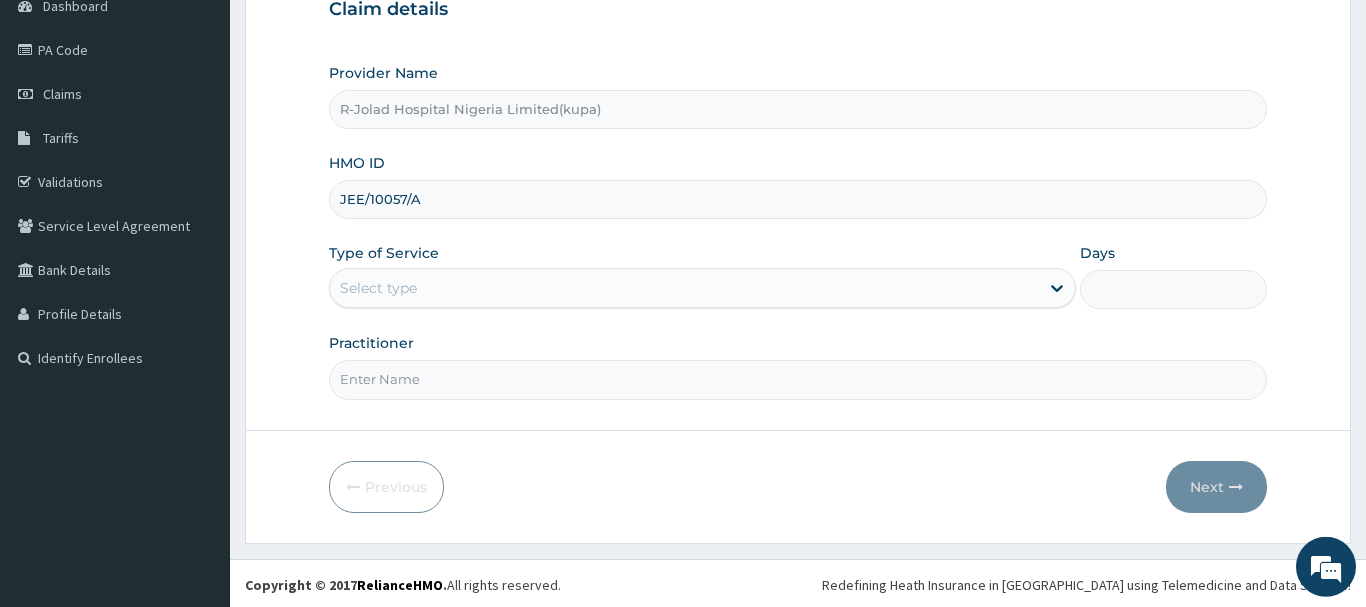 scroll, scrollTop: 215, scrollLeft: 0, axis: vertical 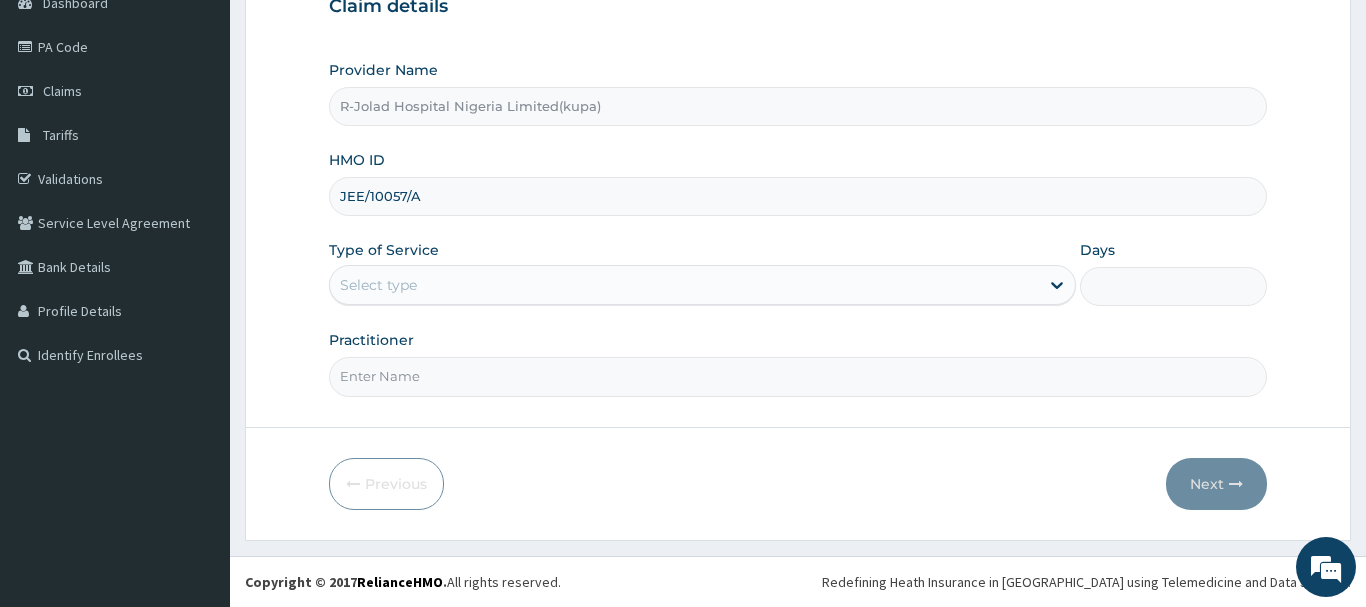 type on "JEE/10057/A" 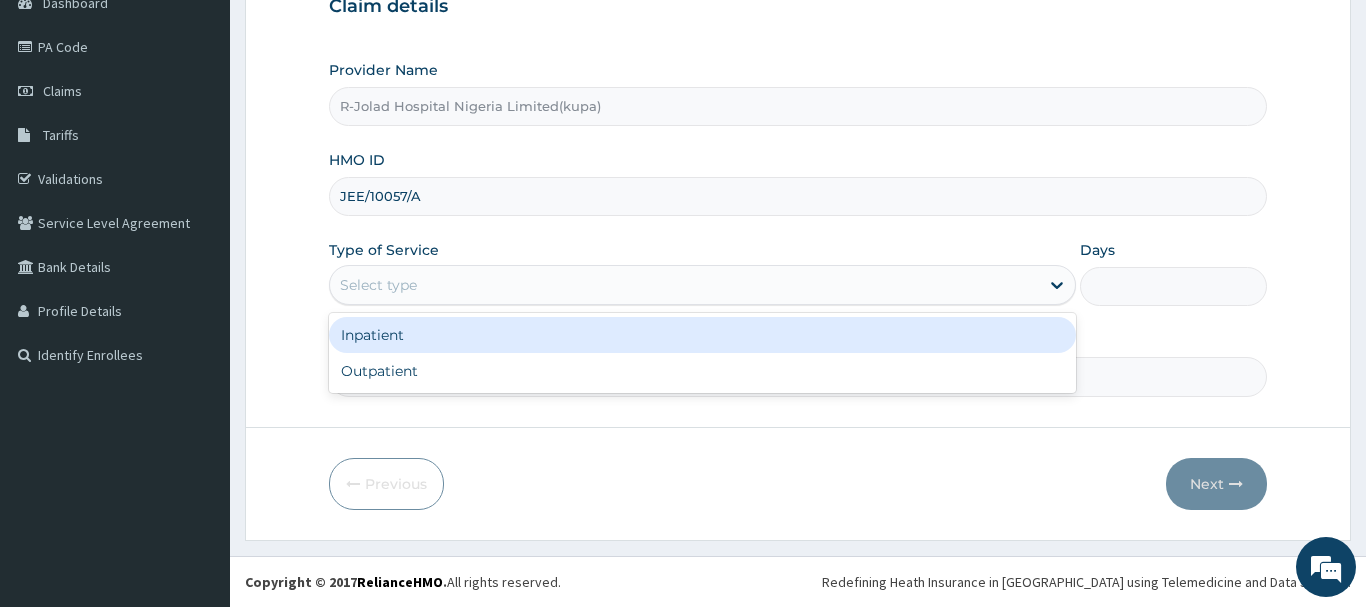 drag, startPoint x: 373, startPoint y: 297, endPoint x: 372, endPoint y: 324, distance: 27.018513 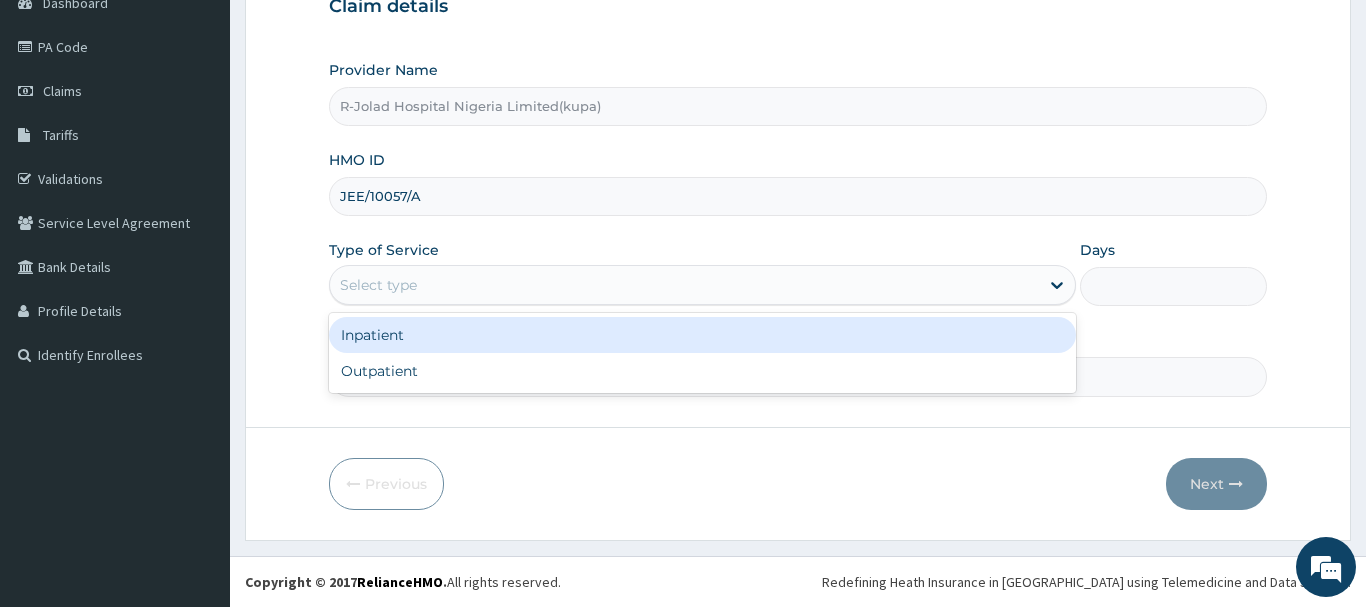 click on "Select type" at bounding box center (685, 285) 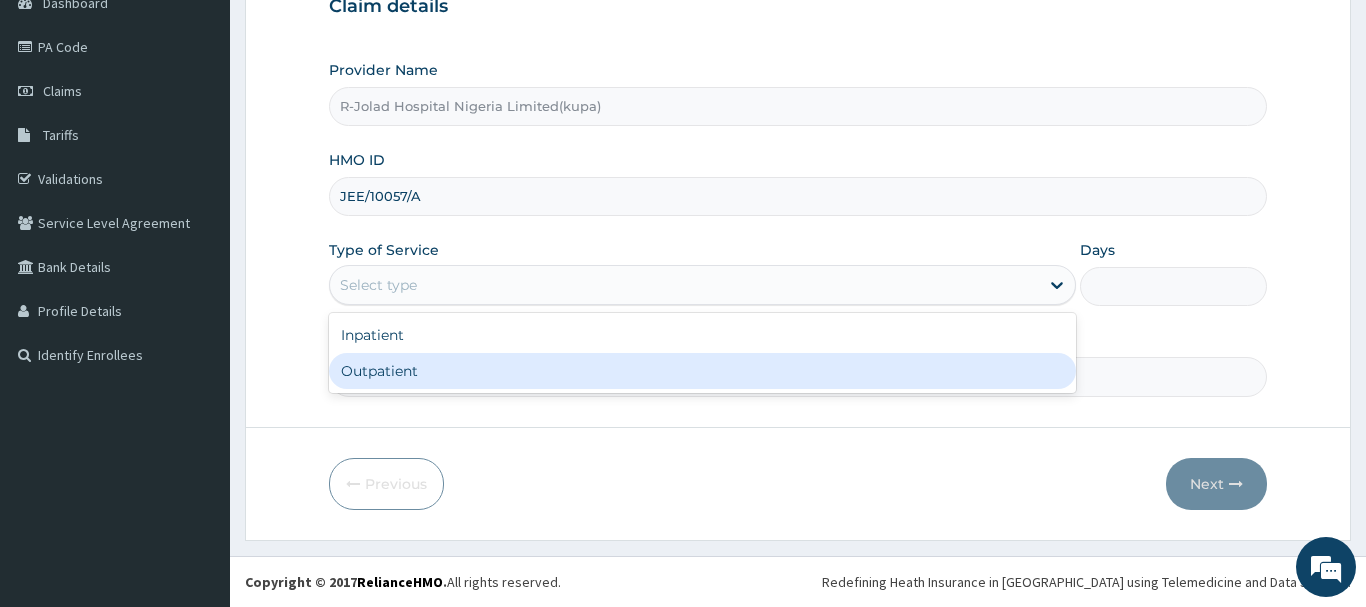 click on "Outpatient" at bounding box center [703, 371] 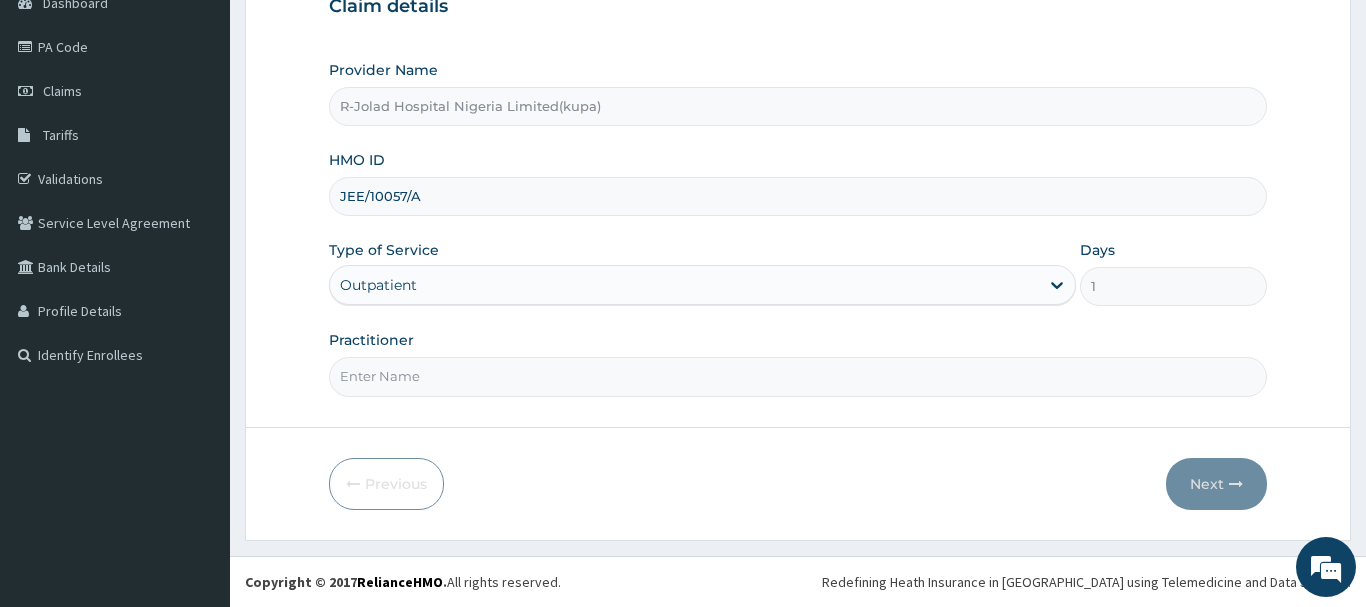 click on "Practitioner" at bounding box center (798, 376) 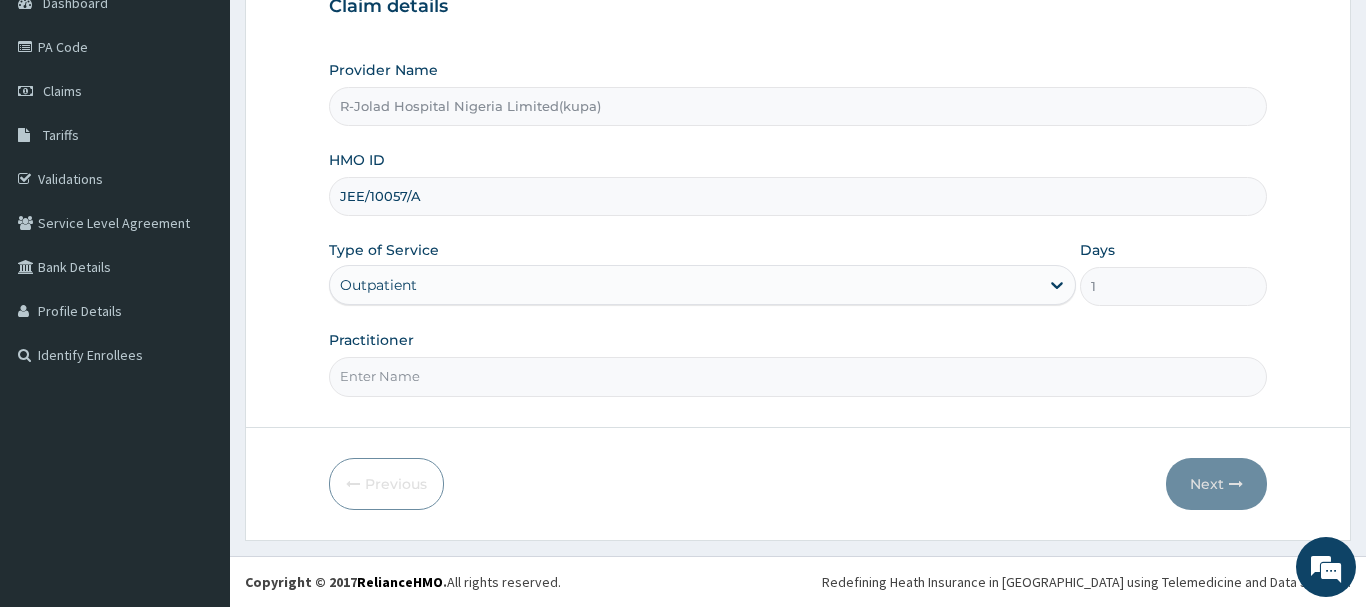 scroll, scrollTop: 0, scrollLeft: 0, axis: both 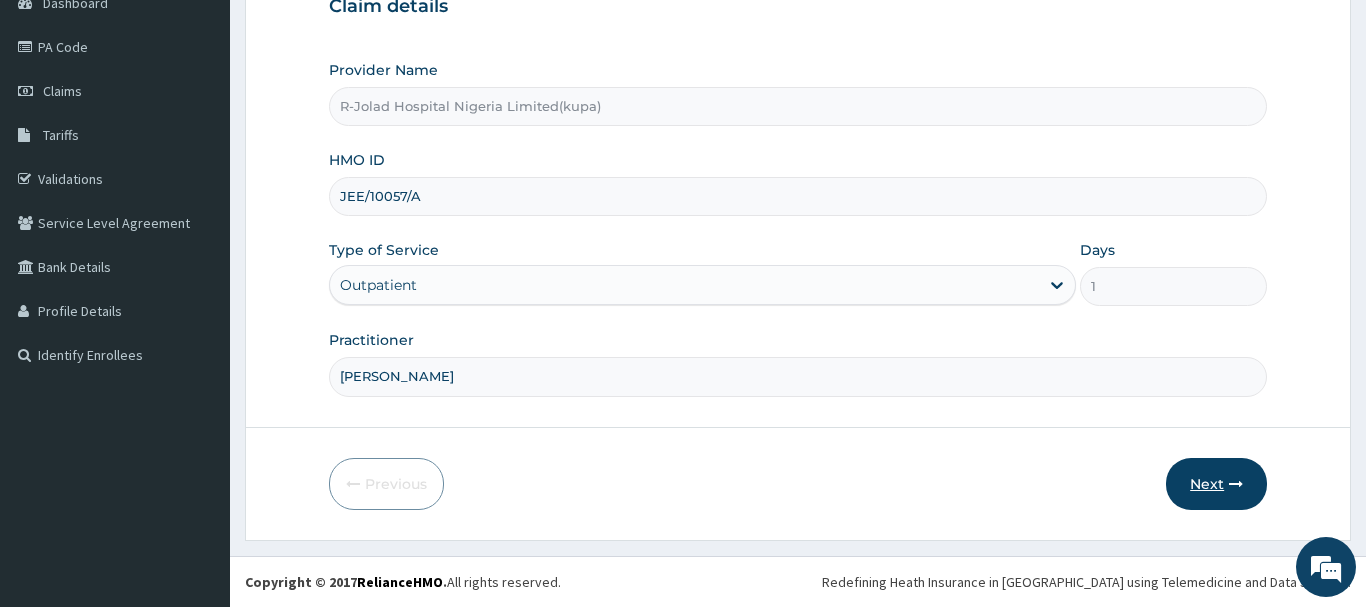 type on "[PERSON_NAME]" 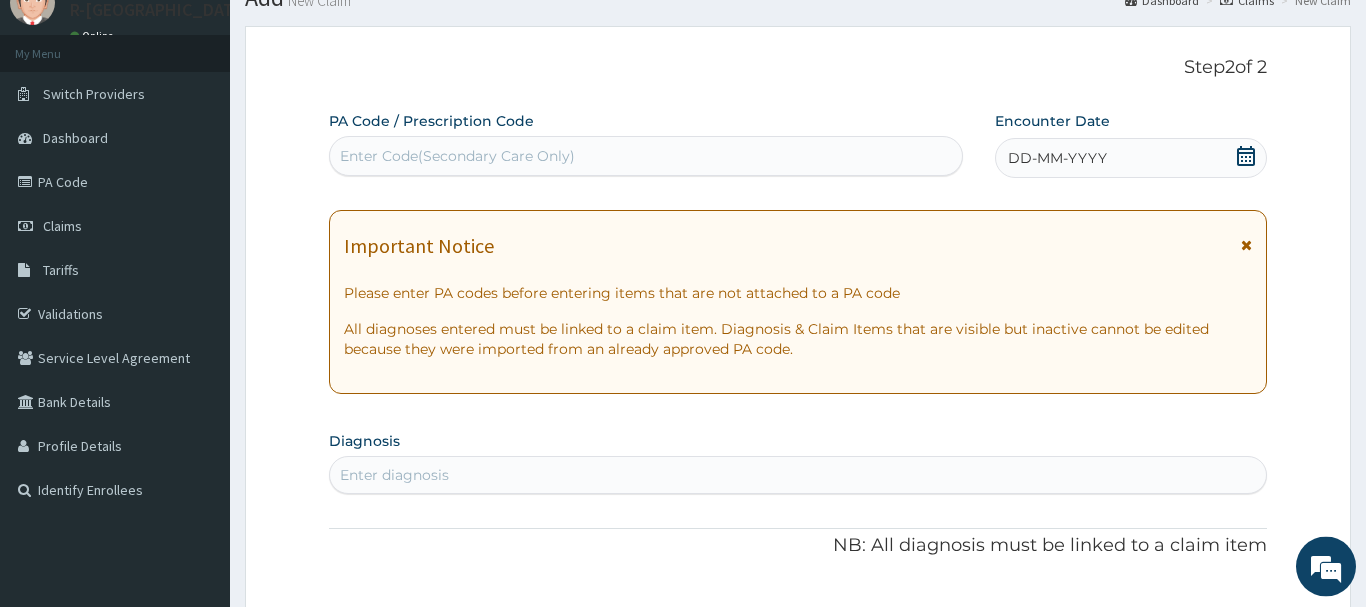 scroll, scrollTop: 11, scrollLeft: 0, axis: vertical 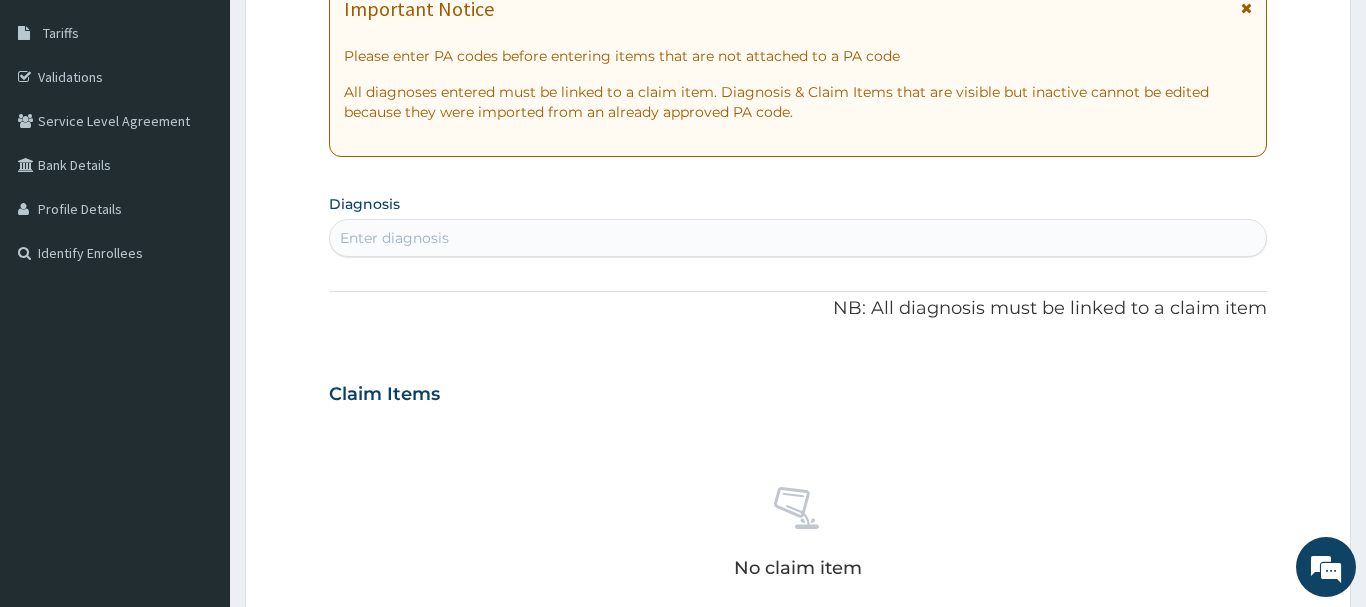 click on "Enter diagnosis" at bounding box center [798, 238] 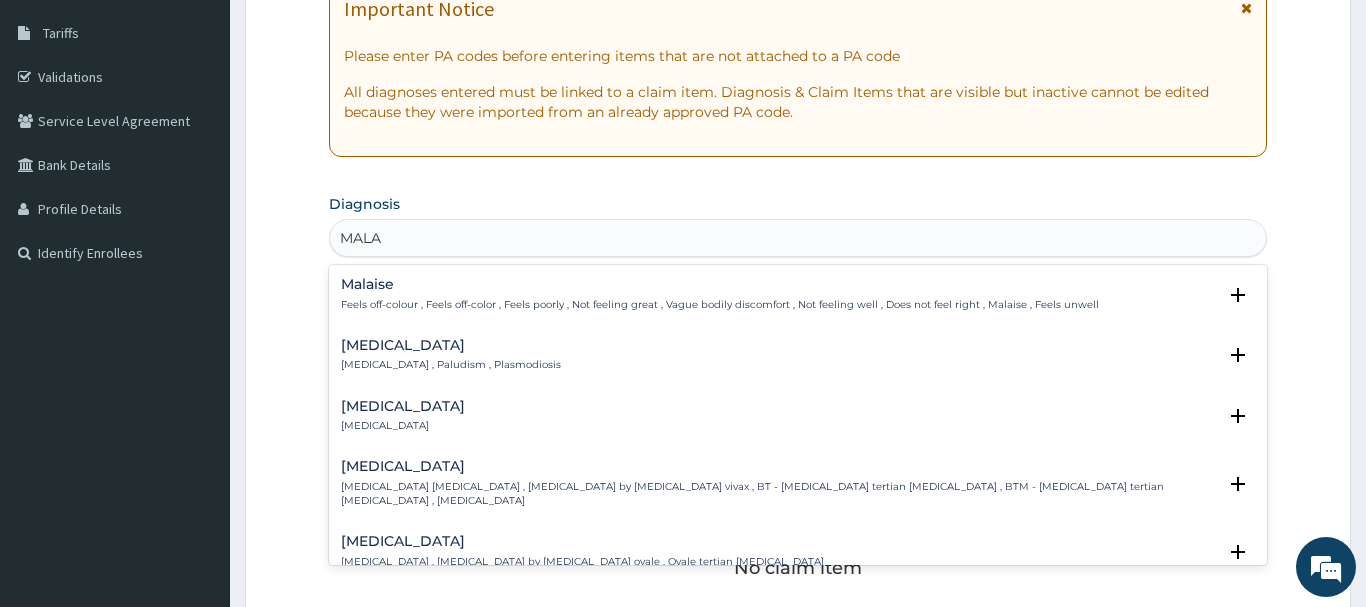 click on "[MEDICAL_DATA] , Paludism , Plasmodiosis" at bounding box center (451, 365) 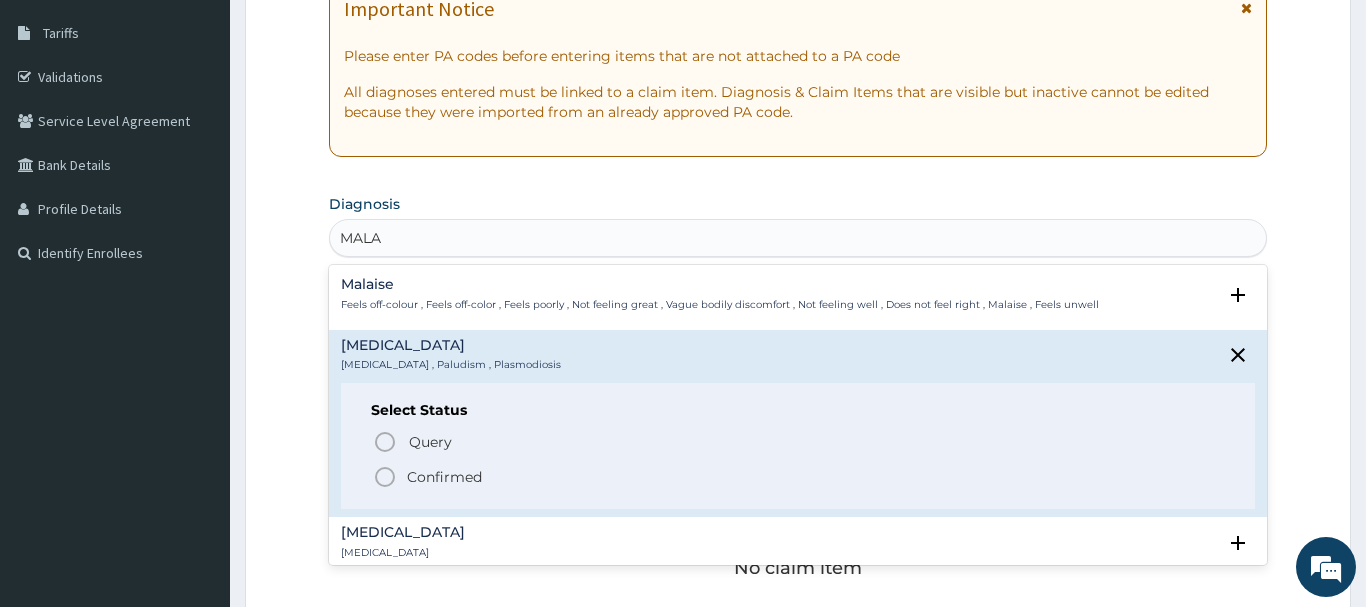 click 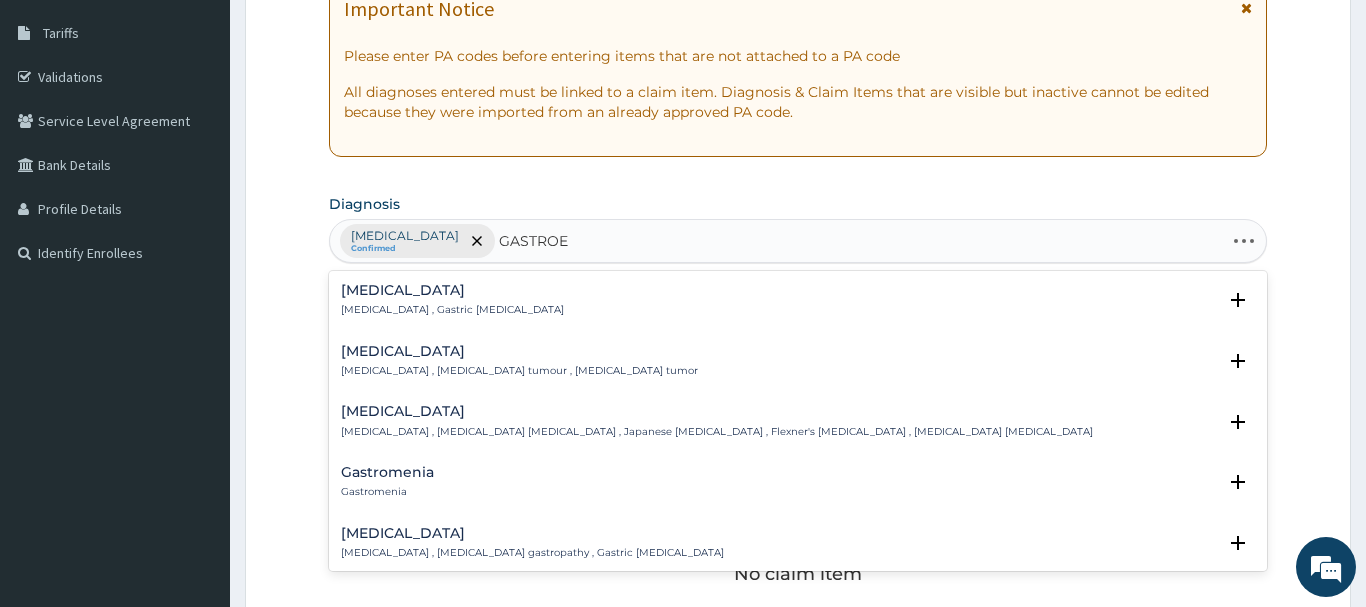 type on "GASTROEN" 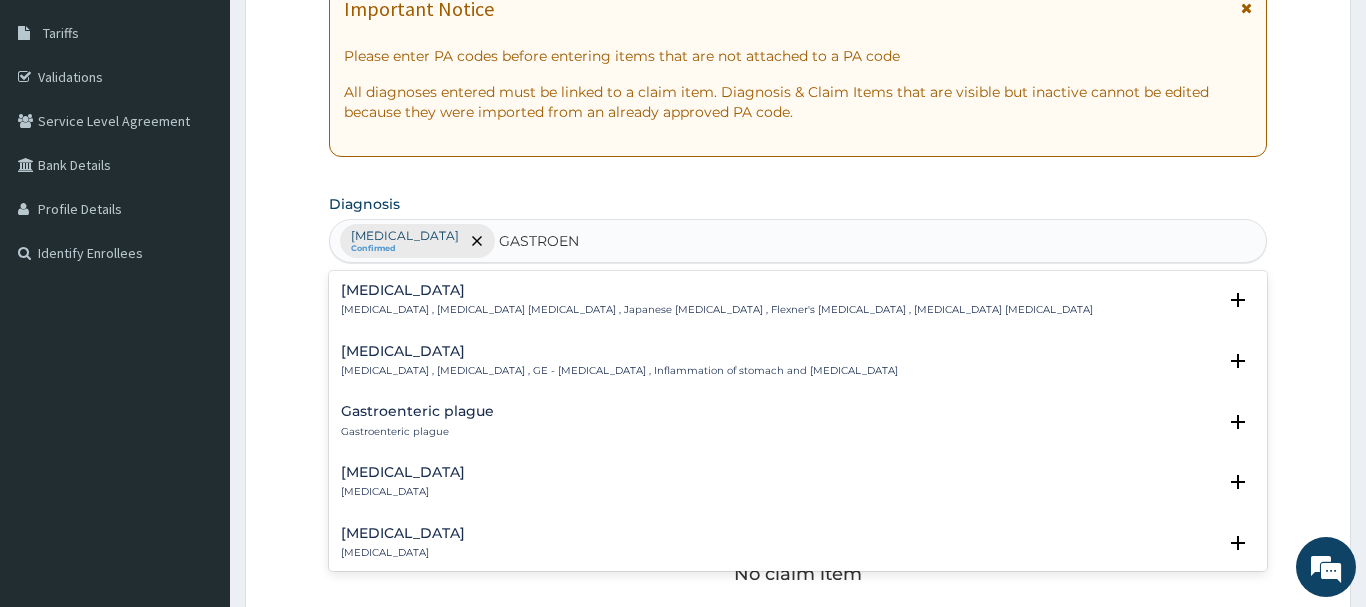 click on "[MEDICAL_DATA]" at bounding box center [619, 351] 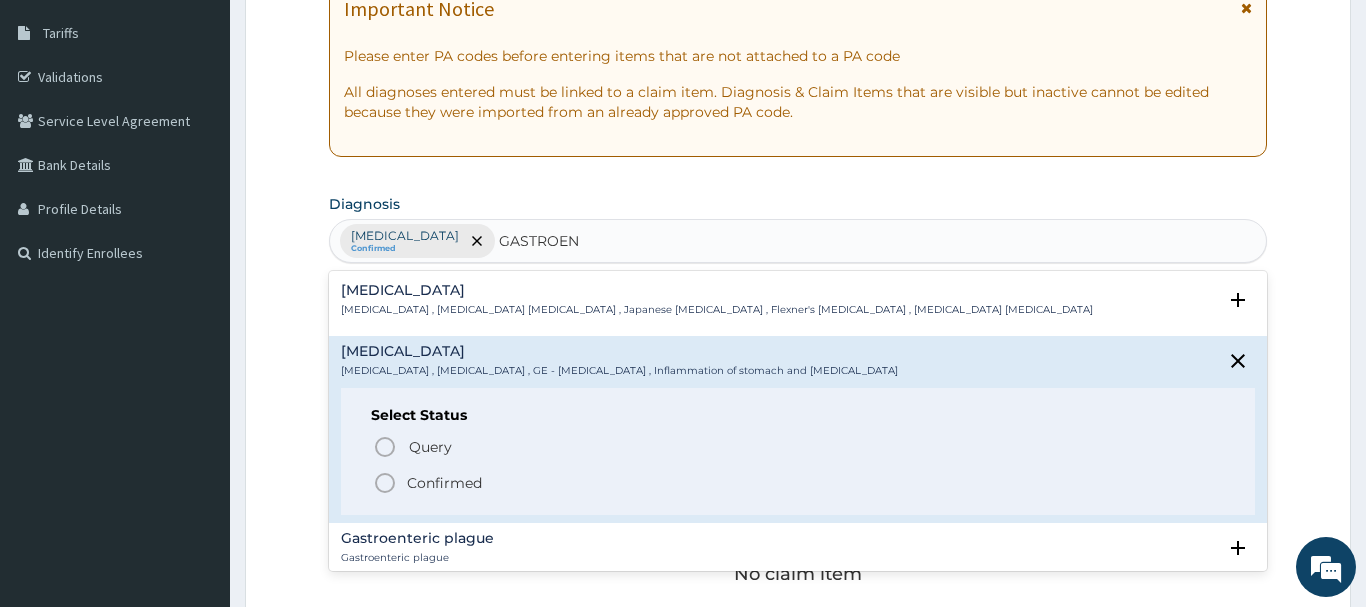 drag, startPoint x: 388, startPoint y: 484, endPoint x: 408, endPoint y: 457, distance: 33.600594 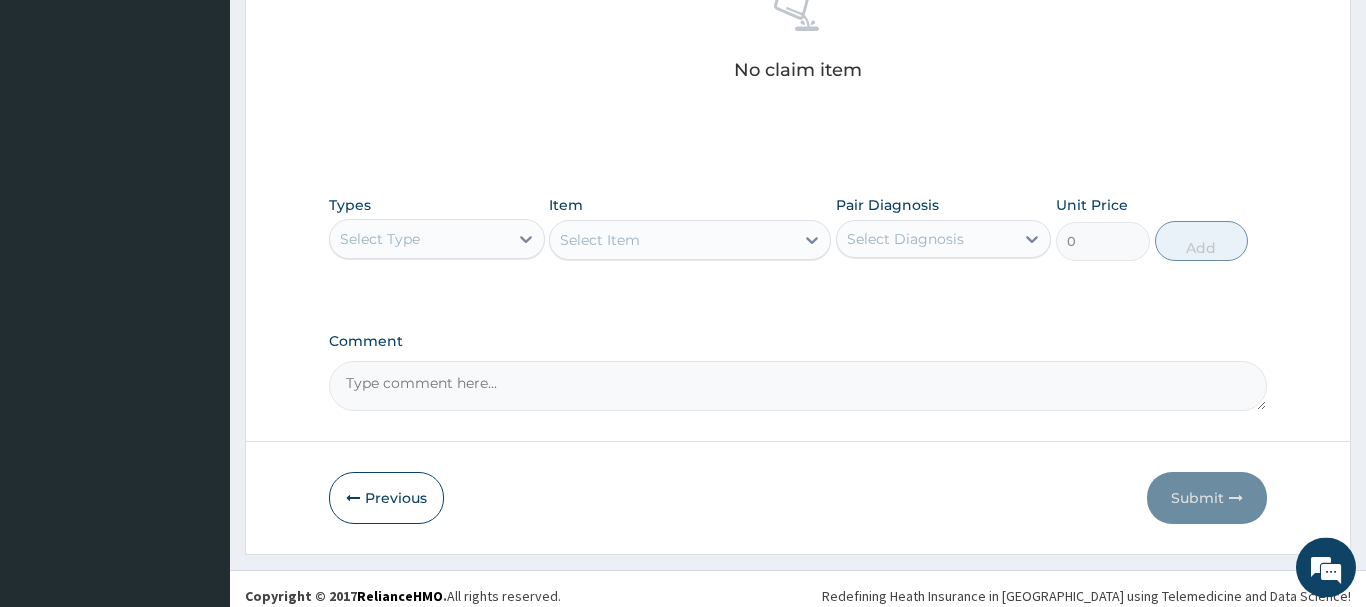 scroll, scrollTop: 827, scrollLeft: 0, axis: vertical 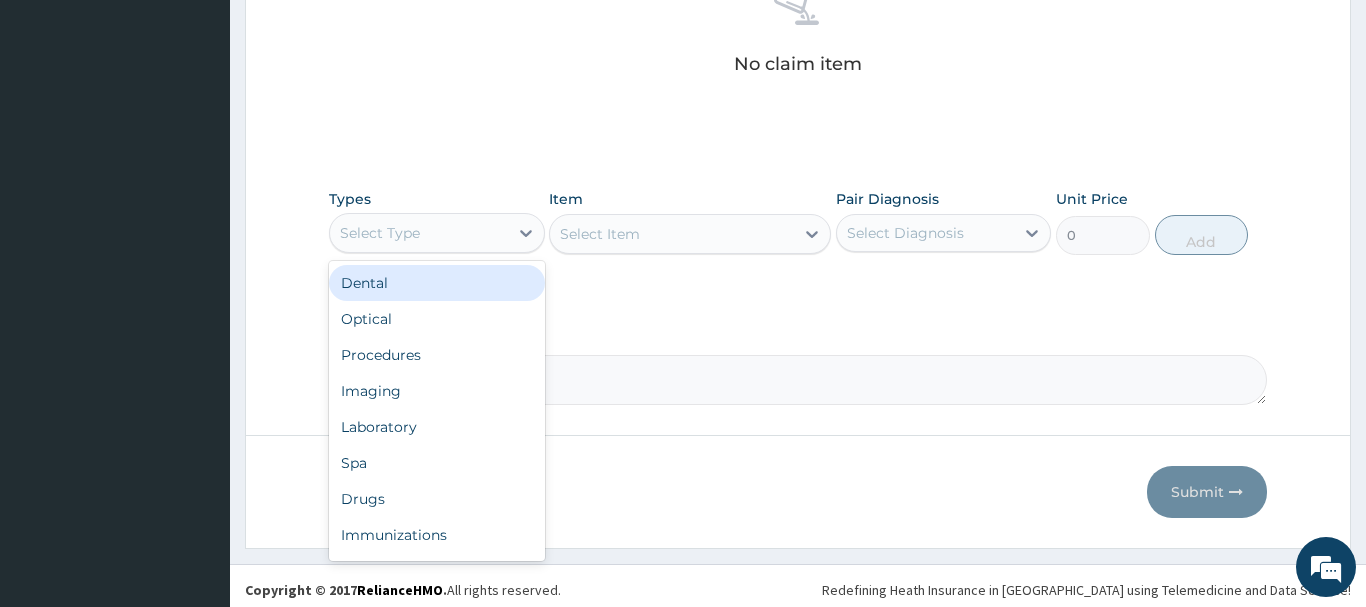 click on "Select Type" at bounding box center [380, 233] 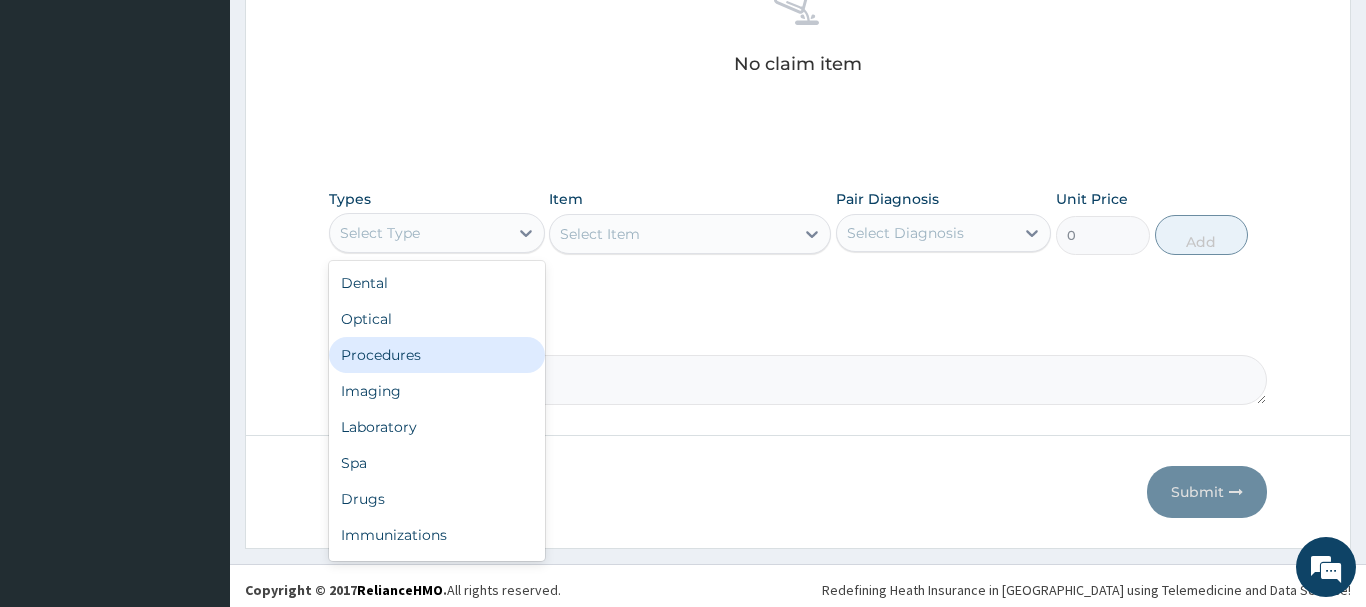 click on "Procedures" at bounding box center (437, 355) 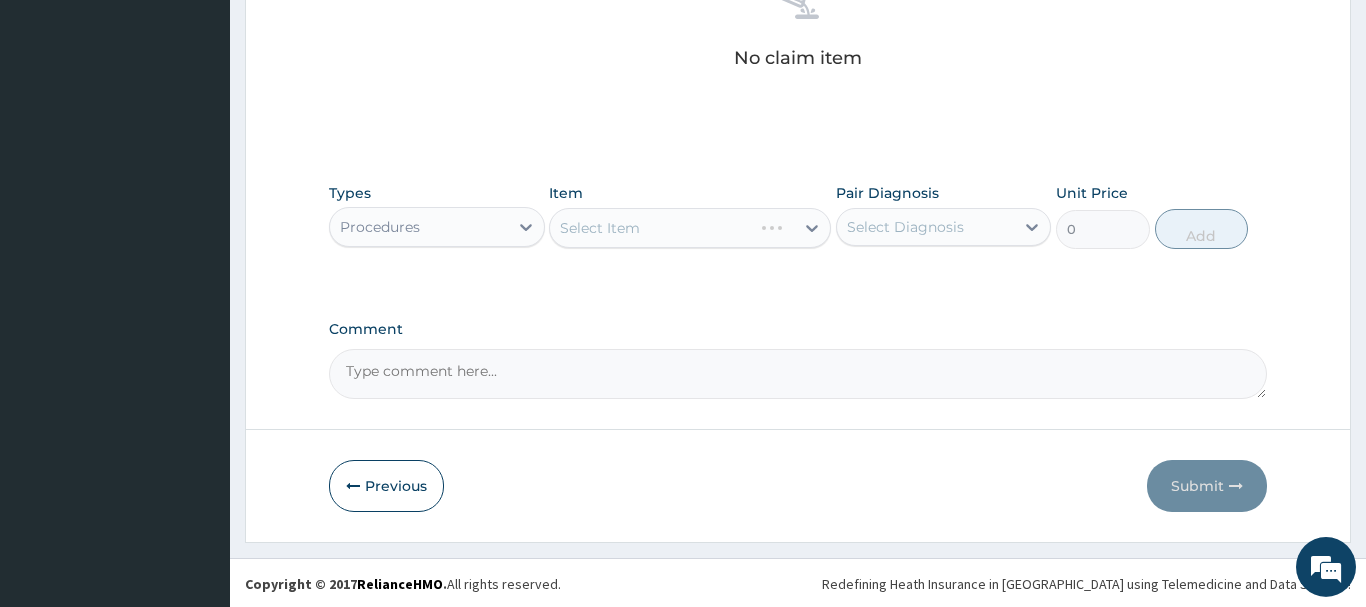 scroll, scrollTop: 835, scrollLeft: 0, axis: vertical 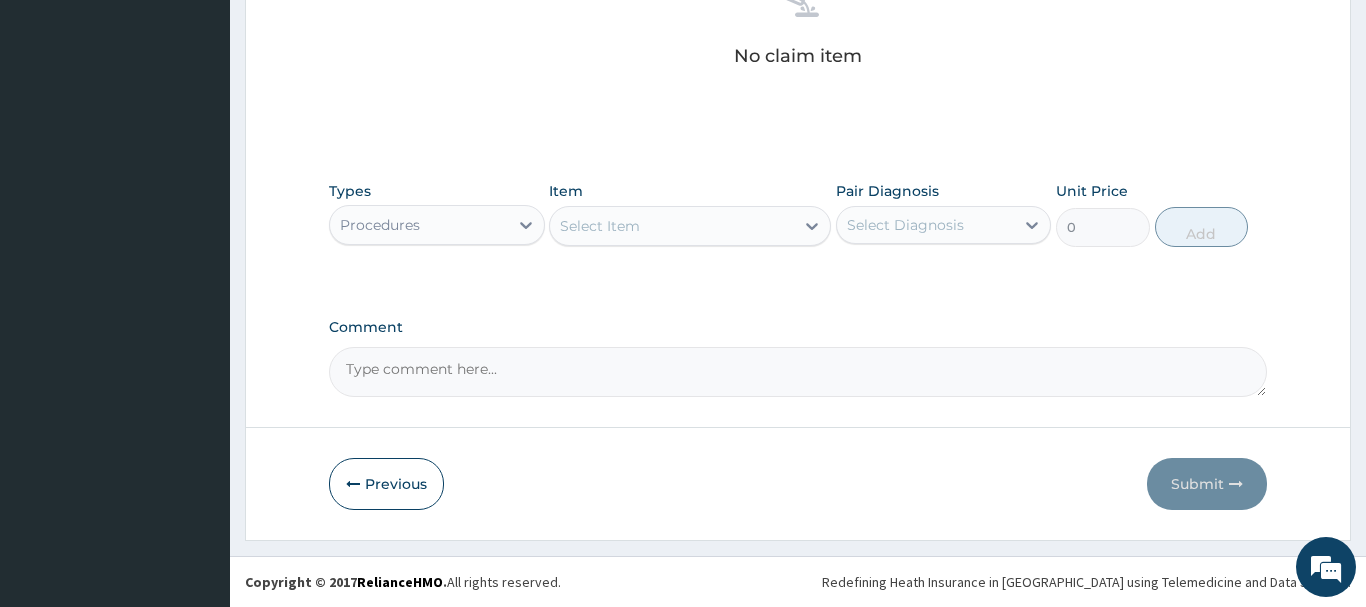 click on "Select Item" at bounding box center [600, 226] 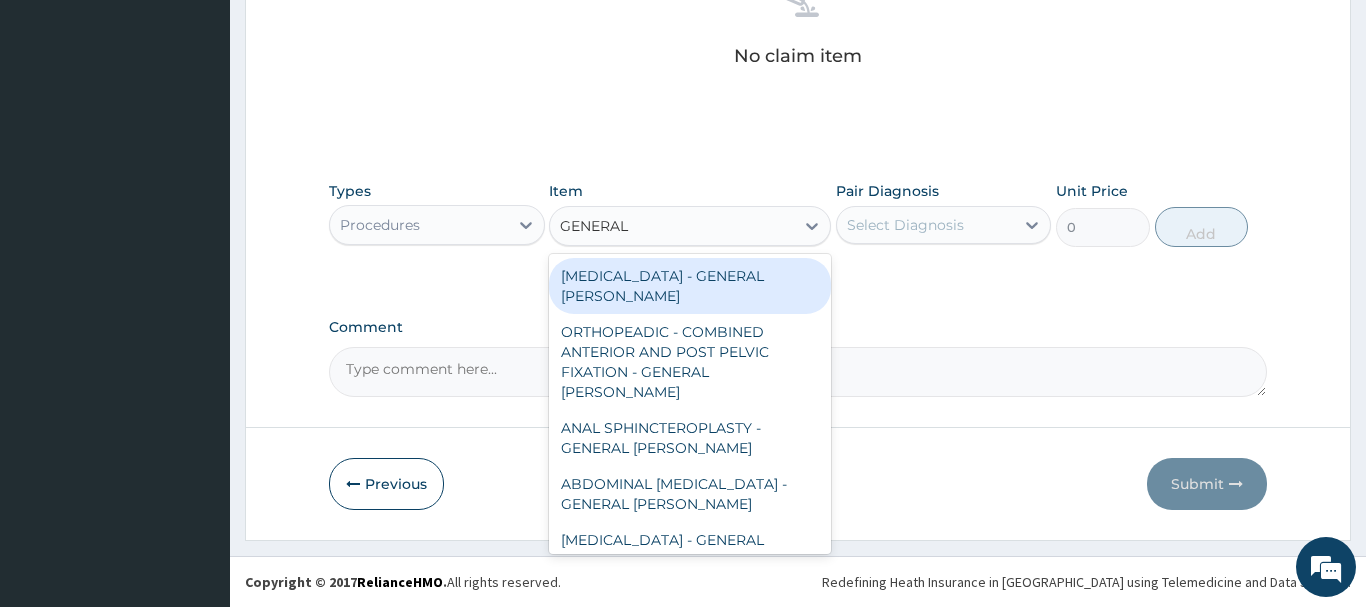 type on "GENERAL C" 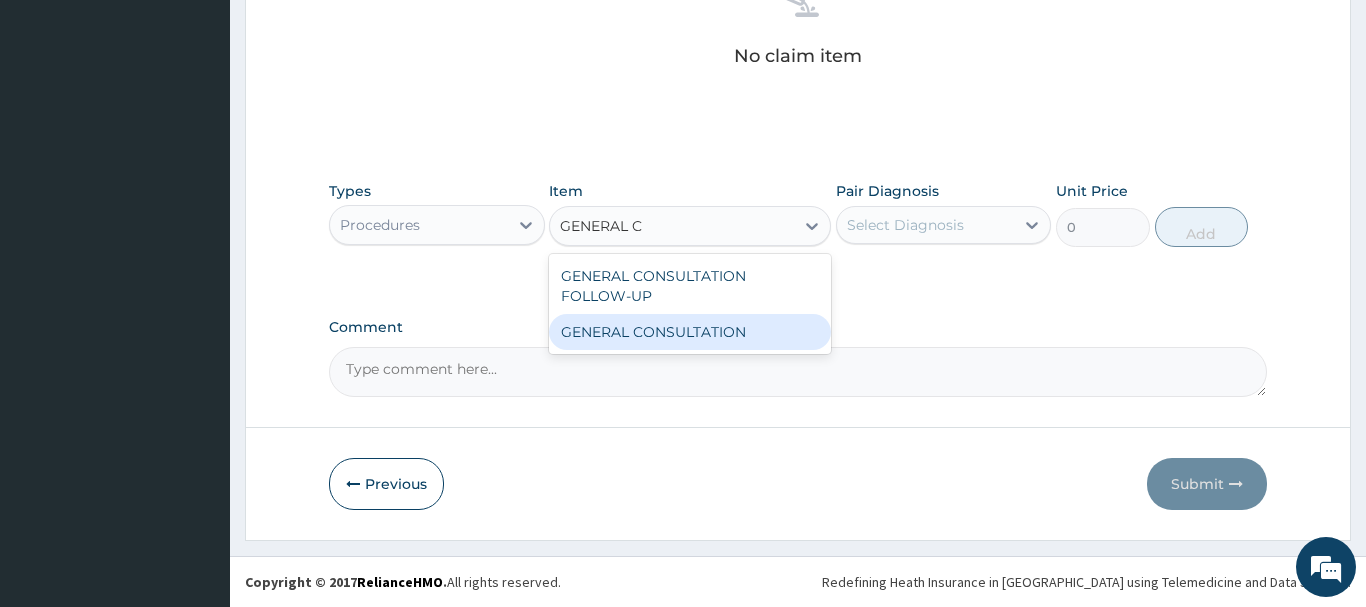 click on "GENERAL CONSULTATION" at bounding box center [690, 332] 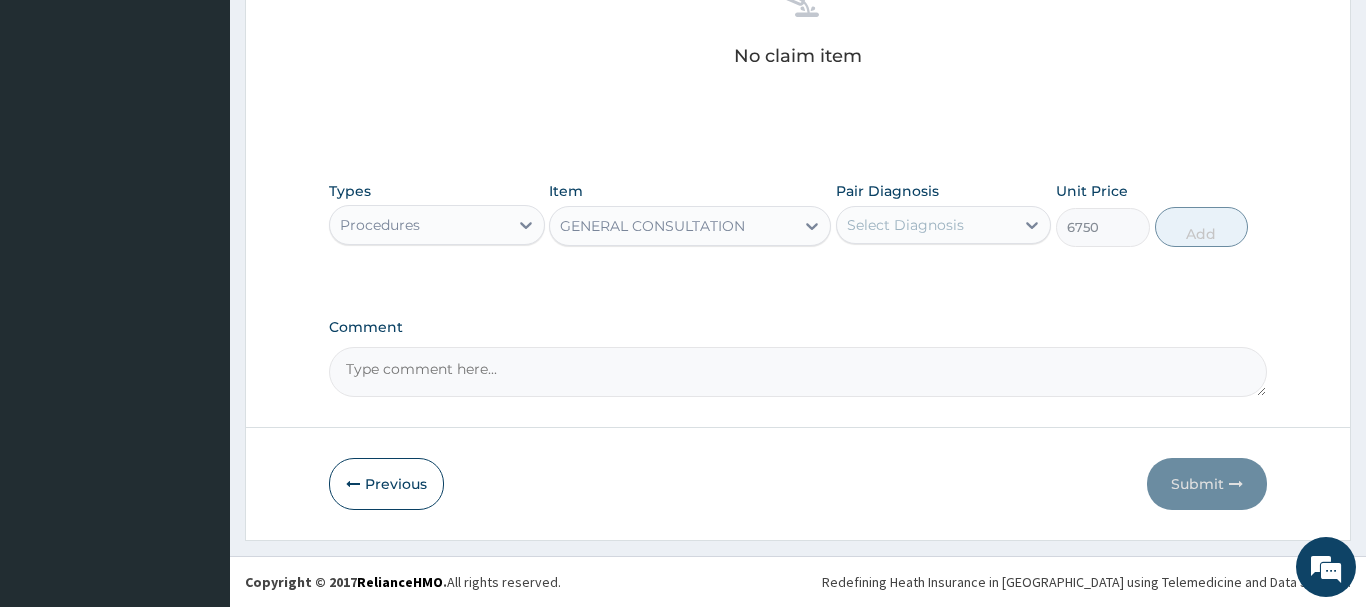 type 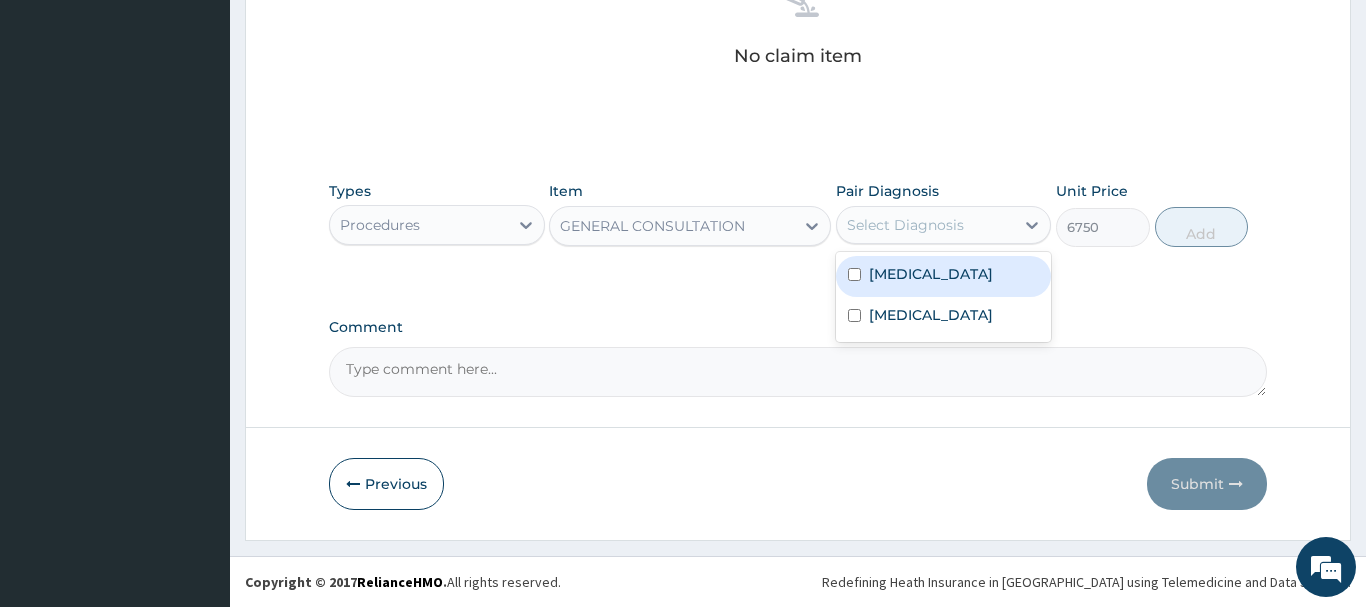 click on "Malaria" at bounding box center (944, 276) 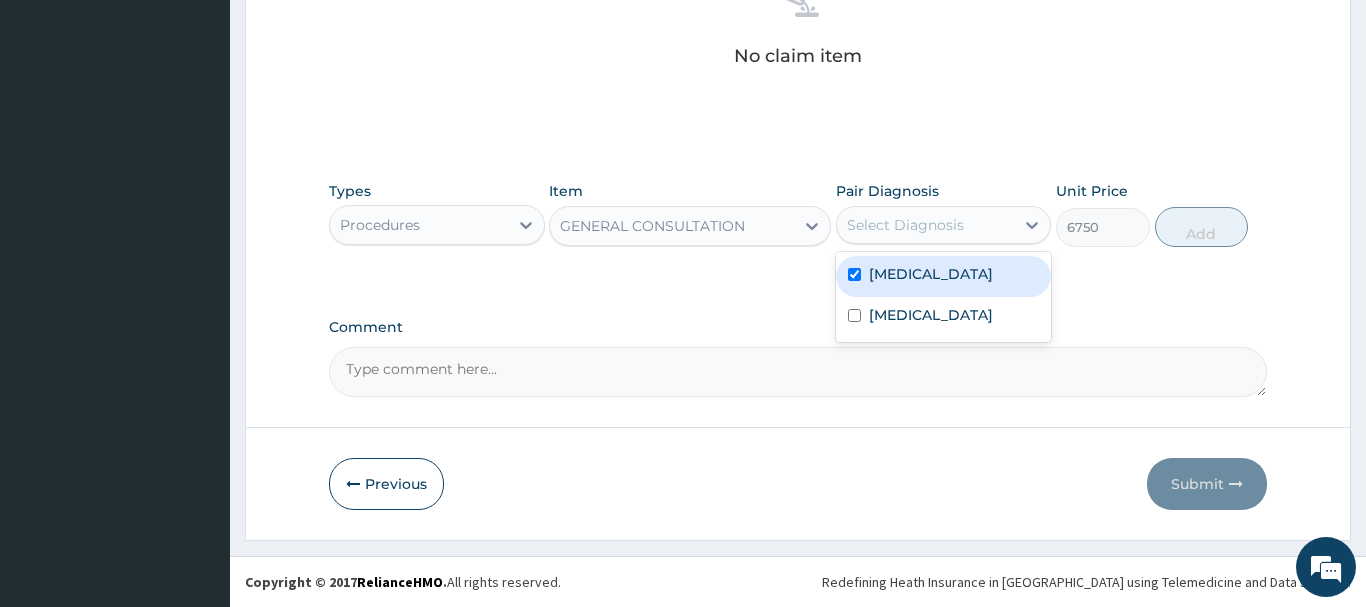 checkbox on "true" 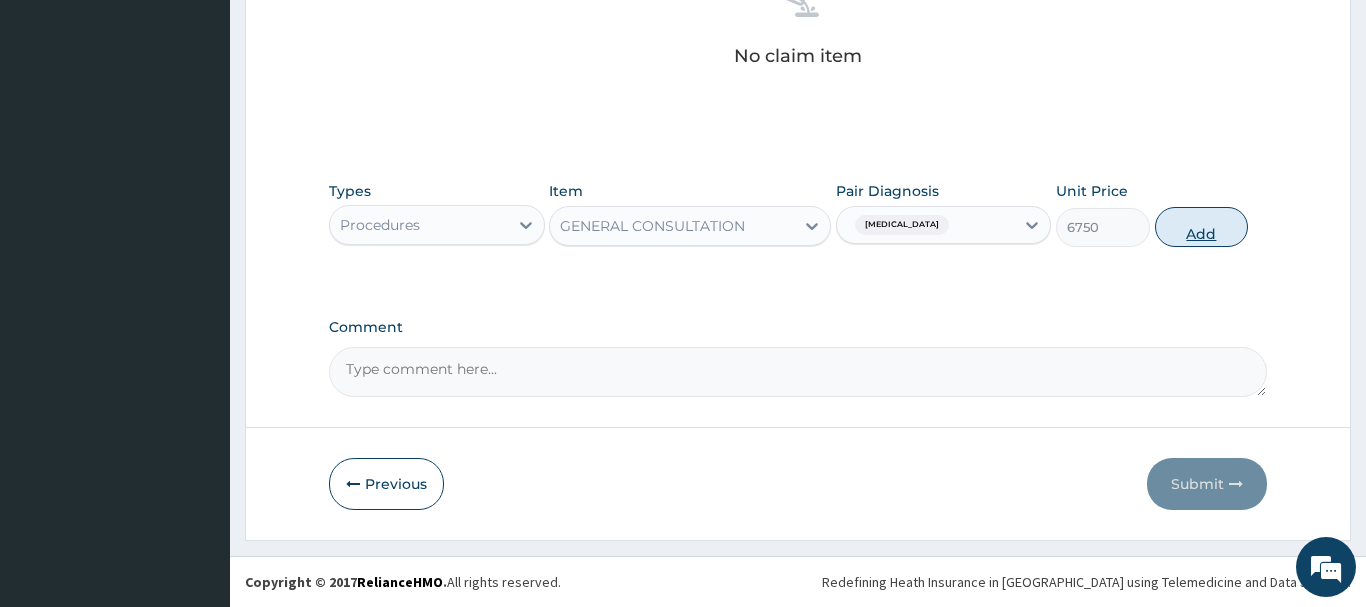 click on "Add" at bounding box center [1202, 227] 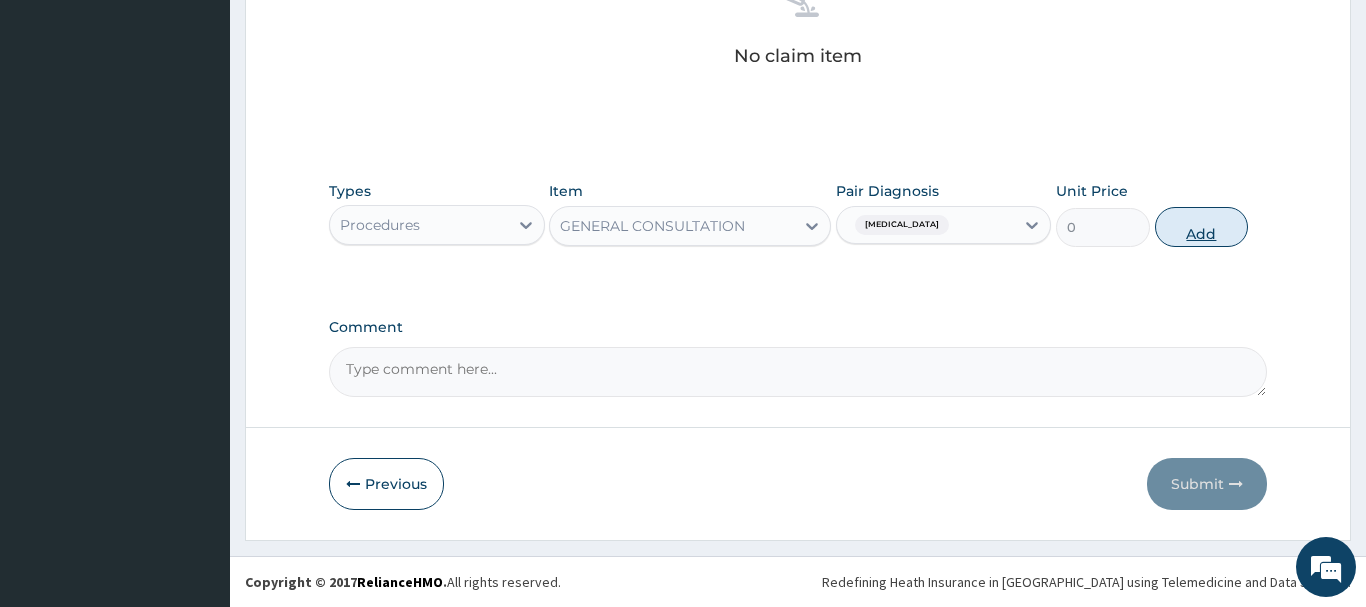 scroll, scrollTop: 740, scrollLeft: 0, axis: vertical 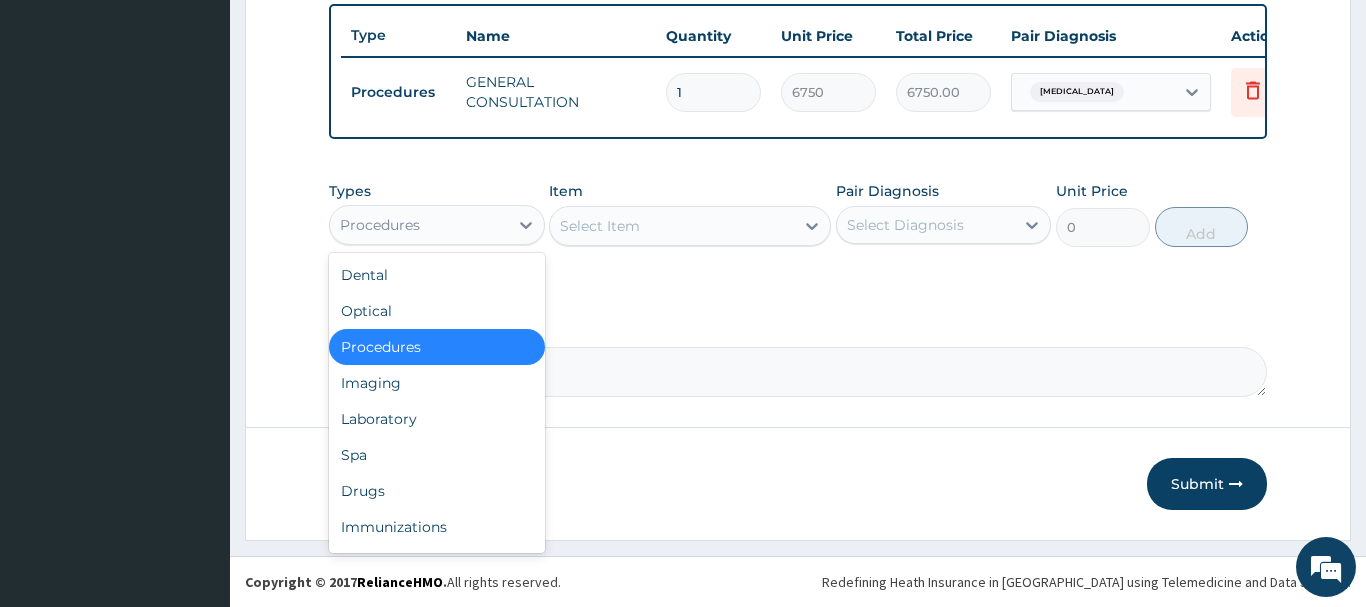 click on "Procedures" at bounding box center (380, 225) 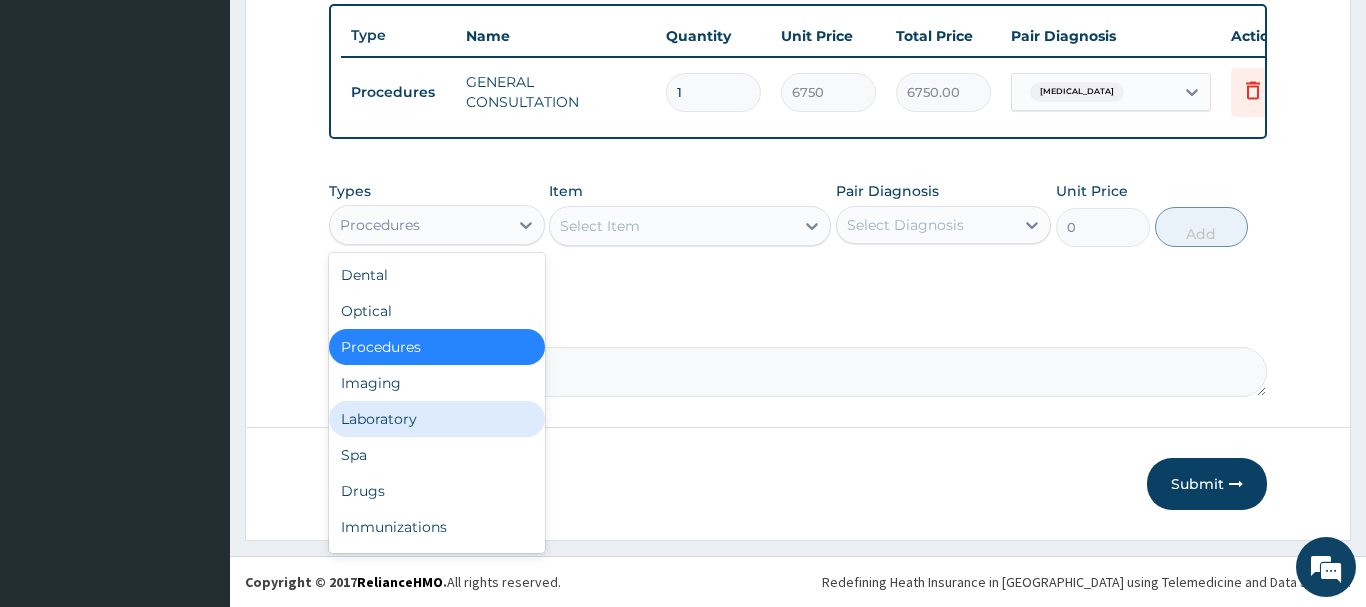 click on "Laboratory" at bounding box center (437, 419) 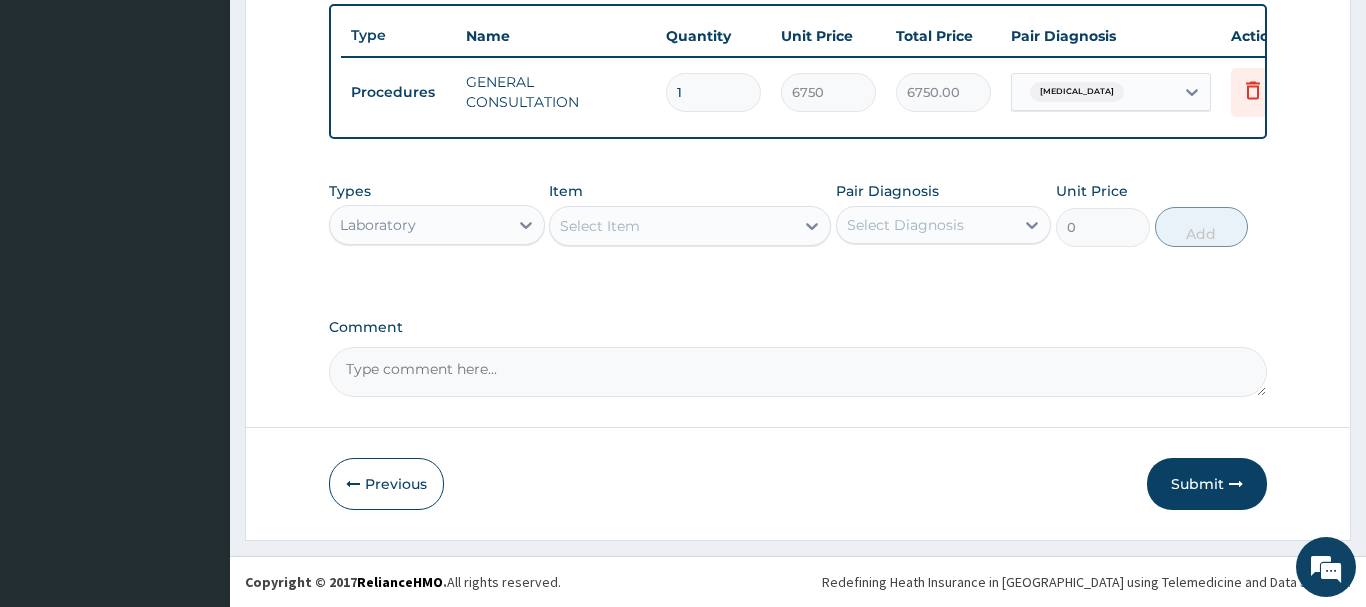 click on "Select Item" at bounding box center (600, 226) 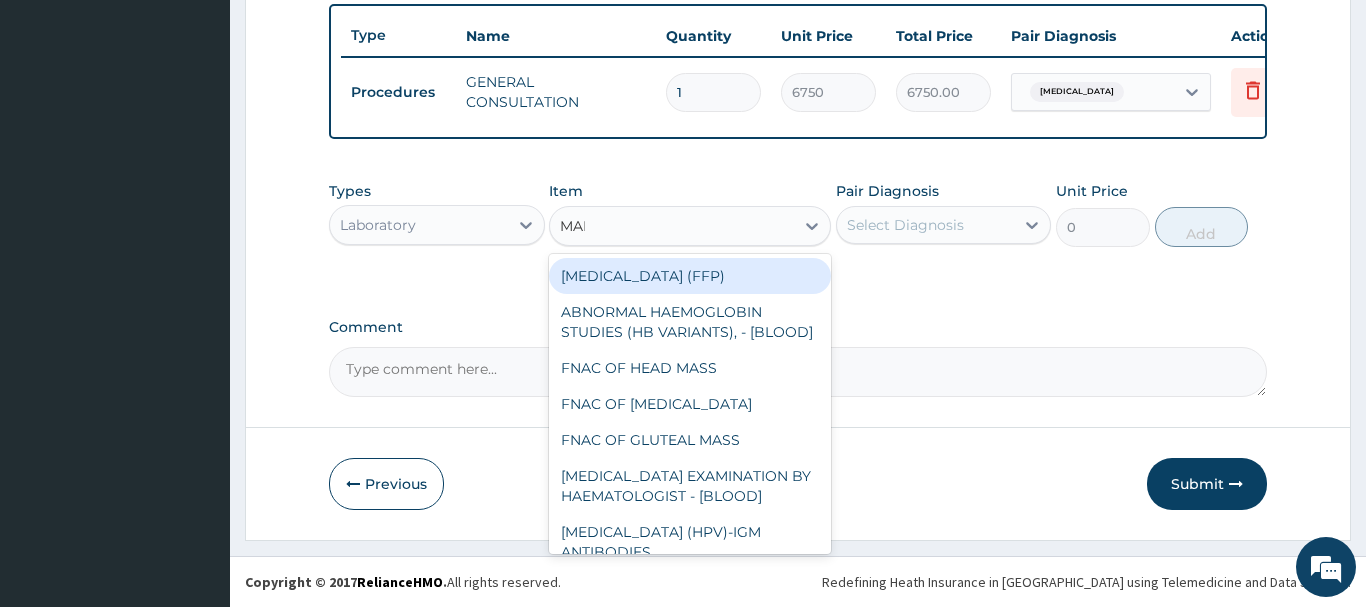 type on "MALA" 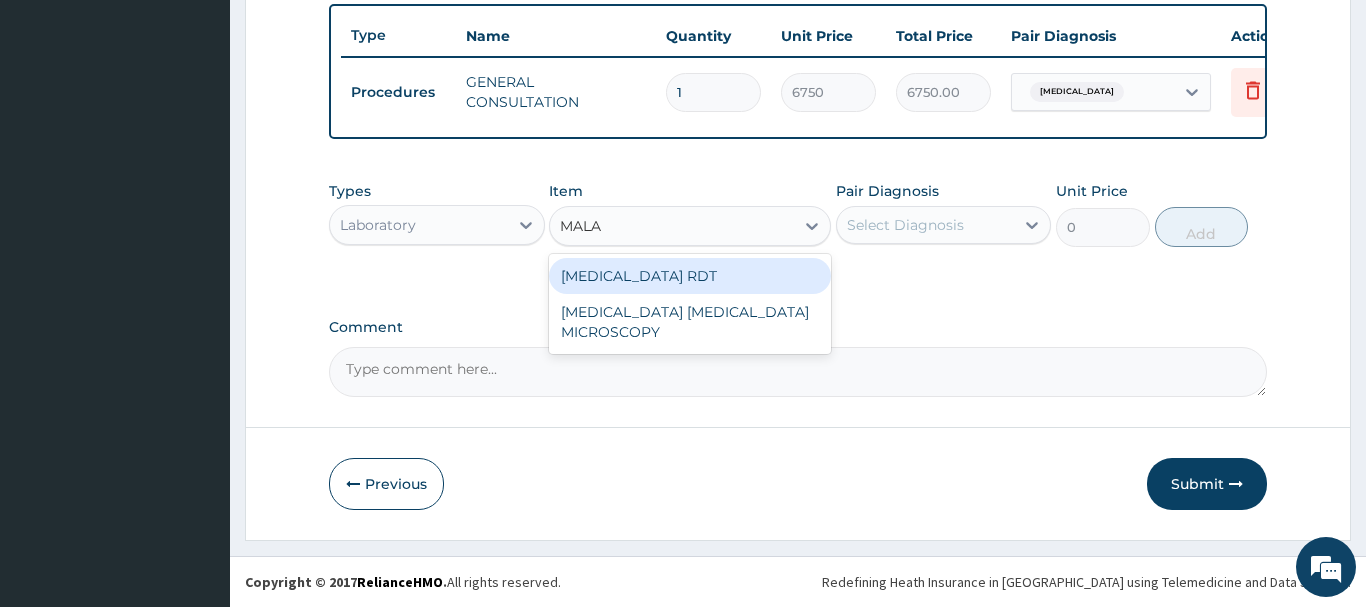 click on "[MEDICAL_DATA] RDT" at bounding box center (690, 276) 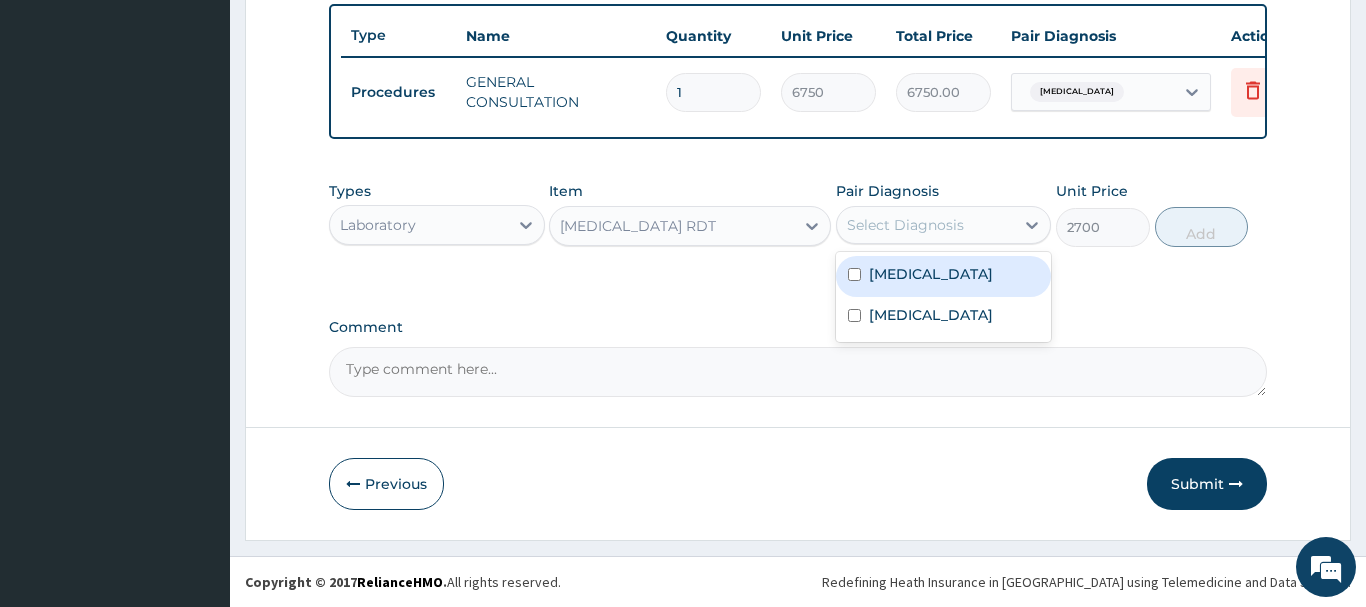 click on "Select Diagnosis" at bounding box center [905, 225] 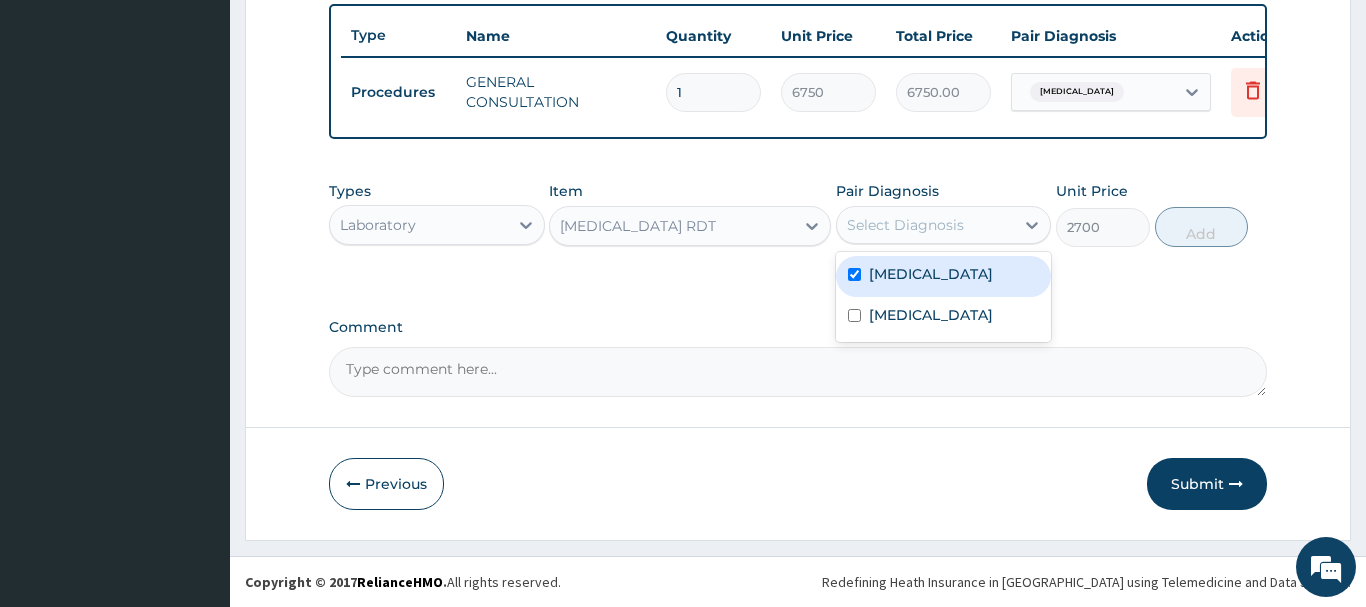 checkbox on "true" 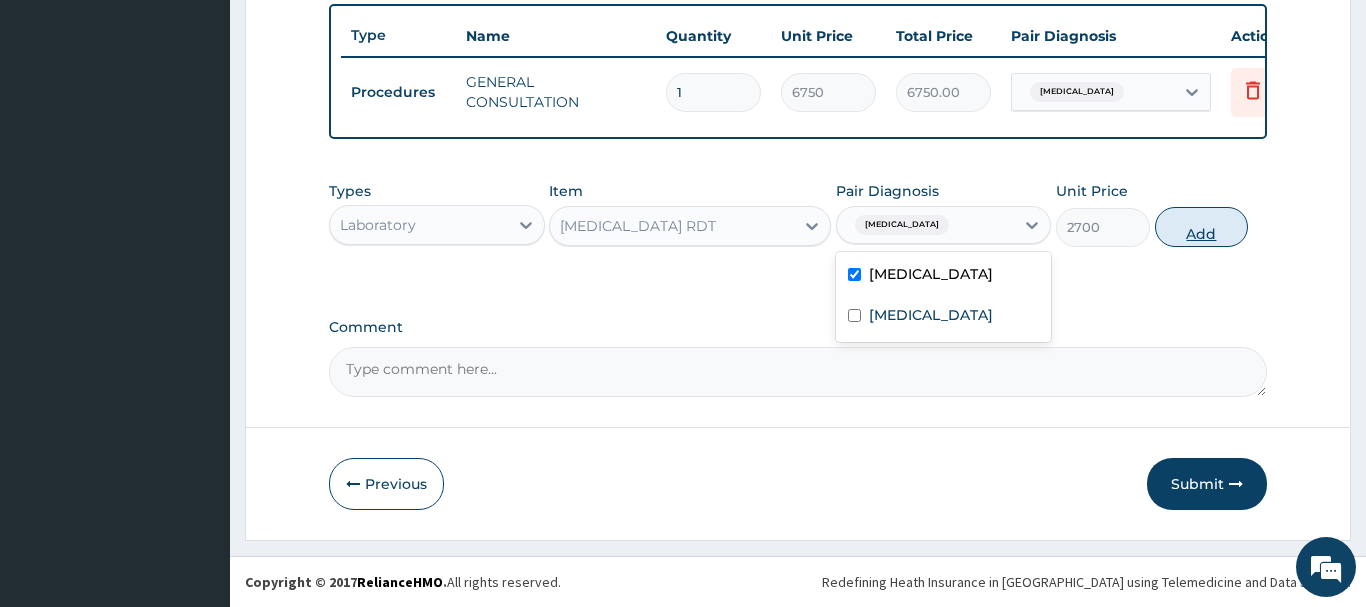click on "Add" at bounding box center (1202, 227) 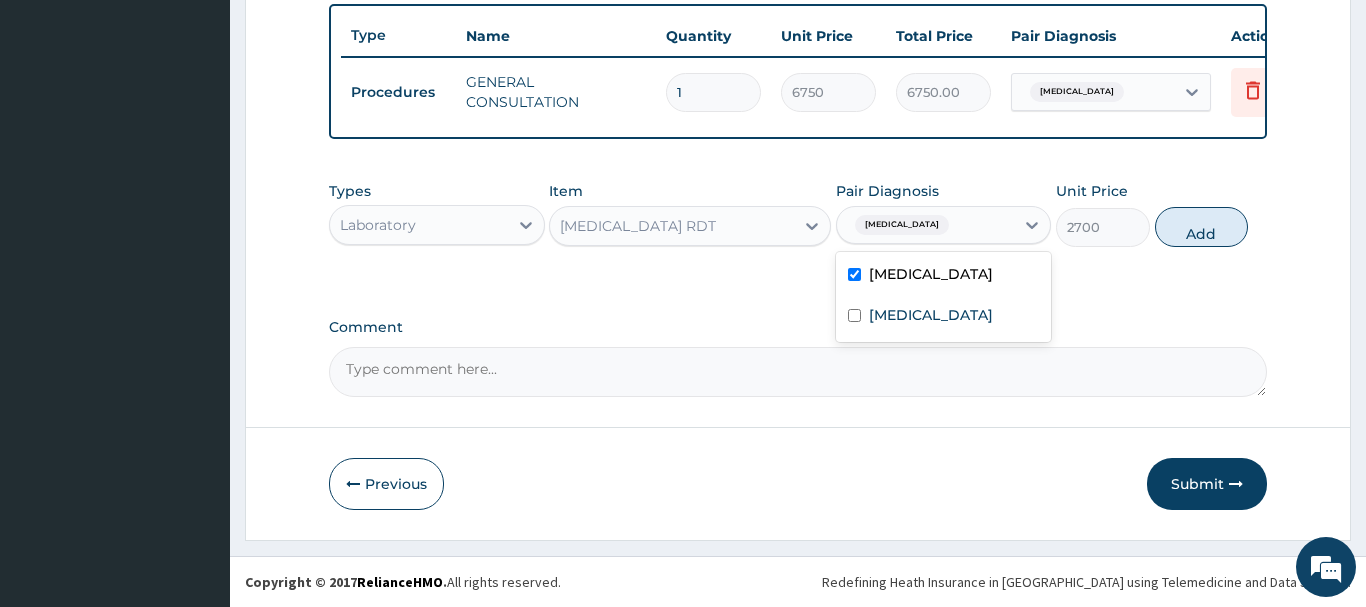 type on "0" 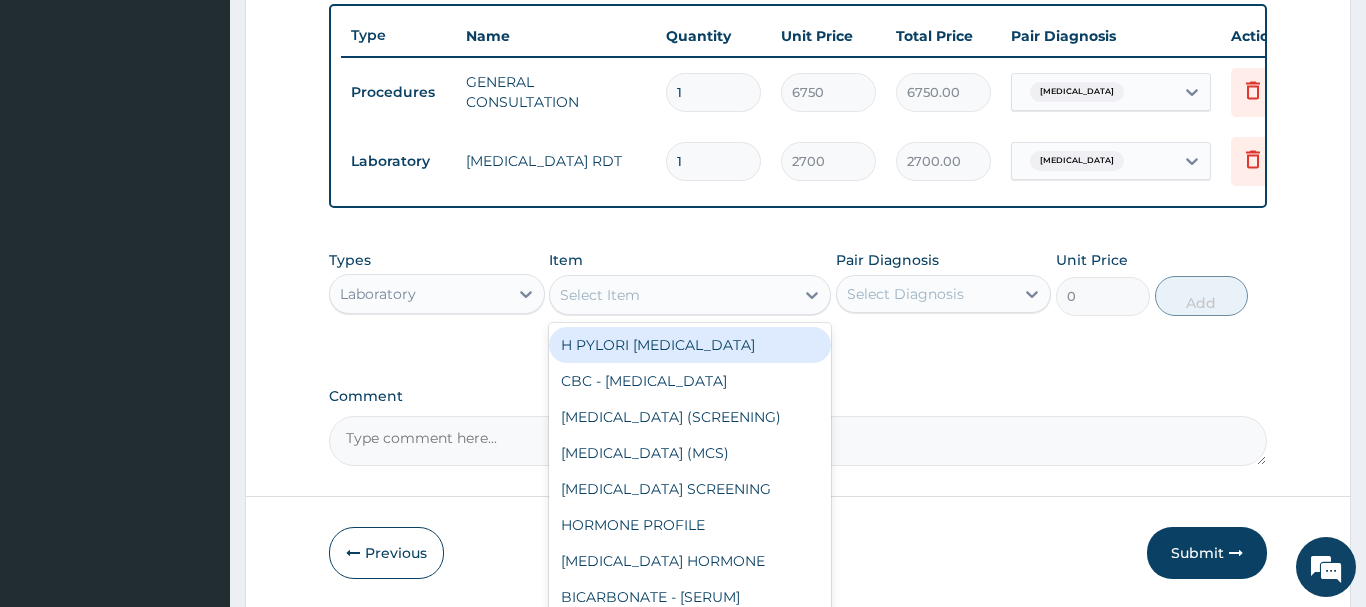 click on "Select Item" at bounding box center [600, 295] 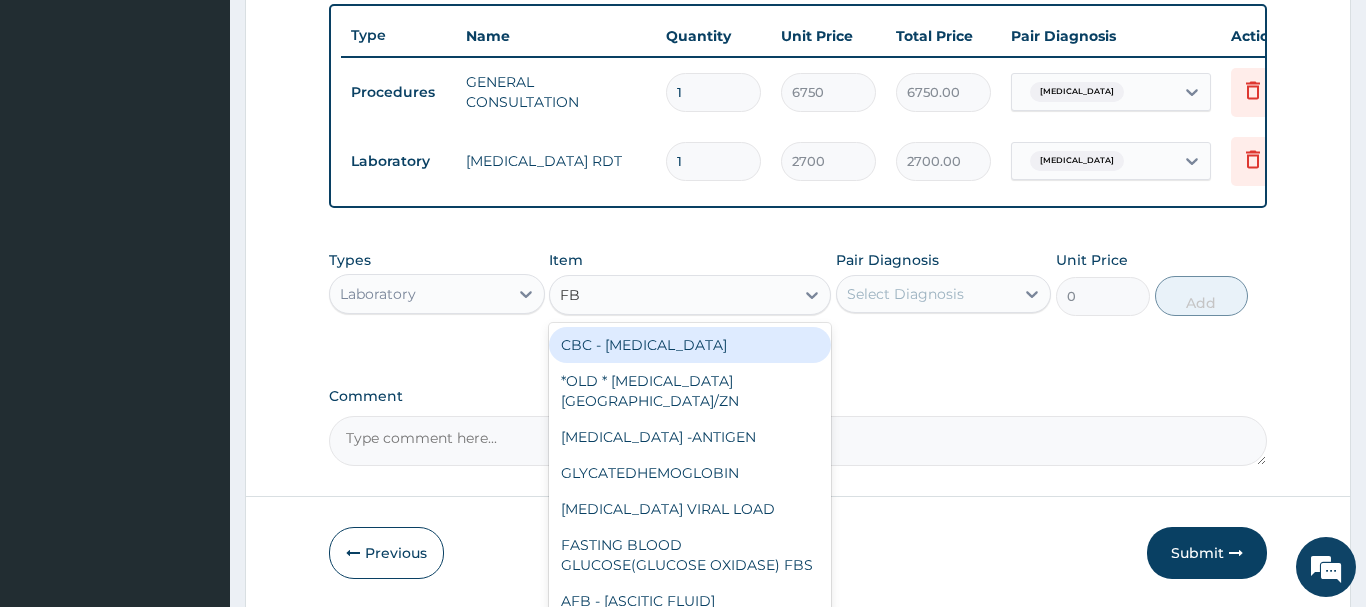 type on "FBC" 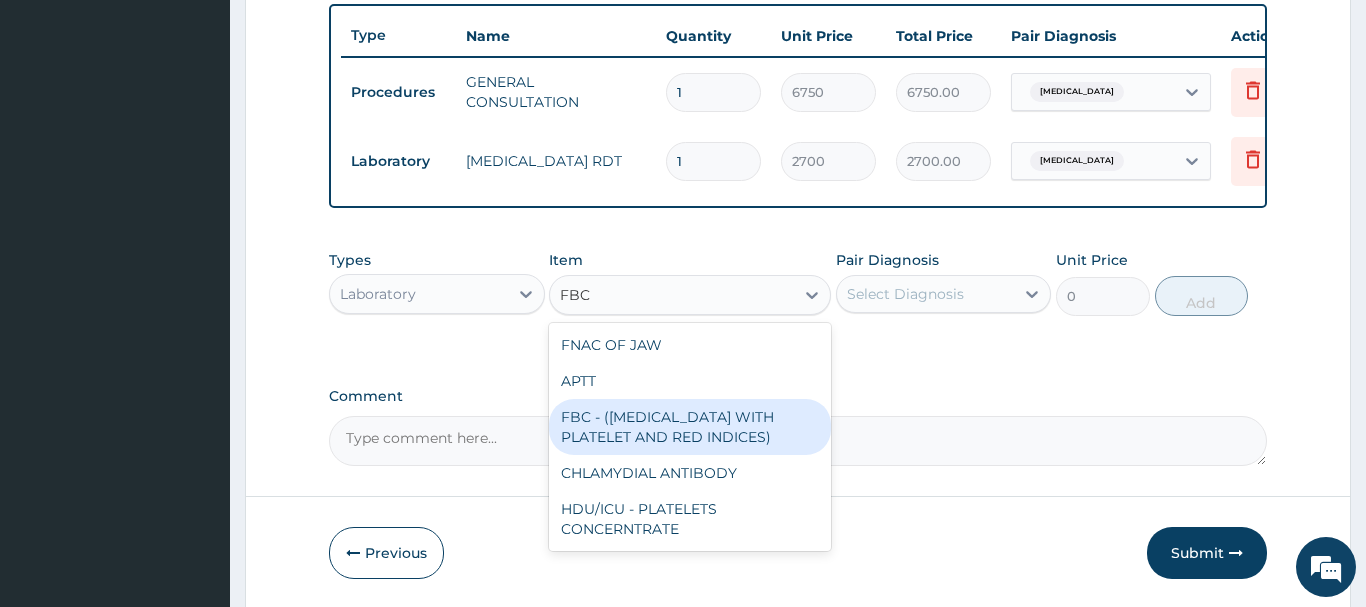 click on "FBC - ([MEDICAL_DATA] WITH PLATELET AND RED INDICES)" at bounding box center (690, 427) 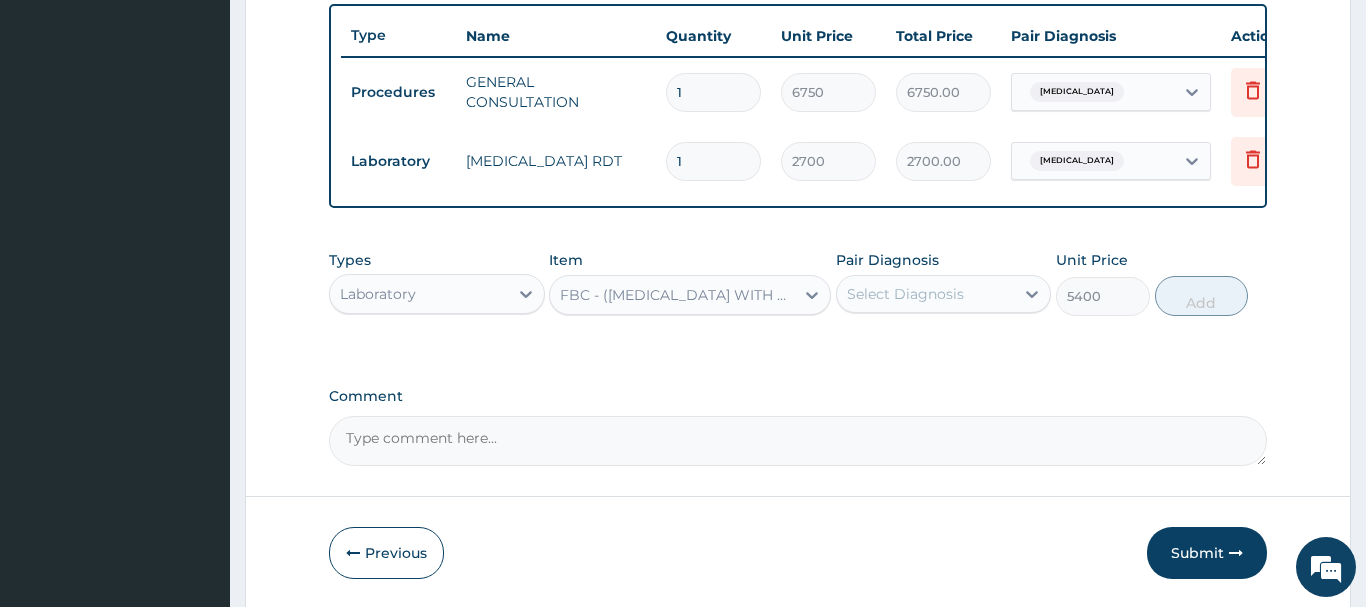 click on "Select Diagnosis" at bounding box center (905, 294) 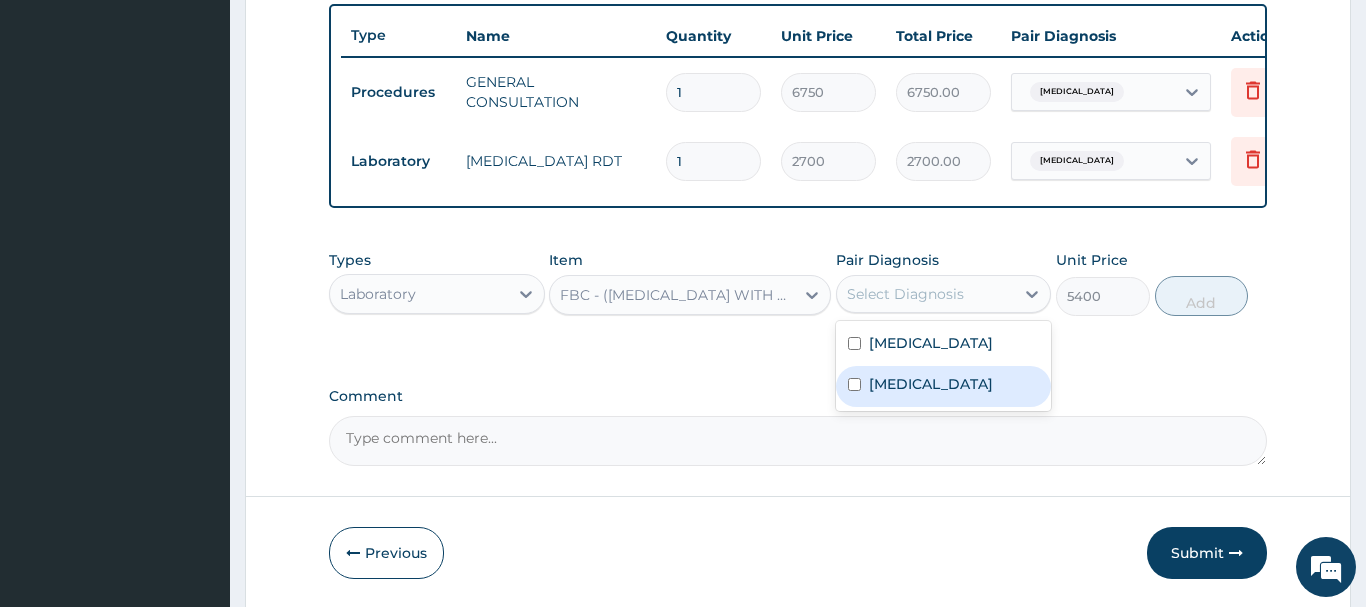 click on "Gastroenteritis" at bounding box center (931, 384) 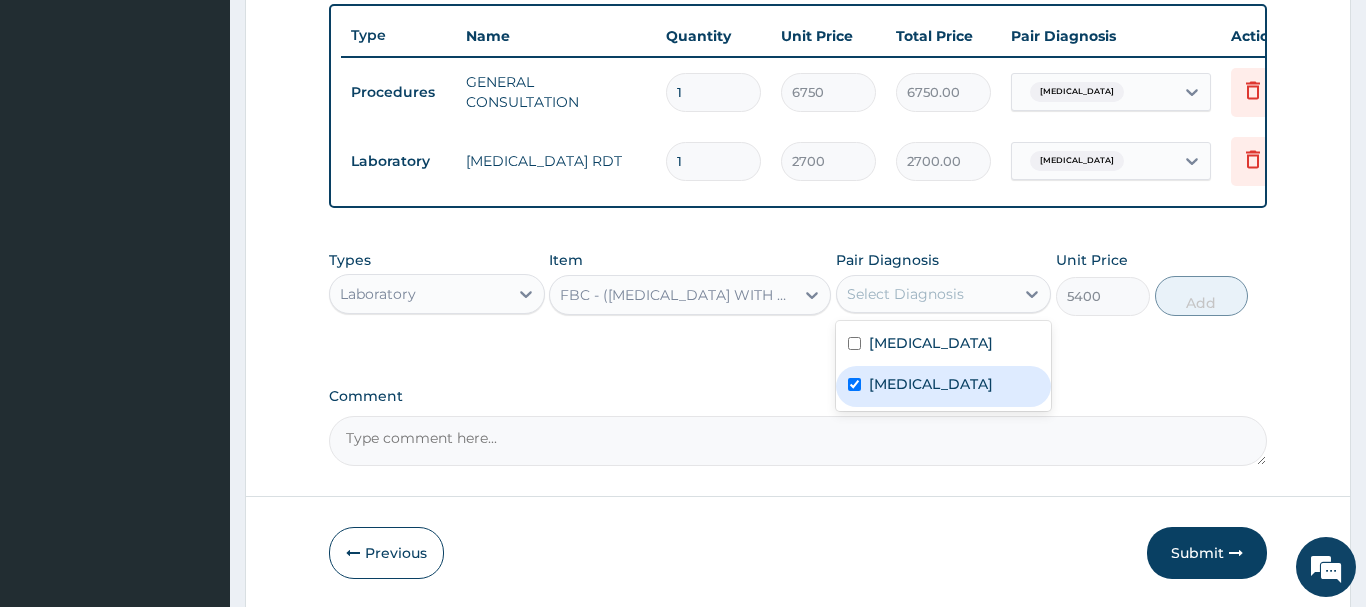 checkbox on "true" 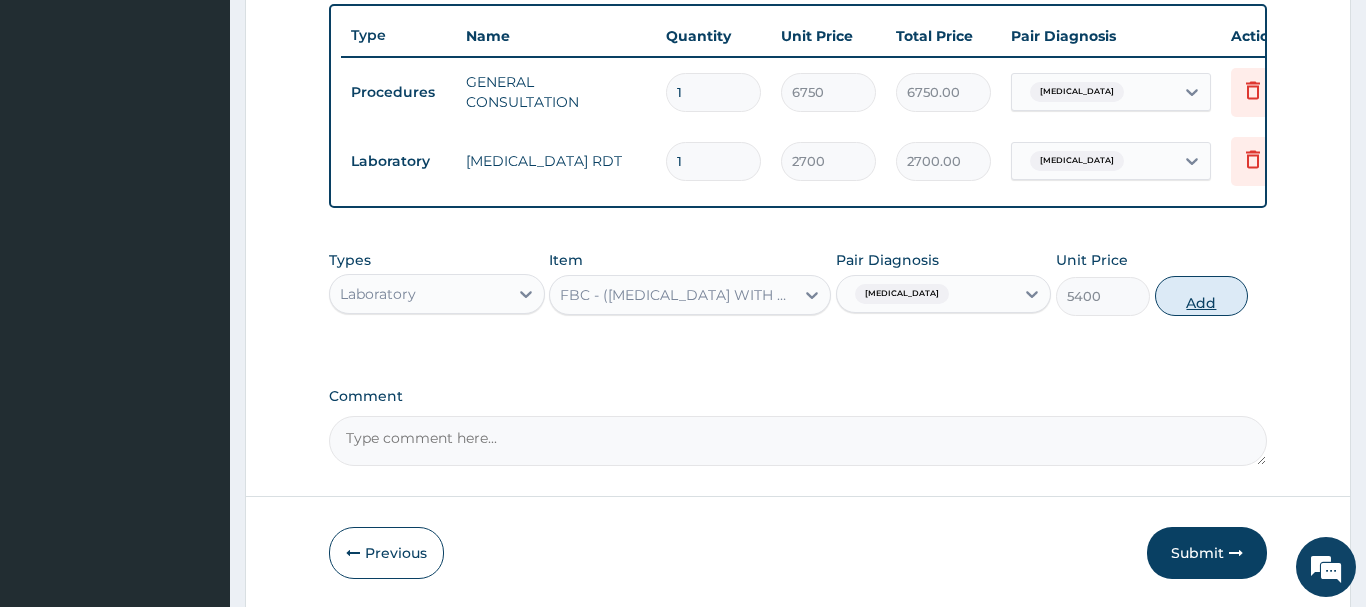 click on "Add" at bounding box center (1202, 296) 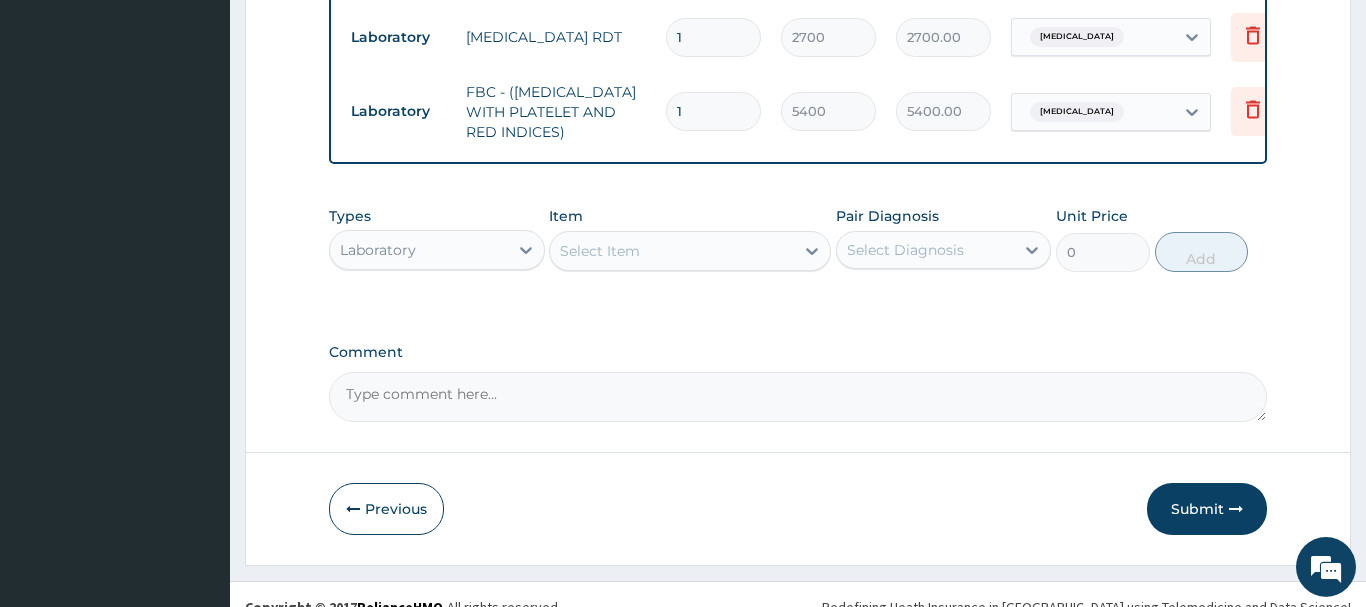scroll, scrollTop: 889, scrollLeft: 0, axis: vertical 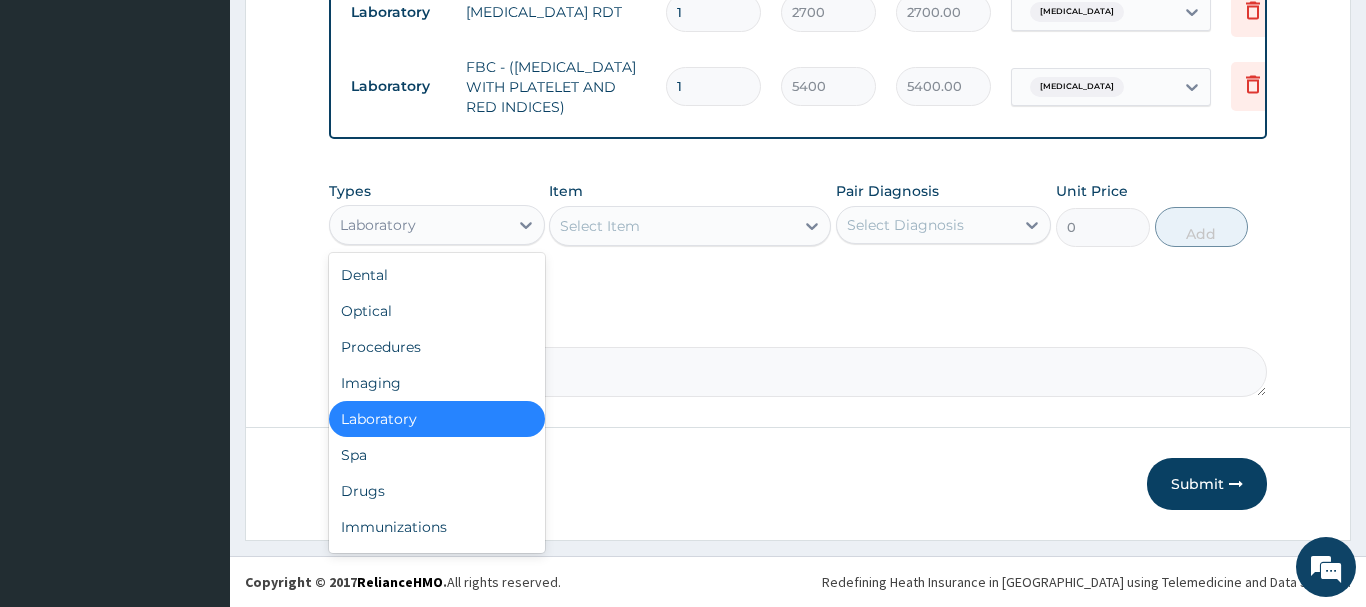 click on "Laboratory" at bounding box center (419, 225) 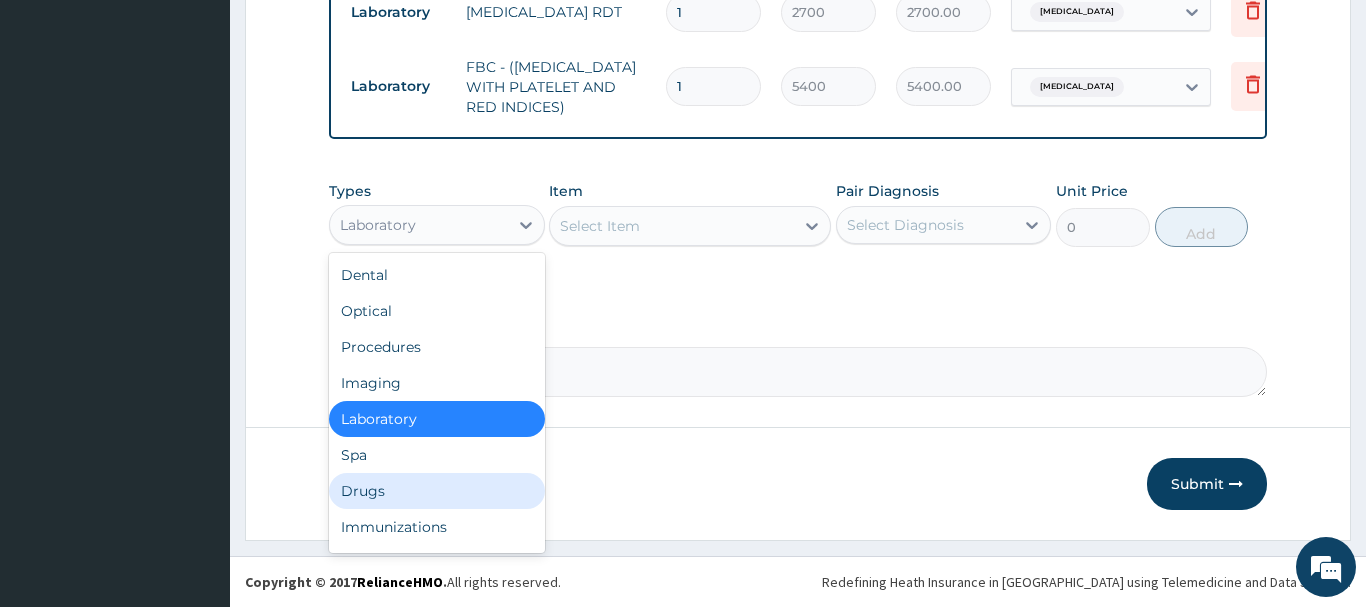 click on "Drugs" at bounding box center (437, 491) 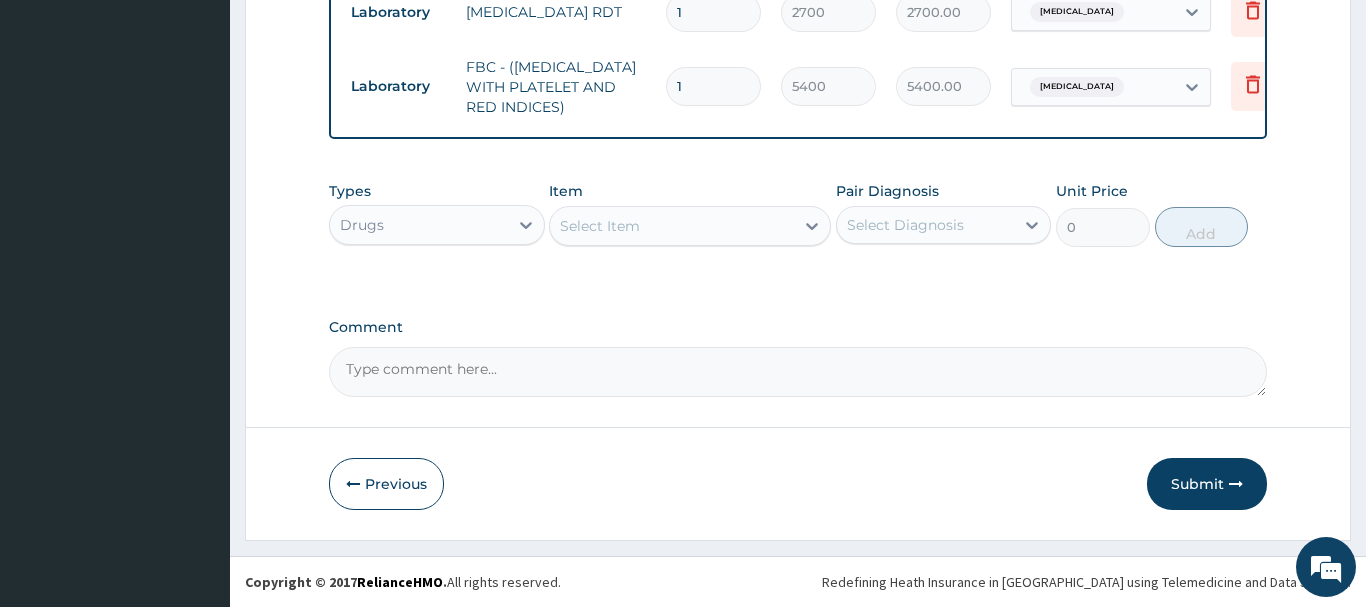 click on "Select Item" at bounding box center [600, 226] 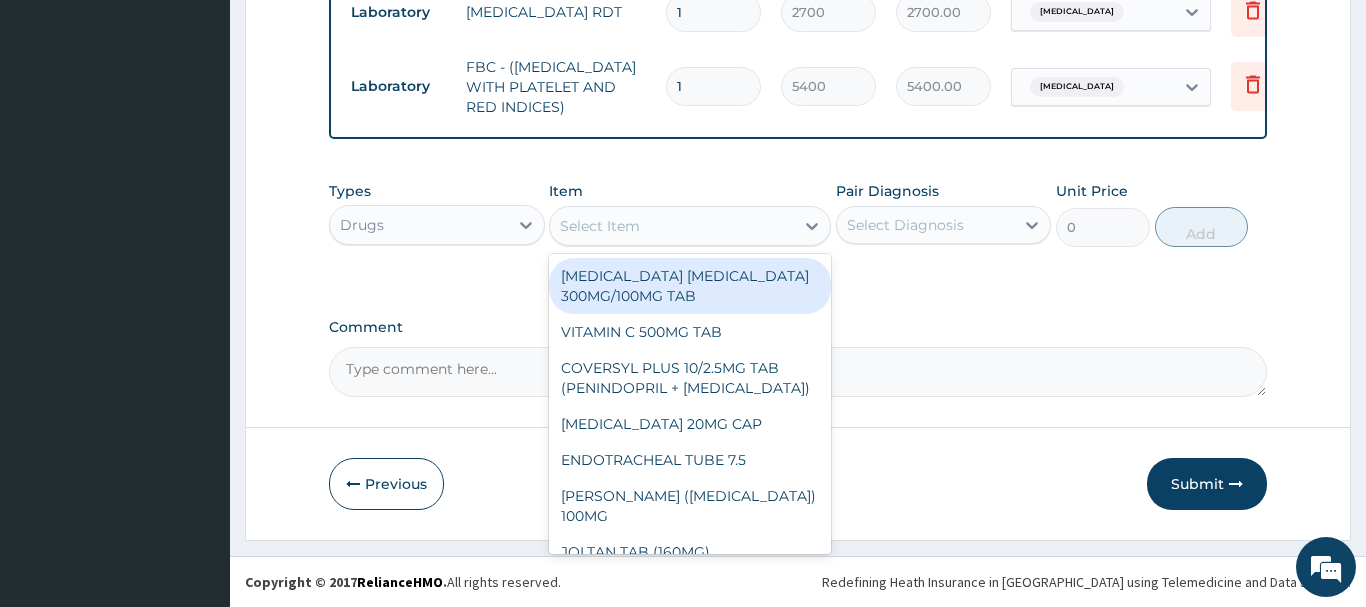 paste on "CIPROFLOXACIN 500MG TA" 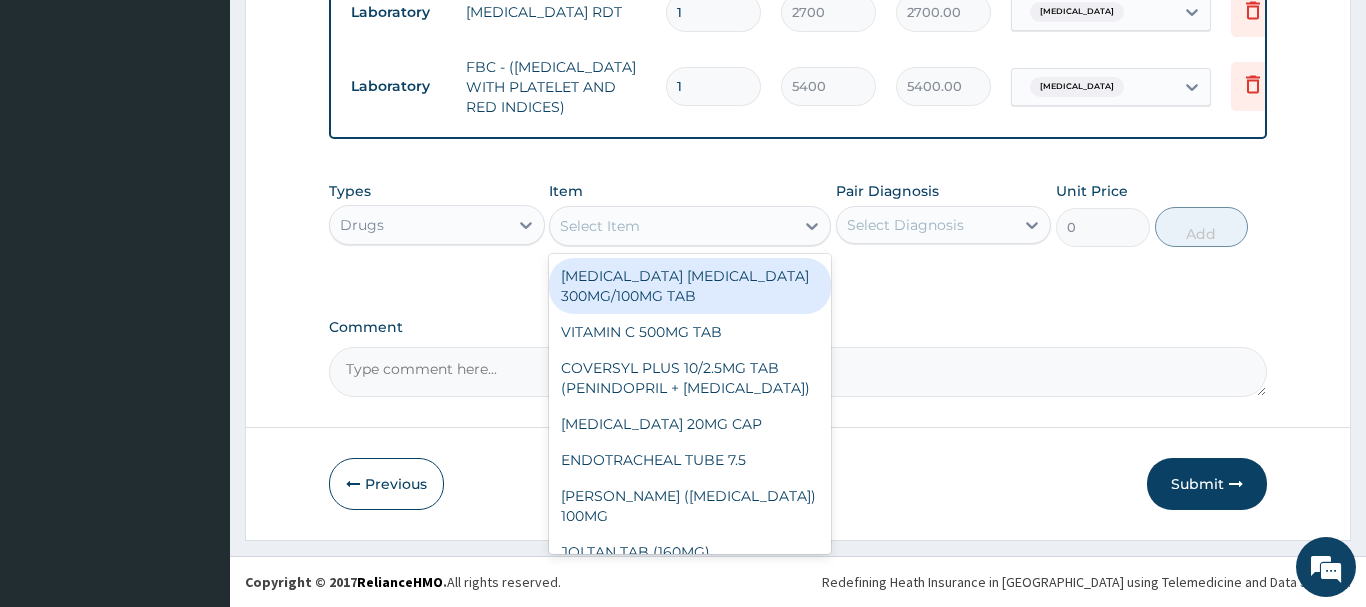 type on "CIPROFLOXACIN 500MG TA" 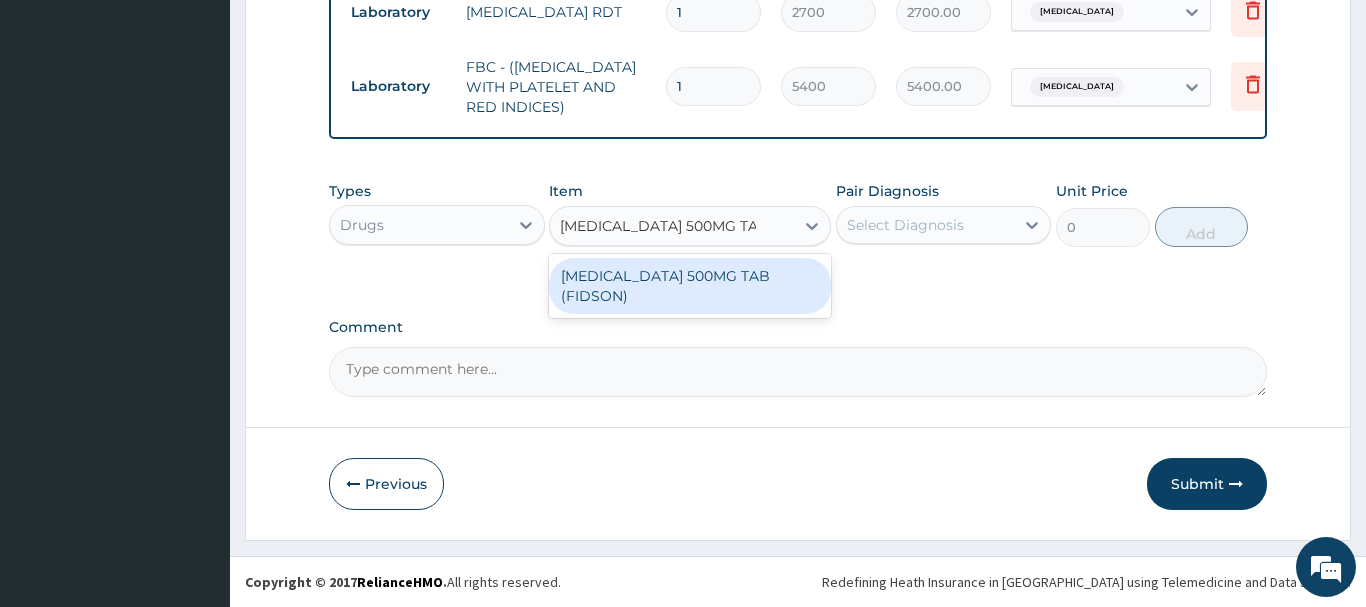 click on "[MEDICAL_DATA] 500MG TAB (FIDSON)" at bounding box center [690, 286] 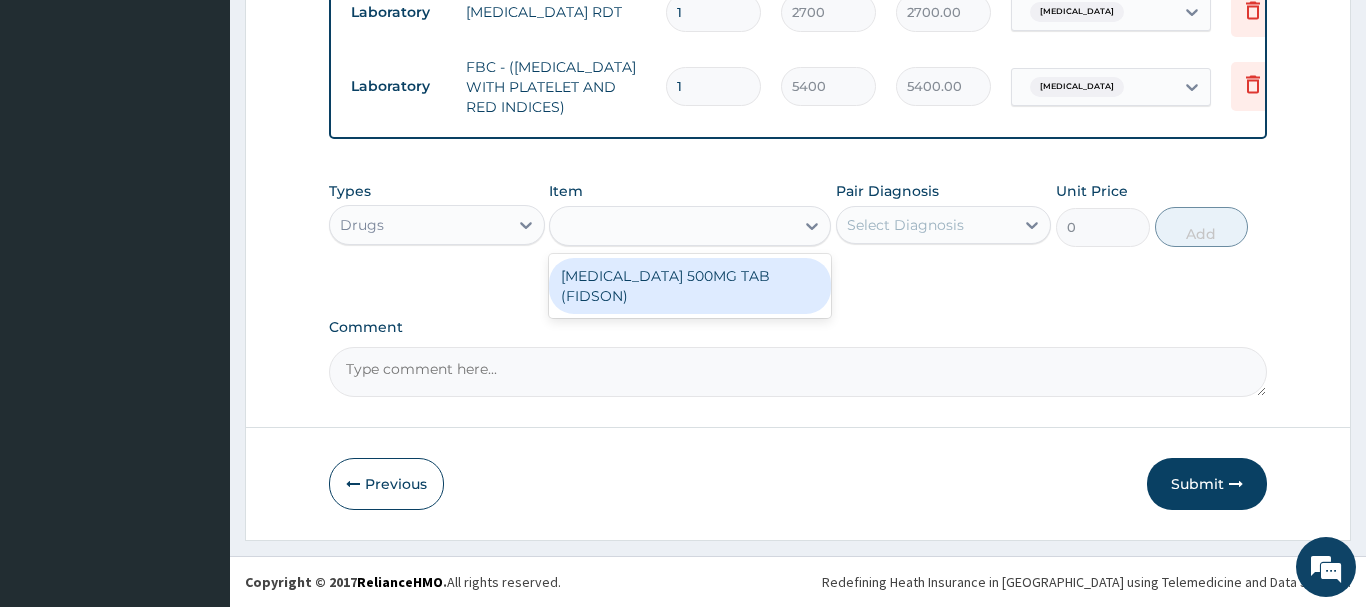 type on "136.5" 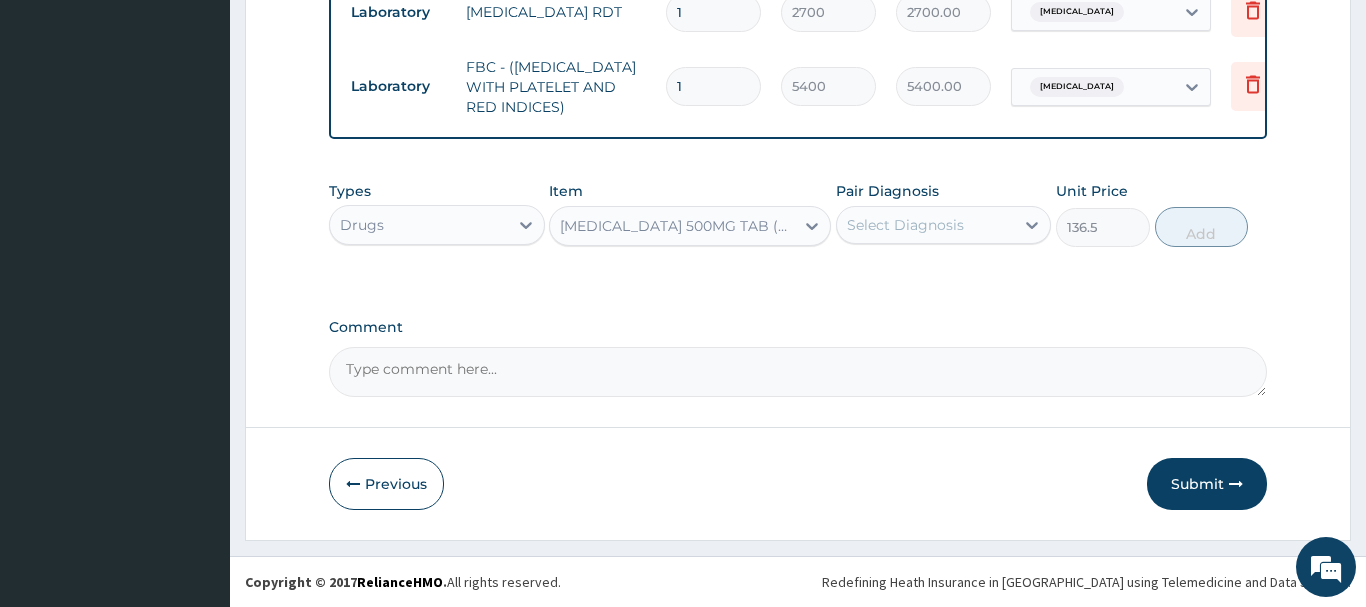 click on "Select Diagnosis" at bounding box center [905, 225] 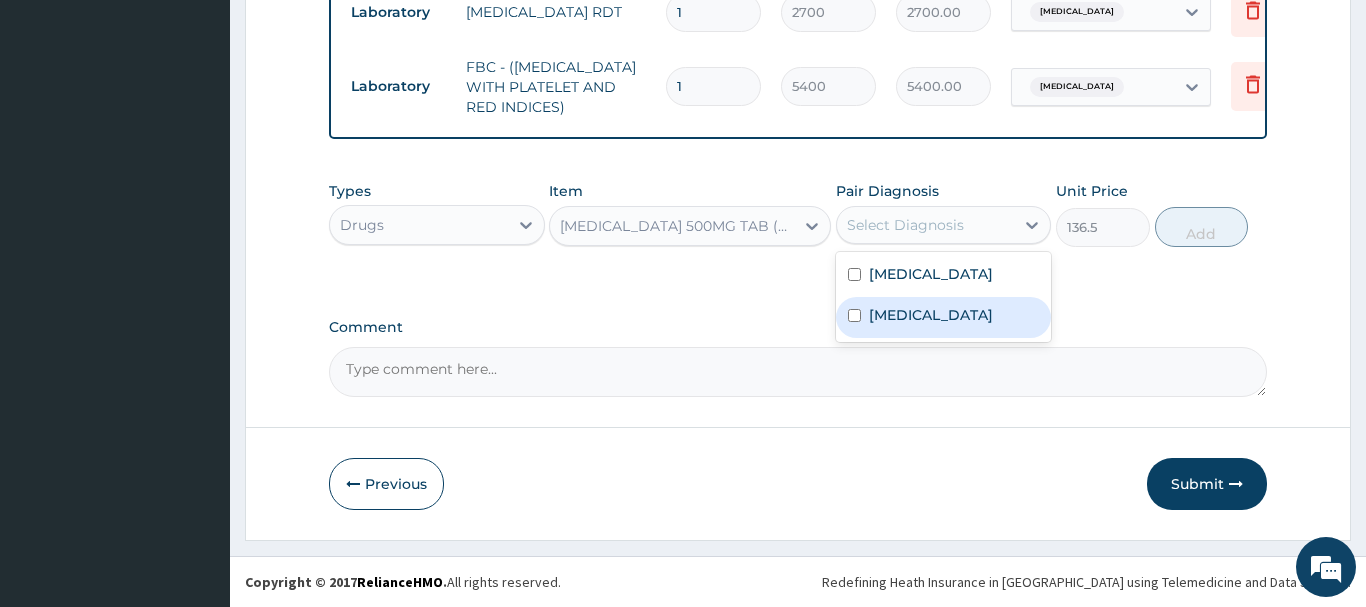 click on "Gastroenteritis" at bounding box center [931, 315] 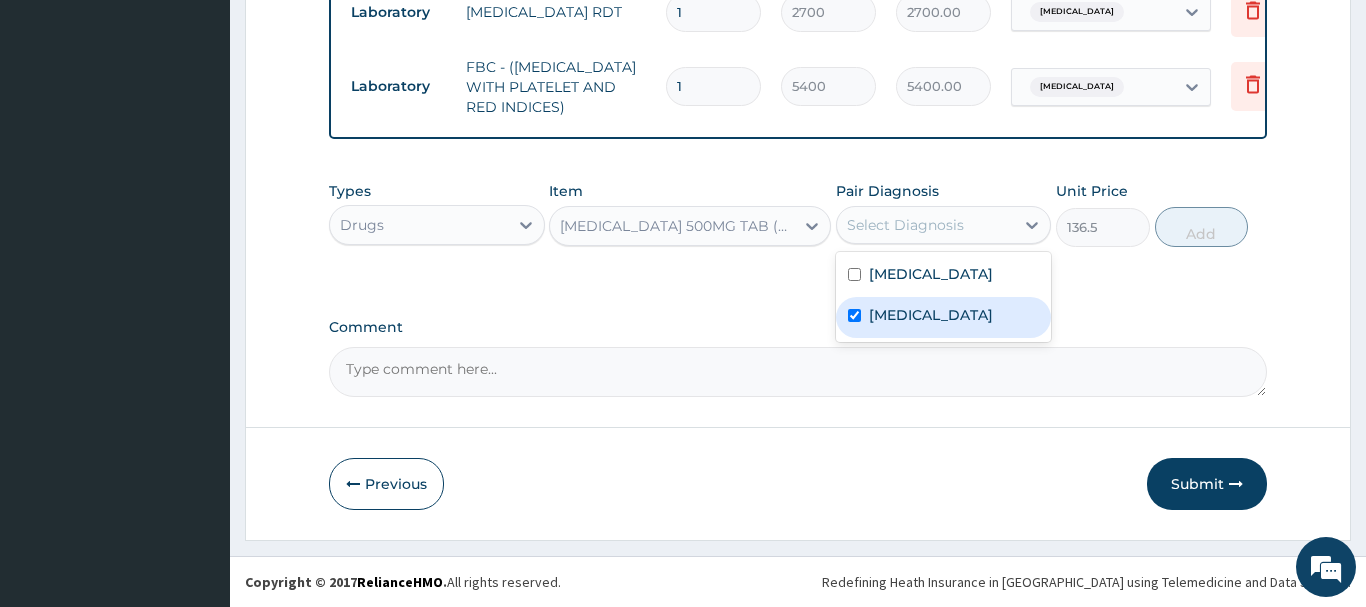 checkbox on "true" 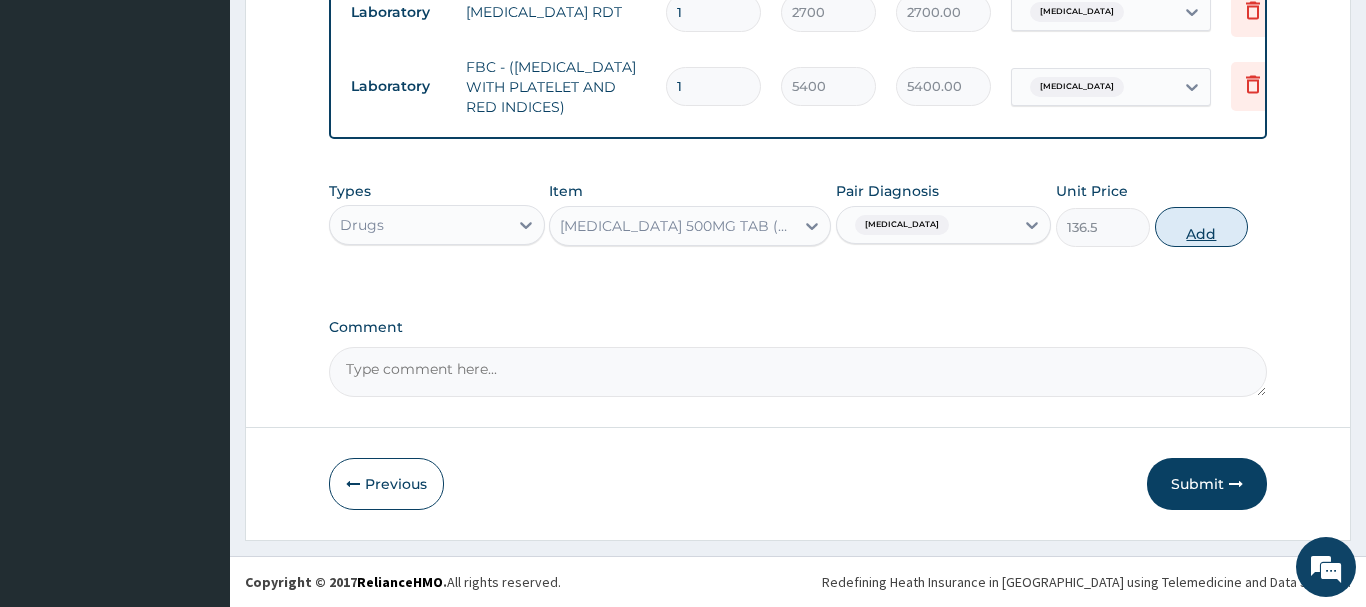 click on "Add" at bounding box center (1202, 227) 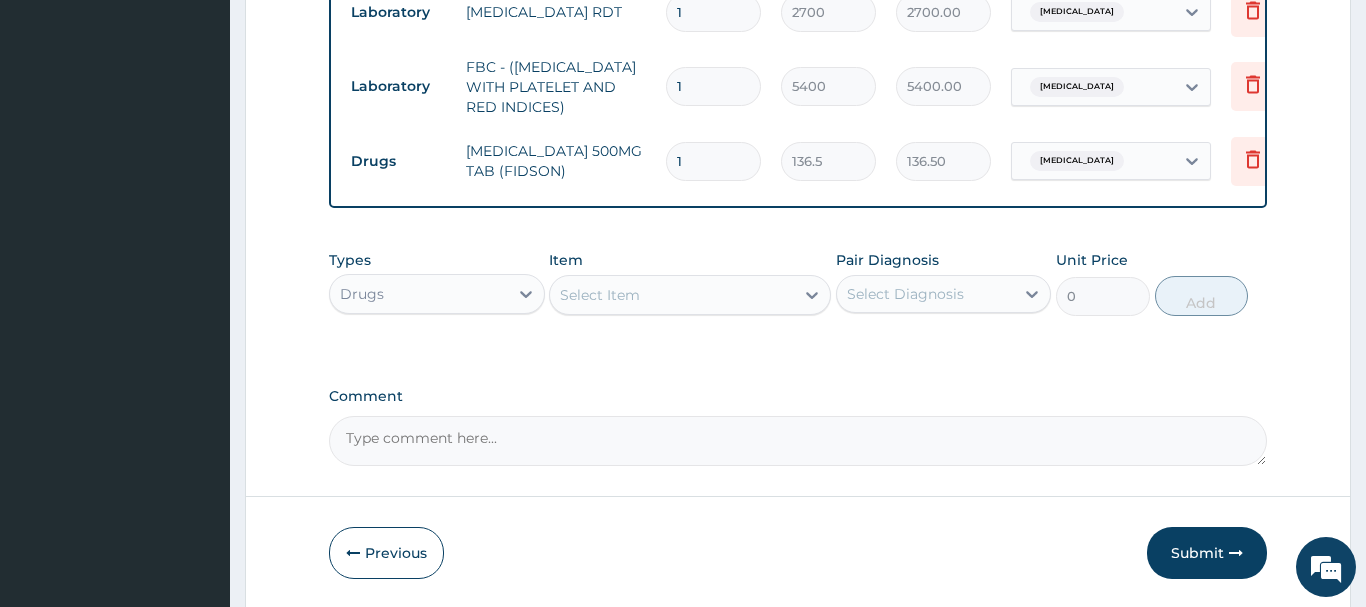 click on "1" at bounding box center [713, 161] 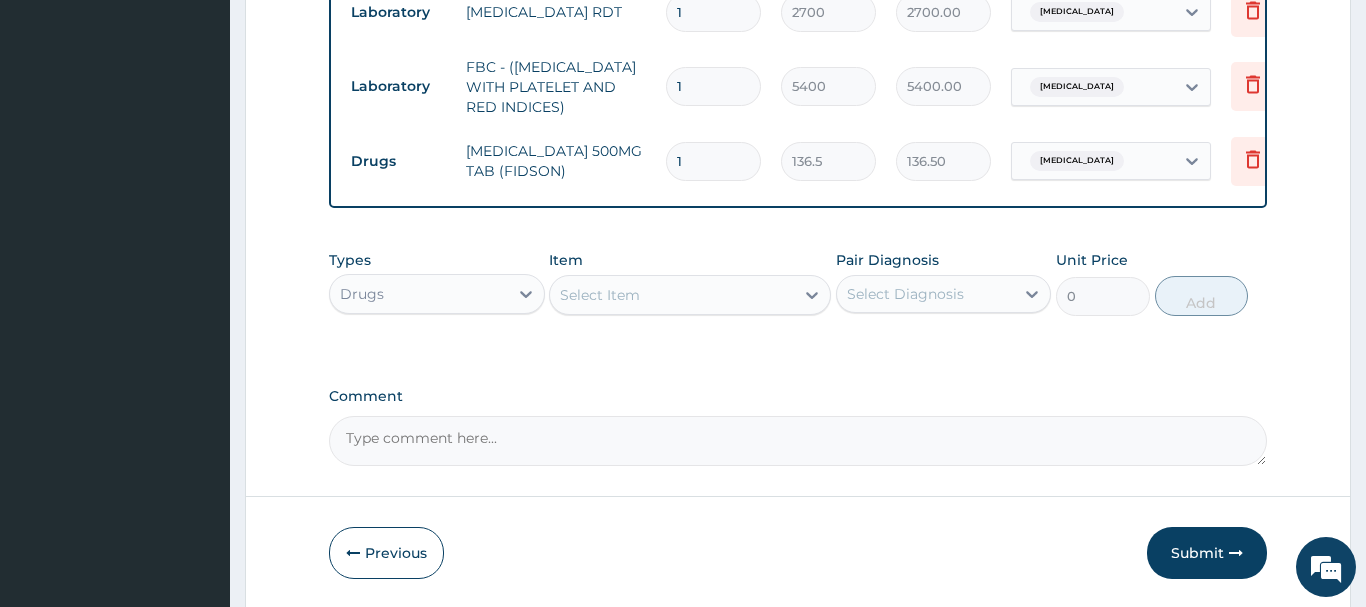 type on "10" 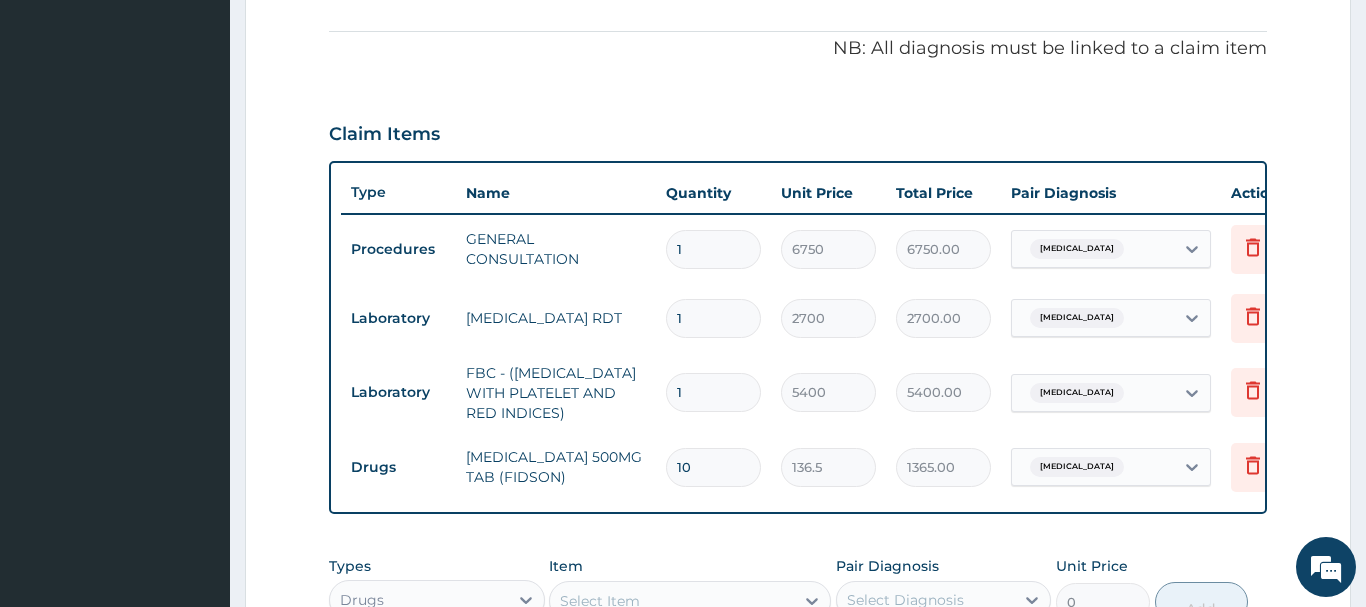 scroll, scrollTop: 379, scrollLeft: 0, axis: vertical 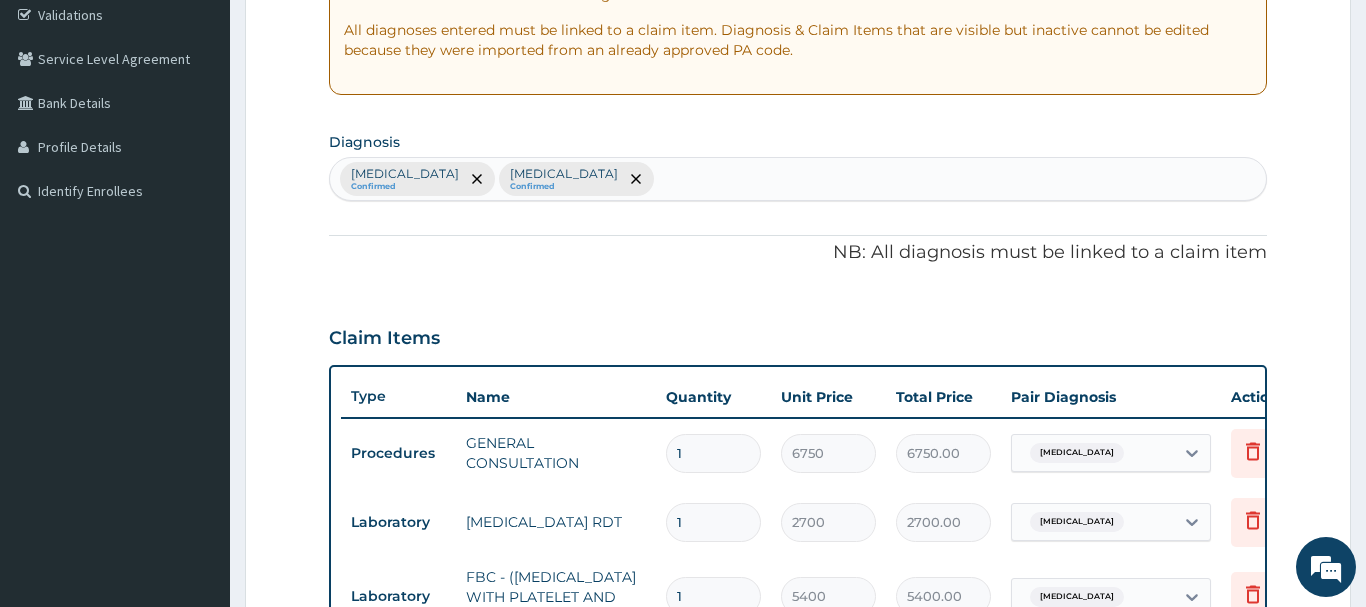 type on "10" 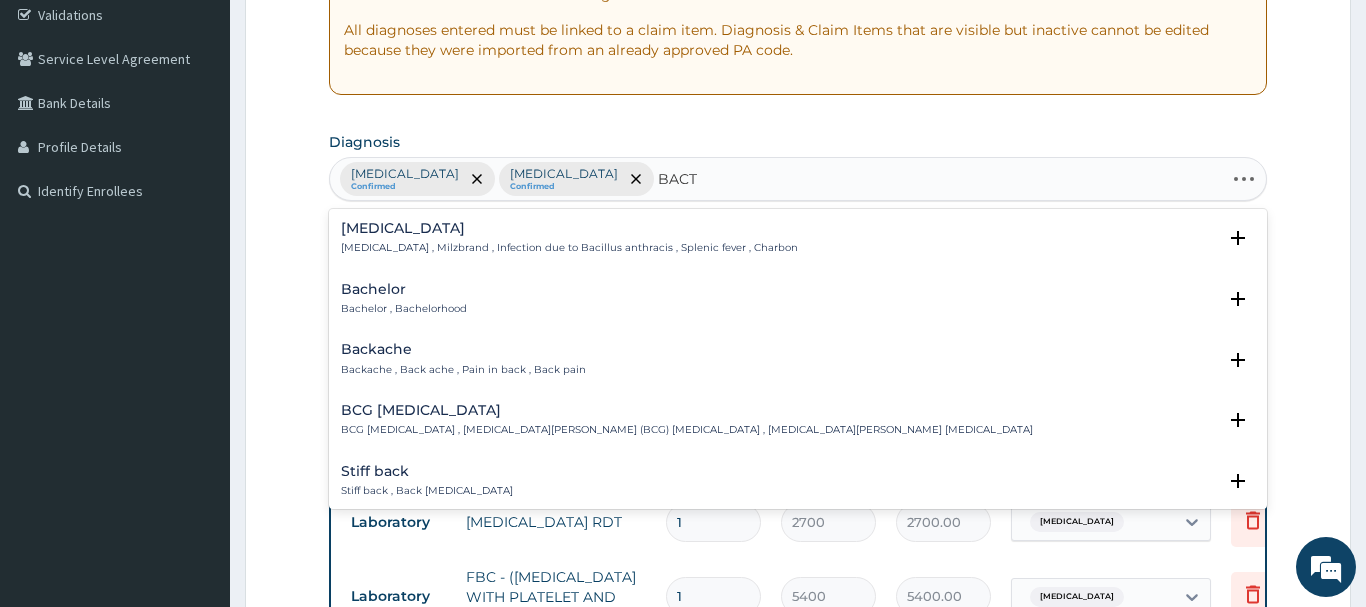 type on "BACTER" 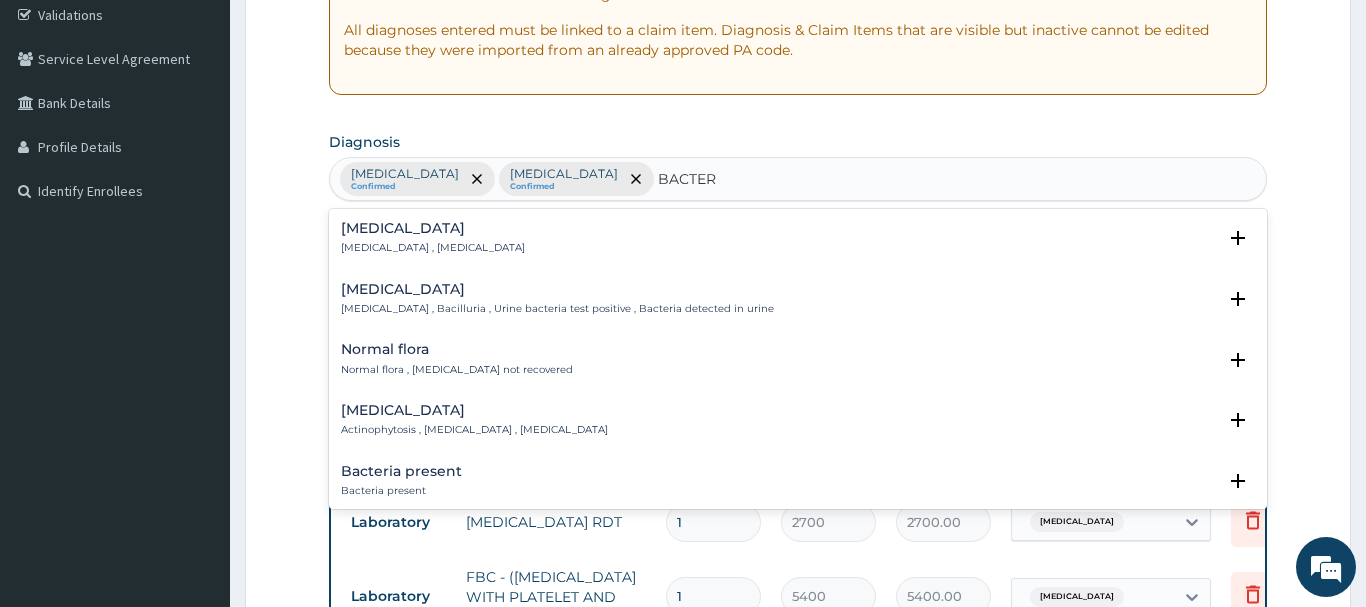 click on "Bacteremia" at bounding box center (433, 228) 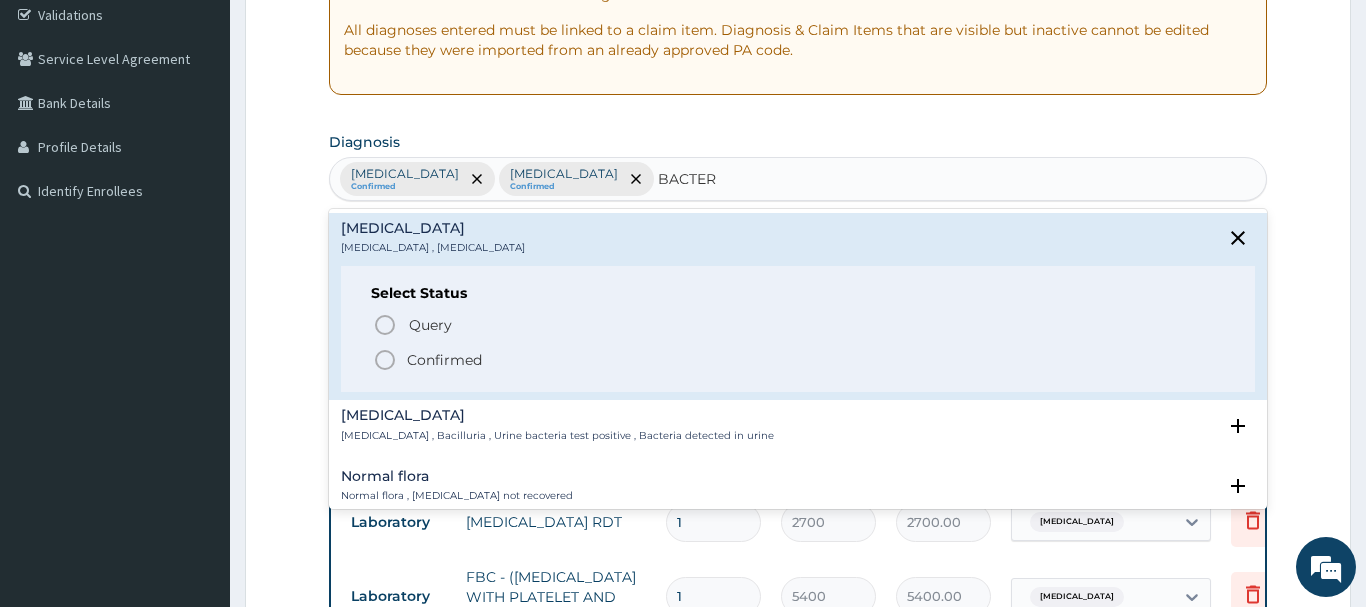 drag, startPoint x: 385, startPoint y: 361, endPoint x: 398, endPoint y: 355, distance: 14.3178215 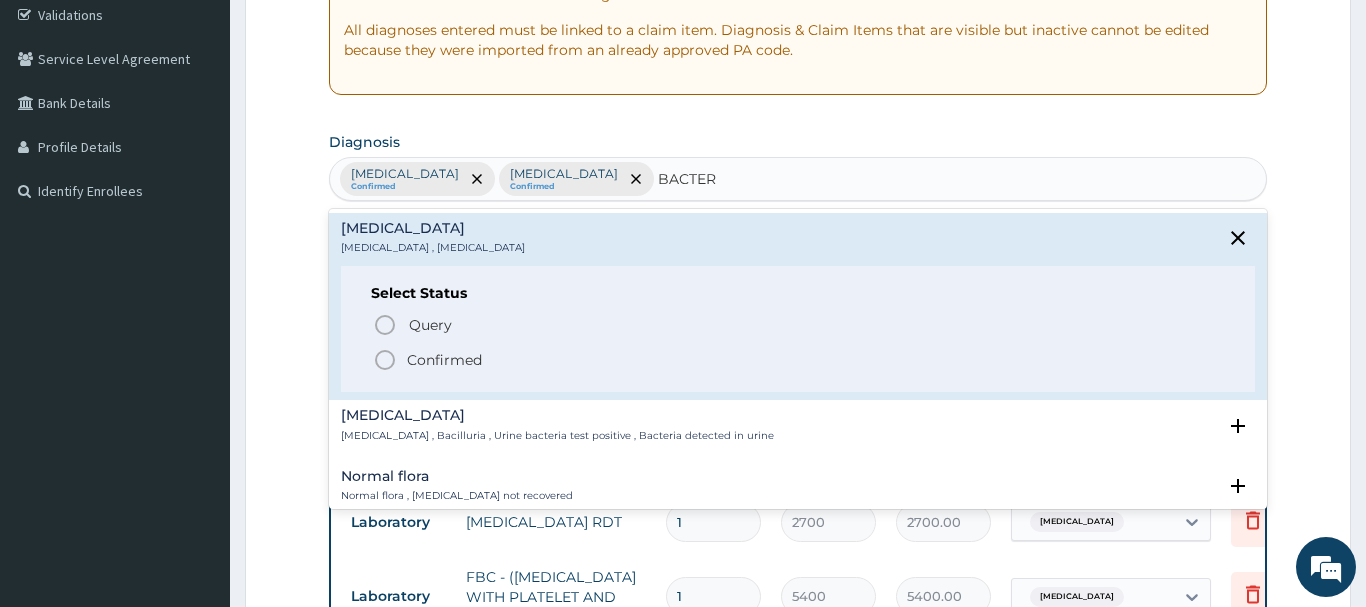 click 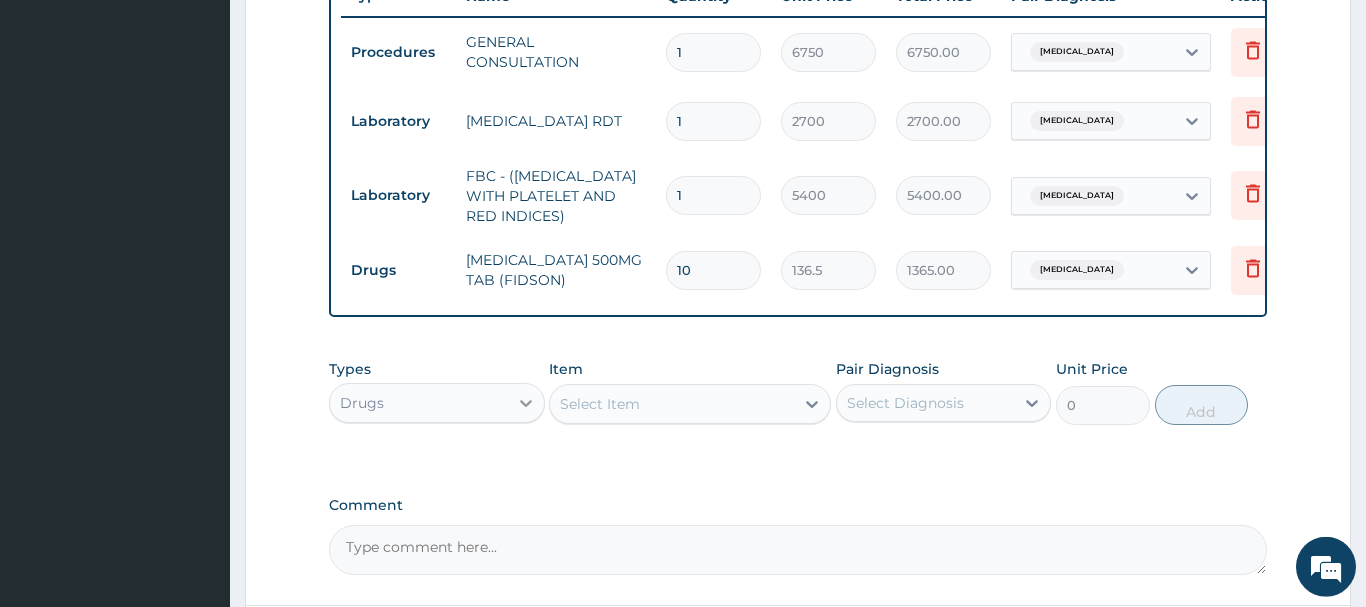 scroll, scrollTop: 889, scrollLeft: 0, axis: vertical 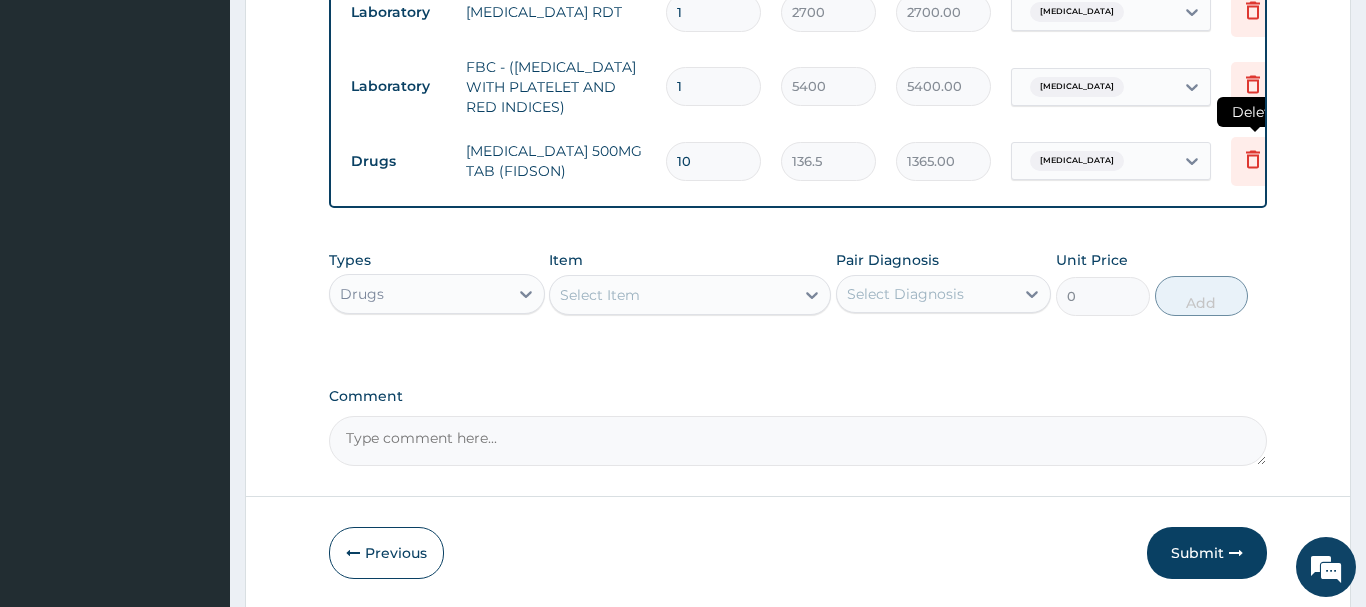 click 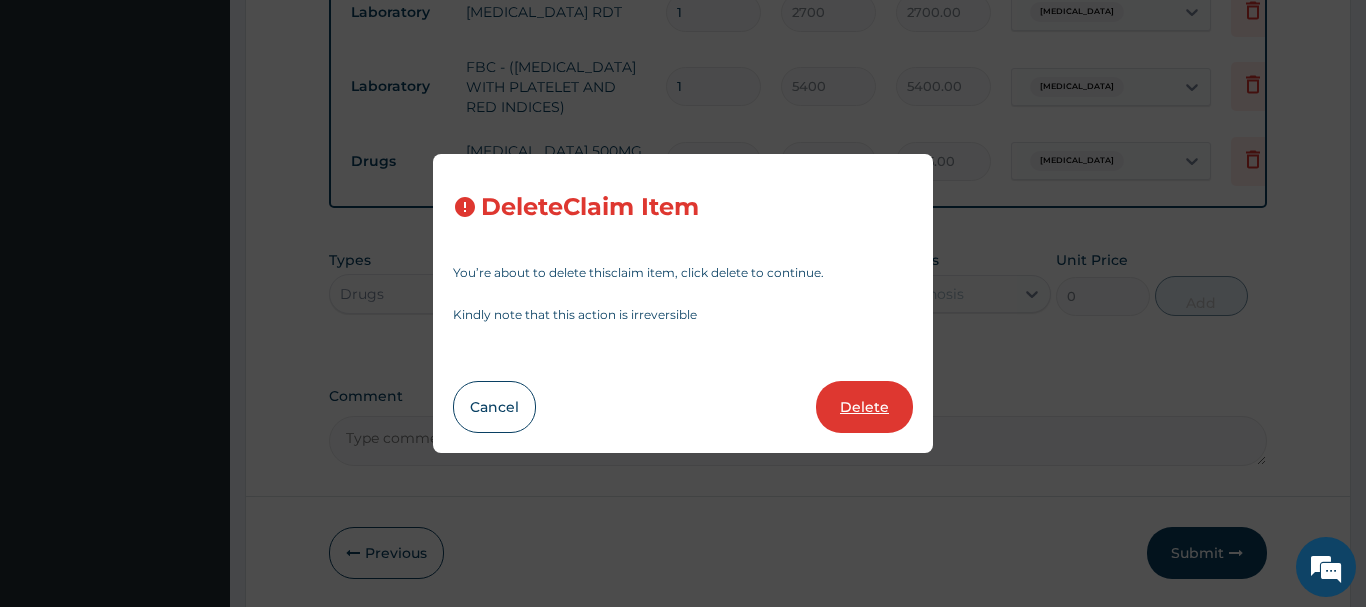 click on "Delete" at bounding box center (864, 407) 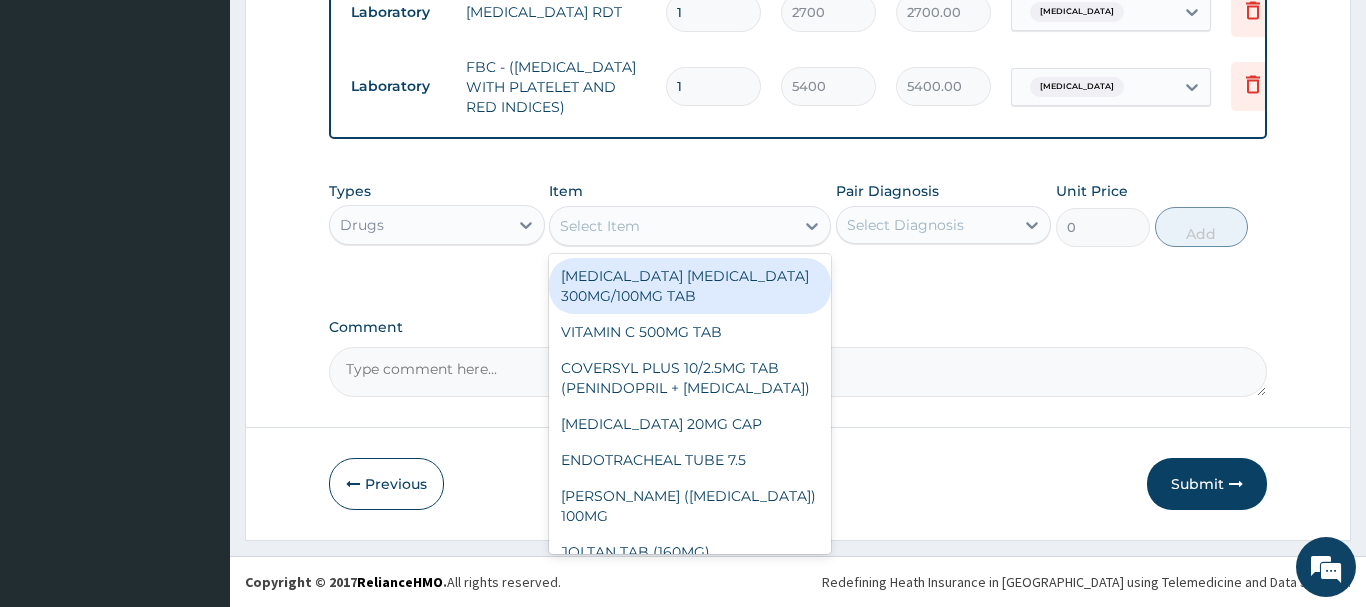 click on "Select Item" at bounding box center [600, 226] 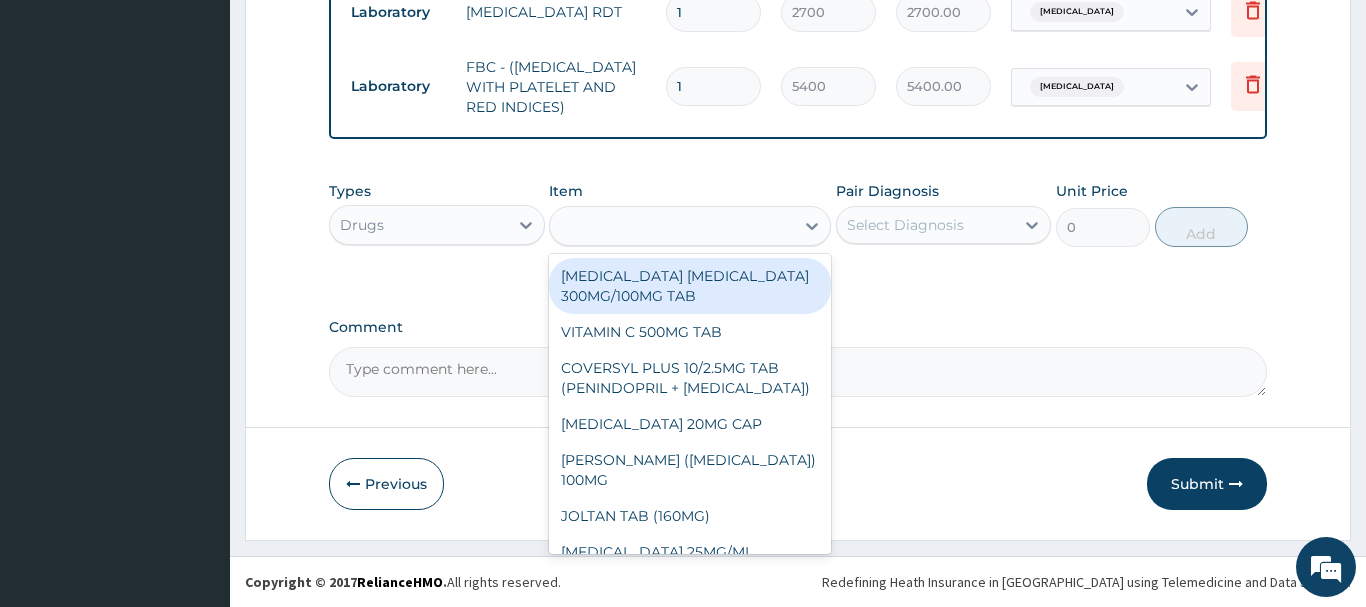 type on "G" 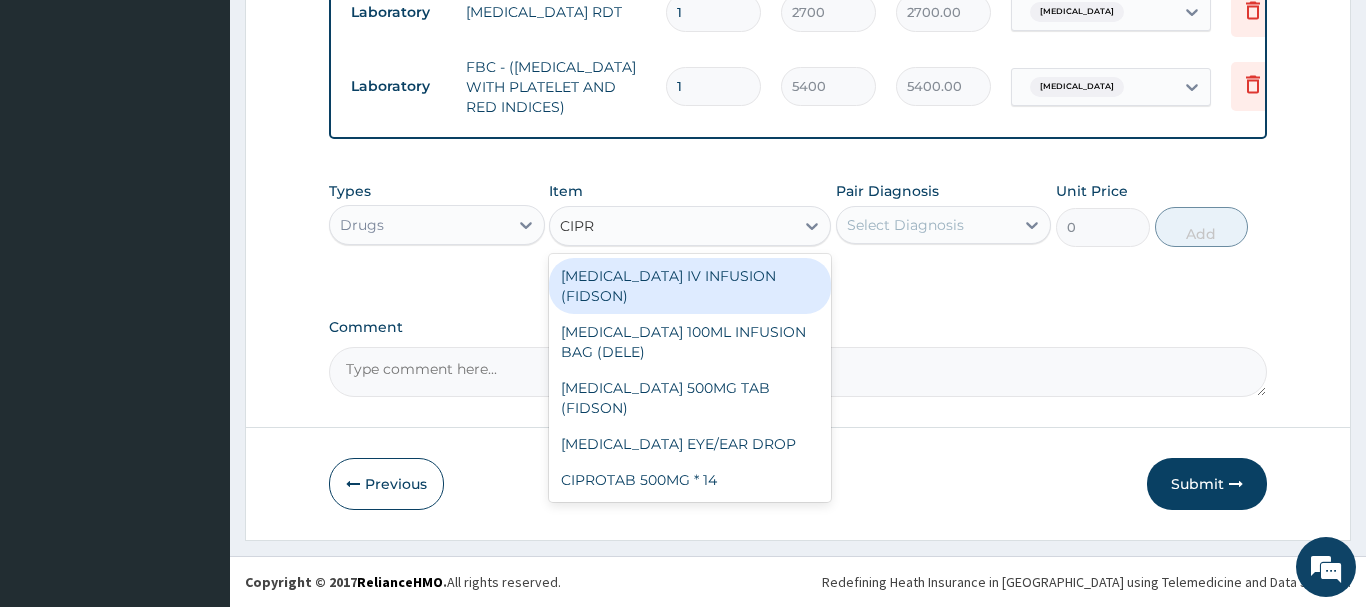 type on "CIPRO" 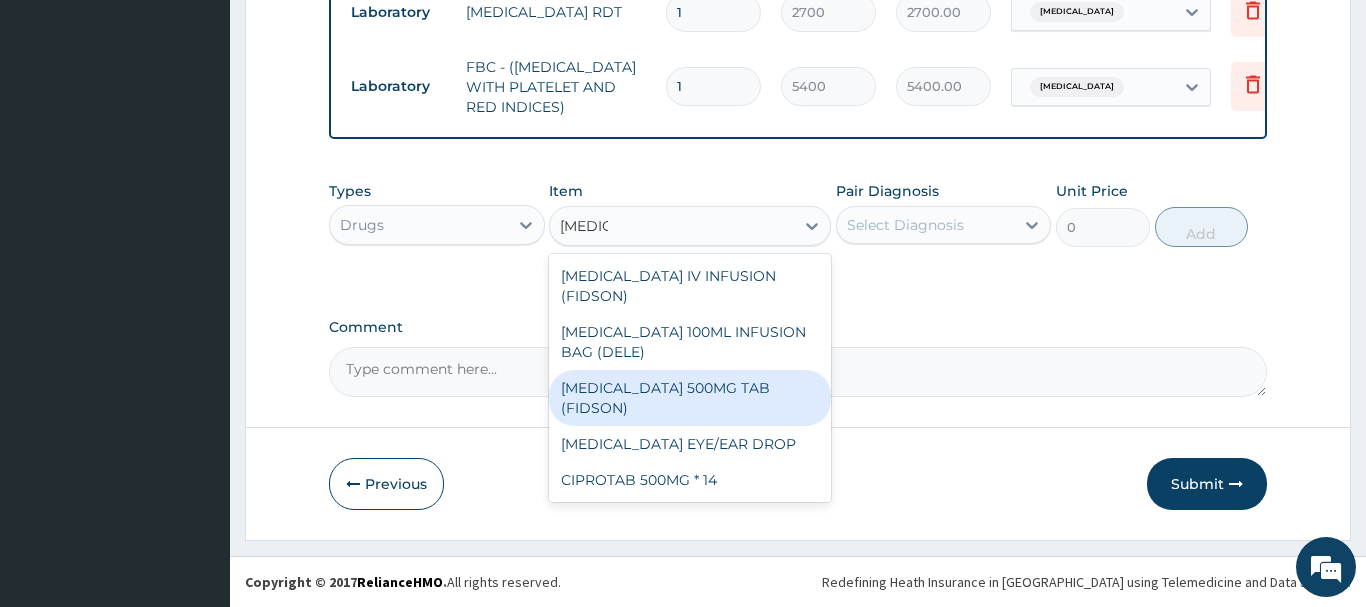 click on "CIPROFLOXACIN 500MG TAB (FIDSON)" at bounding box center [690, 398] 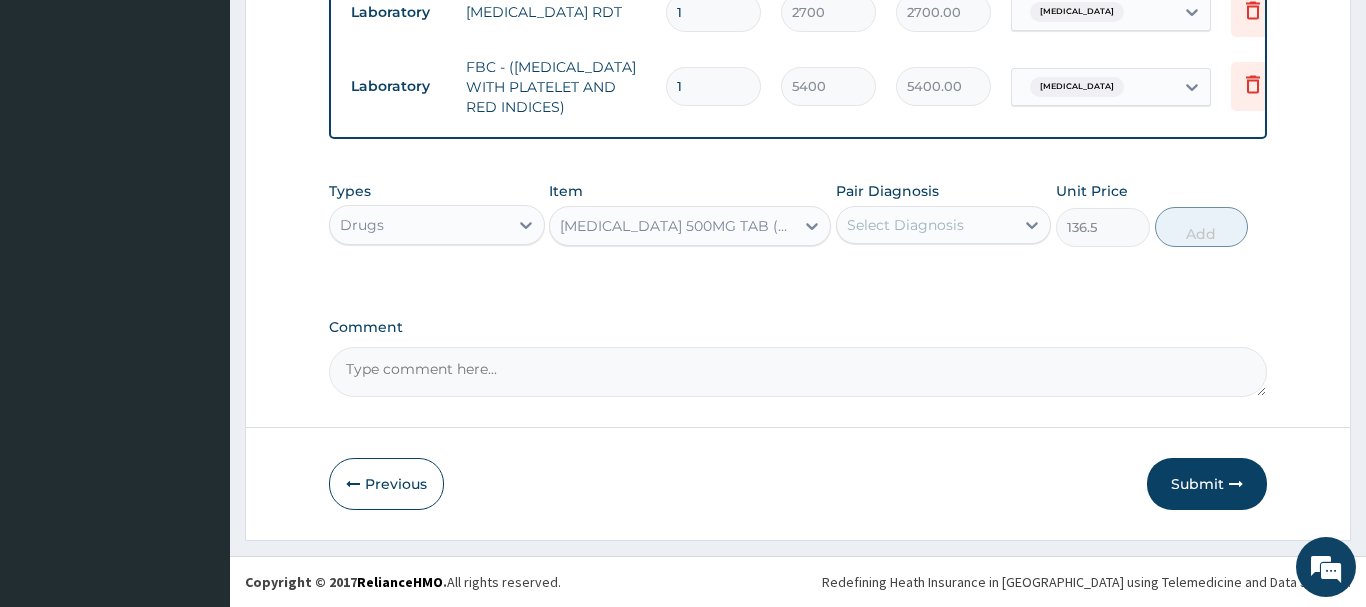 click on "Select Diagnosis" at bounding box center [905, 225] 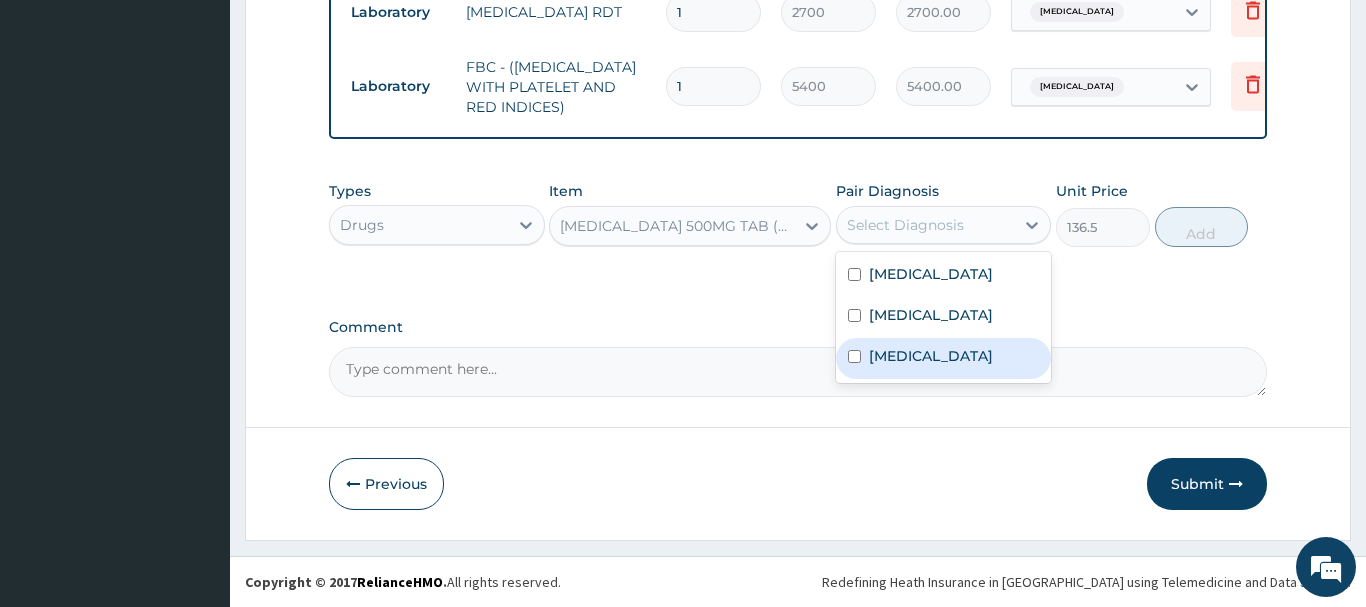 click on "Bacteremia" at bounding box center [931, 356] 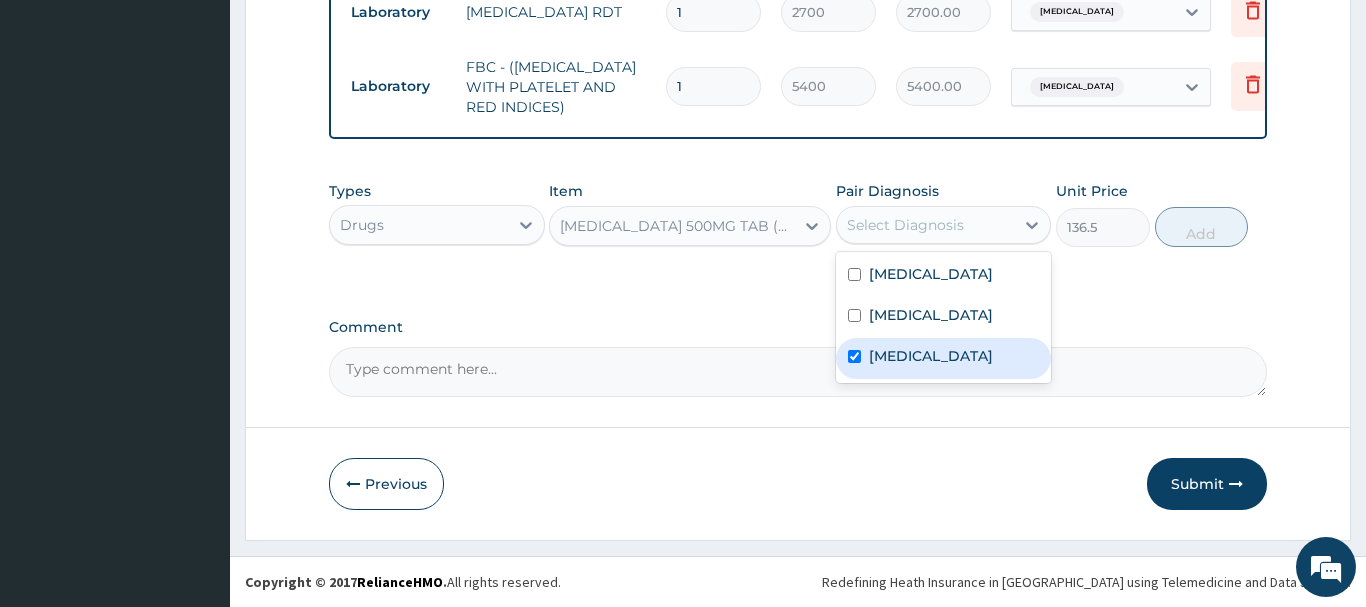 checkbox on "true" 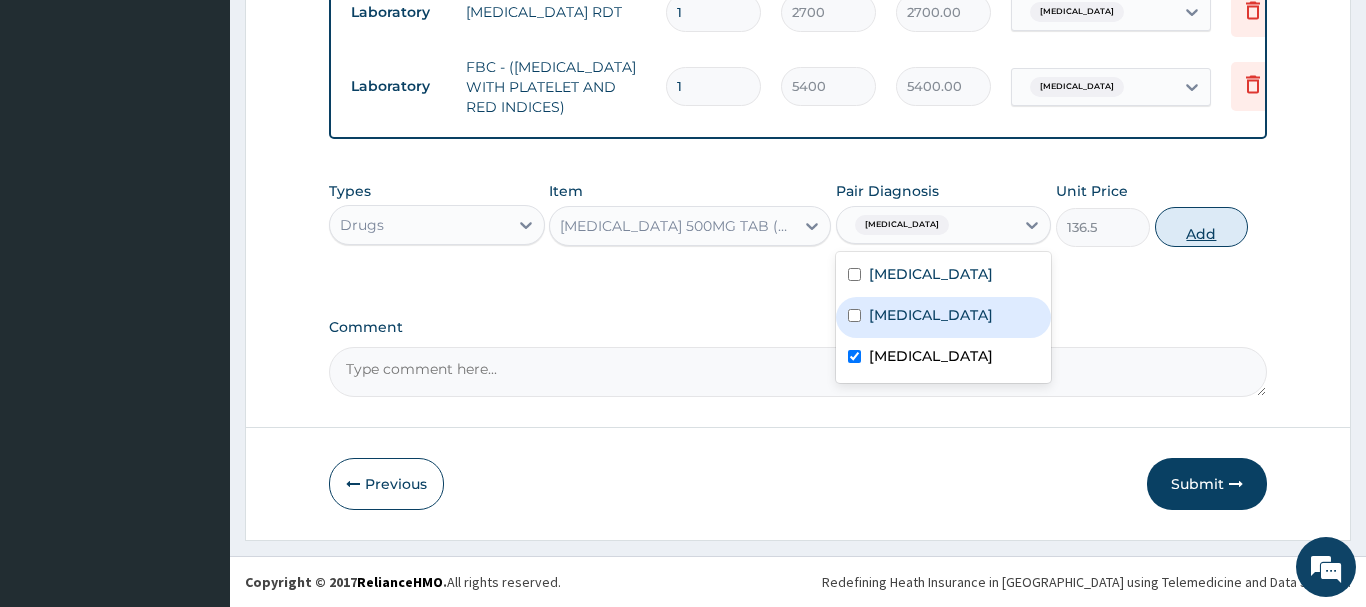 click on "Add" at bounding box center [1202, 227] 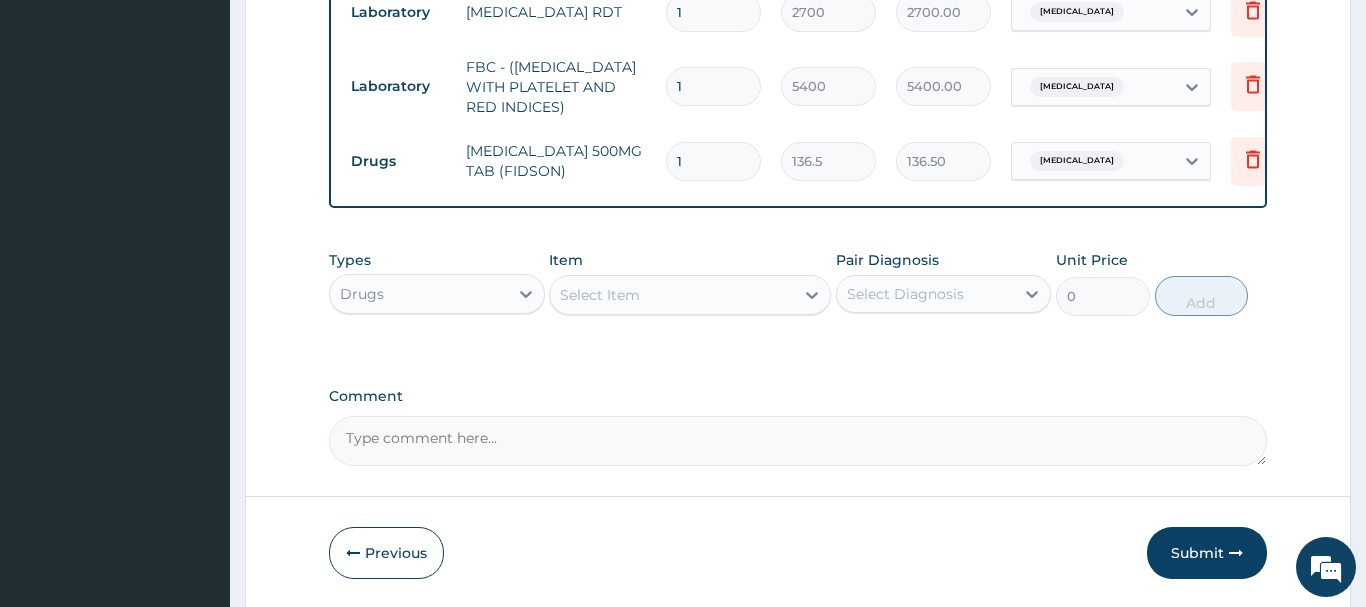 click on "1" at bounding box center (713, 161) 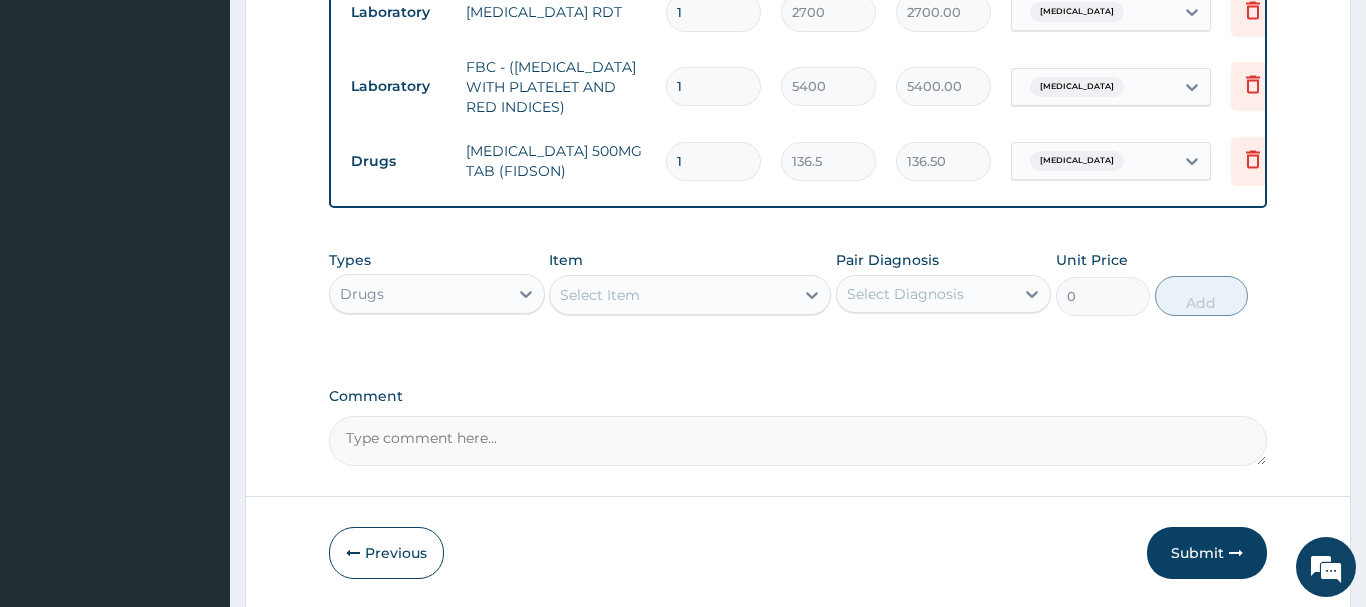 type on "10" 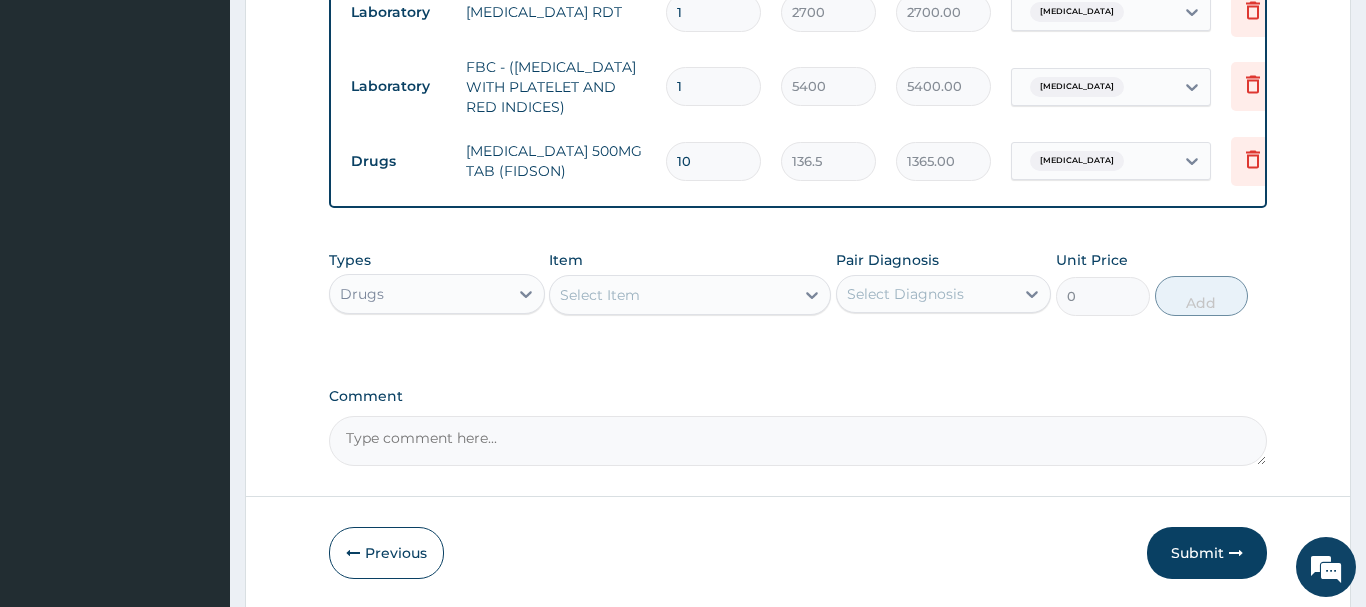 type on "10" 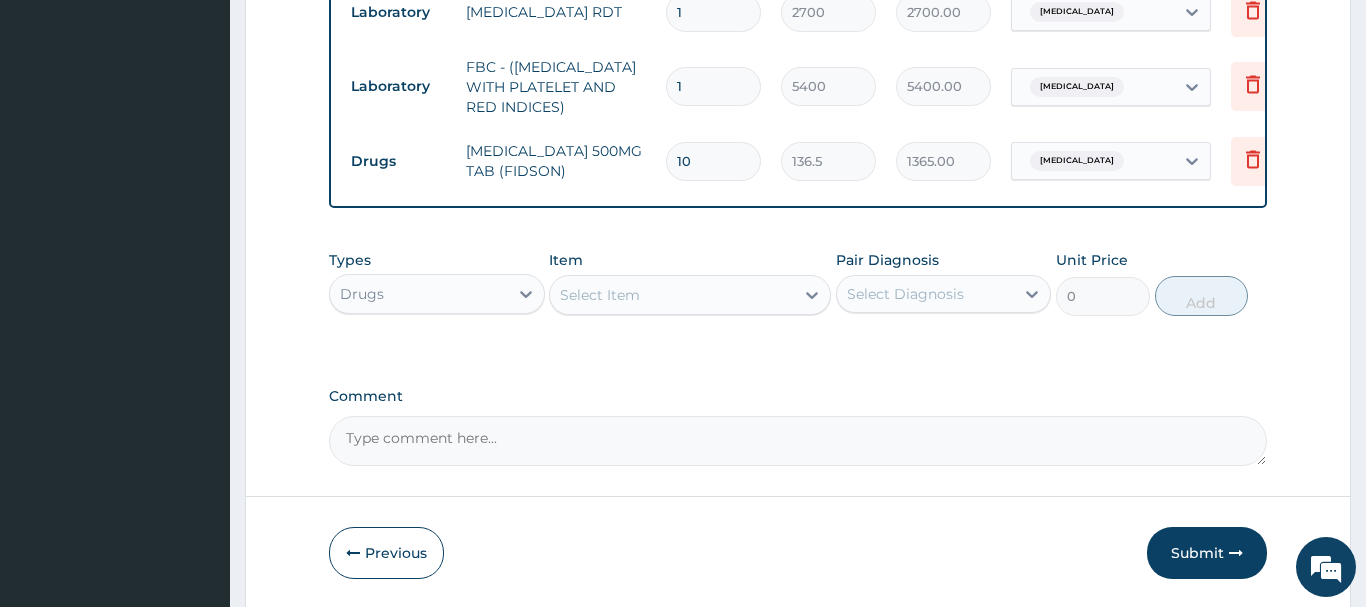click on "Select Item" at bounding box center [600, 295] 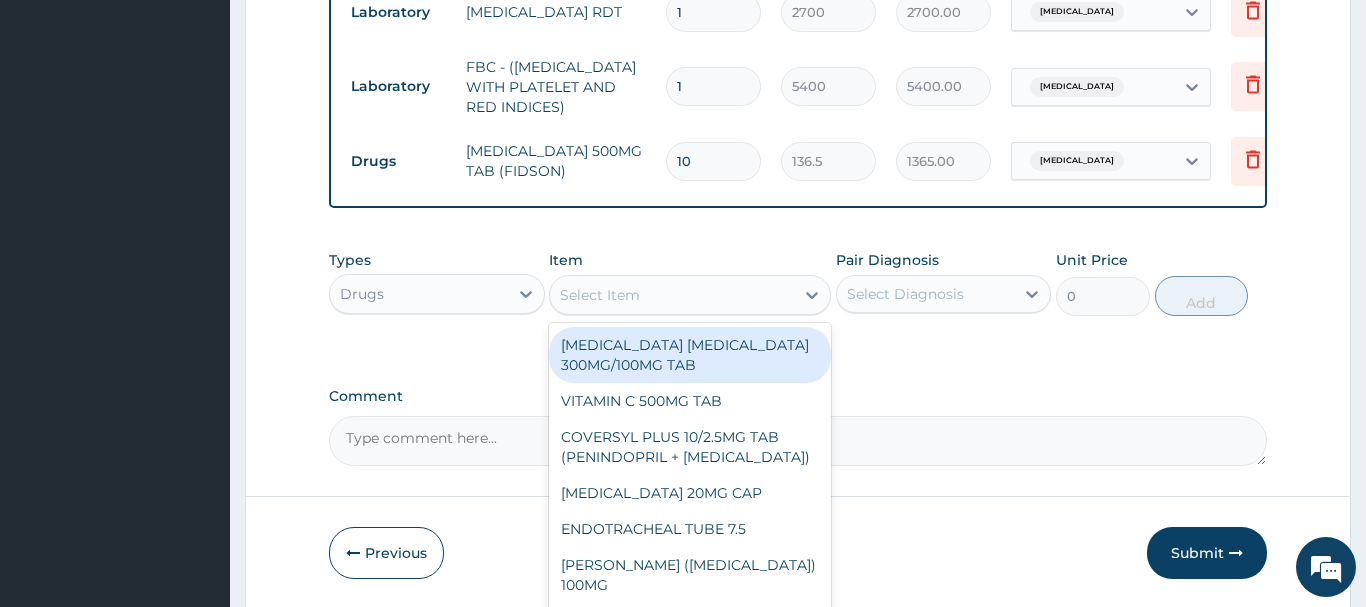 paste on "METRONIDAZOLE 200MG TAB" 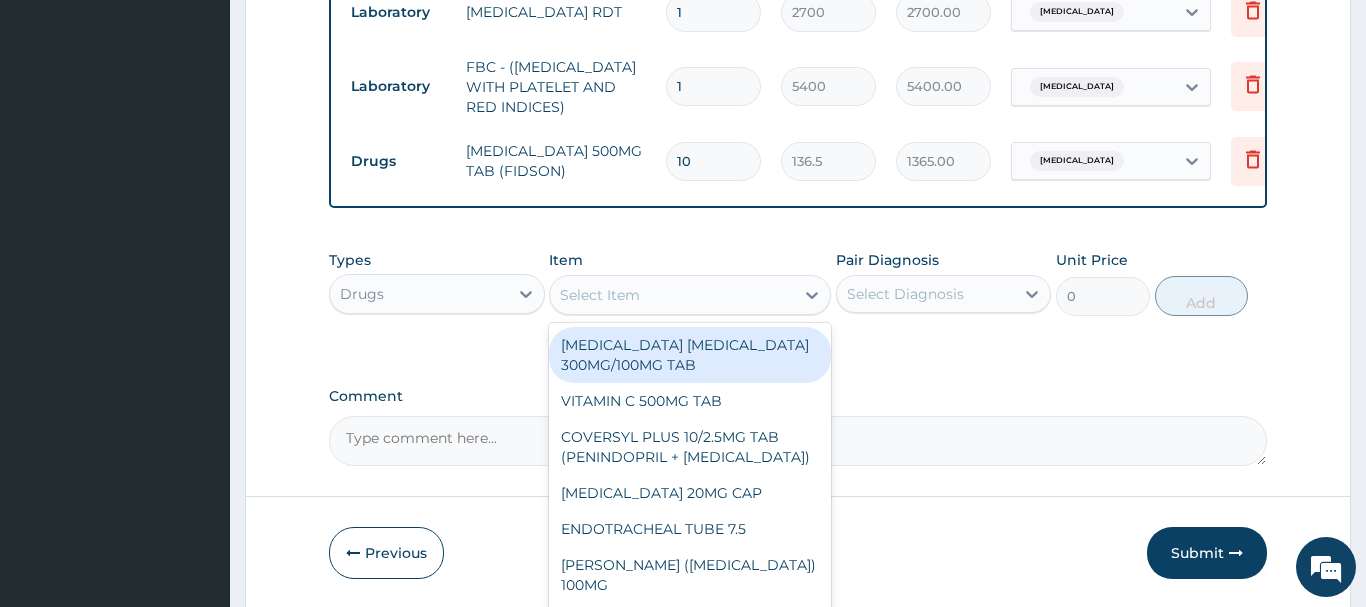 type on "METRONIDAZOLE 200MG TAB" 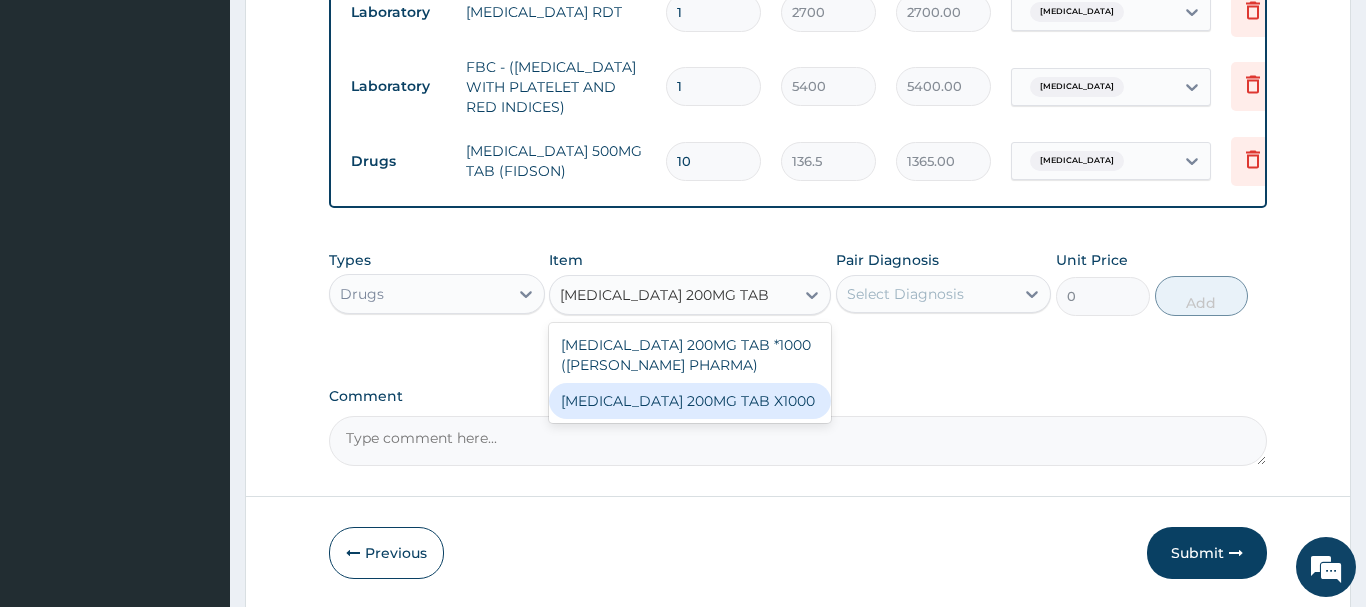 click on "METRONIDAZOLE 200MG TAB X1000" at bounding box center [690, 401] 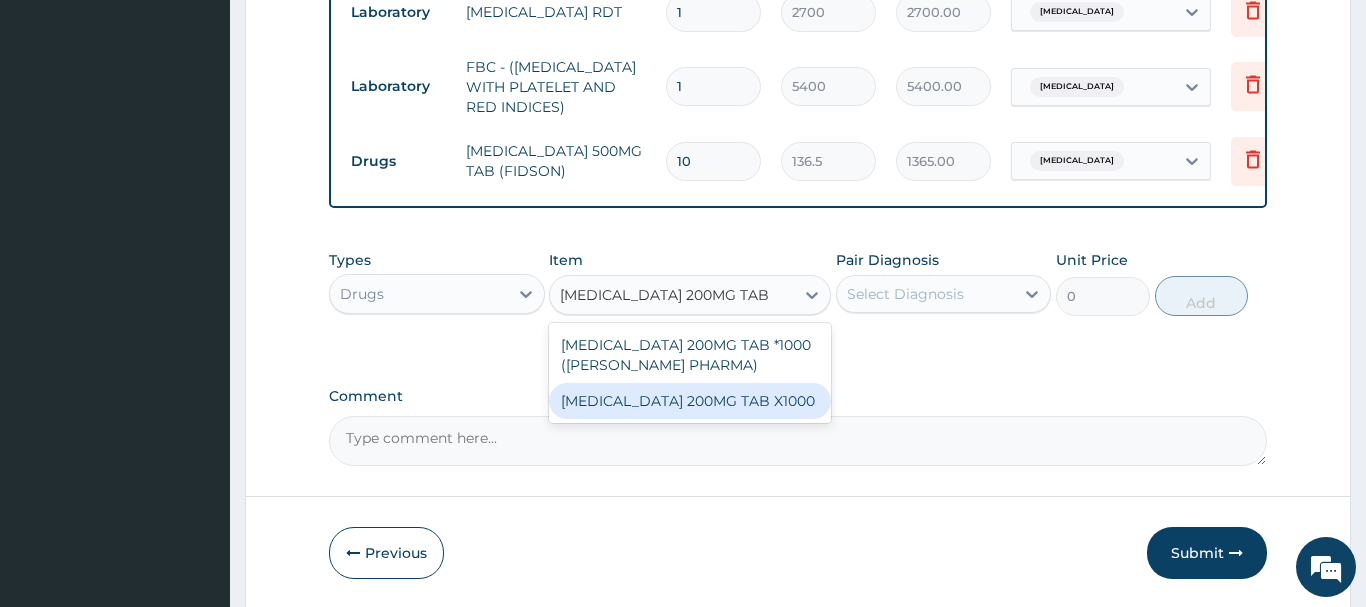 type 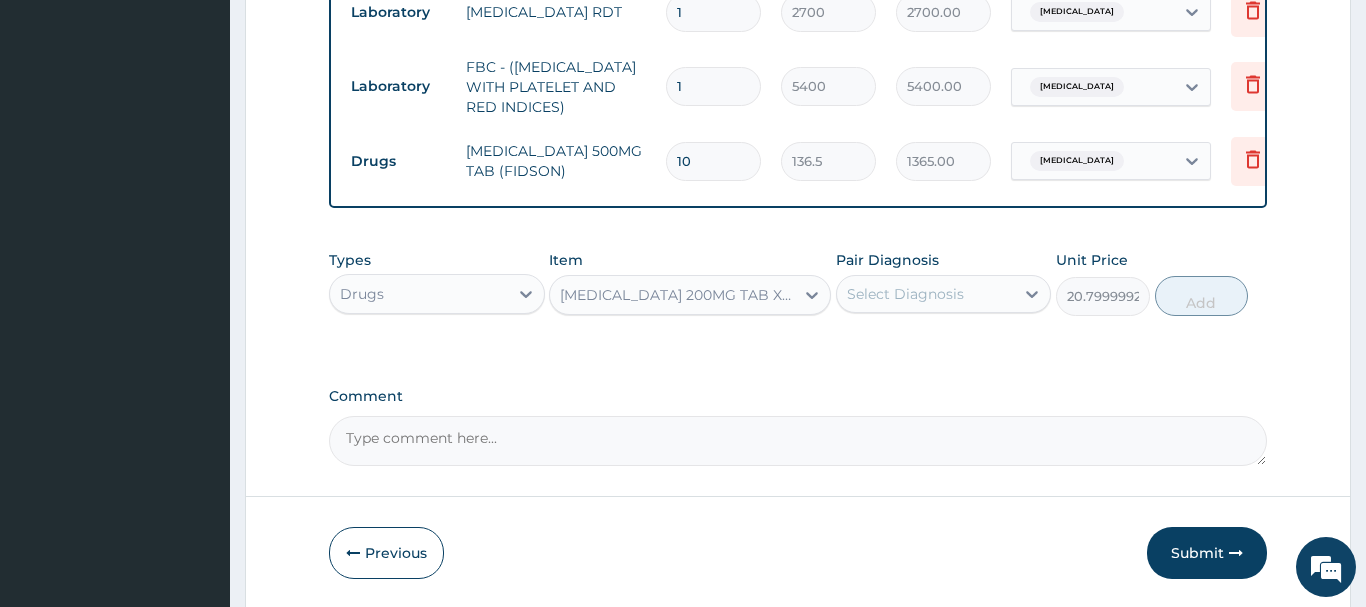 click on "Select Diagnosis" at bounding box center (905, 294) 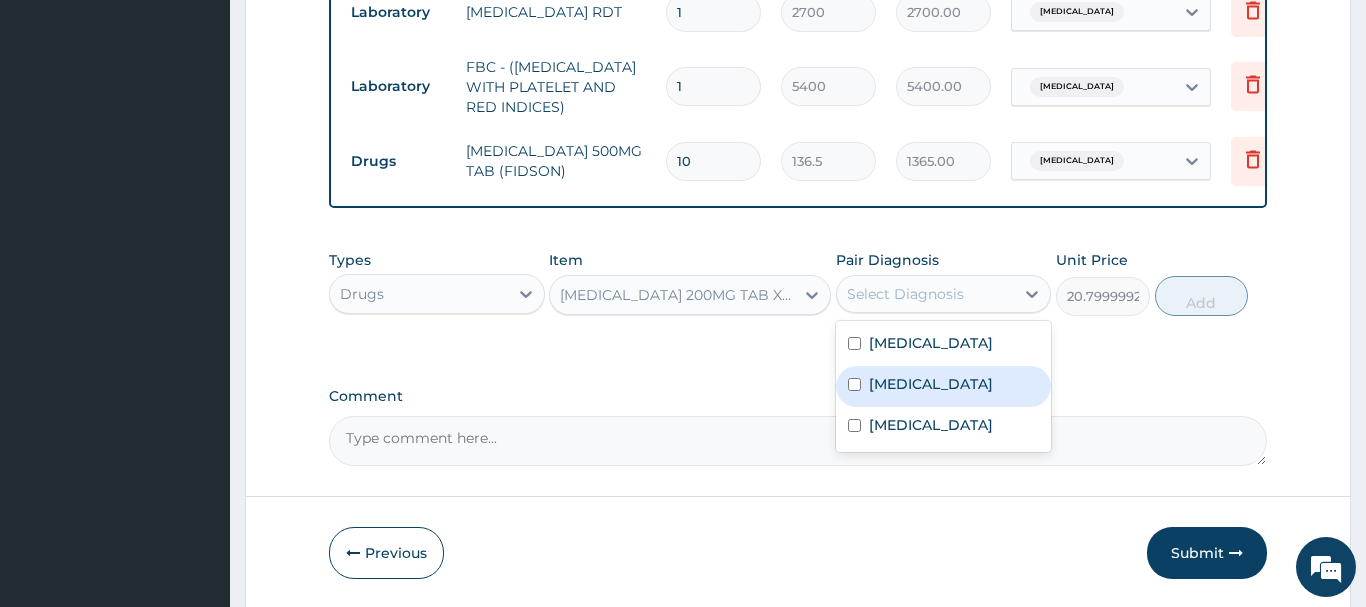 click on "Gastroenteritis" at bounding box center (931, 384) 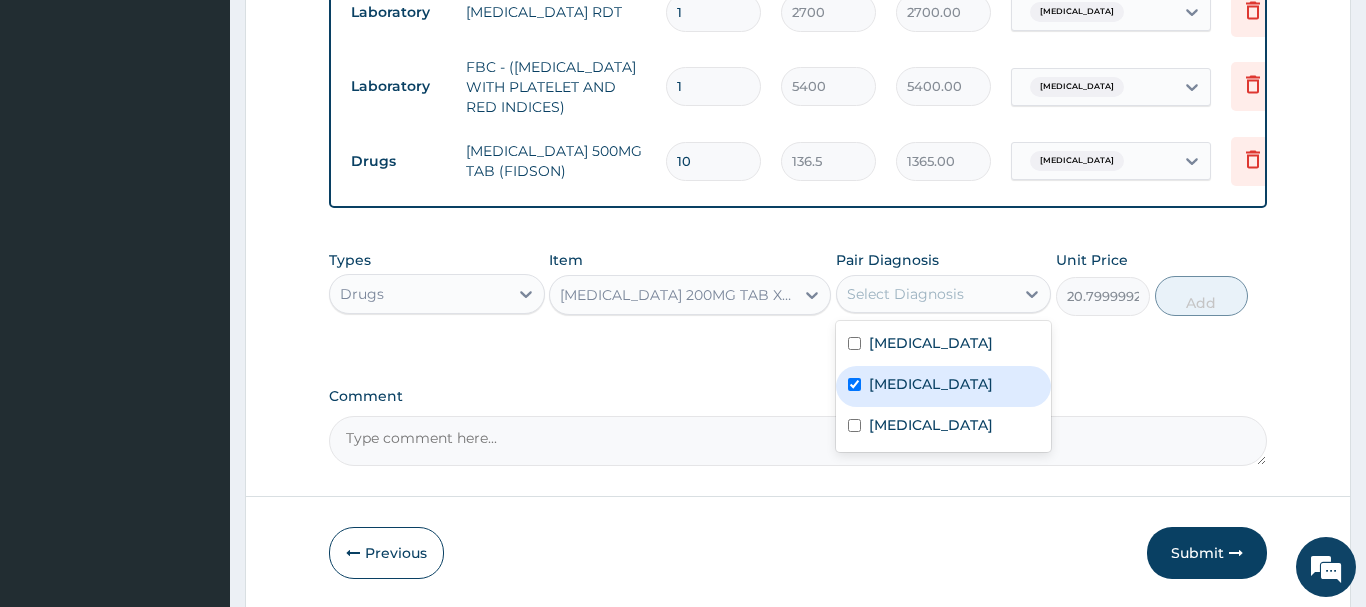 checkbox on "true" 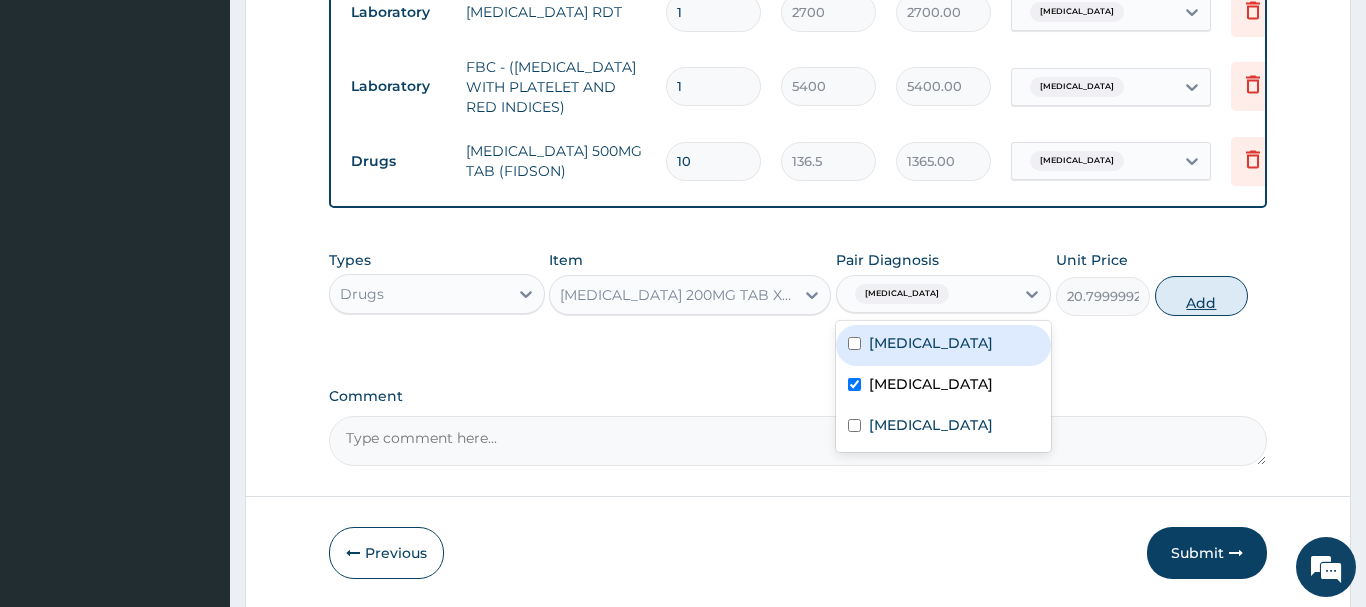 click on "Add" at bounding box center (1202, 296) 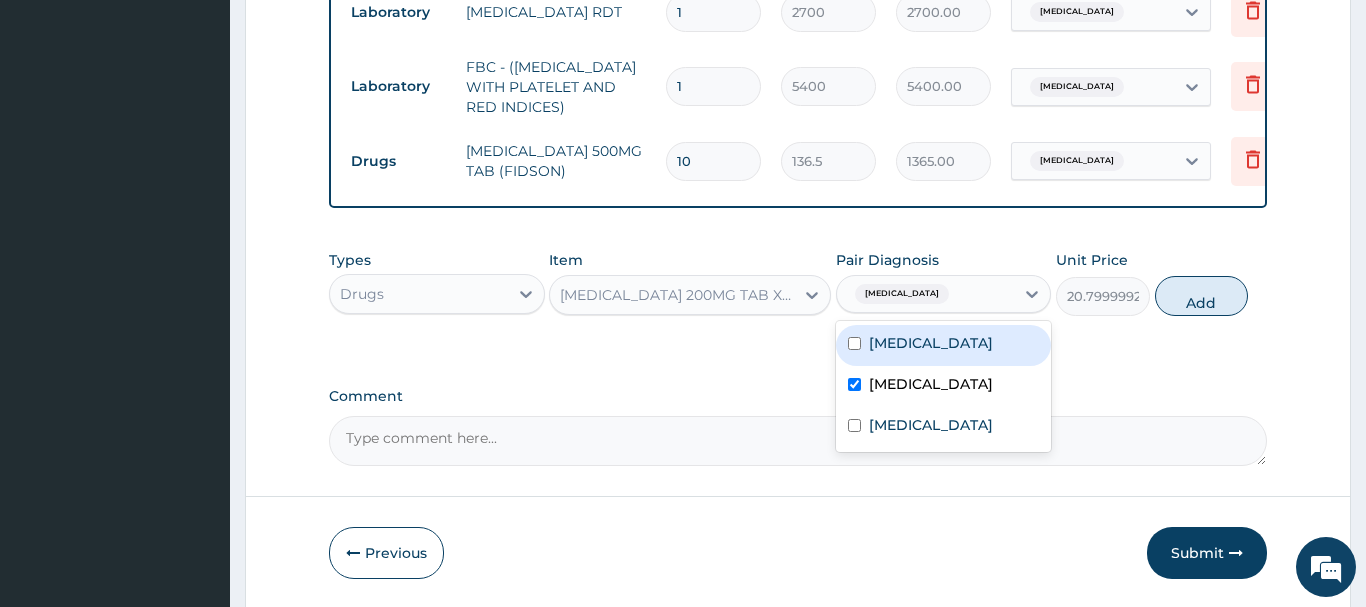 type on "0" 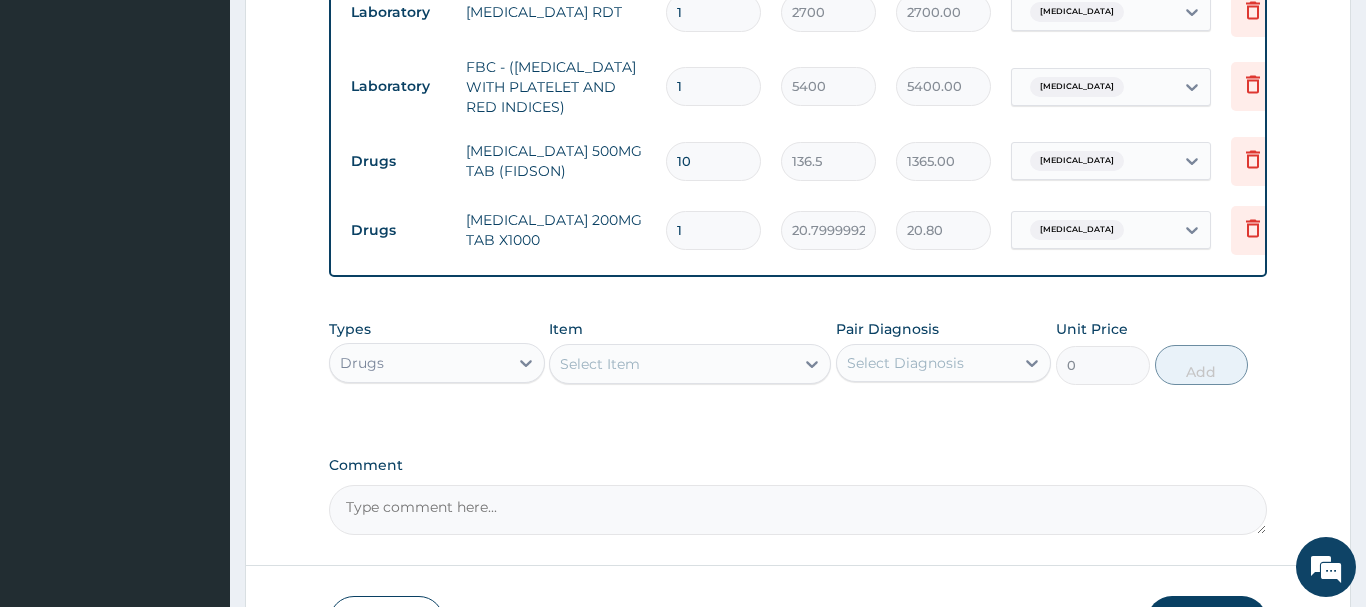 click on "1" at bounding box center (713, 230) 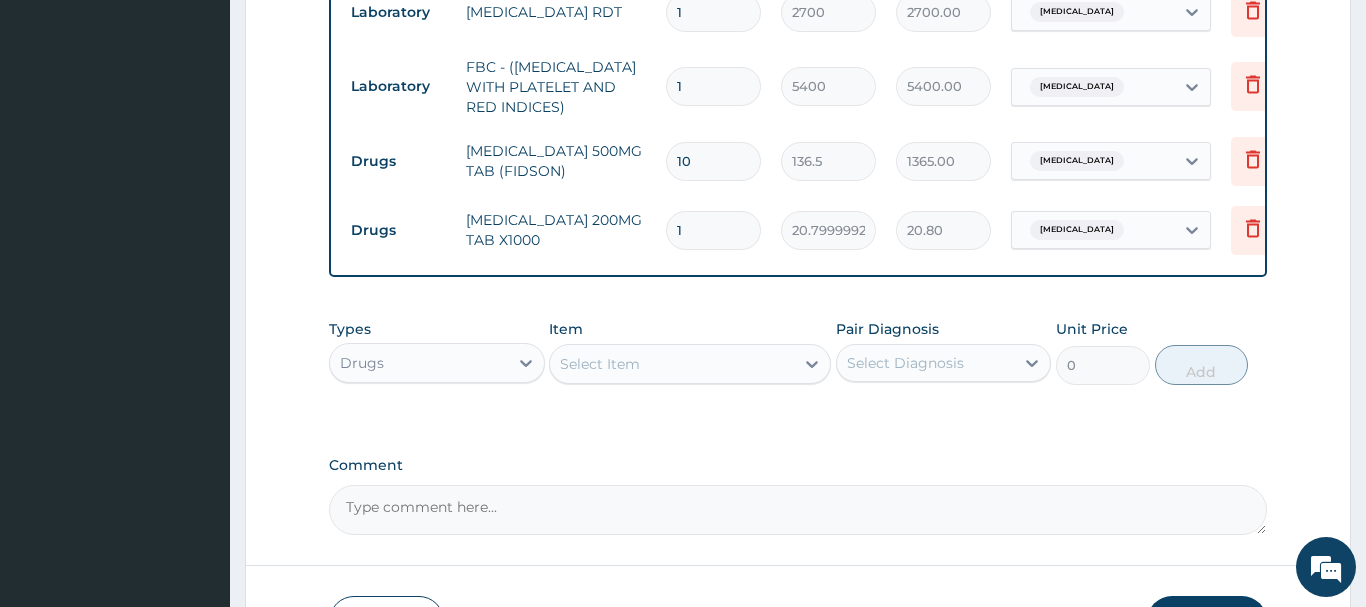 type on "3" 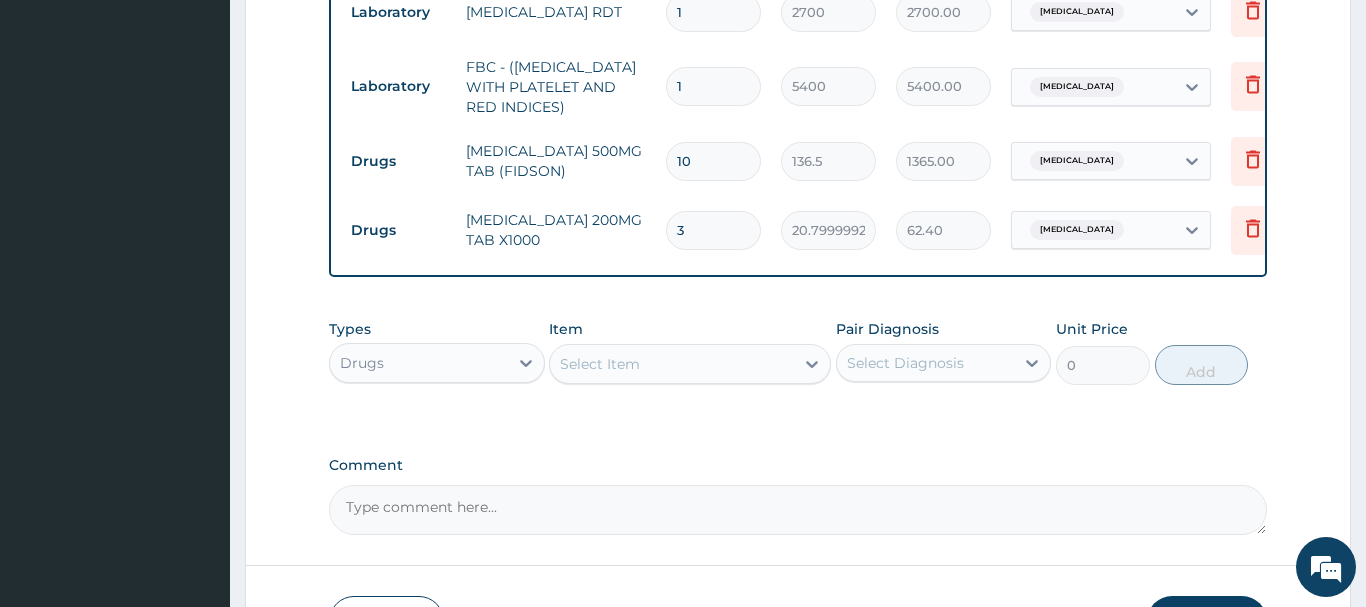 type on "30" 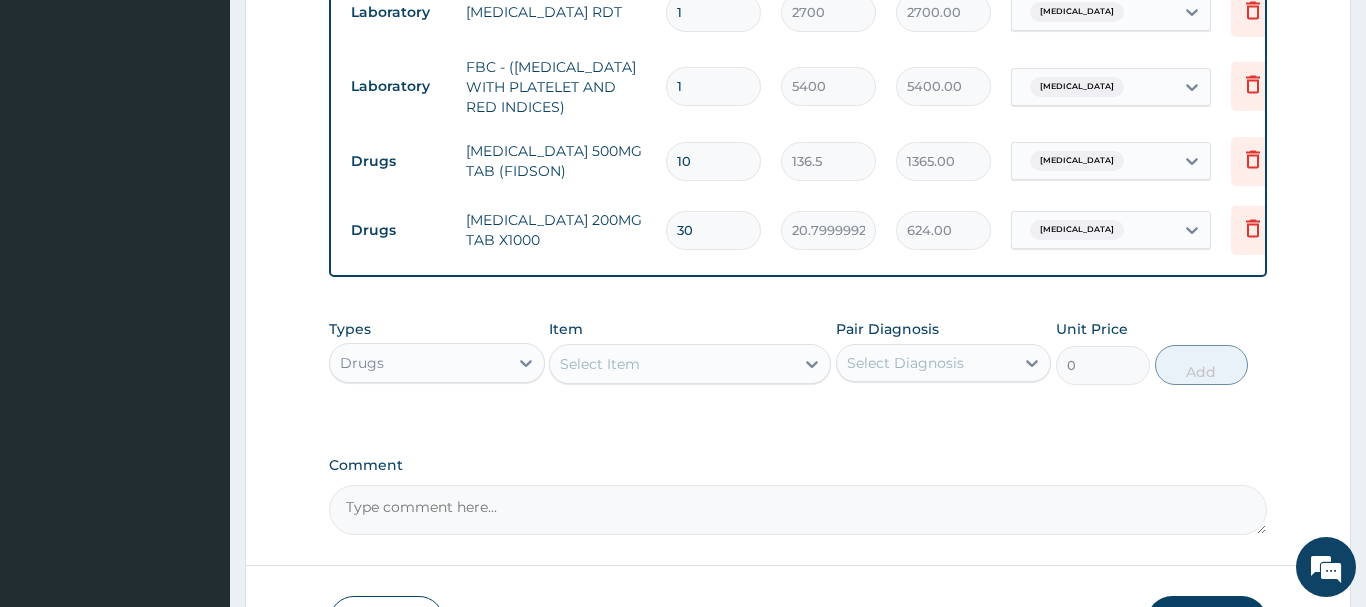 type on "30" 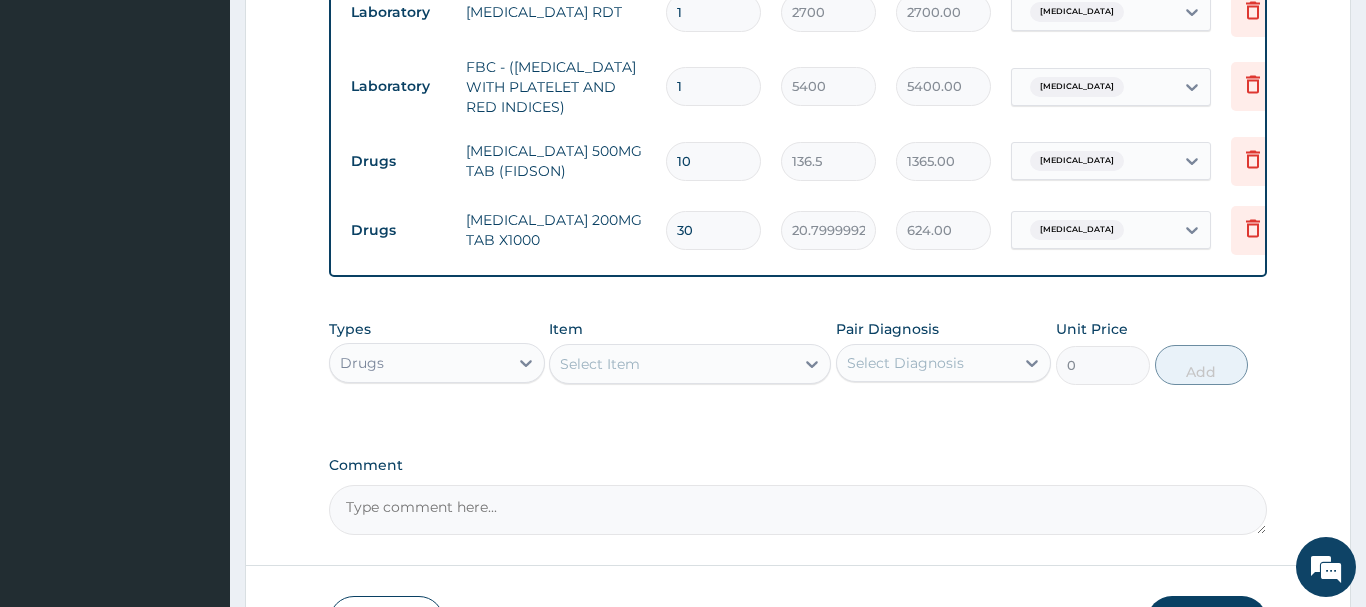 click on "Select Item" at bounding box center (600, 364) 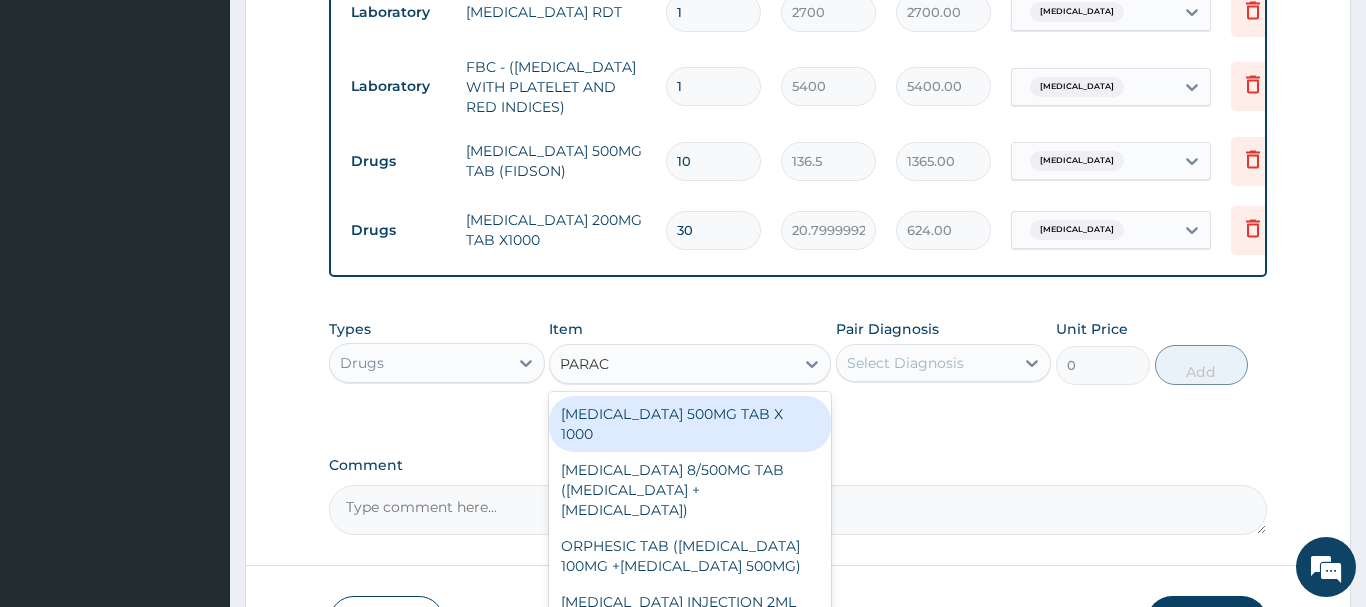 type on "PARACE" 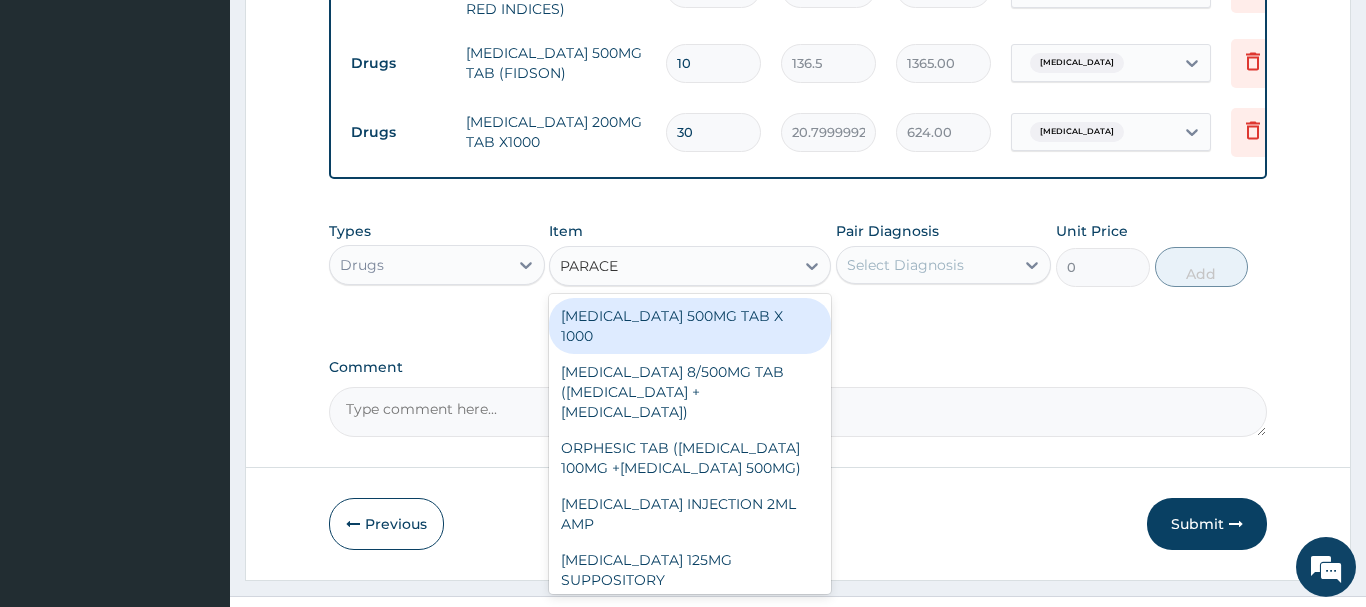 scroll, scrollTop: 1027, scrollLeft: 0, axis: vertical 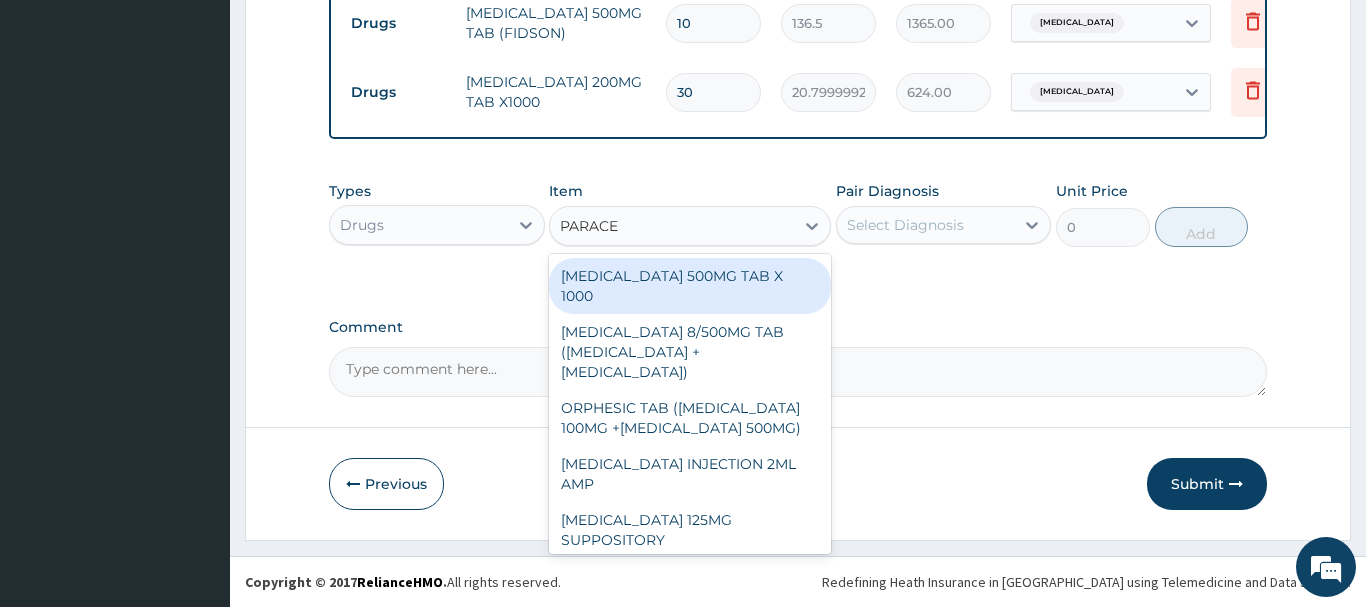 click on "[MEDICAL_DATA] 500MG TAB X 1000" at bounding box center (690, 286) 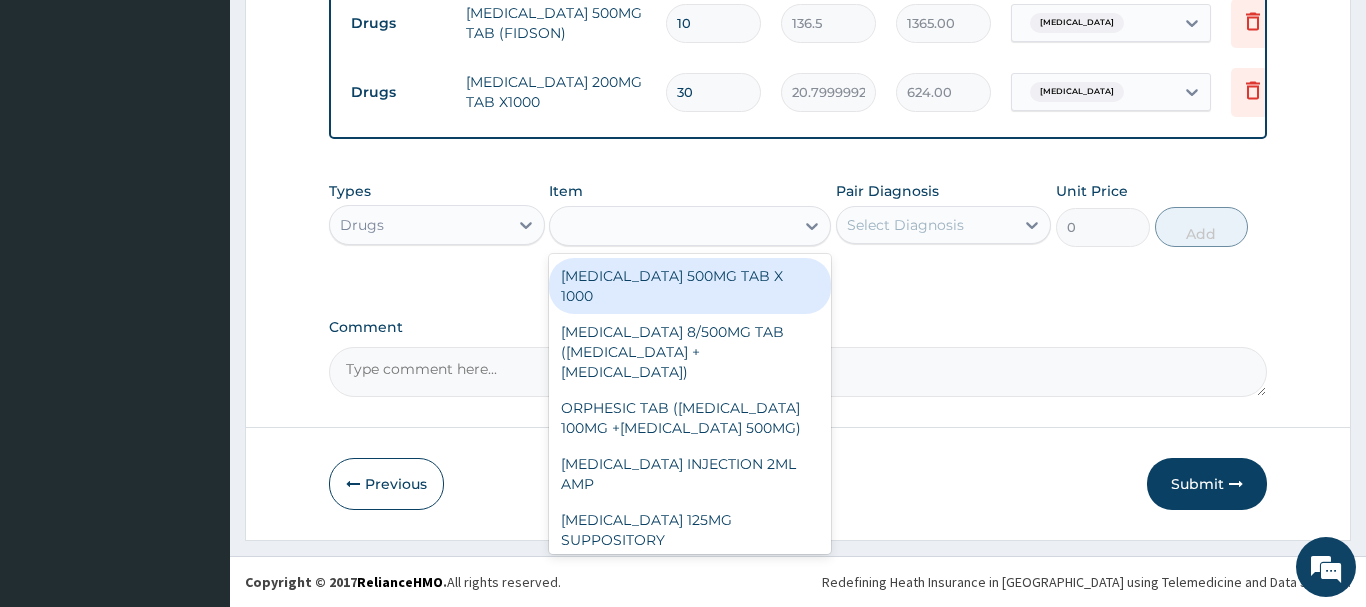 type on "22.39999961853027" 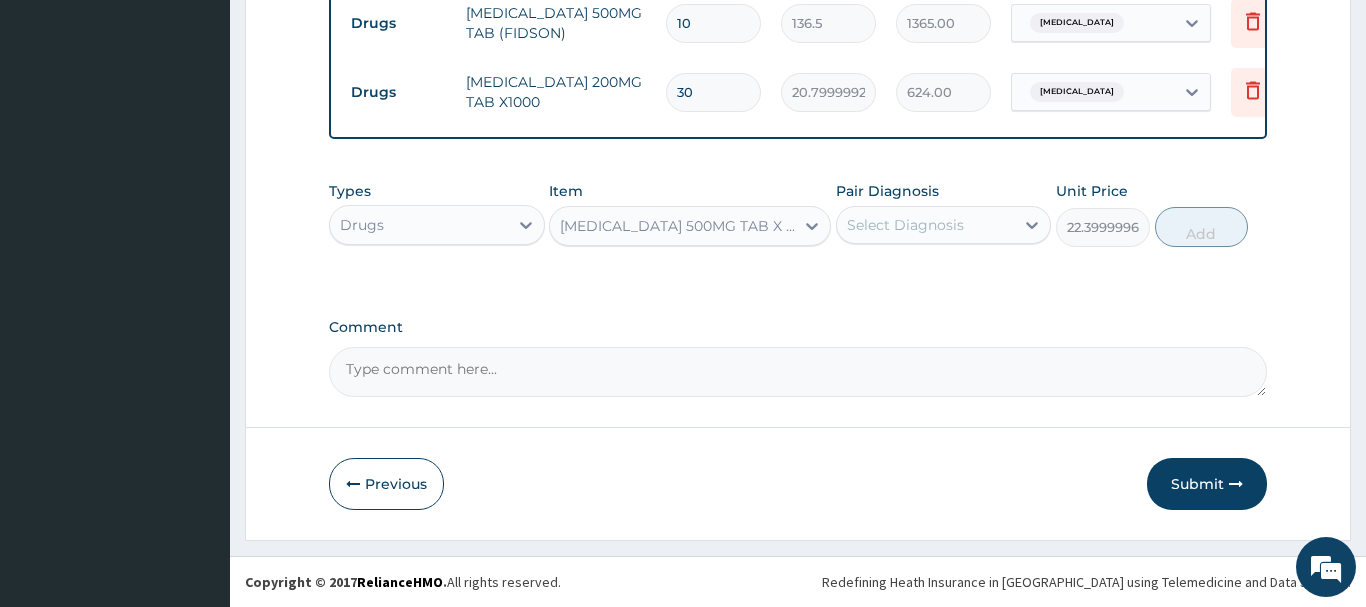 click on "Select Diagnosis" at bounding box center (944, 225) 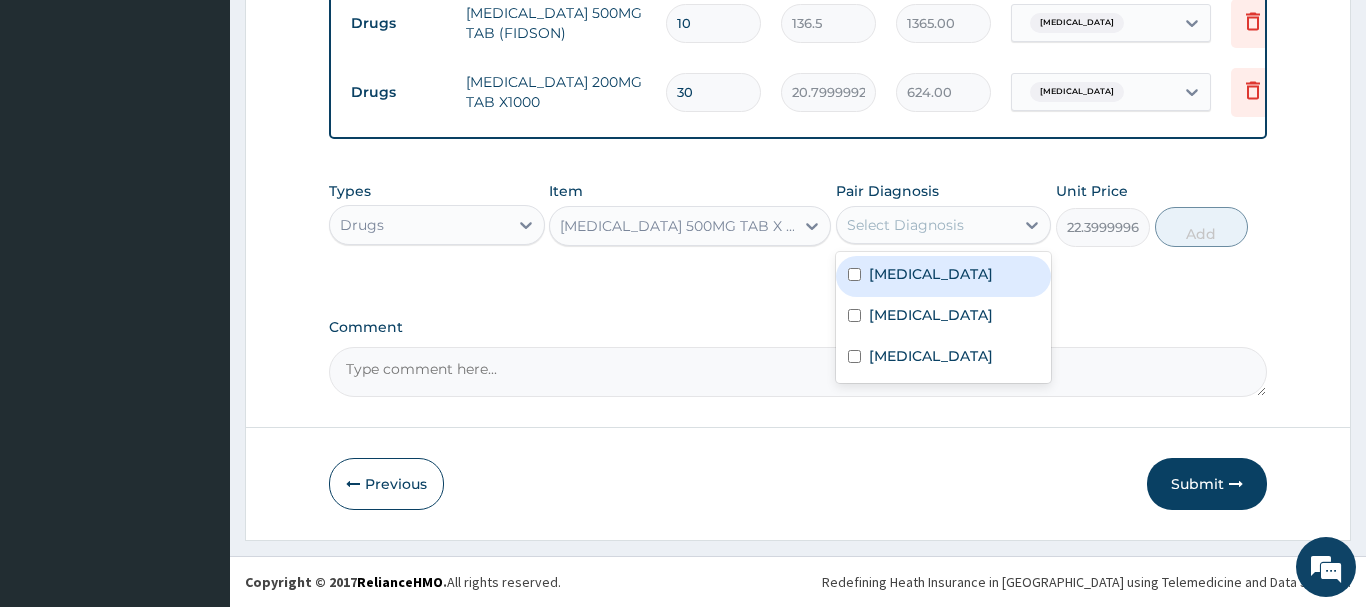click on "[MEDICAL_DATA]" at bounding box center [931, 274] 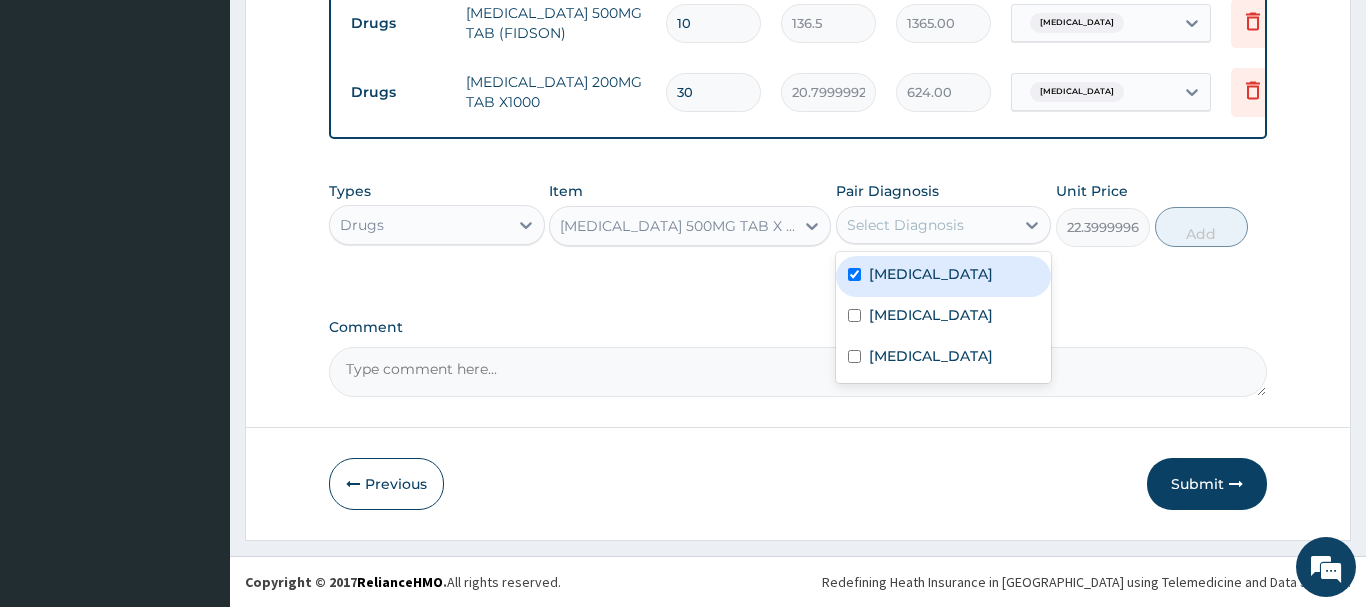 checkbox on "true" 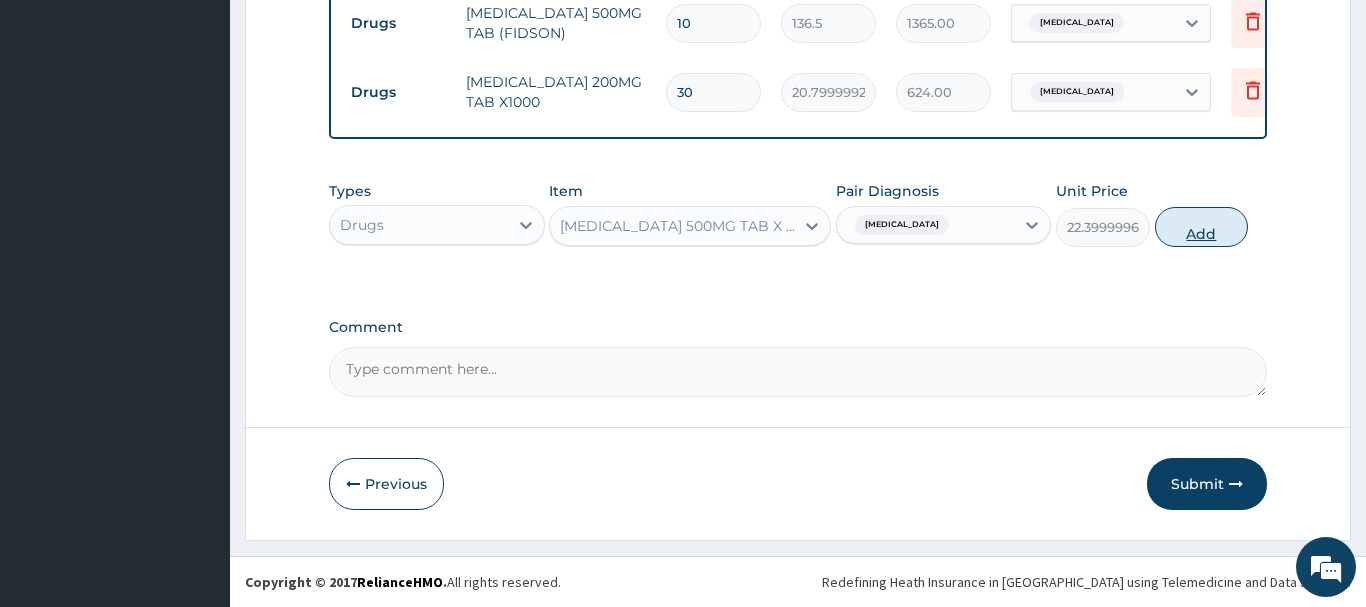 click on "Add" at bounding box center (1202, 227) 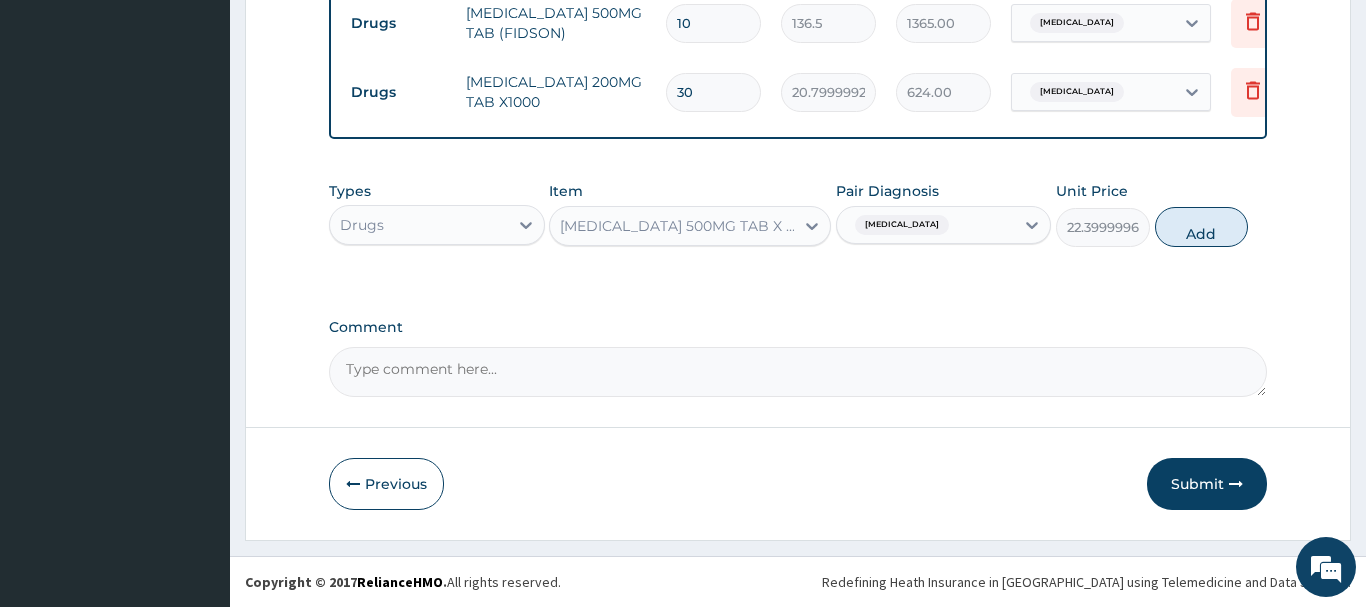 type on "0" 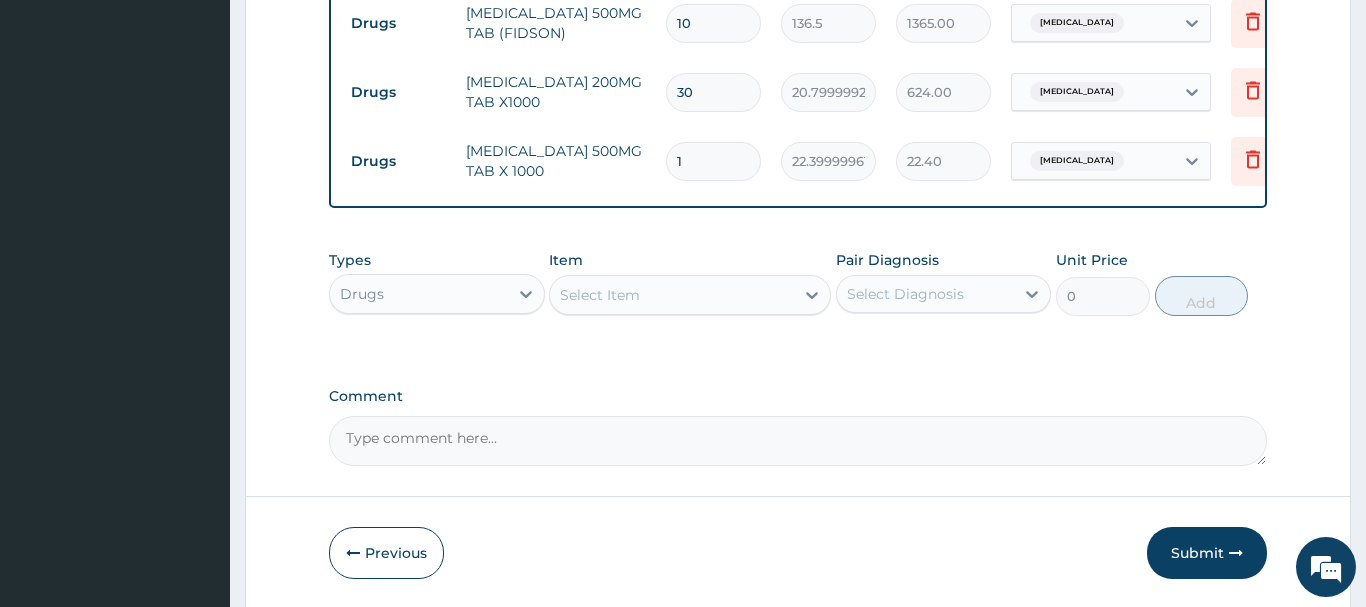 click on "1" at bounding box center [713, 161] 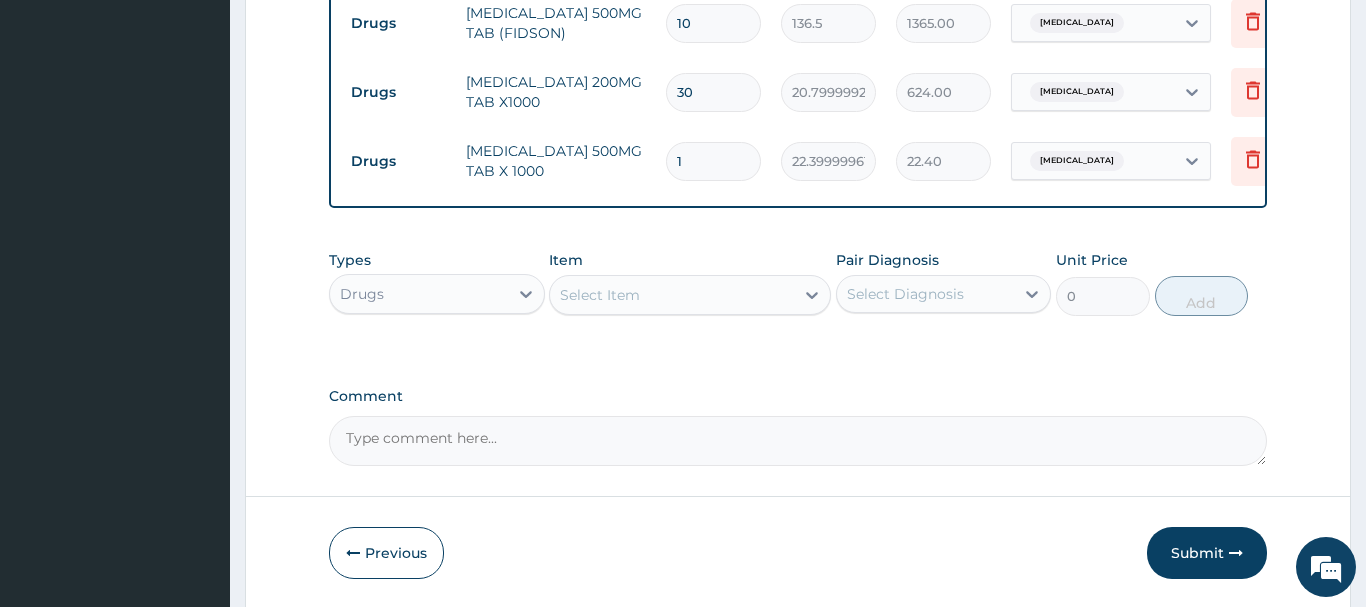 type on "18" 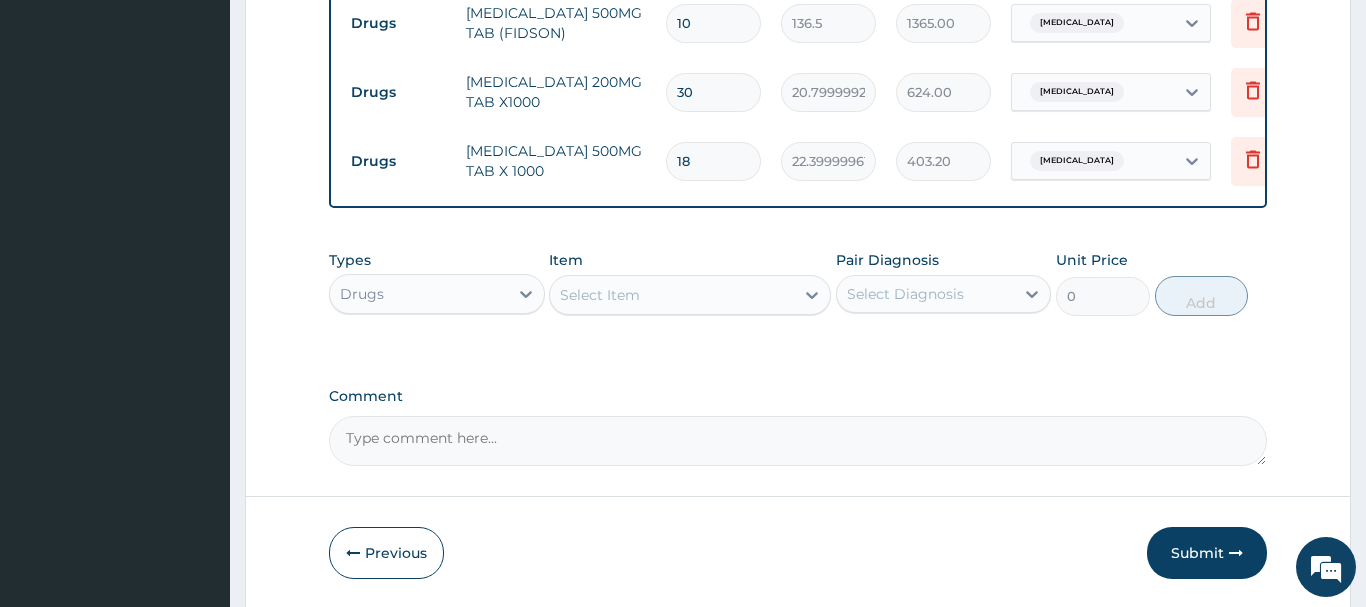 scroll, scrollTop: 823, scrollLeft: 0, axis: vertical 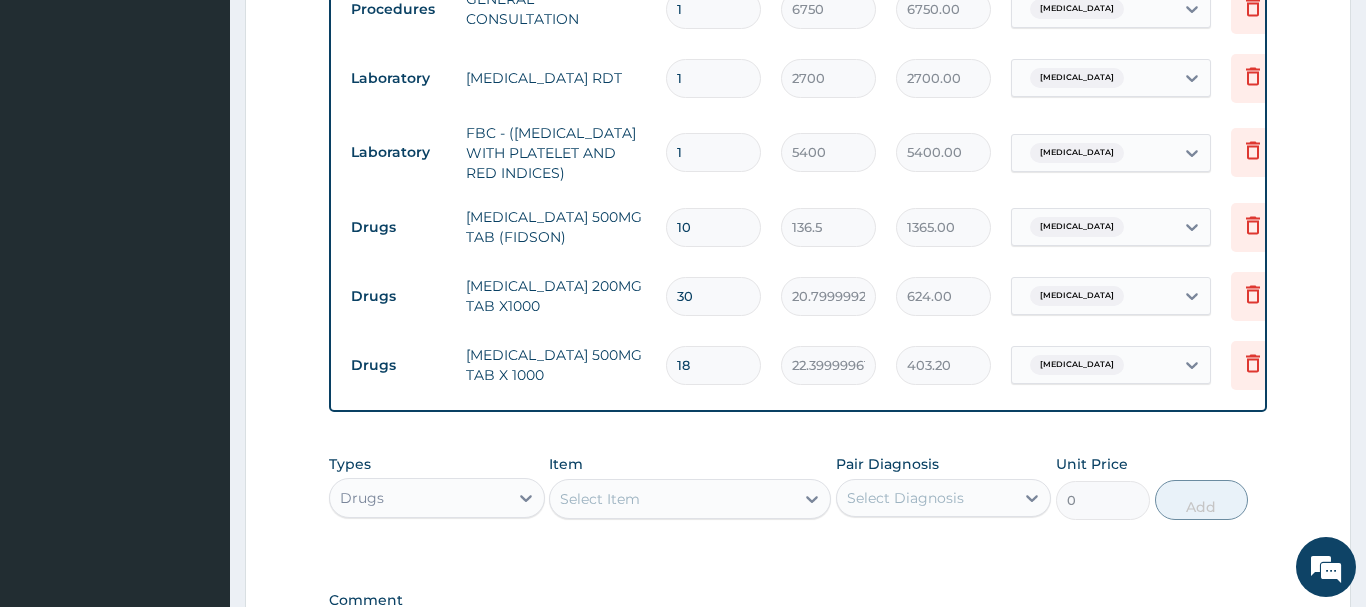 type on "18" 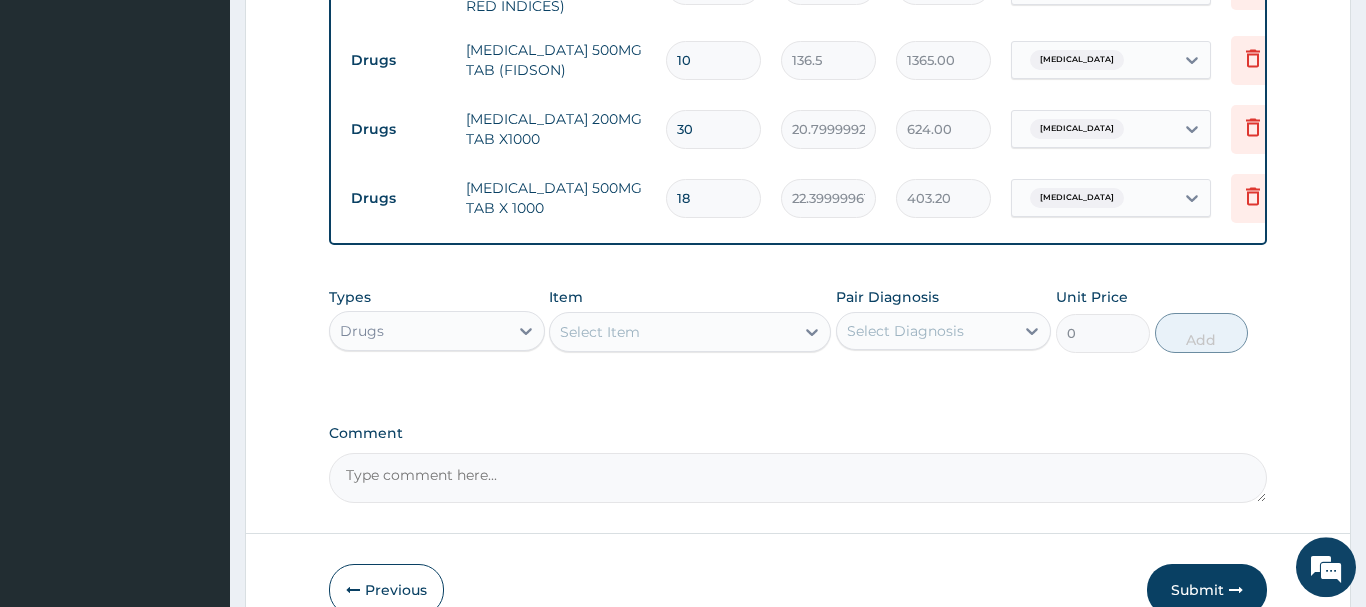 scroll, scrollTop: 1096, scrollLeft: 0, axis: vertical 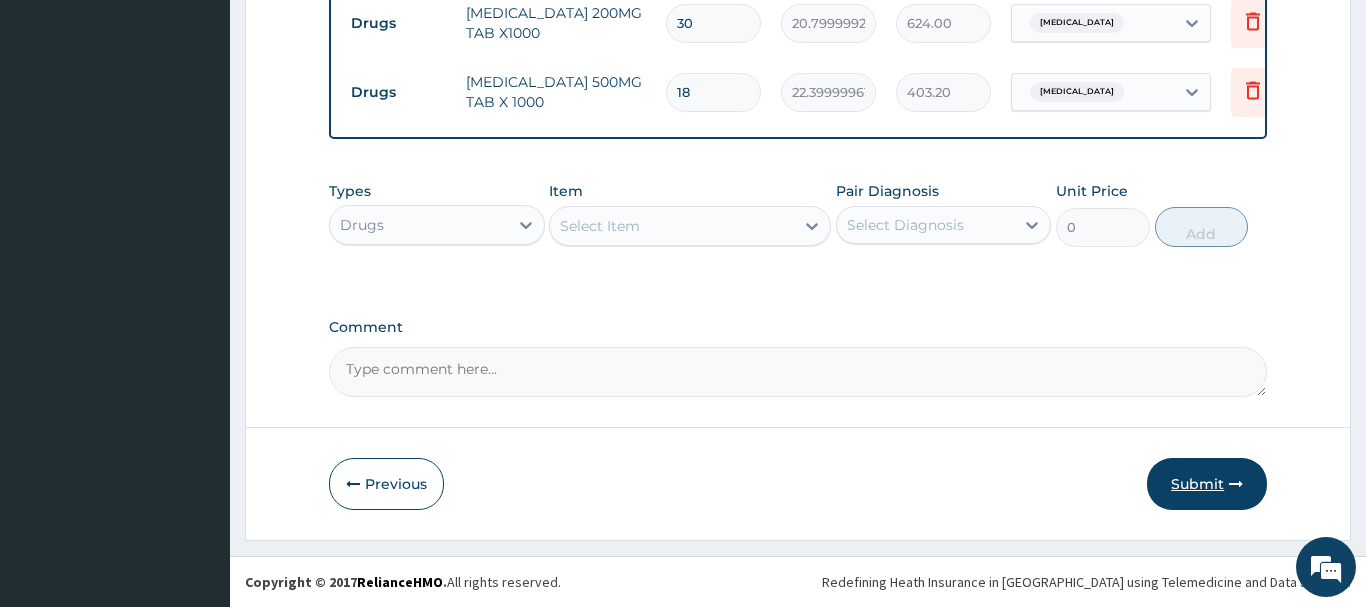 click on "Submit" at bounding box center (1207, 484) 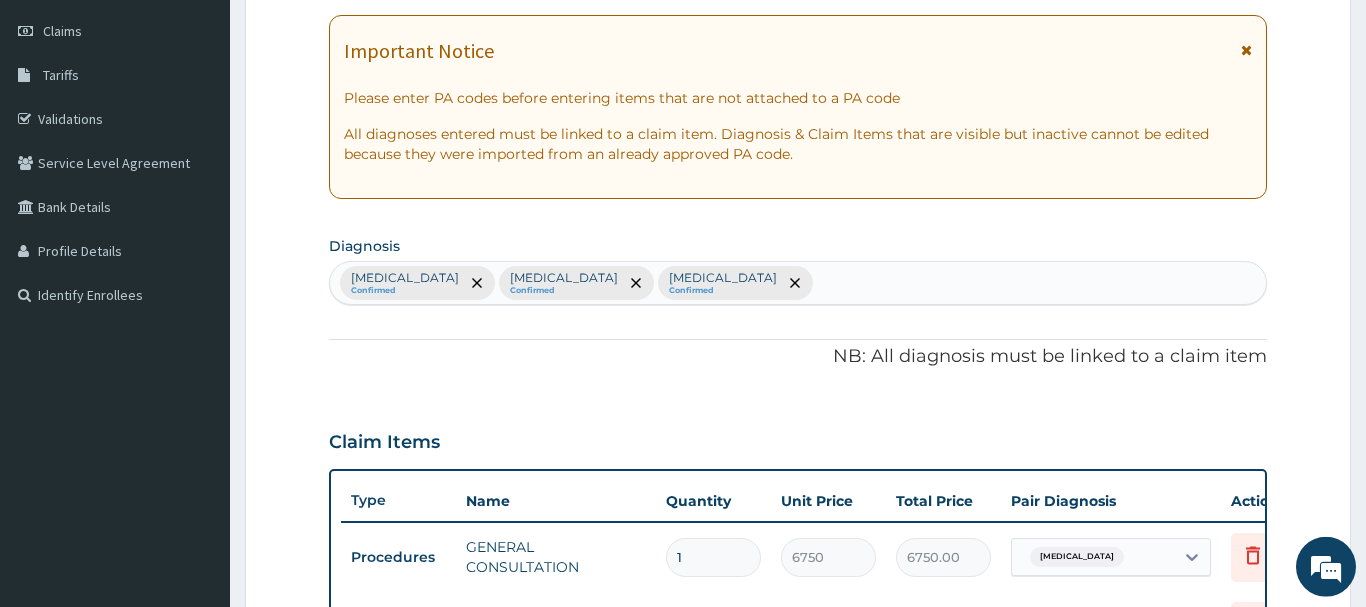 scroll, scrollTop: 178, scrollLeft: 0, axis: vertical 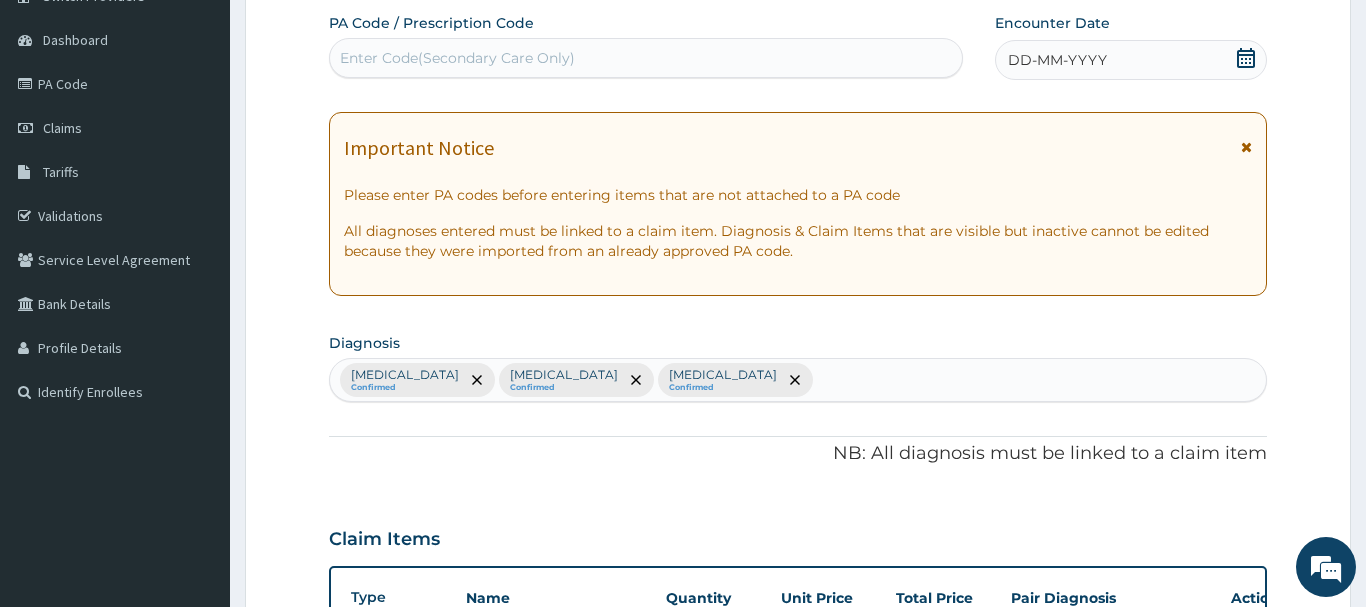 click on "DD-MM-YYYY" at bounding box center [1131, 60] 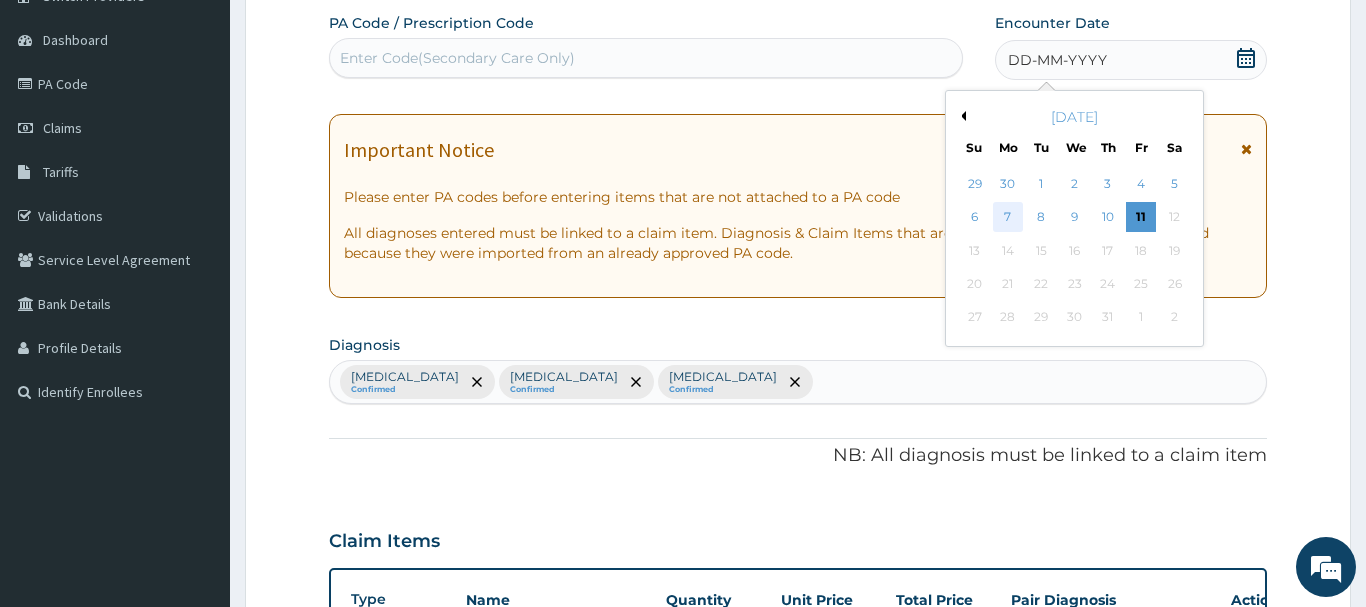 click on "7" at bounding box center [1008, 218] 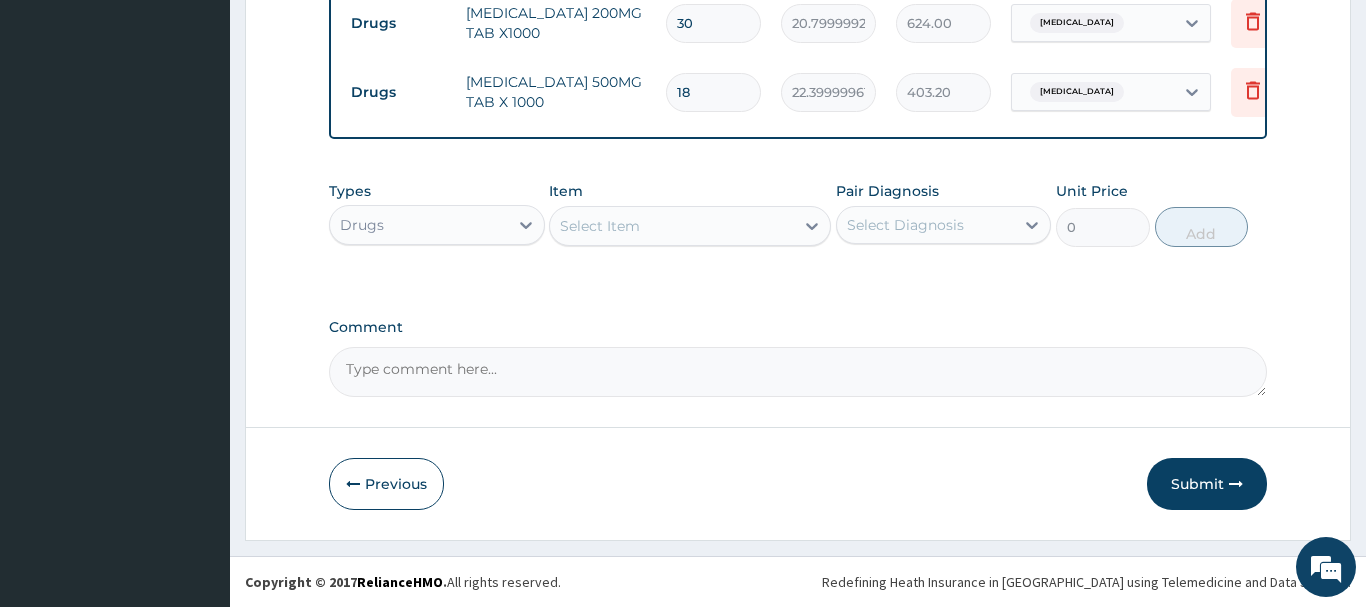 click on "Submit" at bounding box center [1207, 484] 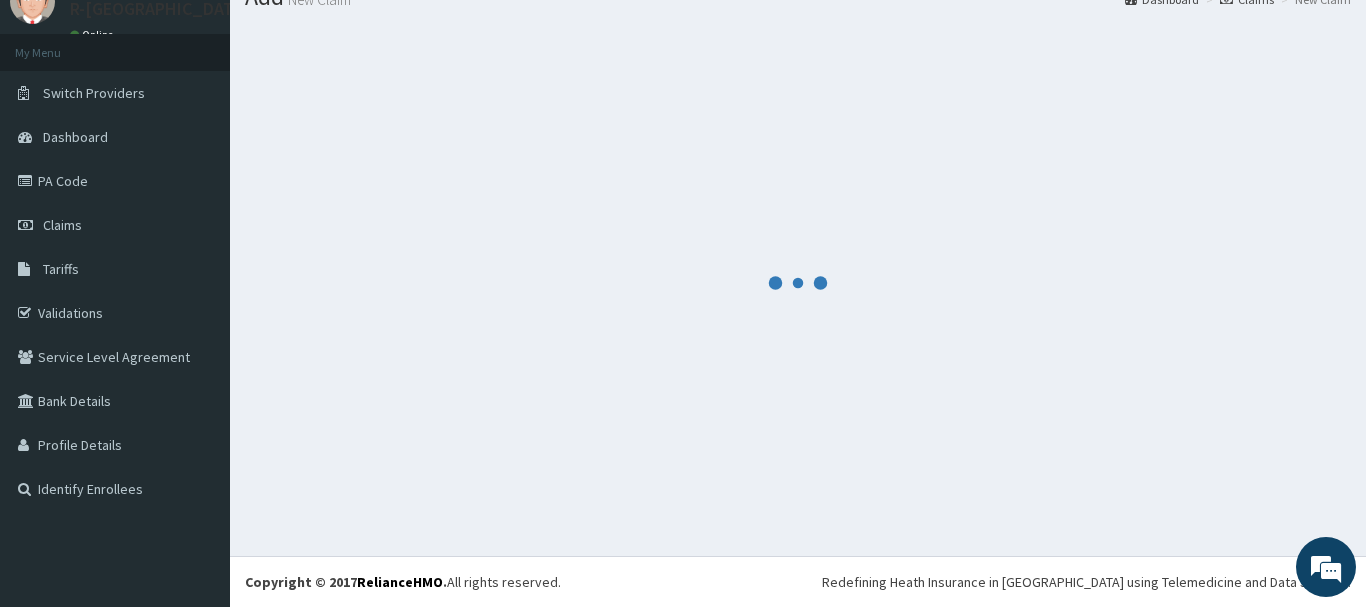 scroll, scrollTop: 81, scrollLeft: 0, axis: vertical 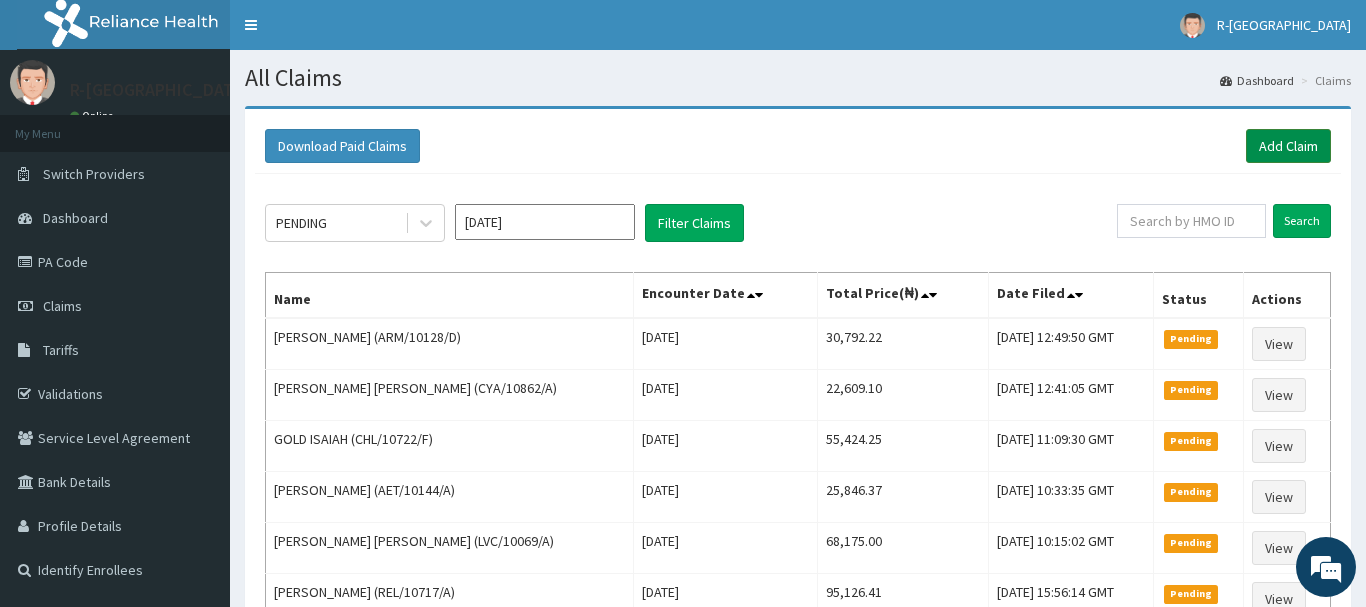 click on "Add Claim" at bounding box center [1288, 146] 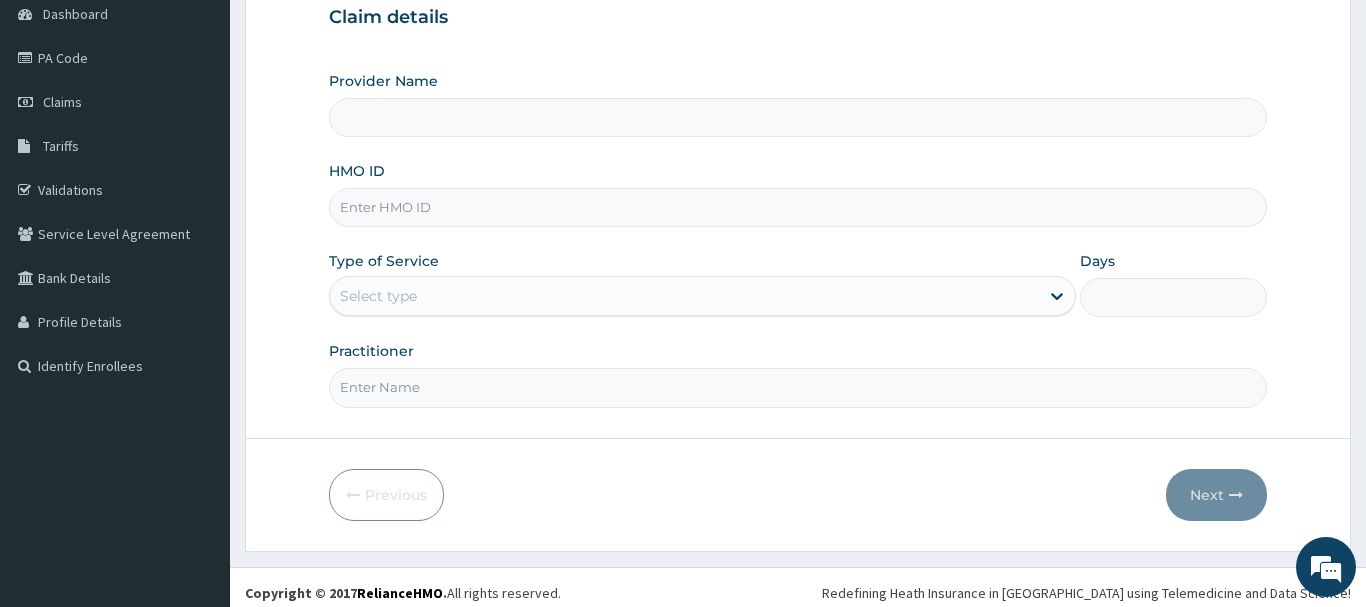 scroll, scrollTop: 204, scrollLeft: 0, axis: vertical 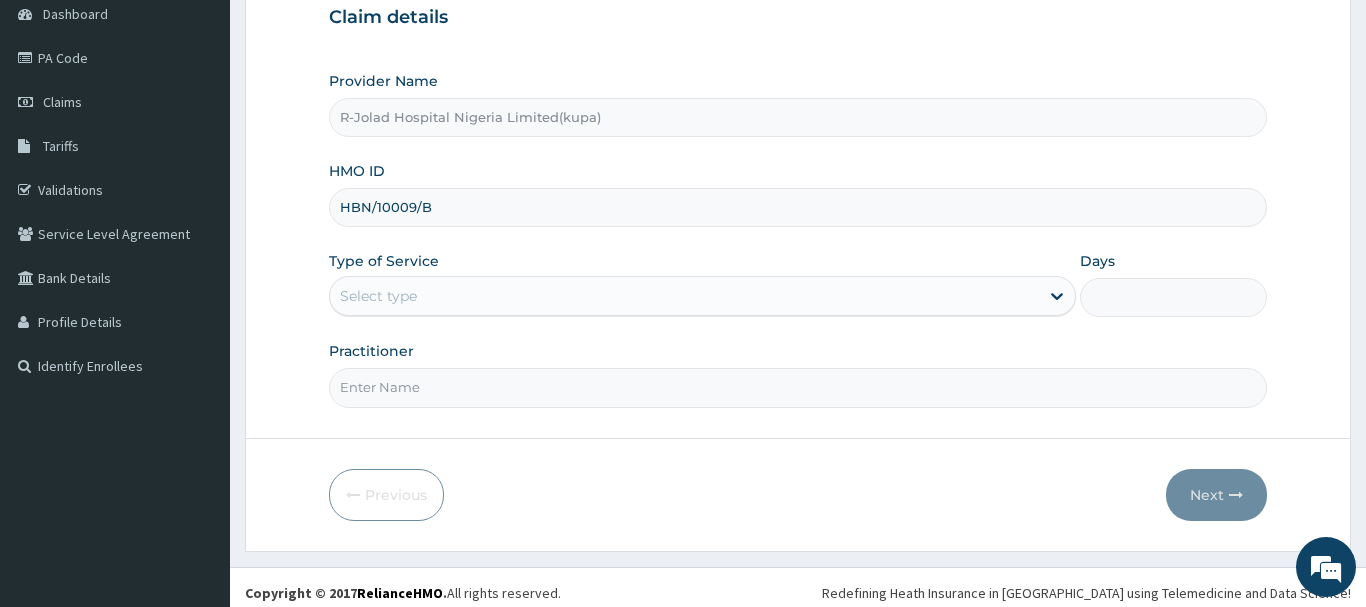 type on "HBN/10009/B" 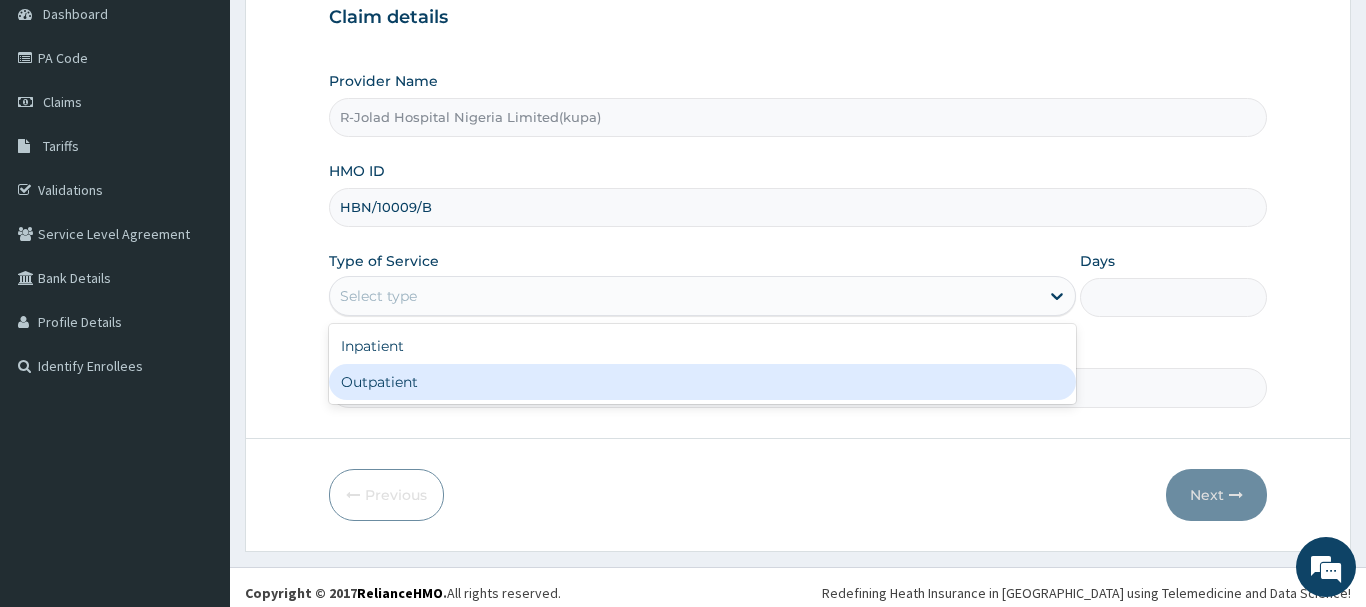 drag, startPoint x: 379, startPoint y: 387, endPoint x: 383, endPoint y: 347, distance: 40.1995 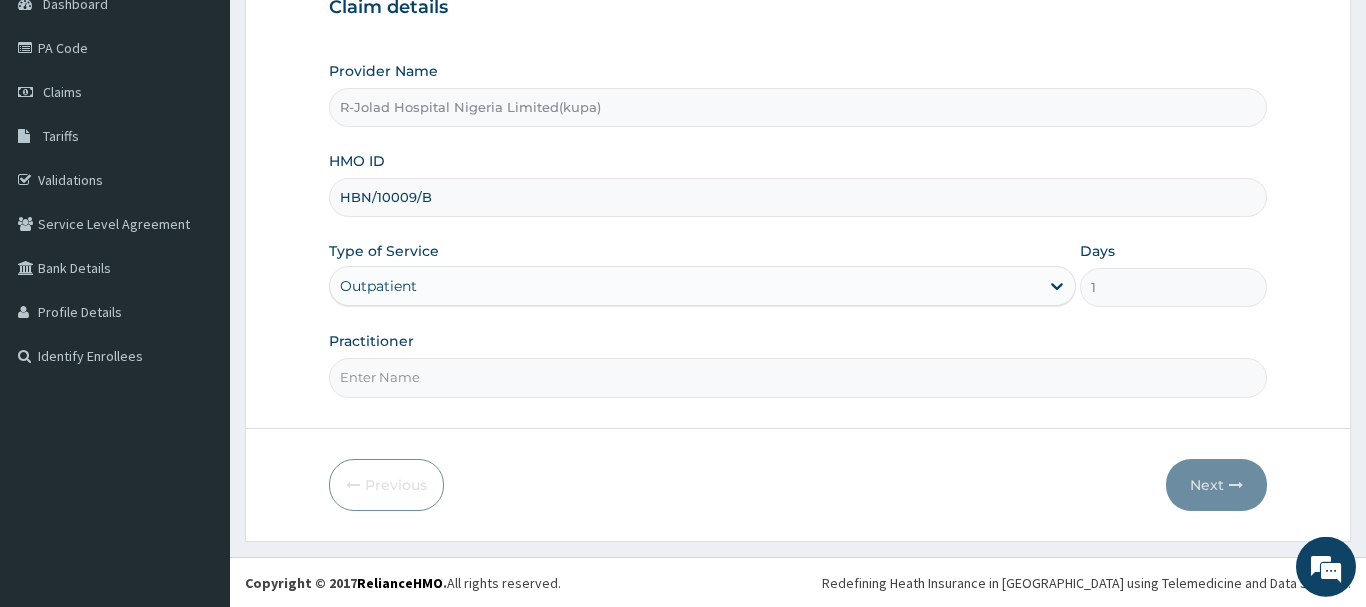 scroll, scrollTop: 215, scrollLeft: 0, axis: vertical 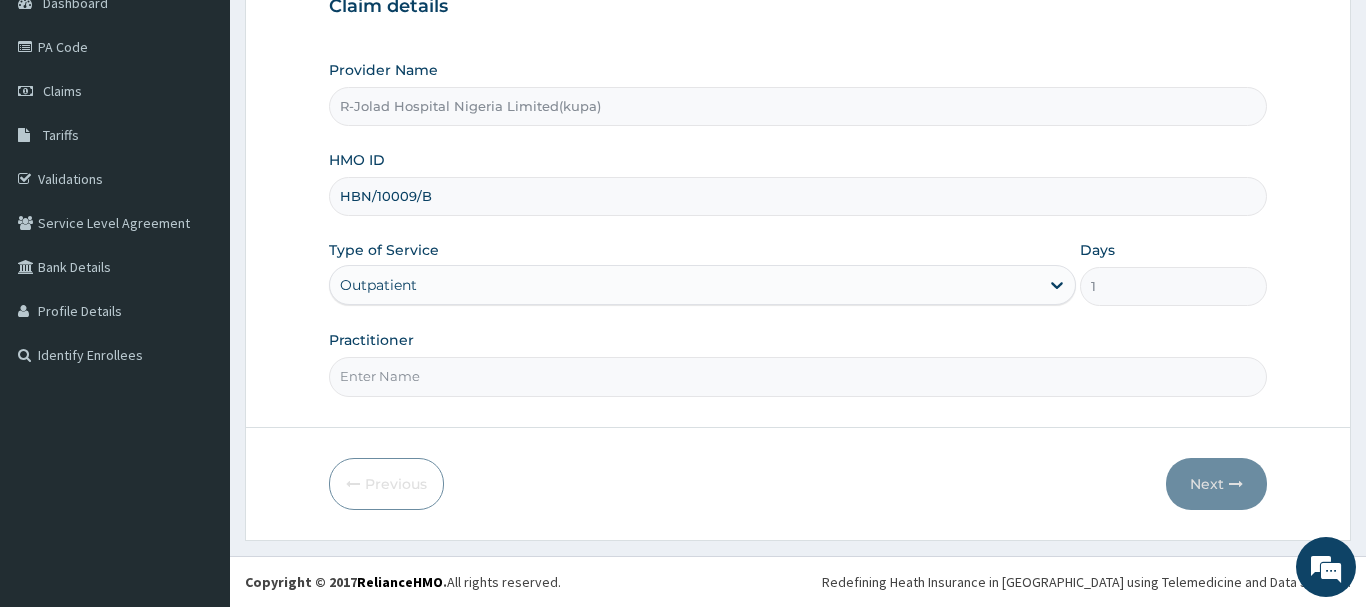 click on "Practitioner" at bounding box center (798, 376) 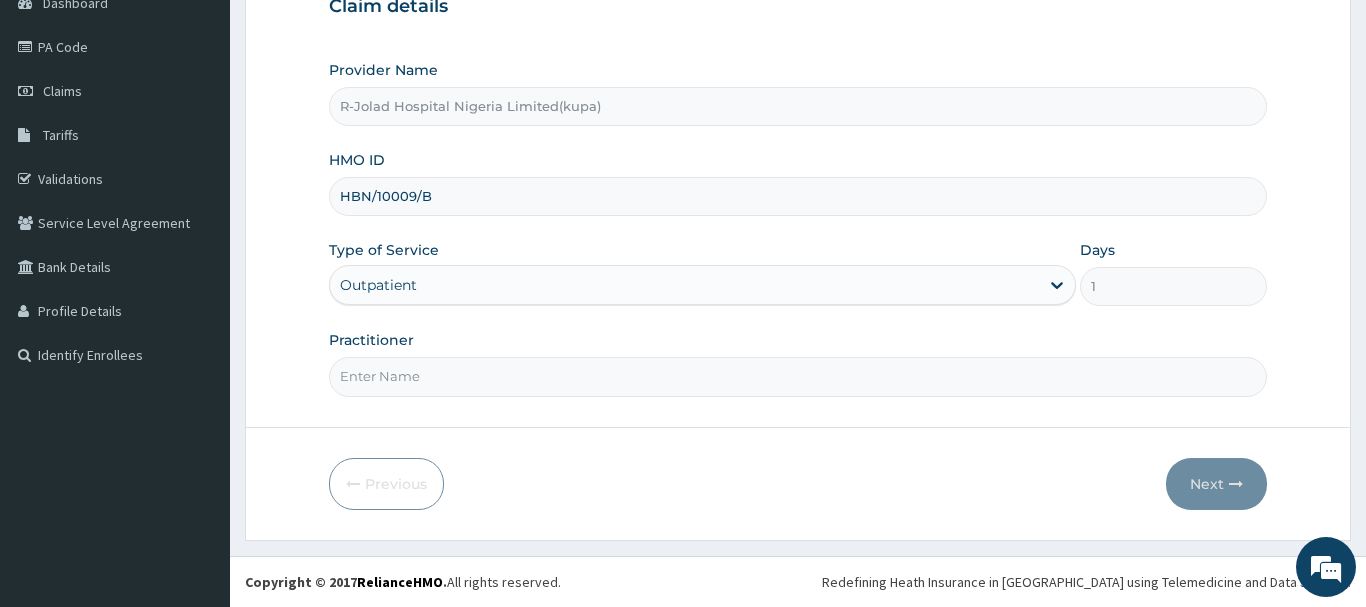 drag, startPoint x: 382, startPoint y: 381, endPoint x: 375, endPoint y: 368, distance: 14.764823 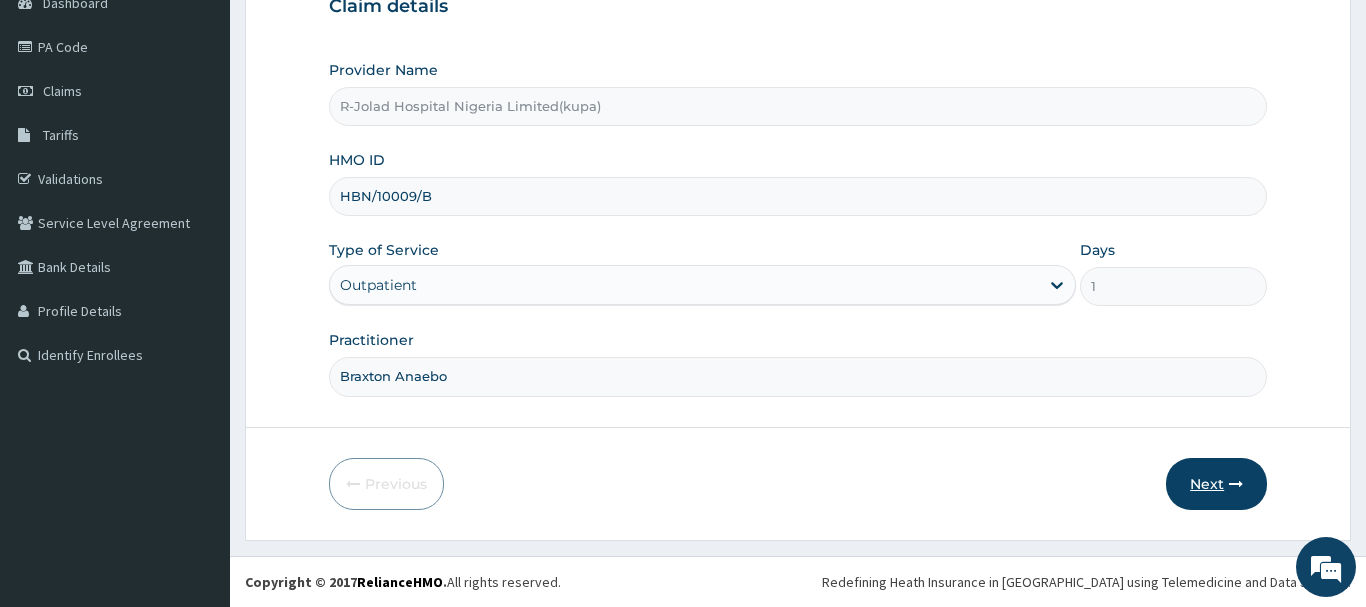 type on "Braxton Anaebo" 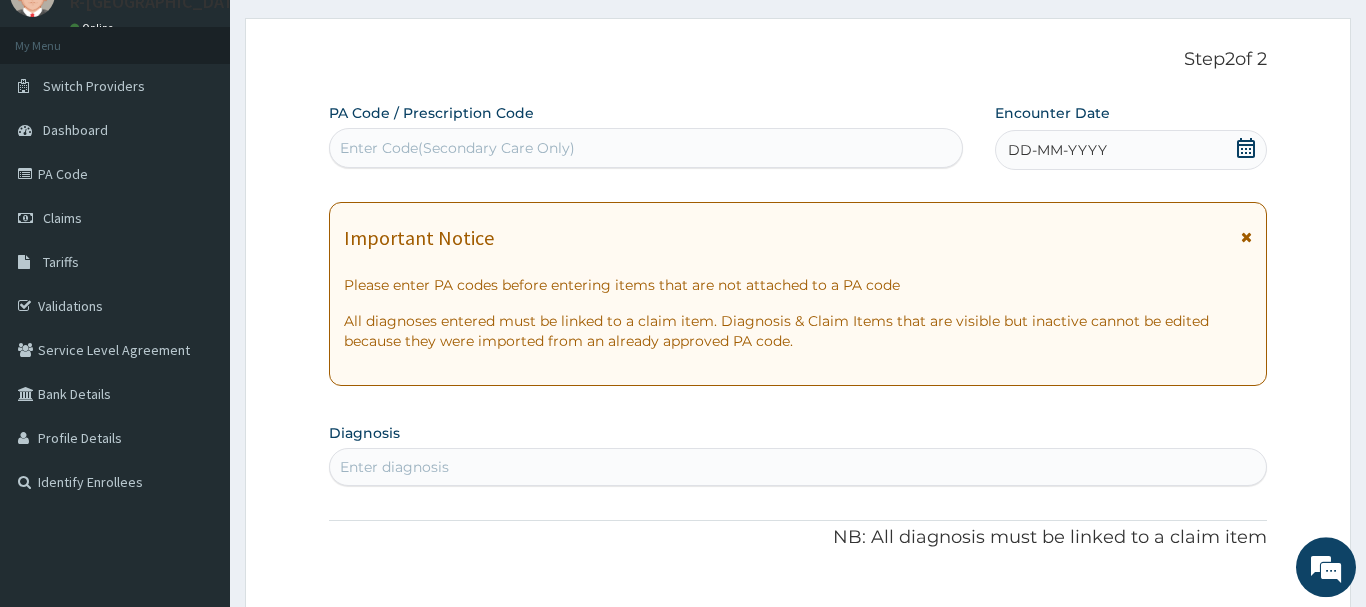 scroll, scrollTop: 11, scrollLeft: 0, axis: vertical 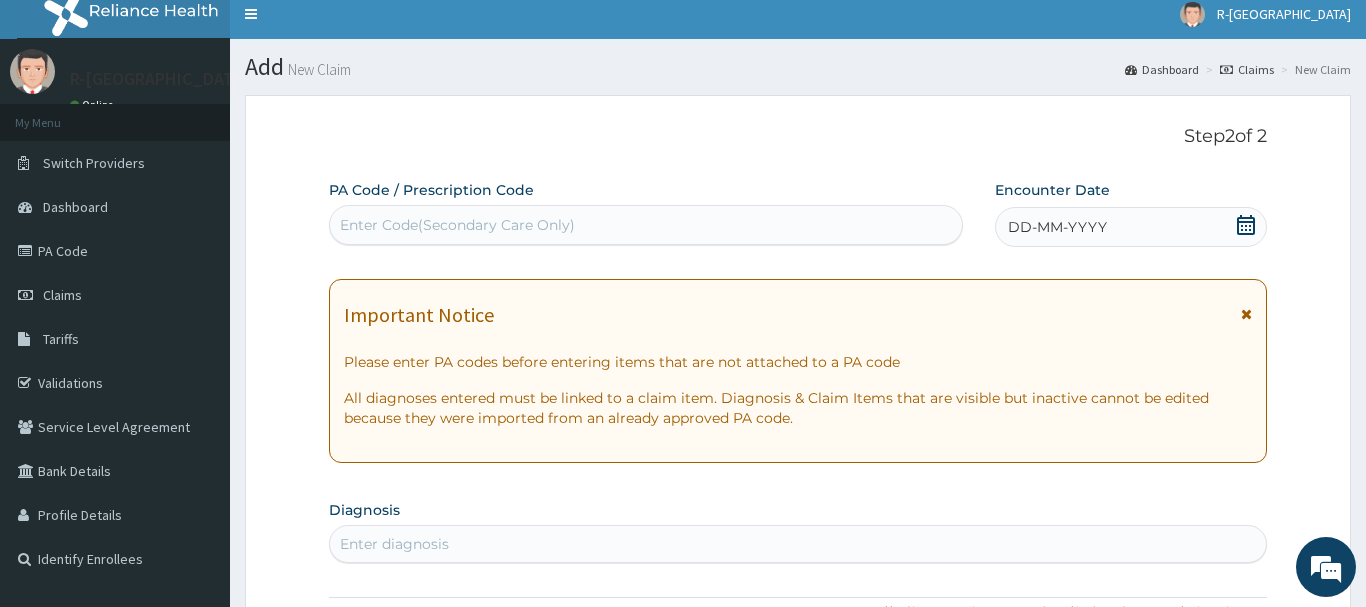 click 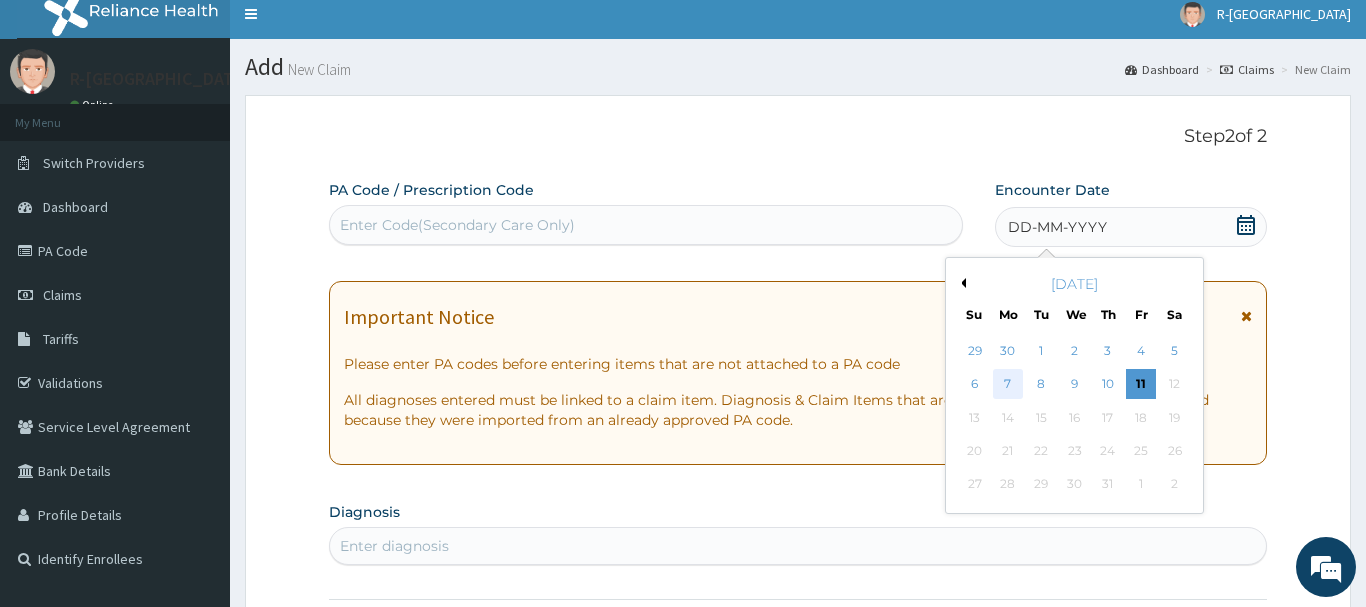 click on "7" at bounding box center [1008, 385] 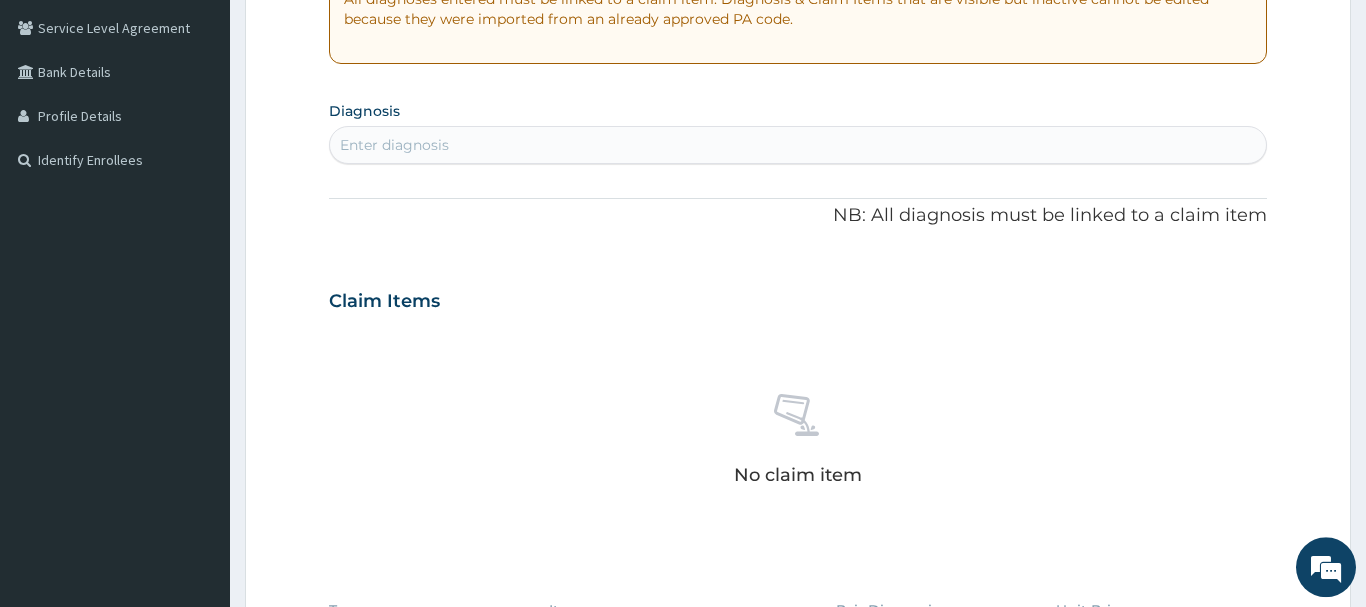 scroll, scrollTop: 419, scrollLeft: 0, axis: vertical 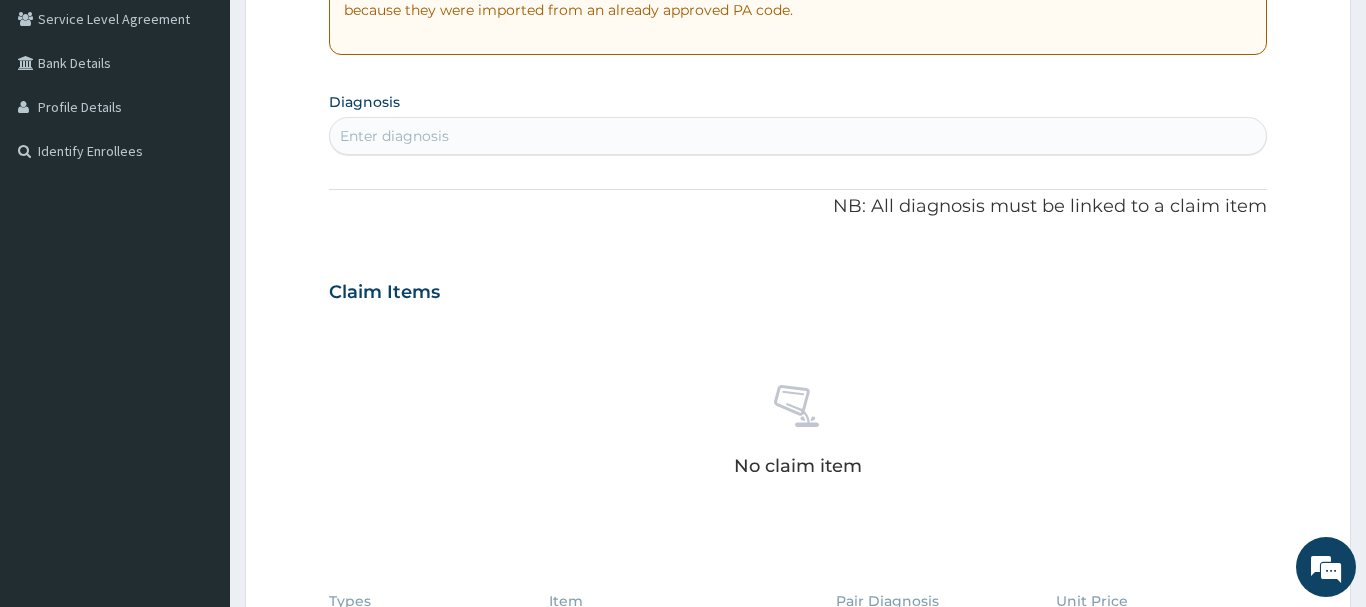 click on "Enter diagnosis" at bounding box center [394, 136] 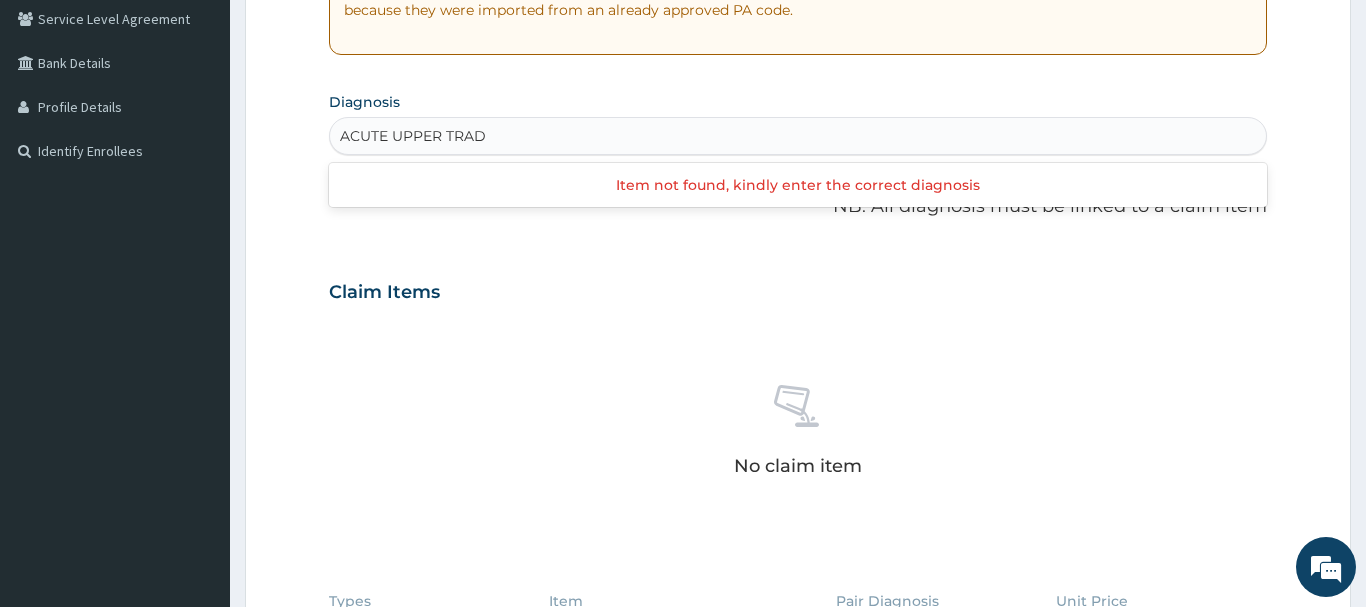 type on "ACUTE UPPER TRA" 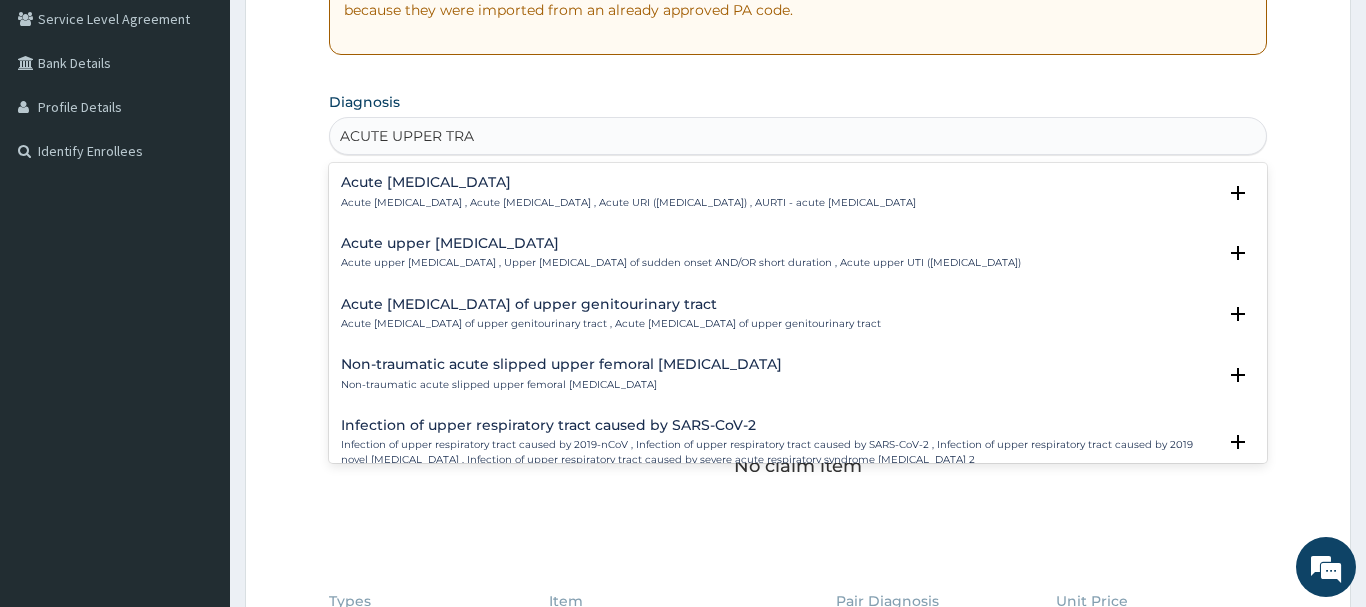click on "Acute [MEDICAL_DATA]" at bounding box center (628, 182) 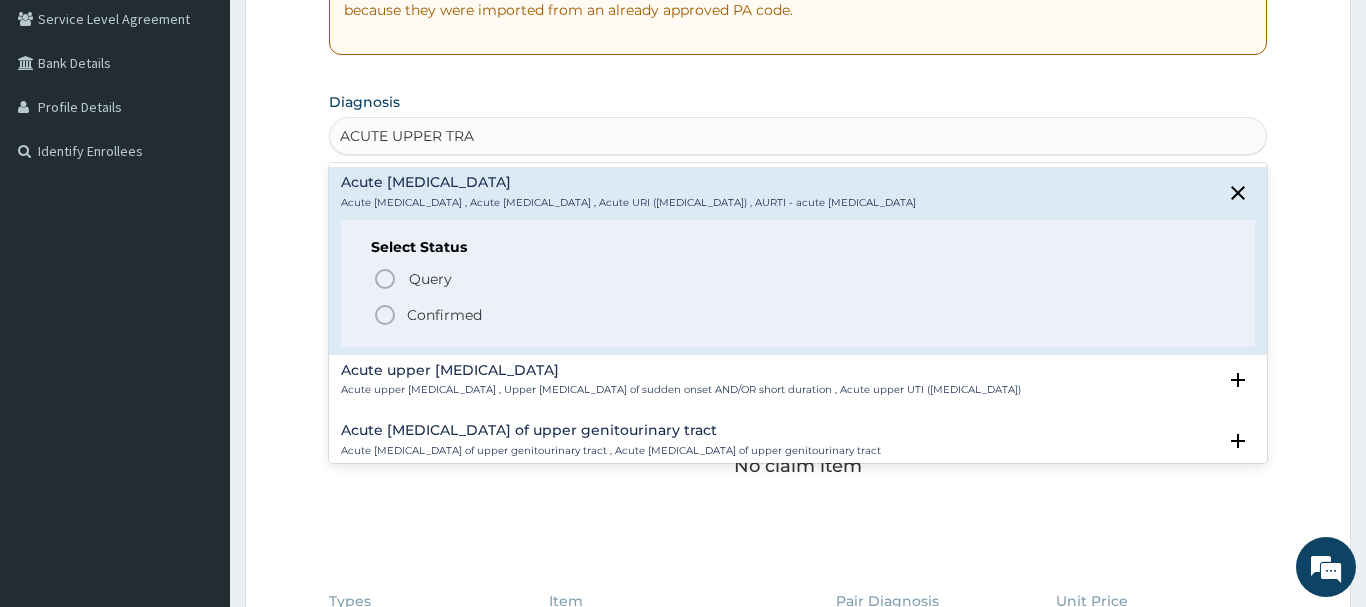 click 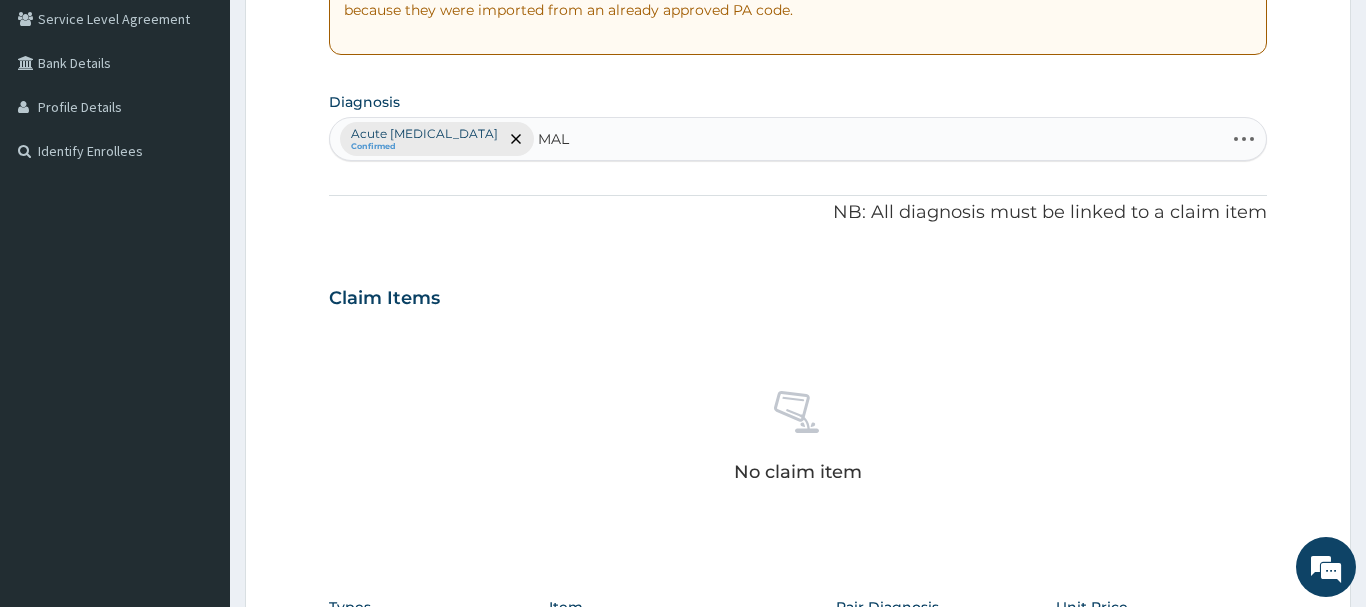 type on "MALA" 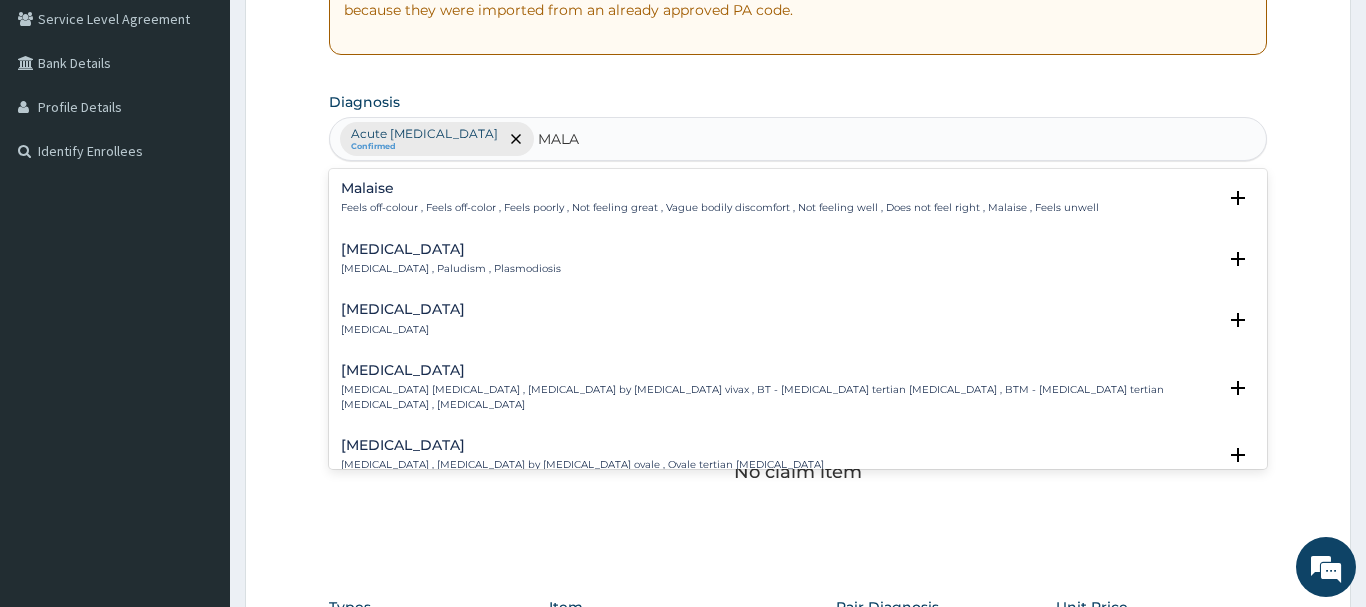 click on "[MEDICAL_DATA] [MEDICAL_DATA] , Paludism , Plasmodiosis" at bounding box center (451, 259) 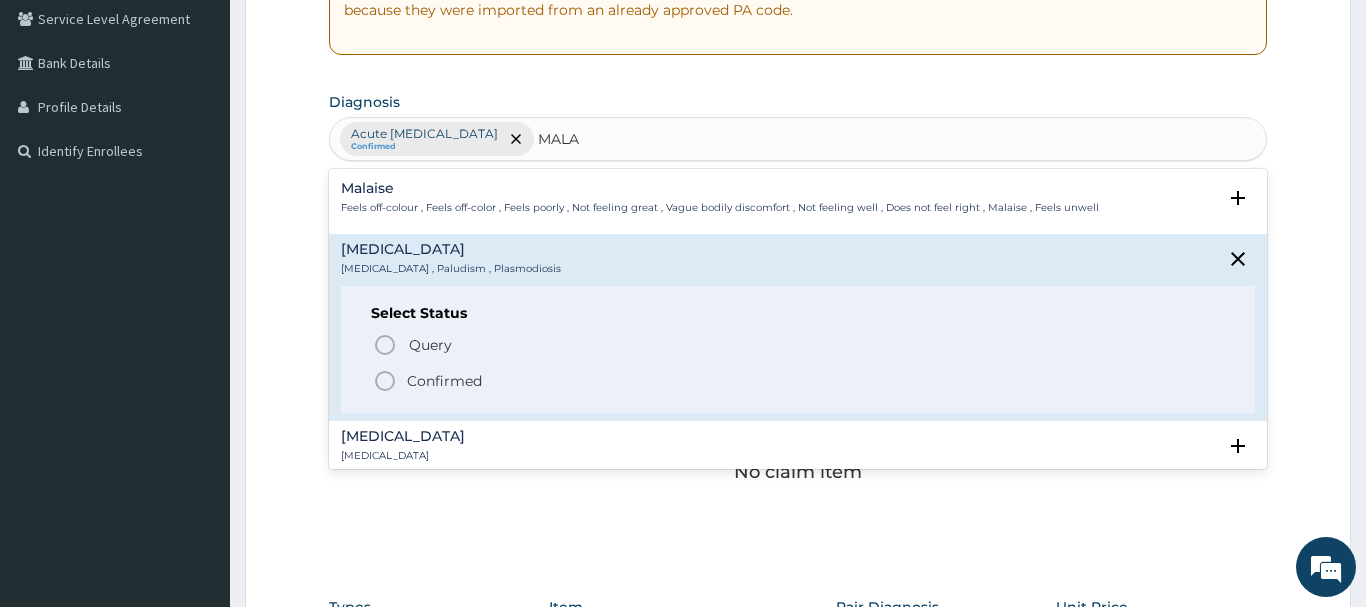 click 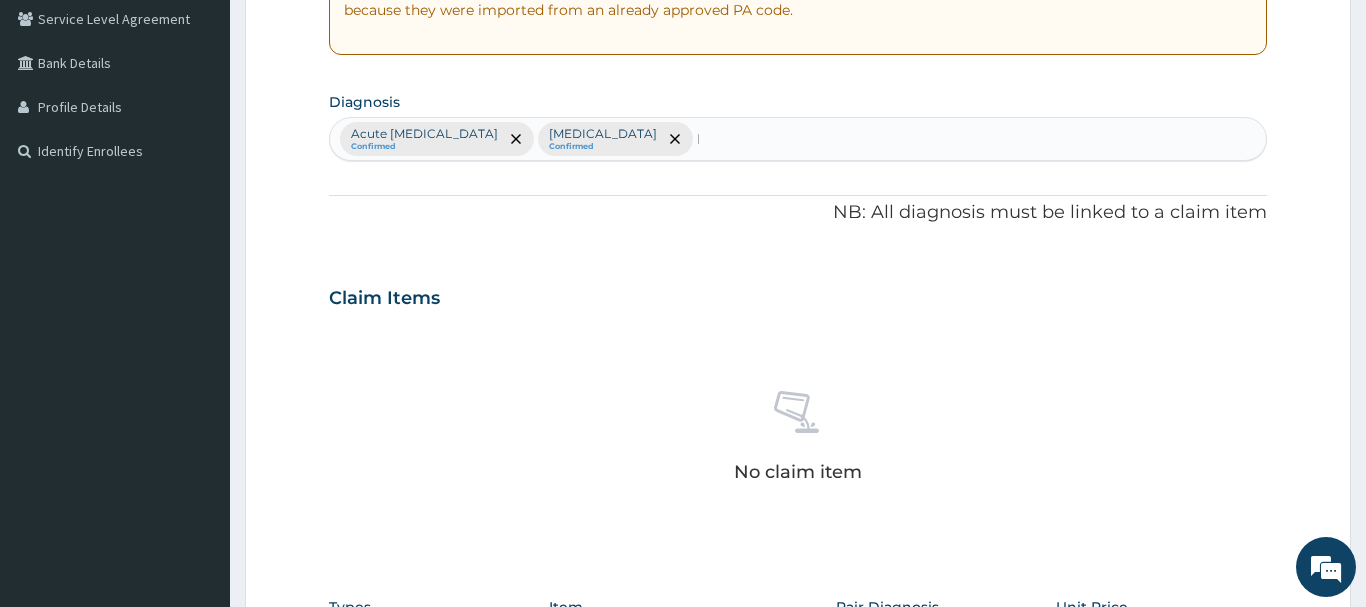 type 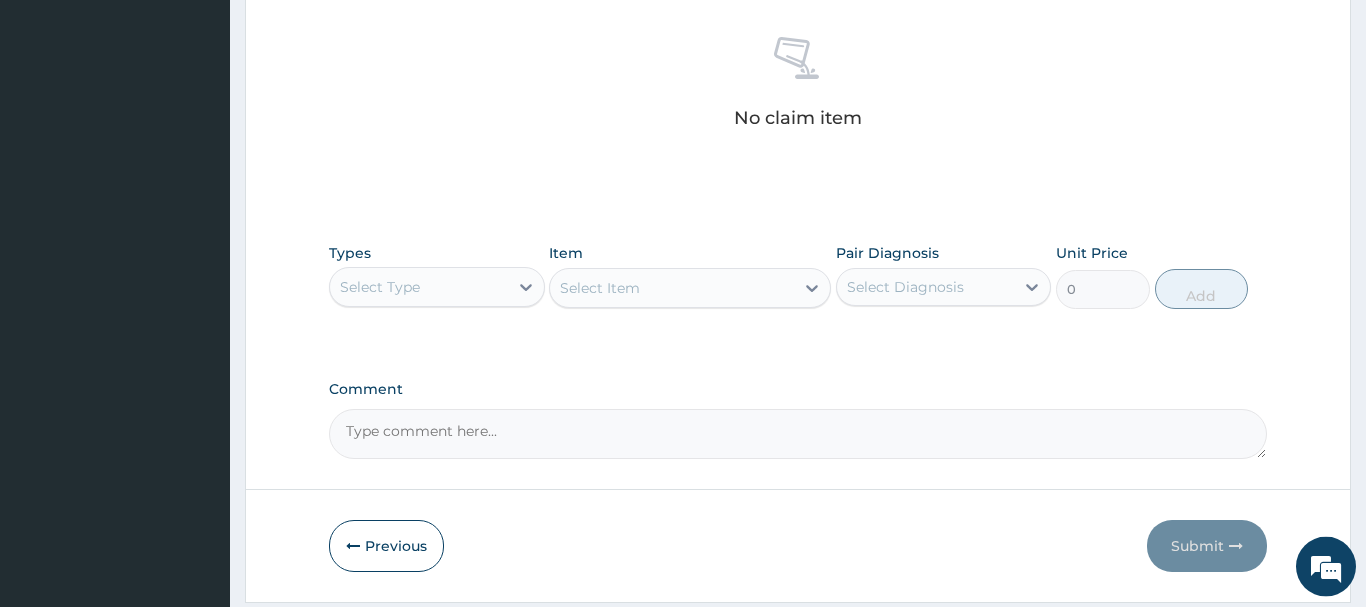 scroll, scrollTop: 827, scrollLeft: 0, axis: vertical 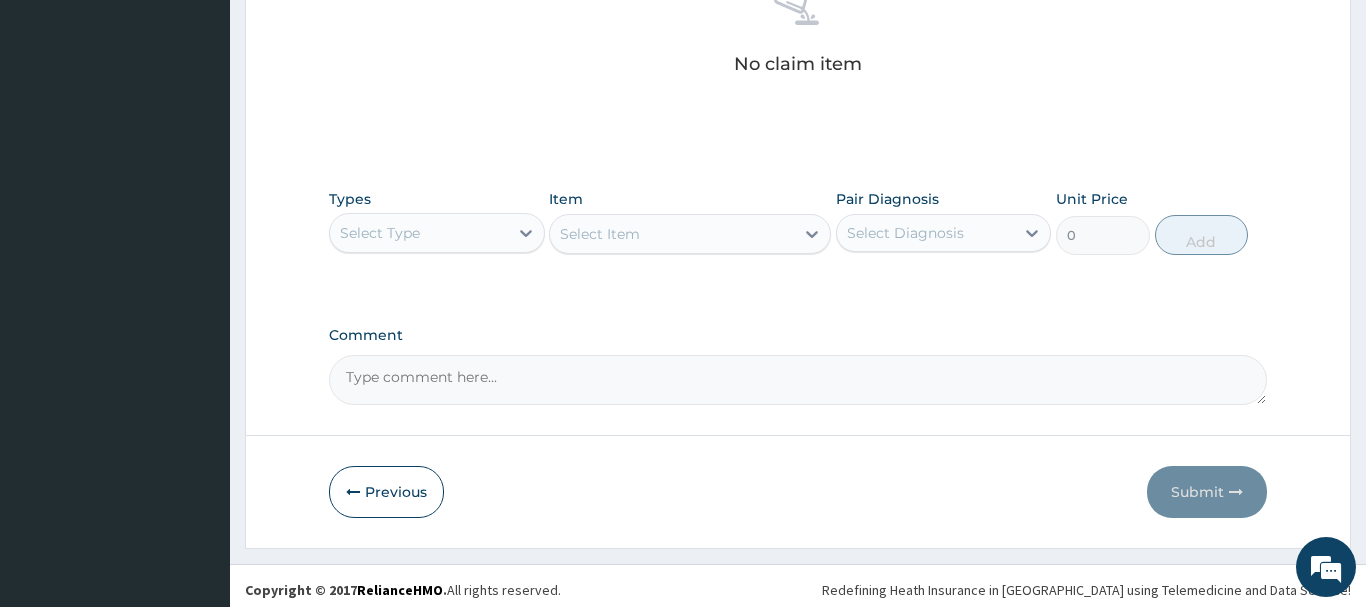 drag, startPoint x: 379, startPoint y: 250, endPoint x: 376, endPoint y: 239, distance: 11.401754 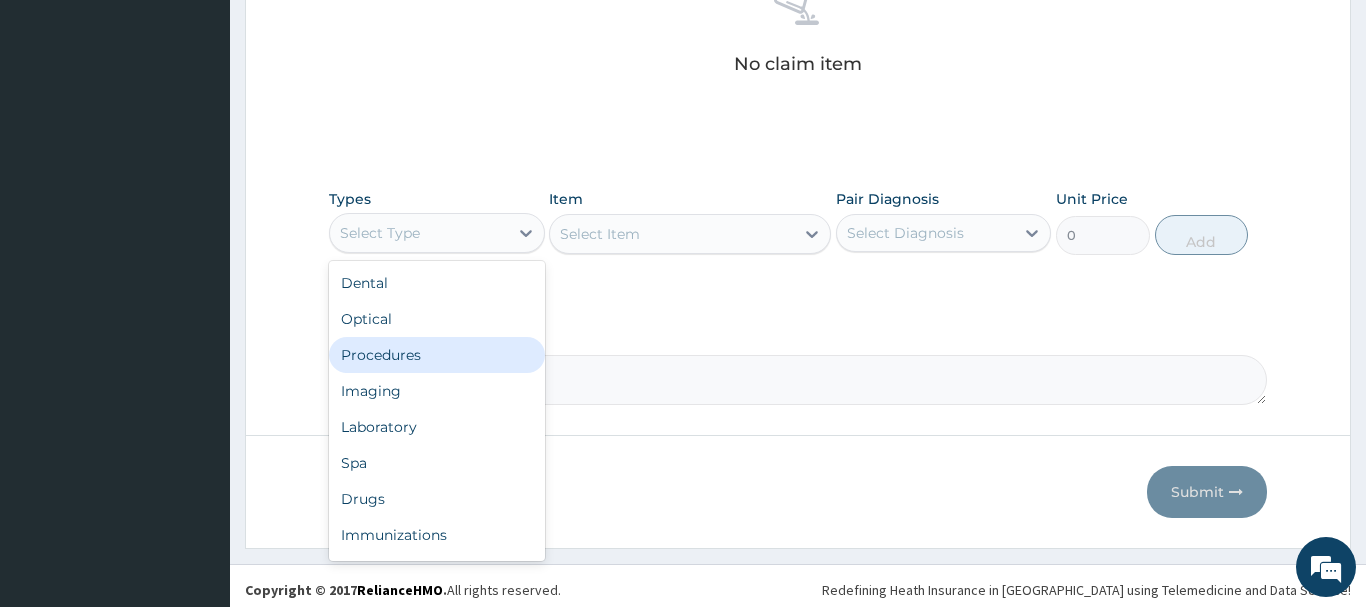 click on "Procedures" at bounding box center (437, 355) 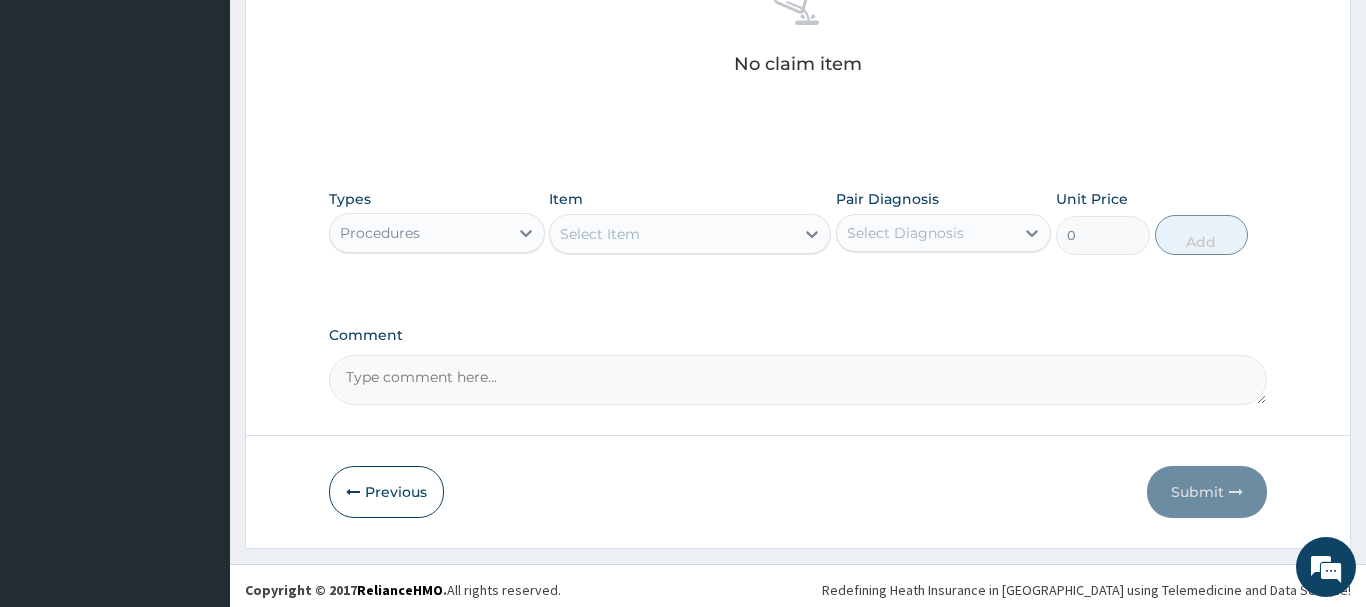 click on "Select Item" at bounding box center (600, 234) 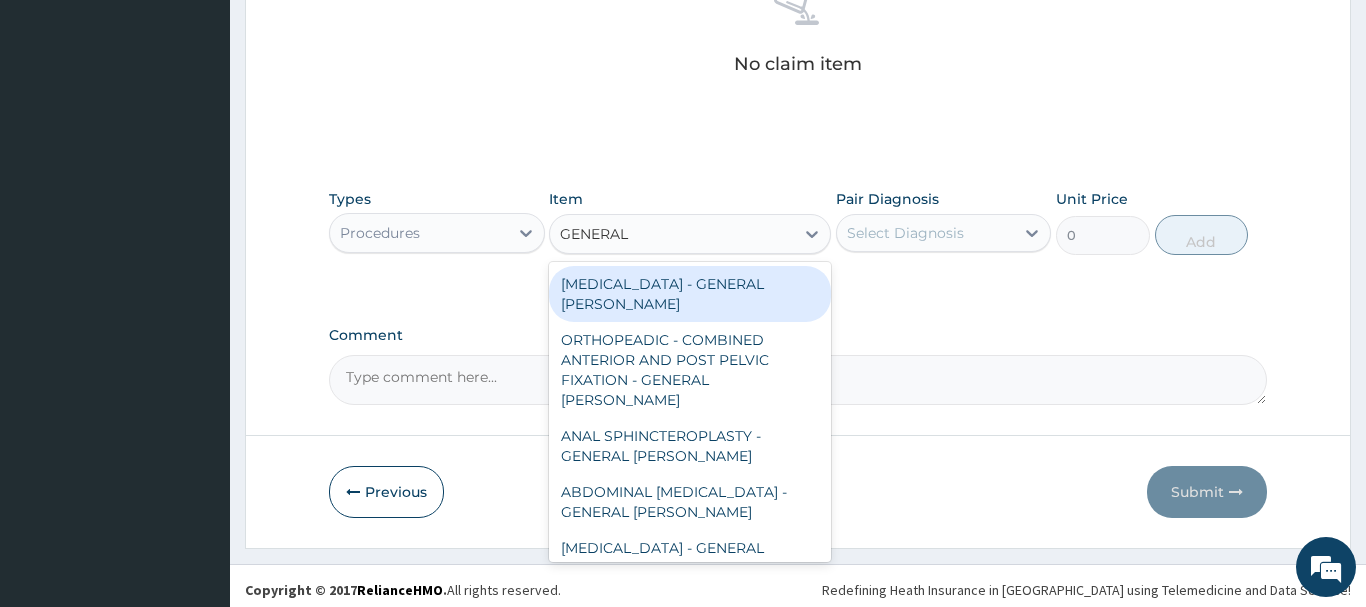 type on "GENERAL C" 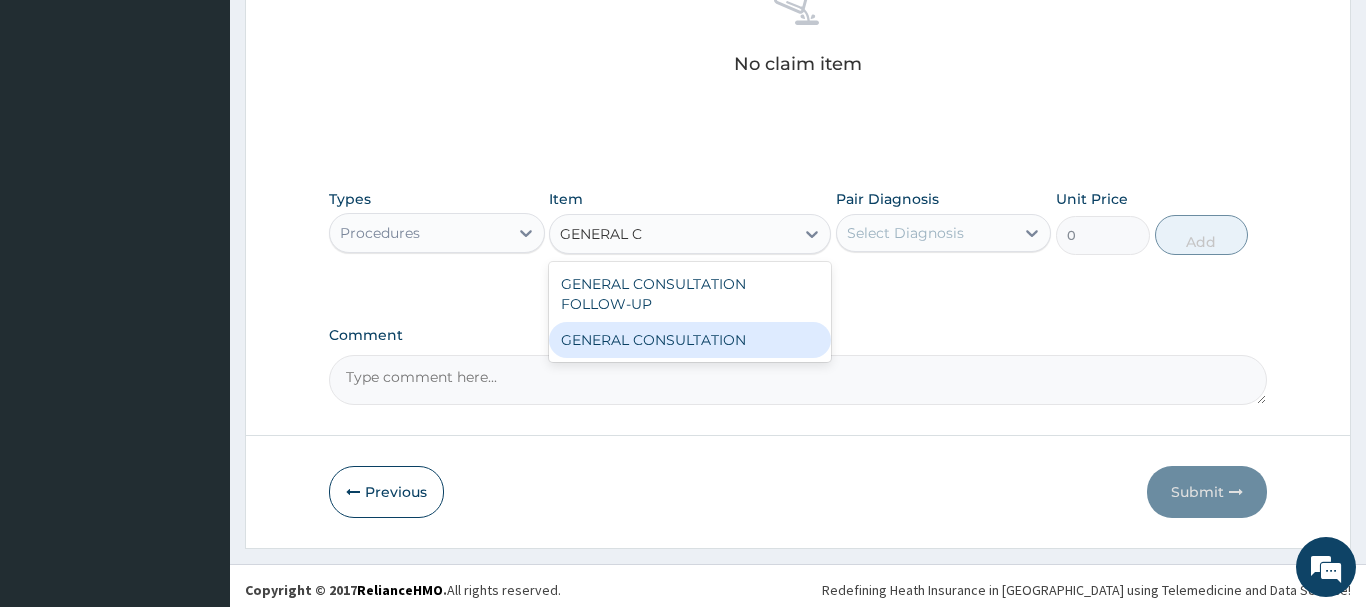 click on "GENERAL CONSULTATION" at bounding box center (690, 340) 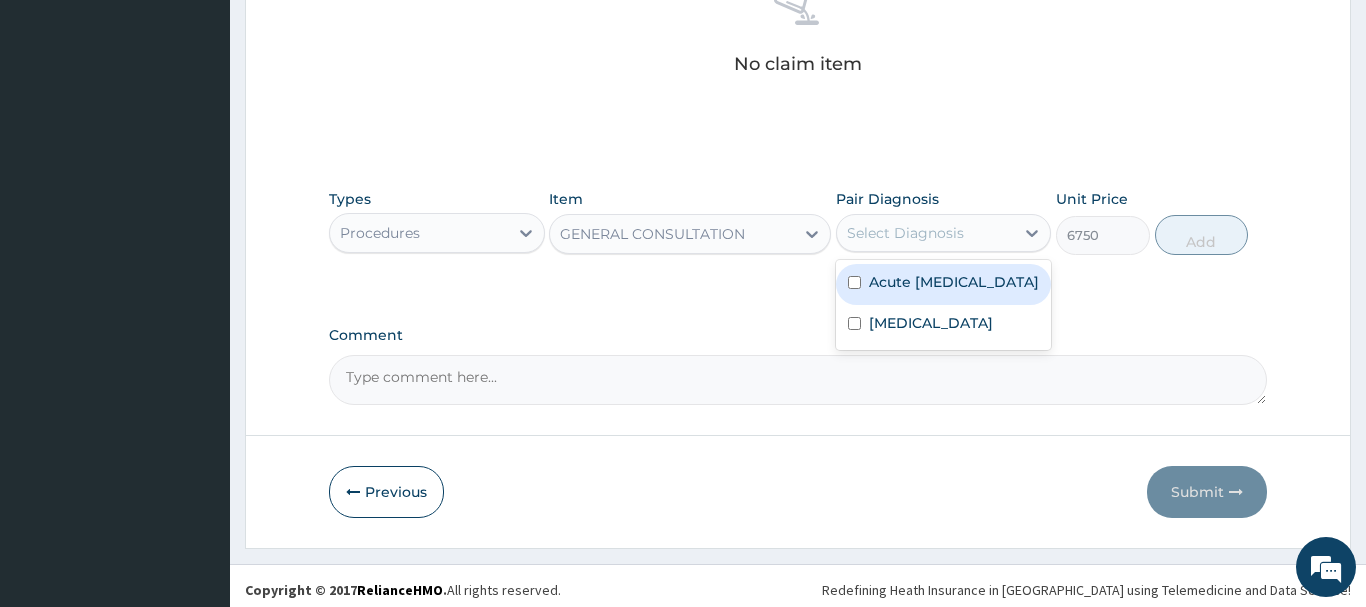 click on "Select Diagnosis" at bounding box center [905, 233] 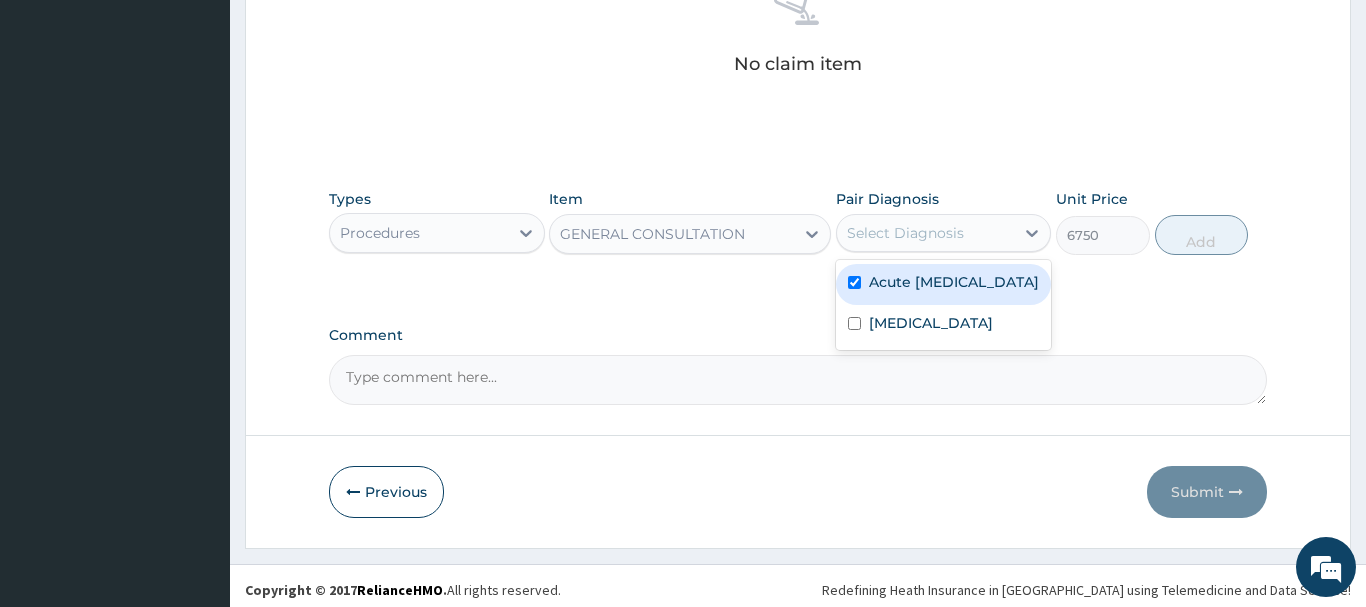 checkbox on "true" 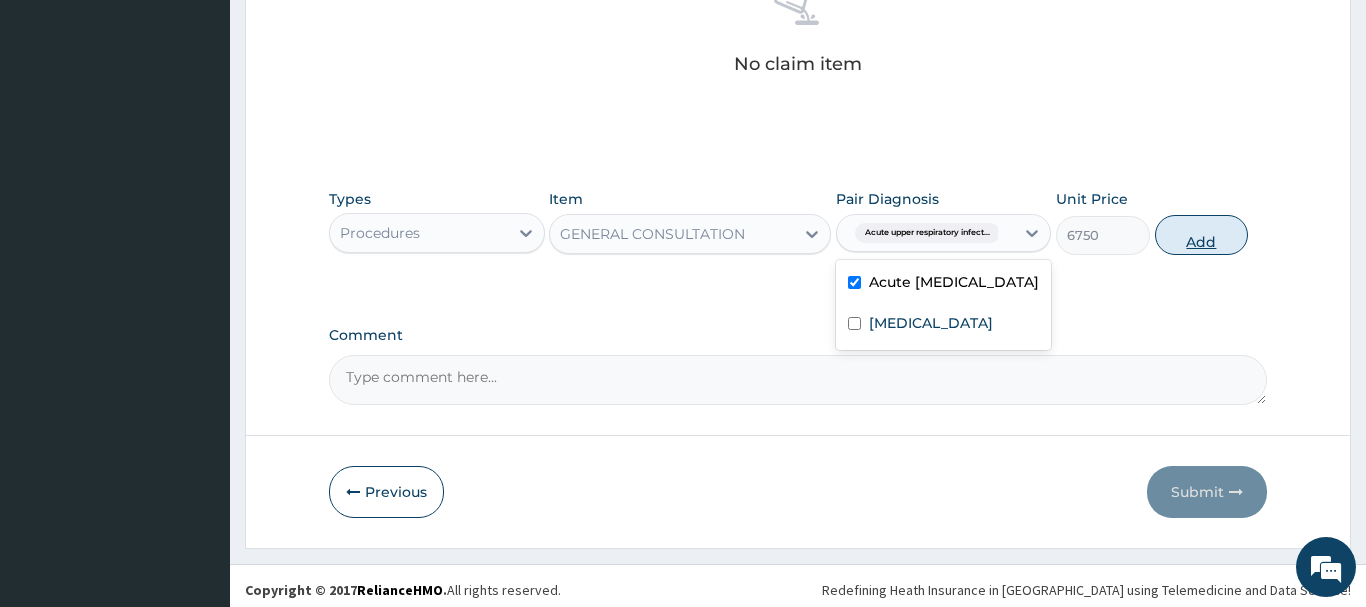 click on "Add" at bounding box center [1202, 235] 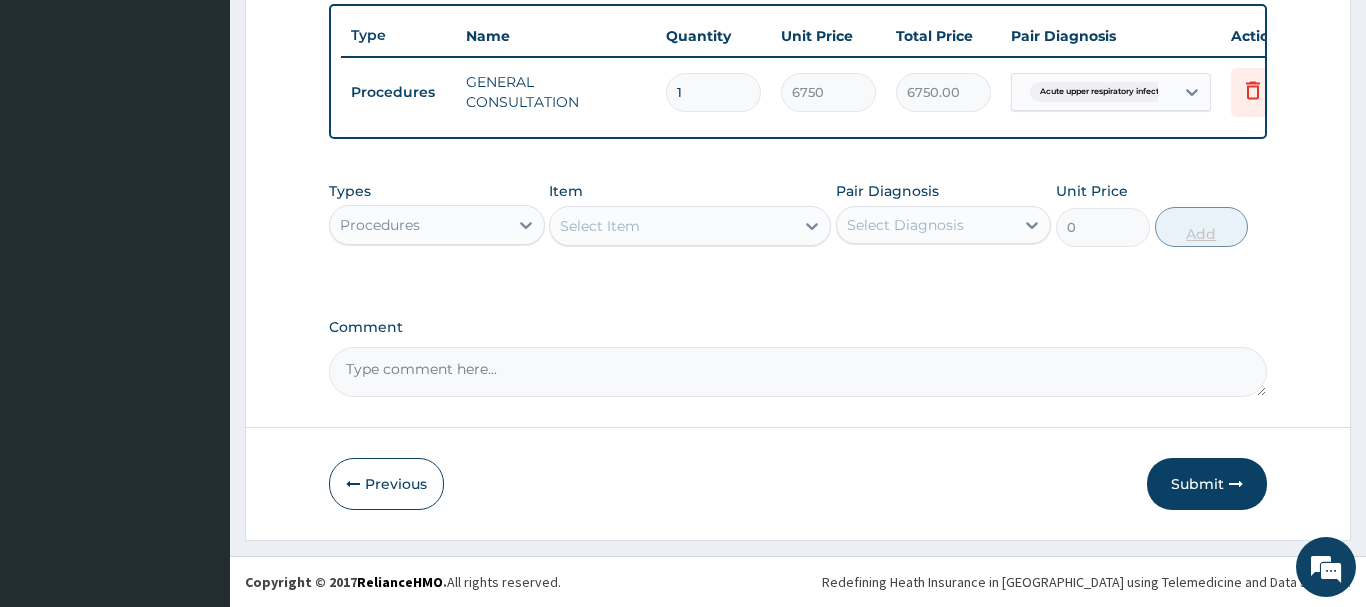 scroll, scrollTop: 740, scrollLeft: 0, axis: vertical 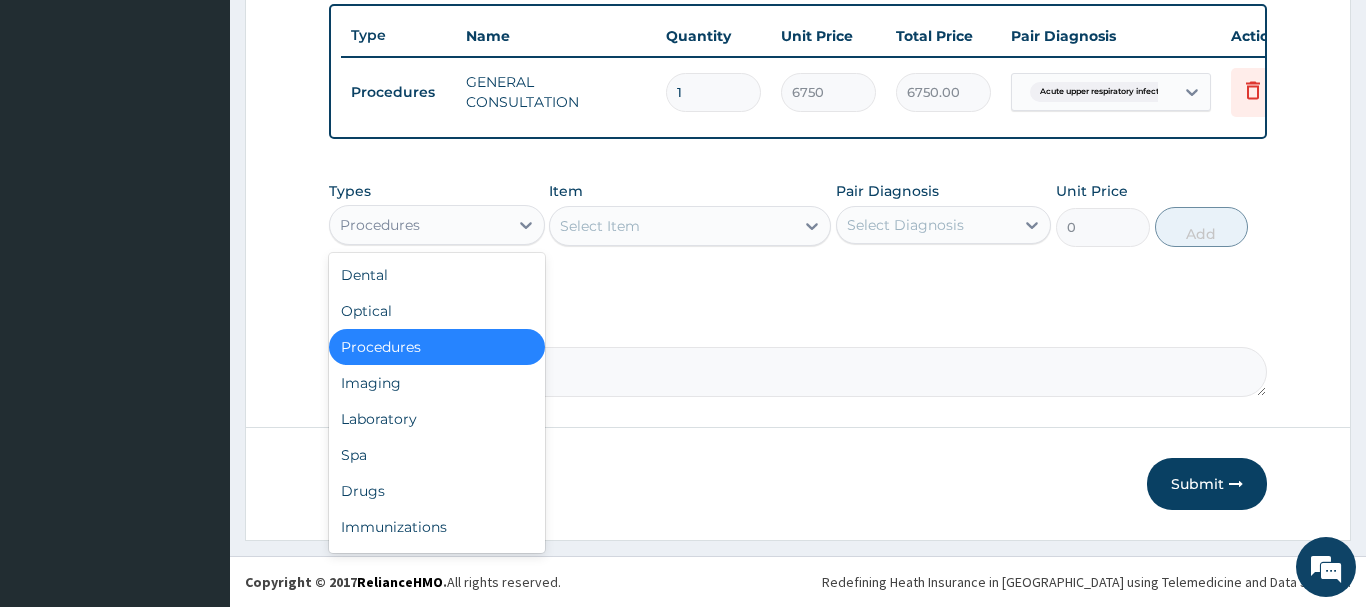 click on "Procedures" at bounding box center (380, 225) 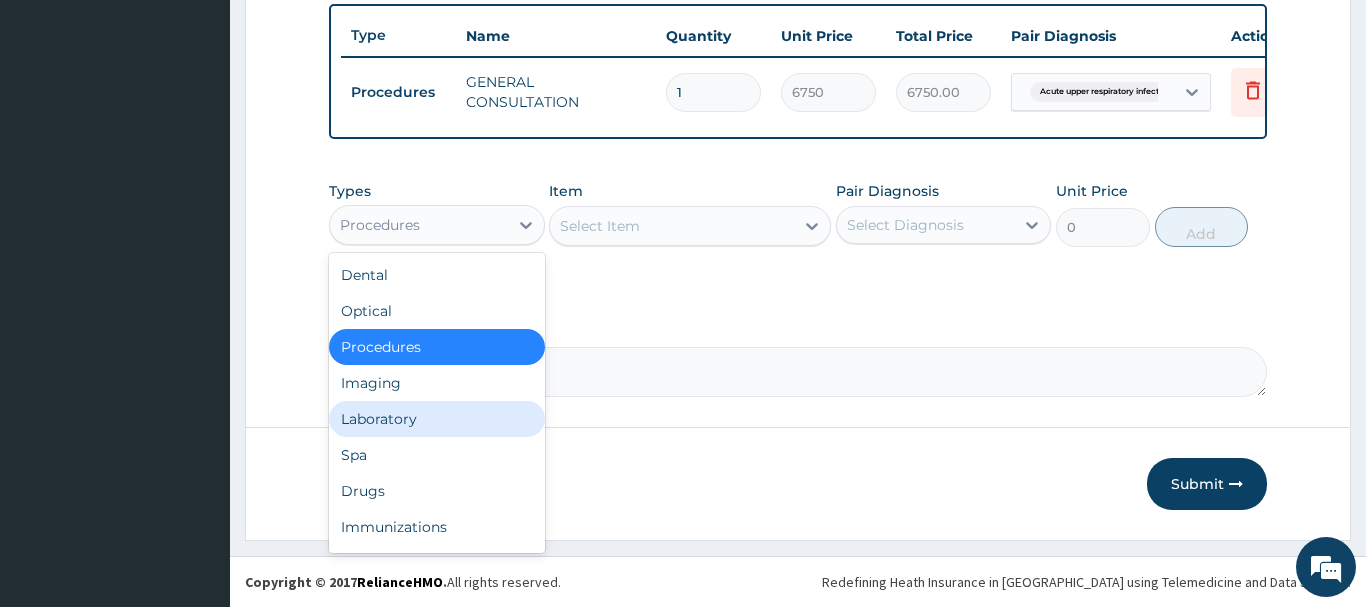 click on "Laboratory" at bounding box center (437, 419) 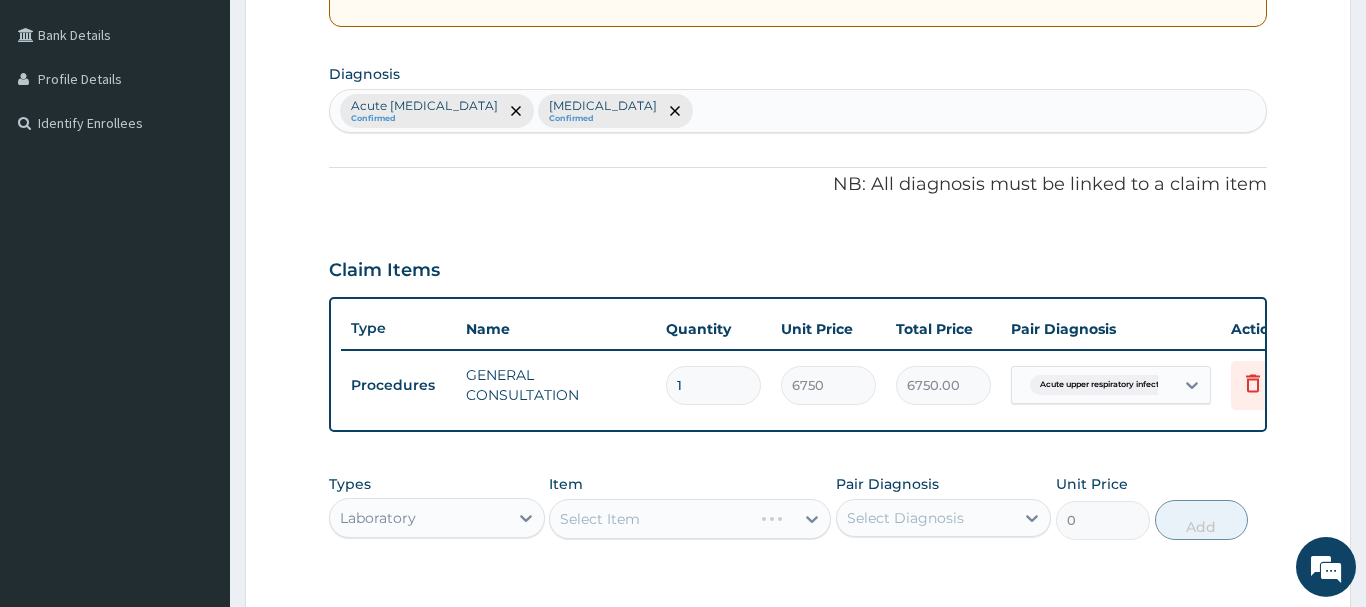 scroll, scrollTop: 434, scrollLeft: 0, axis: vertical 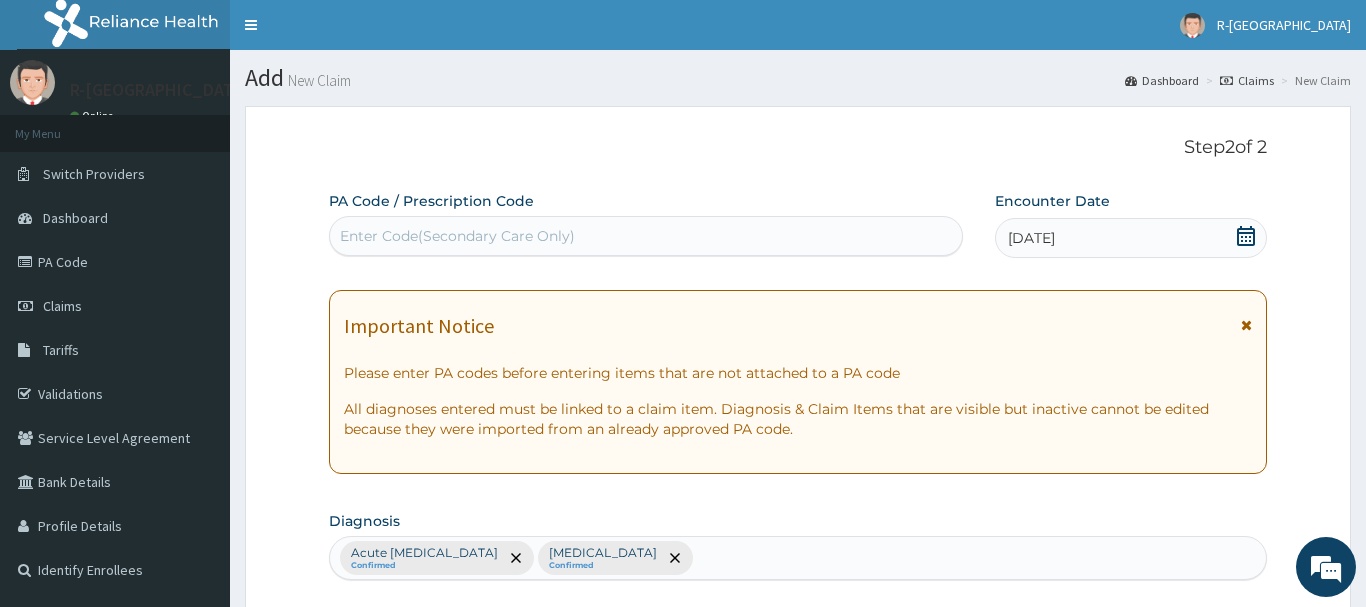 click on "Enter Code(Secondary Care Only)" at bounding box center [457, 236] 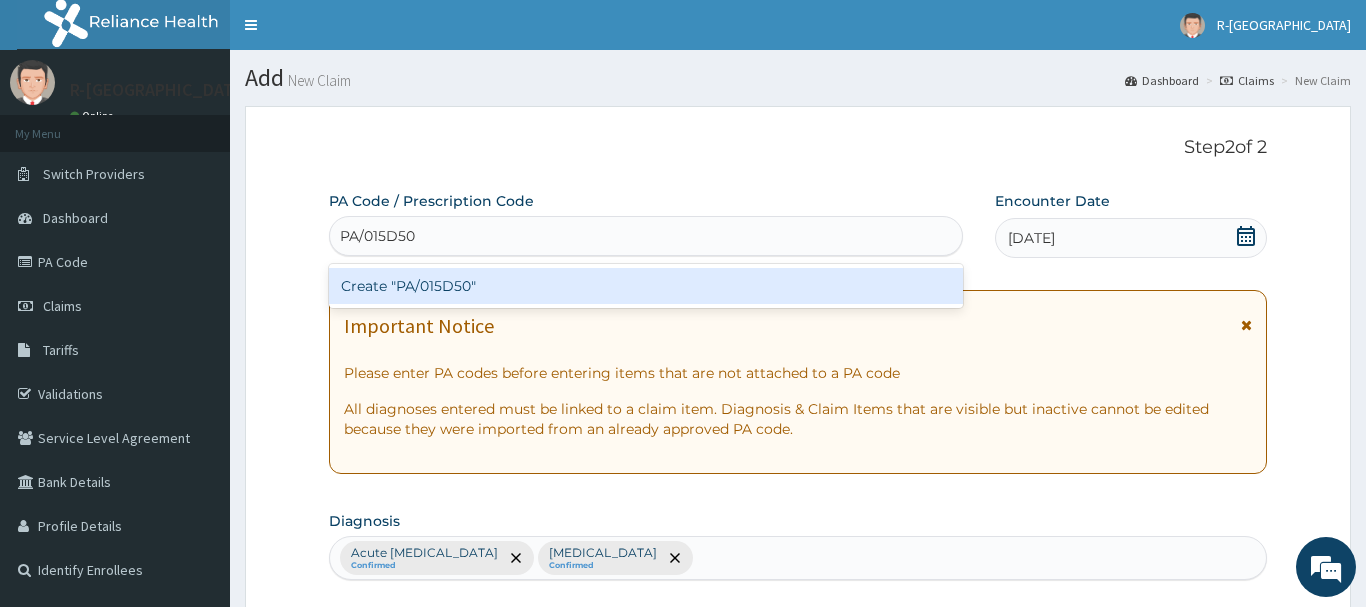 click on "Create "PA/015D50"" at bounding box center [646, 286] 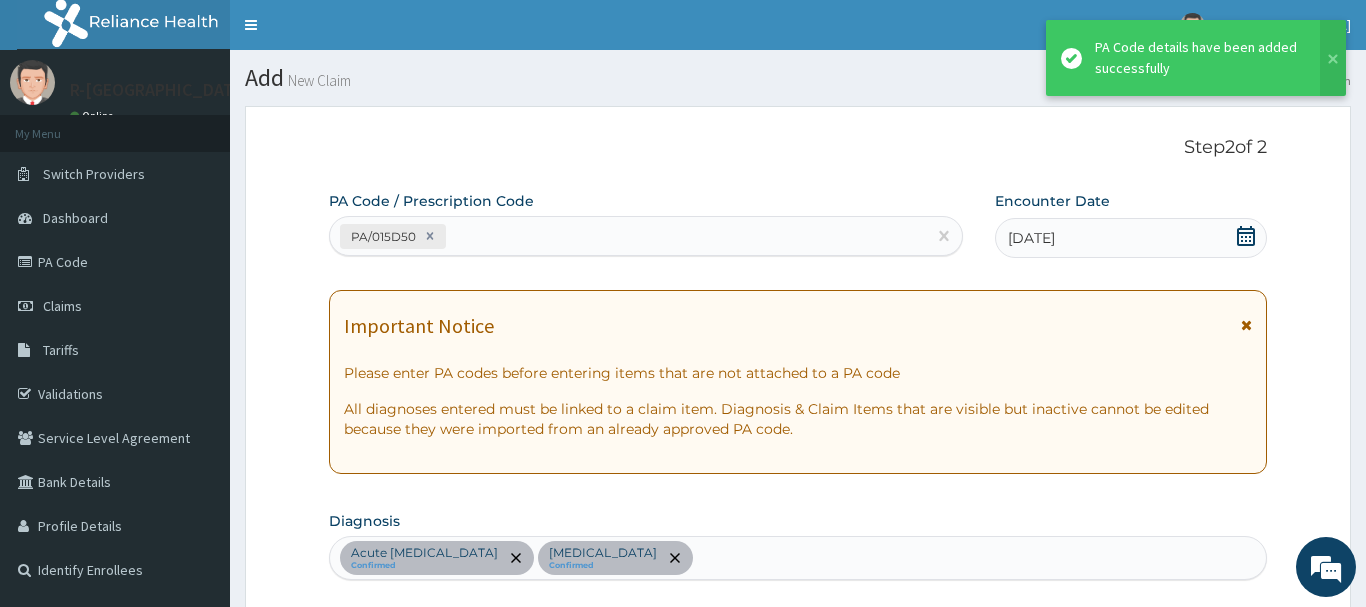 scroll, scrollTop: 602, scrollLeft: 0, axis: vertical 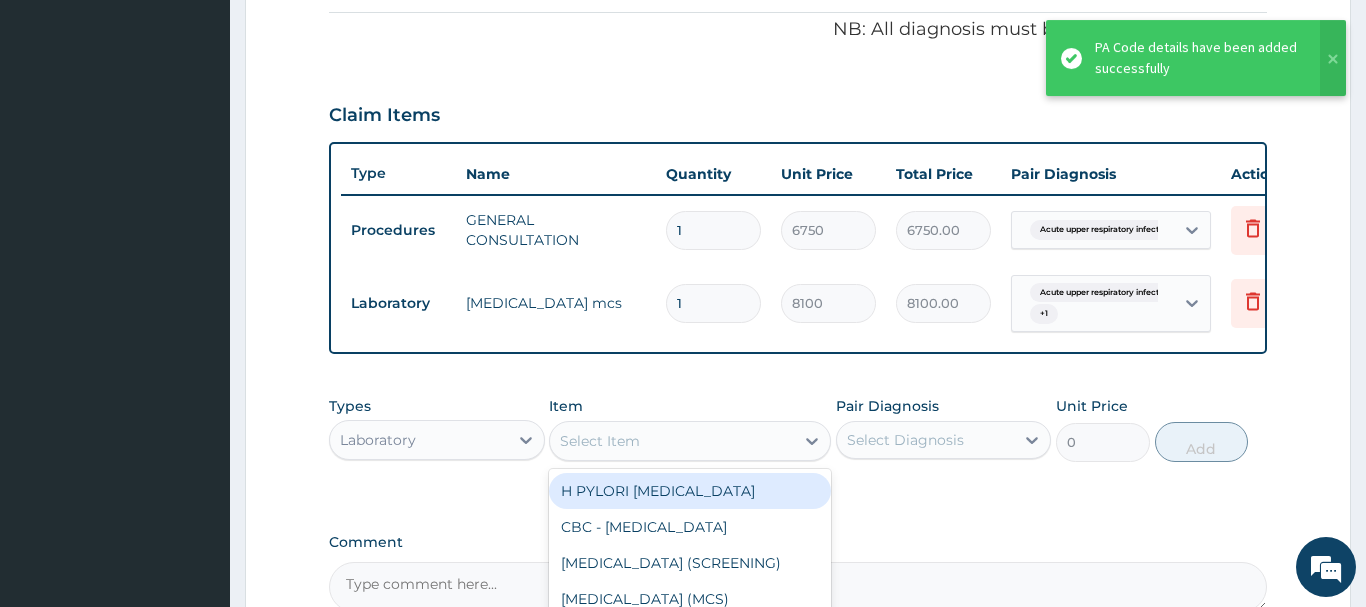 click on "Select Item" at bounding box center (600, 441) 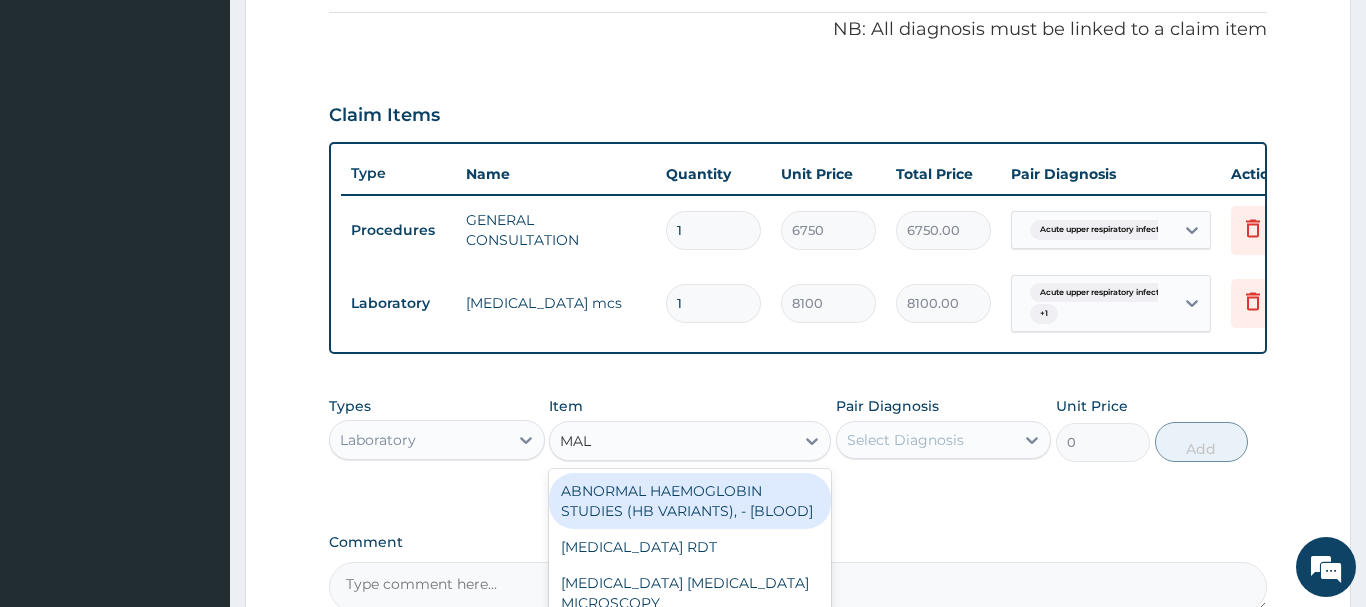 type on "MALA" 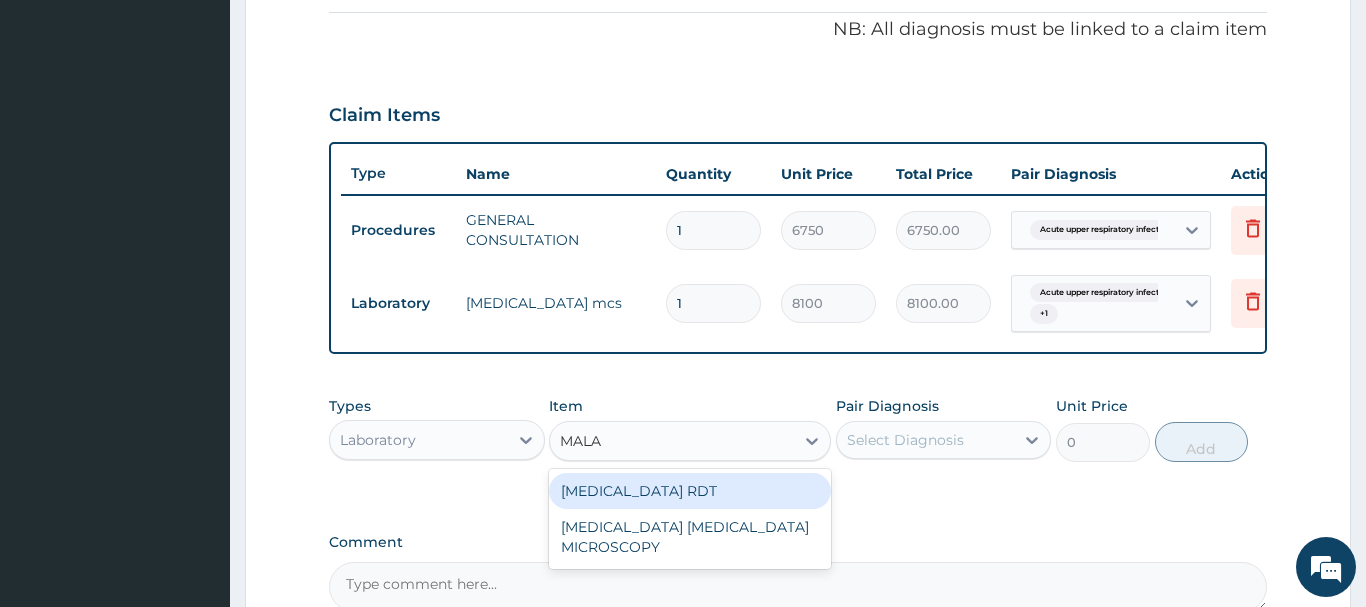 click on "MALARIA RDT" at bounding box center [690, 491] 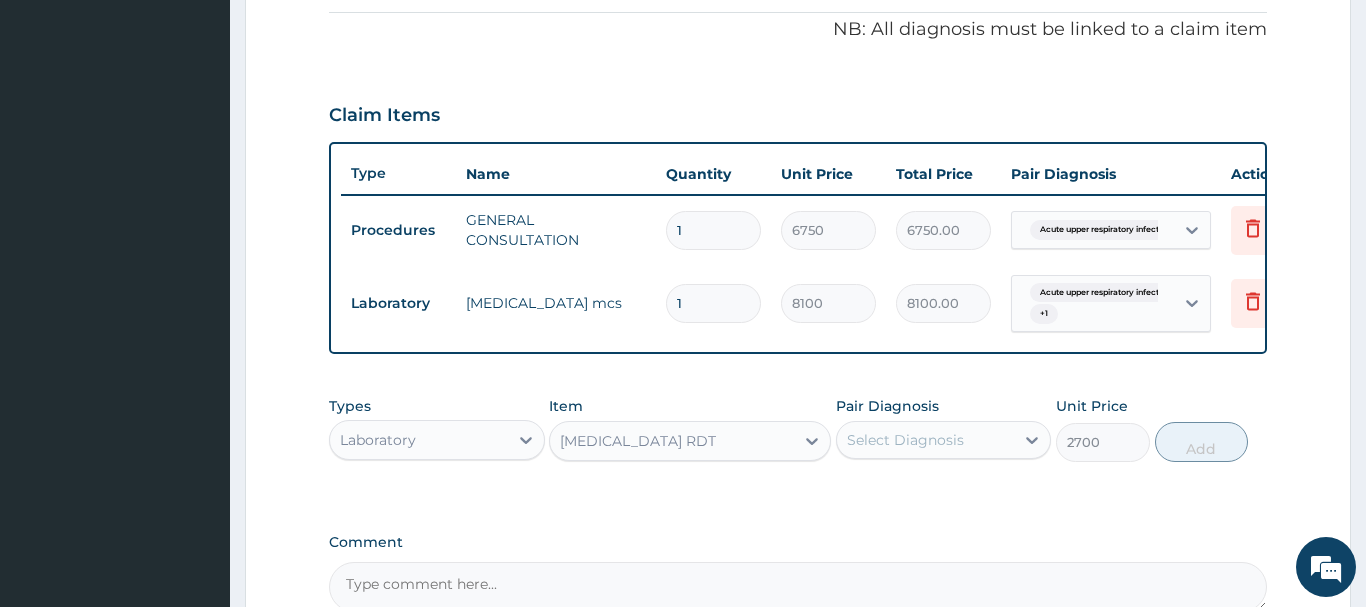 click on "Select Diagnosis" at bounding box center [905, 440] 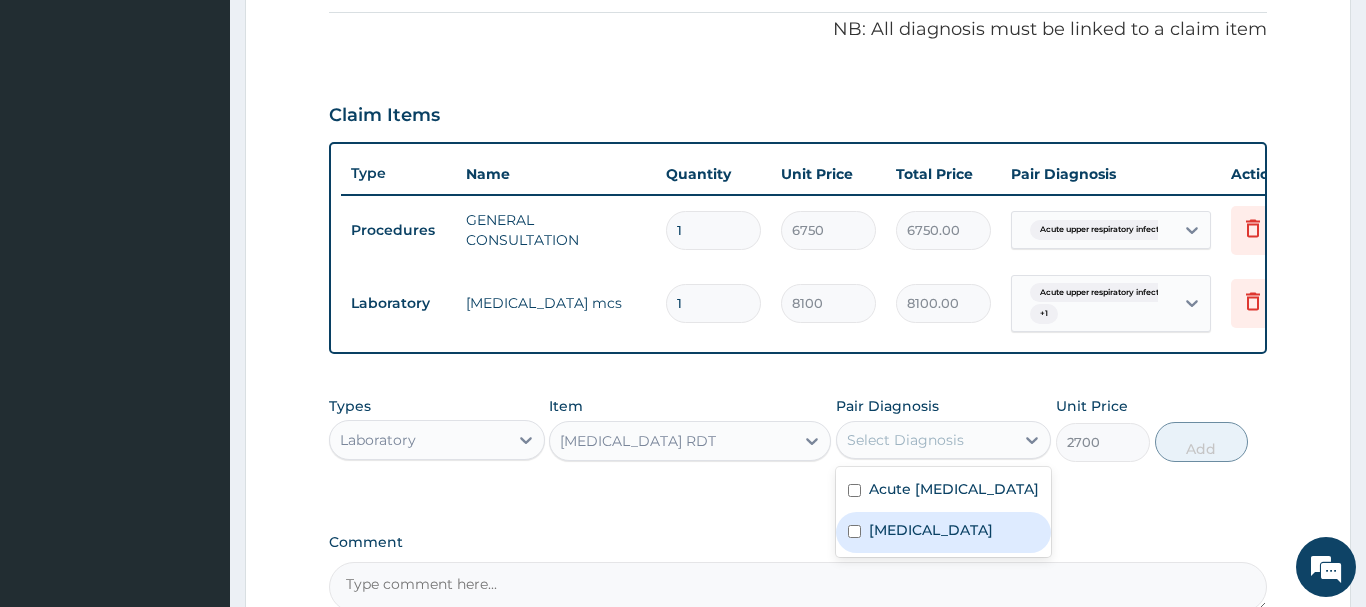 click on "Malaria" at bounding box center (944, 532) 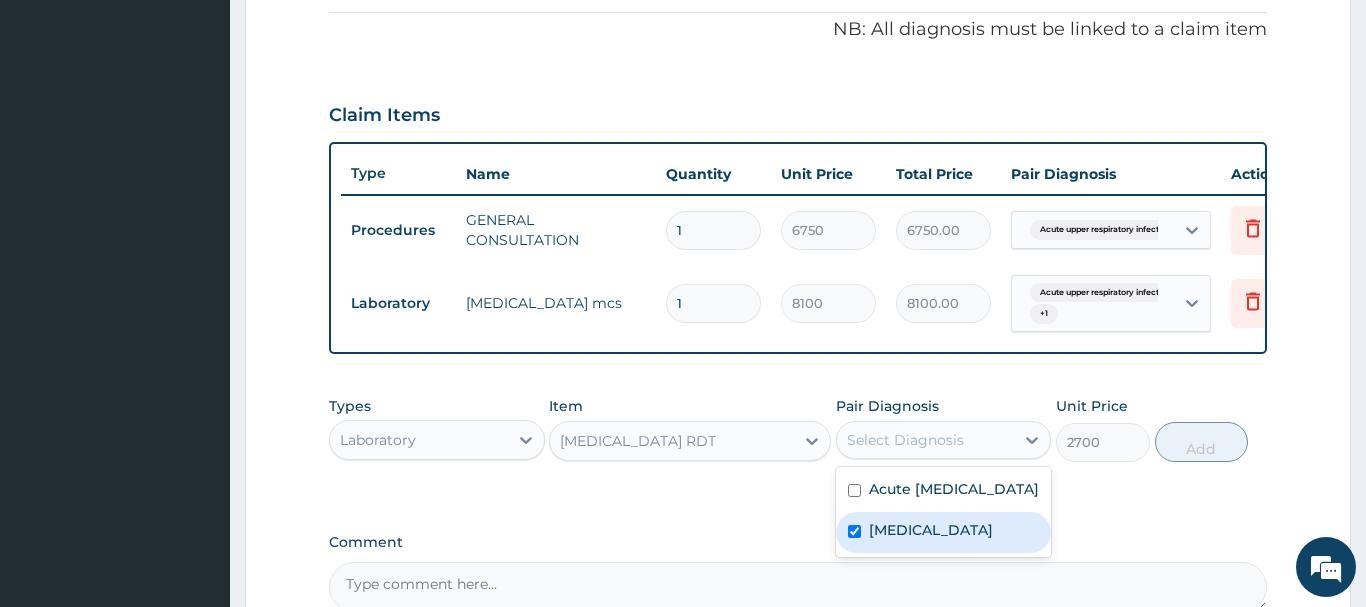 checkbox on "true" 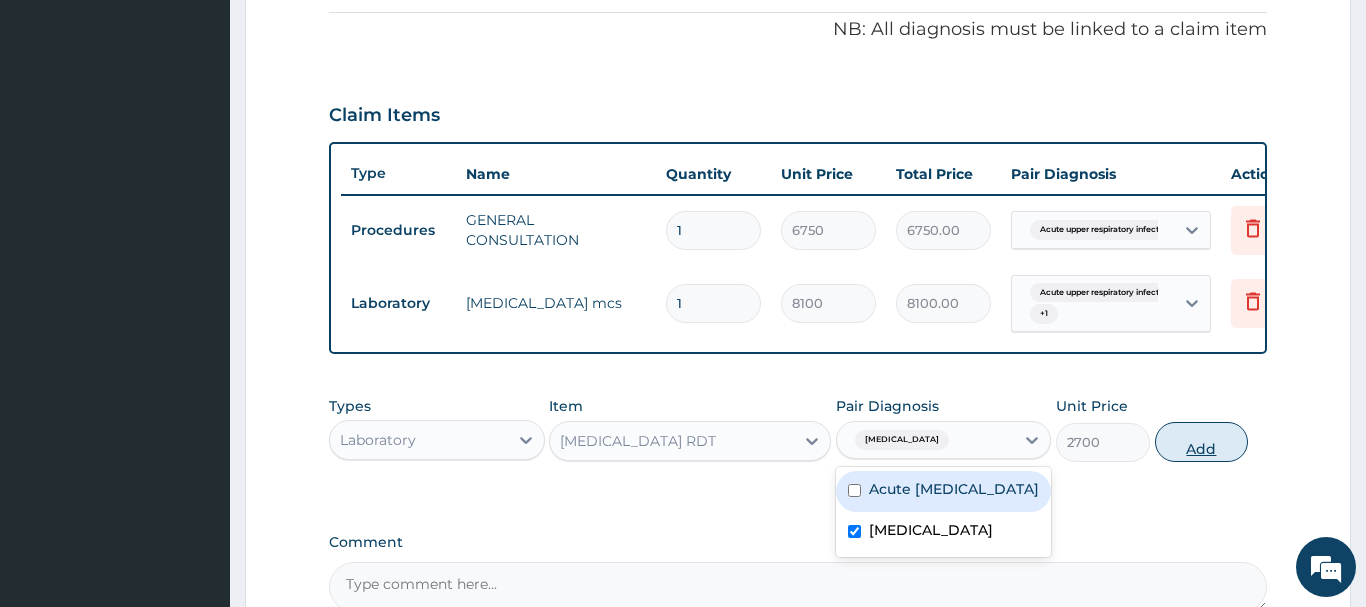 click on "Add" at bounding box center (1202, 442) 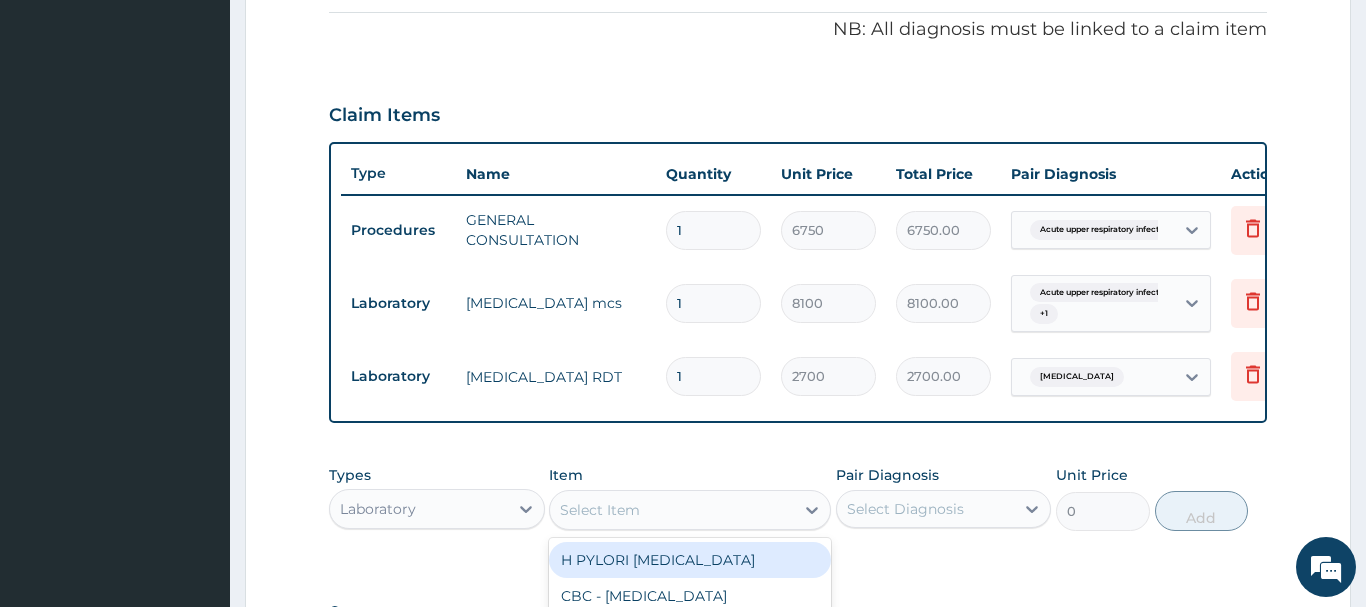 click on "Select Item" at bounding box center [600, 510] 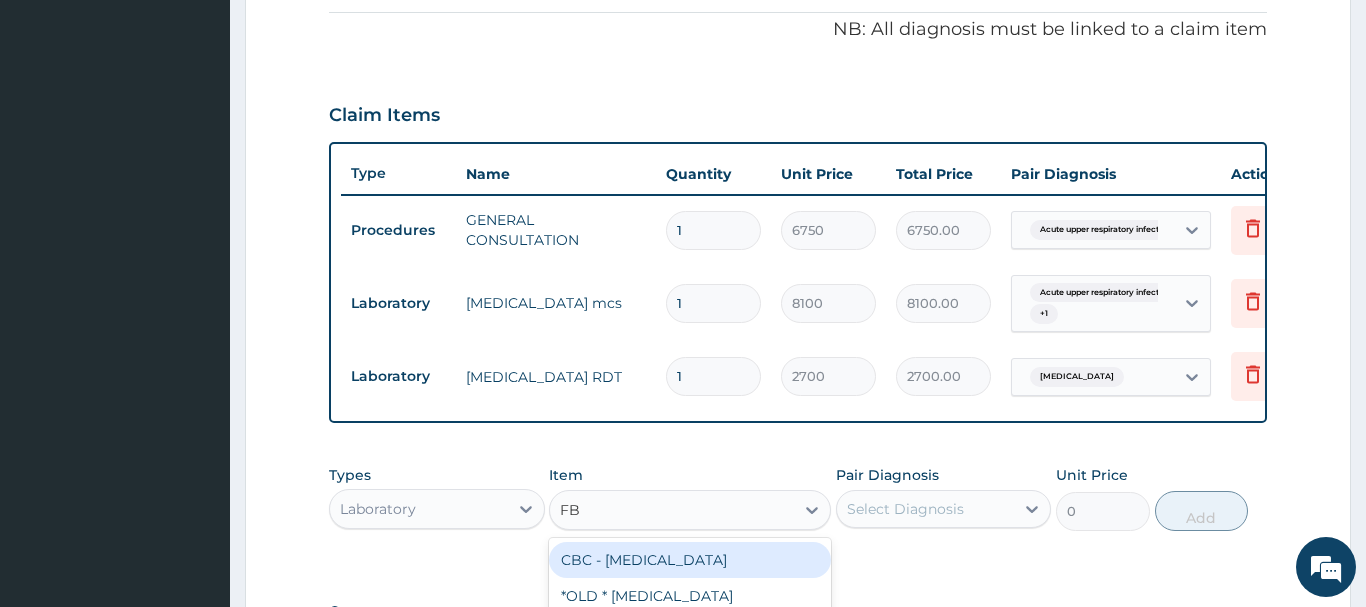 type on "FBC" 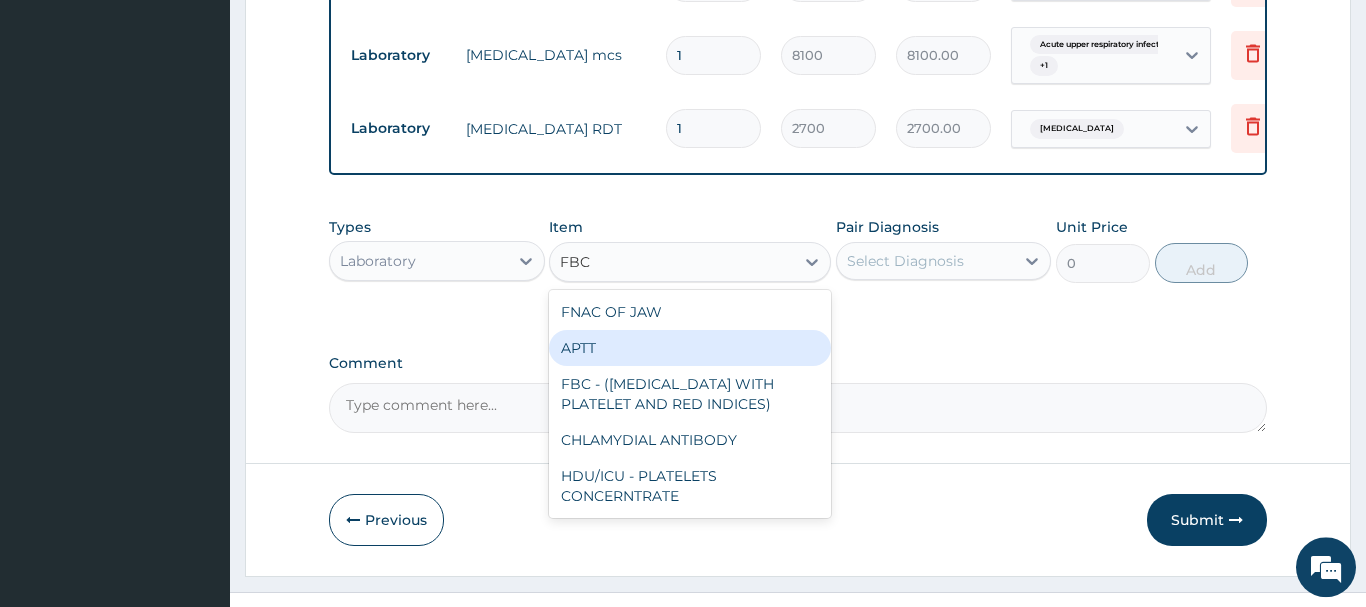 scroll, scrollTop: 886, scrollLeft: 0, axis: vertical 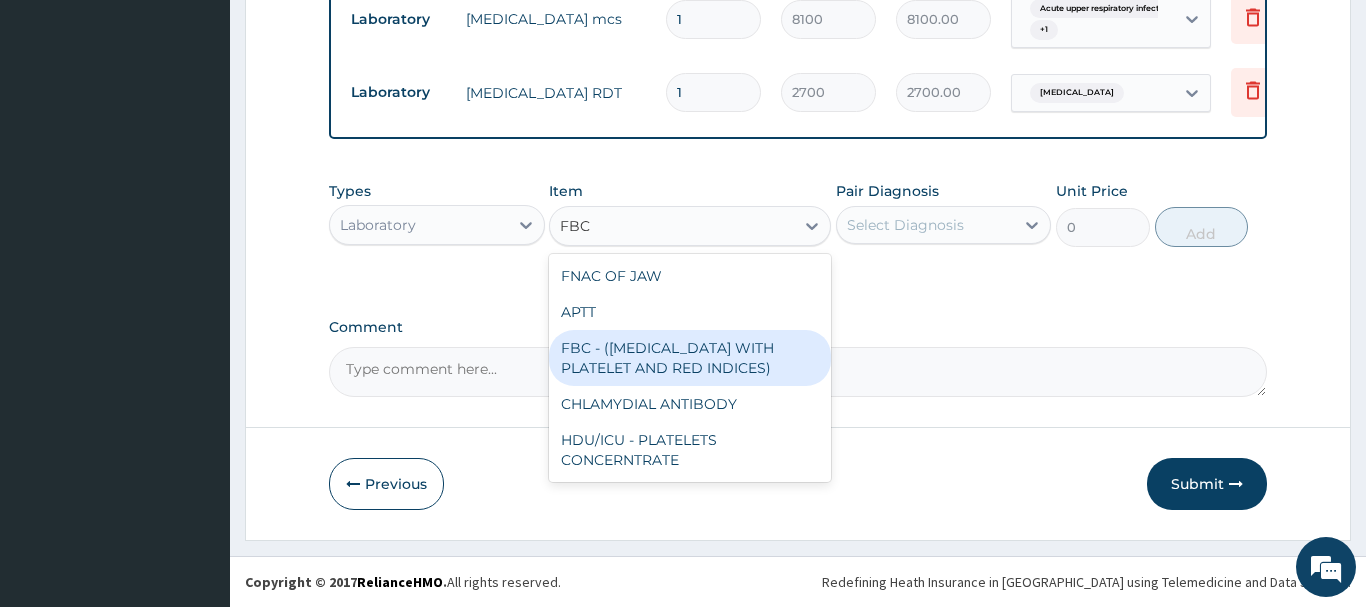 click on "FBC - (FULL BLOOD COUNT WITH PLATELET AND RED INDICES)" at bounding box center (690, 358) 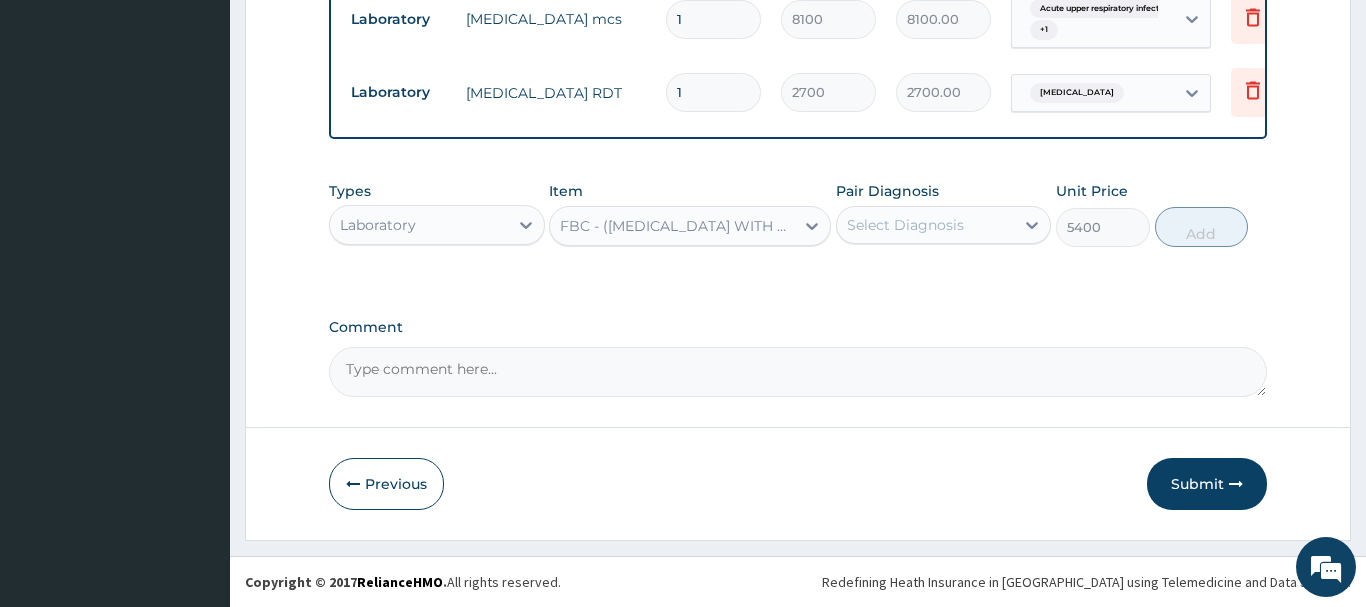 drag, startPoint x: 838, startPoint y: 227, endPoint x: 850, endPoint y: 227, distance: 12 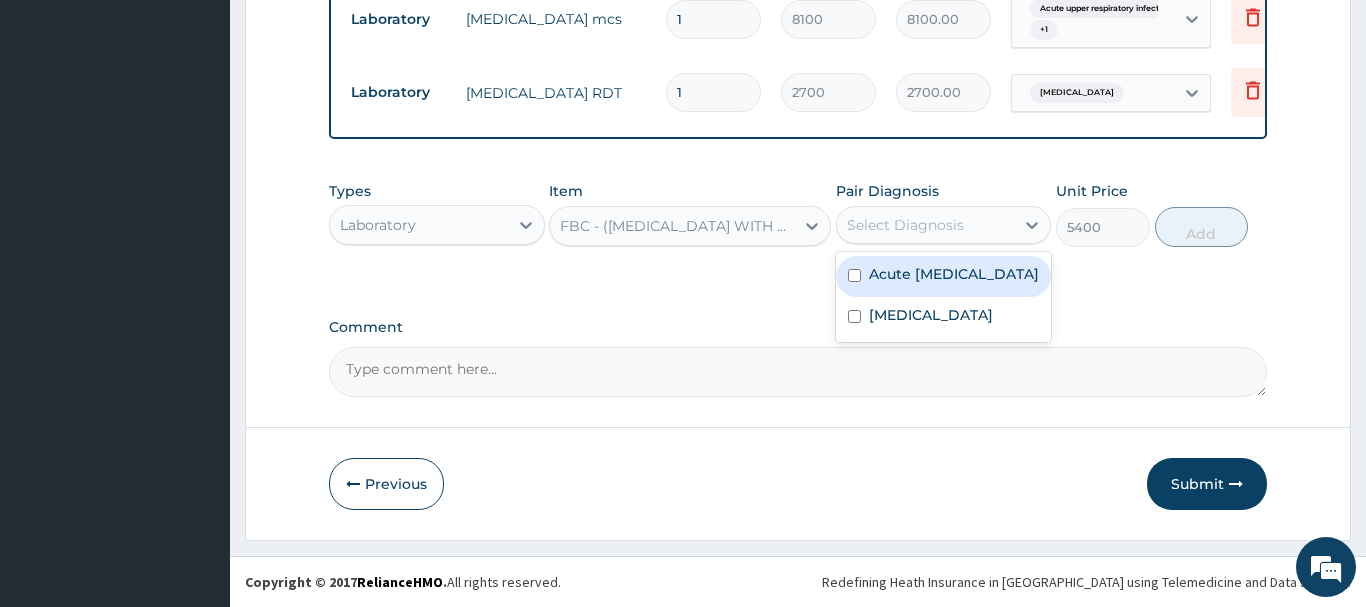 click on "Acute upper respiratory infection" at bounding box center (954, 274) 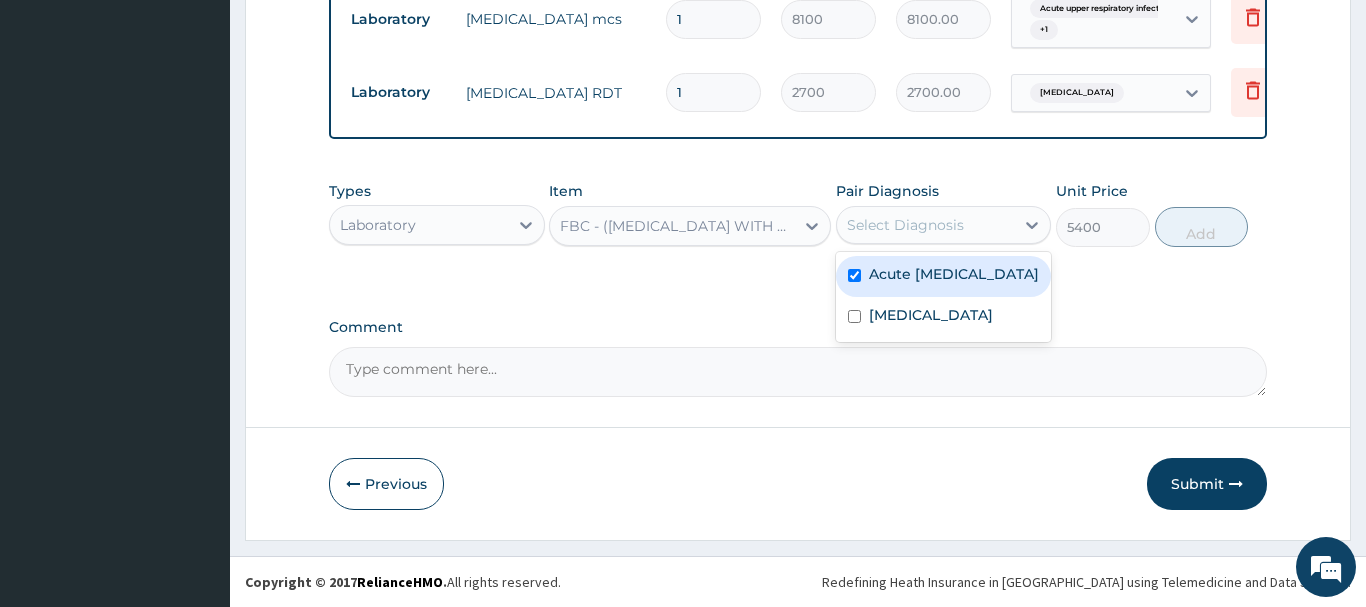checkbox on "true" 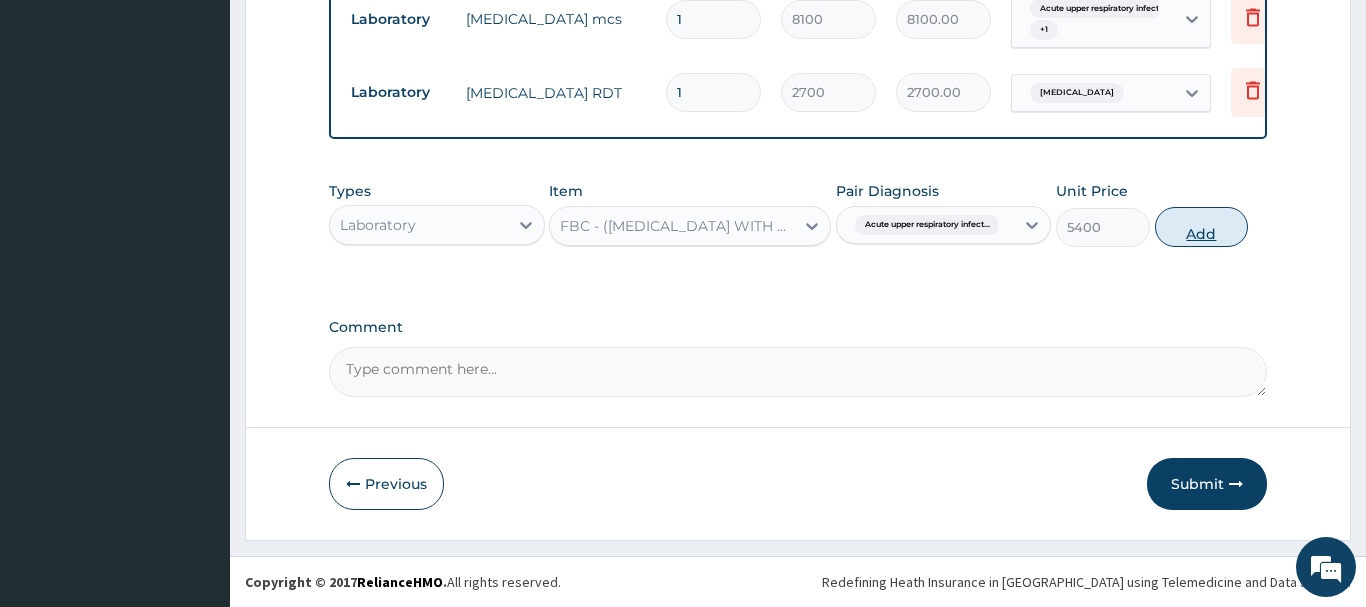 click on "Add" at bounding box center (1202, 227) 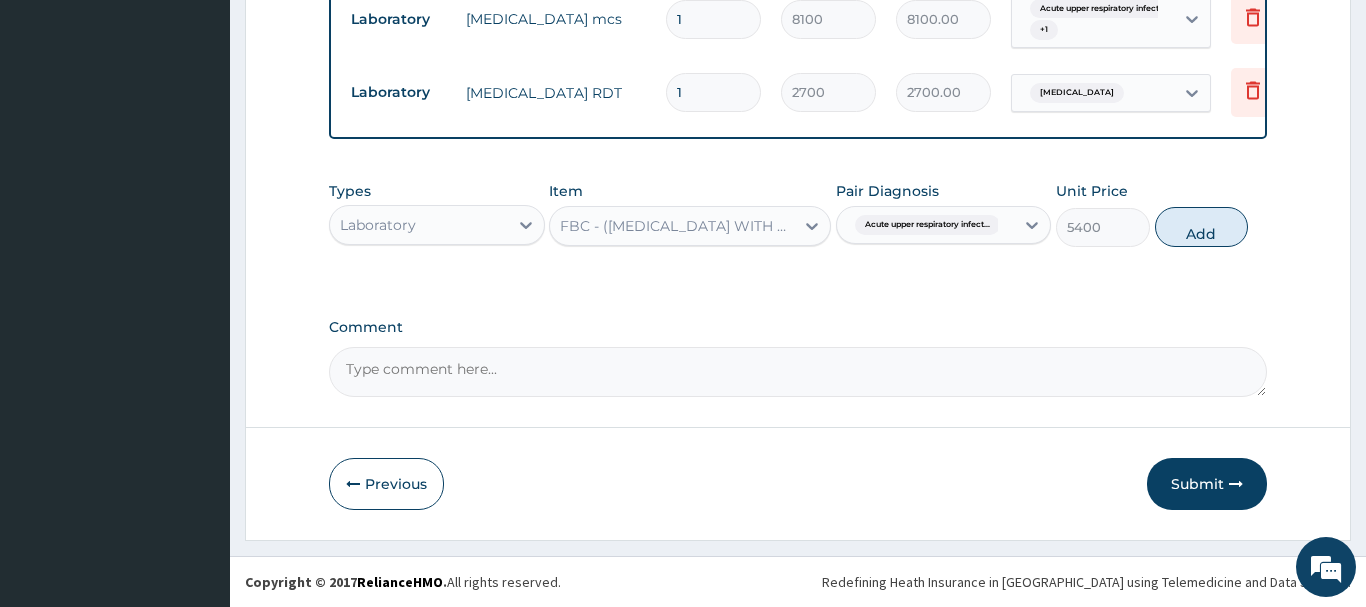 type on "0" 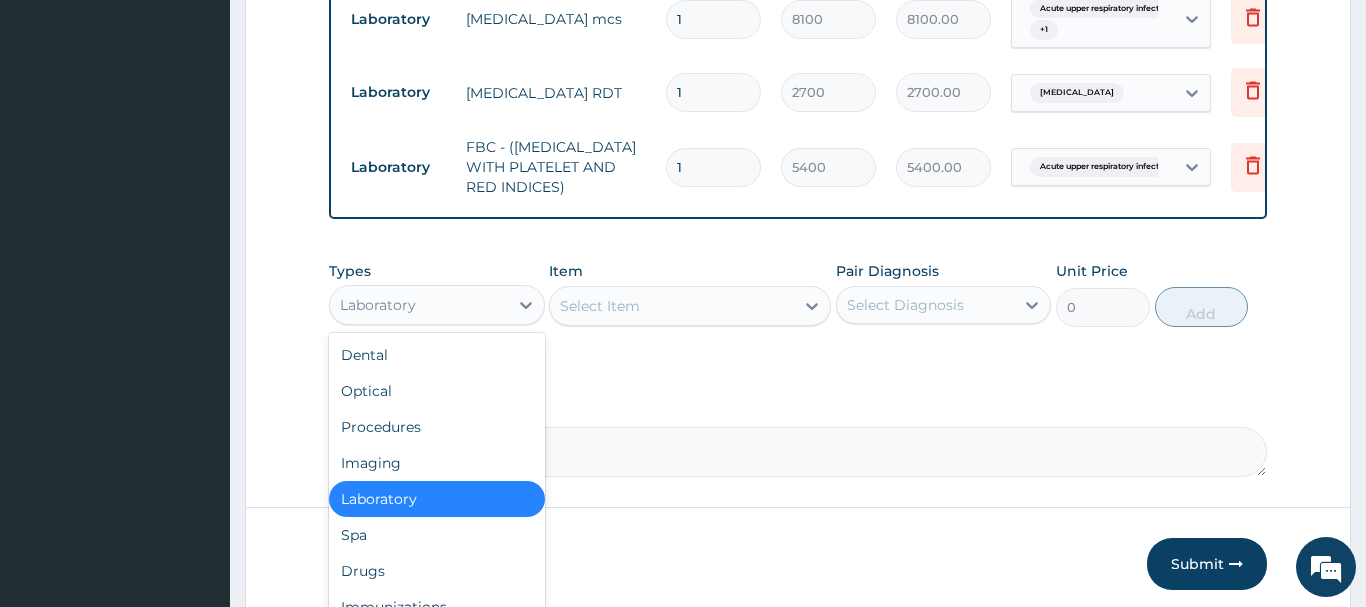 drag, startPoint x: 412, startPoint y: 308, endPoint x: 422, endPoint y: 302, distance: 11.661903 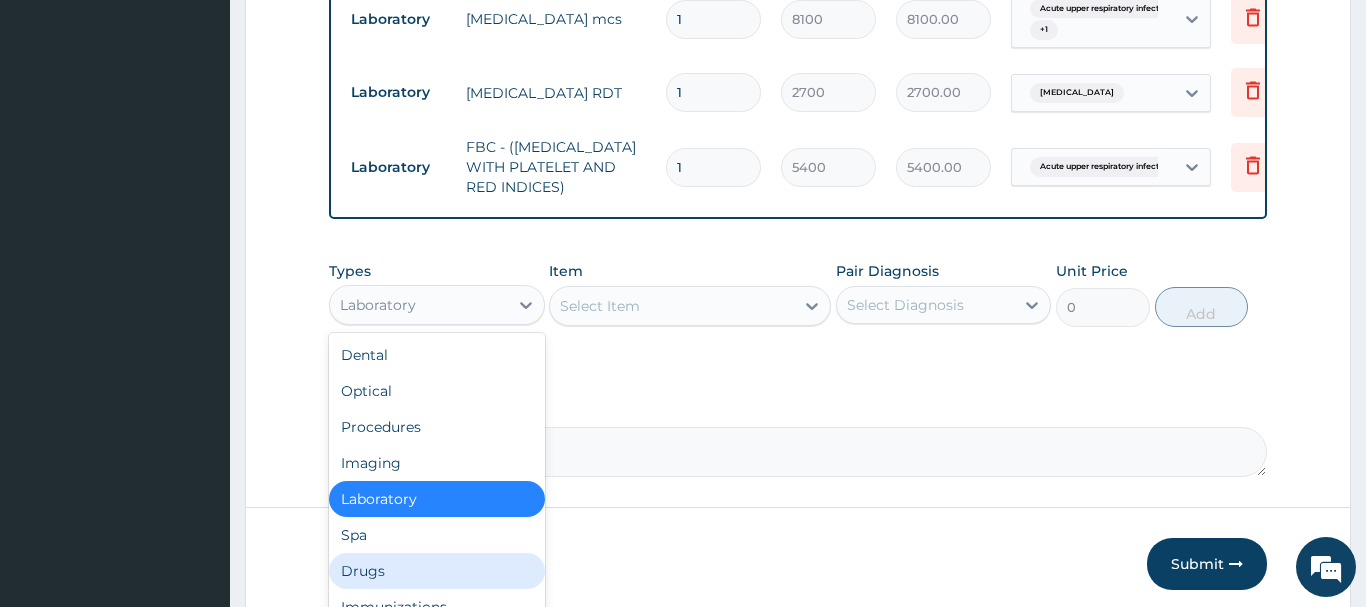scroll, scrollTop: 68, scrollLeft: 0, axis: vertical 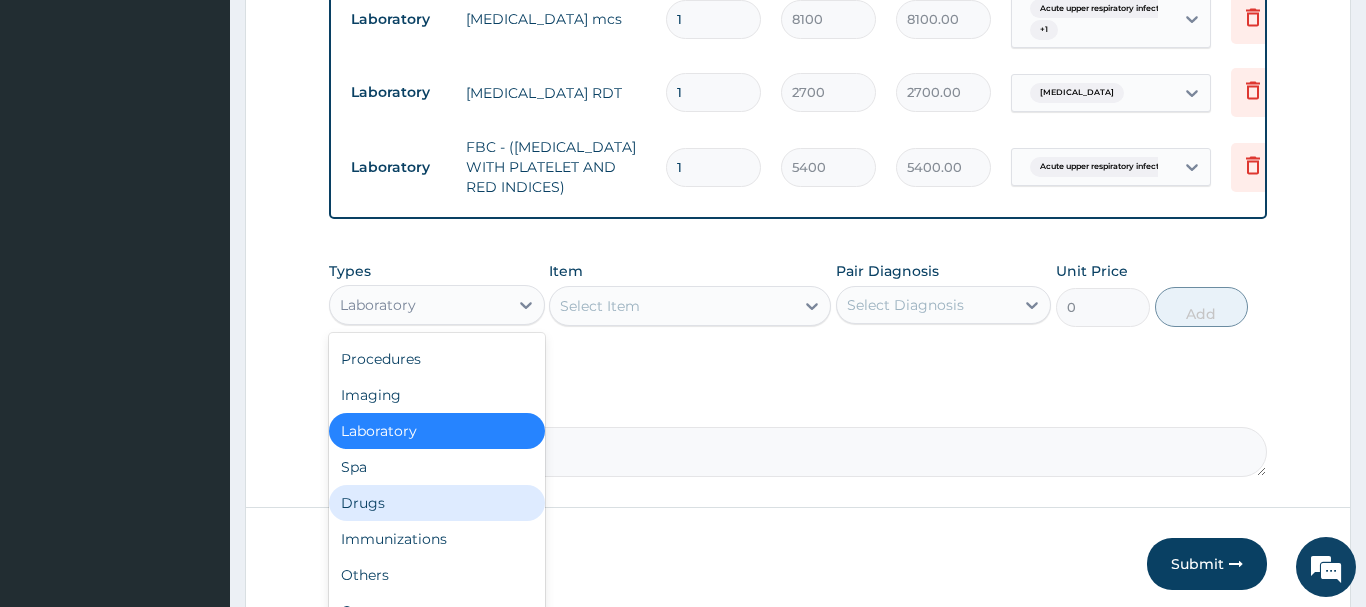 click on "Drugs" at bounding box center (437, 503) 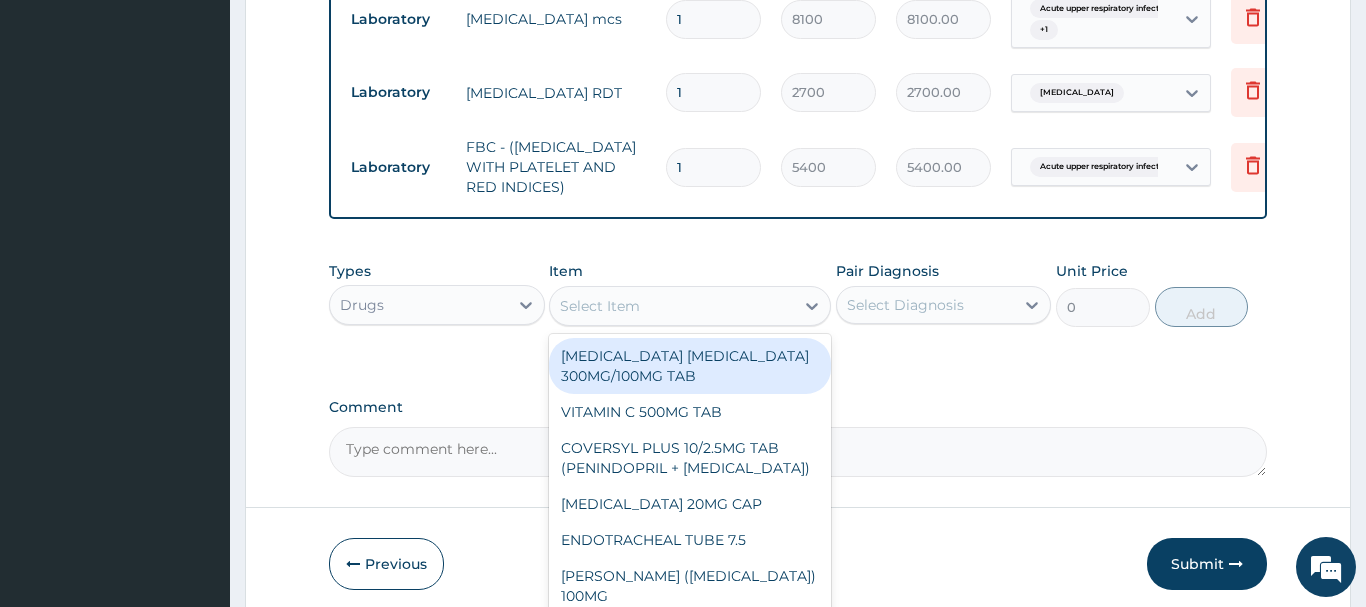 click on "Select Item" at bounding box center [600, 306] 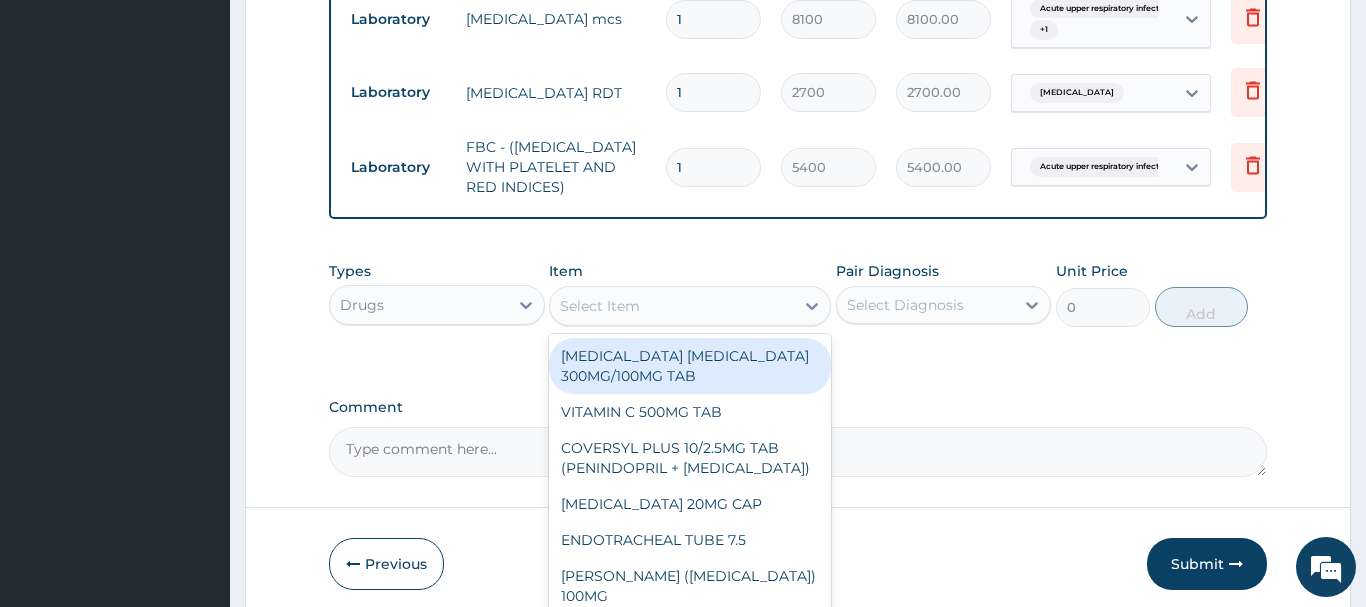 paste on "LEVOCETRIZINE HCL 5MG" 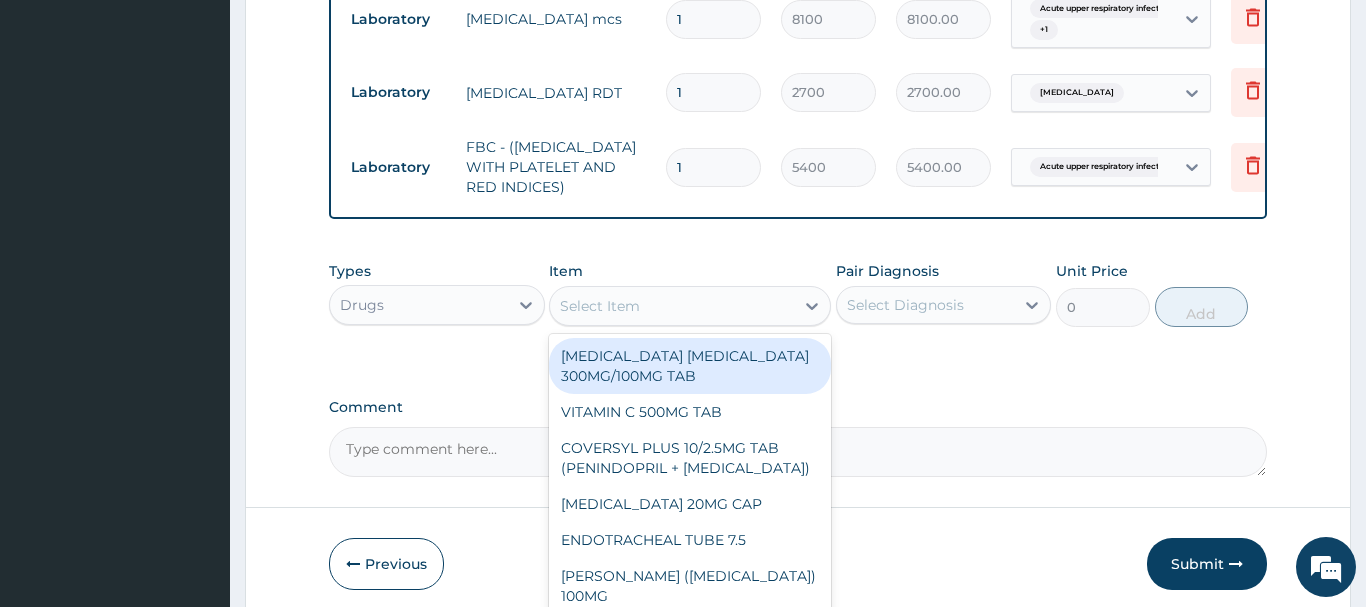 type on "LEVOCETRIZINE HCL 5MG" 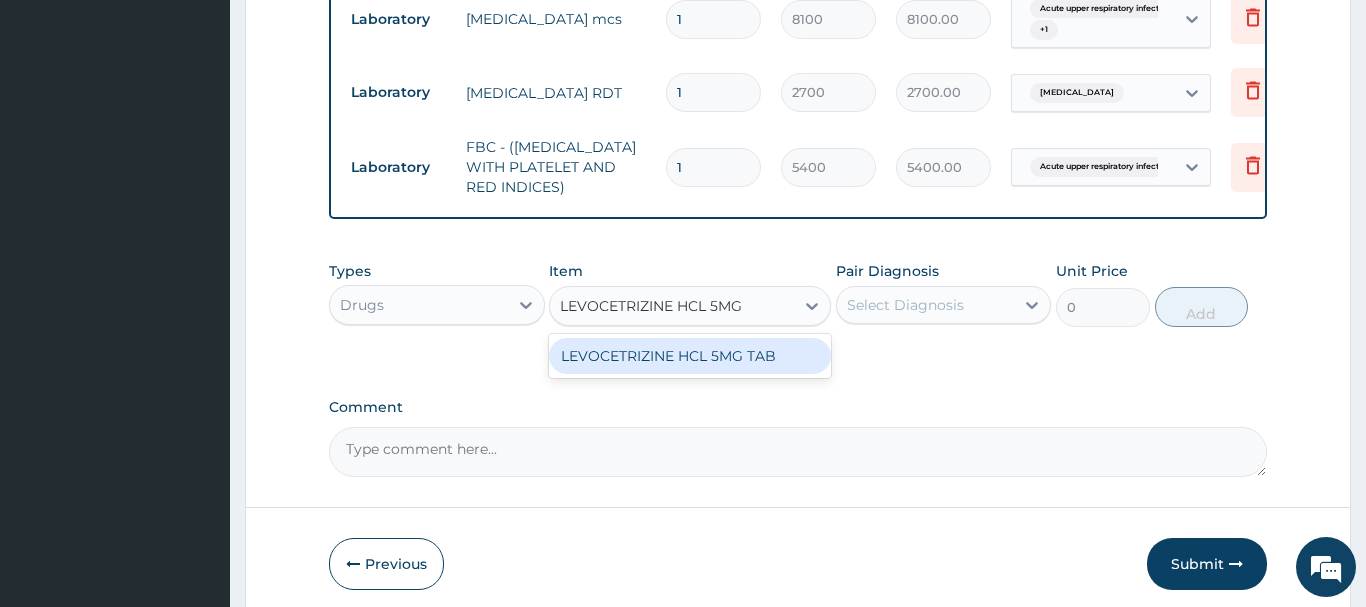 drag, startPoint x: 693, startPoint y: 359, endPoint x: 683, endPoint y: 360, distance: 10.049875 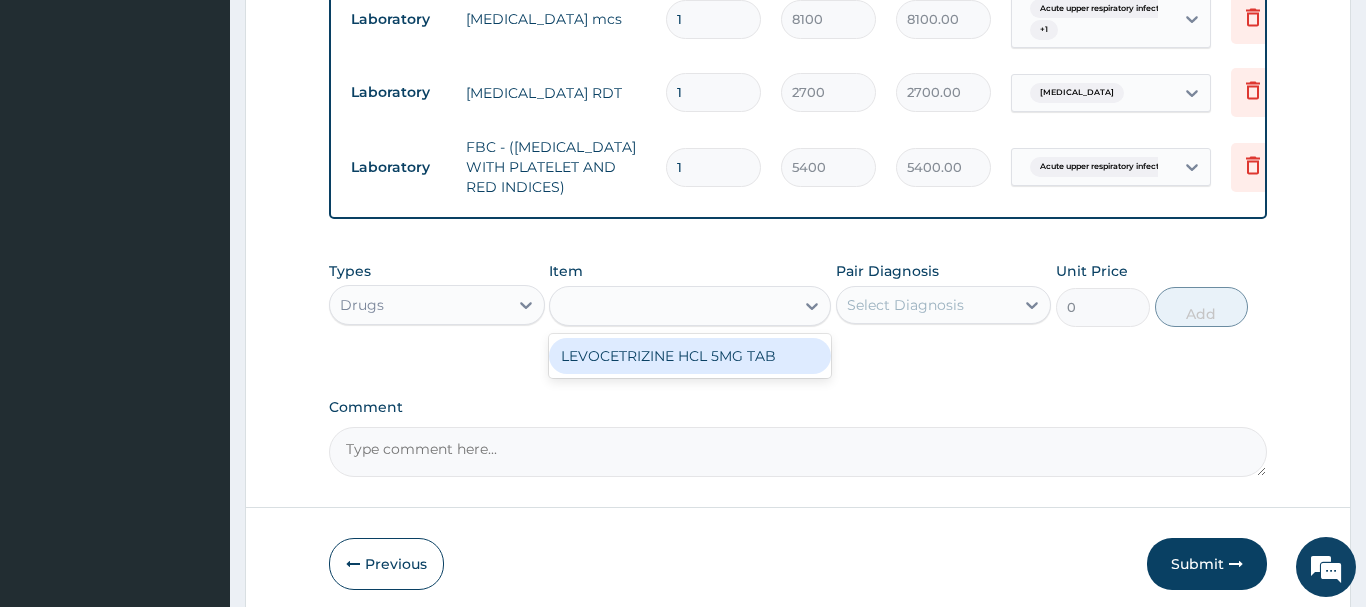 type on "81.65499877929688" 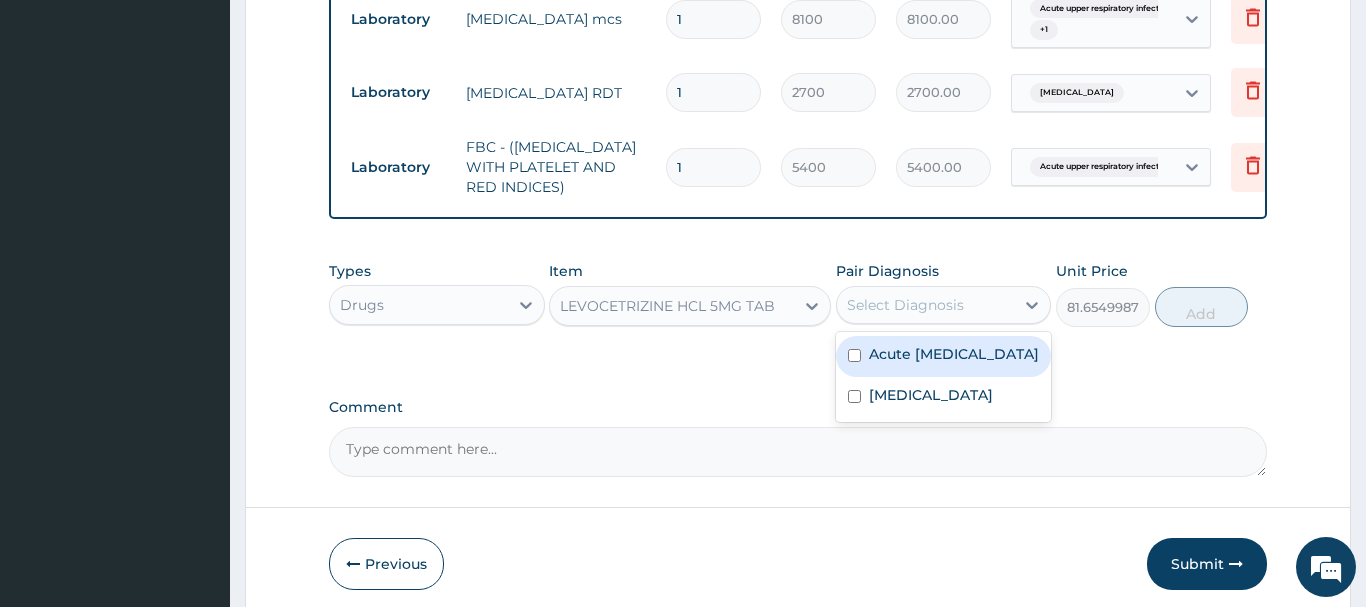 click on "Select Diagnosis" at bounding box center [944, 305] 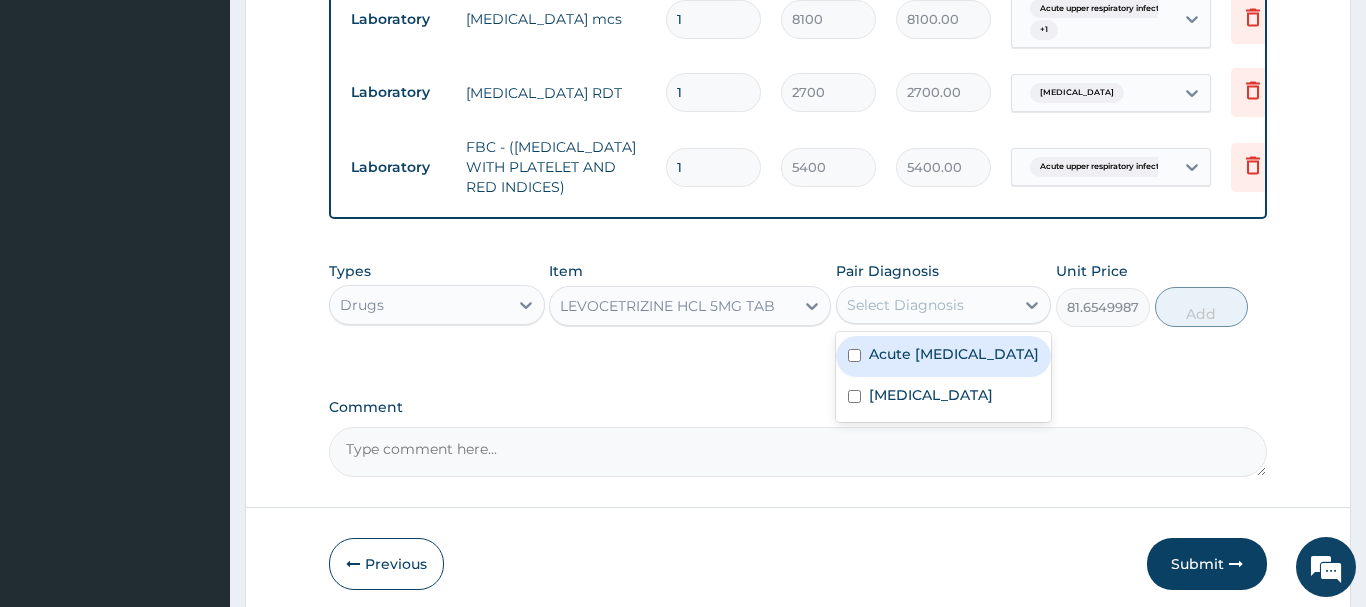 click on "Acute [MEDICAL_DATA]" at bounding box center [954, 354] 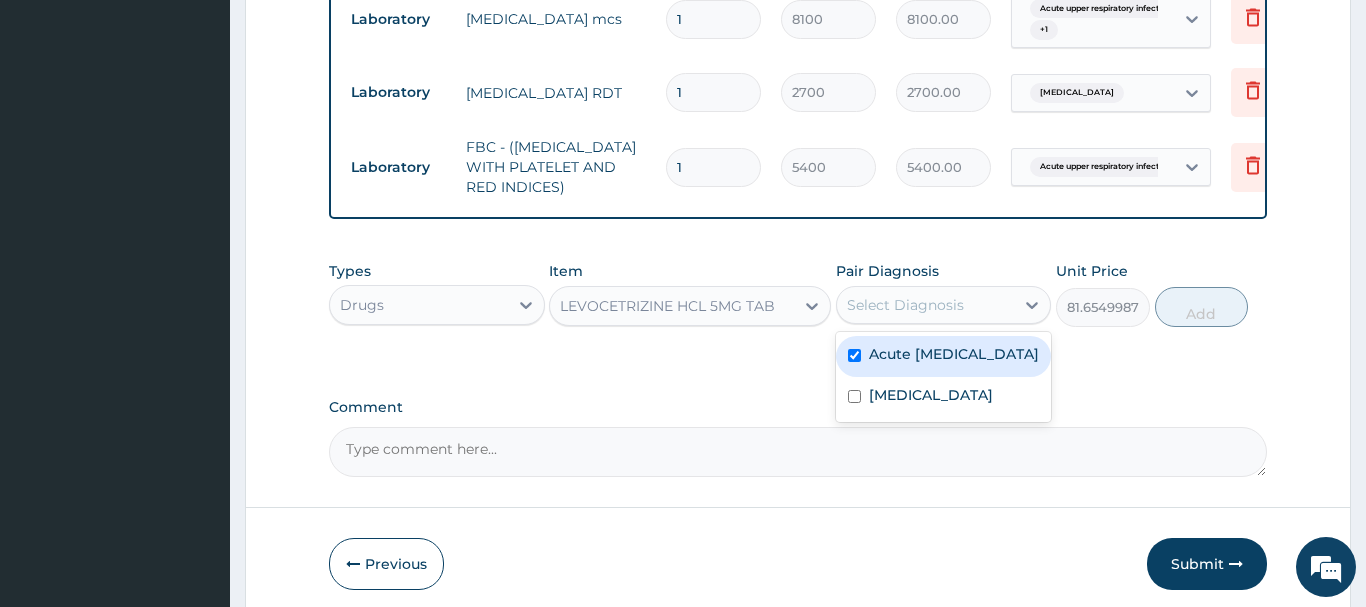 checkbox on "true" 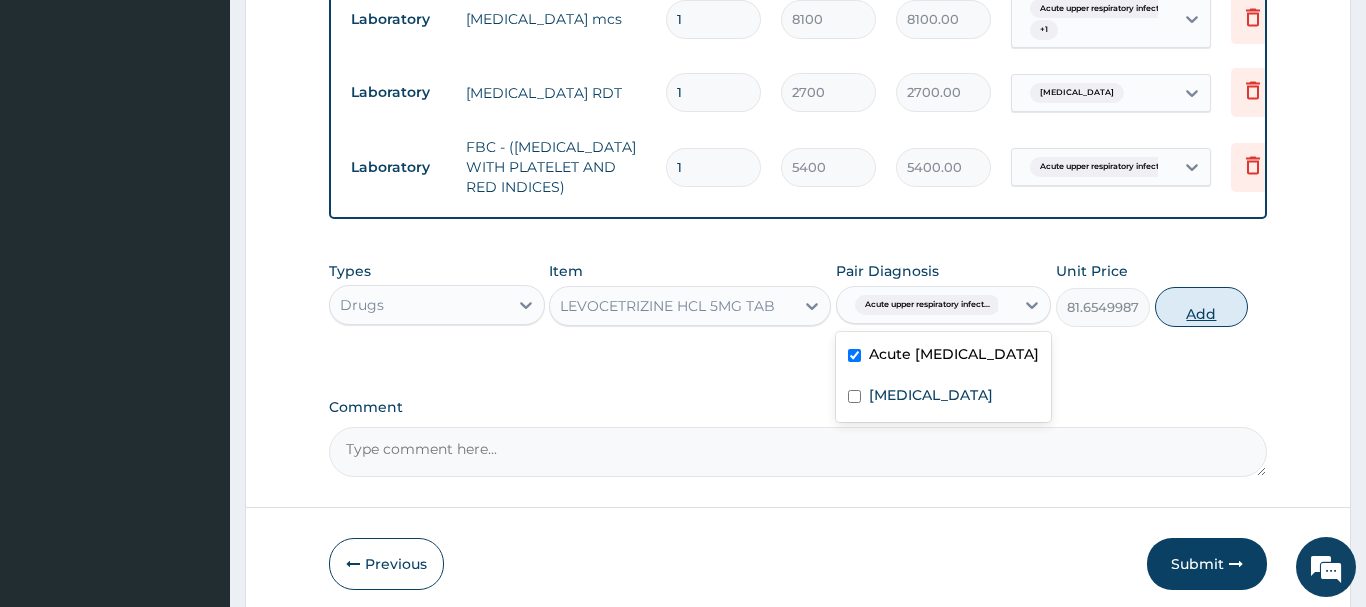 click on "Add" at bounding box center [1202, 307] 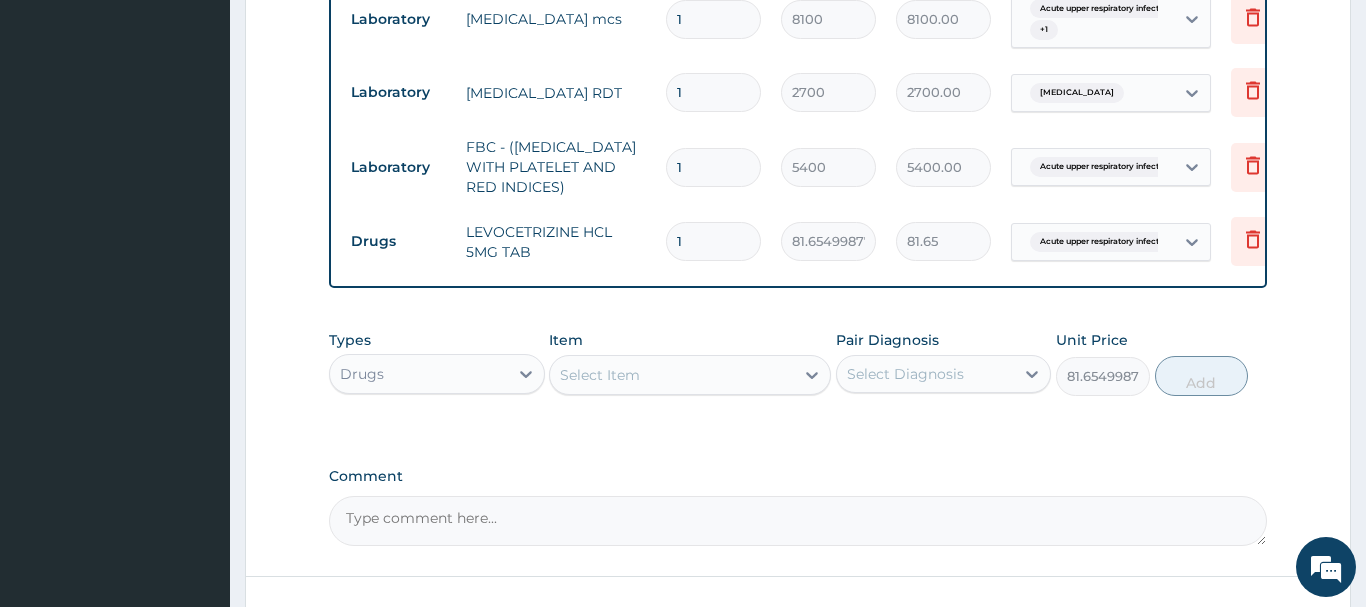 type on "0" 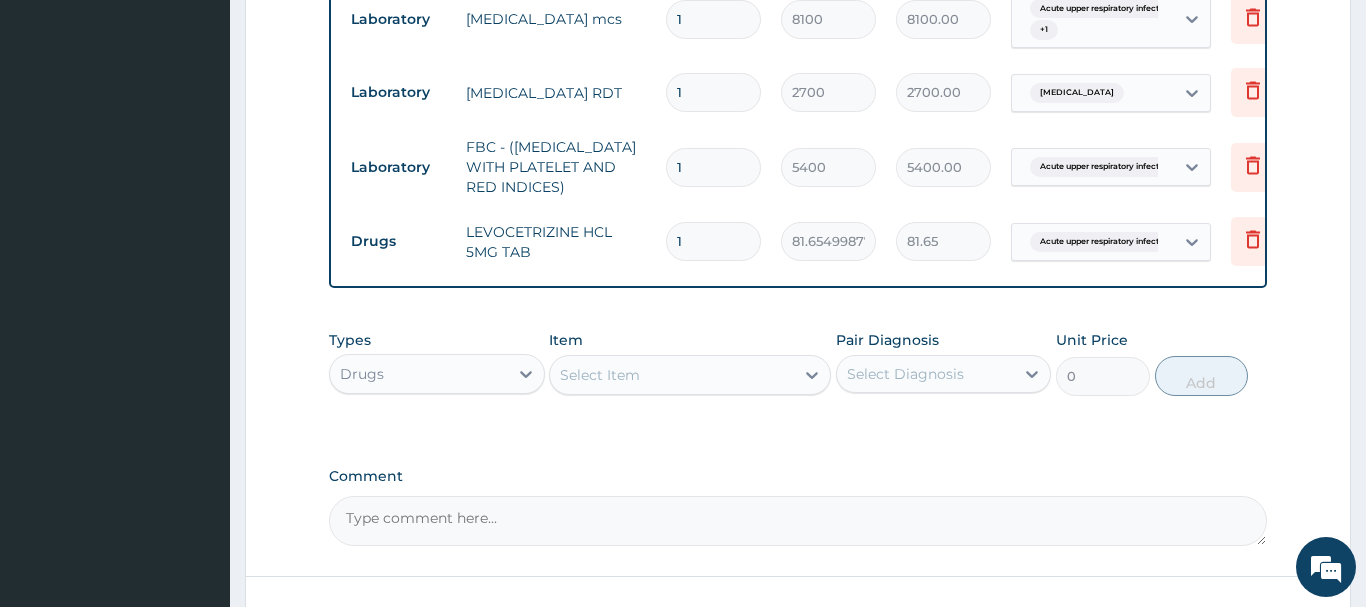 click on "1" at bounding box center [713, 241] 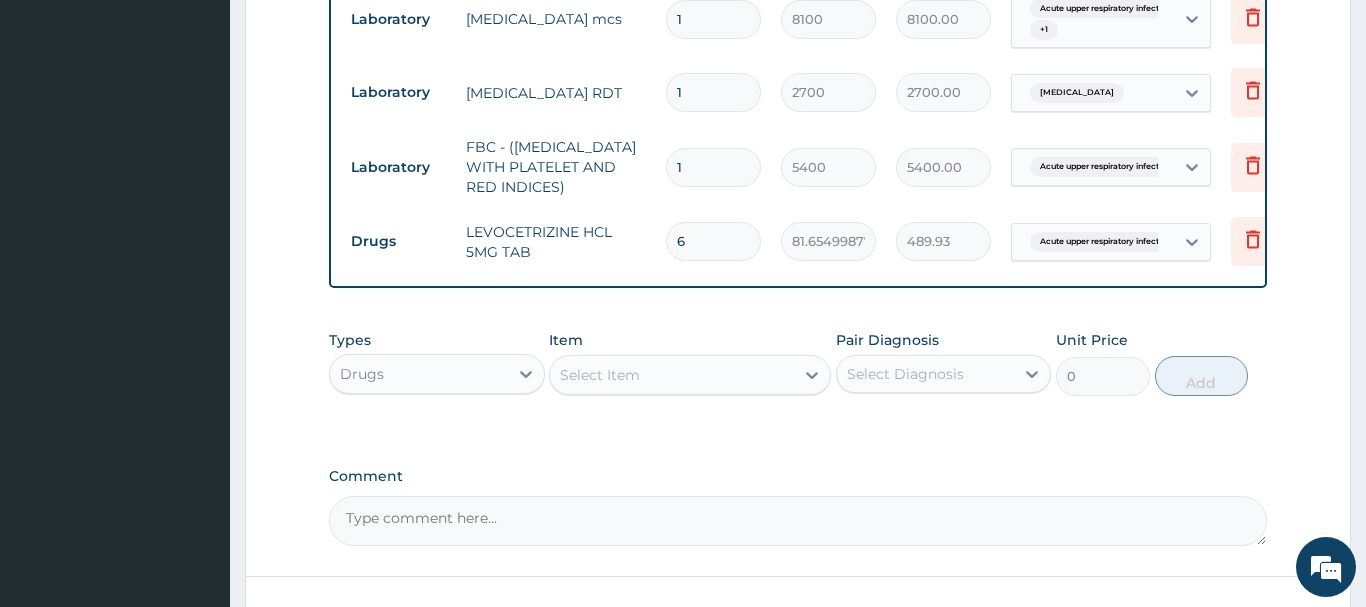 type on "6" 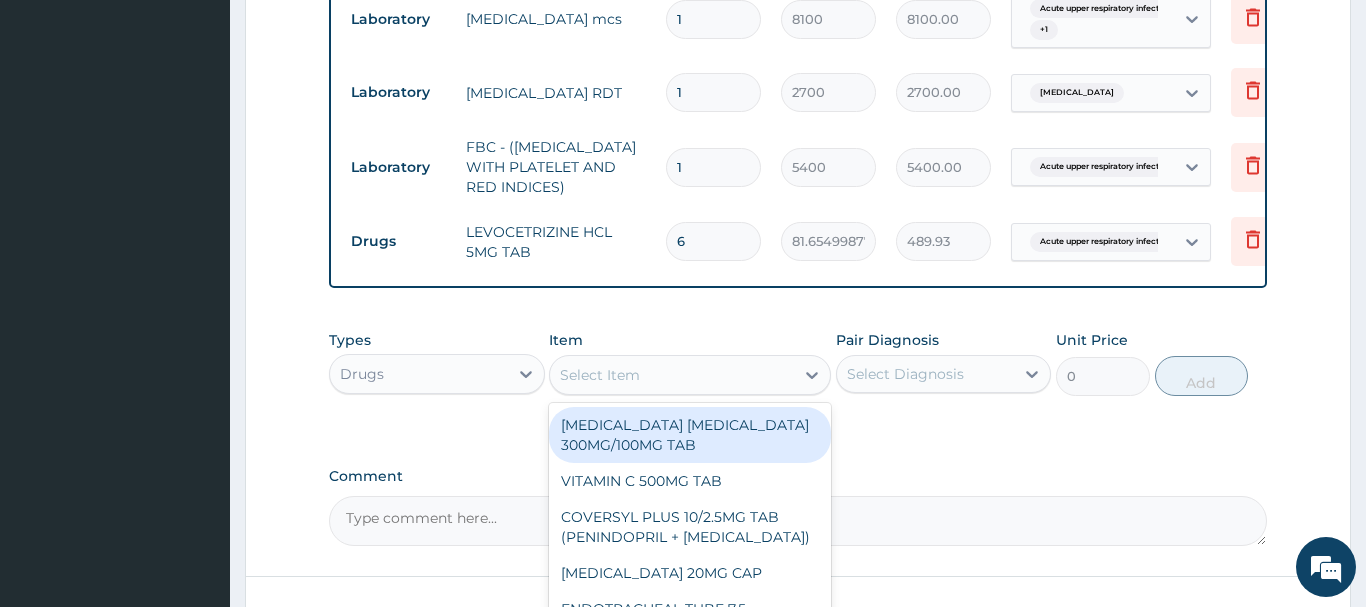 click on "Select Item" at bounding box center (600, 375) 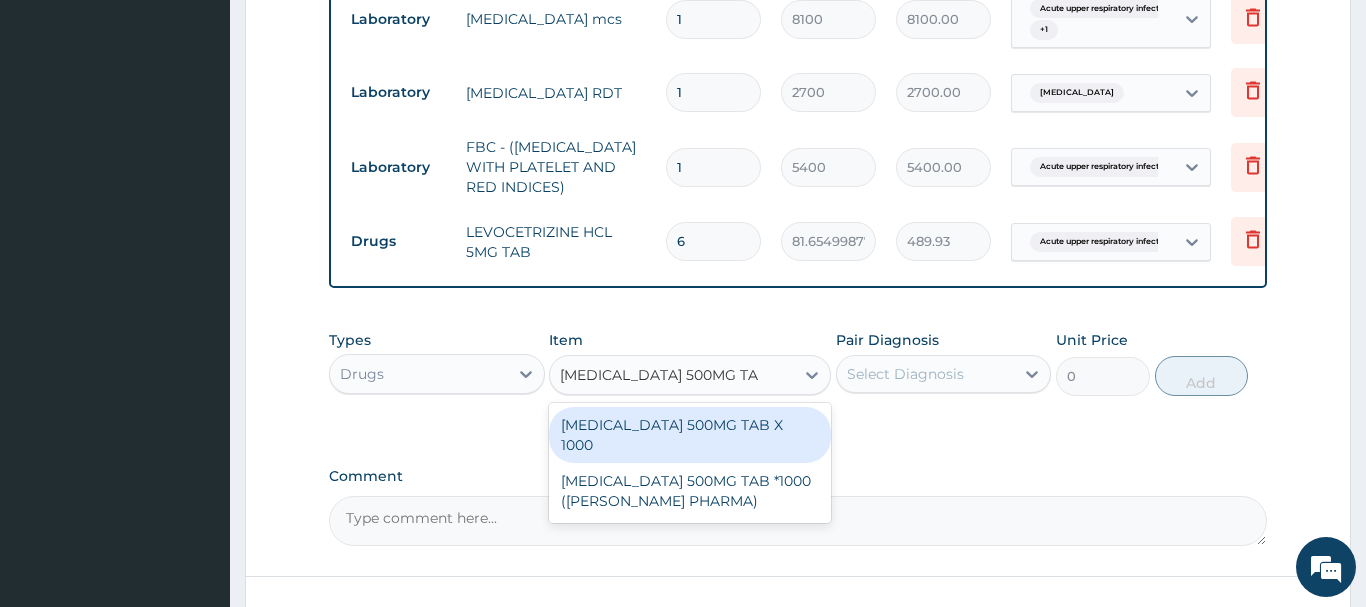 click on "[MEDICAL_DATA] 500MG TAB X 1000" at bounding box center [690, 435] 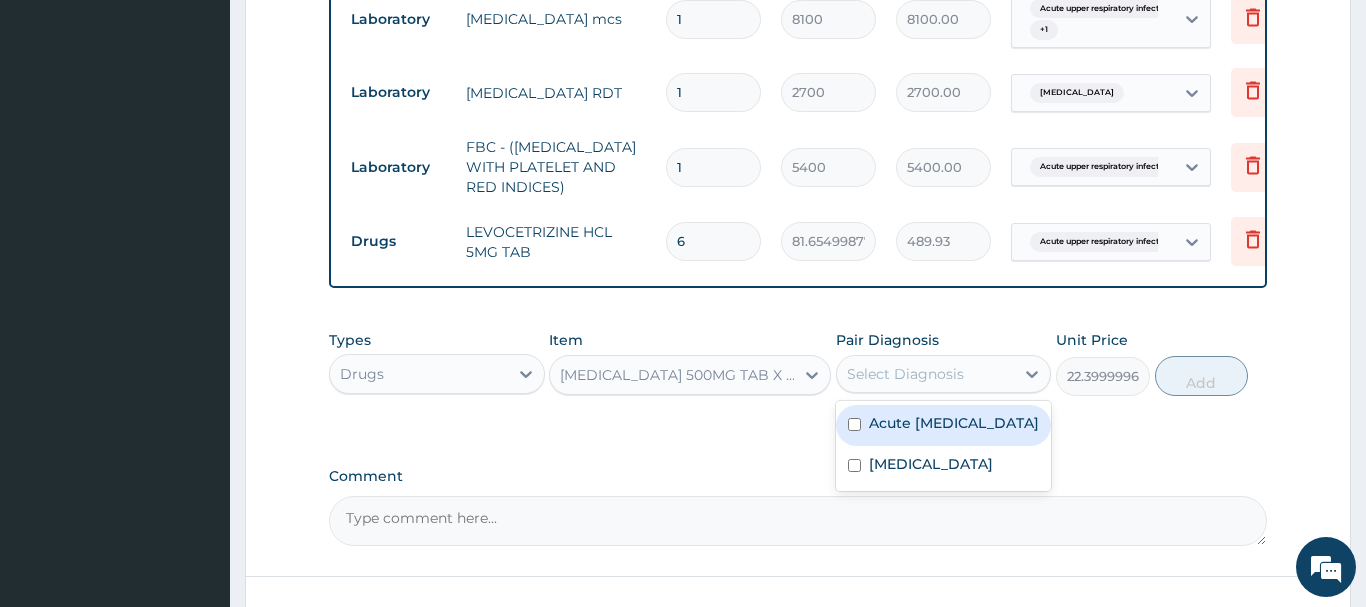 drag, startPoint x: 920, startPoint y: 358, endPoint x: 929, endPoint y: 408, distance: 50.803543 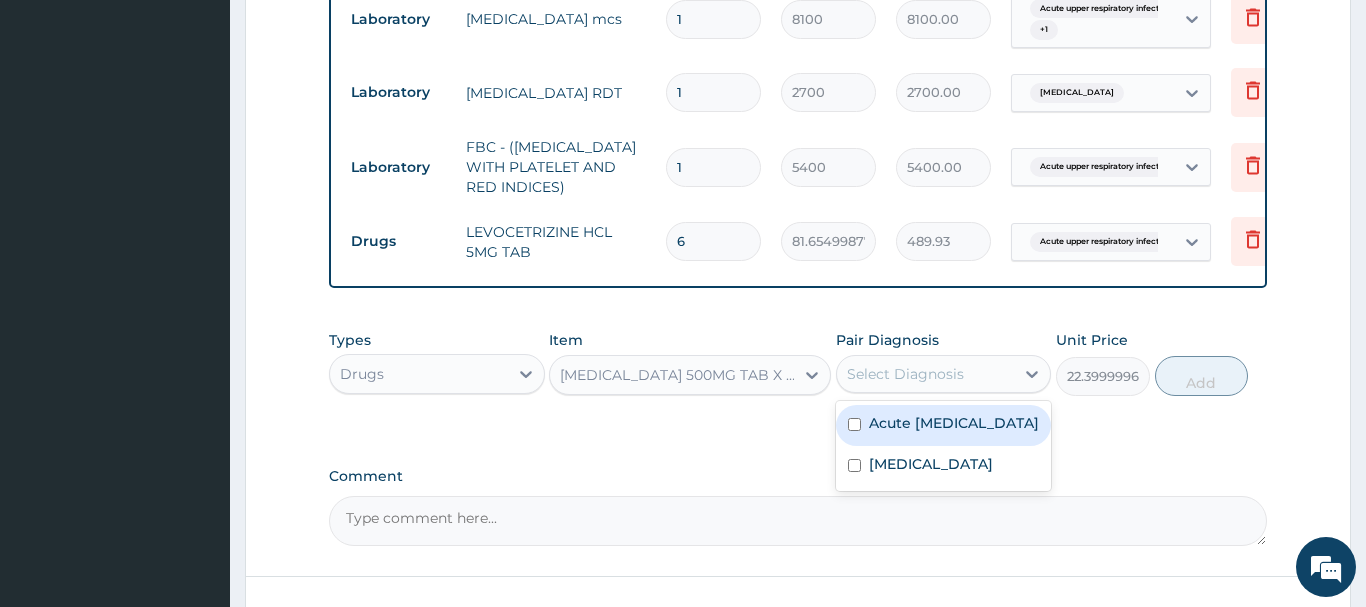 click on "Select Diagnosis" at bounding box center (944, 374) 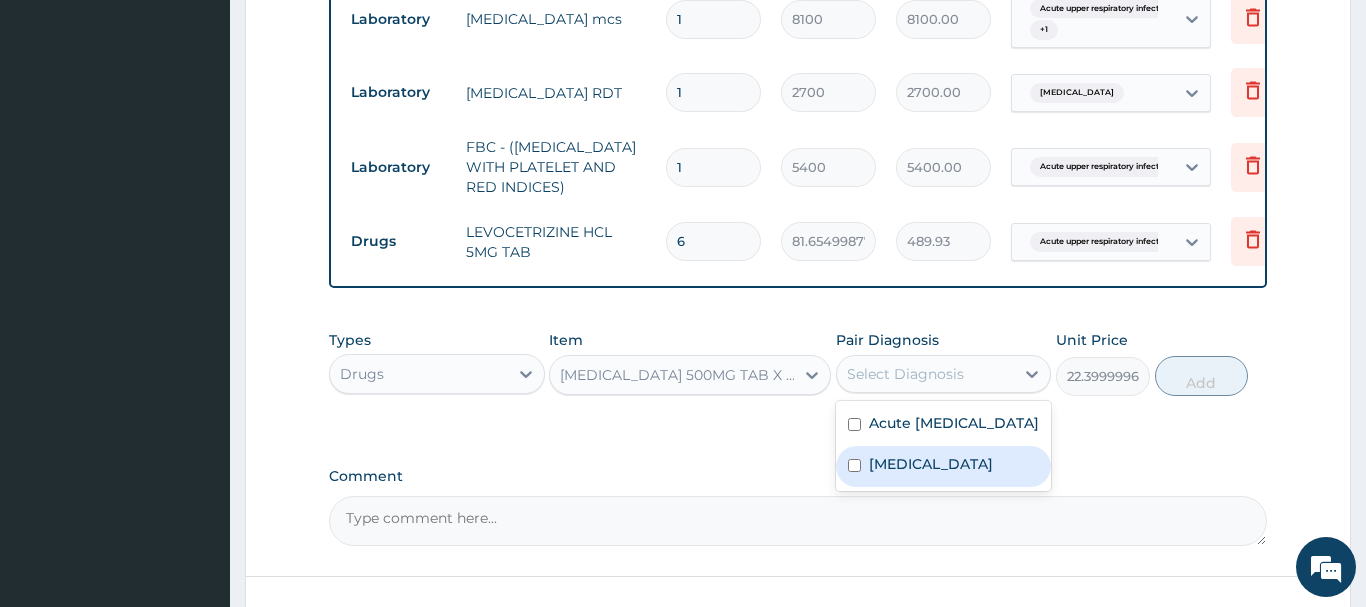 click on "[MEDICAL_DATA]" at bounding box center (944, 466) 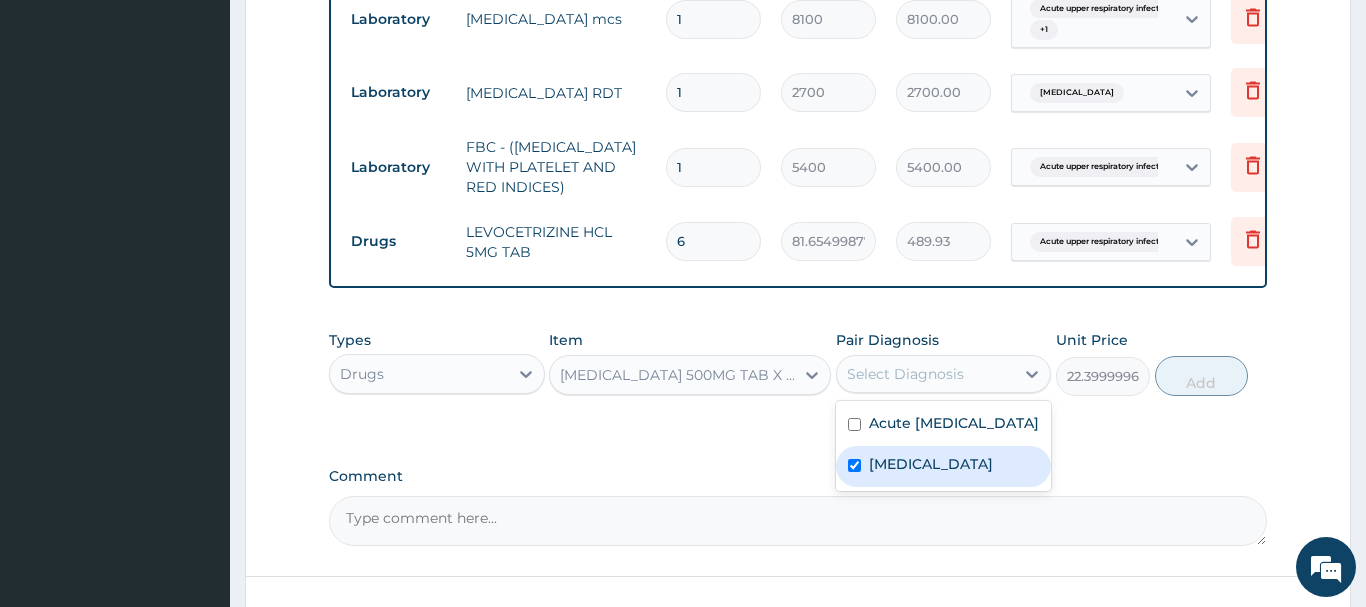 checkbox on "true" 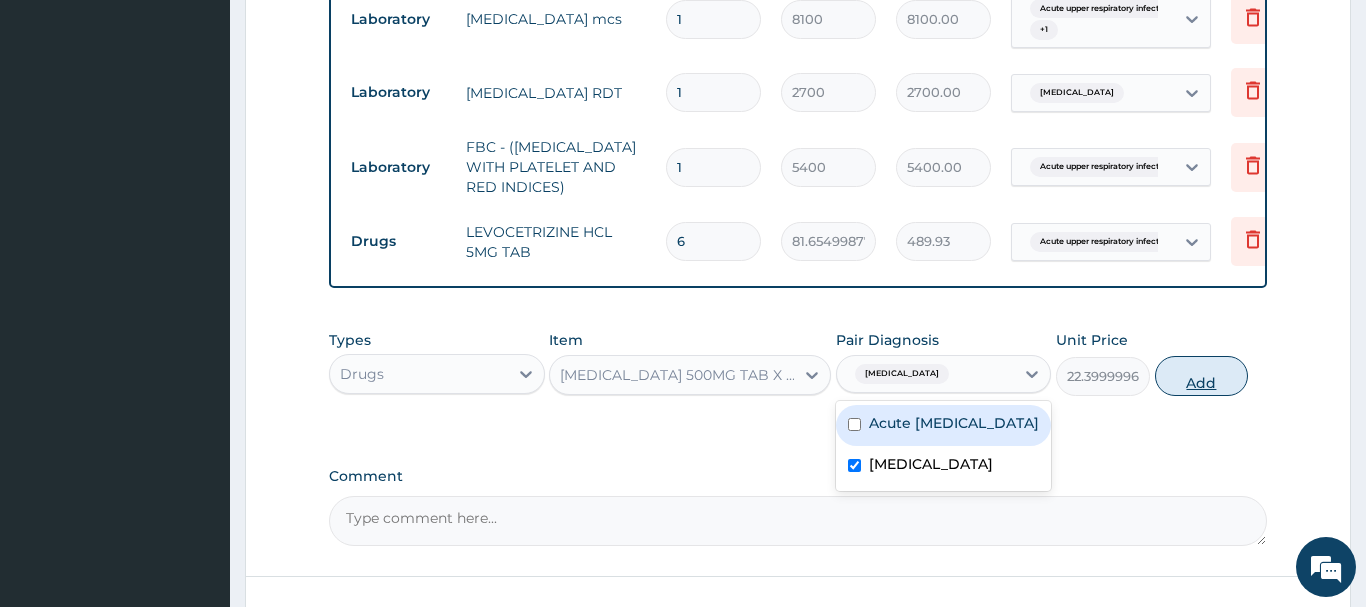 click on "Add" at bounding box center [1202, 376] 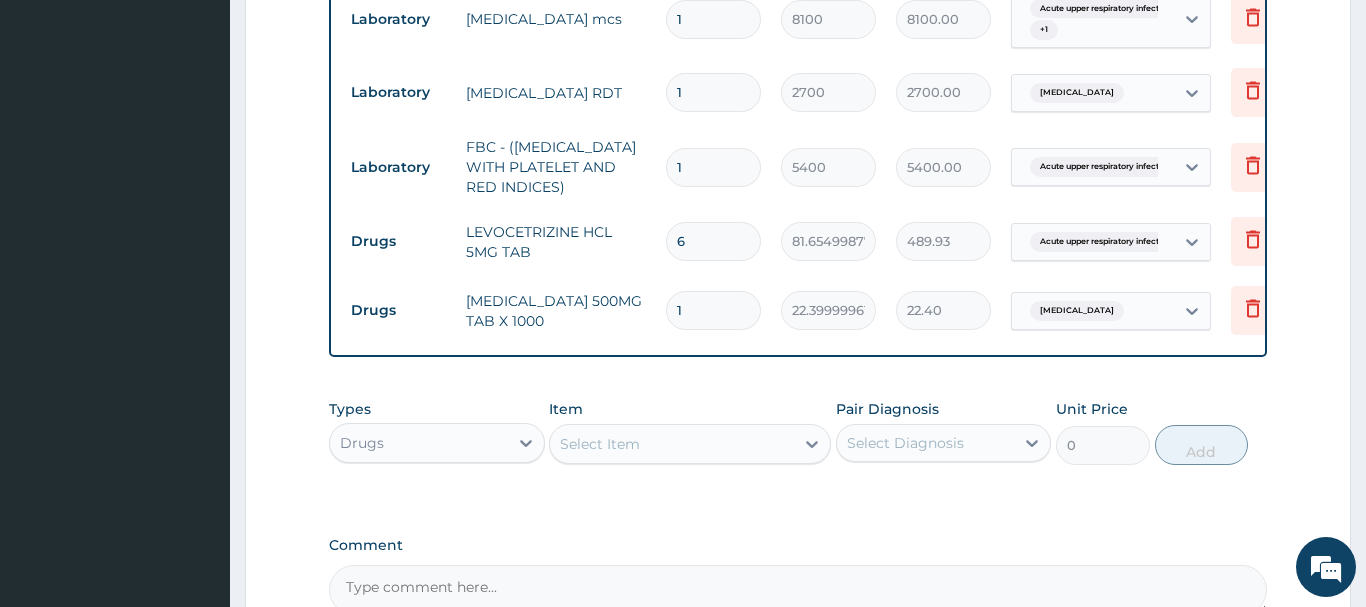 type on "18" 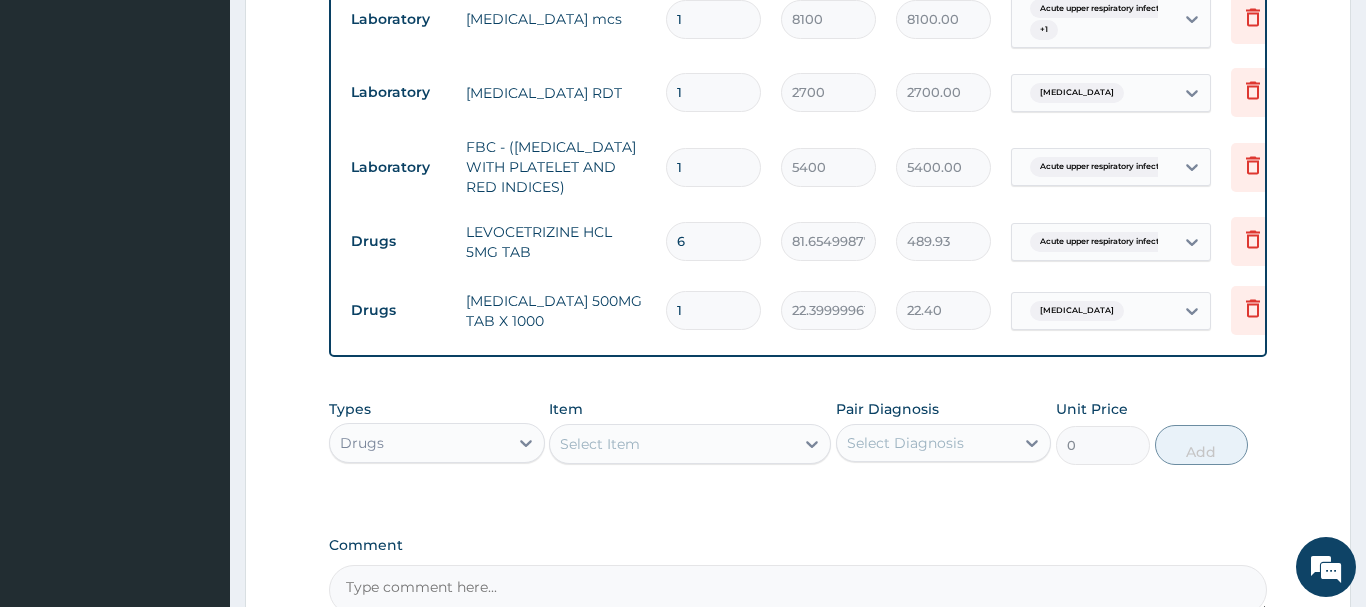 type on "403.20" 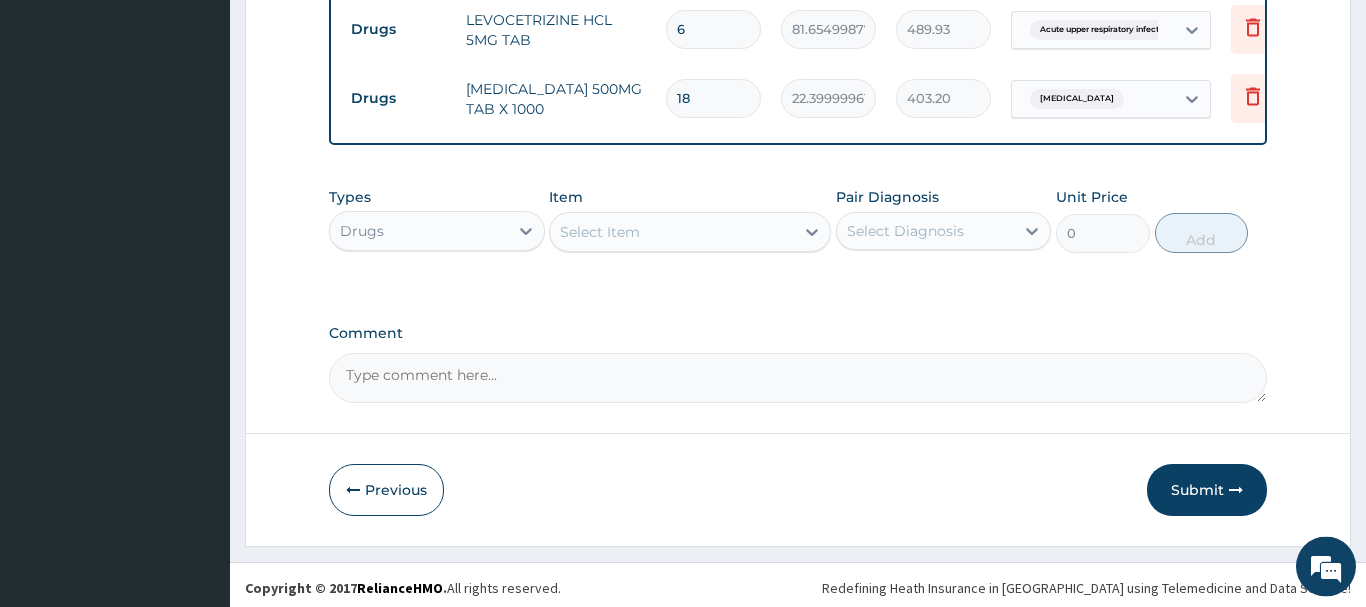 scroll, scrollTop: 1104, scrollLeft: 0, axis: vertical 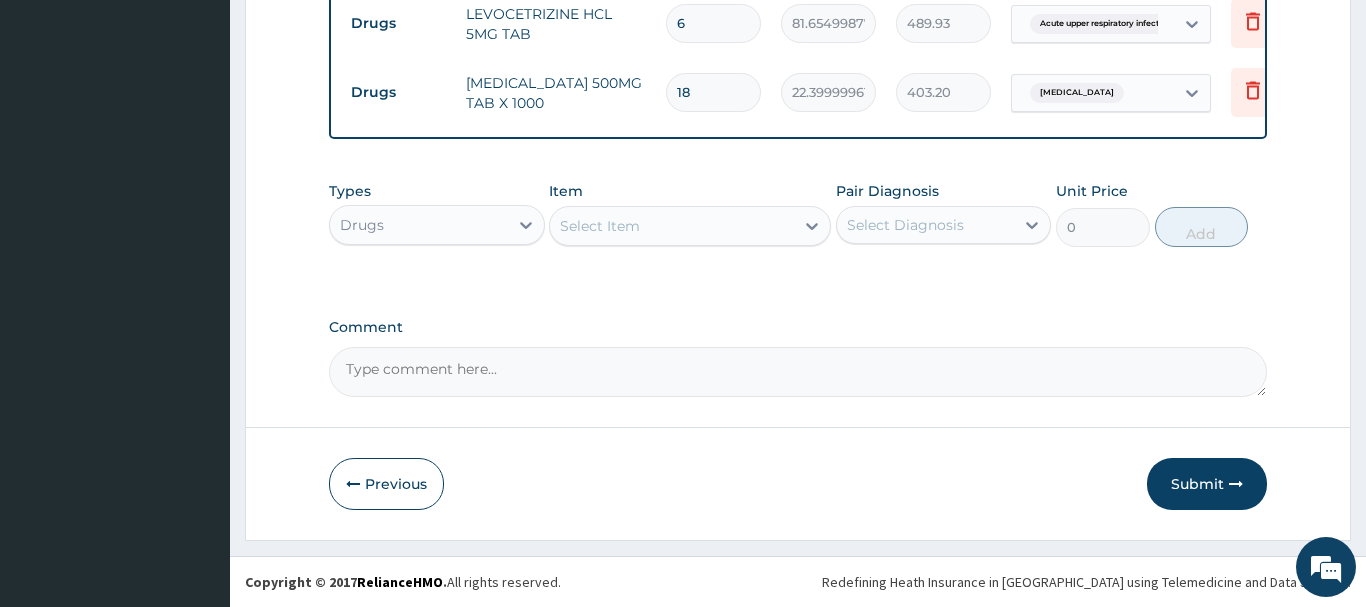 type on "18" 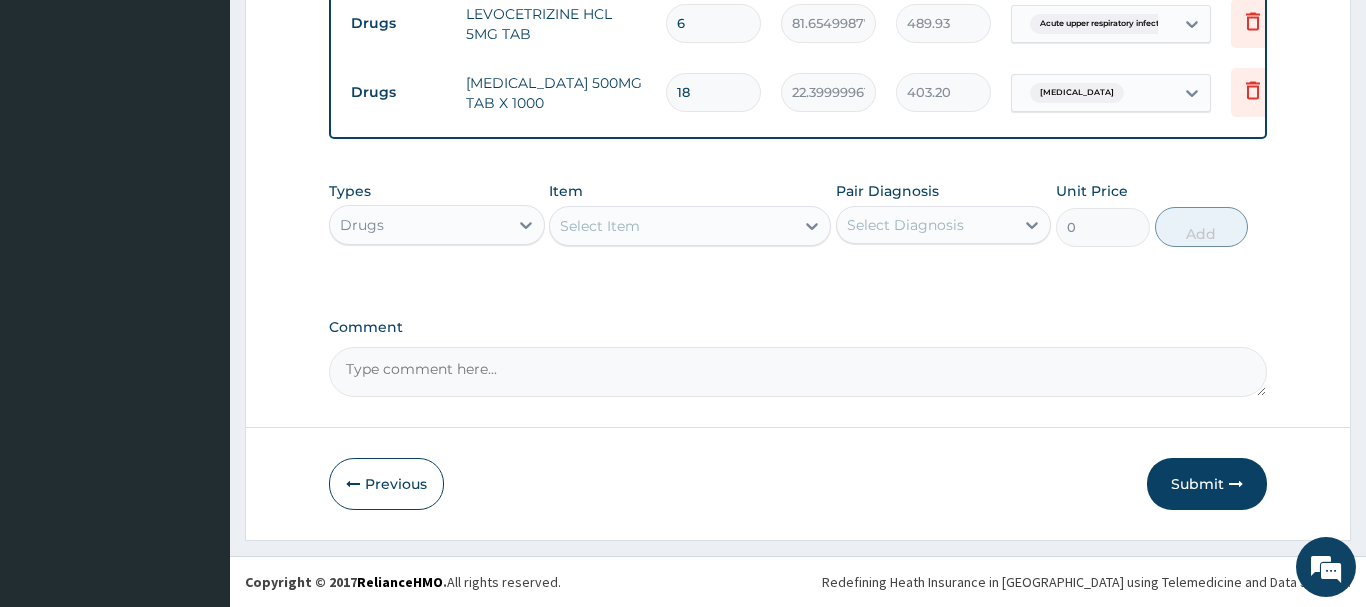 click on "Select Item" at bounding box center (600, 226) 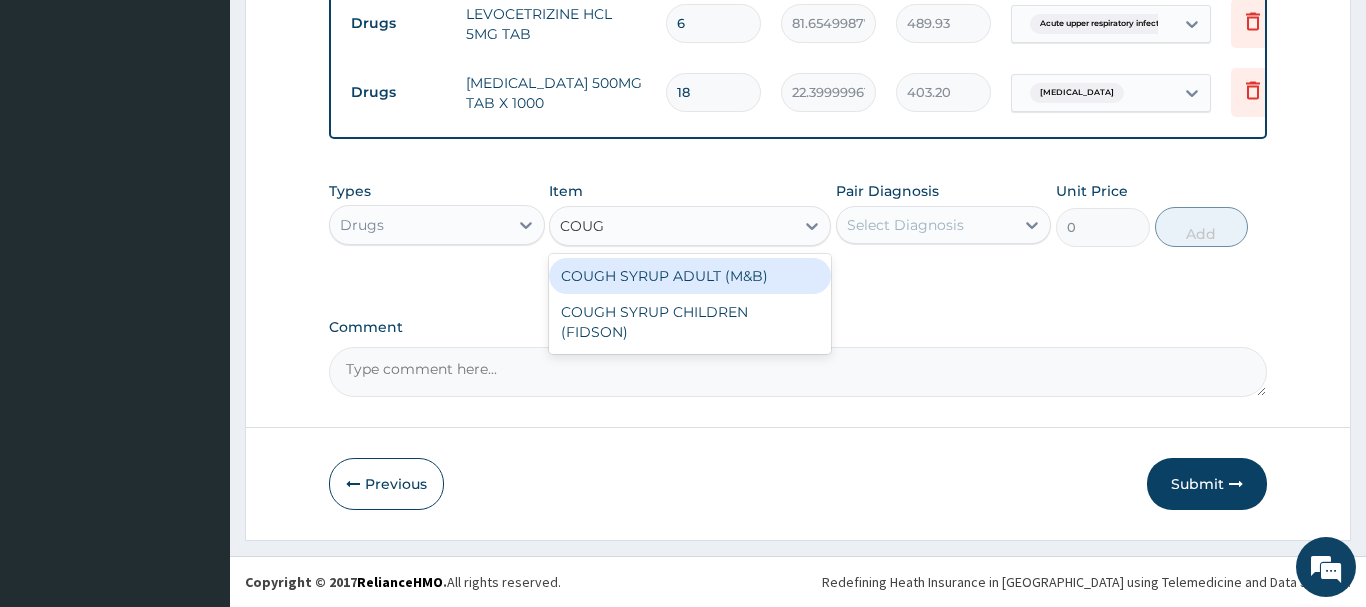 type on "COUGH" 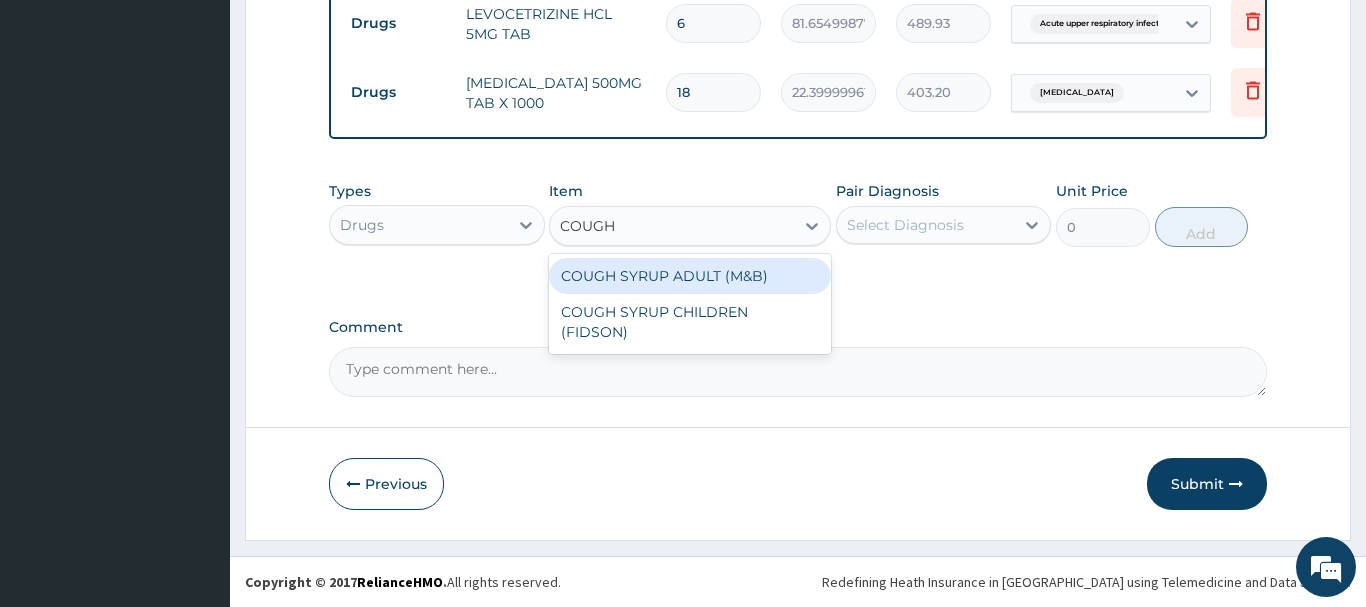 click on "COUGH SYRUP ADULT (M&B)" at bounding box center [690, 276] 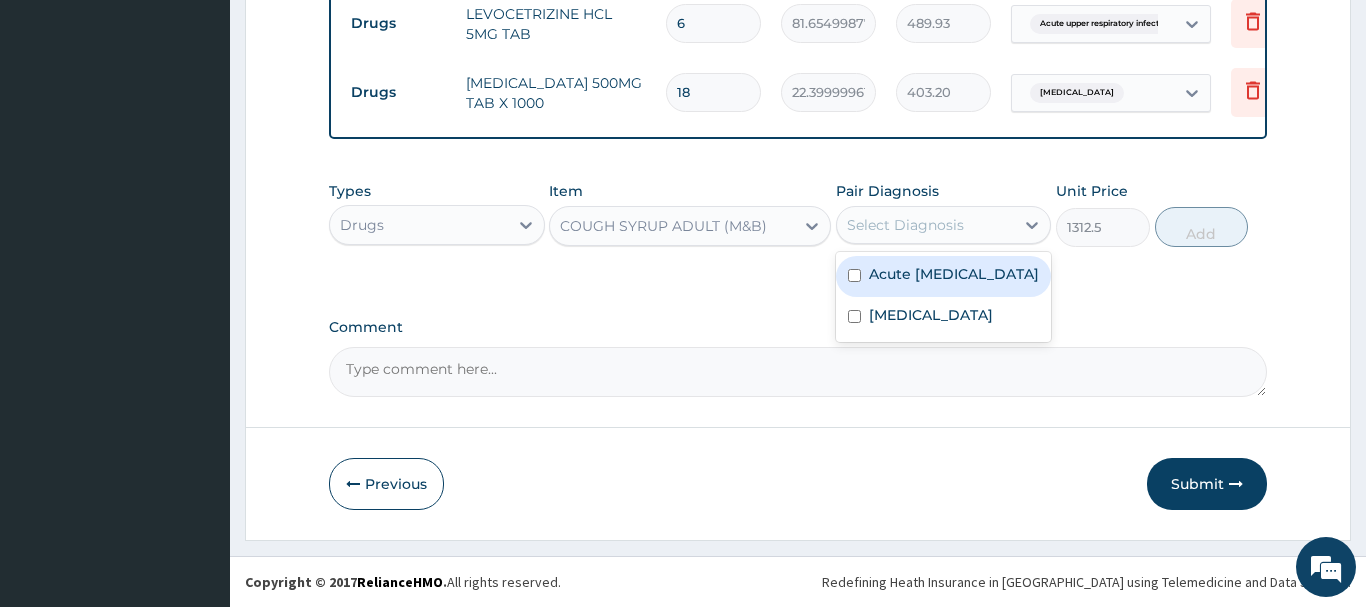 click on "Select Diagnosis" at bounding box center (905, 225) 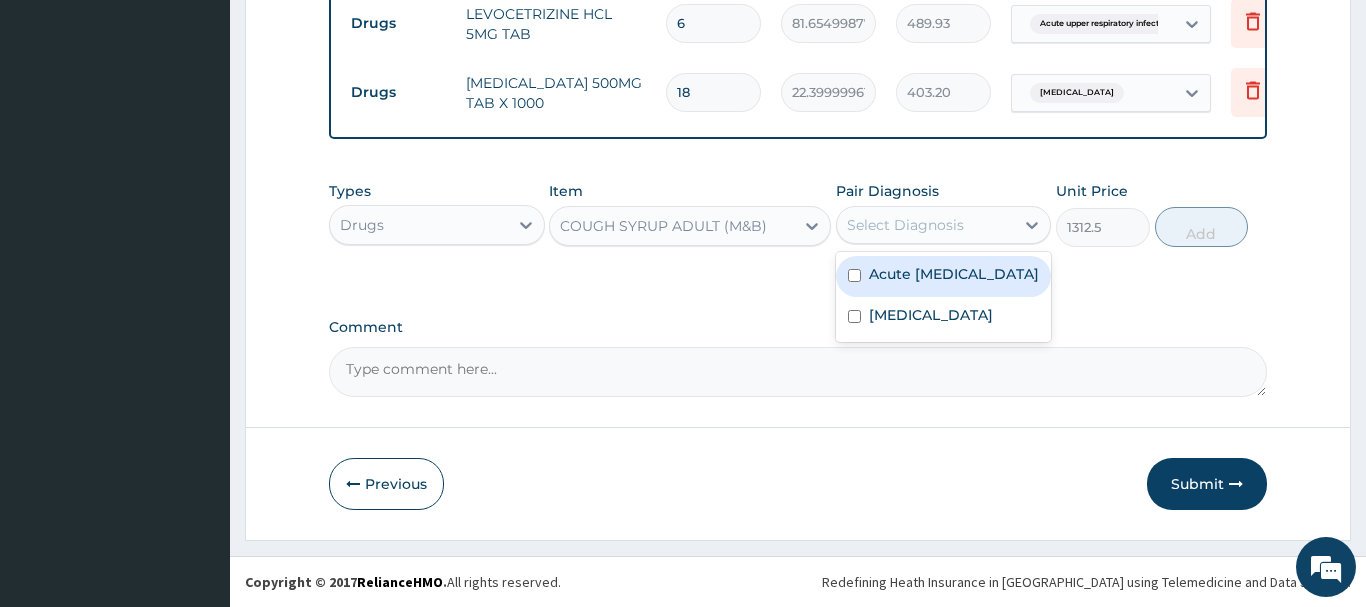 click on "Acute upper respiratory infection" at bounding box center [954, 274] 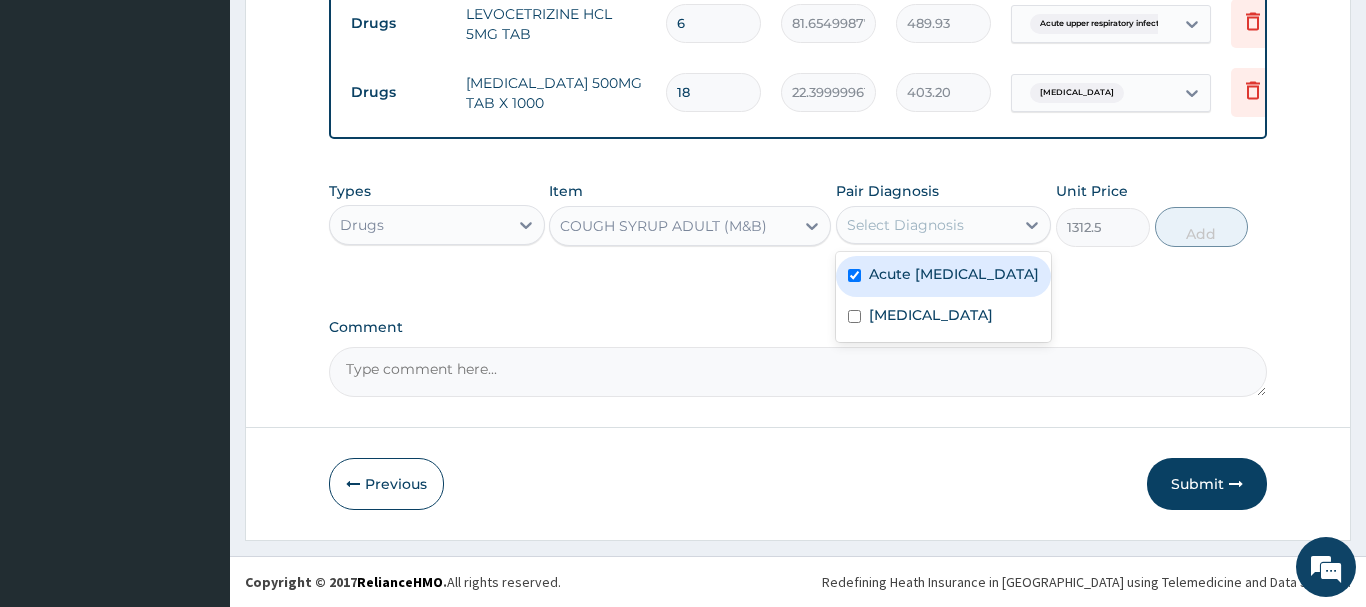 checkbox on "true" 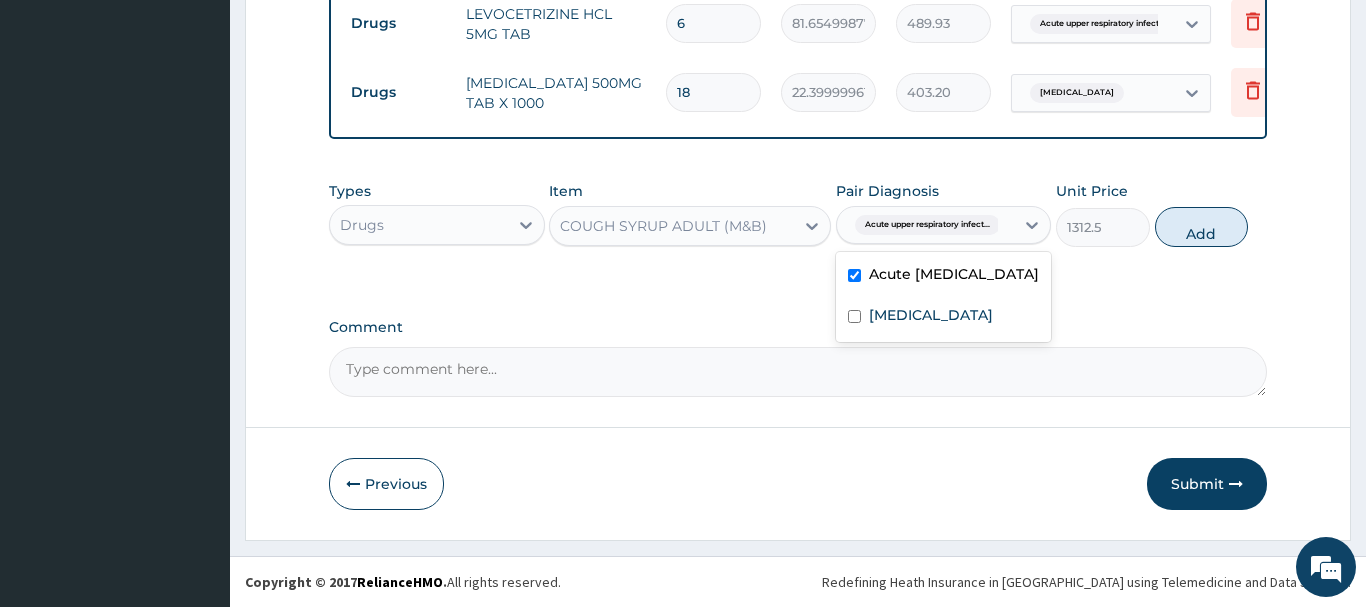 click on "Add" at bounding box center [1202, 227] 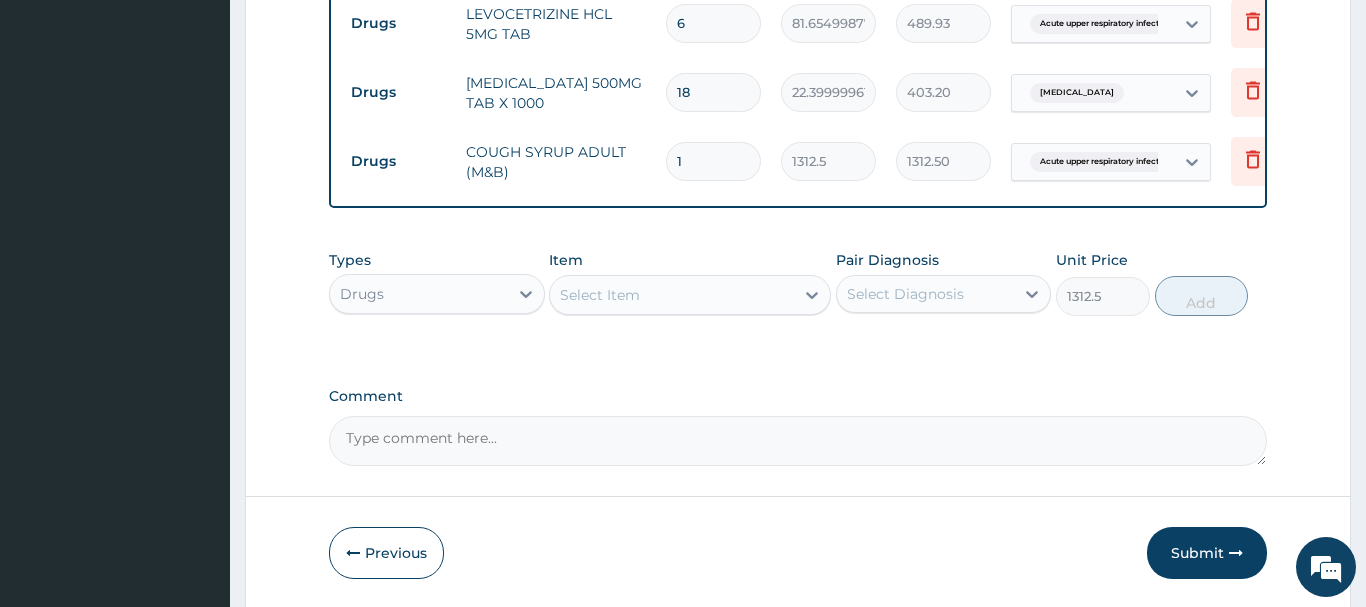 type on "0" 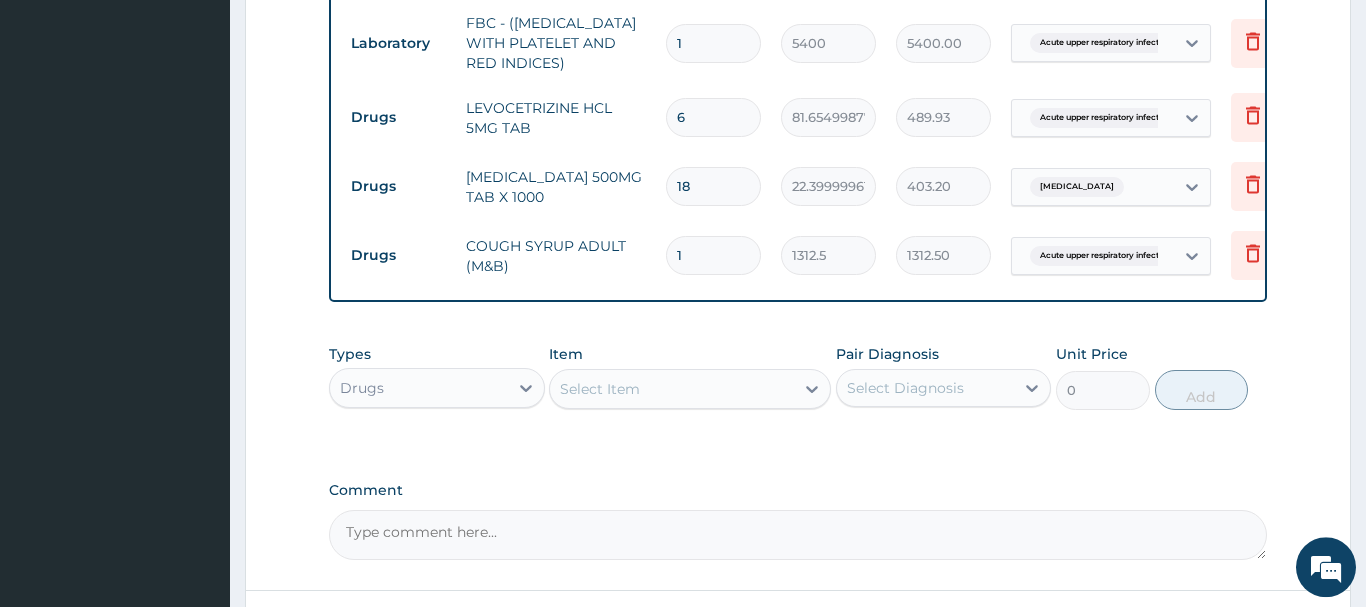 scroll, scrollTop: 900, scrollLeft: 0, axis: vertical 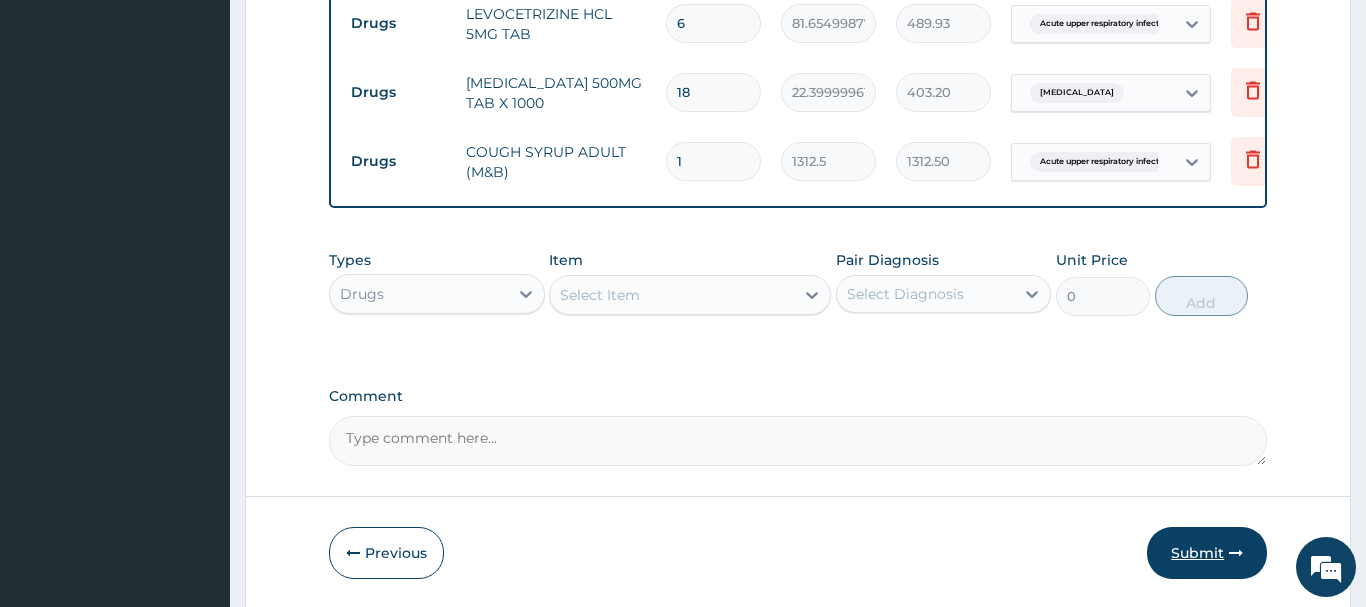 click on "Submit" at bounding box center [1207, 553] 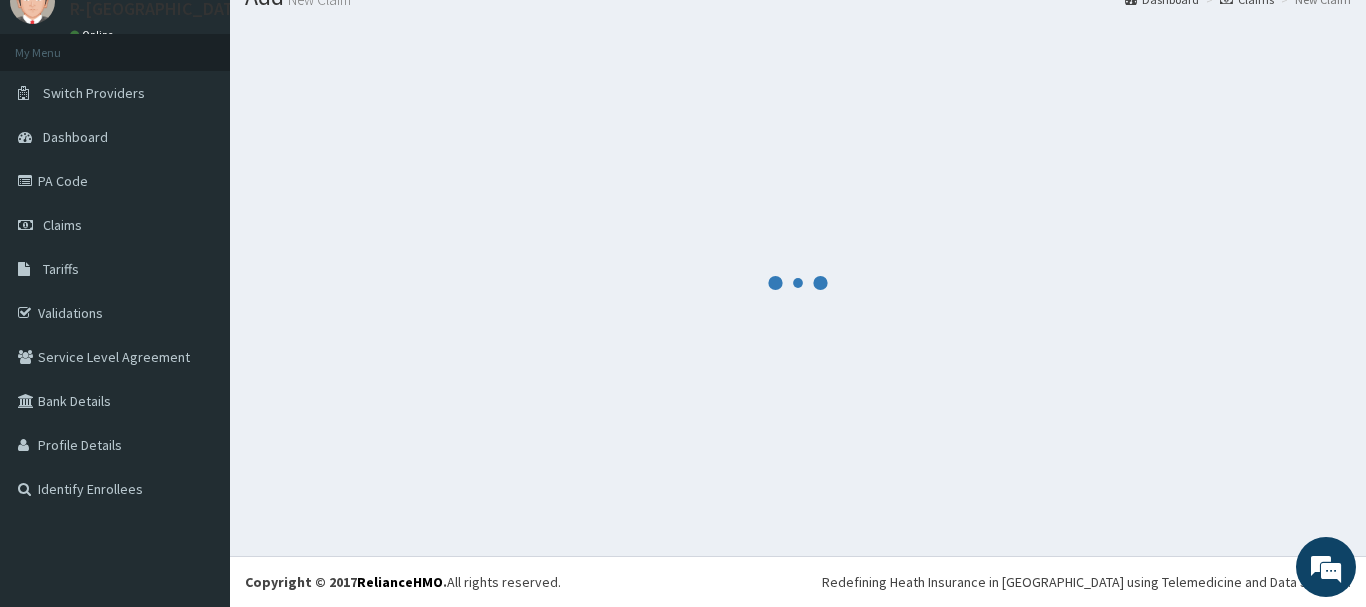 scroll, scrollTop: 81, scrollLeft: 0, axis: vertical 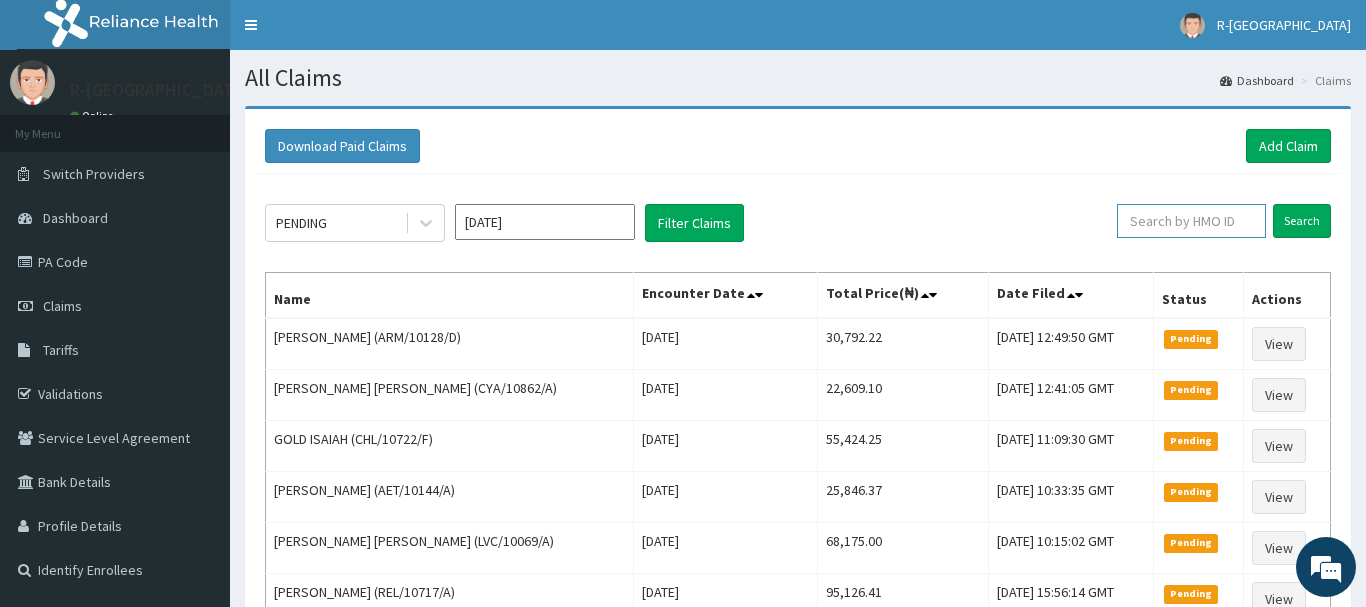 paste on "REL/10717/A" 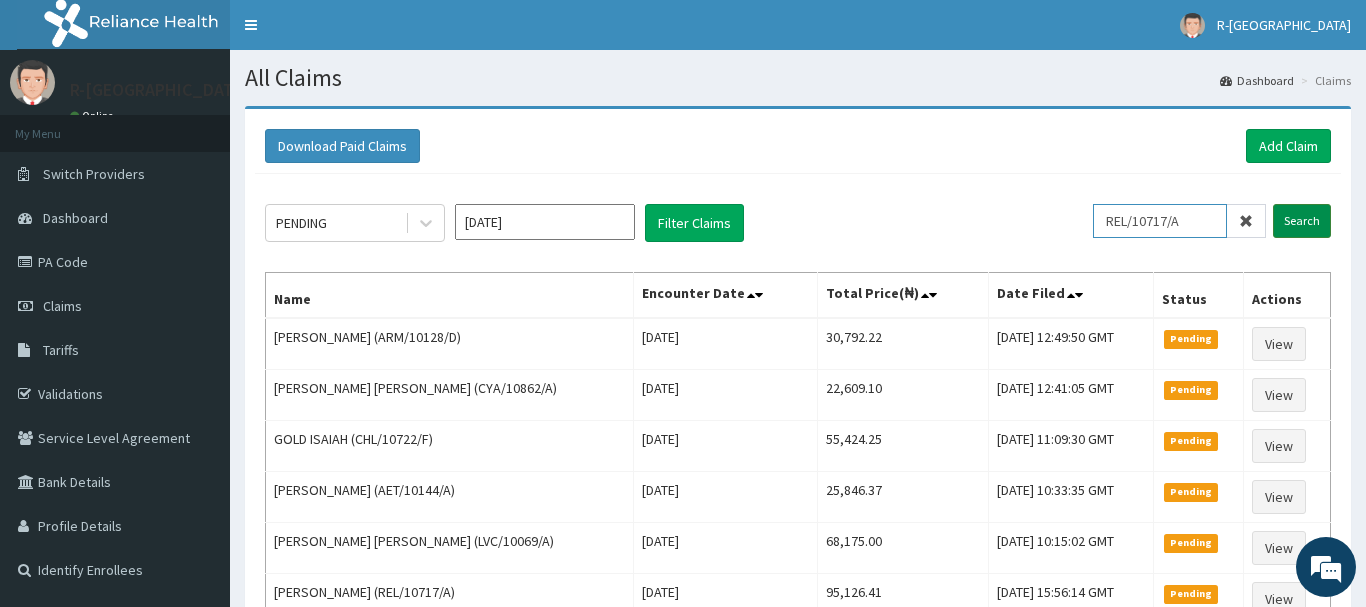 type on "REL/10717/A" 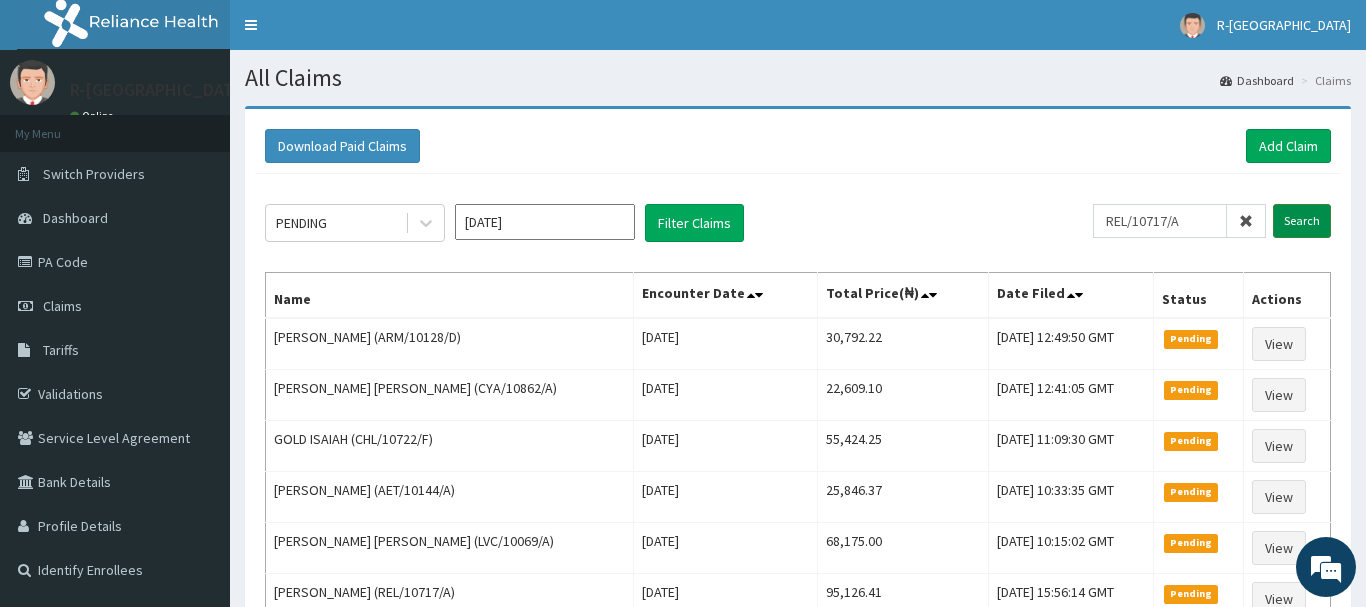 click on "Search" at bounding box center [1302, 221] 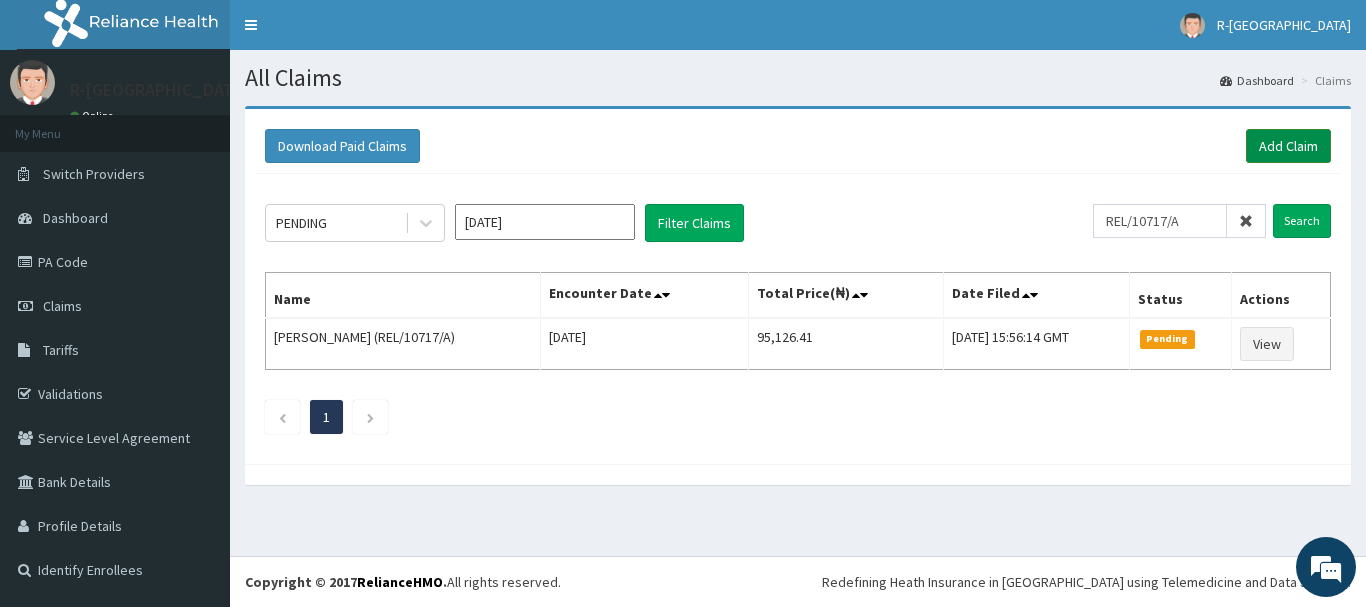 click on "Add Claim" at bounding box center [1288, 146] 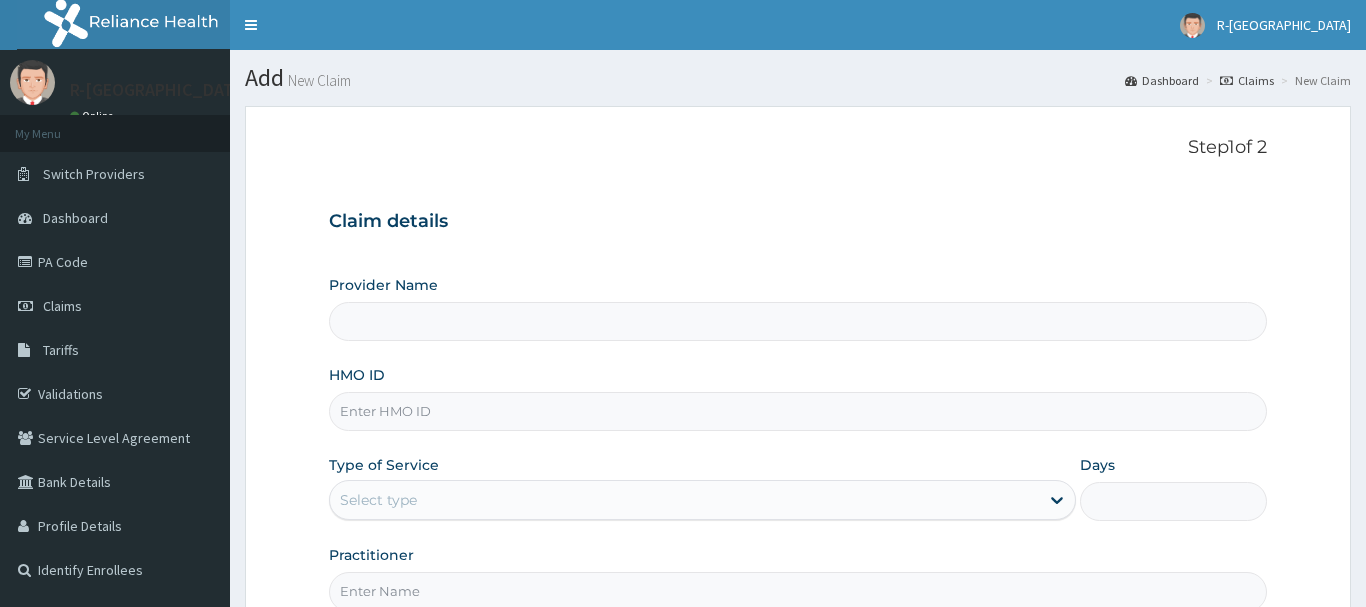 scroll, scrollTop: 0, scrollLeft: 0, axis: both 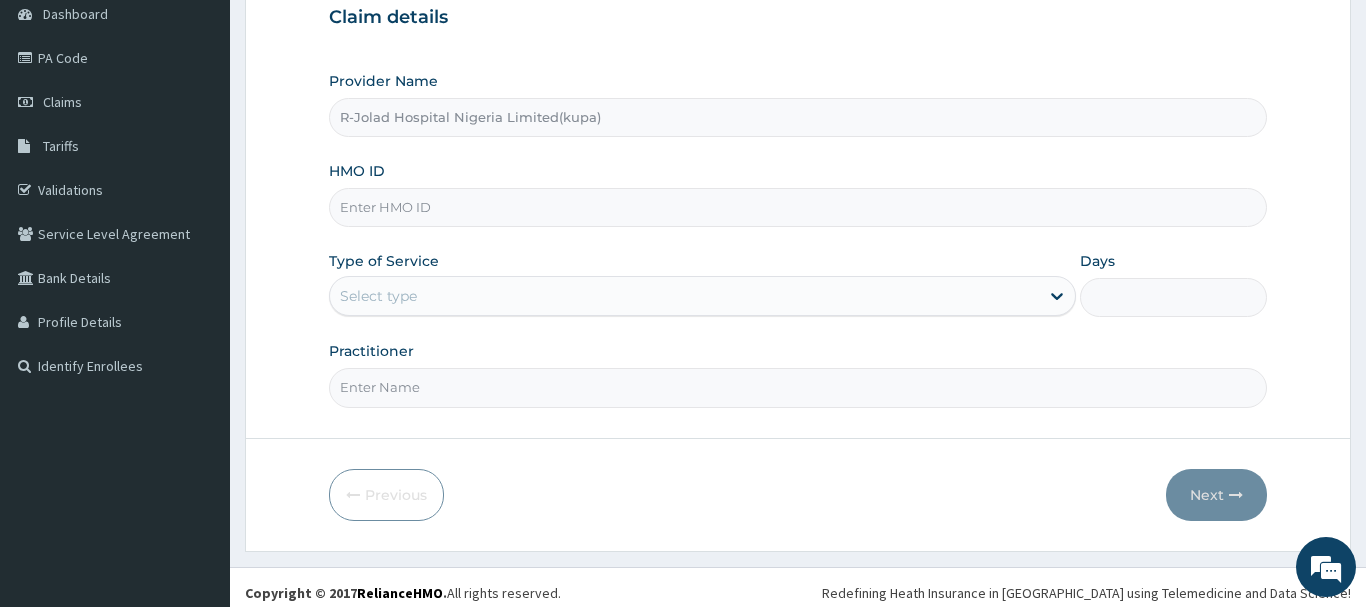 click on "HMO ID" at bounding box center [798, 207] 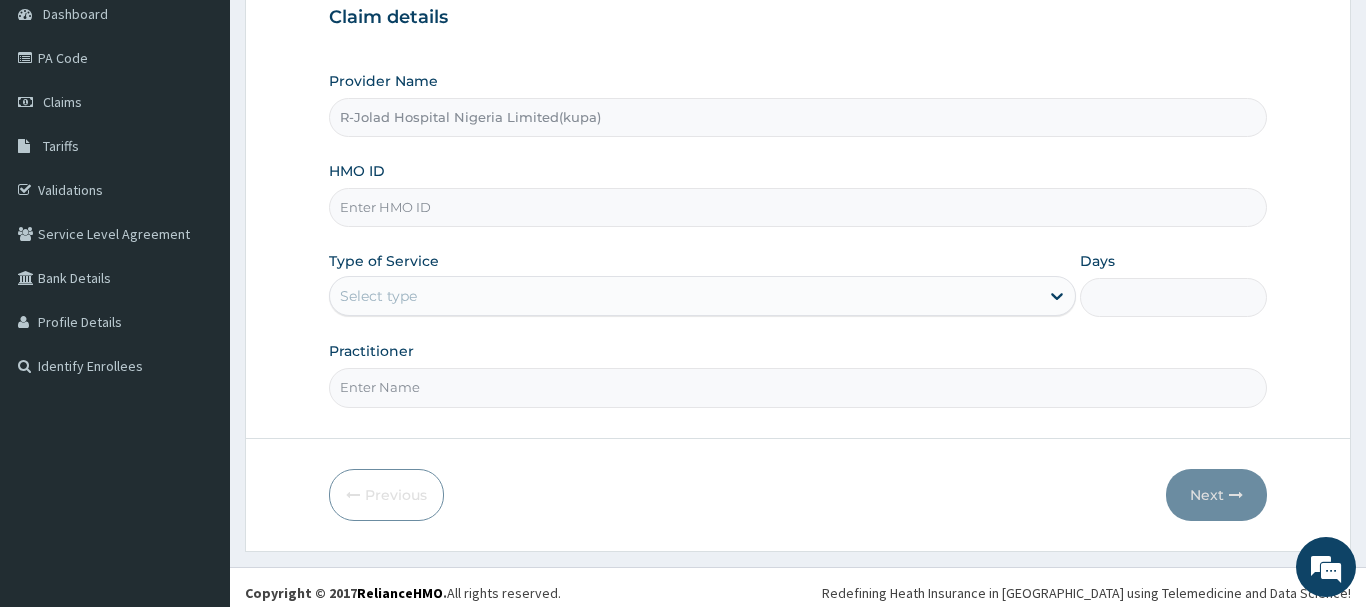 paste on "PFN/10173/B" 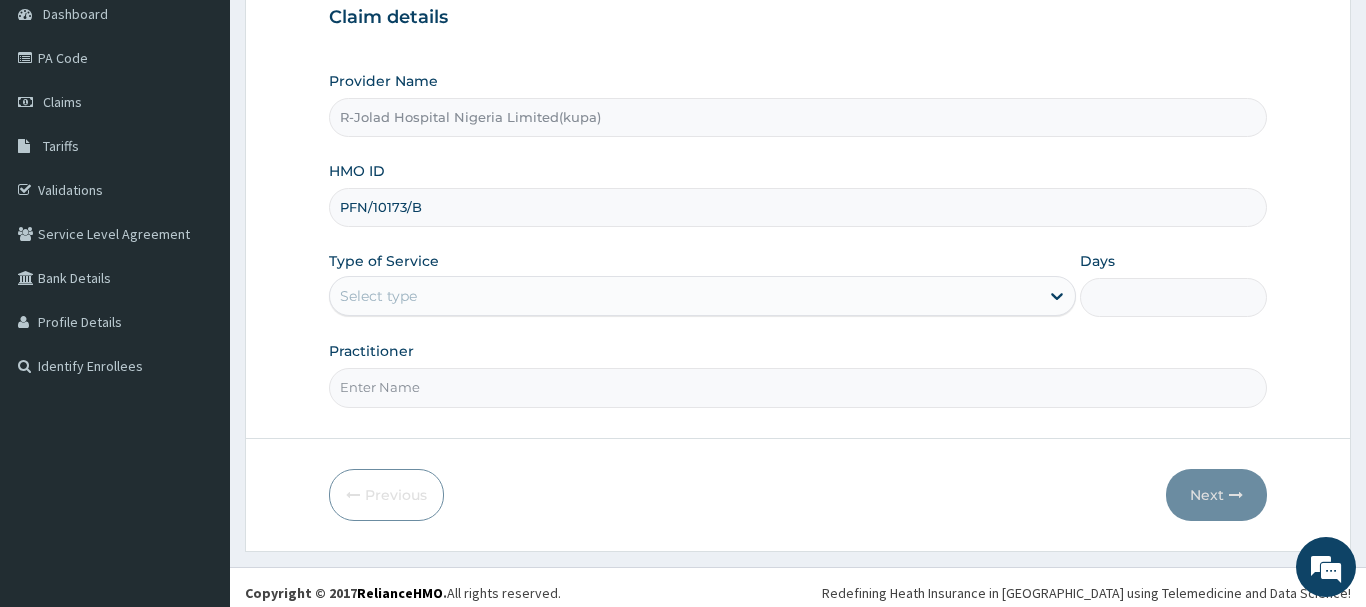 type on "PFN/10173/B" 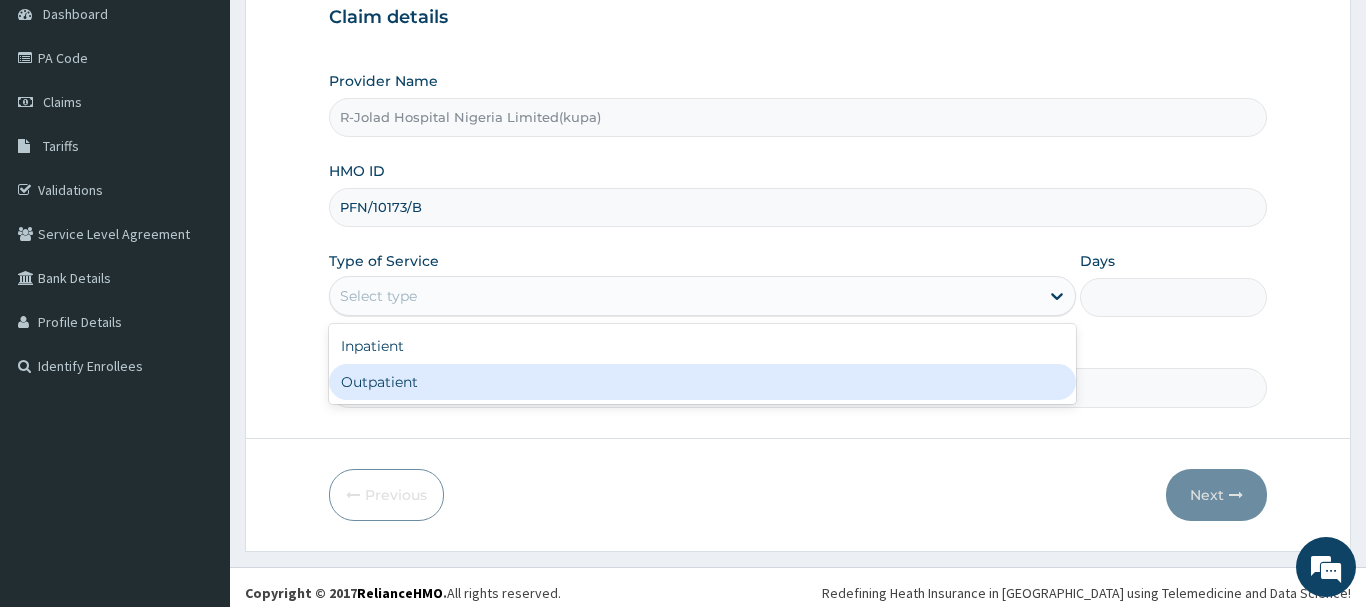 drag, startPoint x: 364, startPoint y: 386, endPoint x: 373, endPoint y: 381, distance: 10.29563 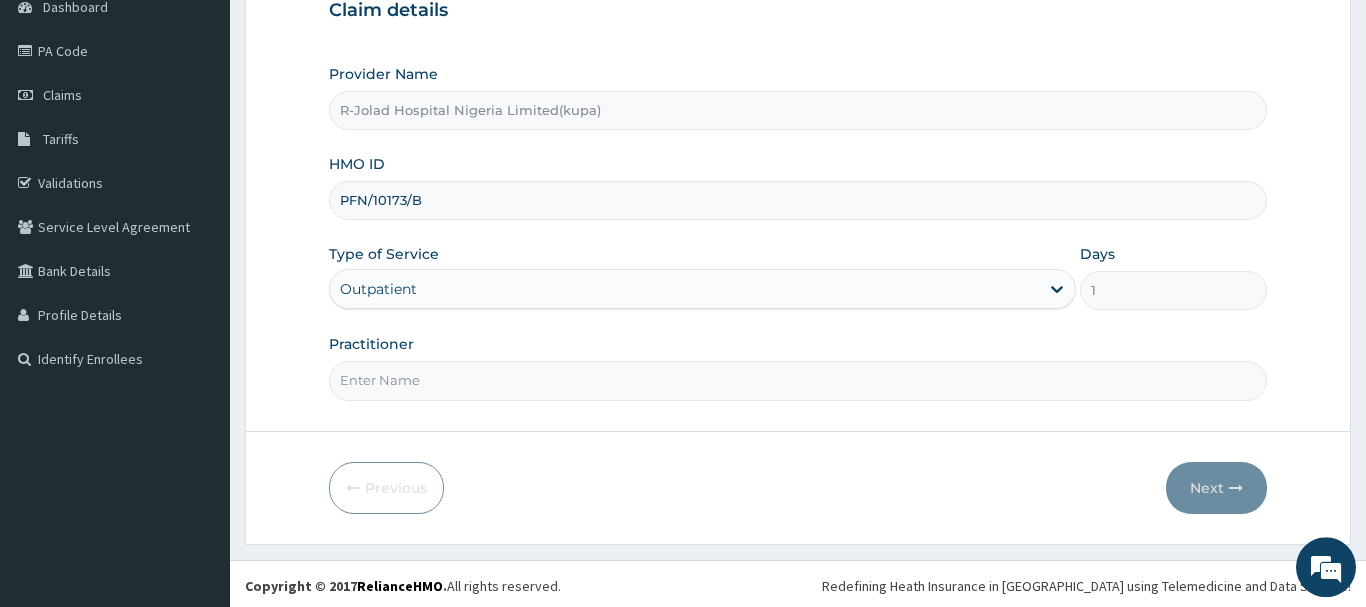 scroll, scrollTop: 215, scrollLeft: 0, axis: vertical 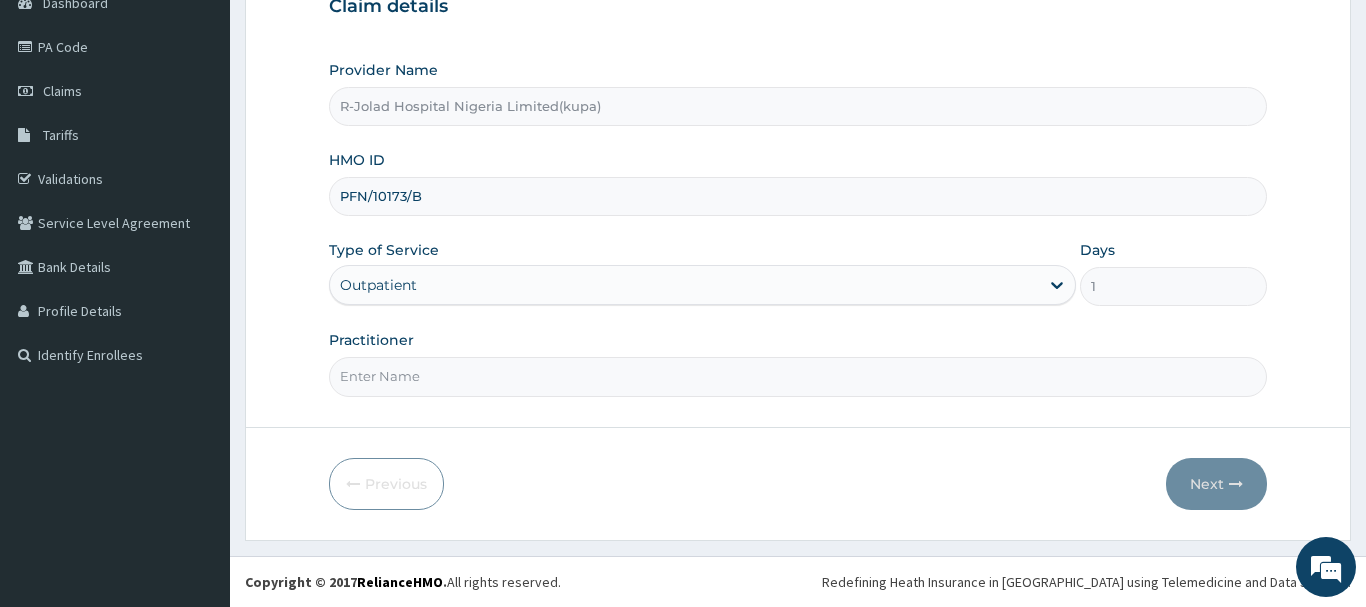 drag, startPoint x: 373, startPoint y: 383, endPoint x: 356, endPoint y: 386, distance: 17.262676 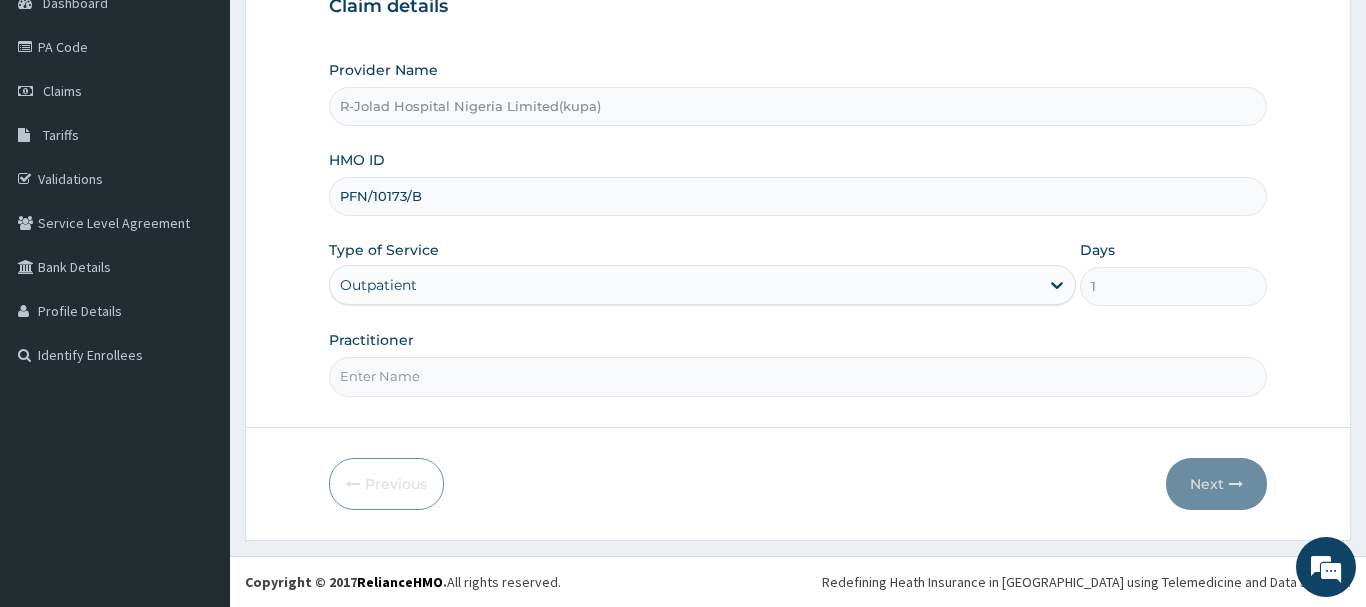 paste on "[PERSON_NAME]" 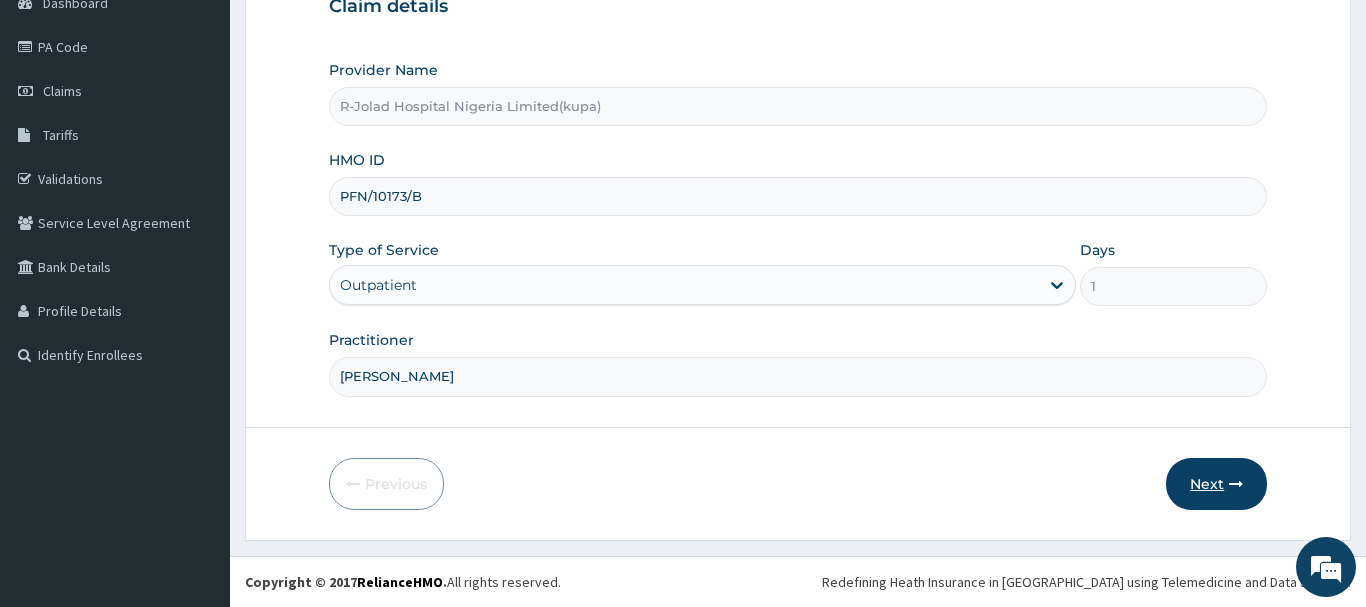 type on "[PERSON_NAME]" 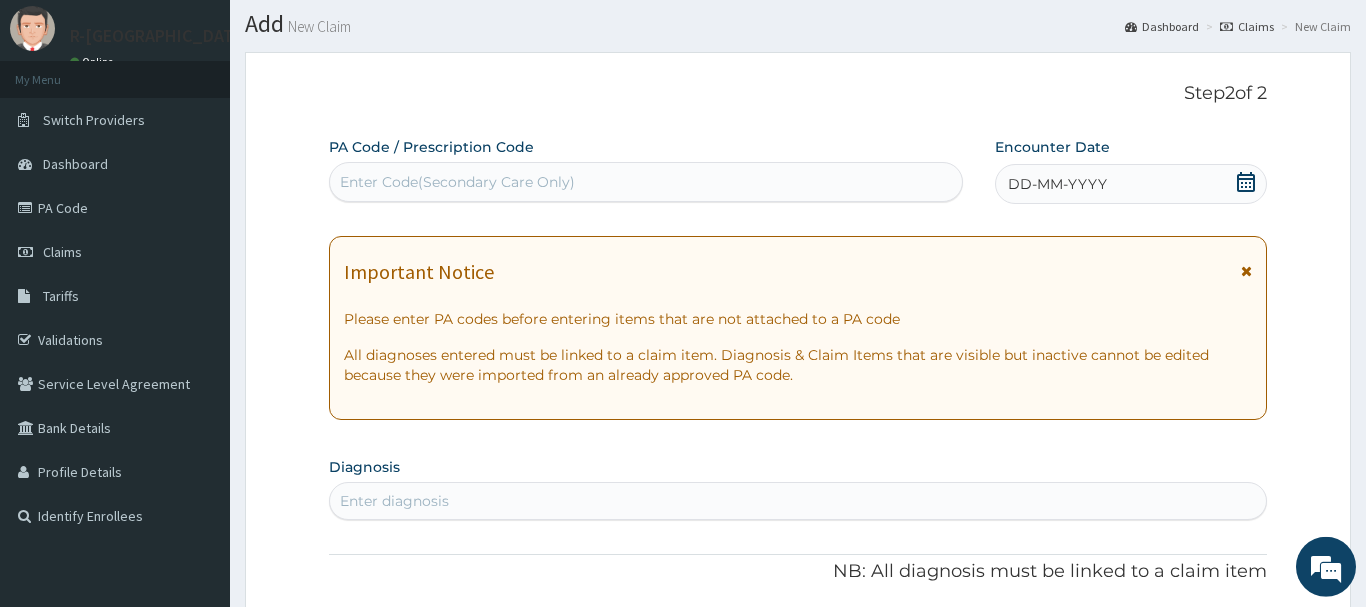 scroll, scrollTop: 11, scrollLeft: 0, axis: vertical 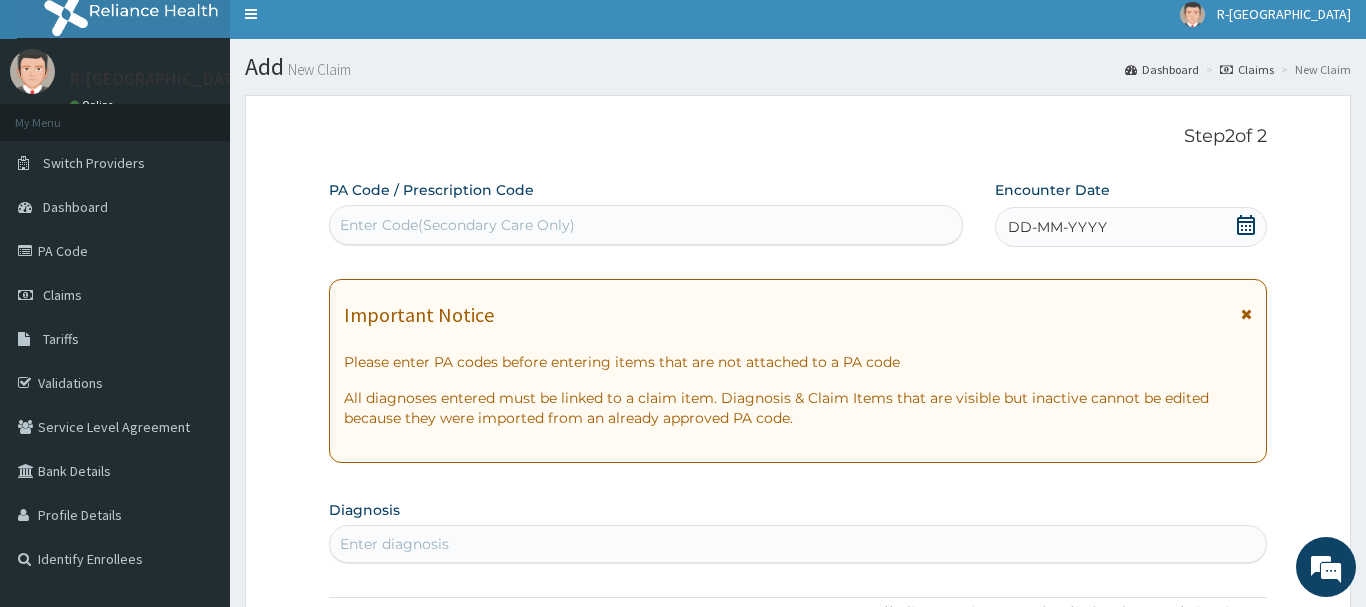 click 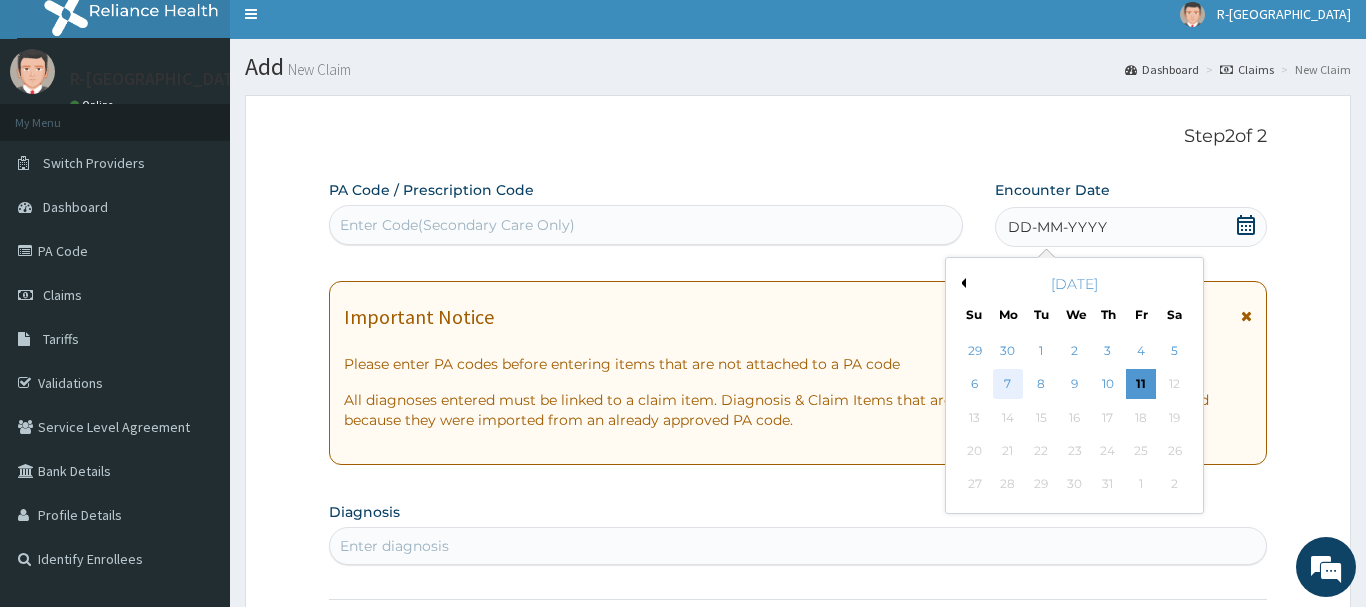 click on "7" at bounding box center [1008, 385] 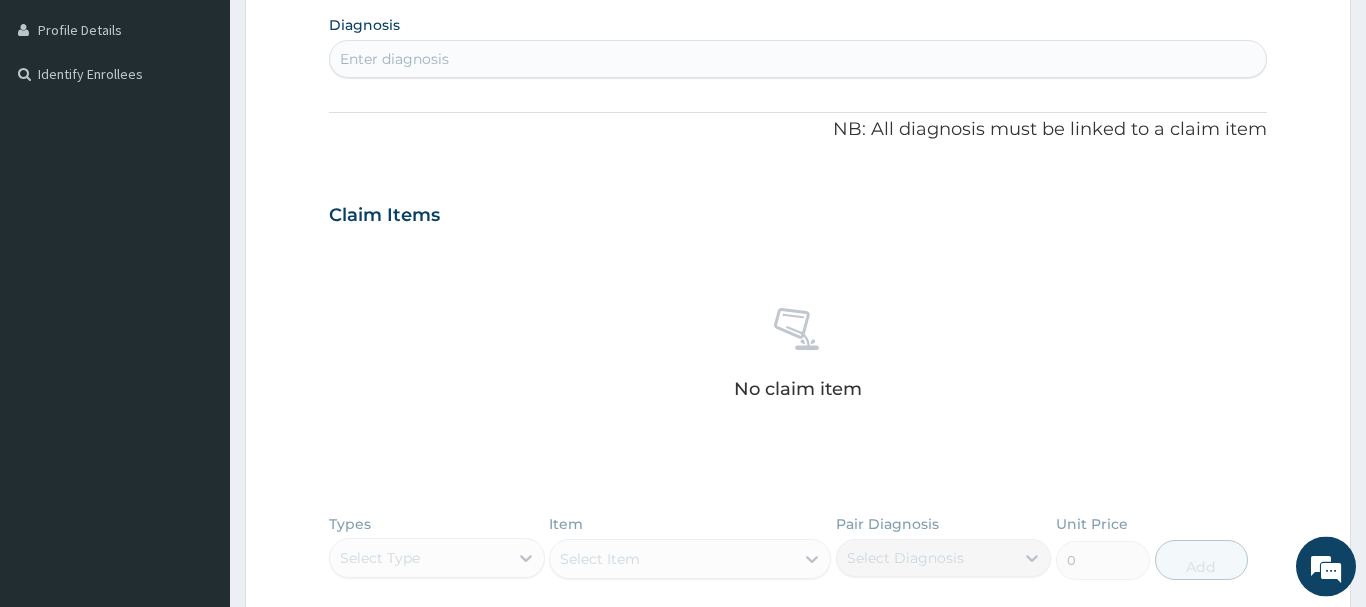 scroll, scrollTop: 521, scrollLeft: 0, axis: vertical 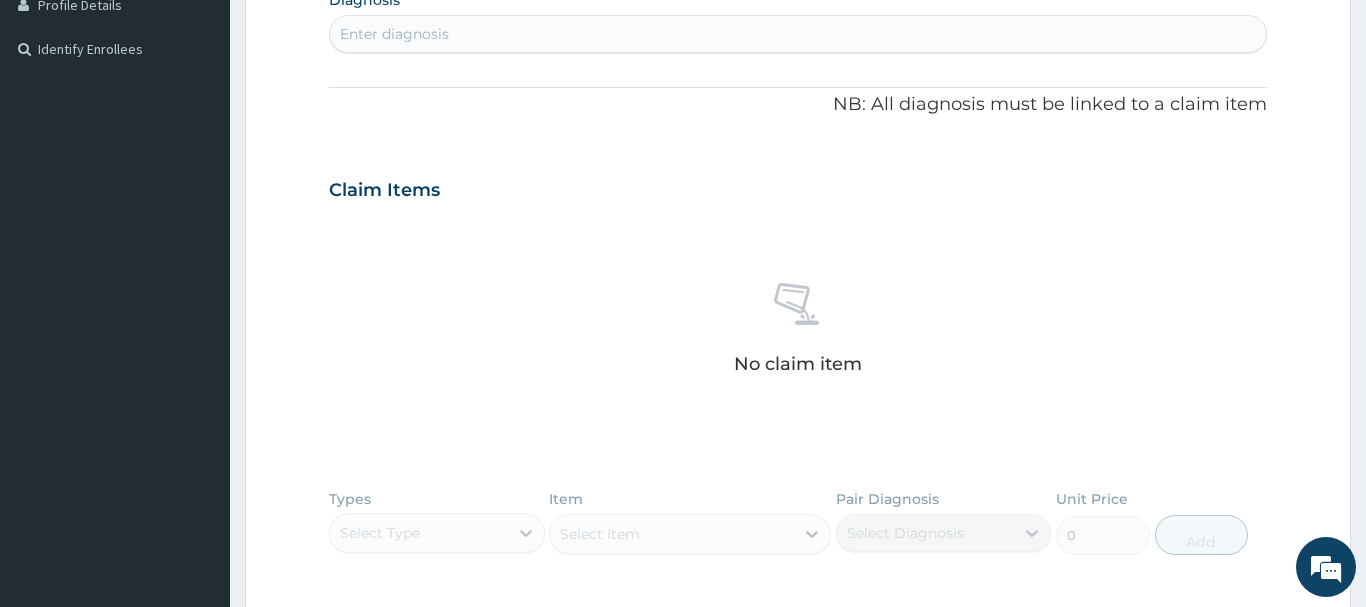 click on "Enter diagnosis" at bounding box center [394, 34] 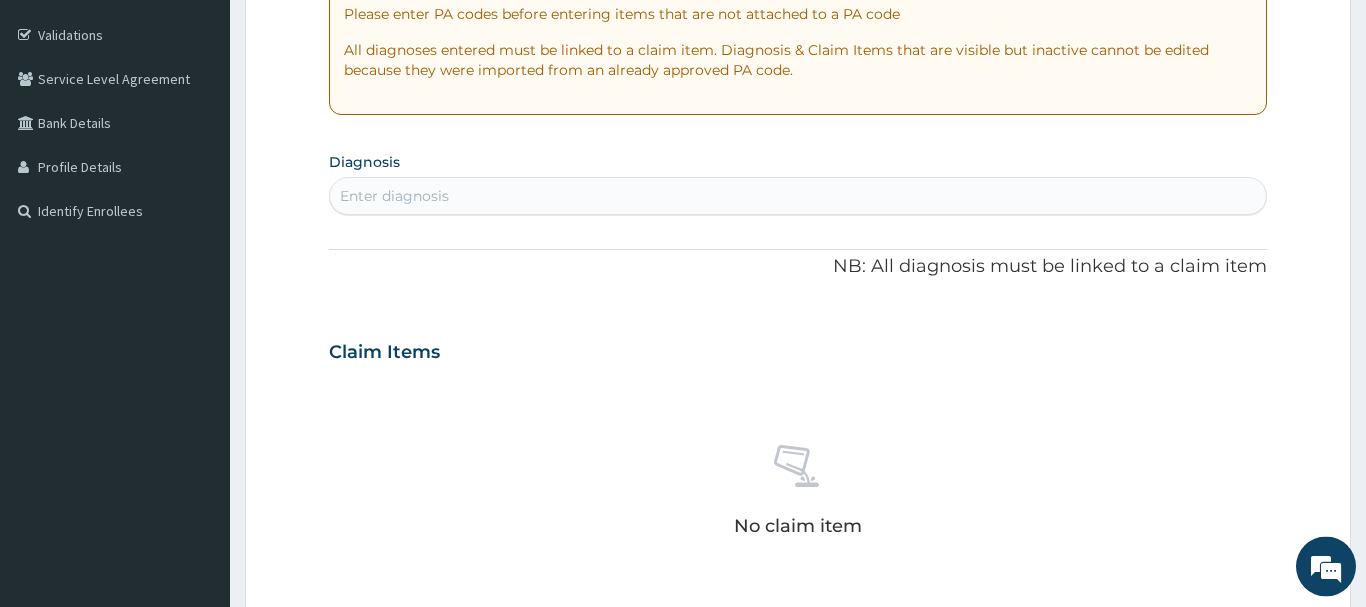 scroll, scrollTop: 317, scrollLeft: 0, axis: vertical 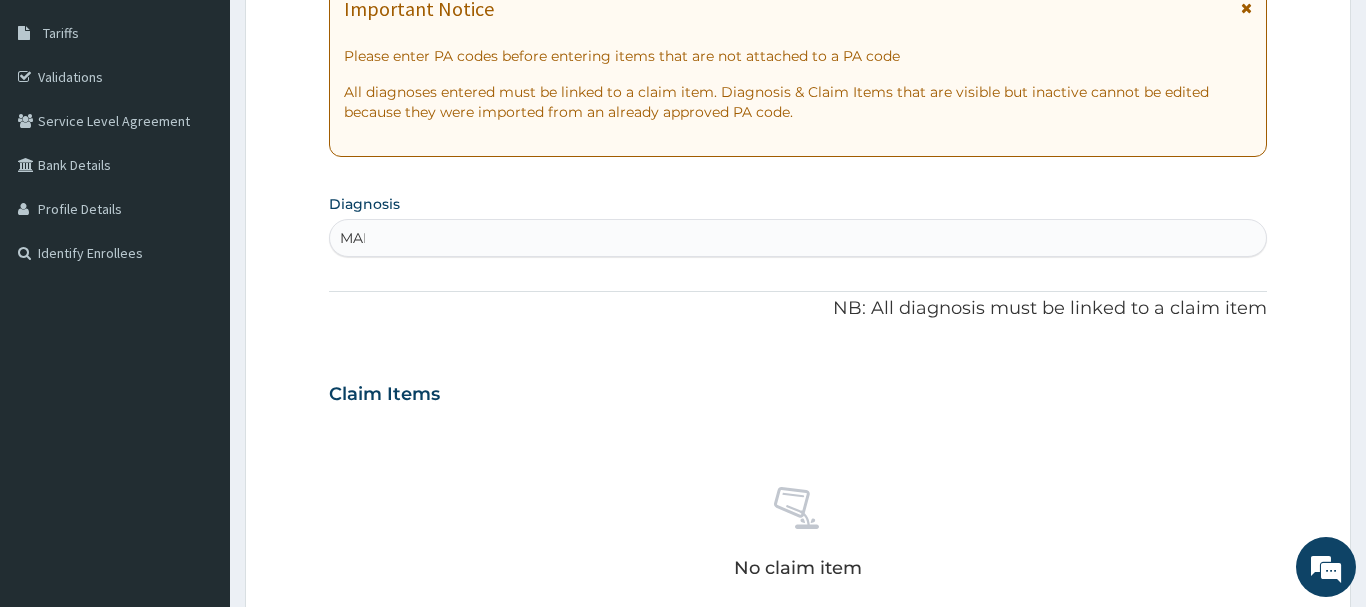 type on "MALA" 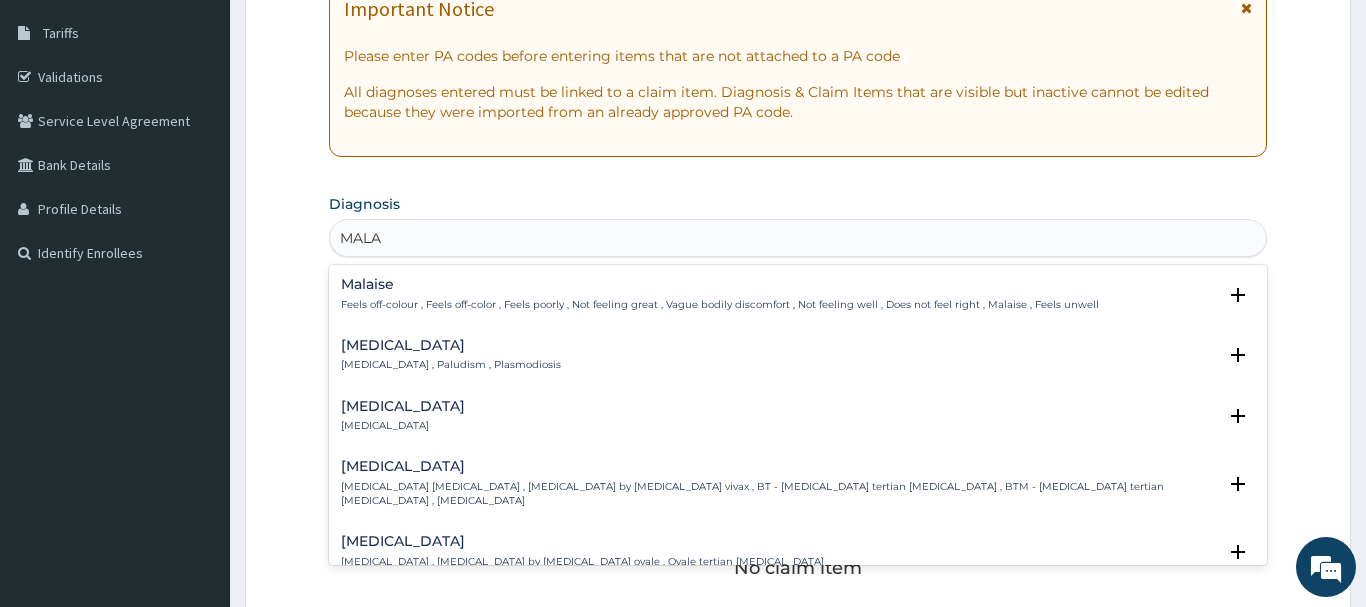 click on "[MEDICAL_DATA] , Paludism , Plasmodiosis" at bounding box center [451, 365] 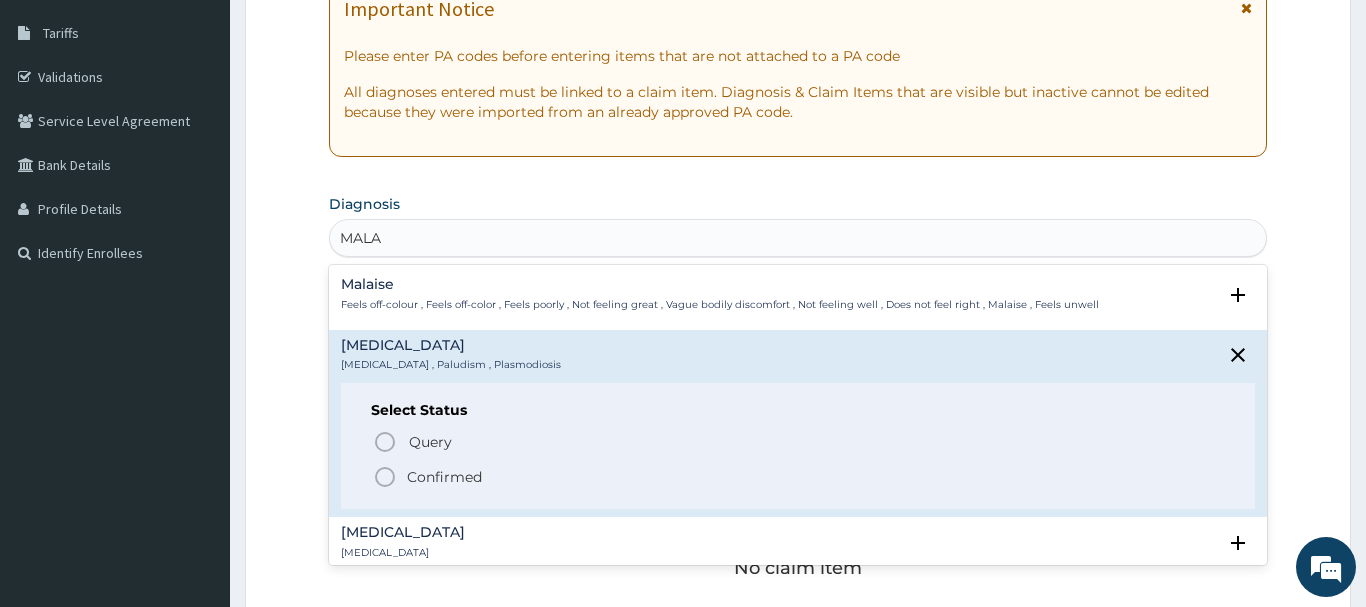 click 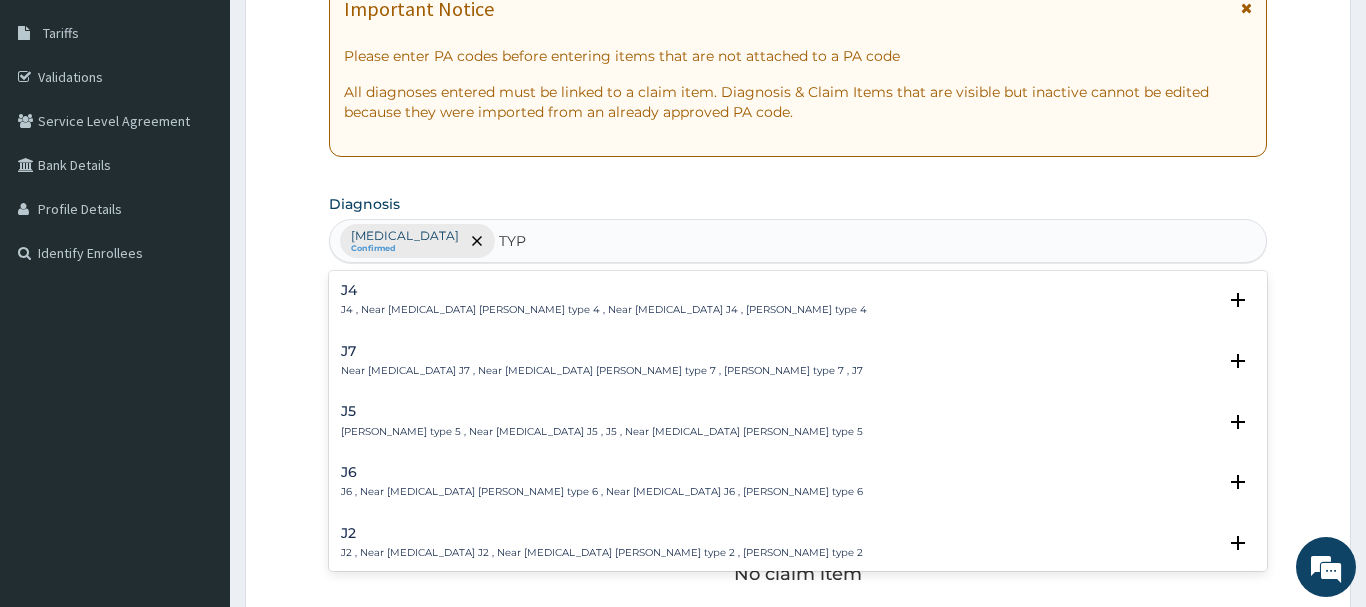 type on "TYPH" 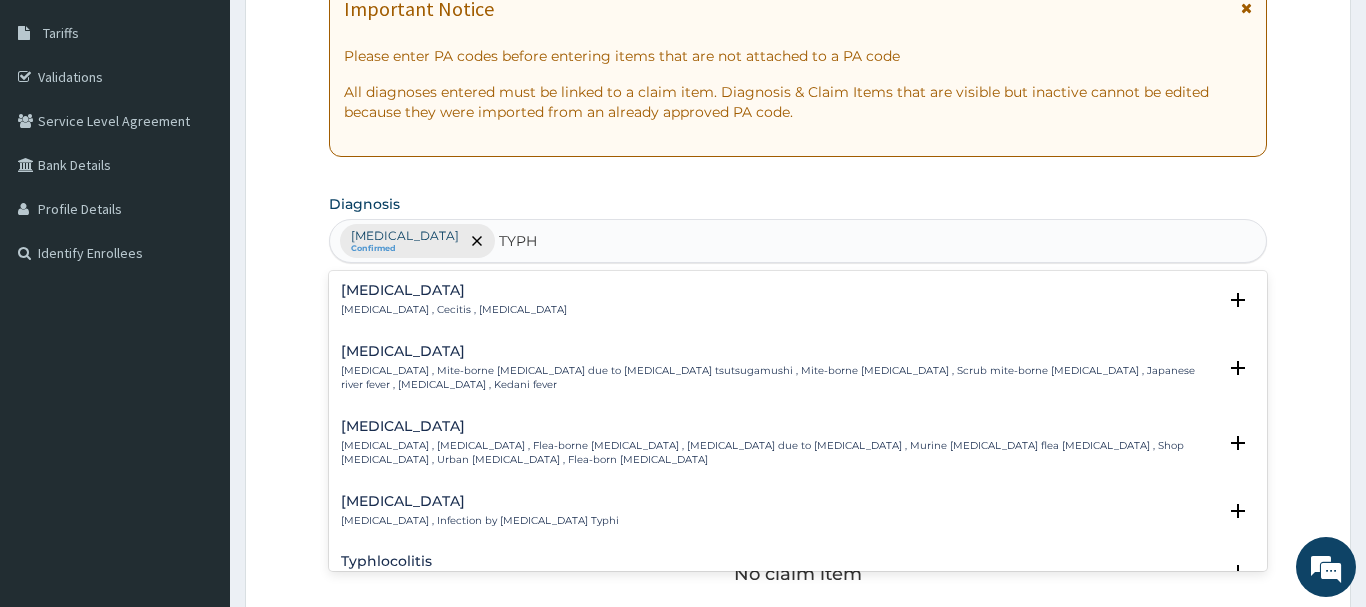 click on "[MEDICAL_DATA]" at bounding box center (480, 501) 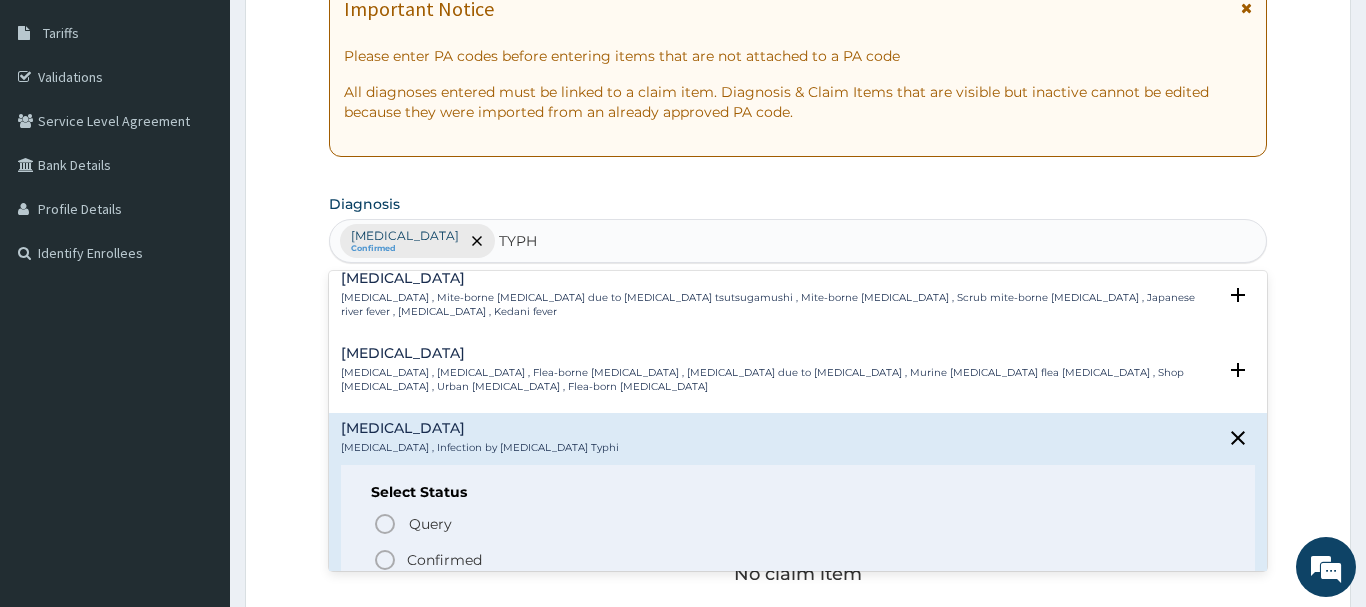 scroll, scrollTop: 108, scrollLeft: 0, axis: vertical 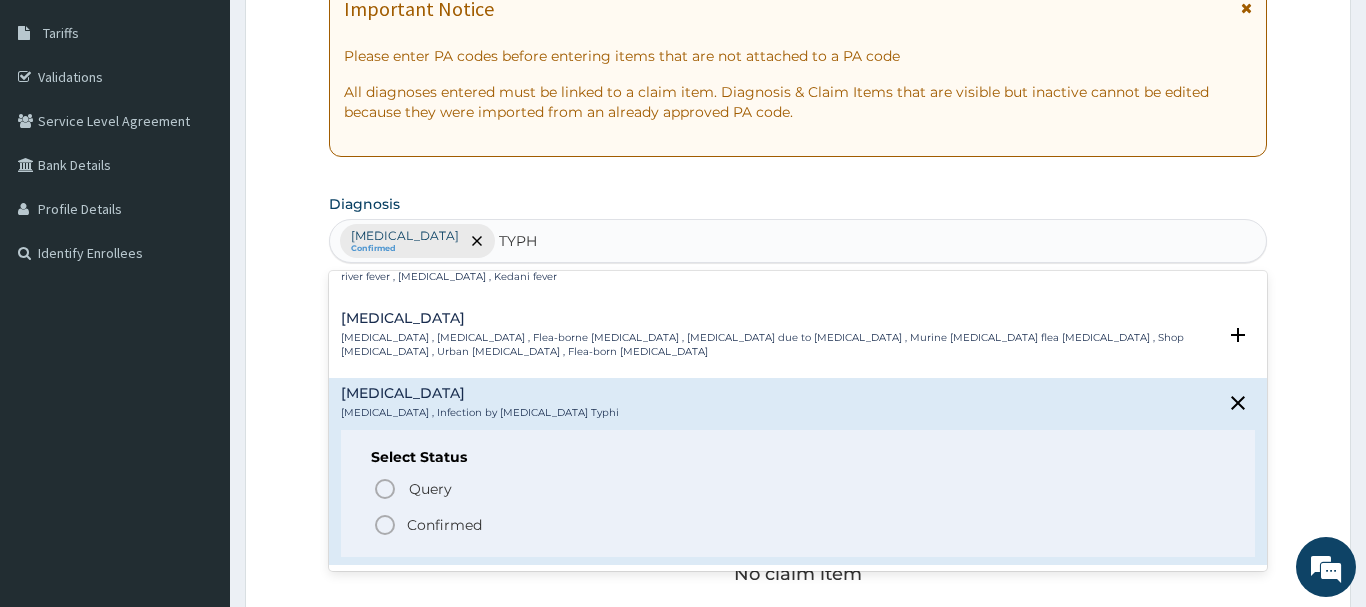 click 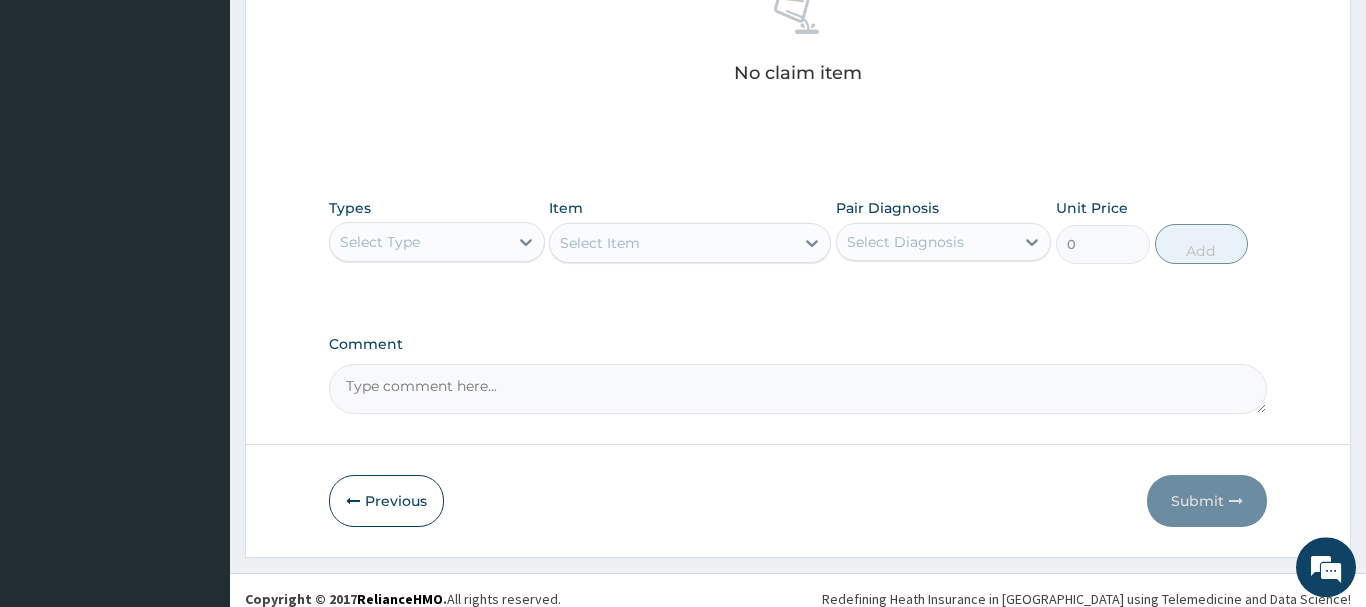 scroll, scrollTop: 835, scrollLeft: 0, axis: vertical 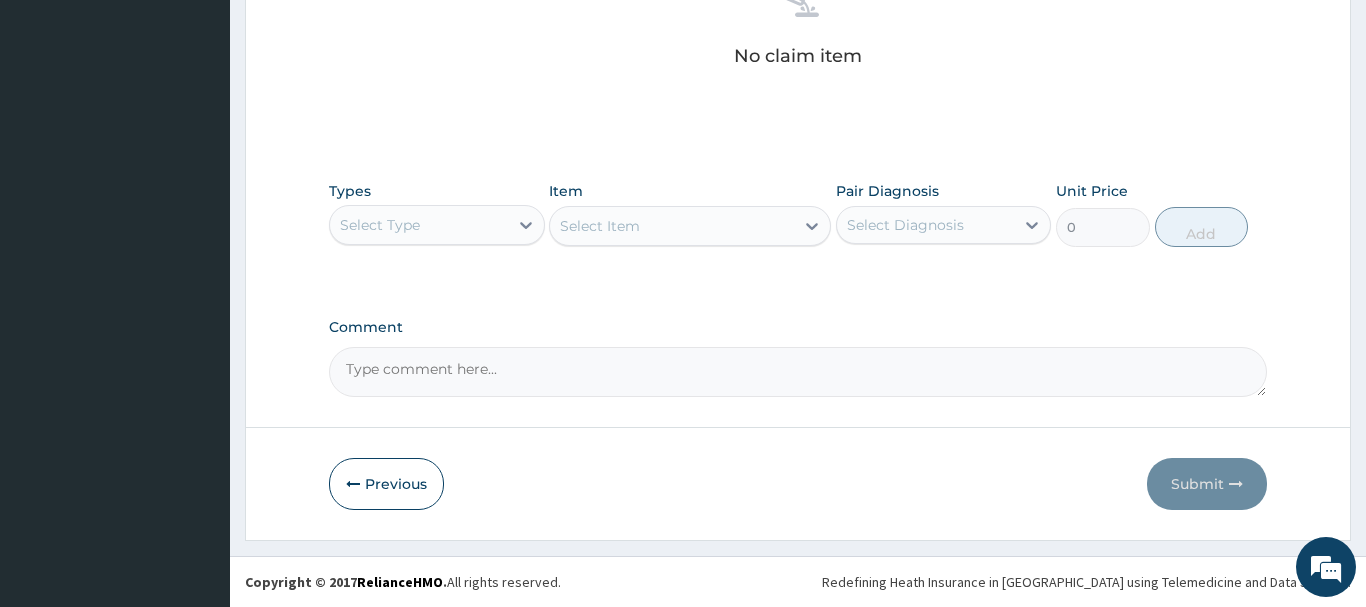 drag, startPoint x: 402, startPoint y: 215, endPoint x: 408, endPoint y: 225, distance: 11.661903 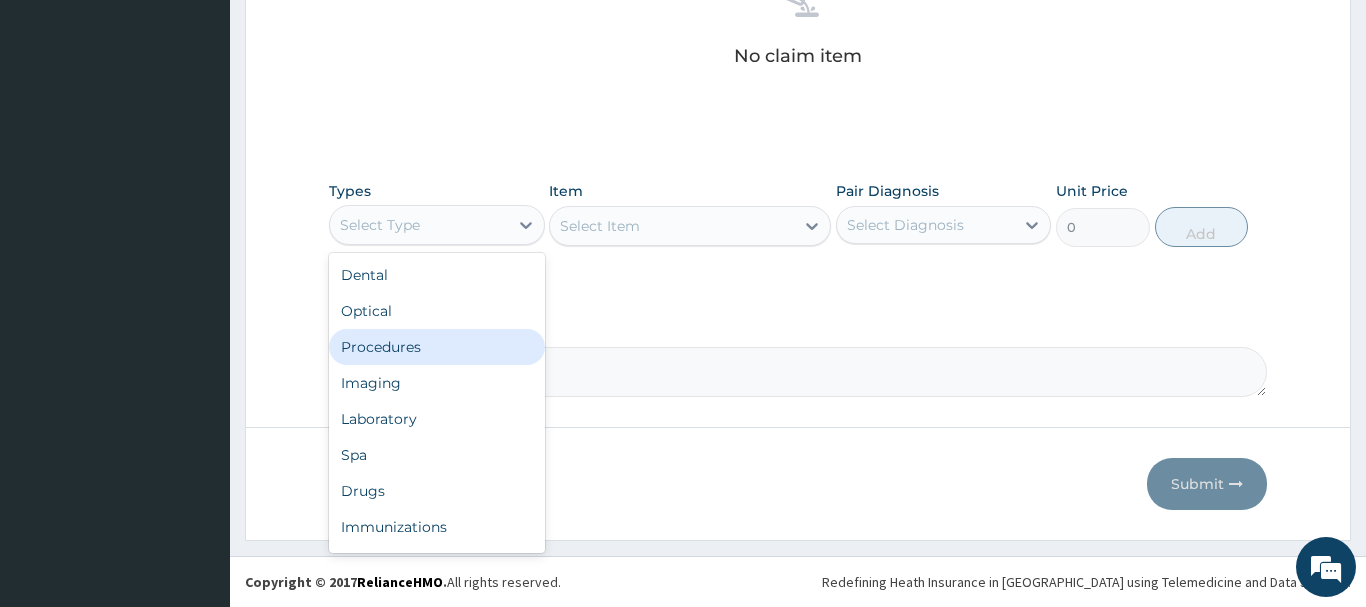 click on "Procedures" at bounding box center (437, 347) 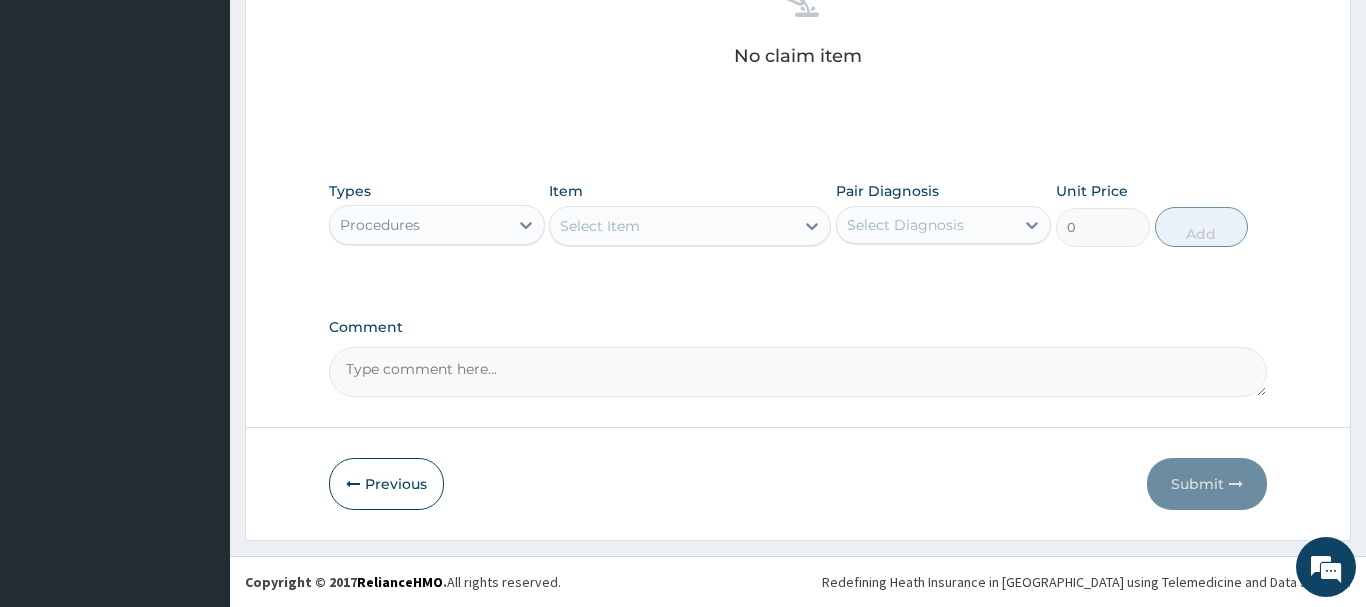 click on "Select Item" at bounding box center [672, 226] 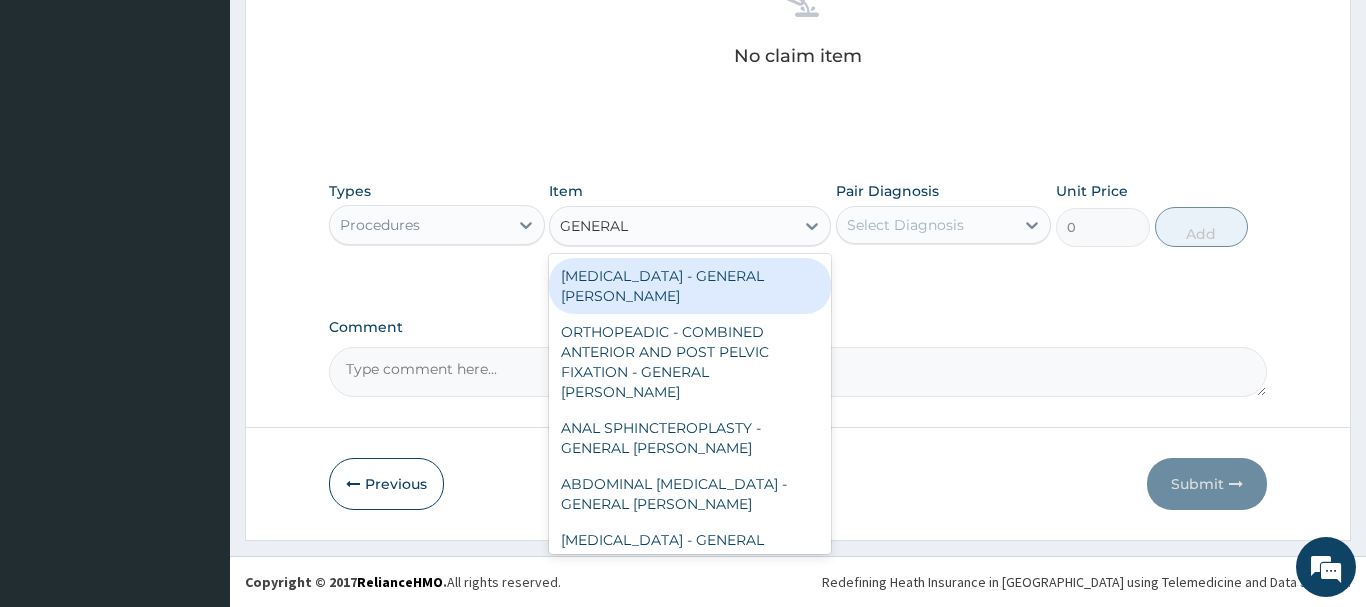 type on "GENERAL C" 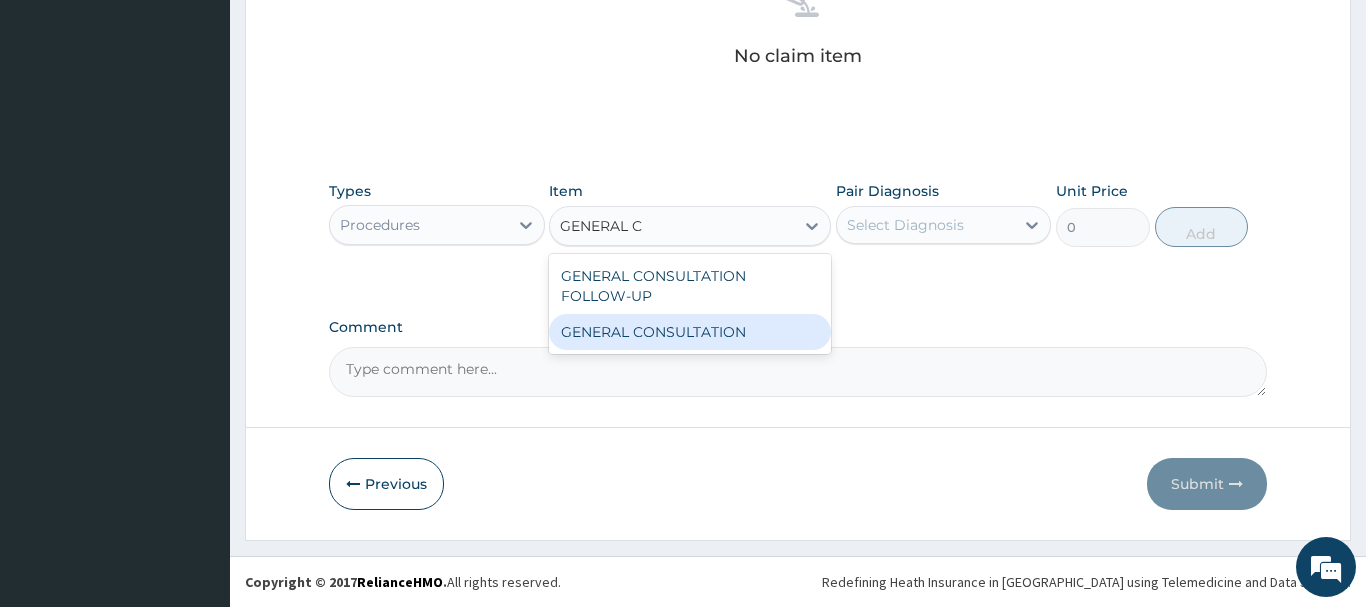 click on "GENERAL CONSULTATION" at bounding box center (690, 332) 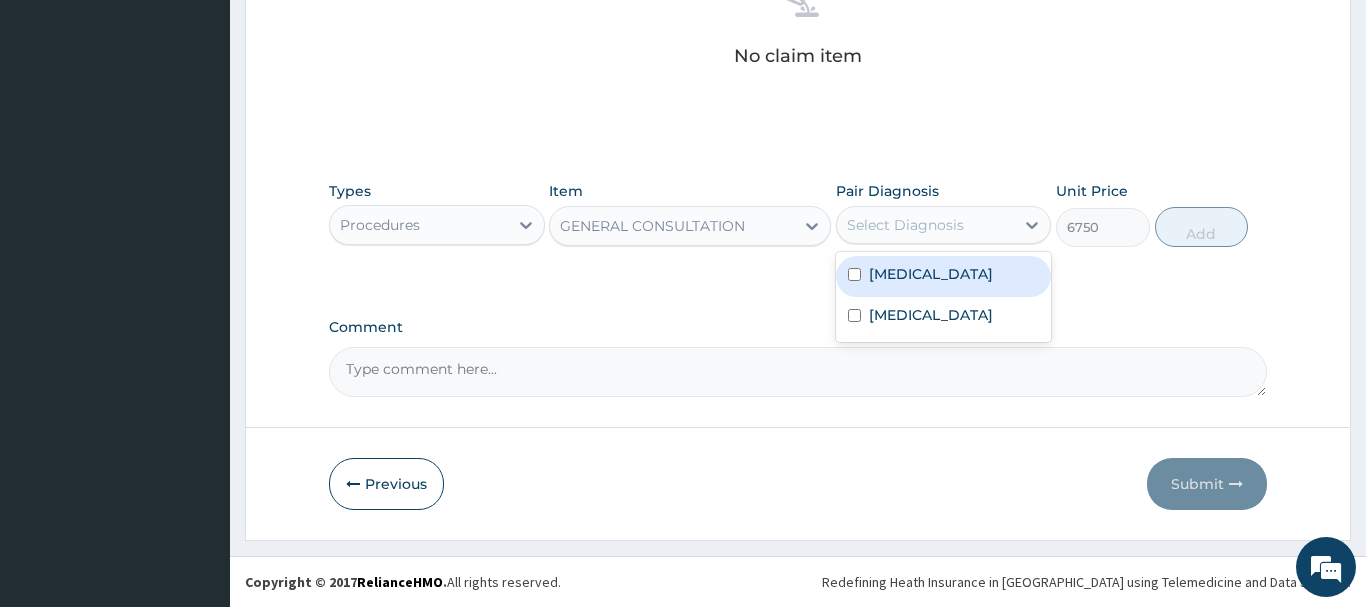 drag, startPoint x: 918, startPoint y: 232, endPoint x: 930, endPoint y: 290, distance: 59.22837 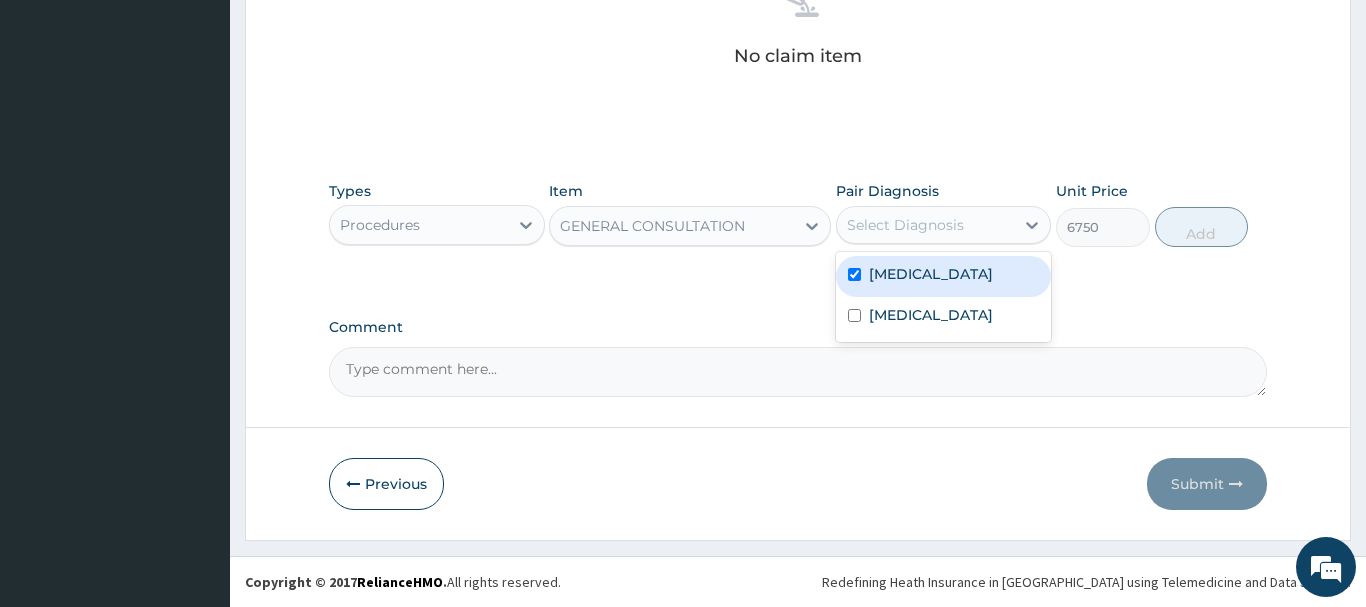 checkbox on "true" 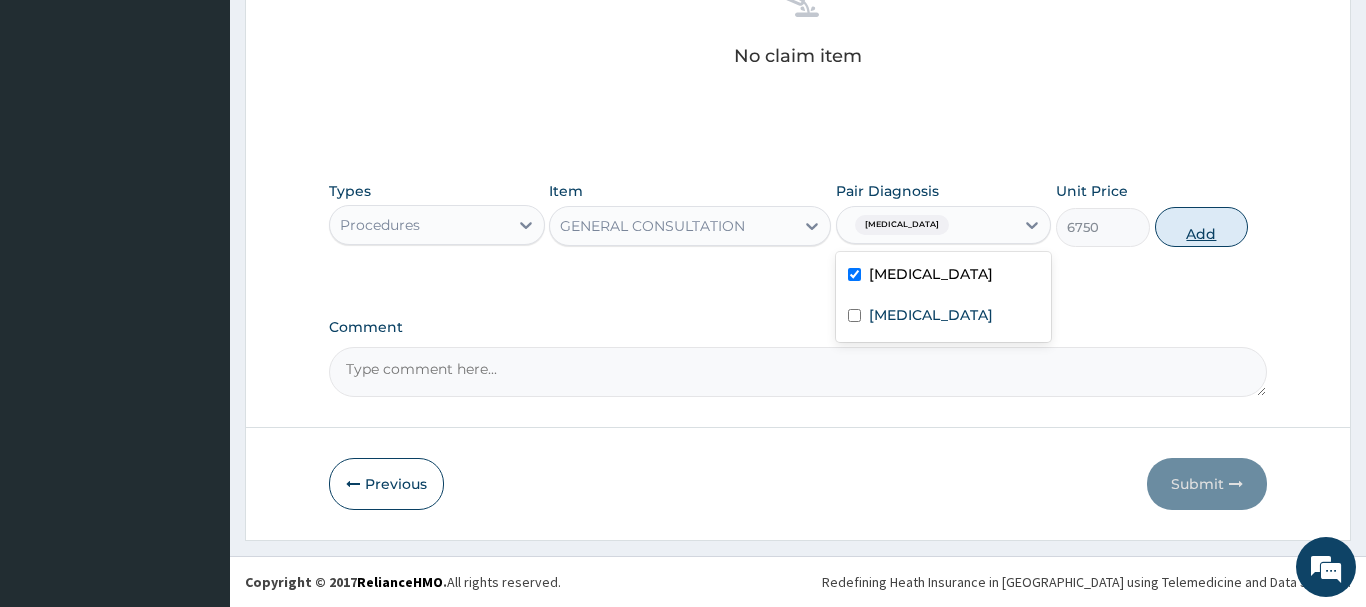 click on "Add" at bounding box center [1202, 227] 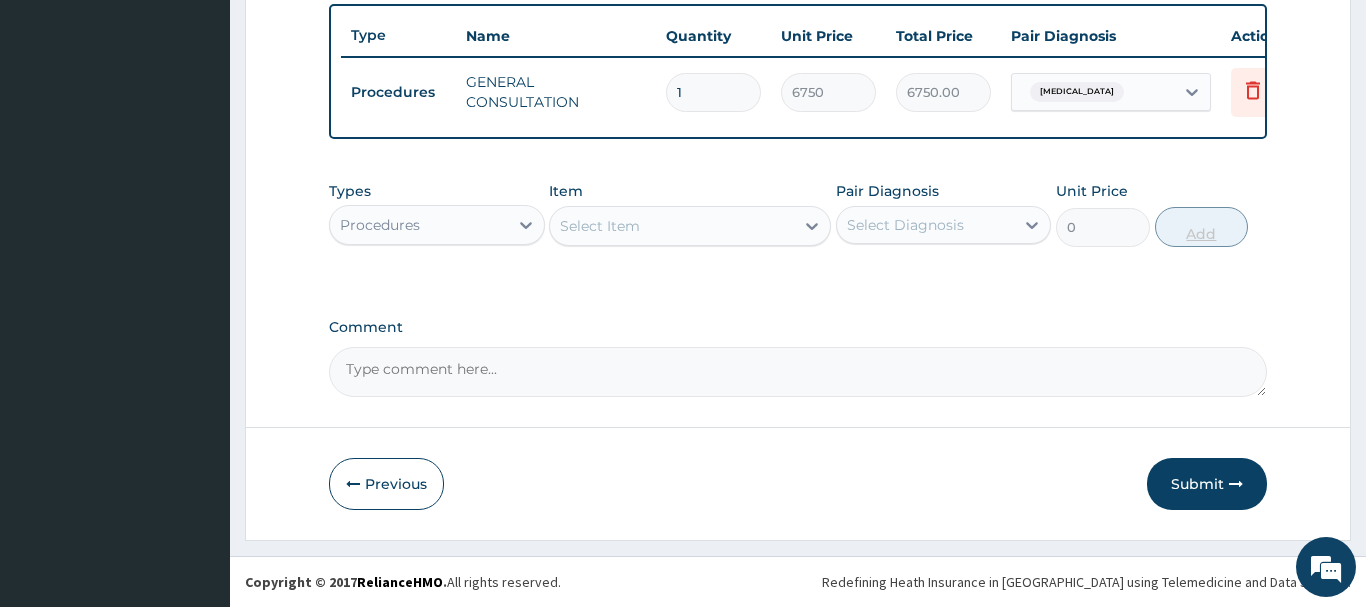 scroll, scrollTop: 740, scrollLeft: 0, axis: vertical 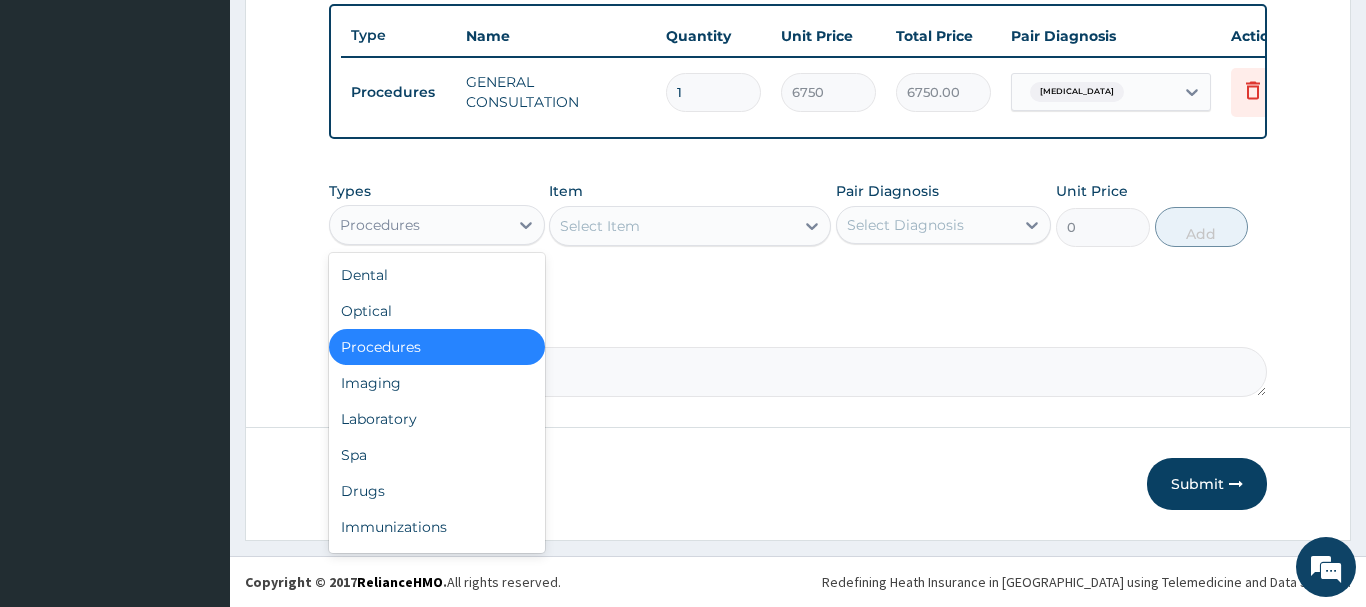 click on "Procedures" at bounding box center (380, 225) 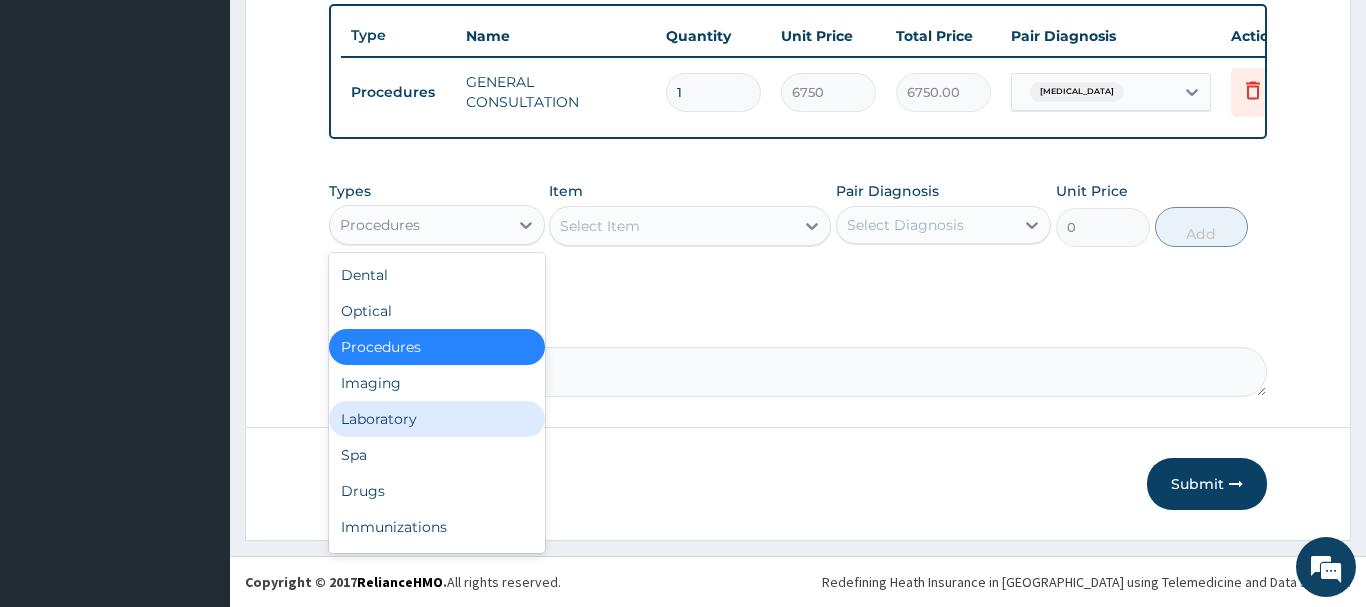click on "Laboratory" at bounding box center [437, 419] 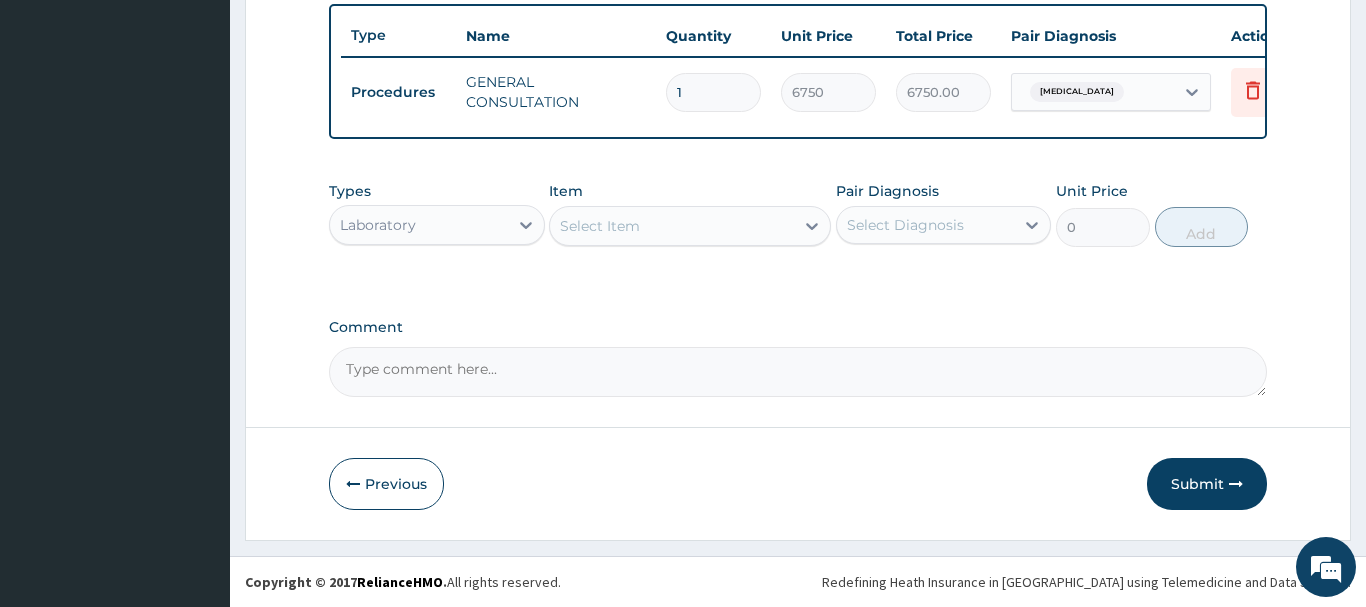 click on "Select Item" at bounding box center (672, 226) 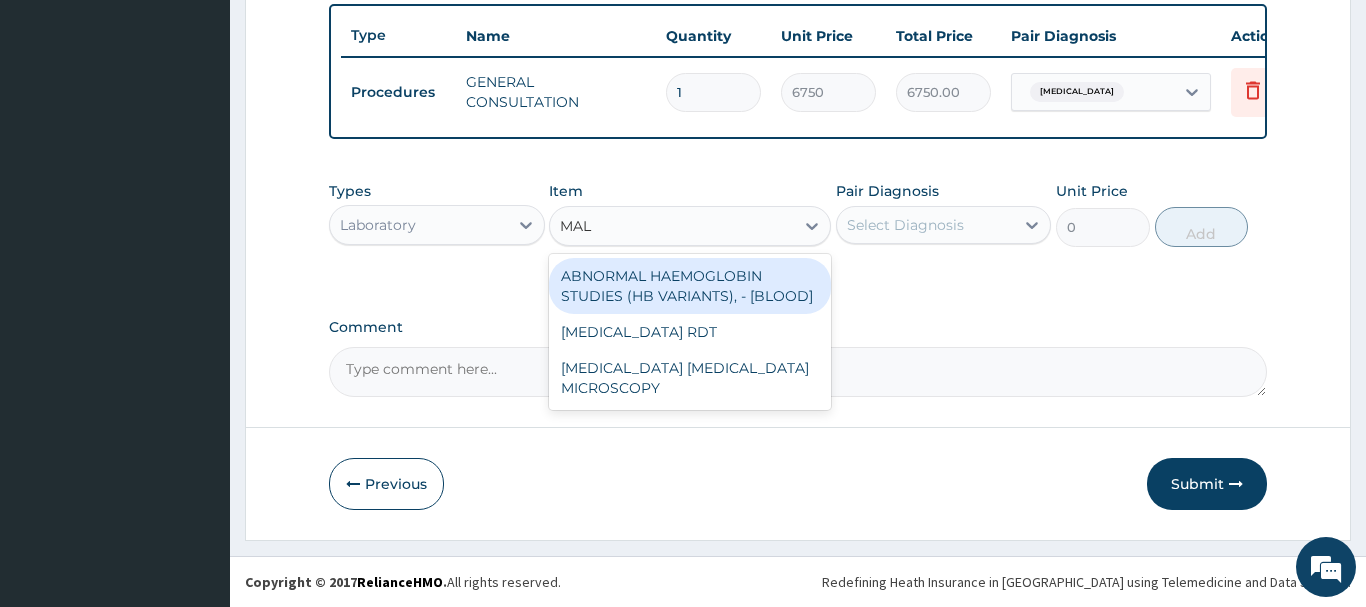 type on "MALA" 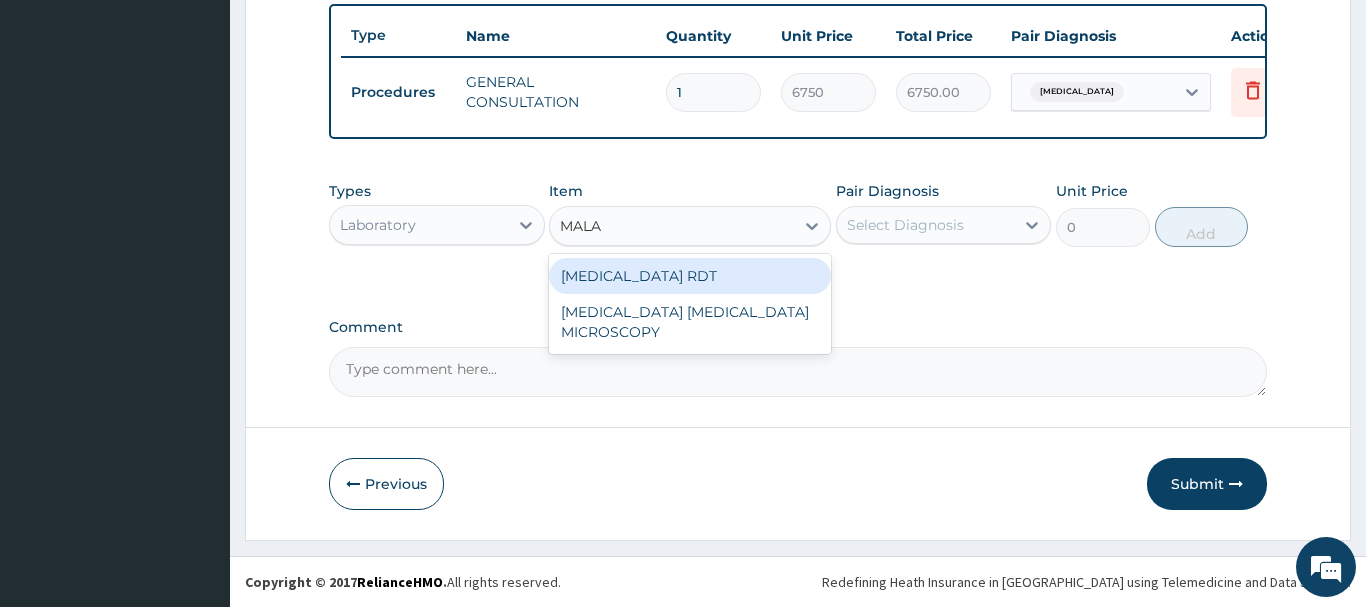 click on "[MEDICAL_DATA] RDT" at bounding box center [690, 276] 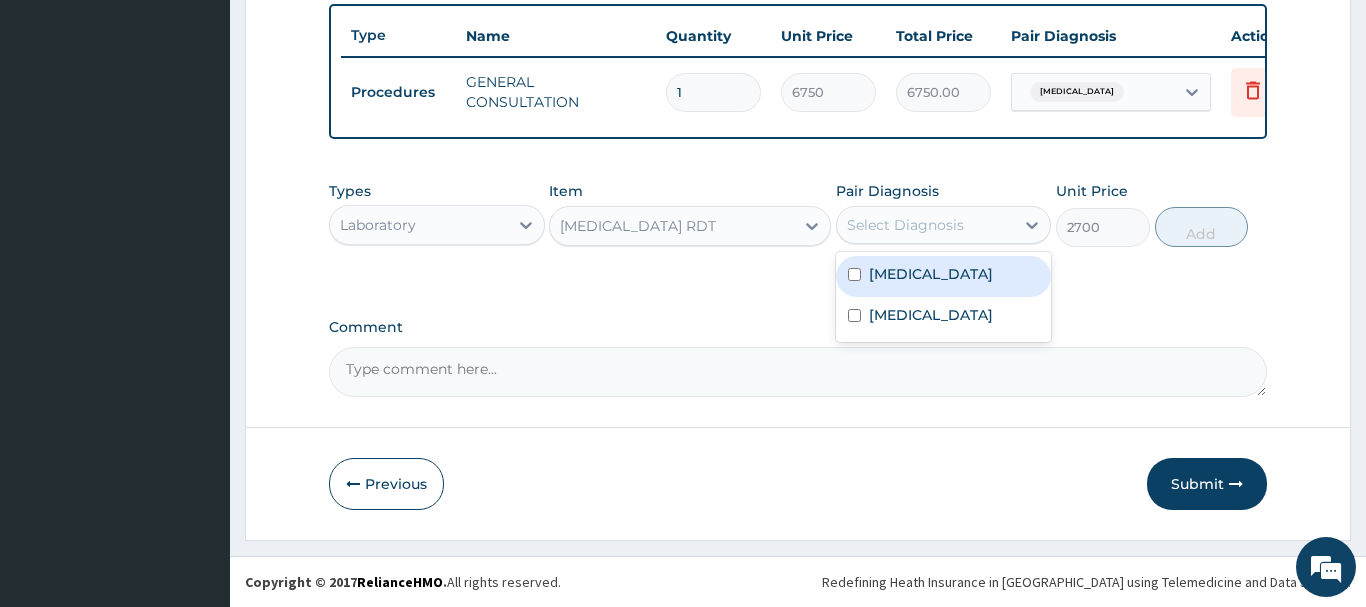 click on "Select Diagnosis" at bounding box center (905, 225) 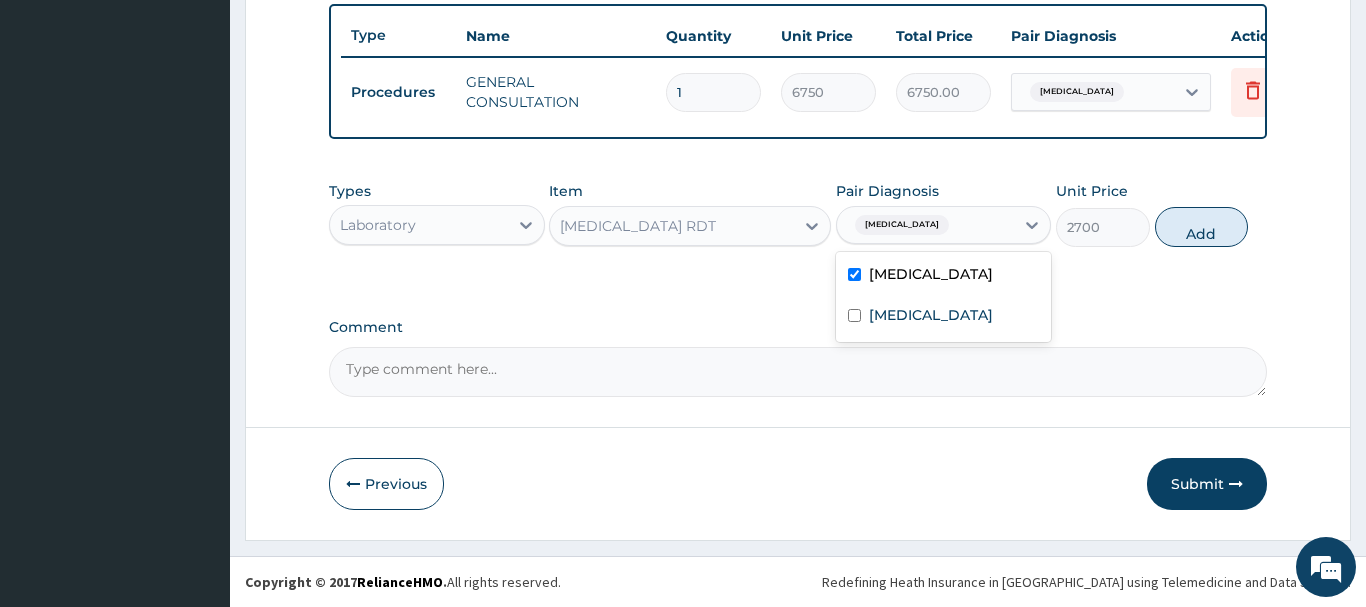 checkbox on "true" 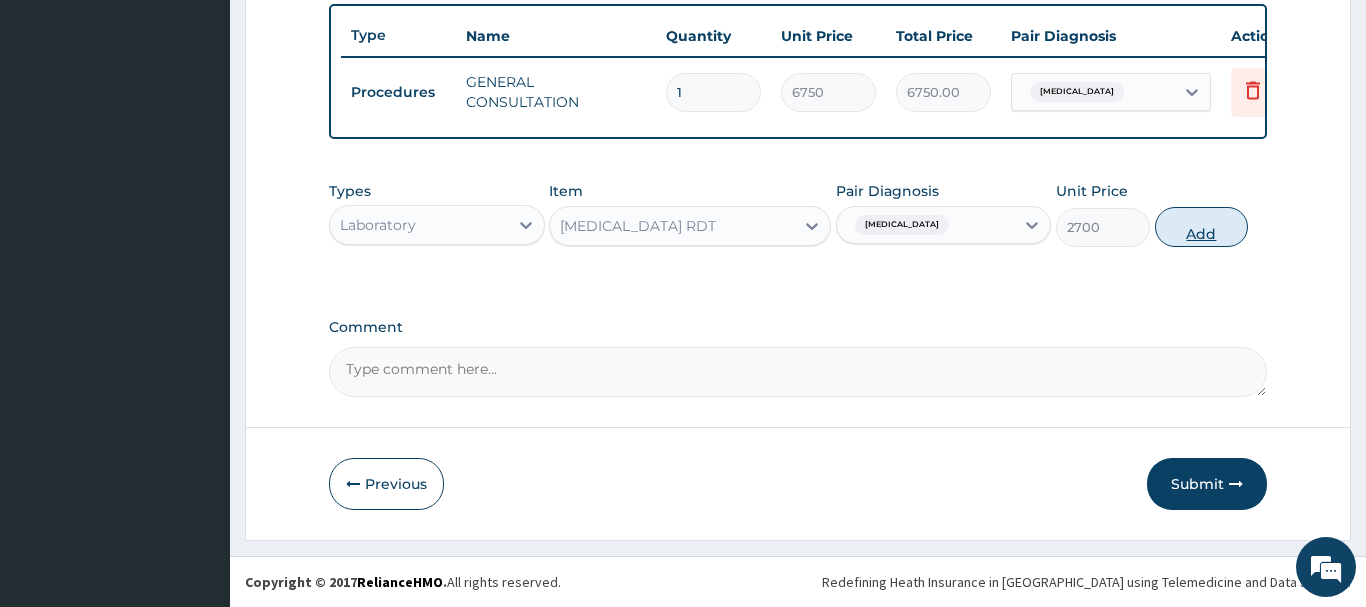 click on "Add" at bounding box center (1202, 227) 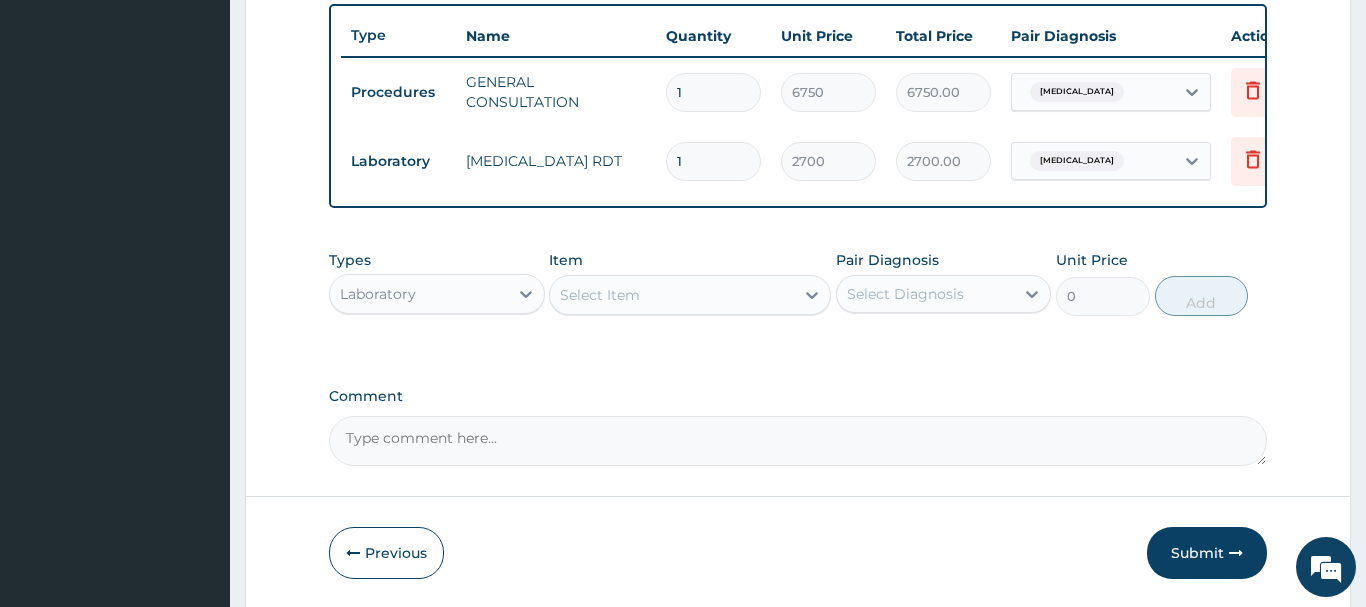 click on "Select Item" at bounding box center [600, 295] 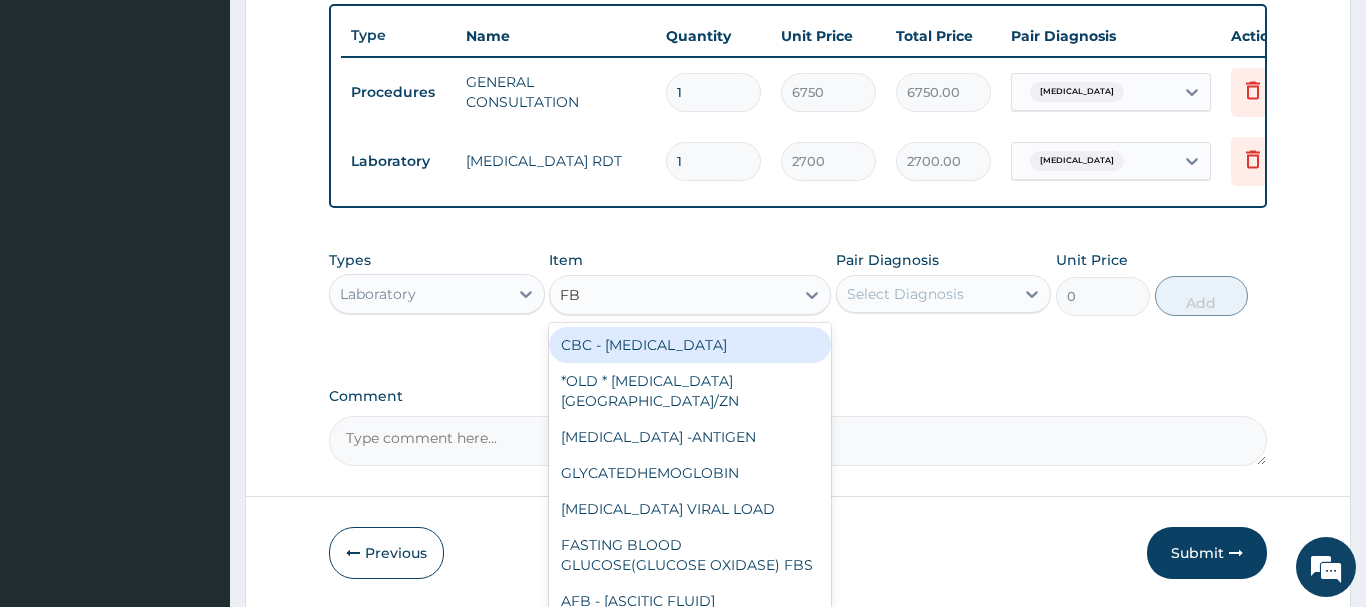 type on "FBC" 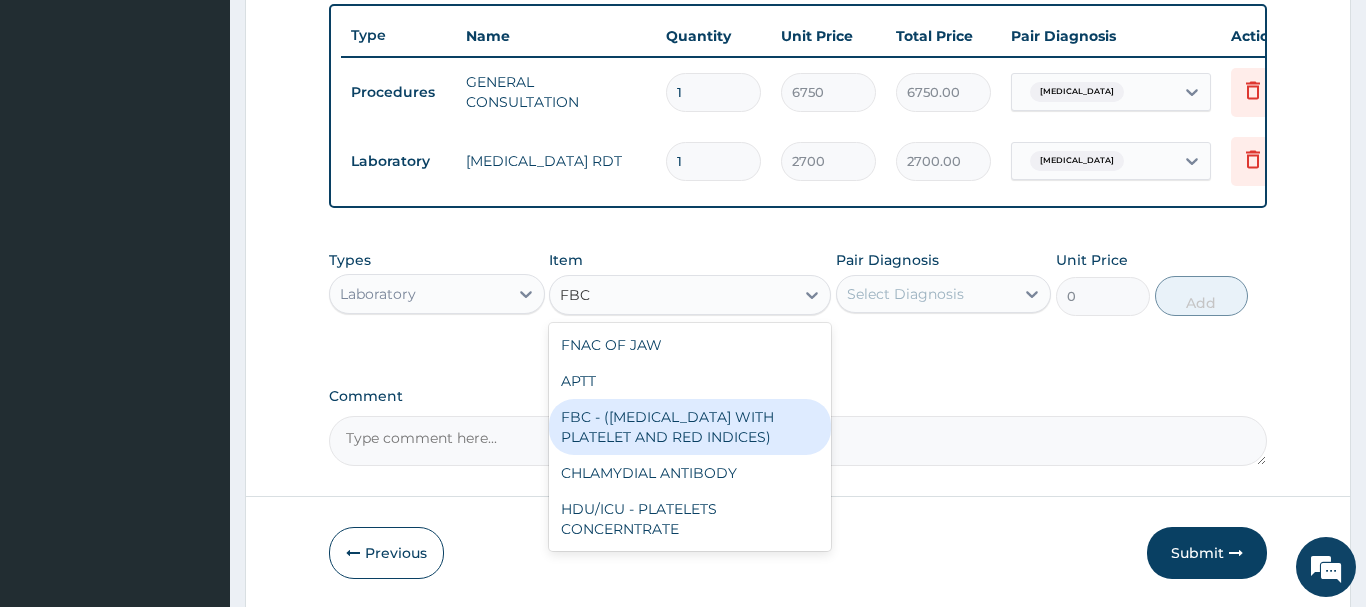 click on "FBC - (FULL BLOOD COUNT WITH PLATELET AND RED INDICES)" at bounding box center (690, 427) 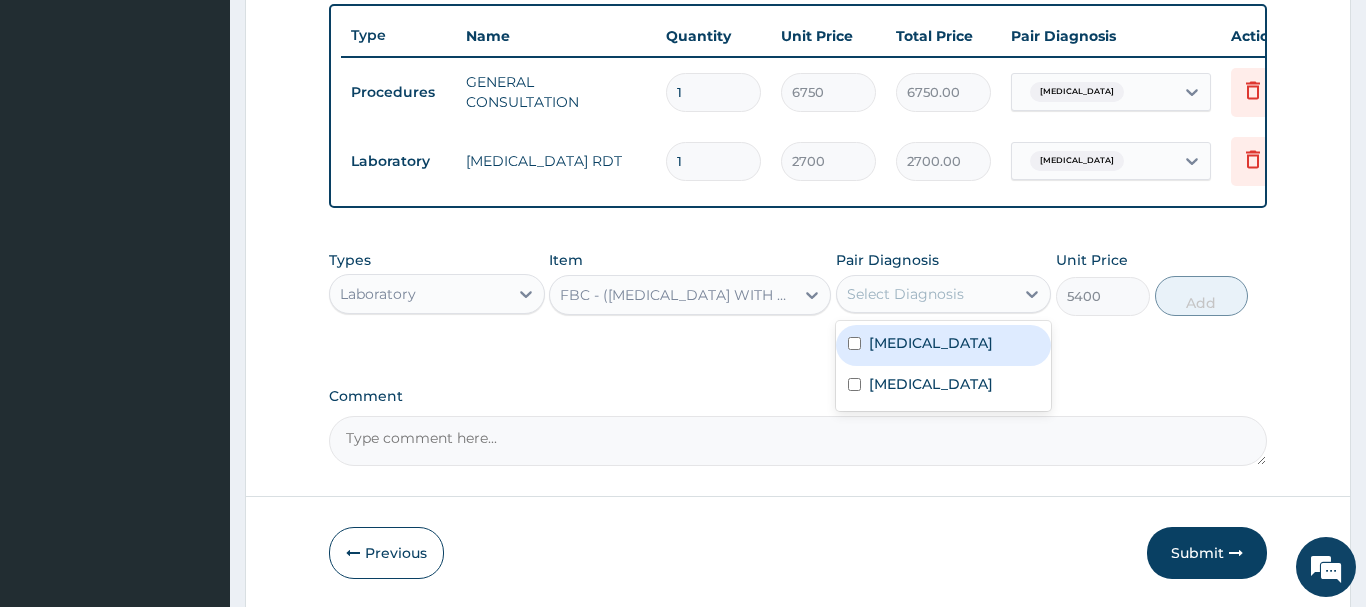 click on "Select Diagnosis" at bounding box center [905, 294] 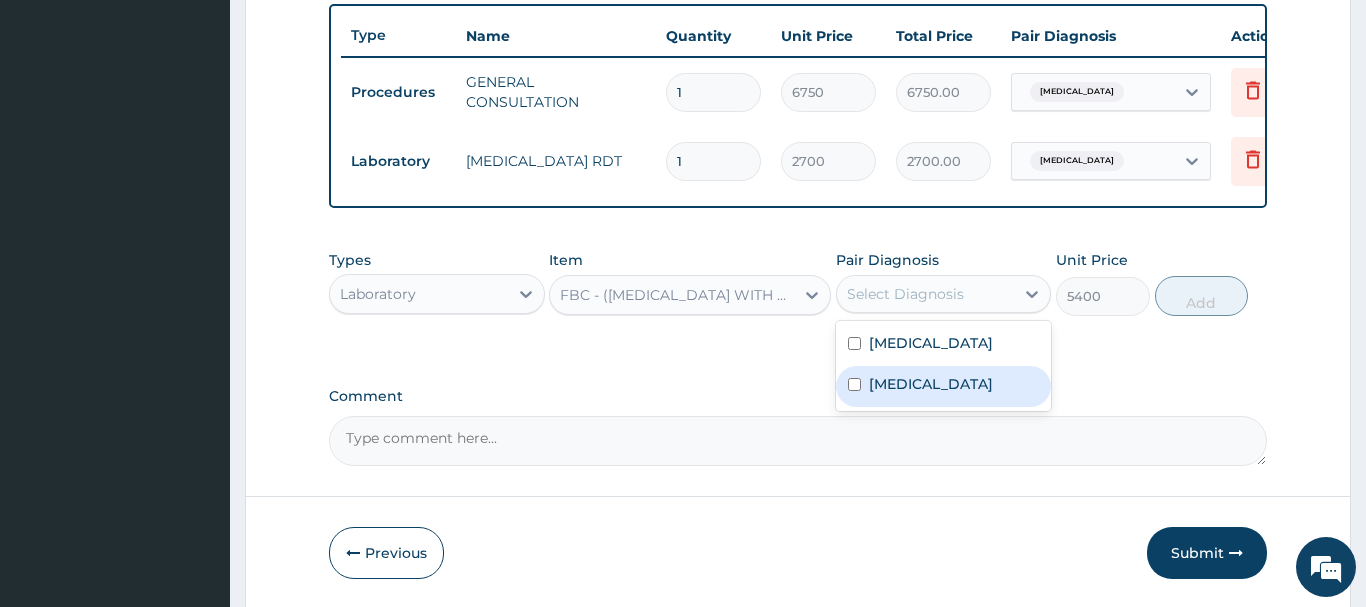 click on "Typhoid fever" at bounding box center (931, 384) 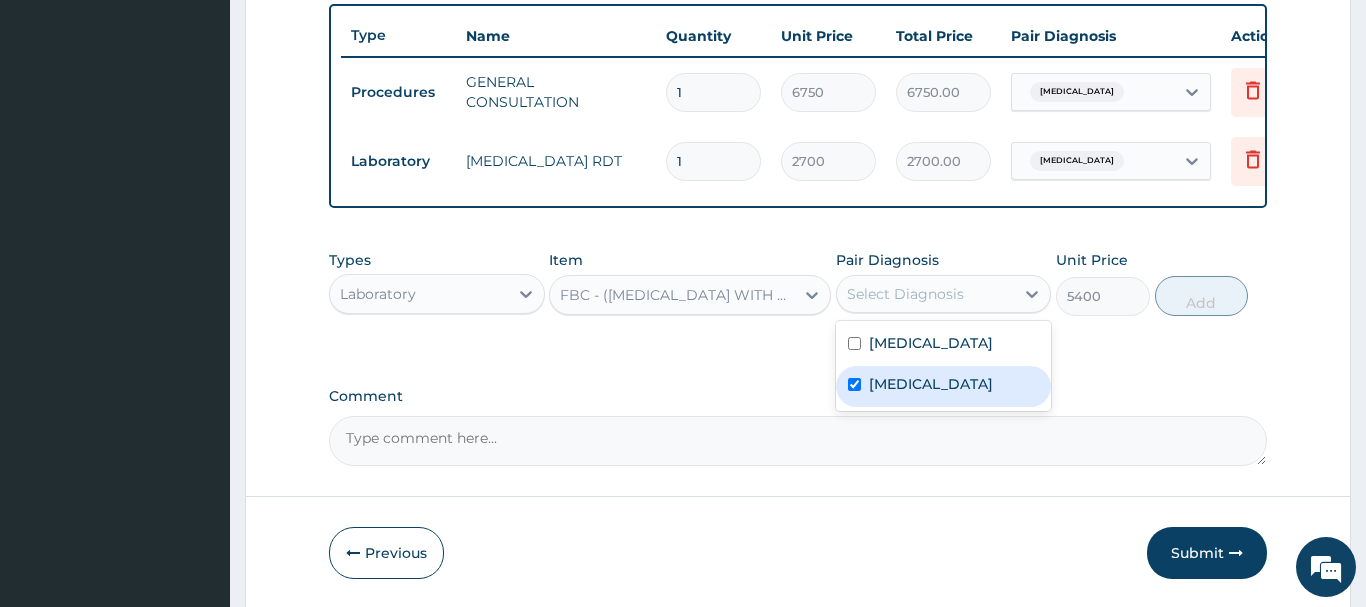 checkbox on "true" 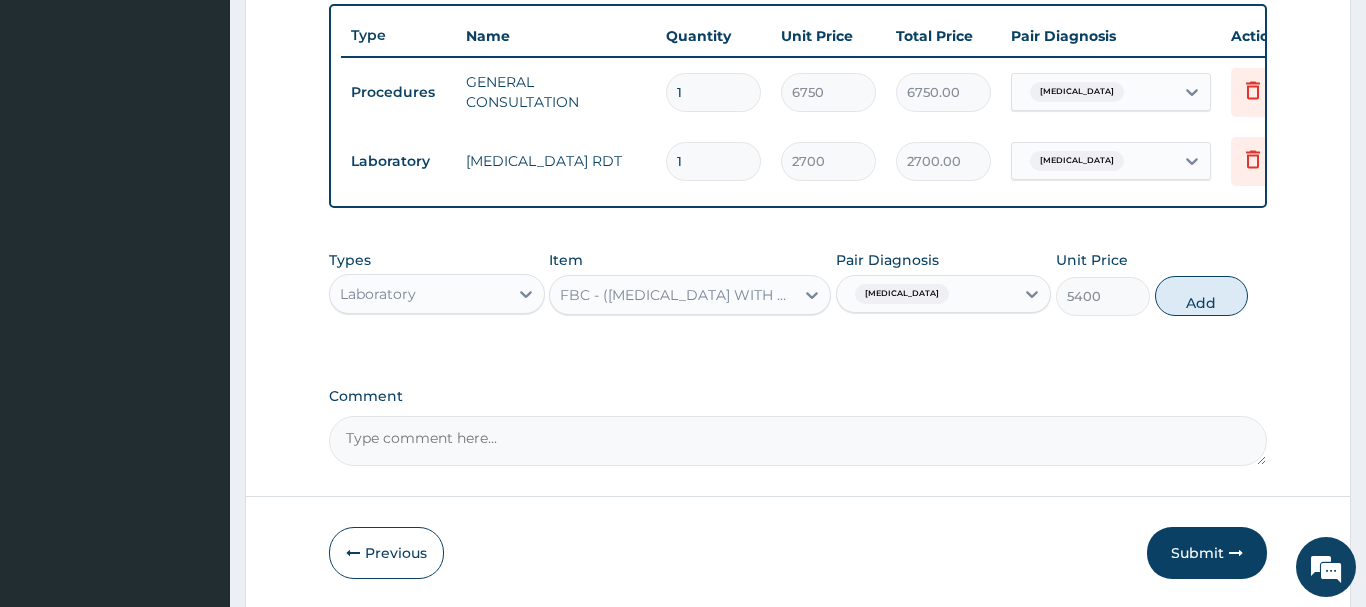 click on "Add" at bounding box center (1202, 296) 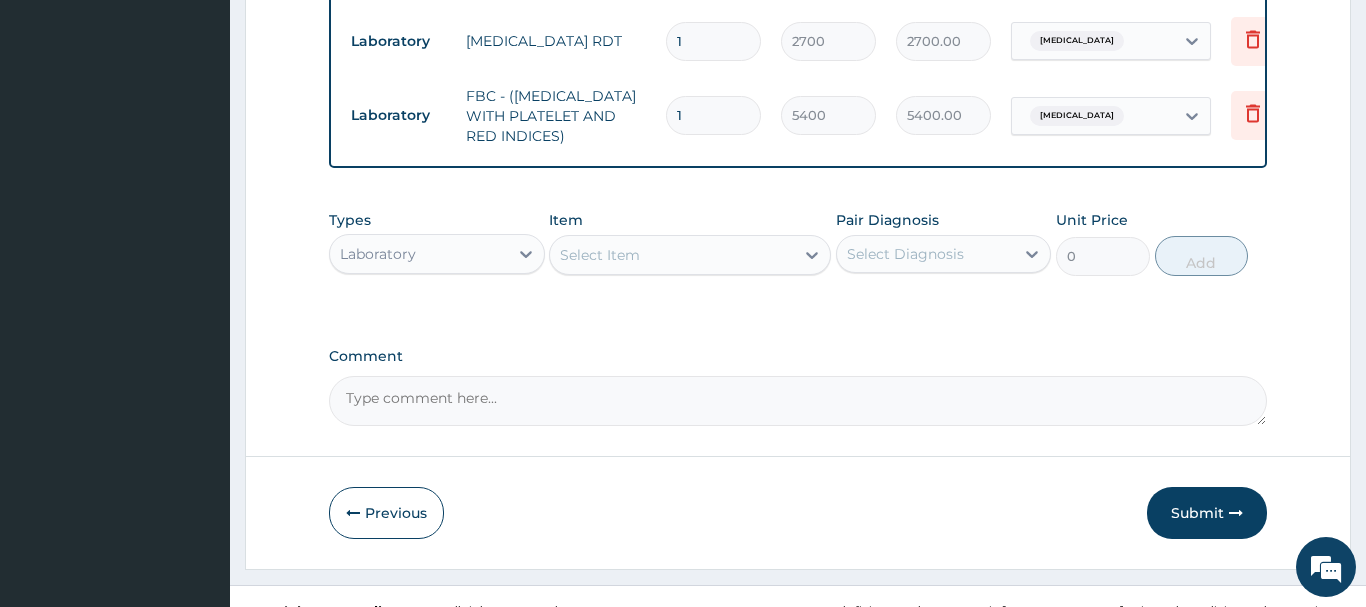 scroll, scrollTop: 889, scrollLeft: 0, axis: vertical 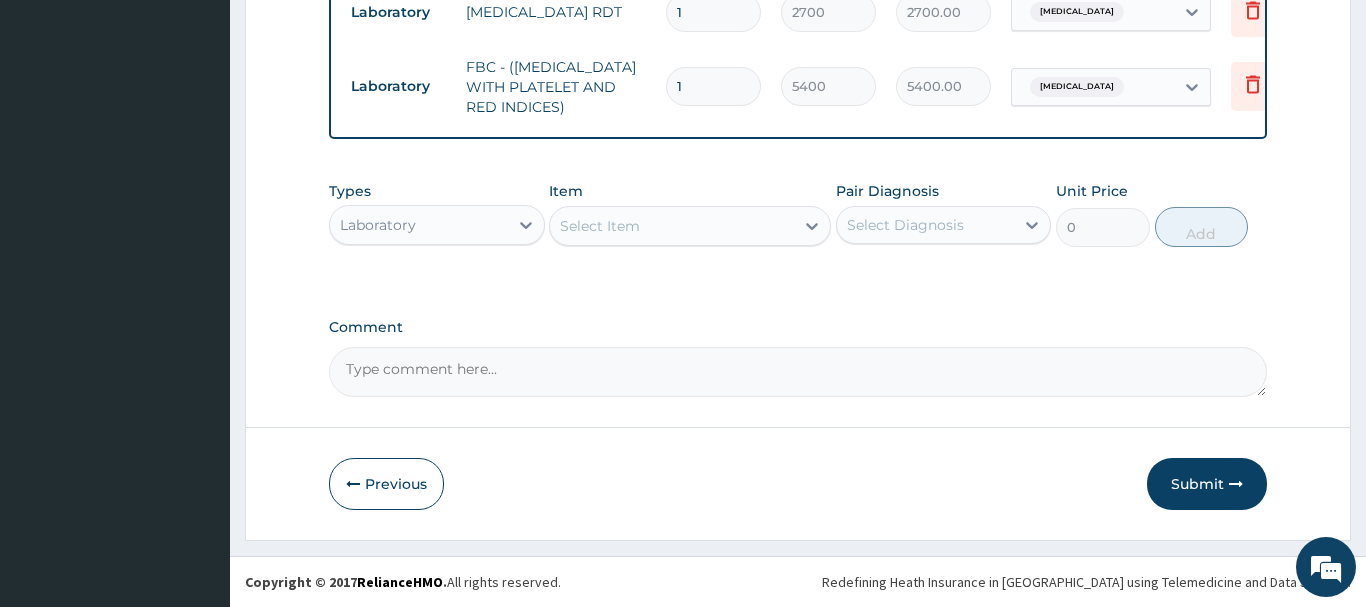 click on "Laboratory" at bounding box center [378, 225] 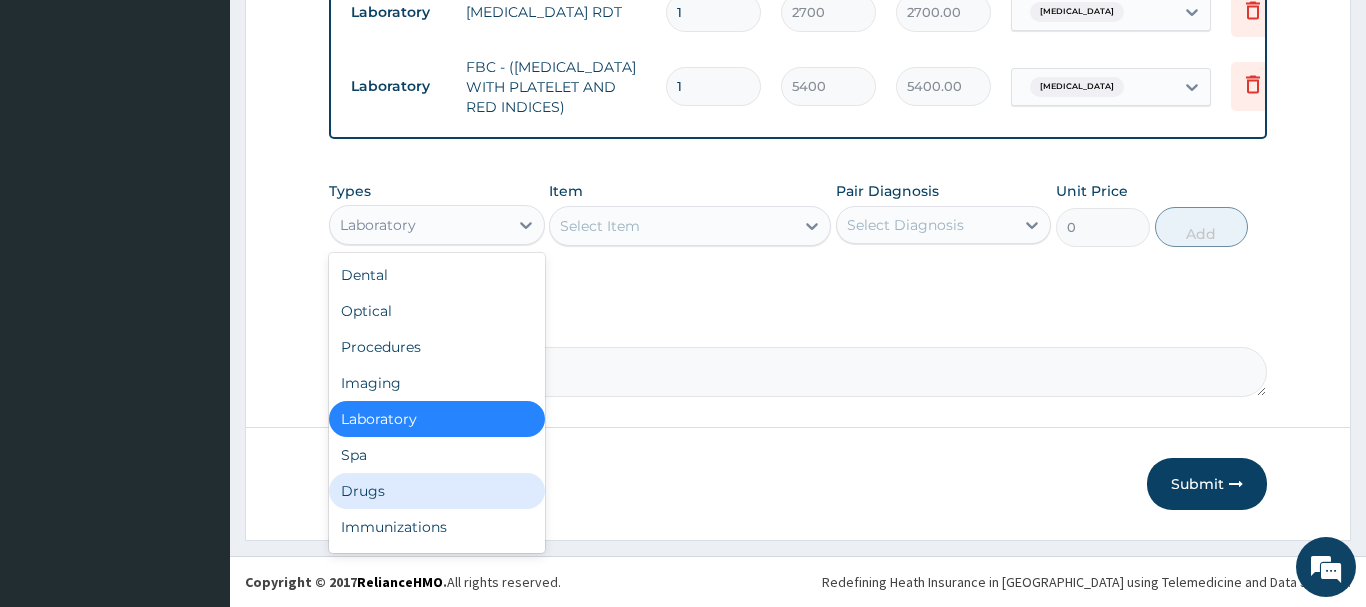 drag, startPoint x: 365, startPoint y: 497, endPoint x: 368, endPoint y: 483, distance: 14.3178215 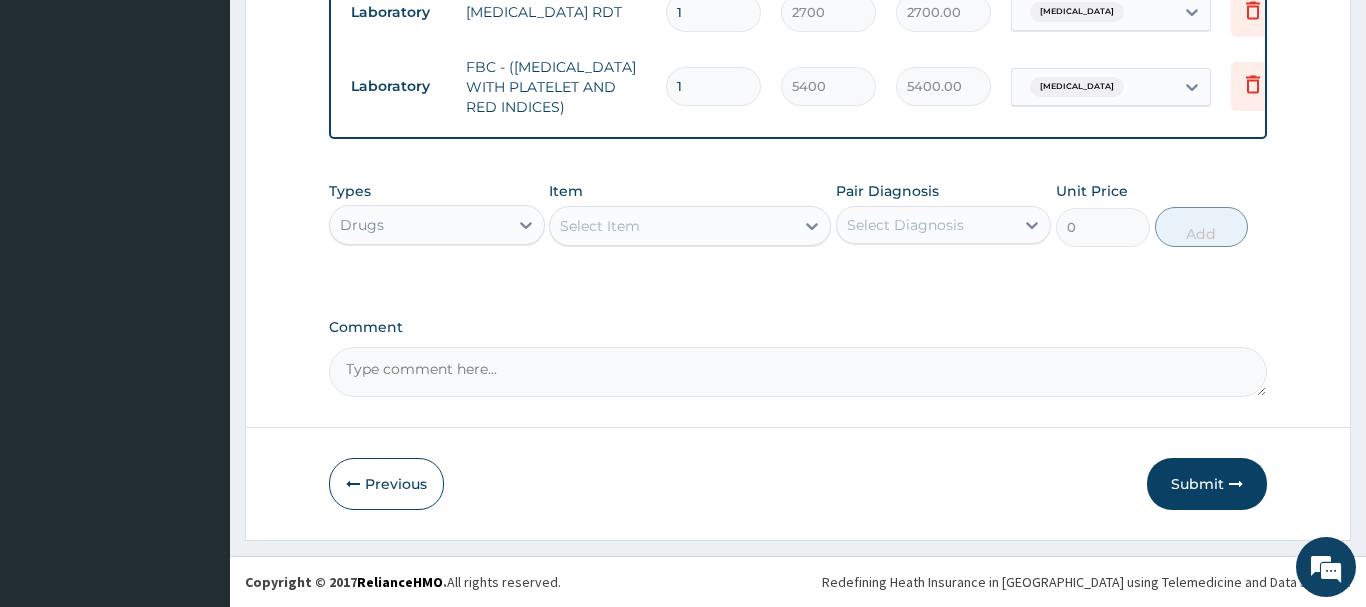 click on "Select Item" at bounding box center (600, 226) 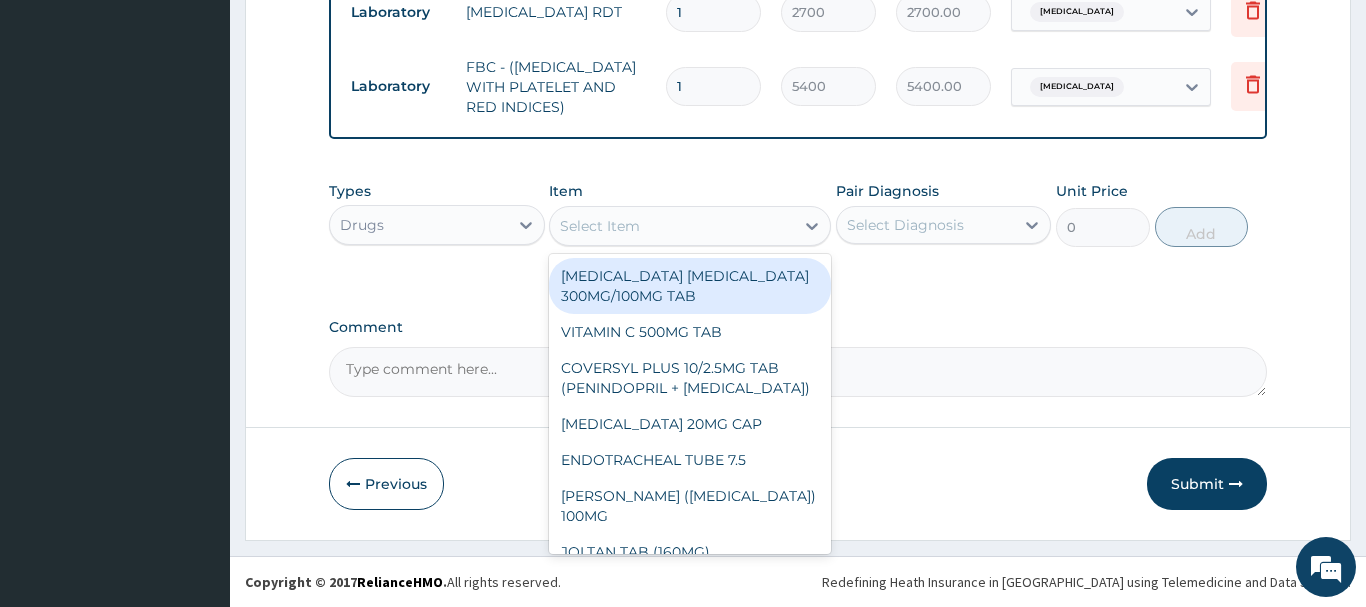 paste on "LOZENGES (SORESI" 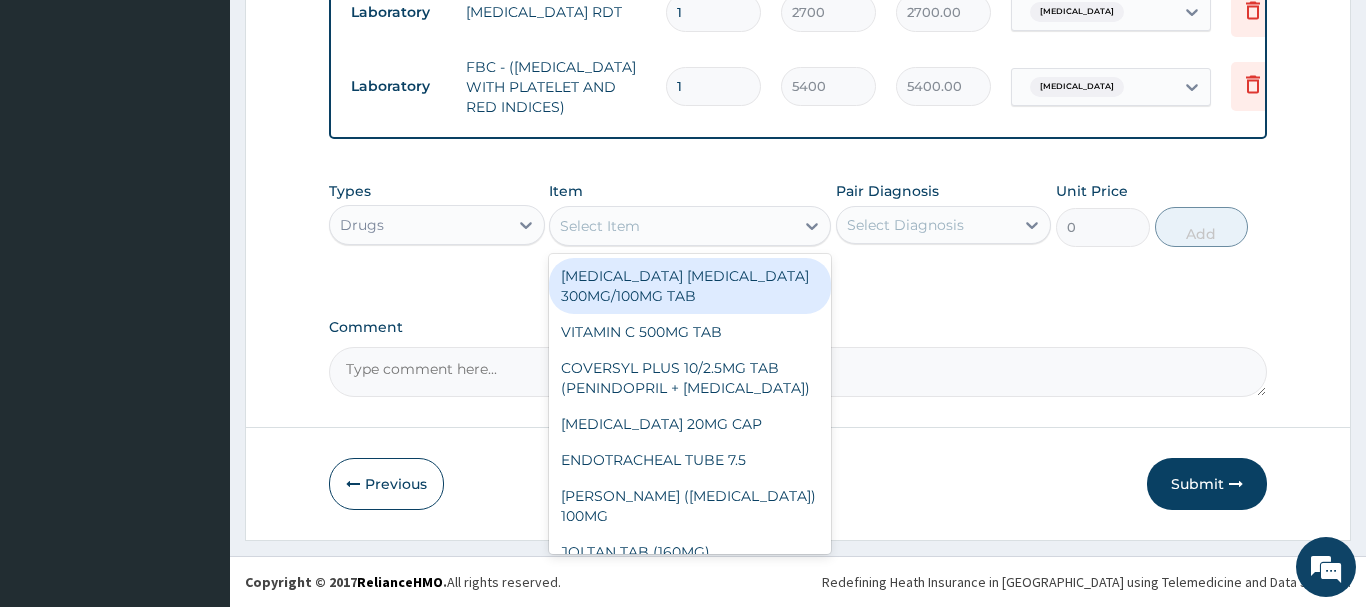 type on "LOZENGES (SORESI" 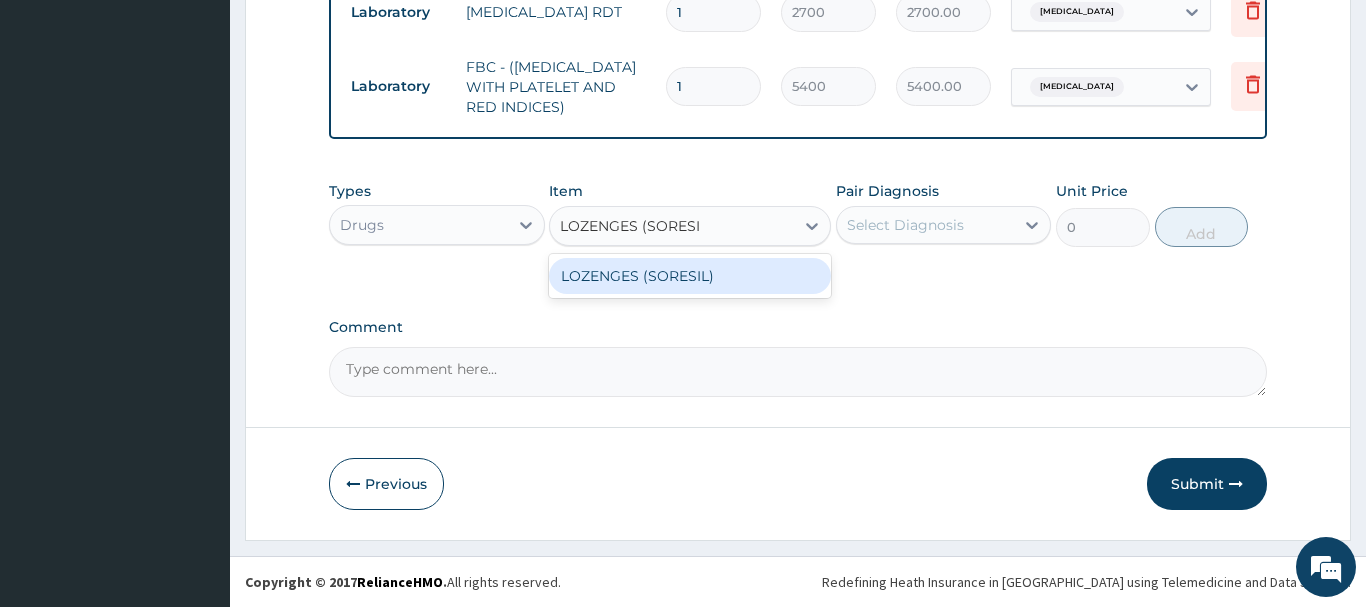 click on "LOZENGES (SORESIL)" at bounding box center (690, 276) 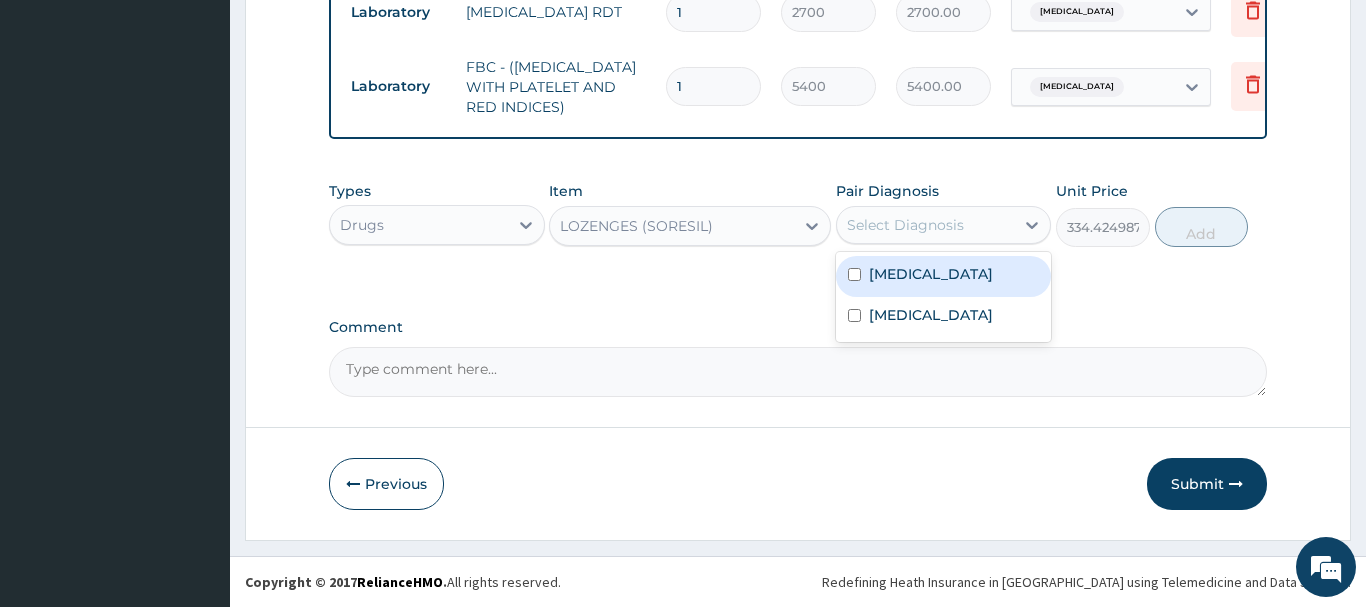 click on "Select Diagnosis" at bounding box center (926, 225) 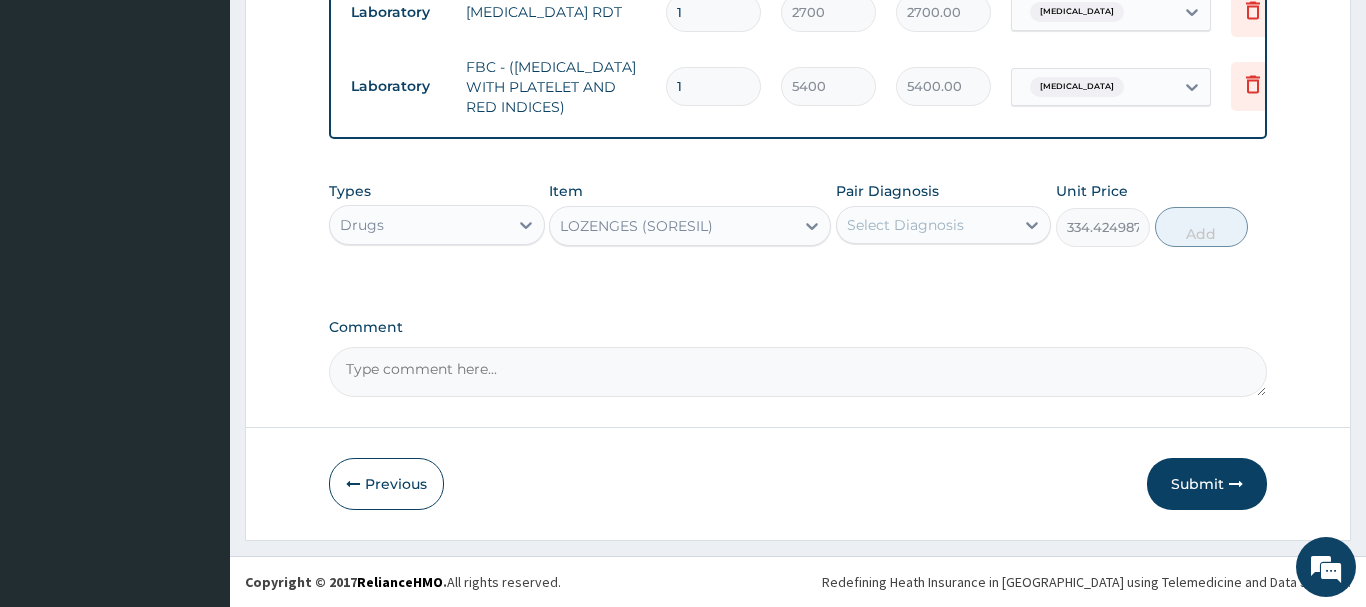 click on "Select Diagnosis" at bounding box center (926, 225) 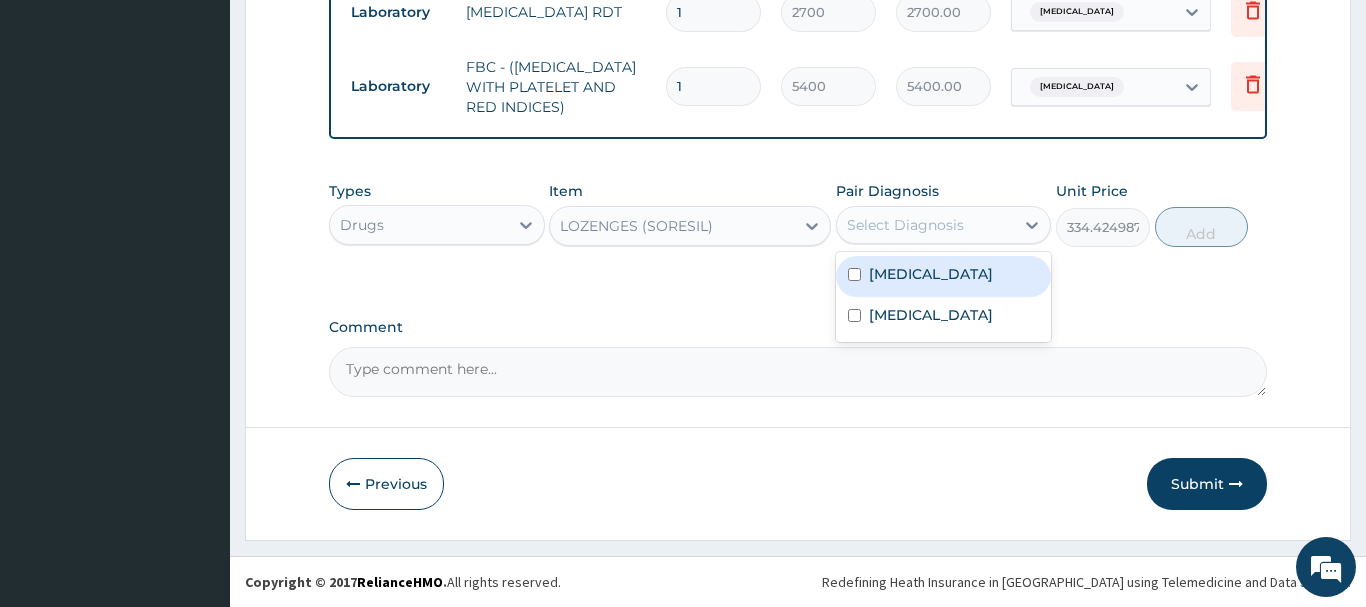 click on "Select Diagnosis" at bounding box center [905, 225] 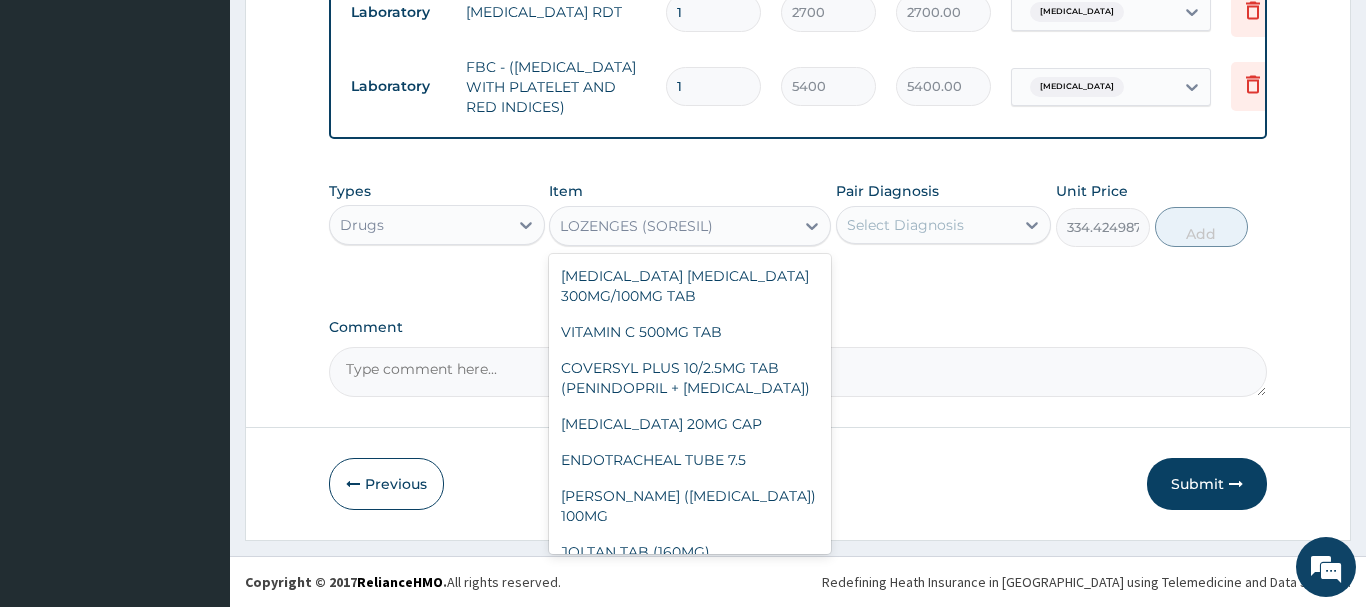 scroll, scrollTop: 14172, scrollLeft: 0, axis: vertical 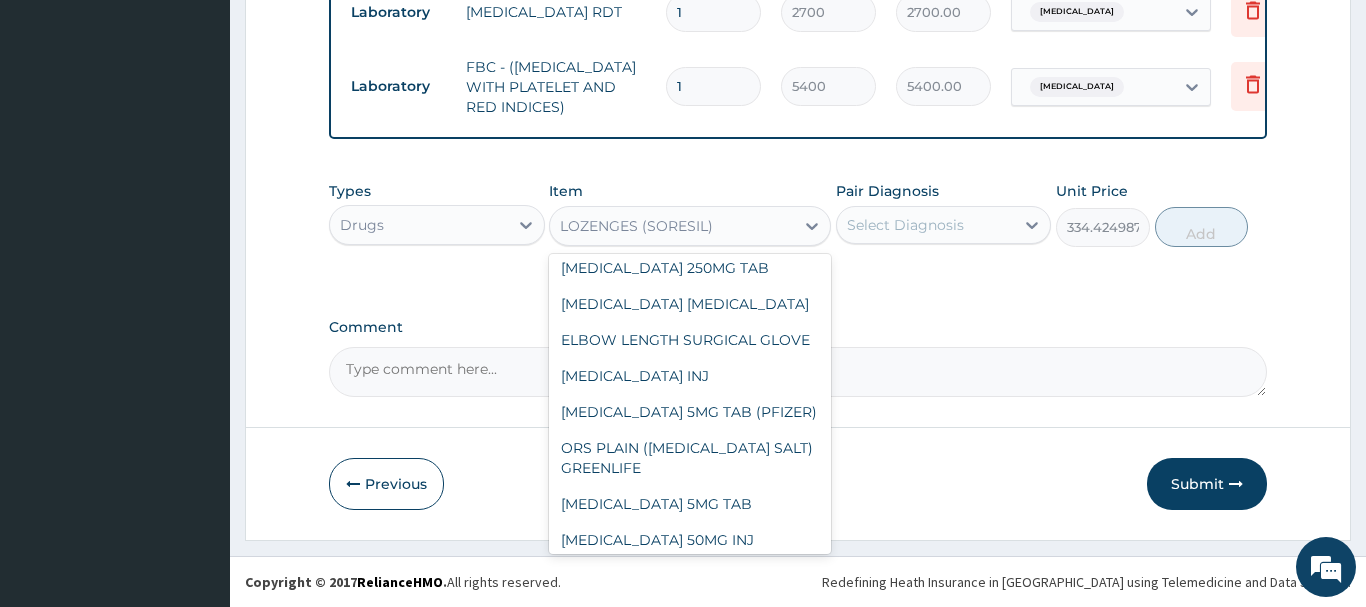 drag, startPoint x: 559, startPoint y: 226, endPoint x: 700, endPoint y: 228, distance: 141.01419 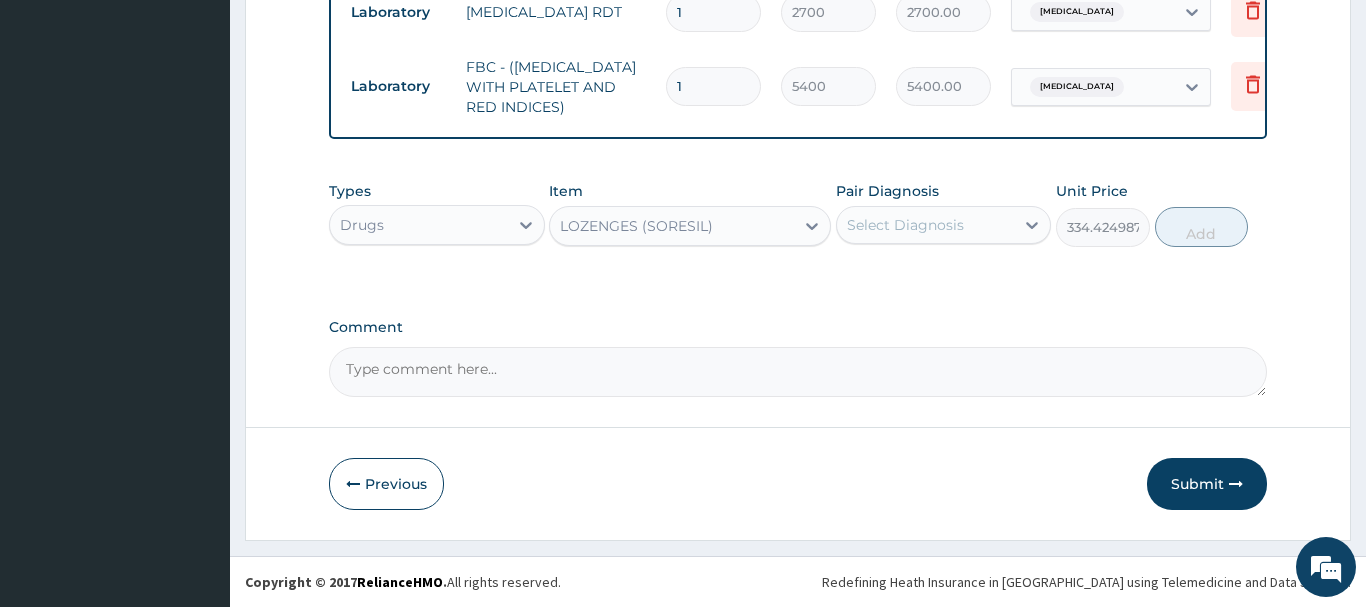click on "Comment" at bounding box center [798, 372] 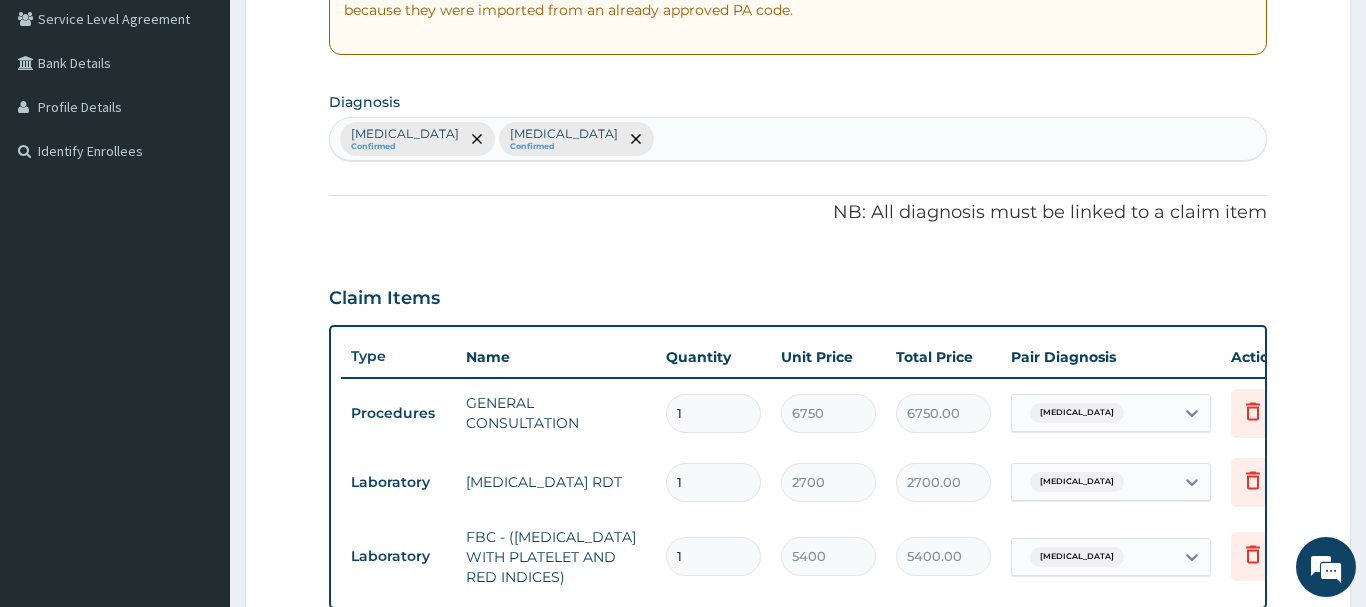 scroll, scrollTop: 379, scrollLeft: 0, axis: vertical 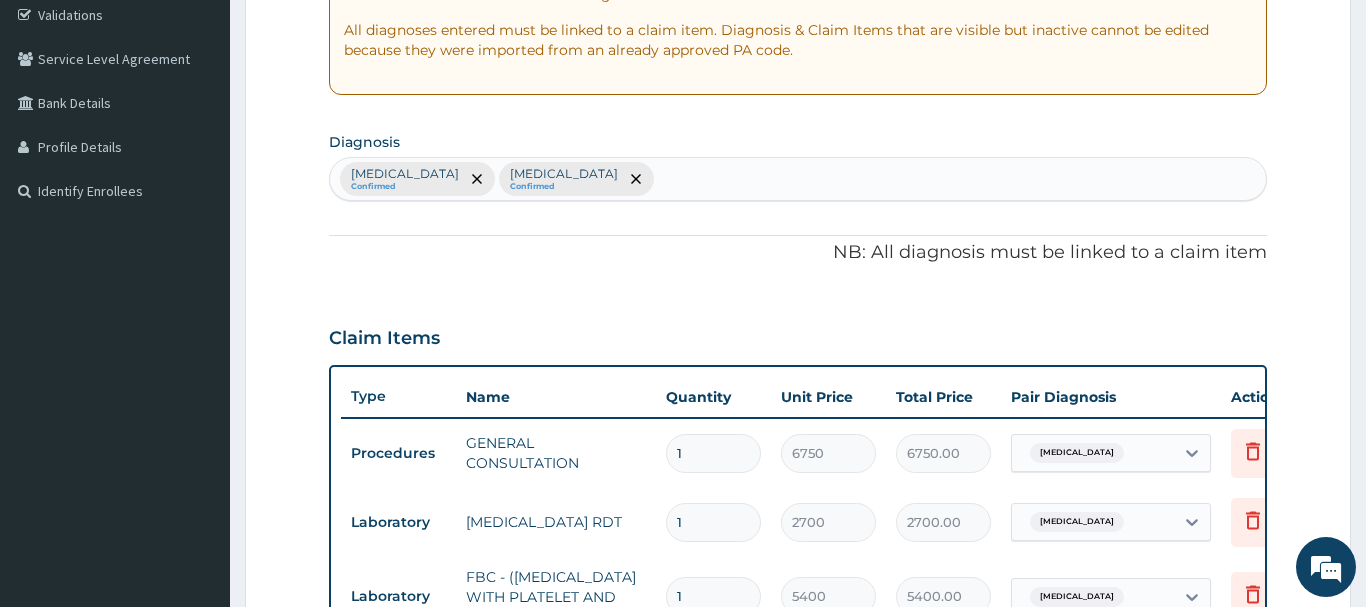 click on "Malaria Confirmed Typhoid fever Confirmed" at bounding box center [798, 179] 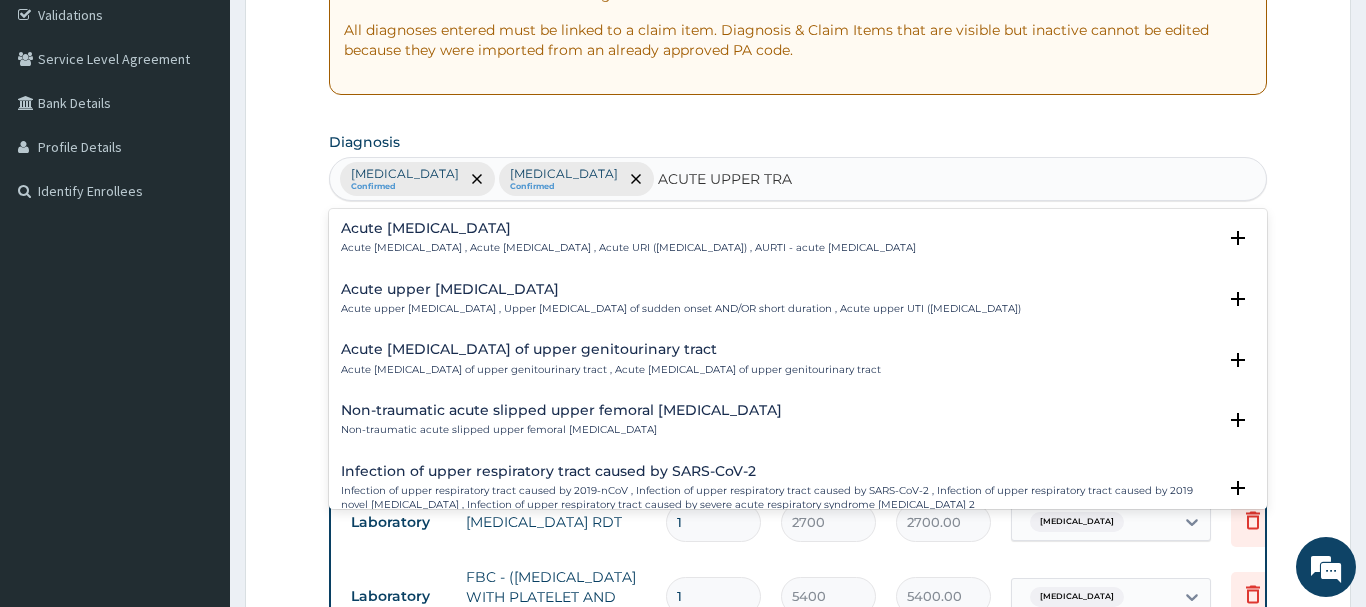 type on "ACUTE UPPER TRAC" 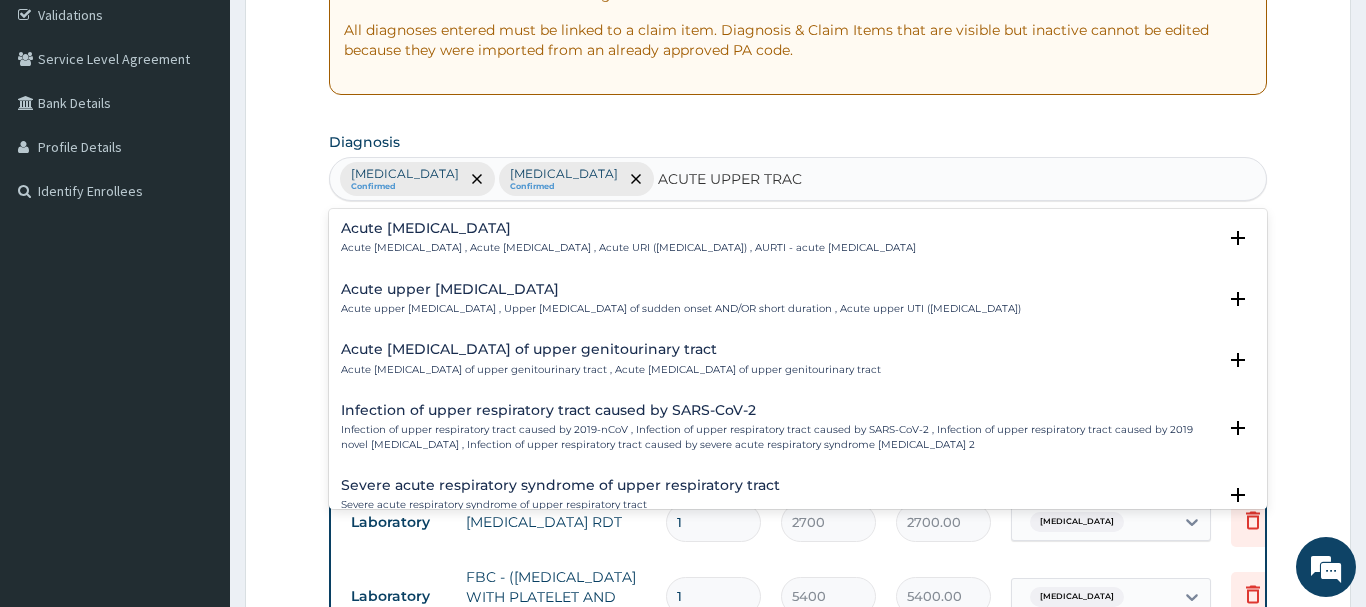 click on "Acute upper respiratory infection" at bounding box center [628, 228] 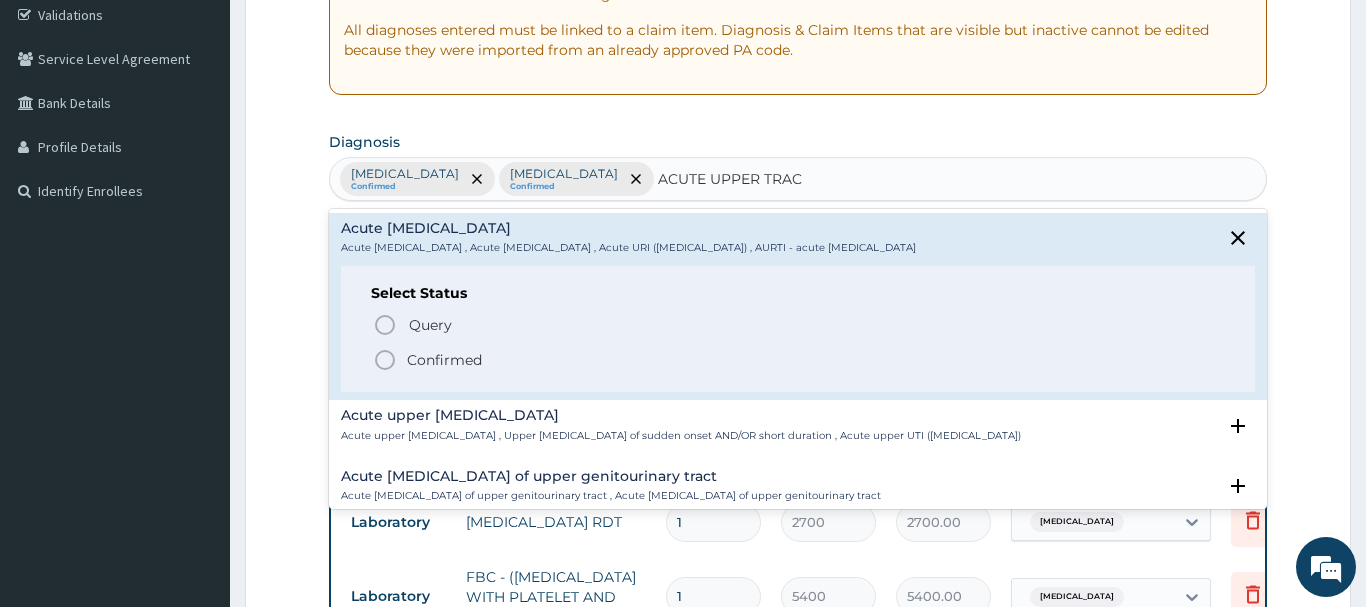 click 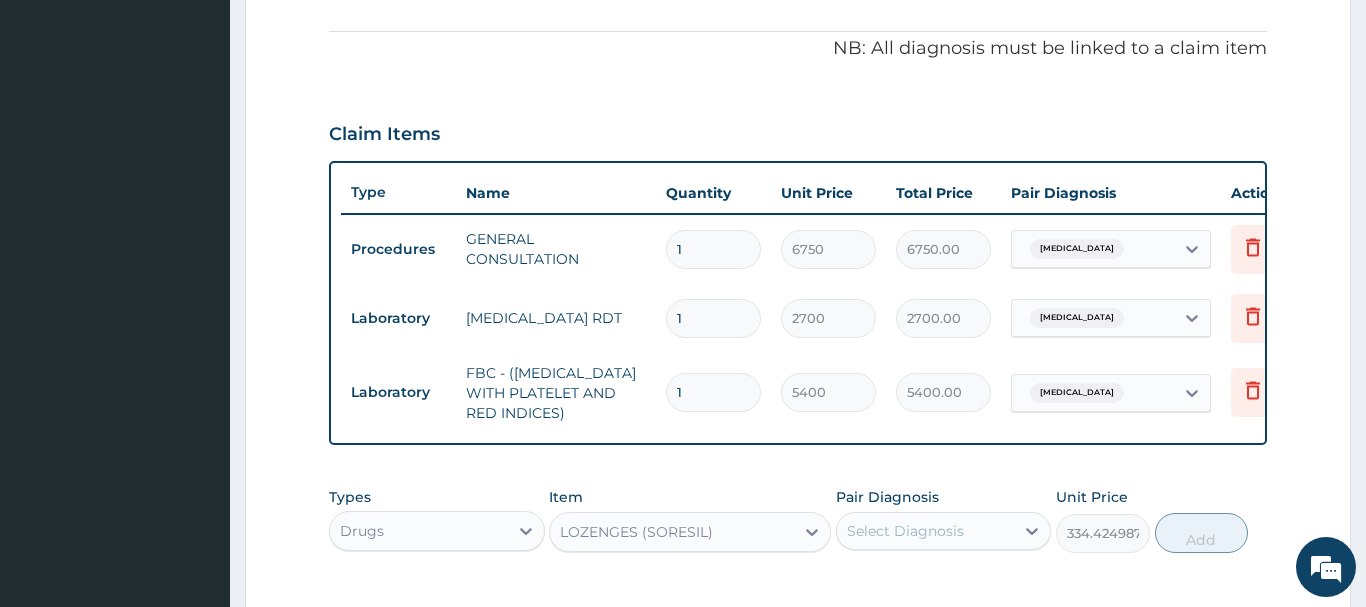 scroll, scrollTop: 481, scrollLeft: 0, axis: vertical 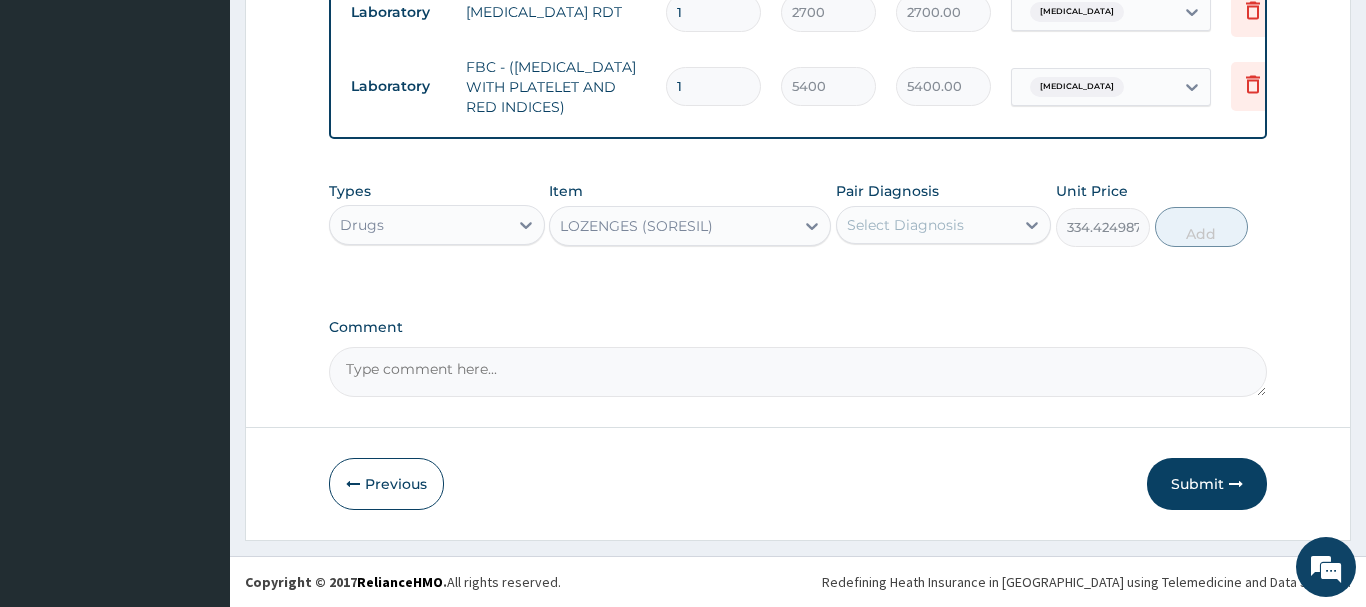 click on "Select Diagnosis" at bounding box center (905, 225) 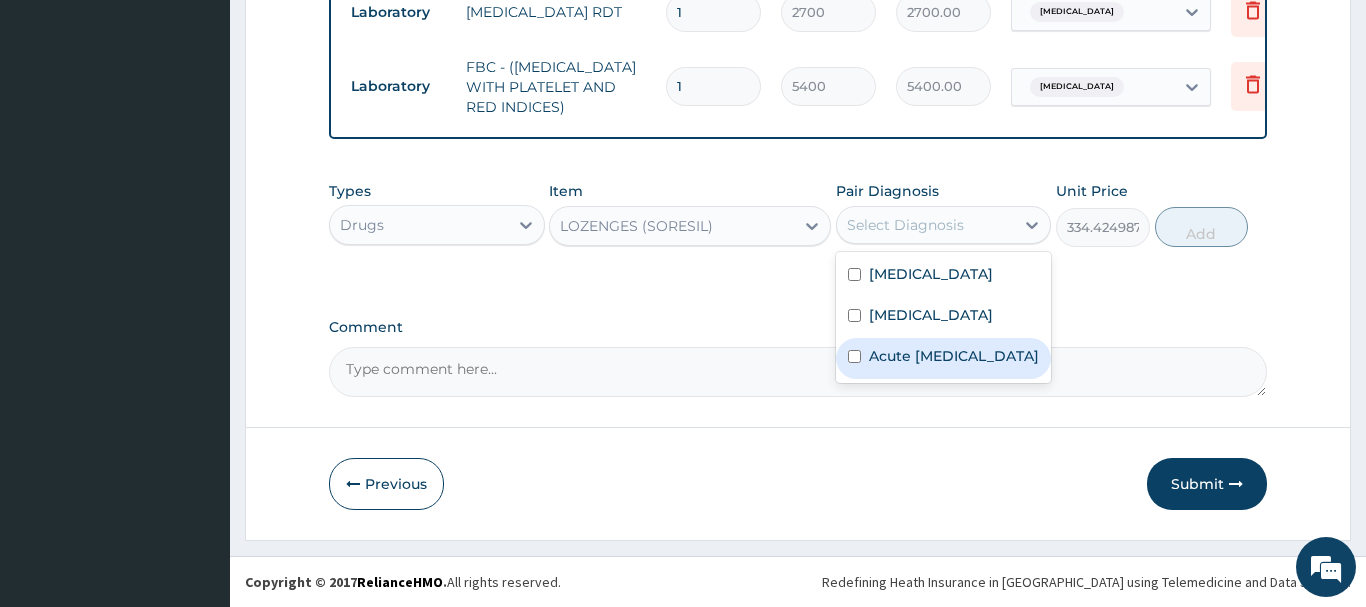 click on "Acute upper respiratory infection" at bounding box center [944, 358] 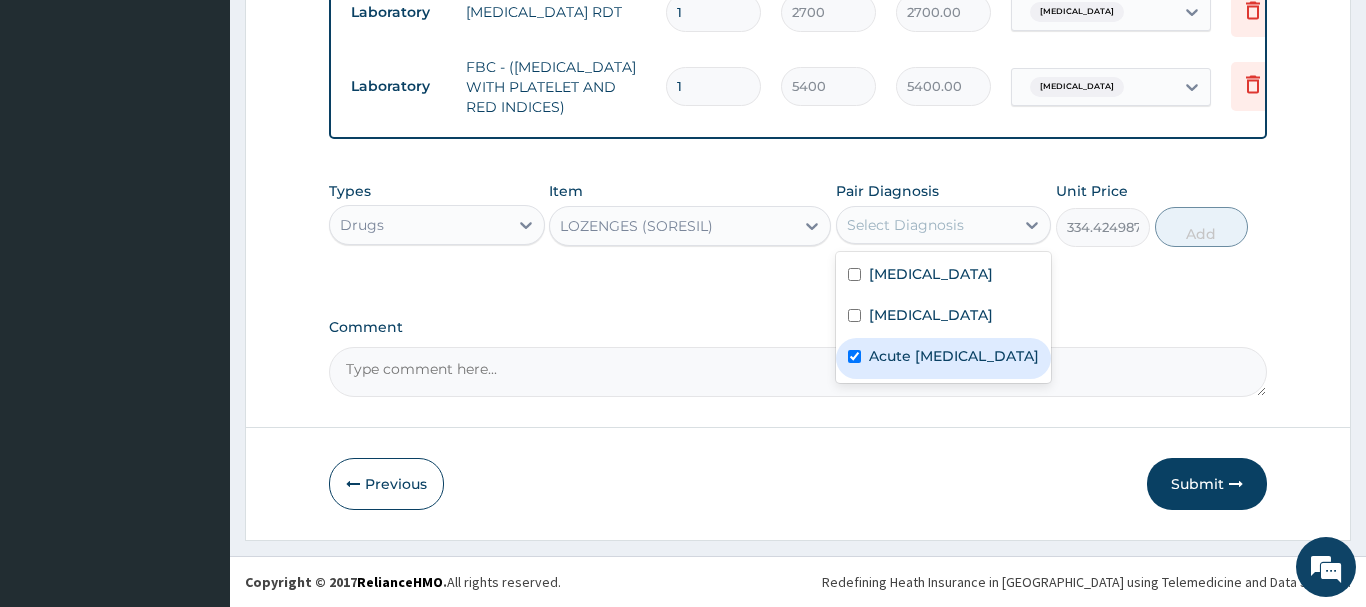 checkbox on "true" 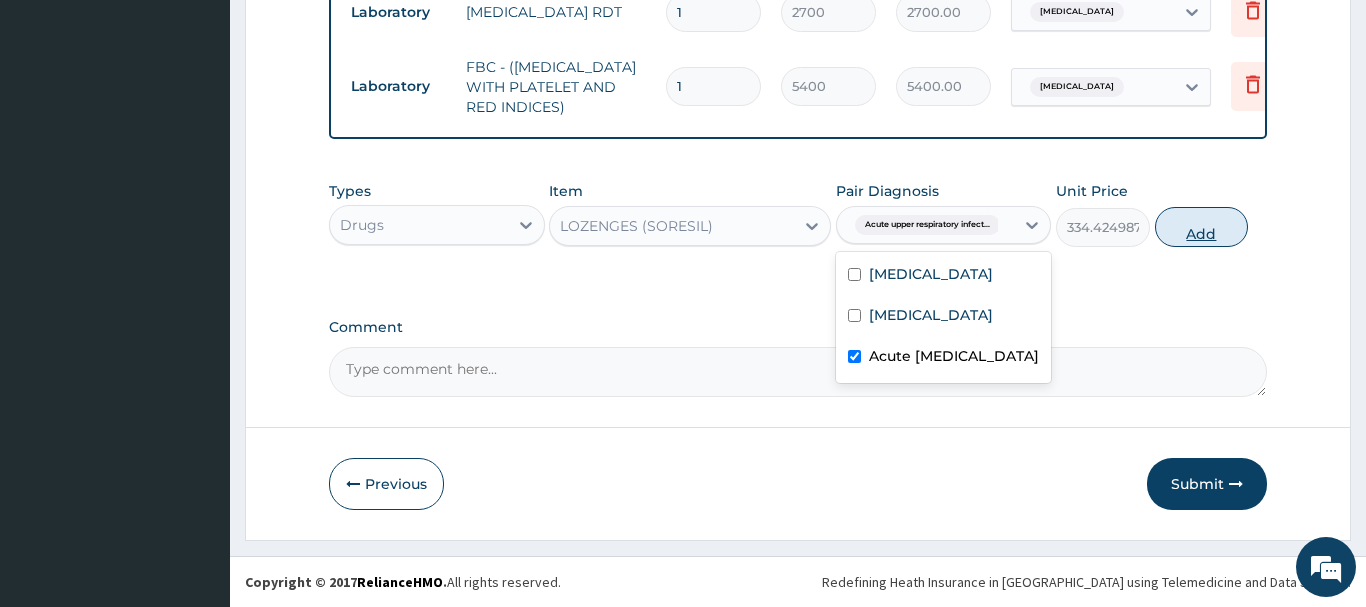 click on "Add" at bounding box center (1202, 227) 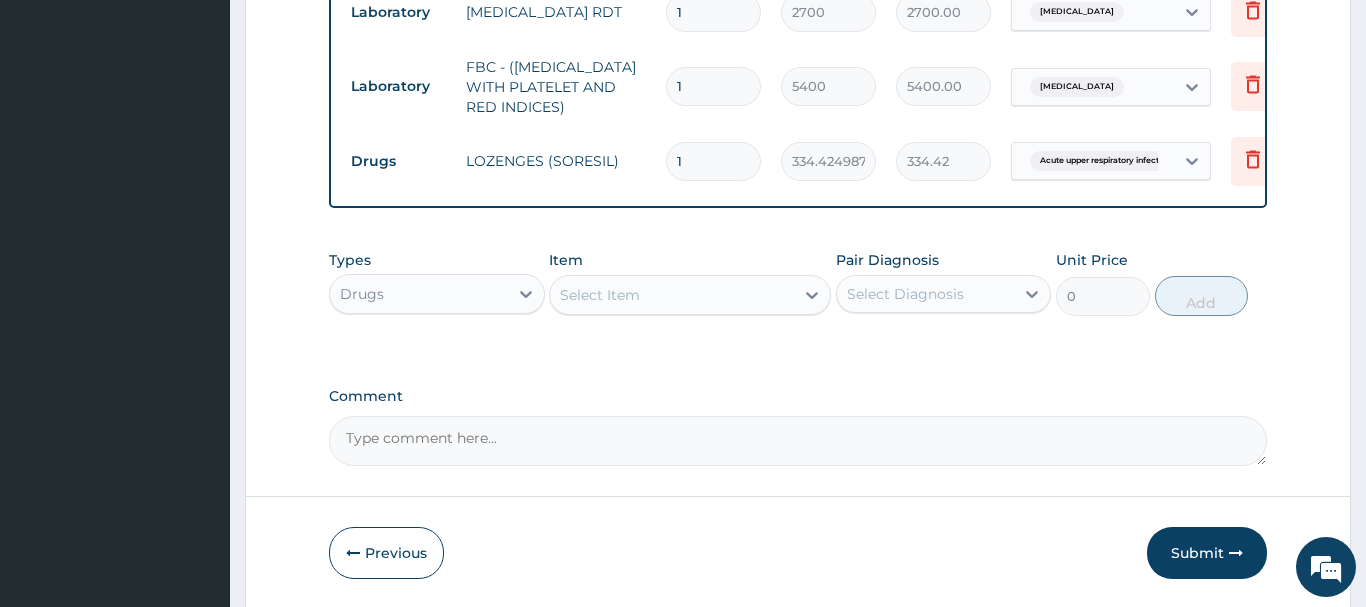 drag, startPoint x: 702, startPoint y: 159, endPoint x: 643, endPoint y: 163, distance: 59.135437 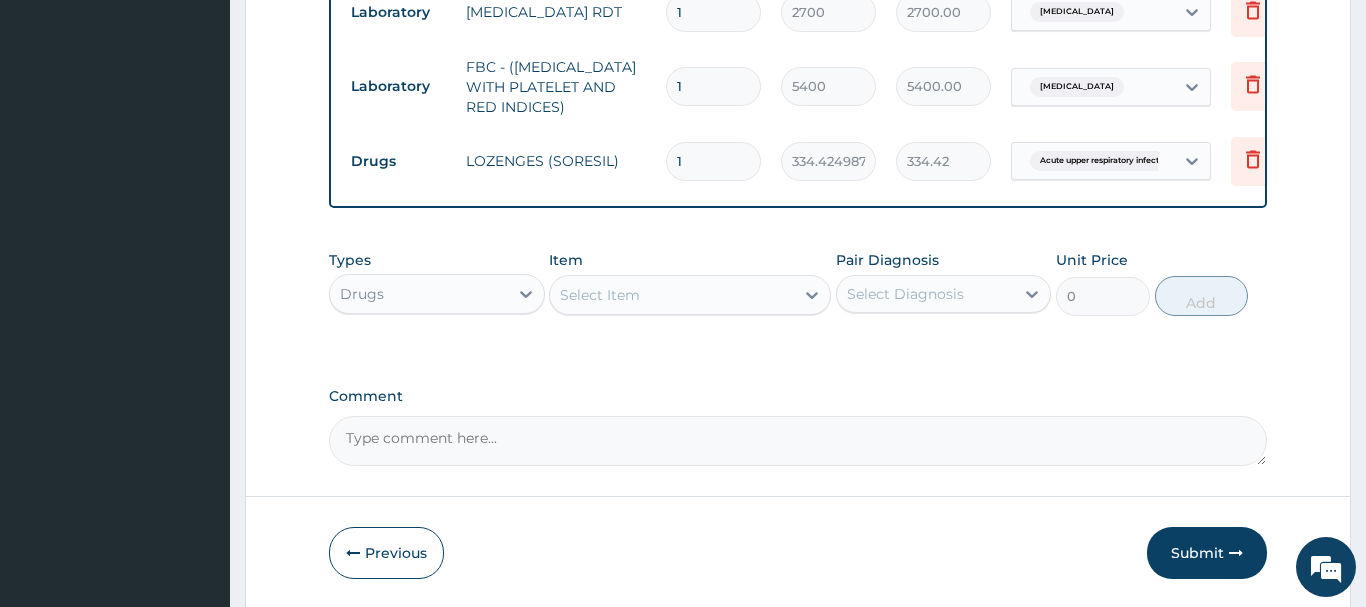 type on "9" 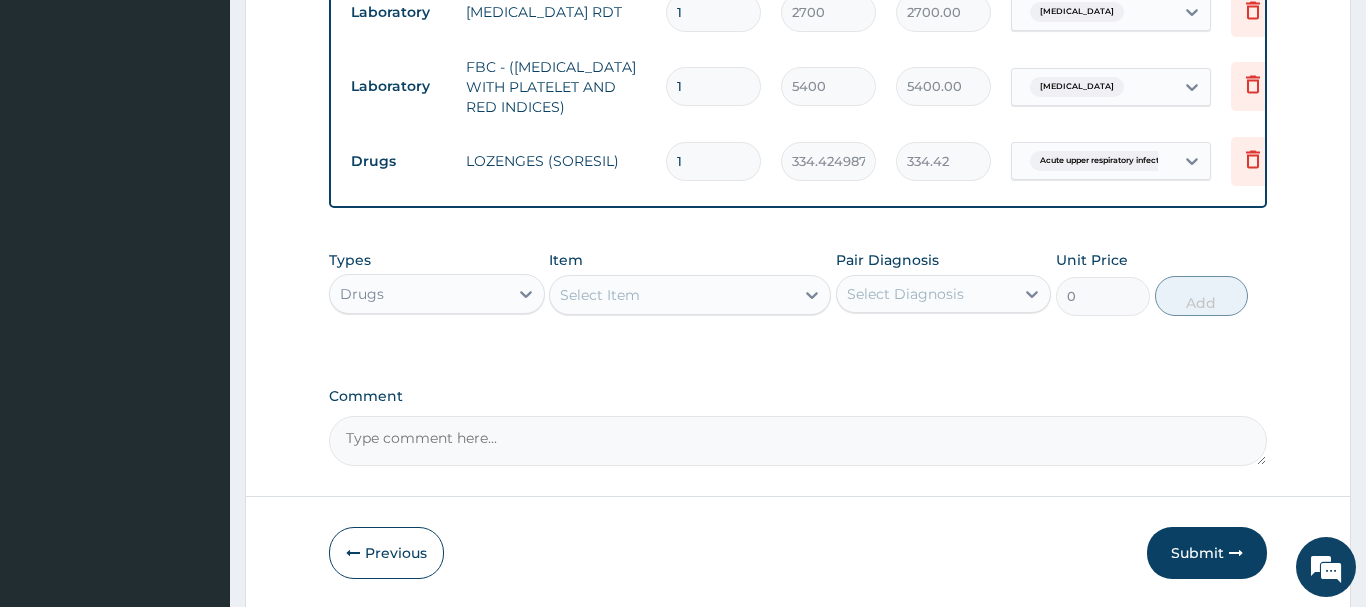 type on "3009.82" 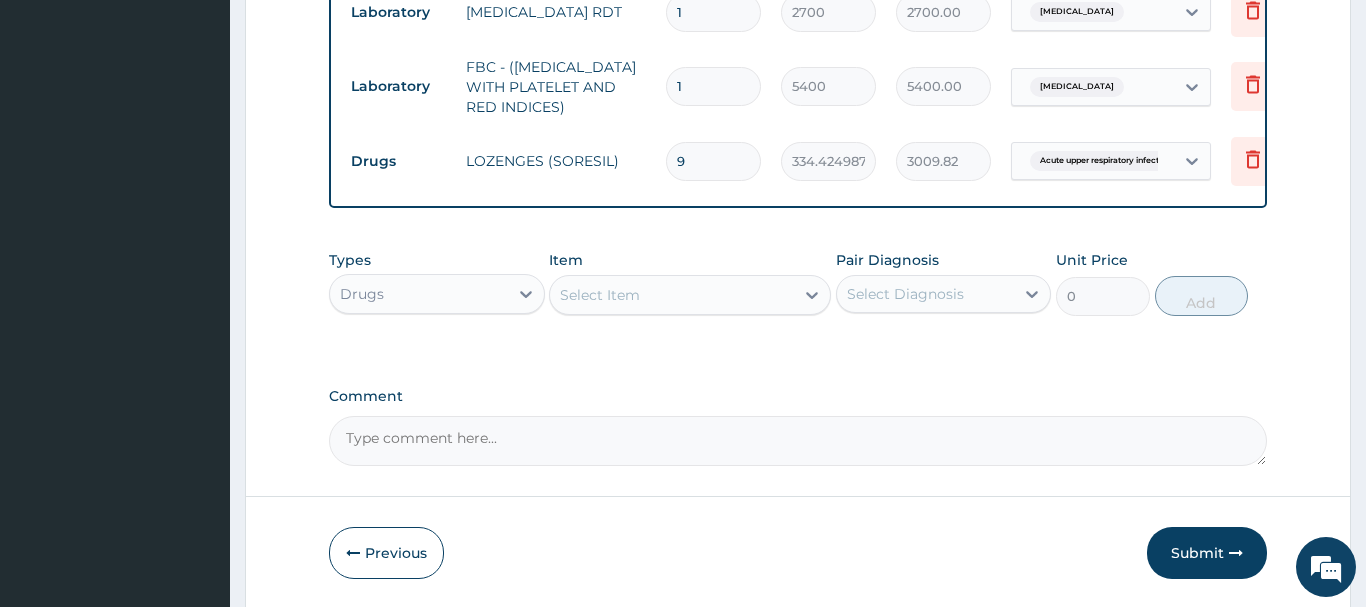 type on "9" 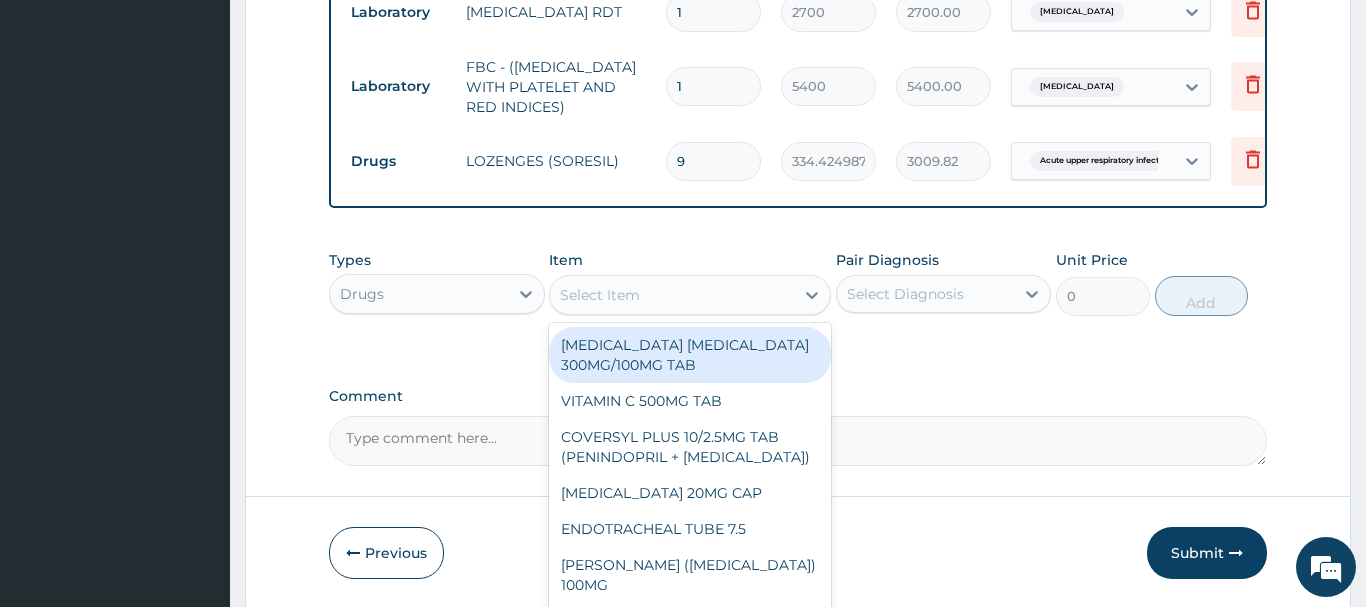 click on "Select Item" at bounding box center (672, 295) 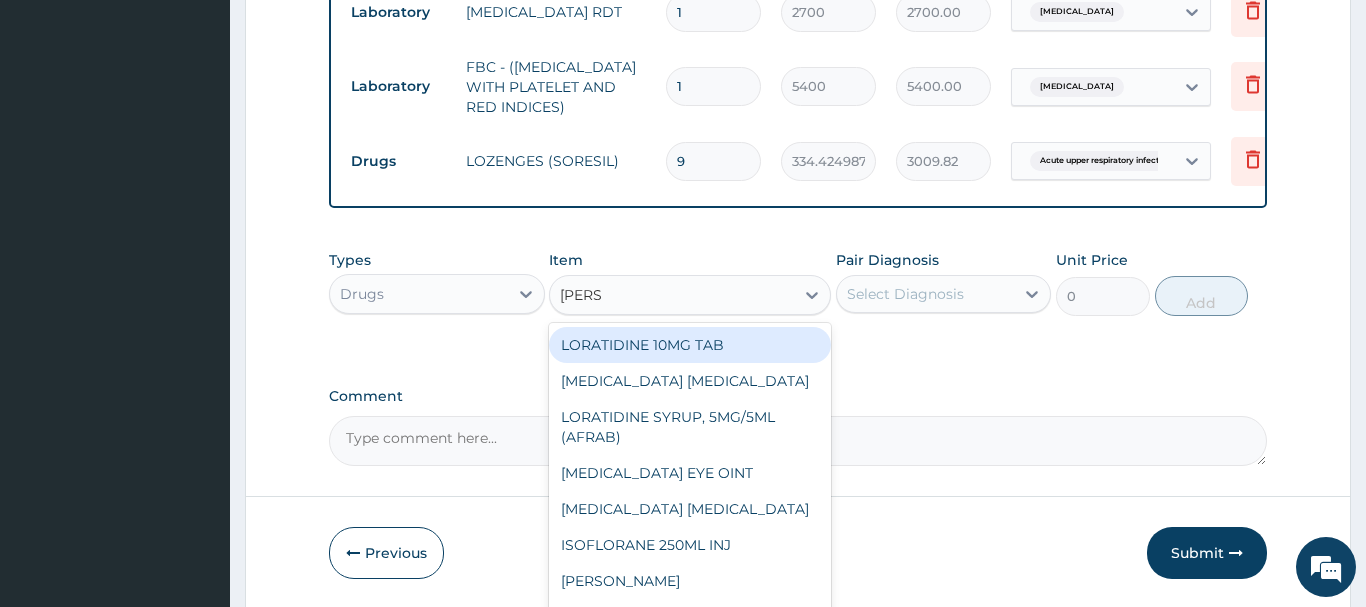 type on "LORAT" 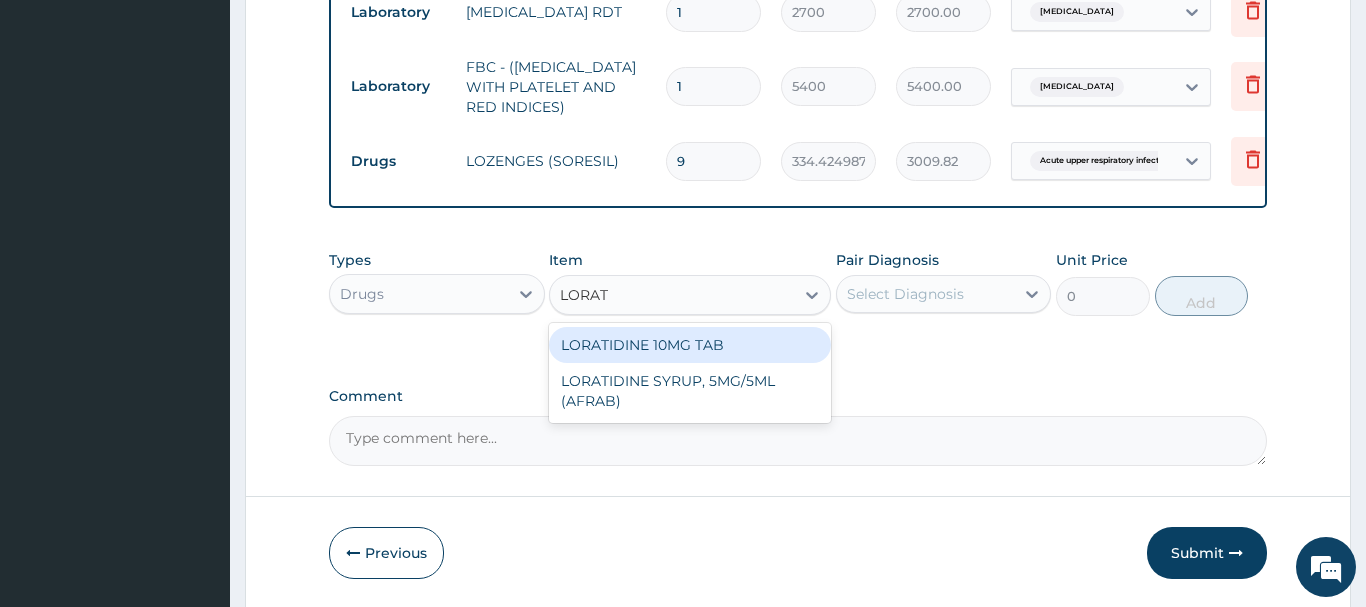 click on "LORATIDINE 10MG TAB" at bounding box center [690, 345] 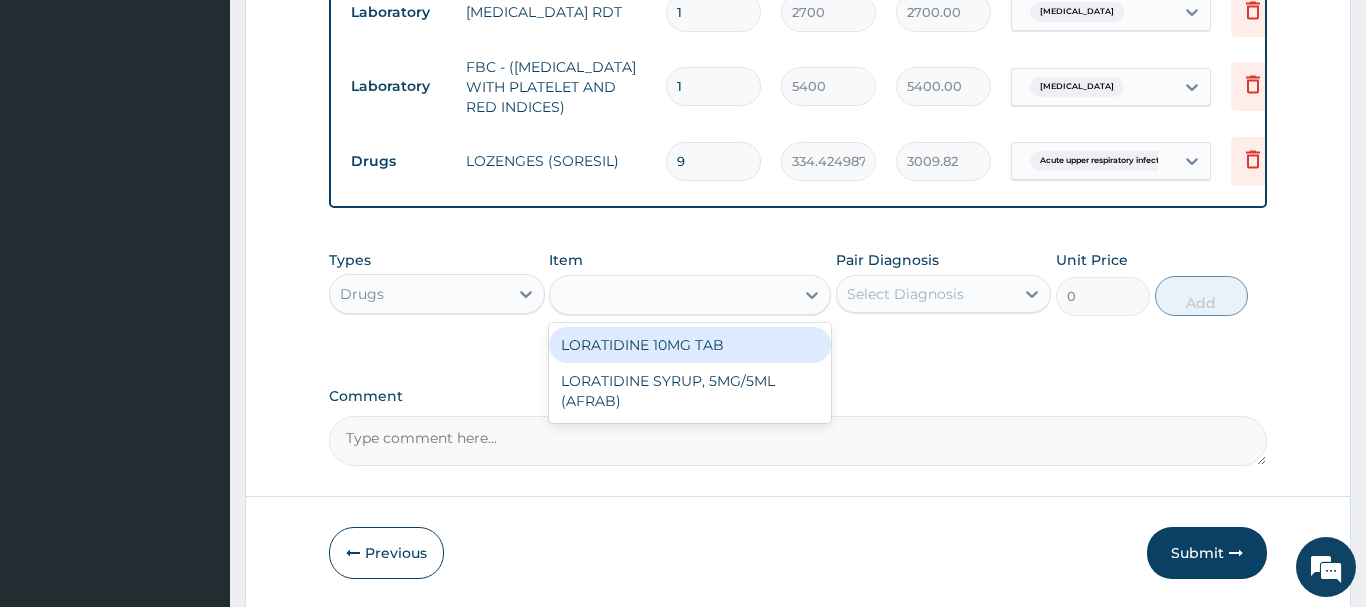 type on "40.95000076293945" 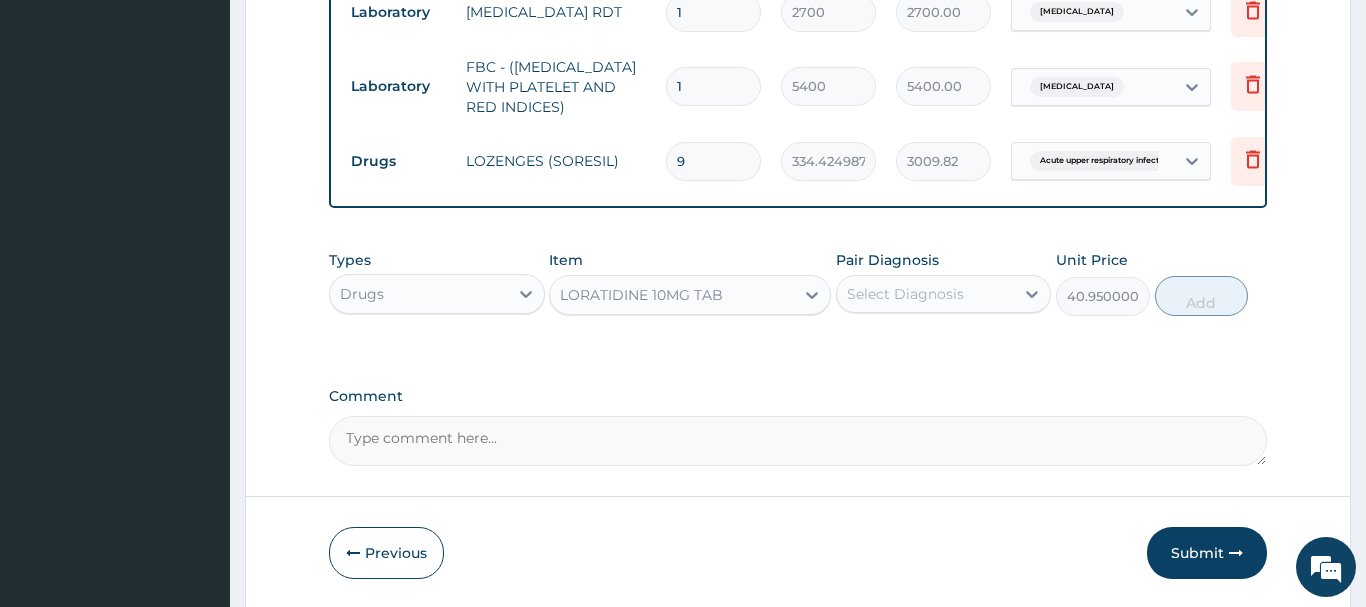 click on "Select Diagnosis" at bounding box center [905, 294] 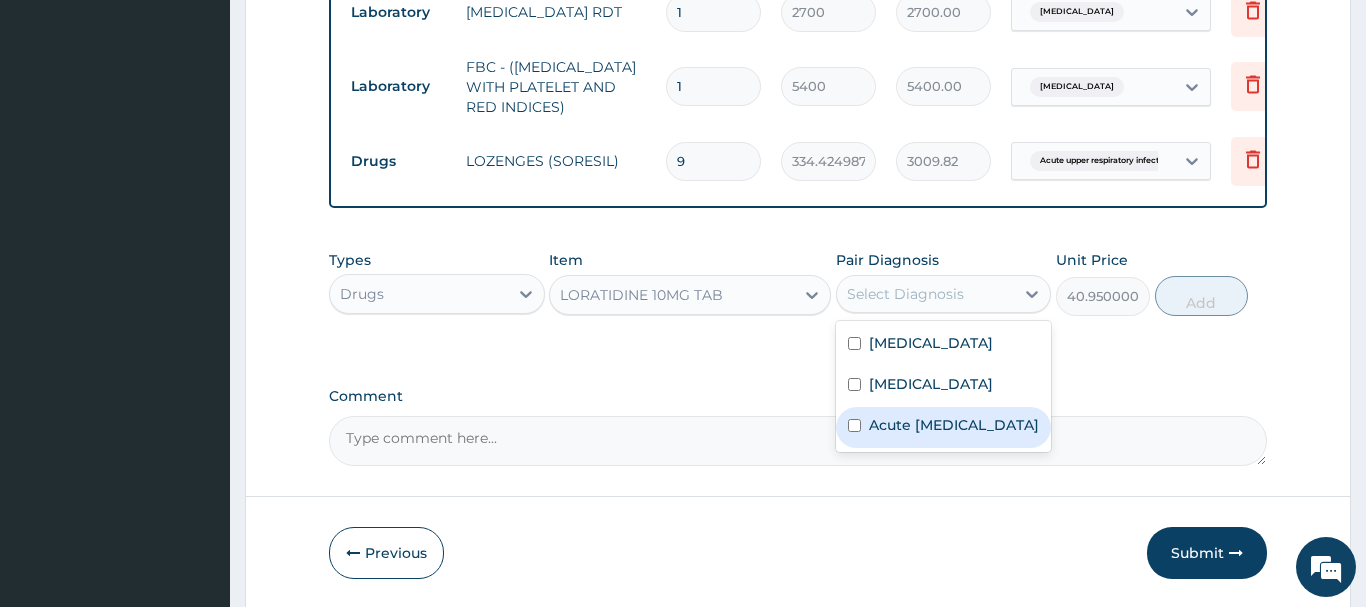 click on "Acute upper respiratory infection" at bounding box center [954, 425] 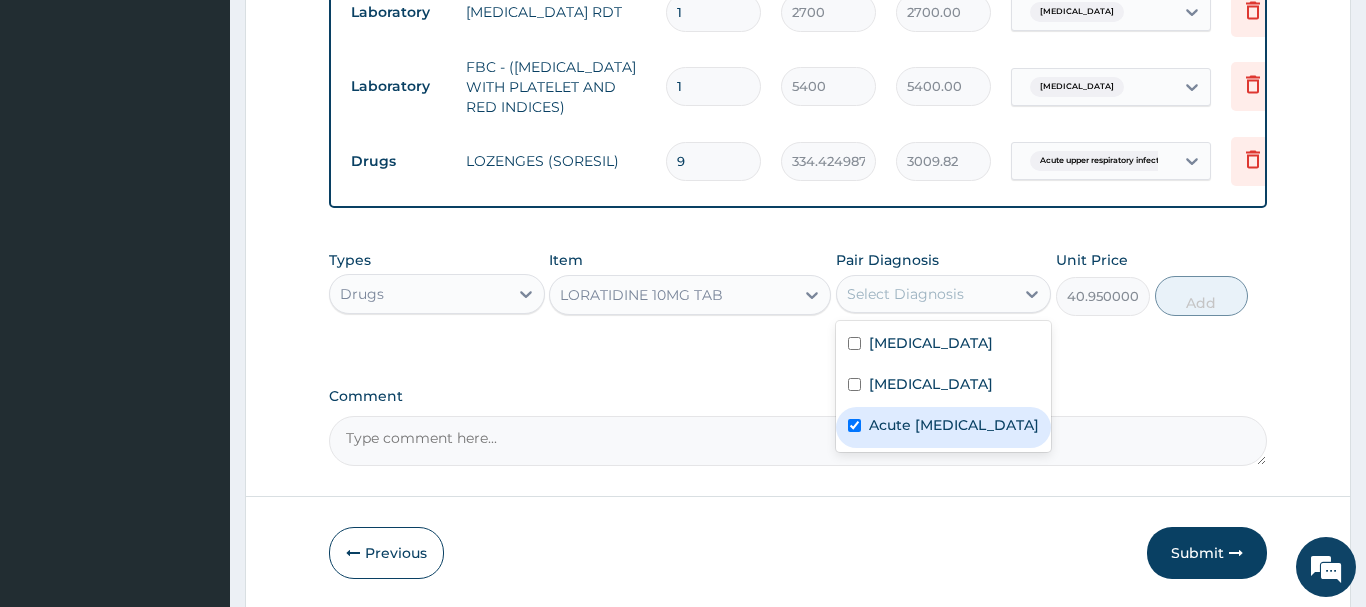 checkbox on "true" 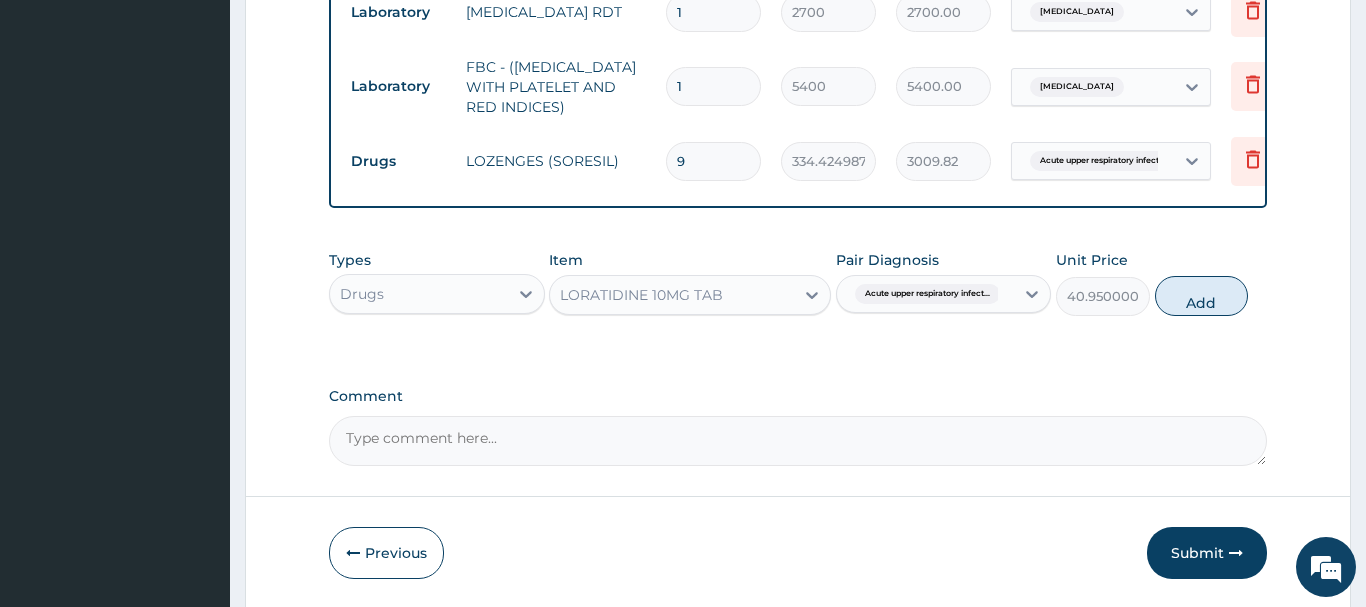 click on "Add" at bounding box center [1202, 296] 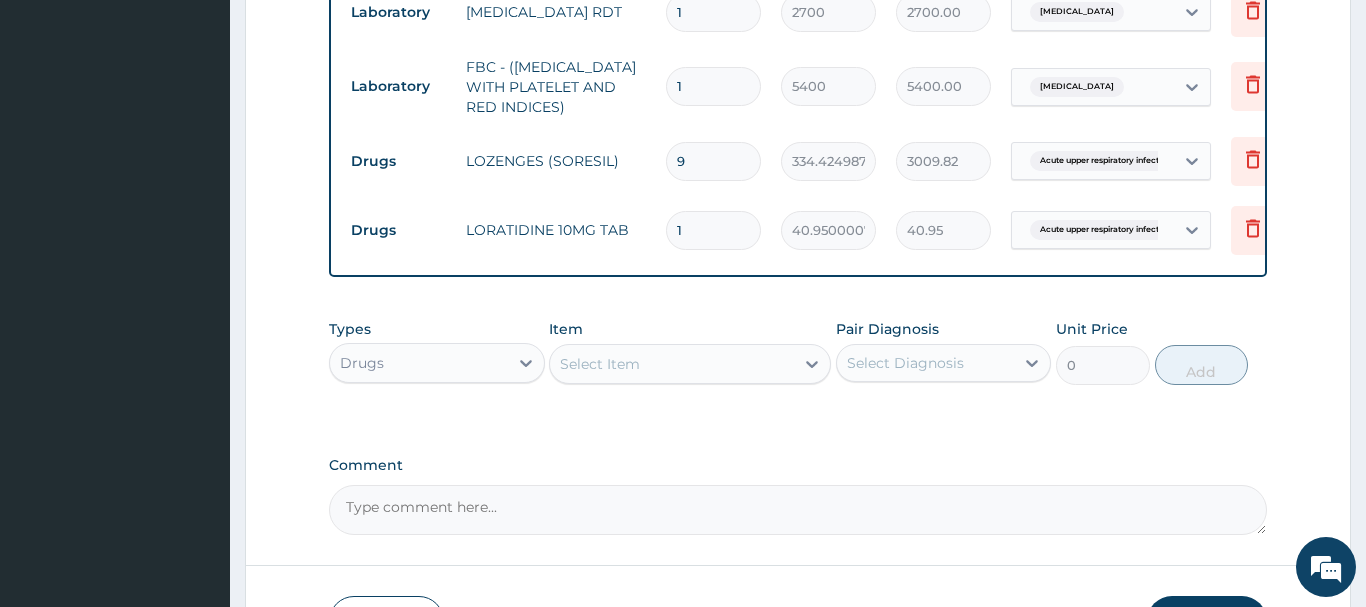 drag, startPoint x: 701, startPoint y: 232, endPoint x: 647, endPoint y: 234, distance: 54.037025 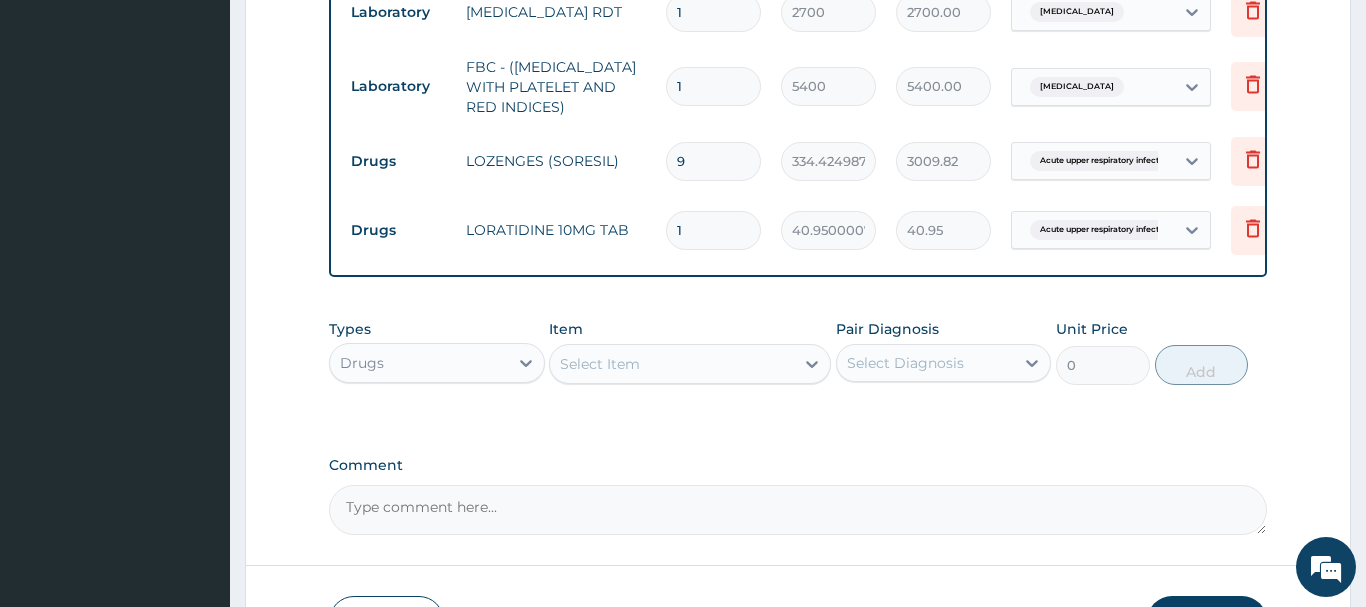 type on "8" 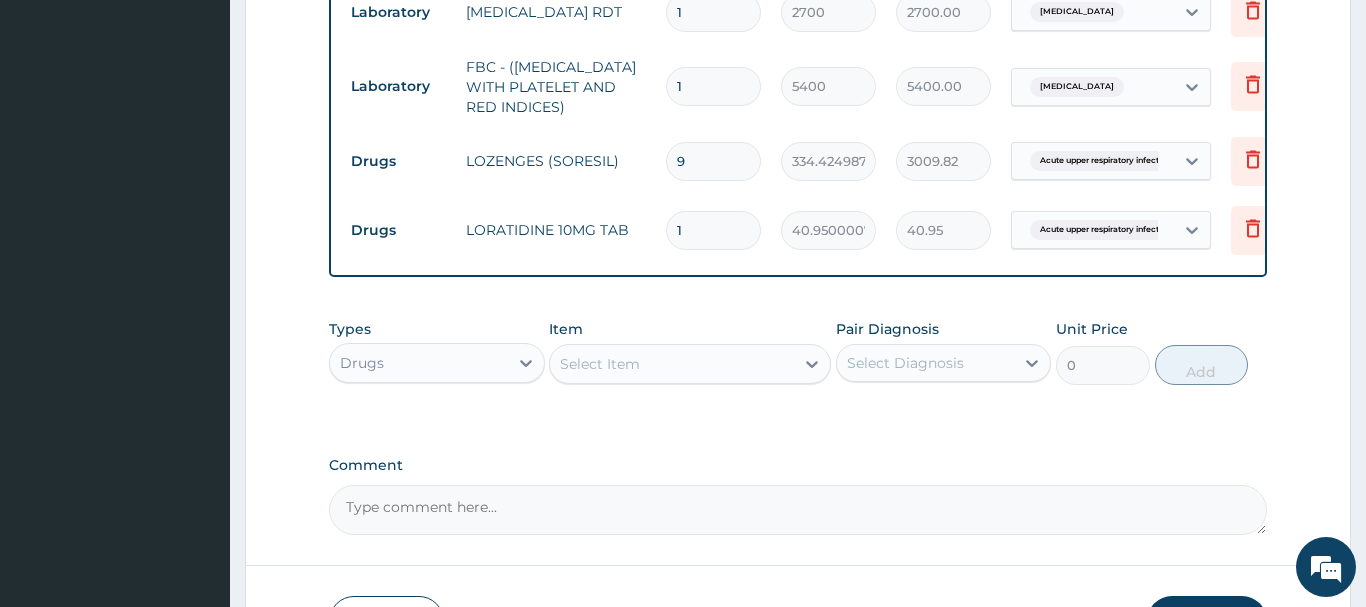 type on "327.60" 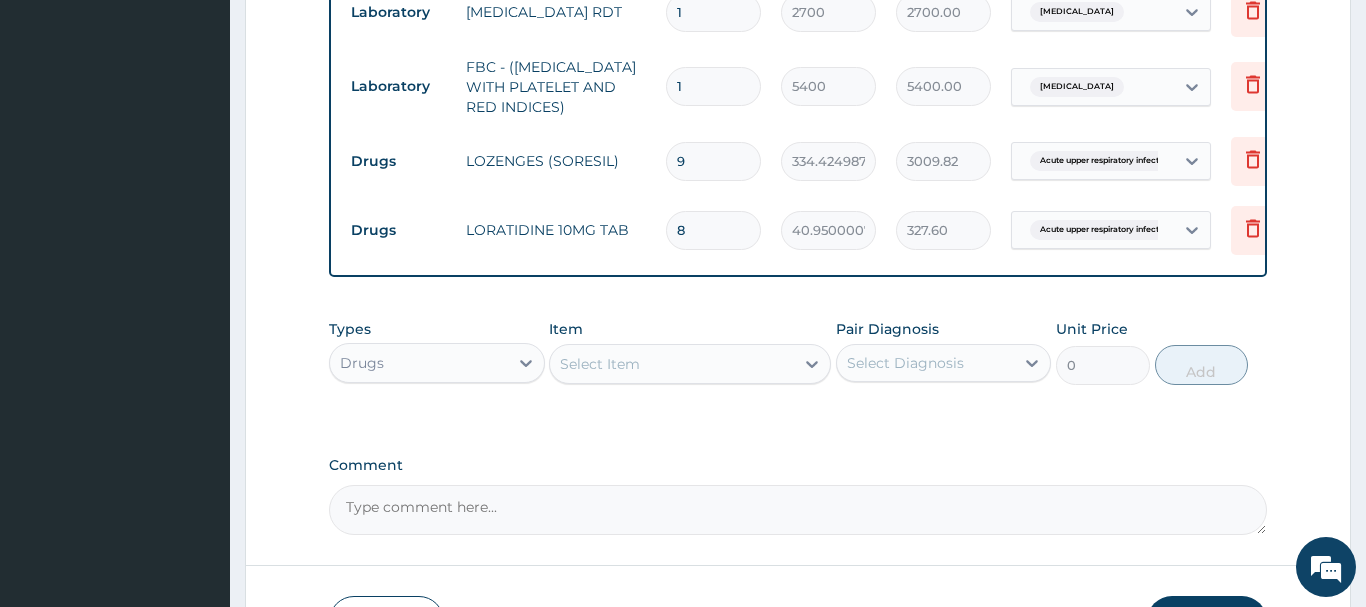 type on "8" 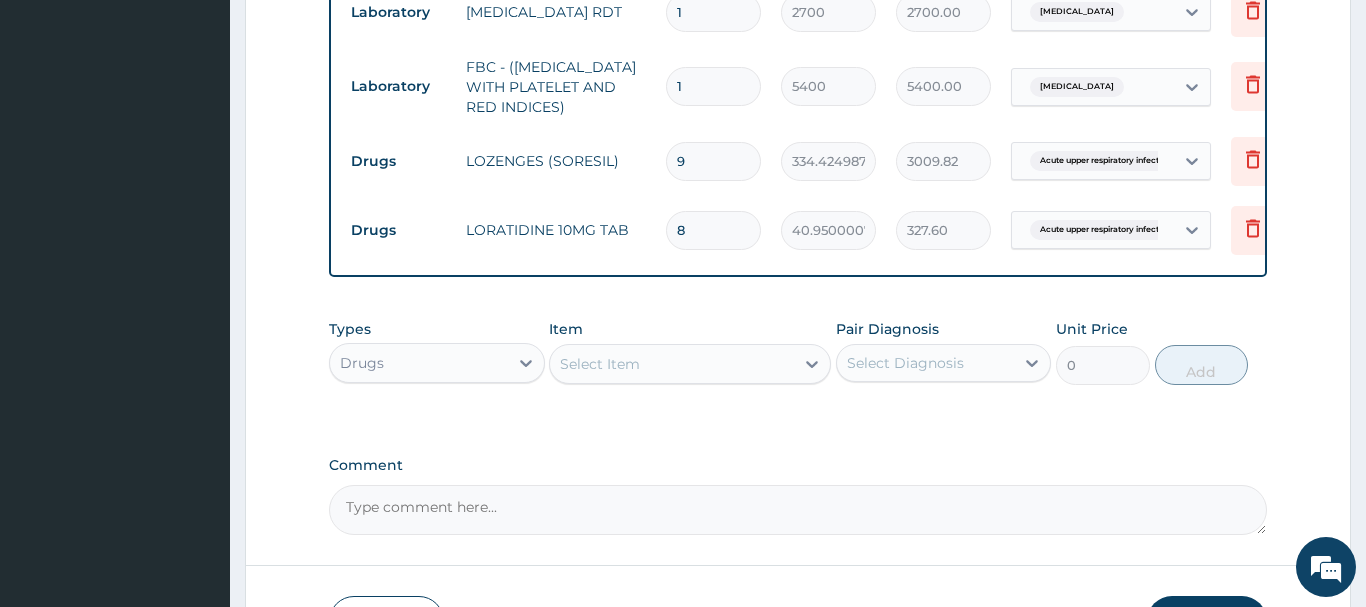 click on "Select Item" at bounding box center (600, 364) 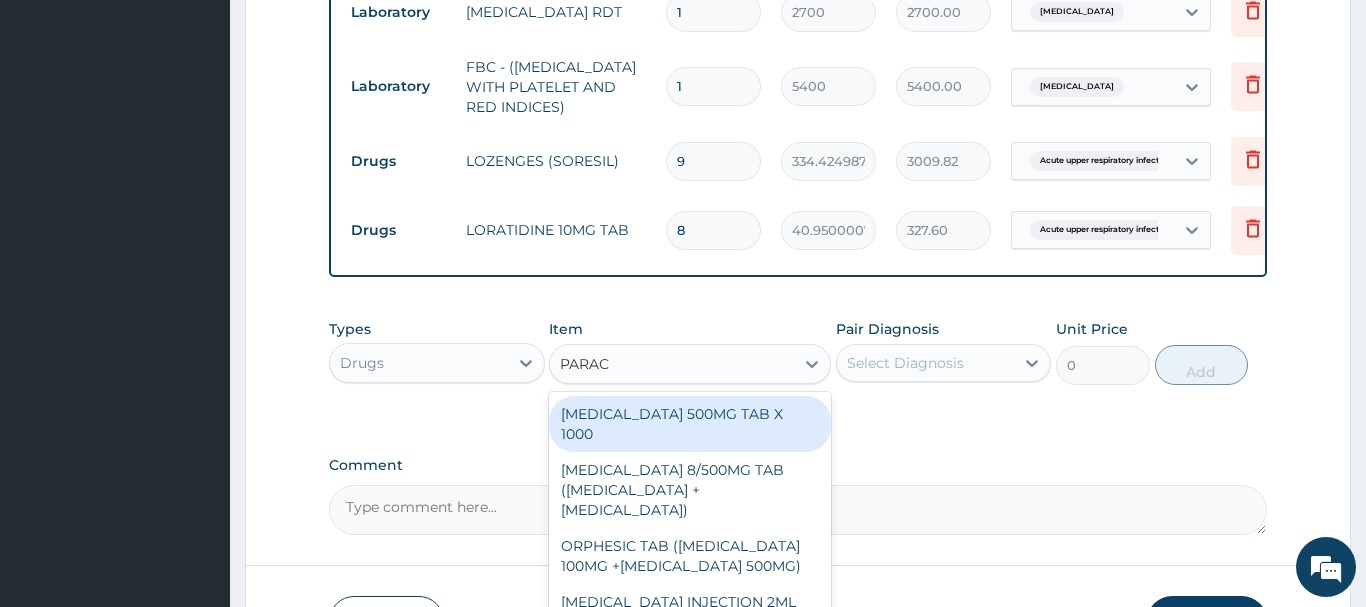 type on "PARACE" 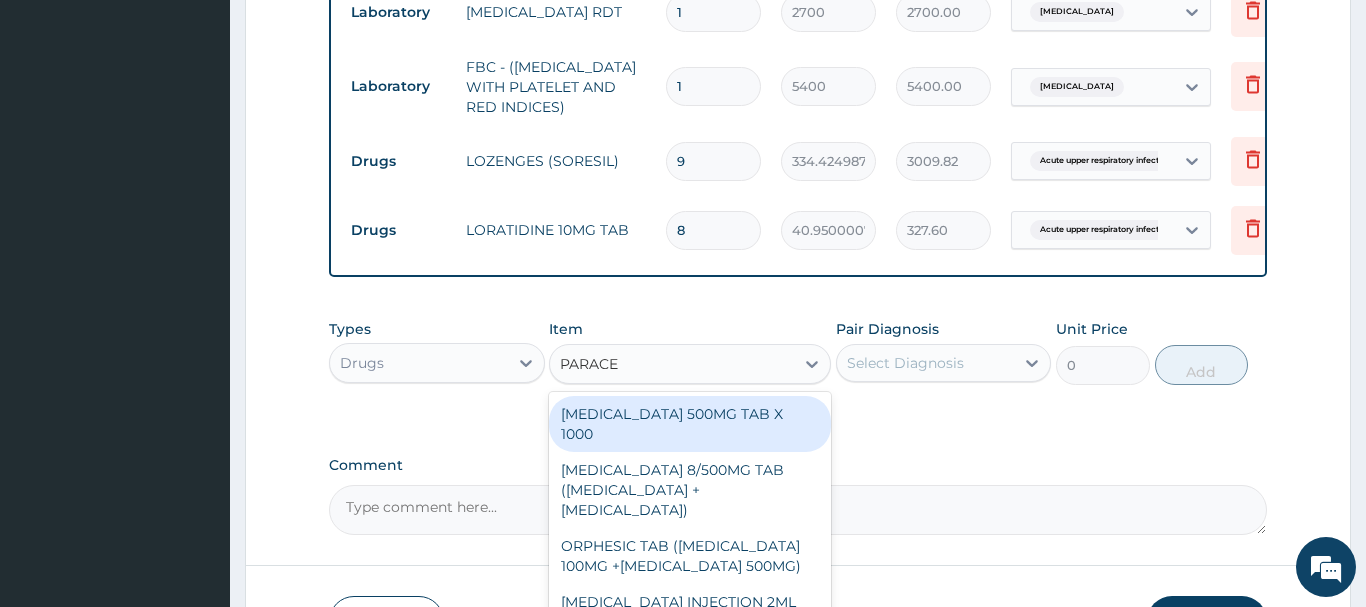 click on "[MEDICAL_DATA] 500MG TAB X 1000" at bounding box center [690, 424] 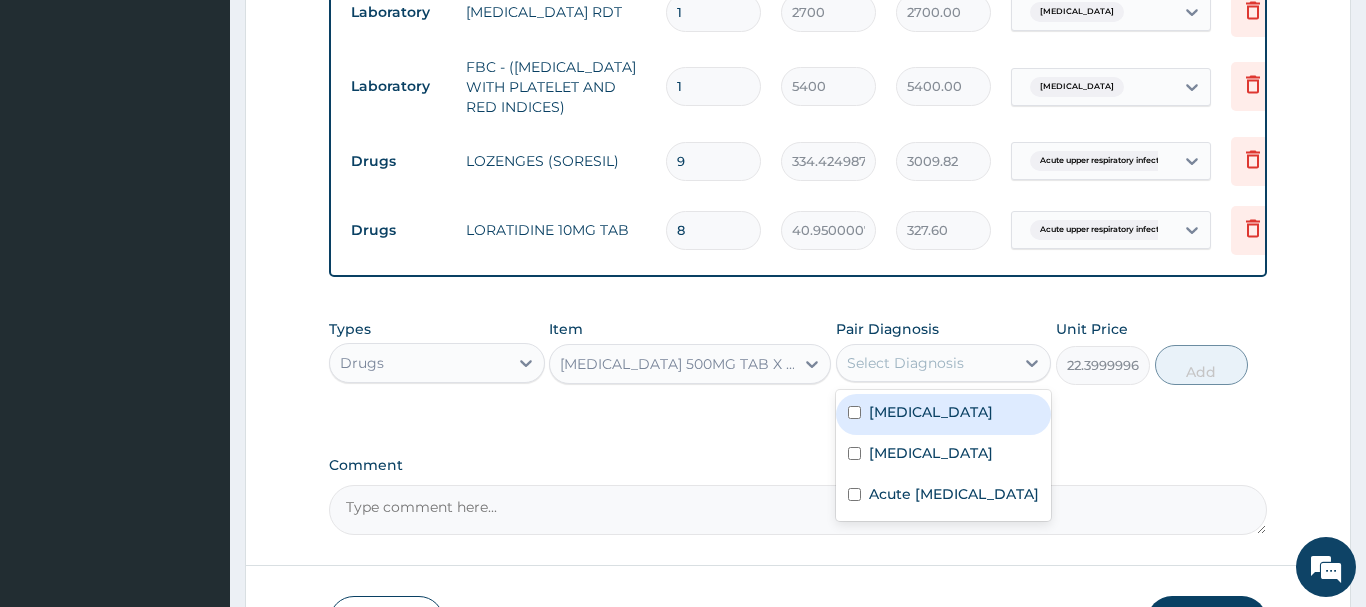 click on "Select Diagnosis" at bounding box center [905, 363] 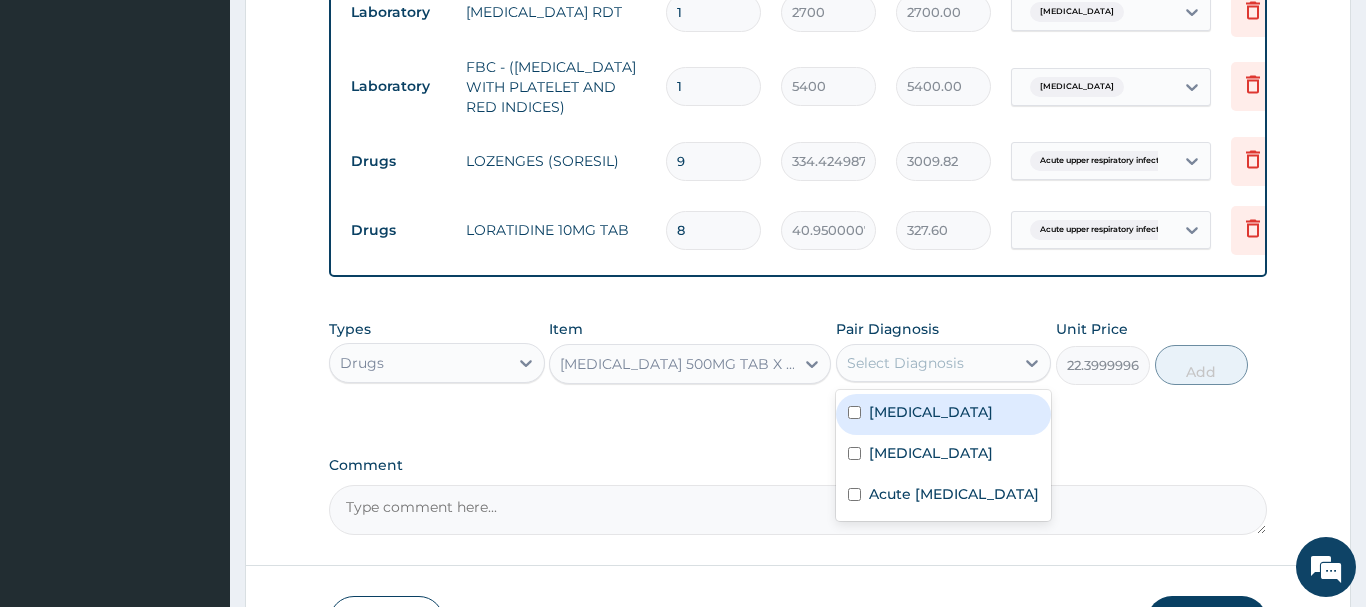 click on "Malaria" at bounding box center (931, 412) 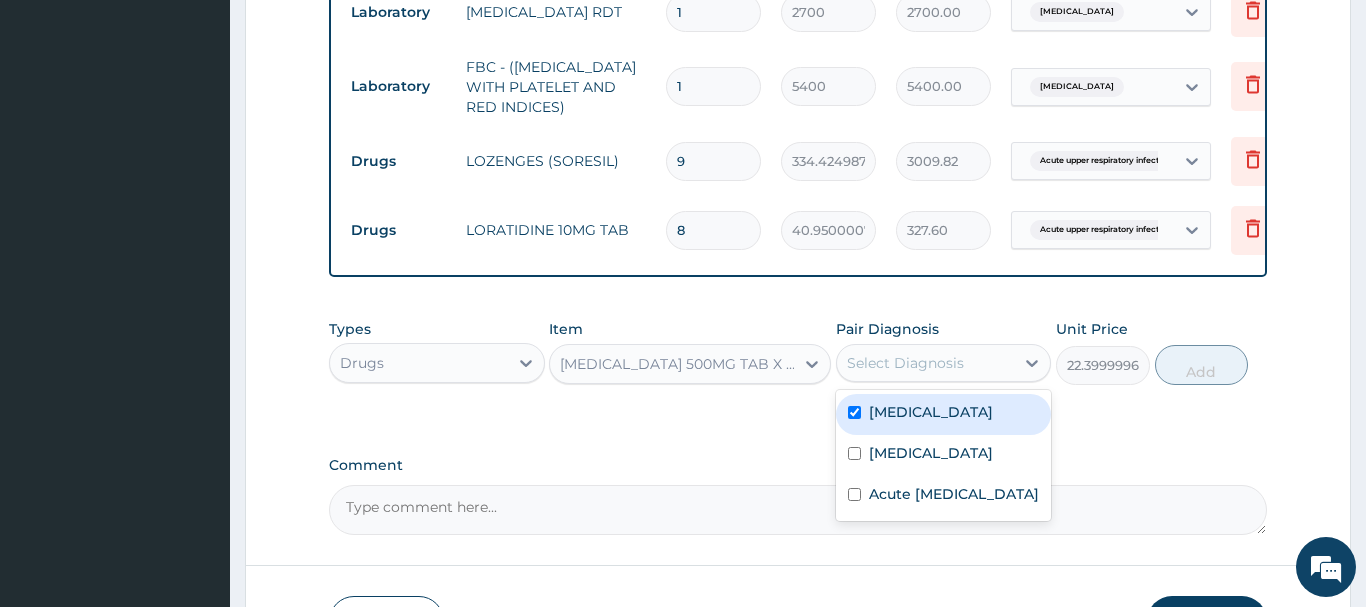 checkbox on "true" 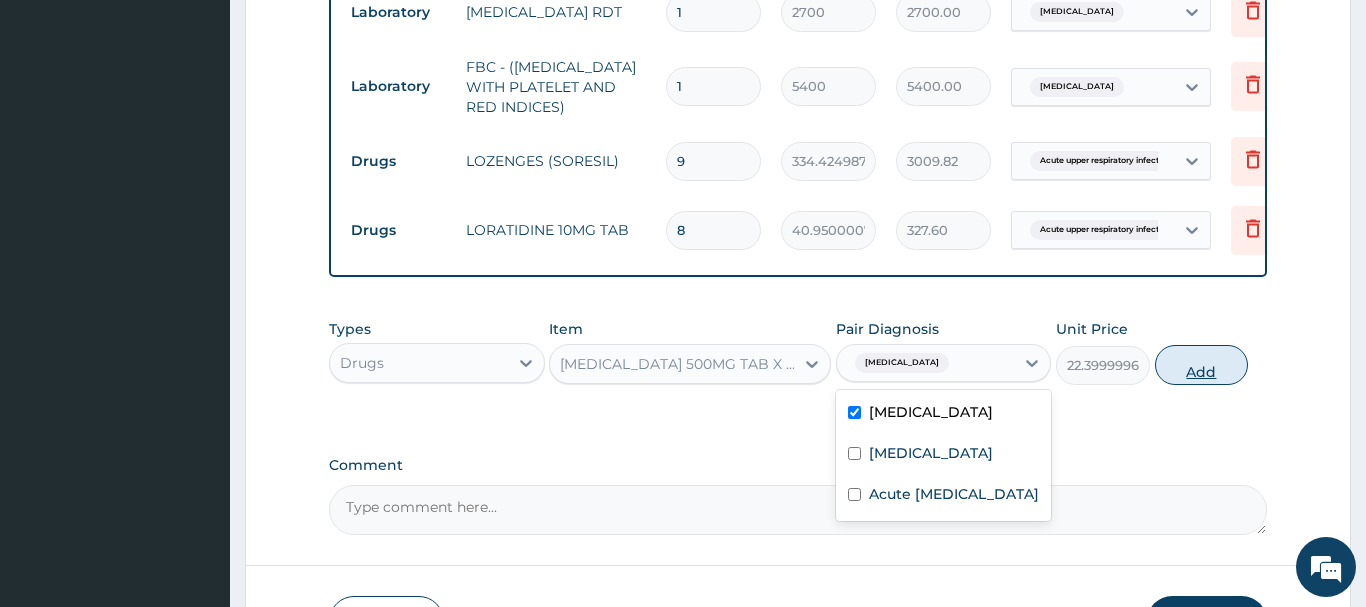 click on "Add" at bounding box center (1202, 365) 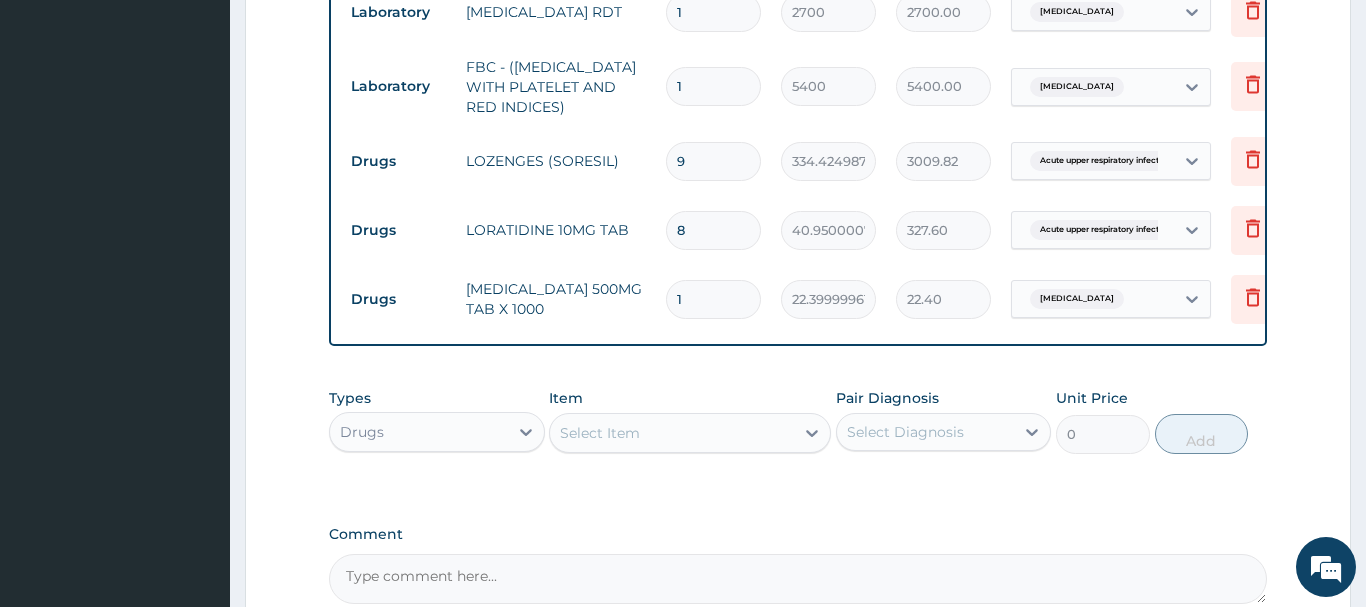 click on "1" at bounding box center [713, 299] 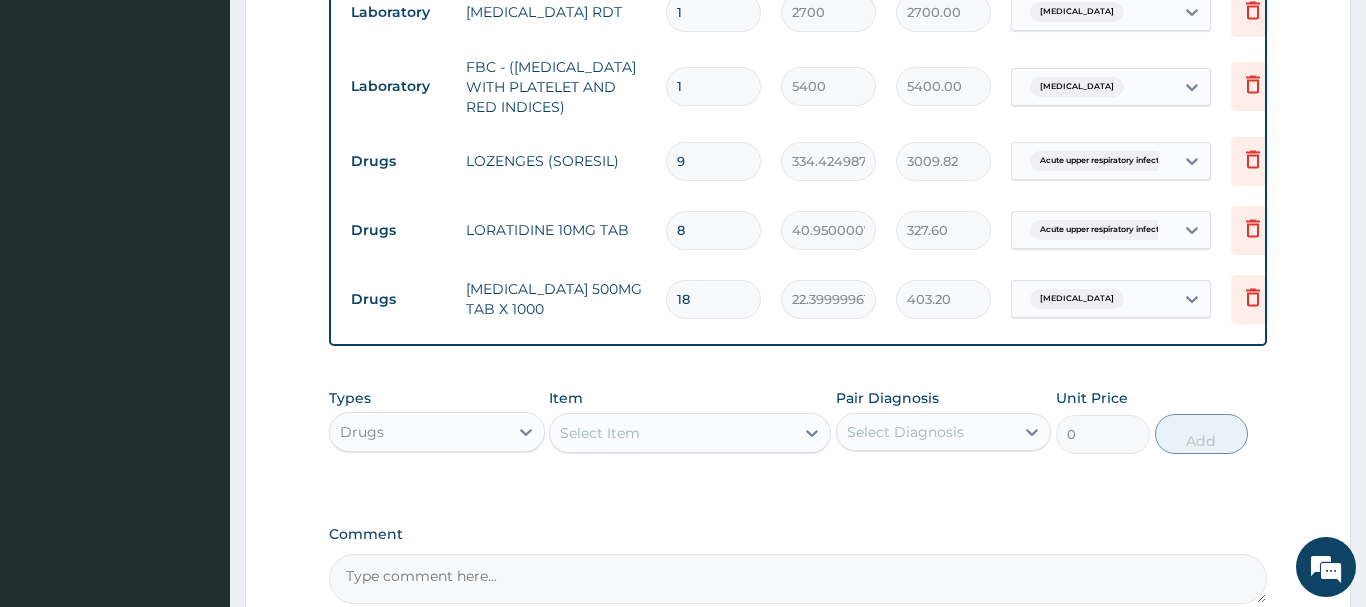 type on "18" 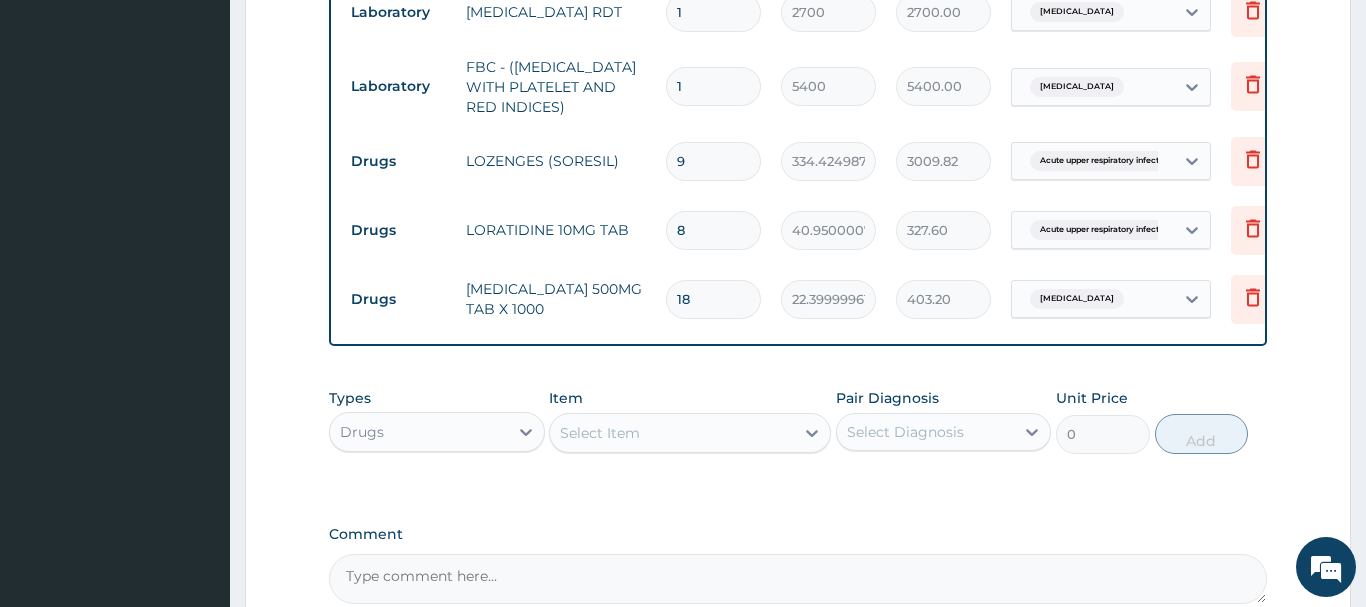 drag, startPoint x: 704, startPoint y: 233, endPoint x: 659, endPoint y: 237, distance: 45.17743 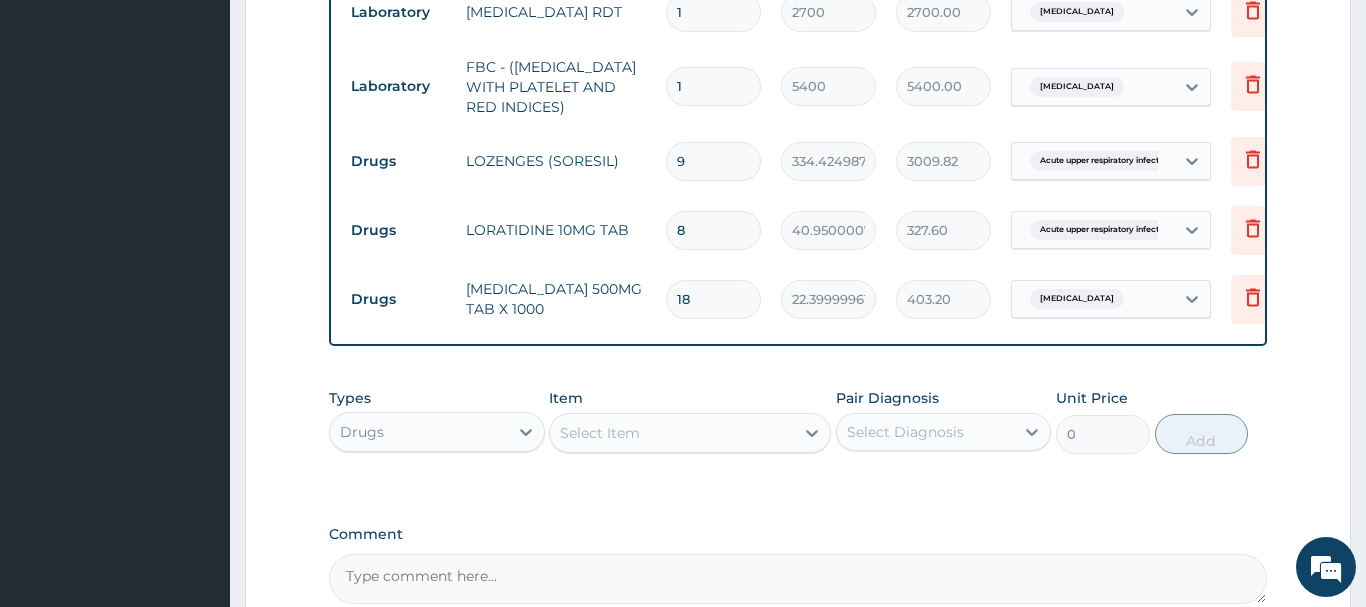 type on "5" 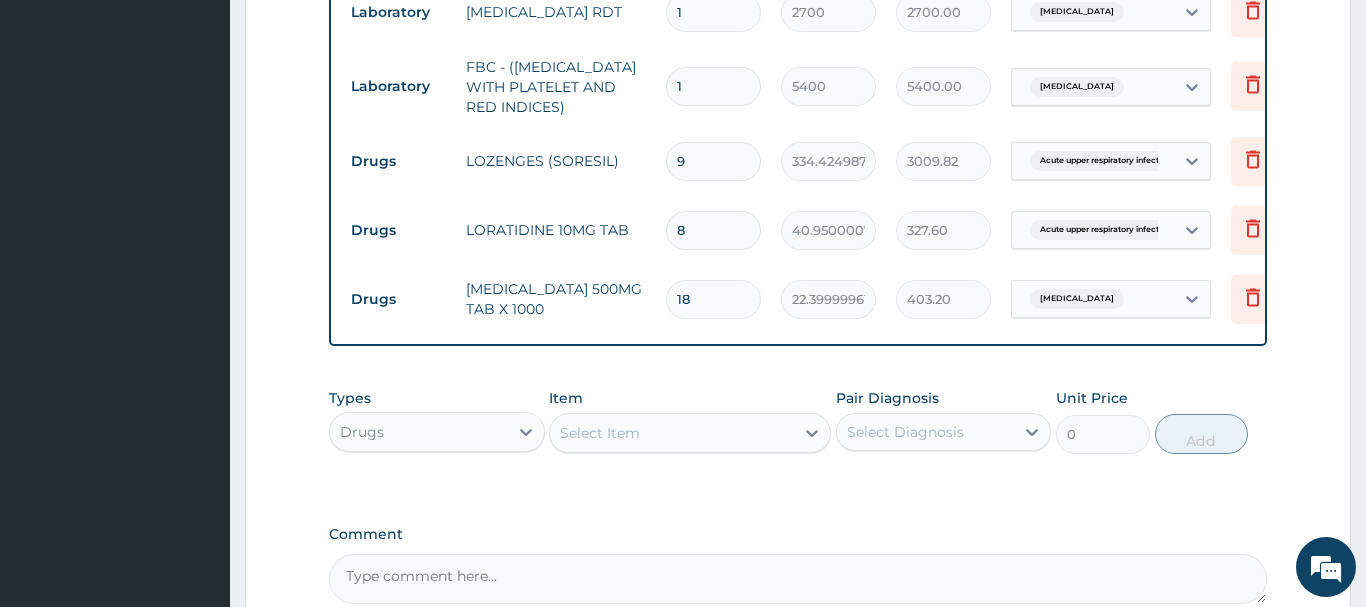 type on "204.75" 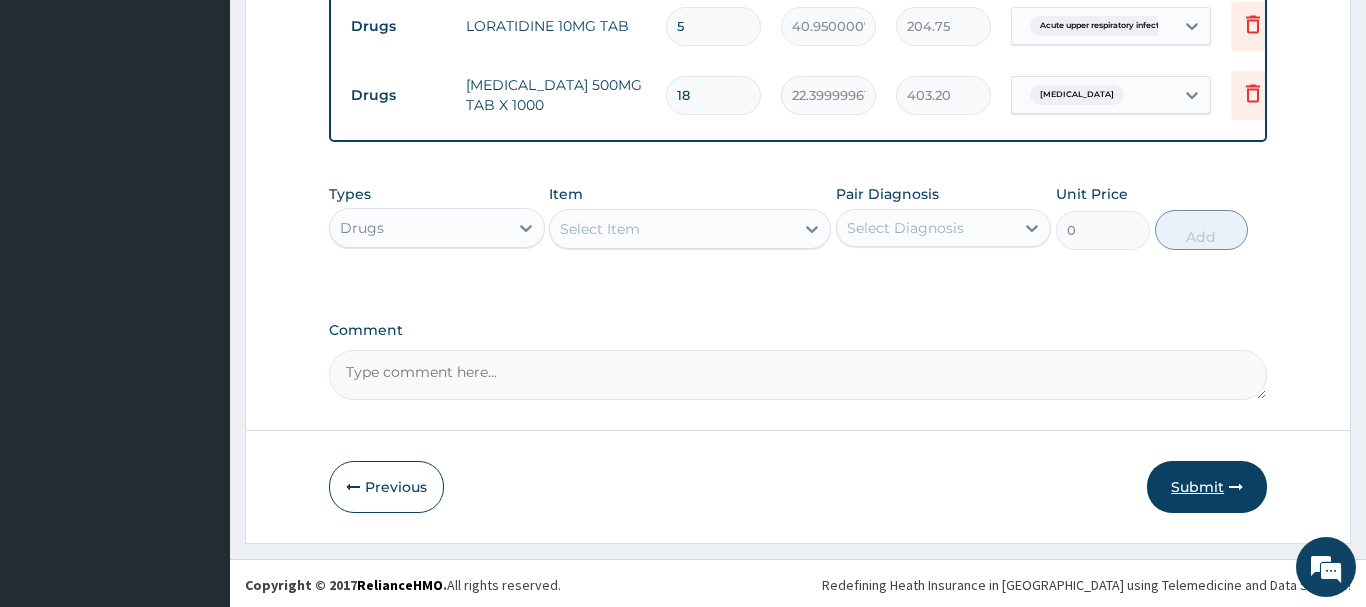 type on "5" 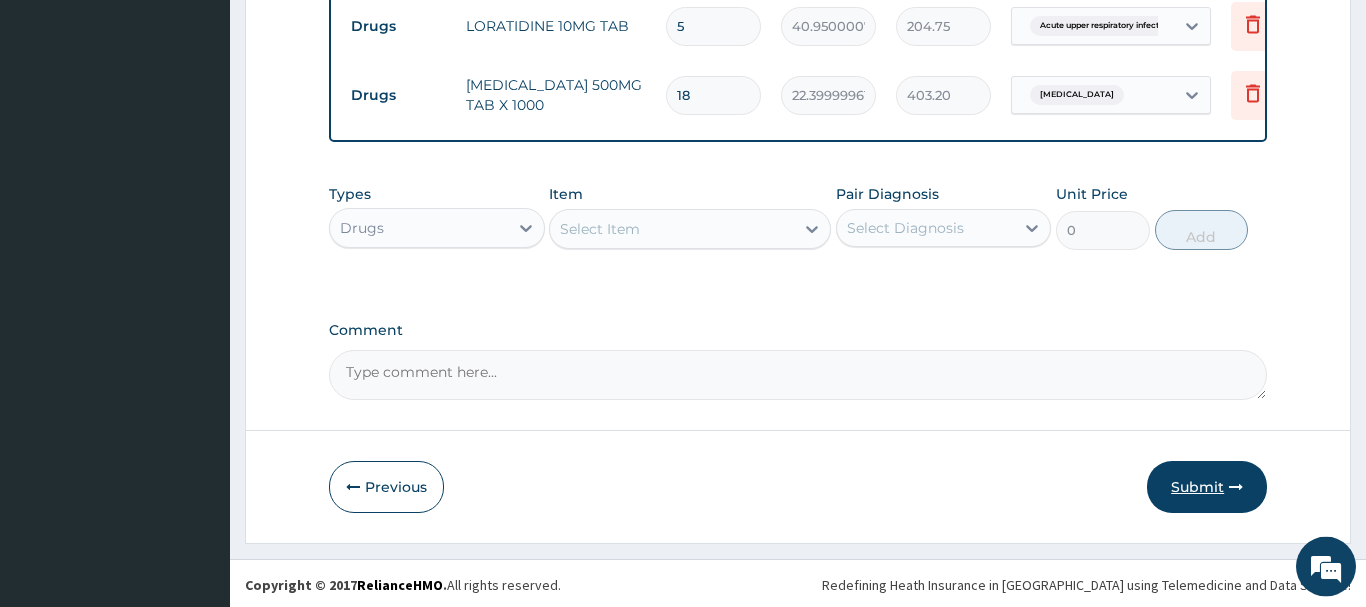 click on "Submit" at bounding box center [1207, 487] 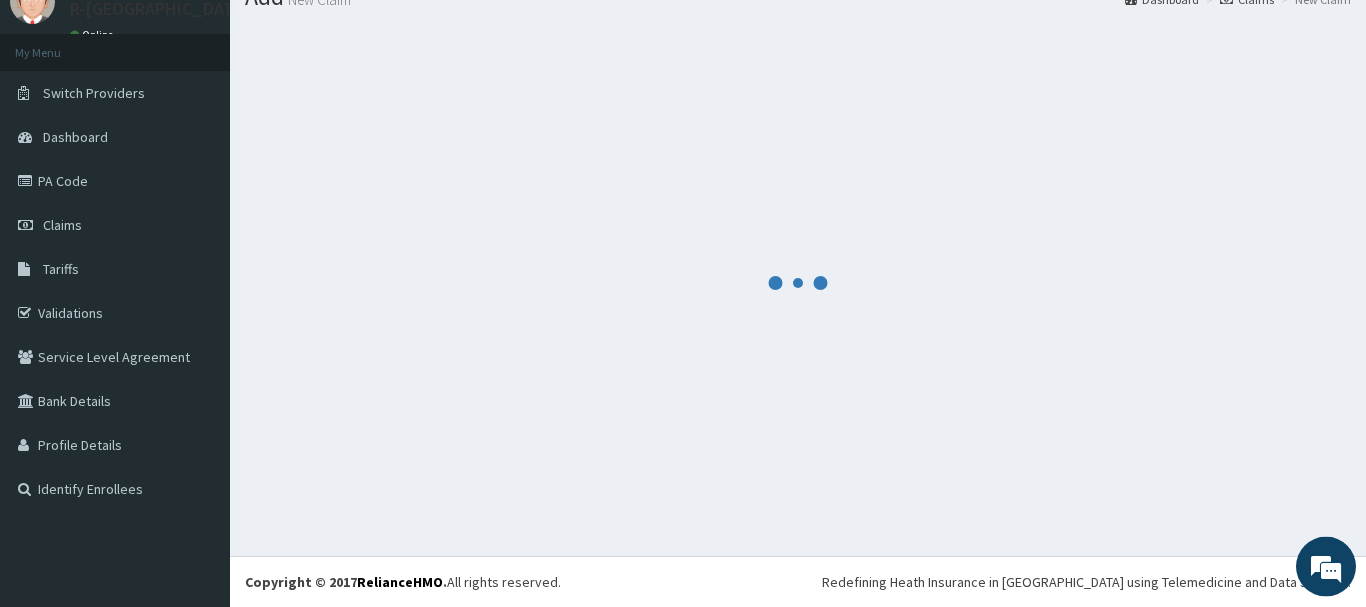 scroll, scrollTop: 81, scrollLeft: 0, axis: vertical 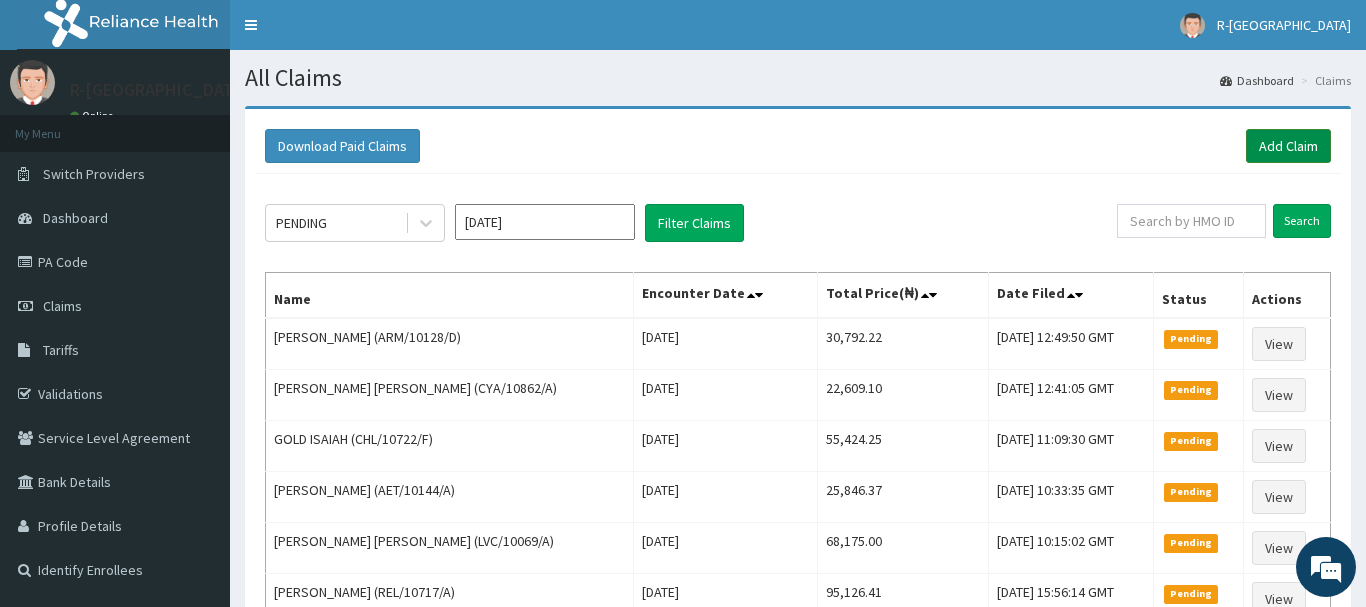 click on "Add Claim" at bounding box center [1288, 146] 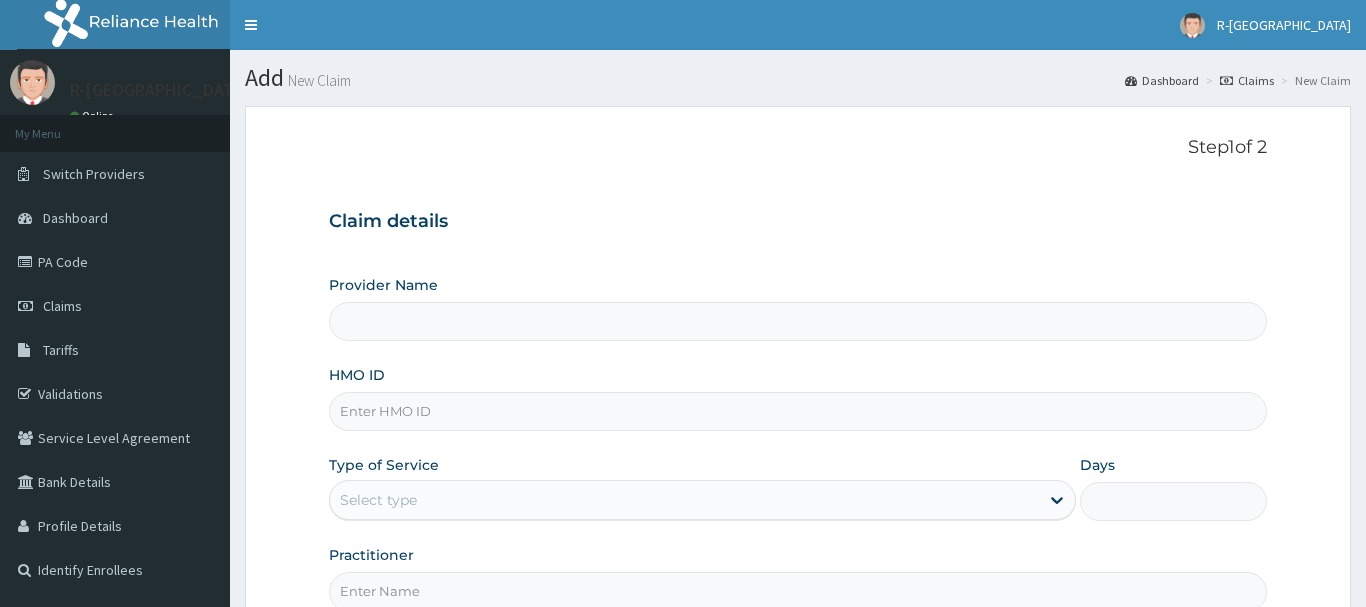 click on "HMO ID" at bounding box center (798, 411) 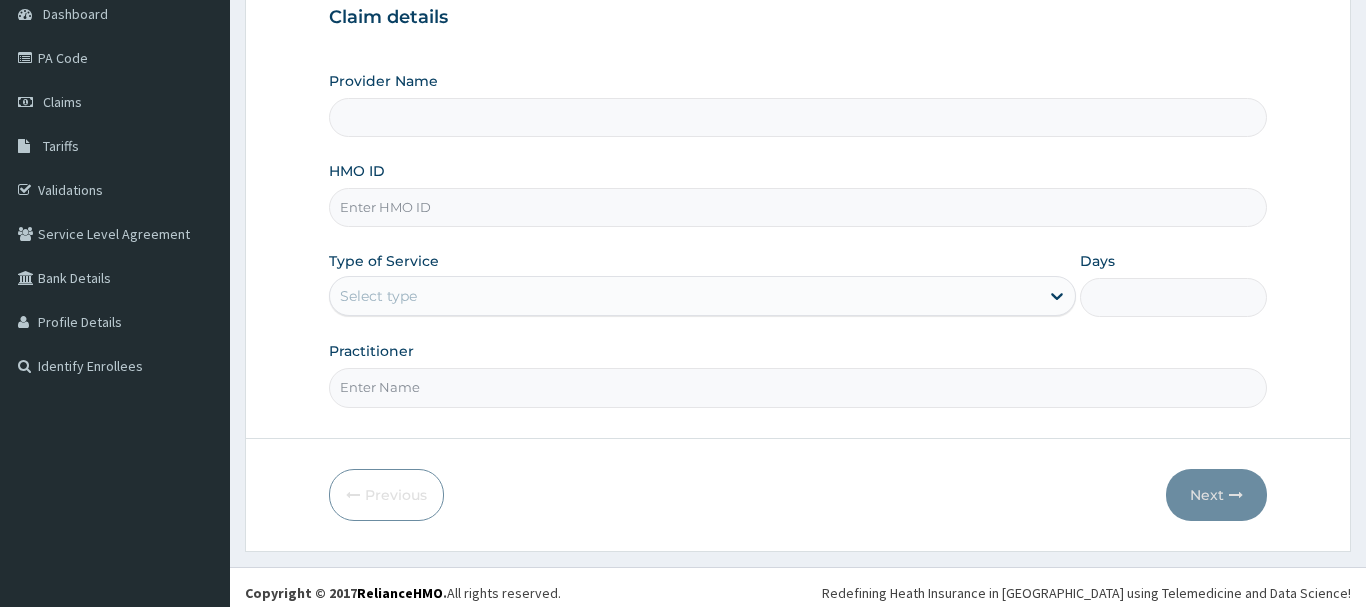 type on "R-Jolad Hospital Nigeria Limited(kupa)" 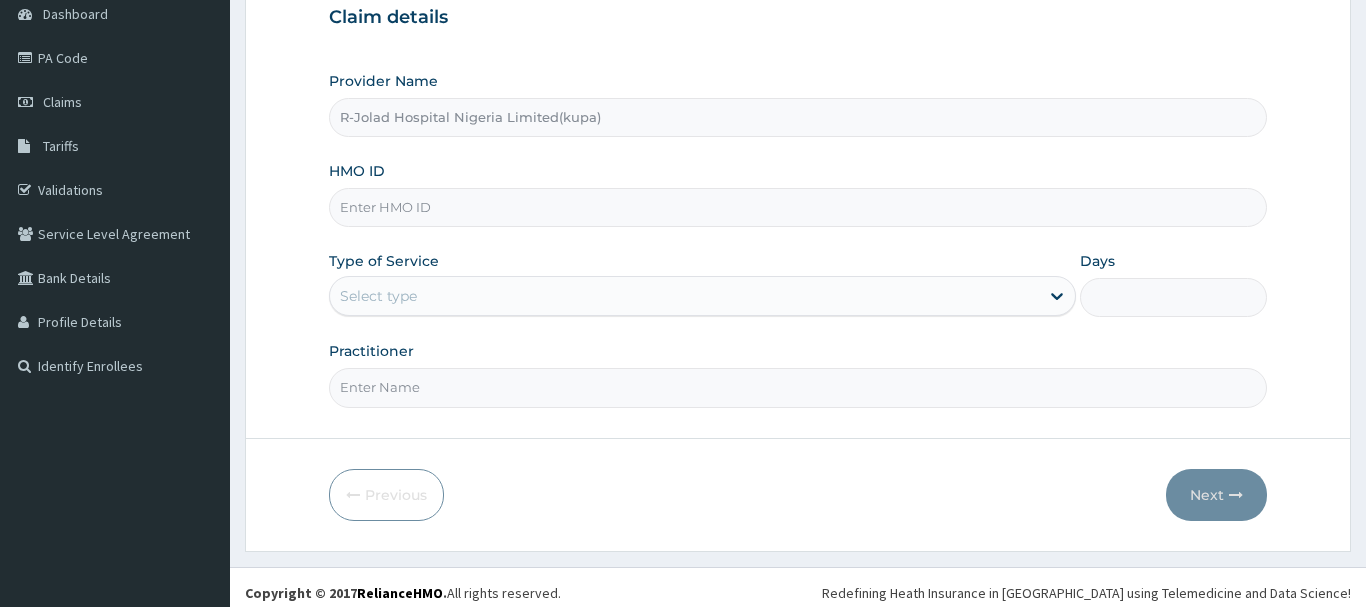 paste on "BHT/10004/B" 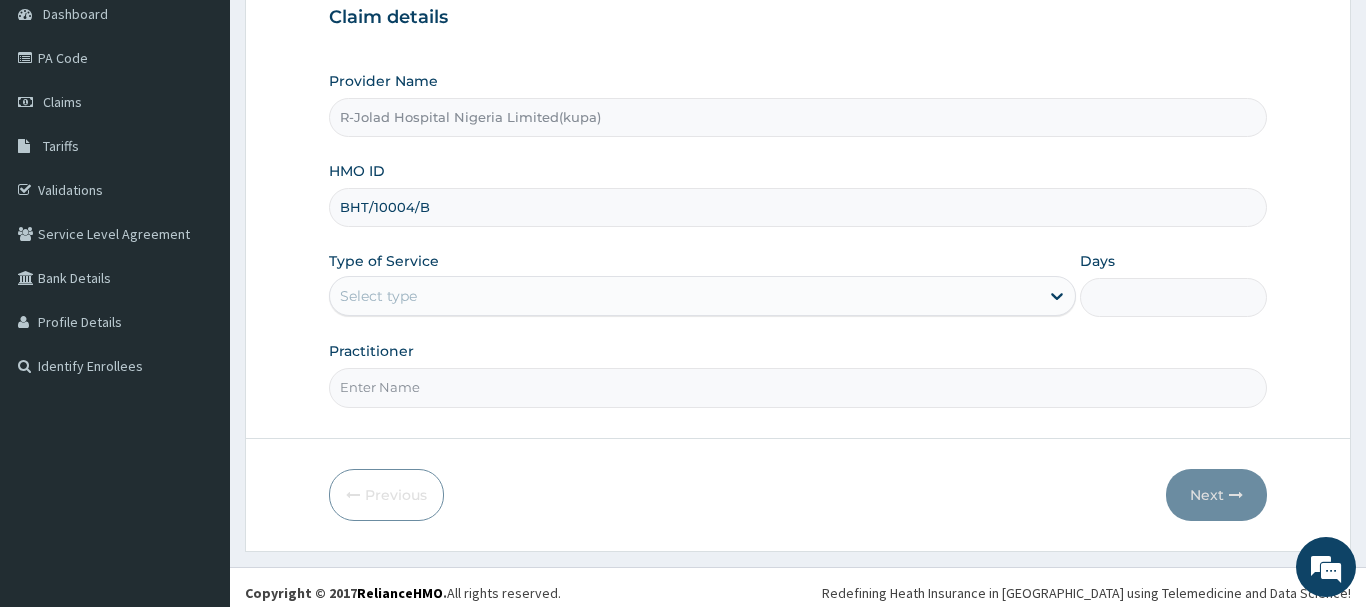 type on "BHT/10004/B" 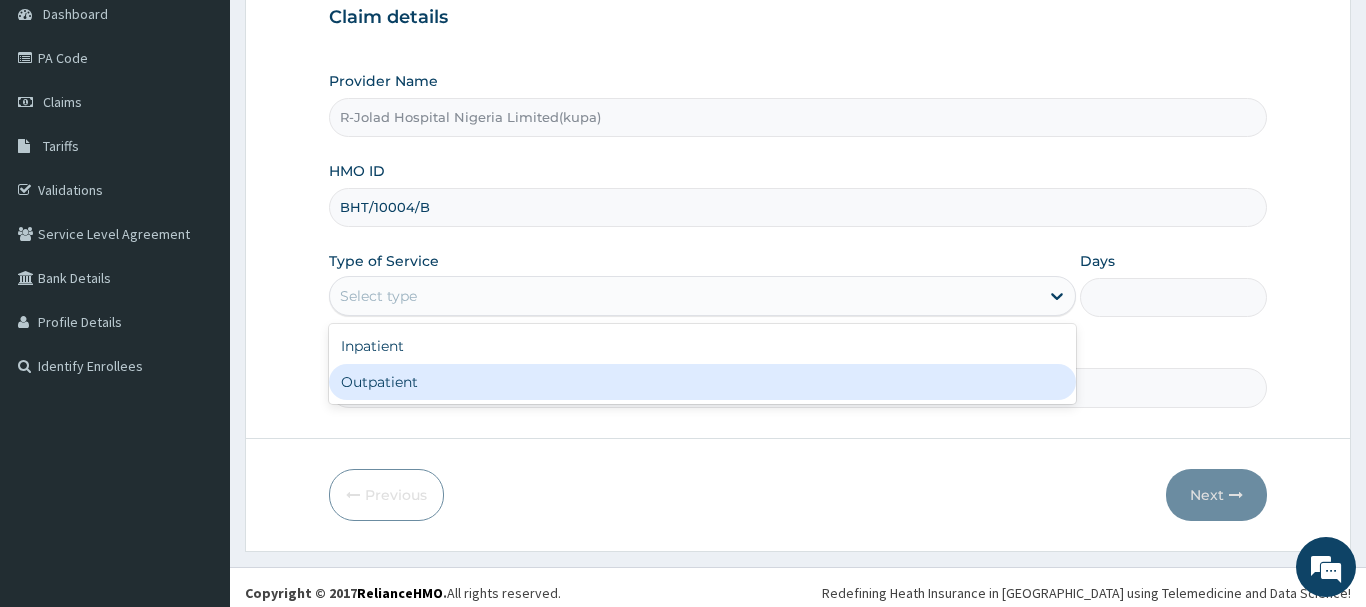 drag, startPoint x: 365, startPoint y: 391, endPoint x: 396, endPoint y: 350, distance: 51.40039 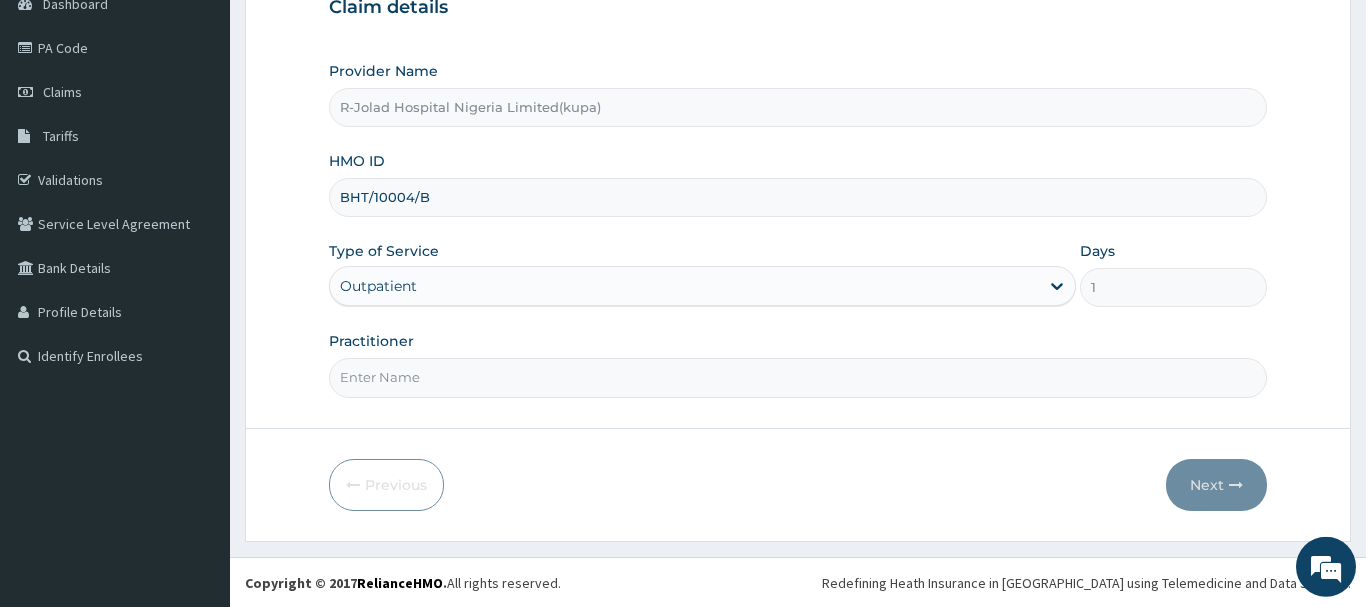 scroll, scrollTop: 215, scrollLeft: 0, axis: vertical 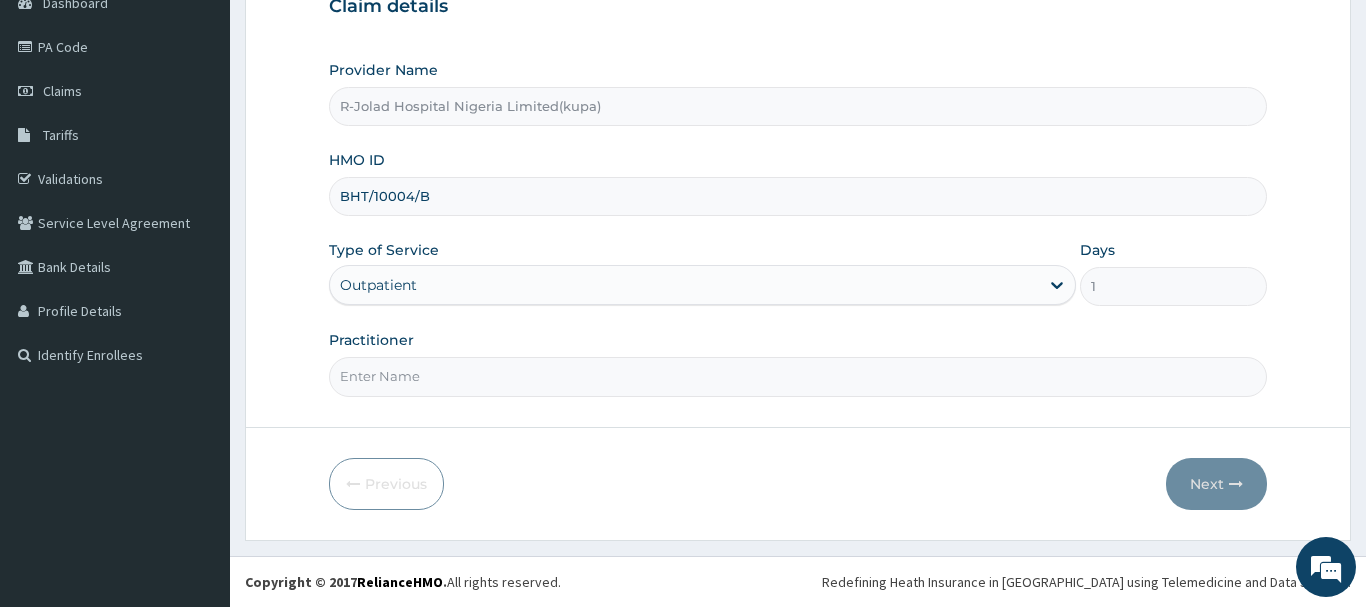 drag, startPoint x: 386, startPoint y: 382, endPoint x: 367, endPoint y: 382, distance: 19 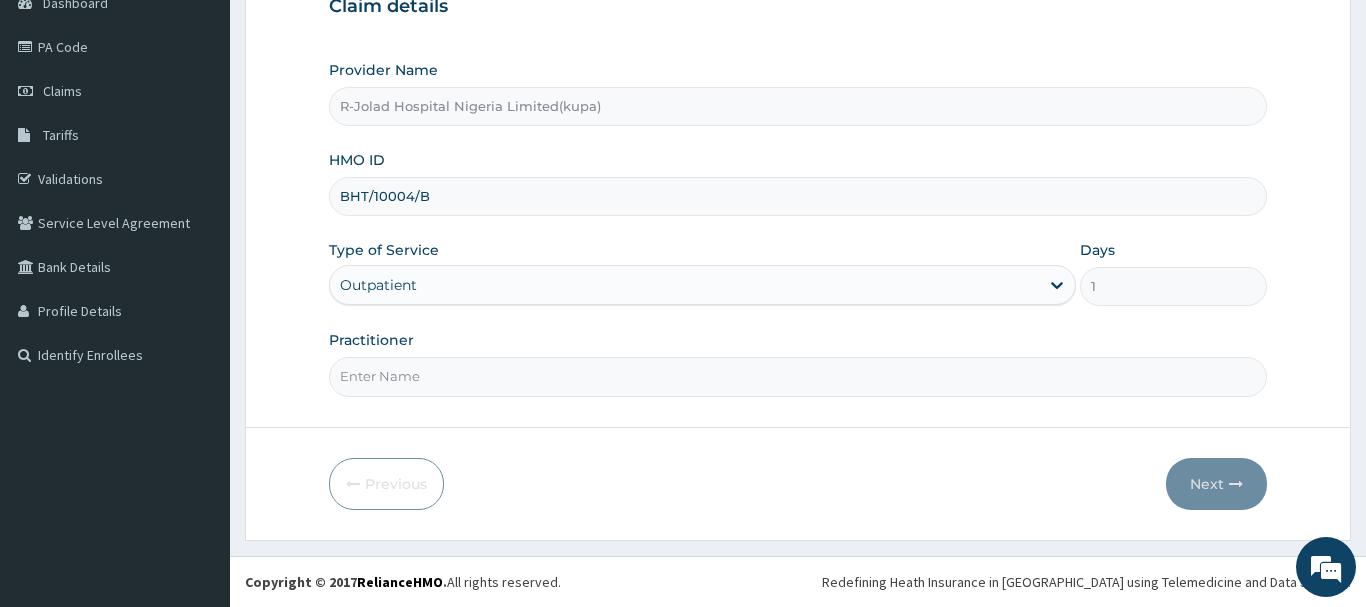 scroll, scrollTop: 0, scrollLeft: 0, axis: both 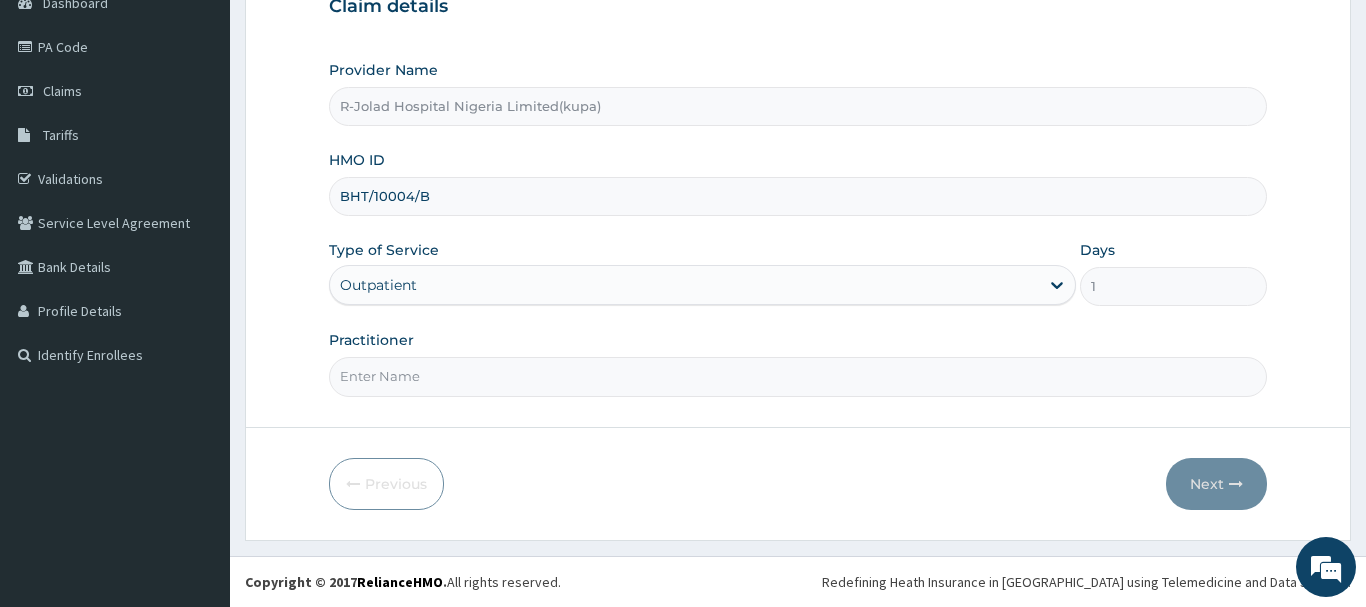 paste on "JOSEPH JOHN" 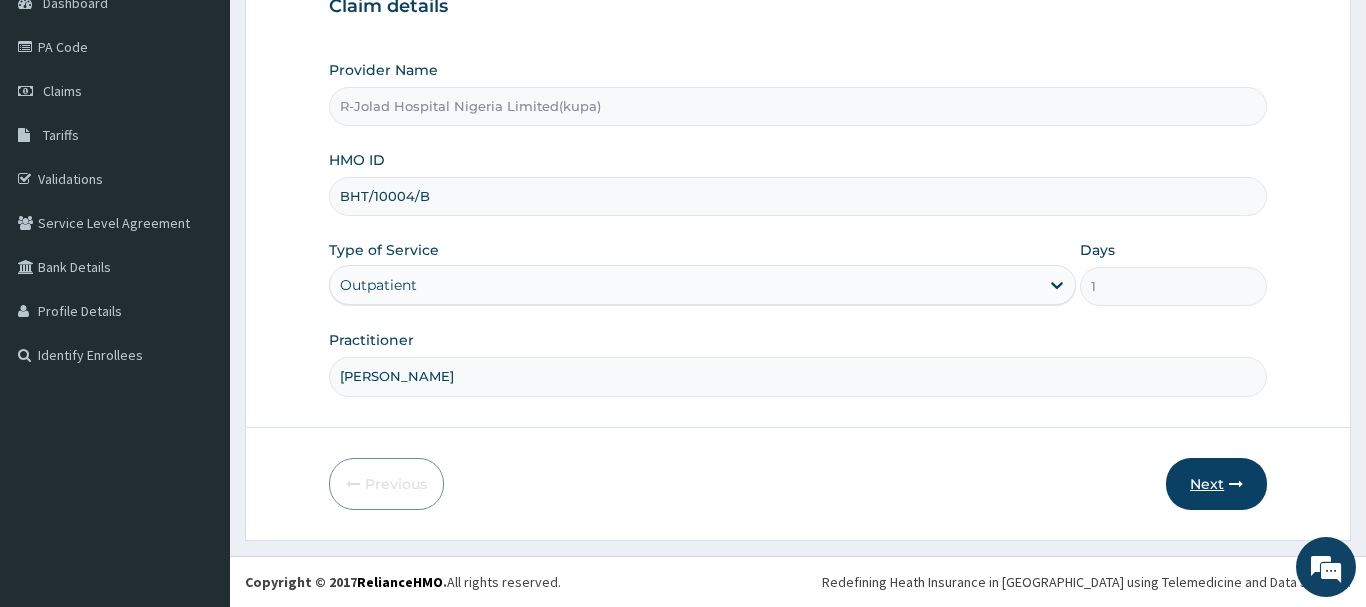 type on "JOSEPH JOHN" 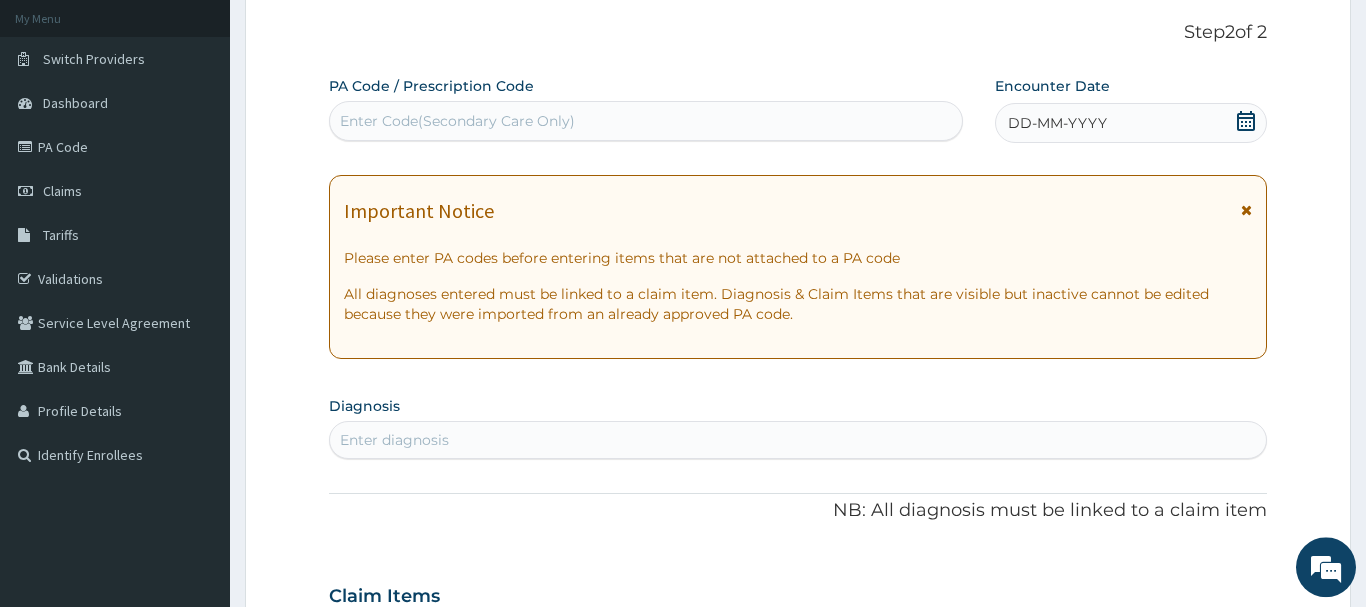 scroll, scrollTop: 11, scrollLeft: 0, axis: vertical 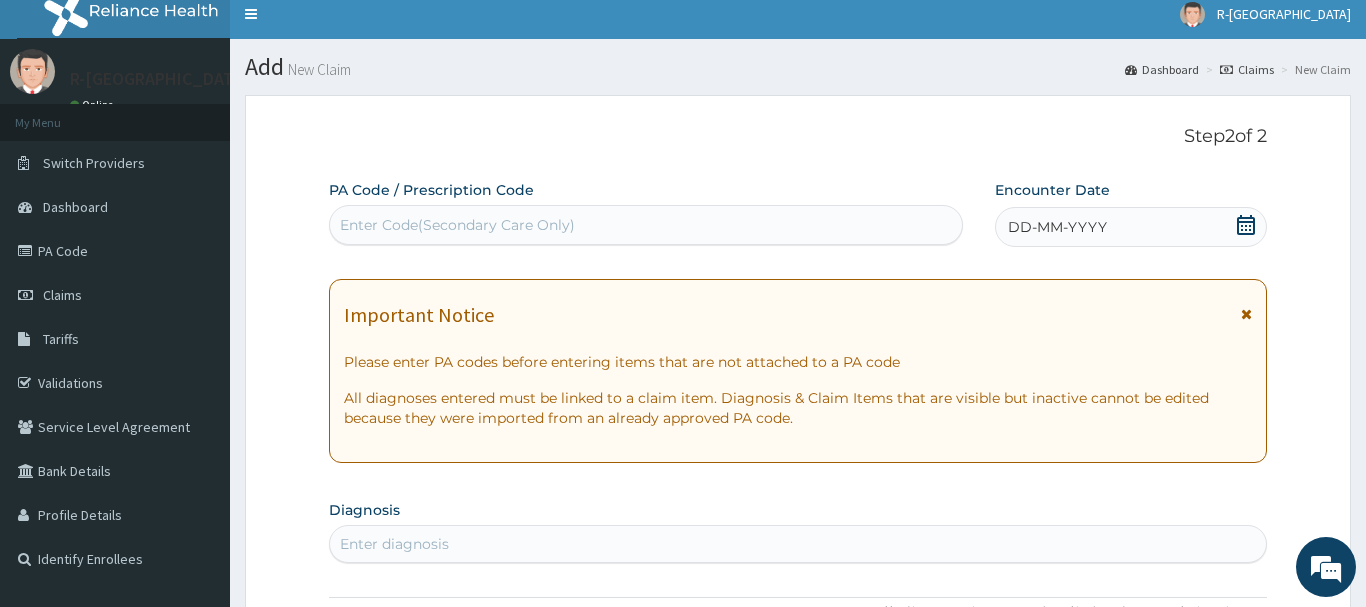 click 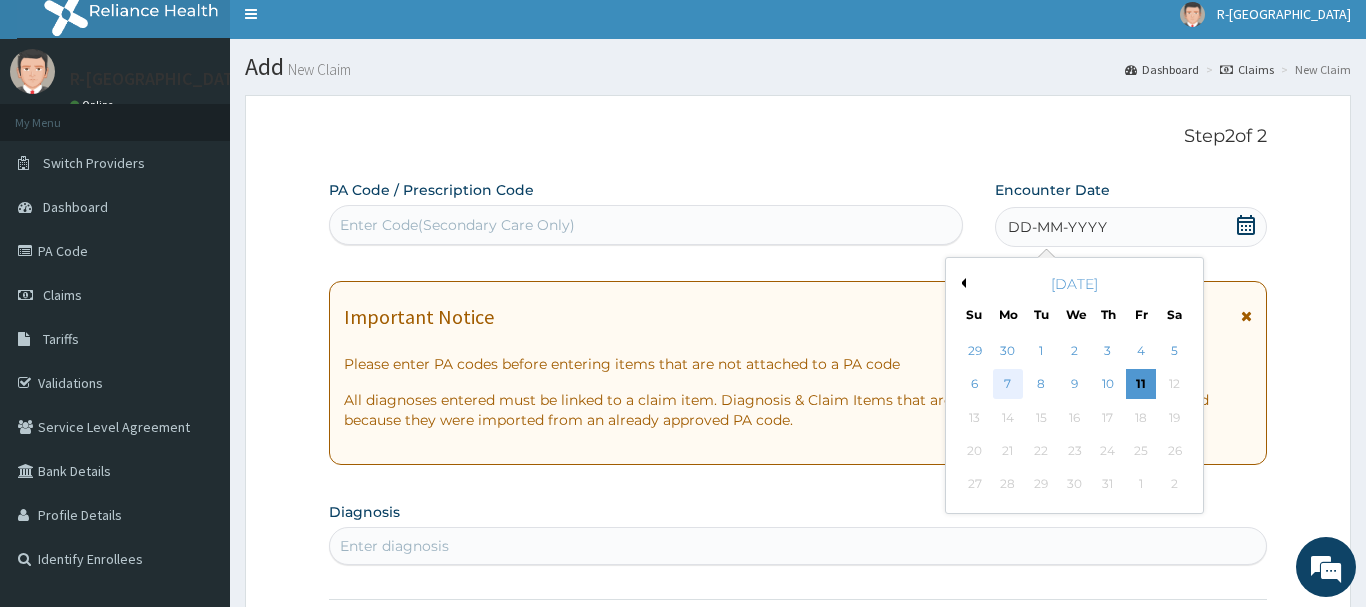 click on "7" at bounding box center [1008, 385] 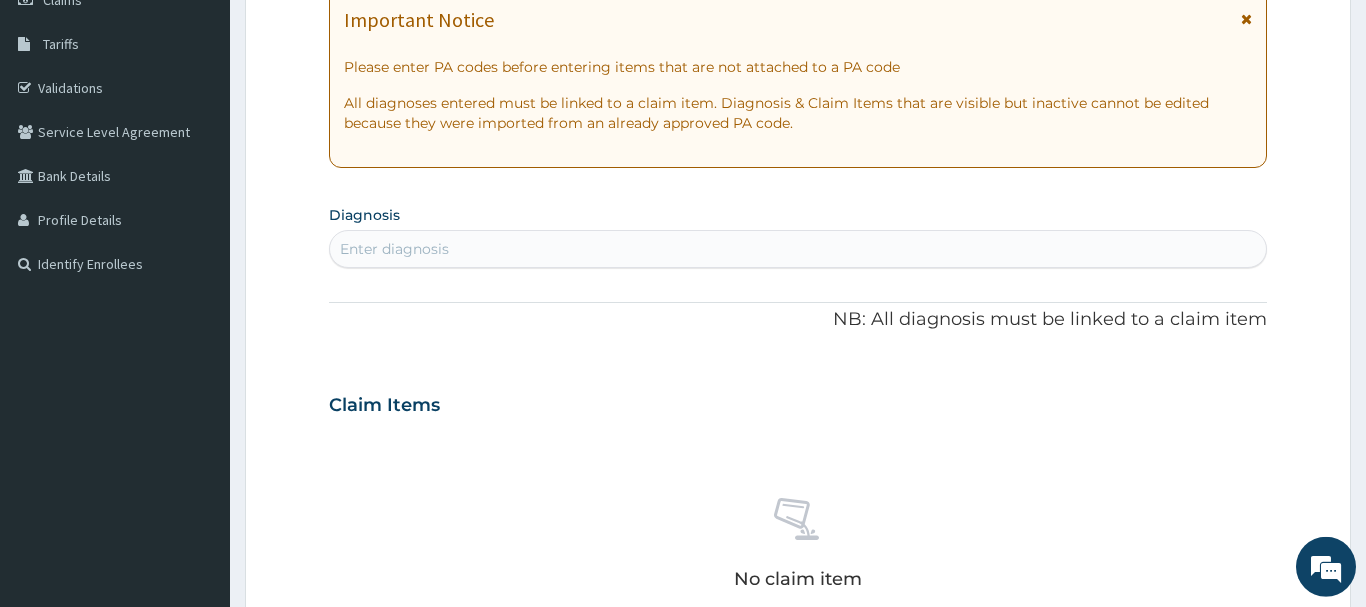 scroll, scrollTop: 317, scrollLeft: 0, axis: vertical 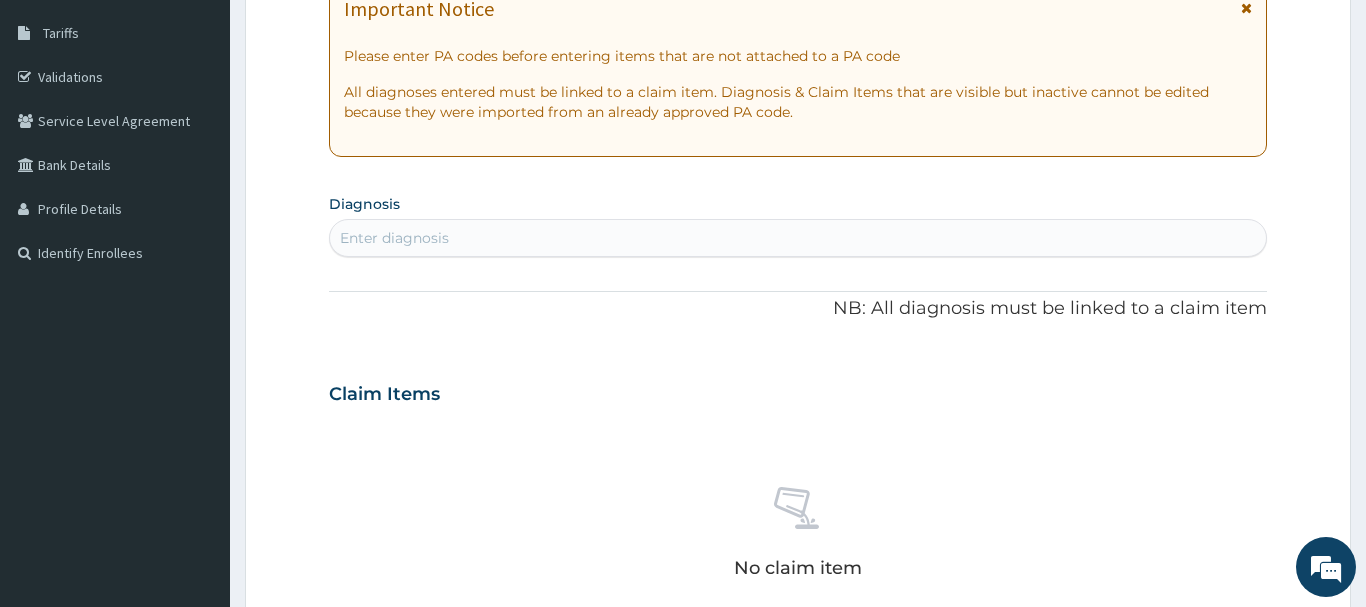 click on "Enter diagnosis" at bounding box center (394, 238) 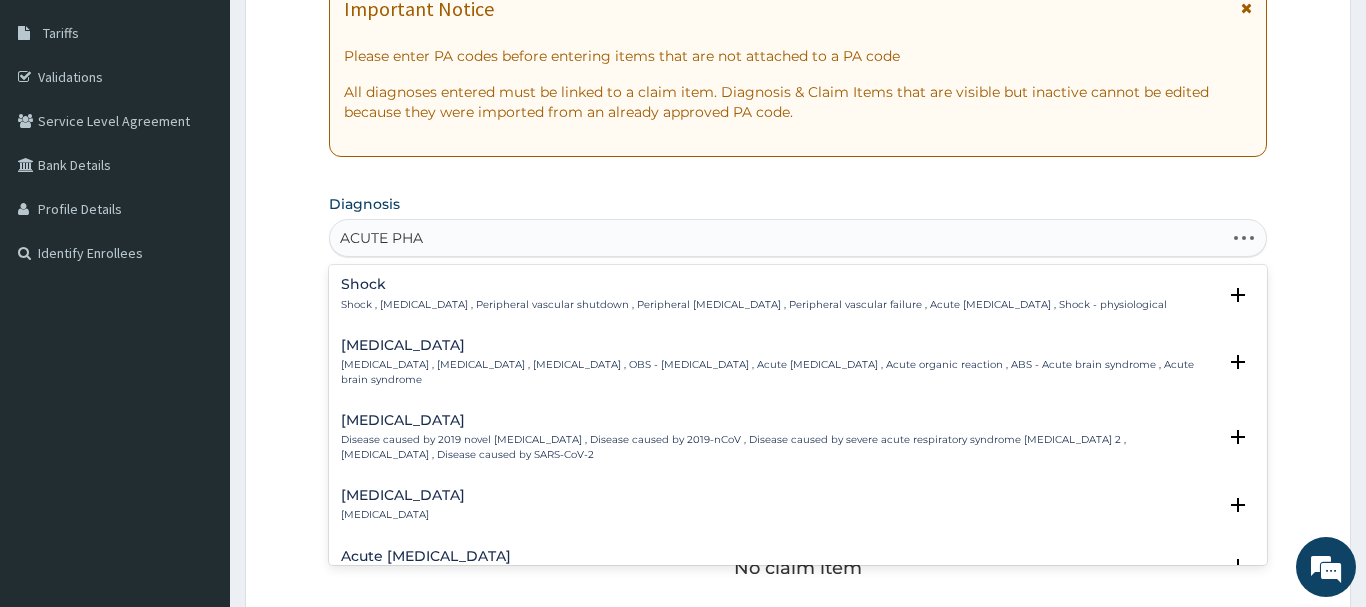 type on "ACUTE PHAR" 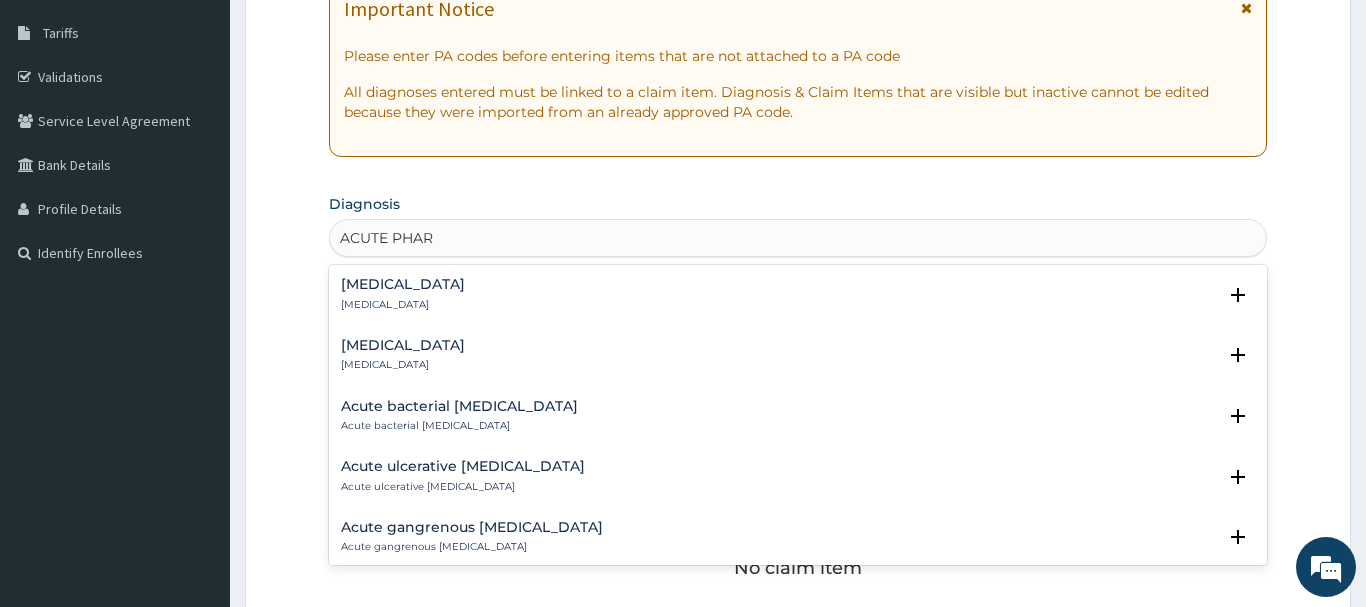 click on "Acute pharyngitis" at bounding box center (403, 284) 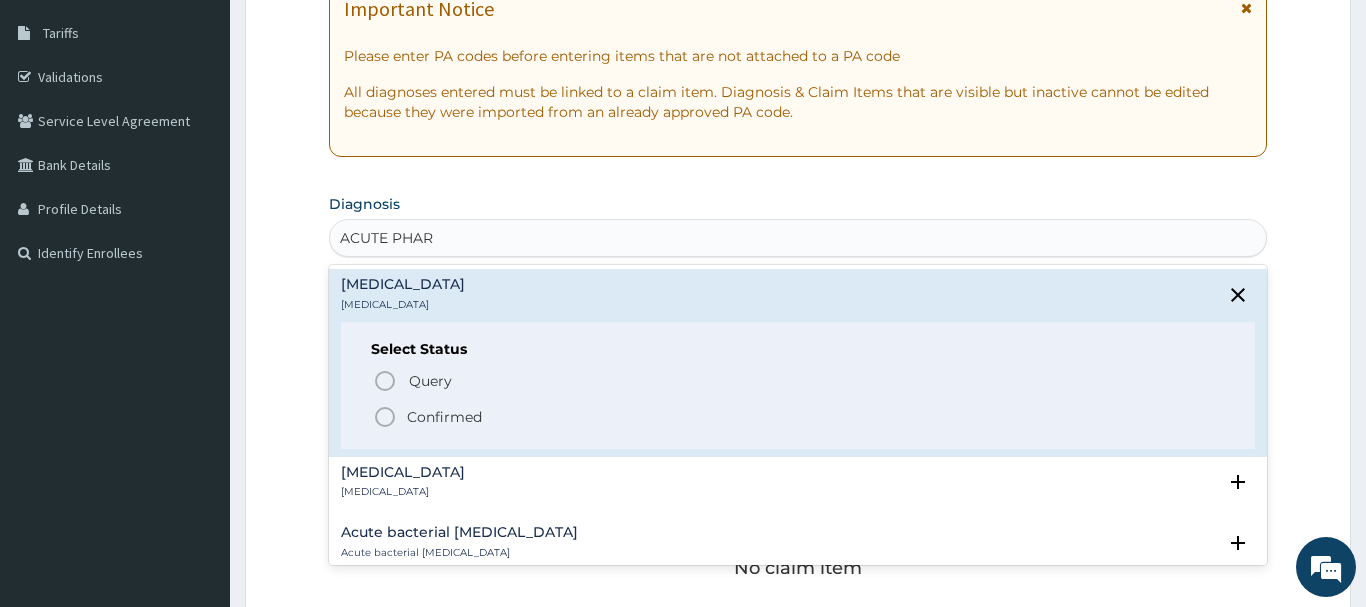 click 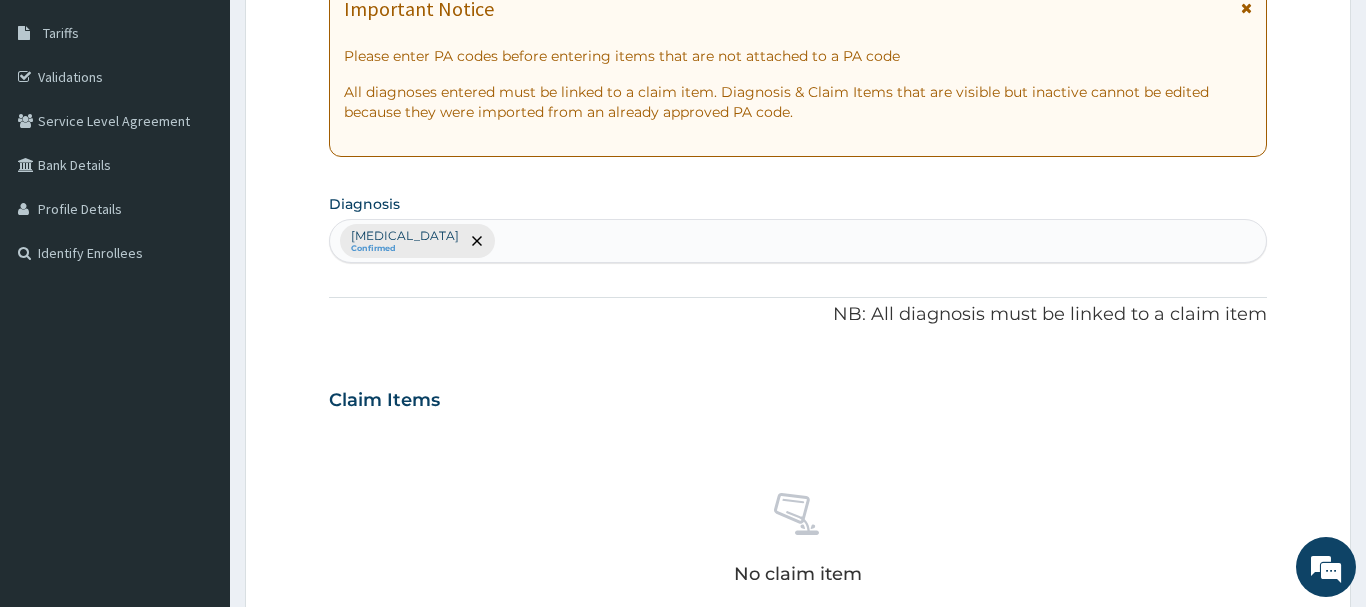 click on "Acute pharyngitis Confirmed" at bounding box center [798, 241] 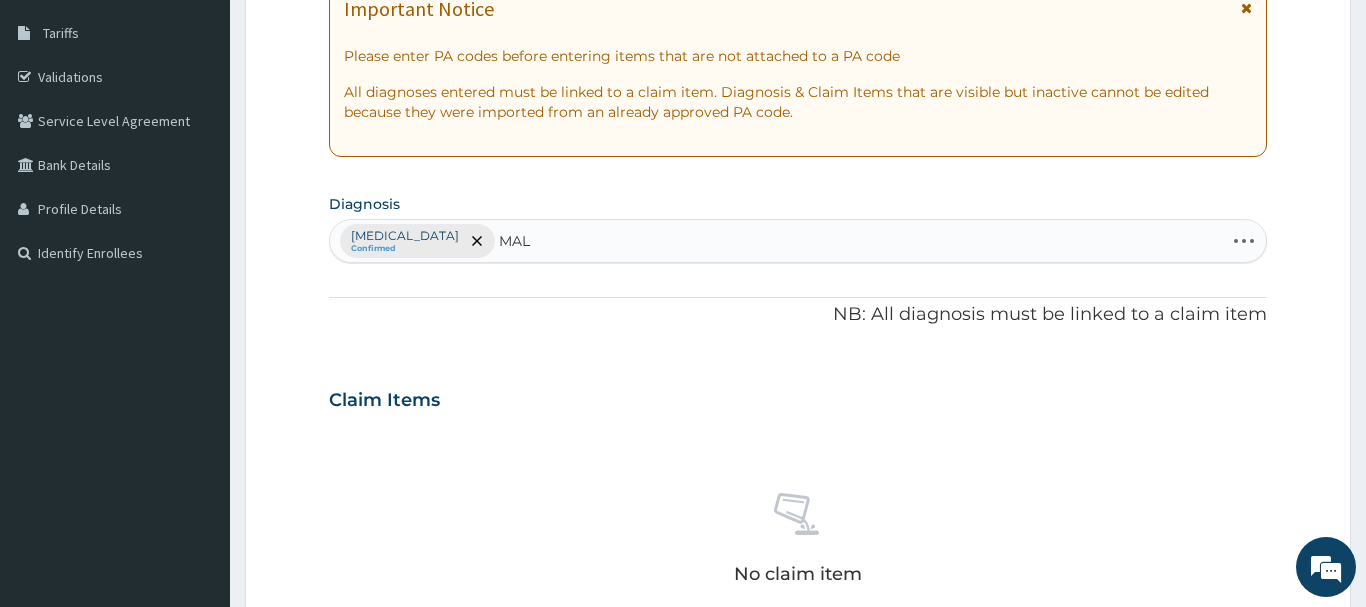 type on "MALA" 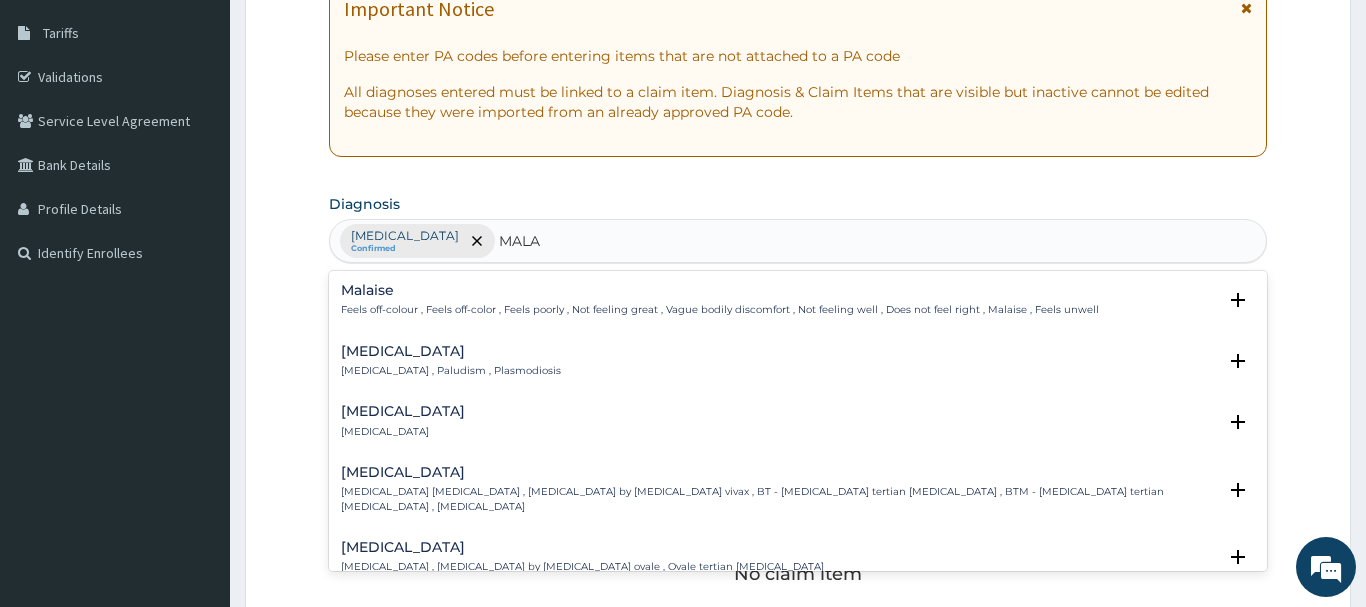 click on "Malaria" at bounding box center (451, 351) 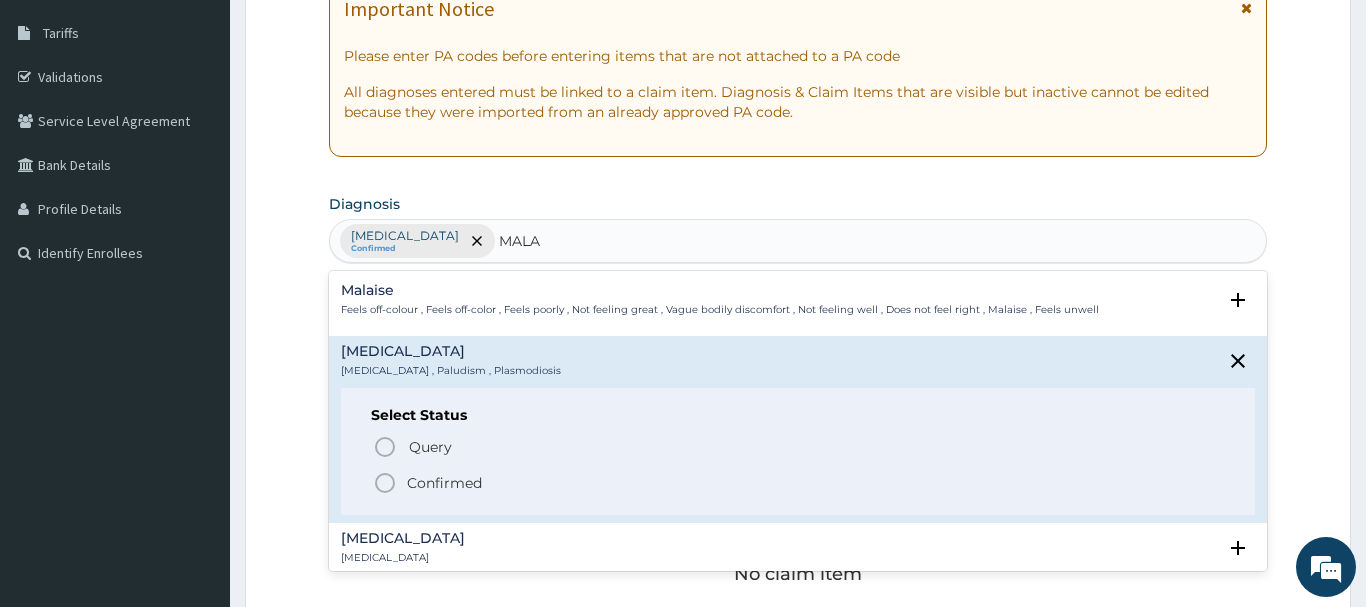 click 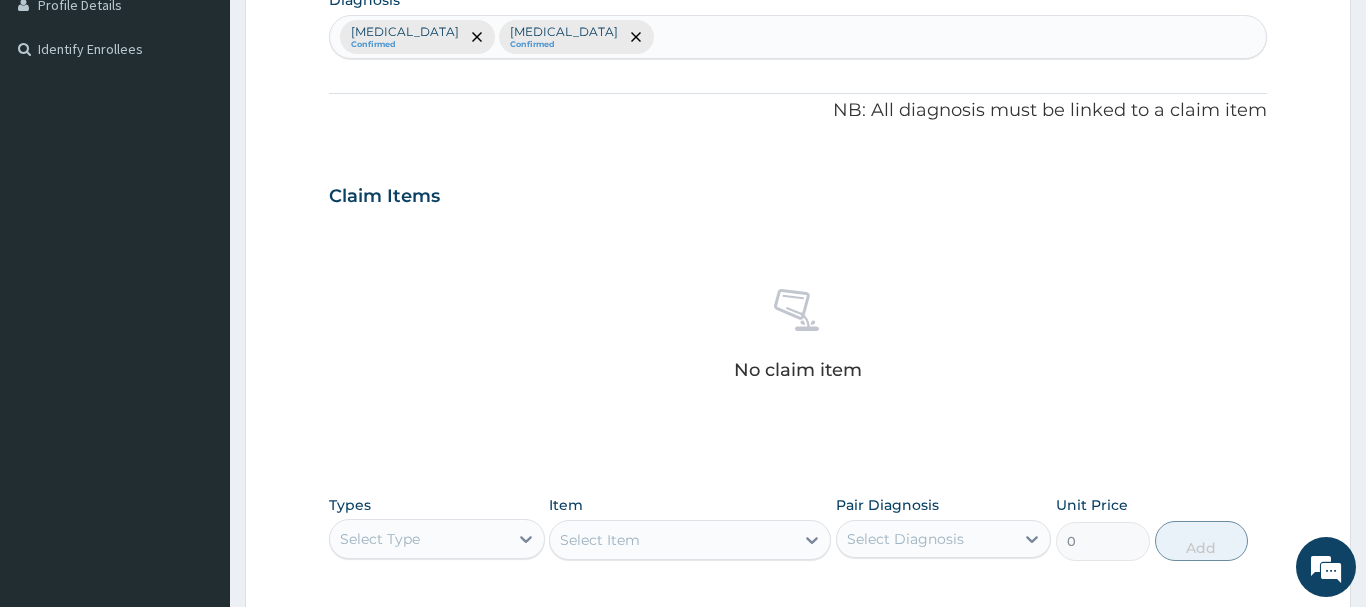 scroll, scrollTop: 725, scrollLeft: 0, axis: vertical 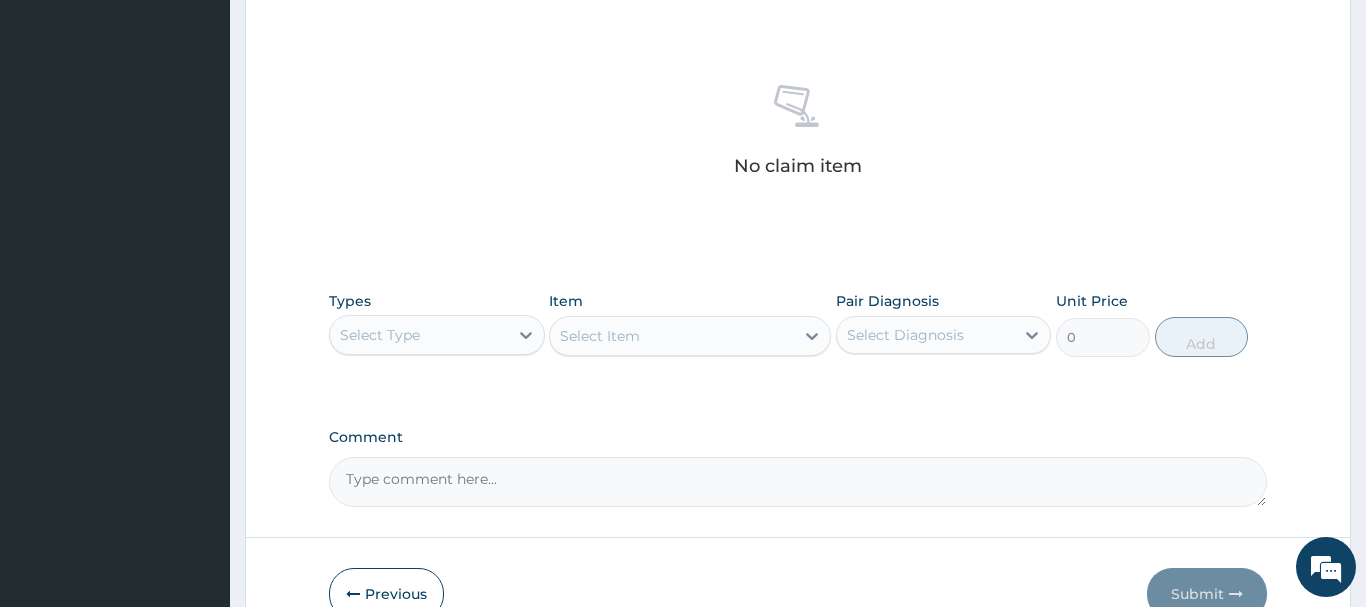 drag, startPoint x: 421, startPoint y: 334, endPoint x: 432, endPoint y: 320, distance: 17.804493 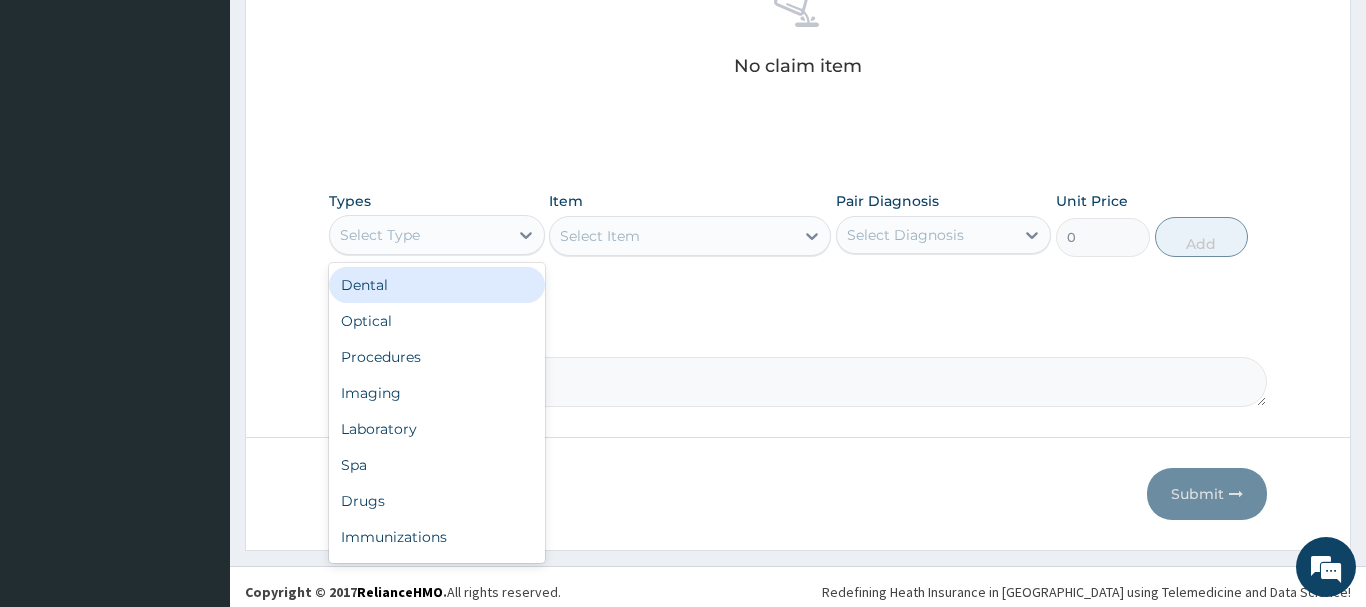scroll, scrollTop: 835, scrollLeft: 0, axis: vertical 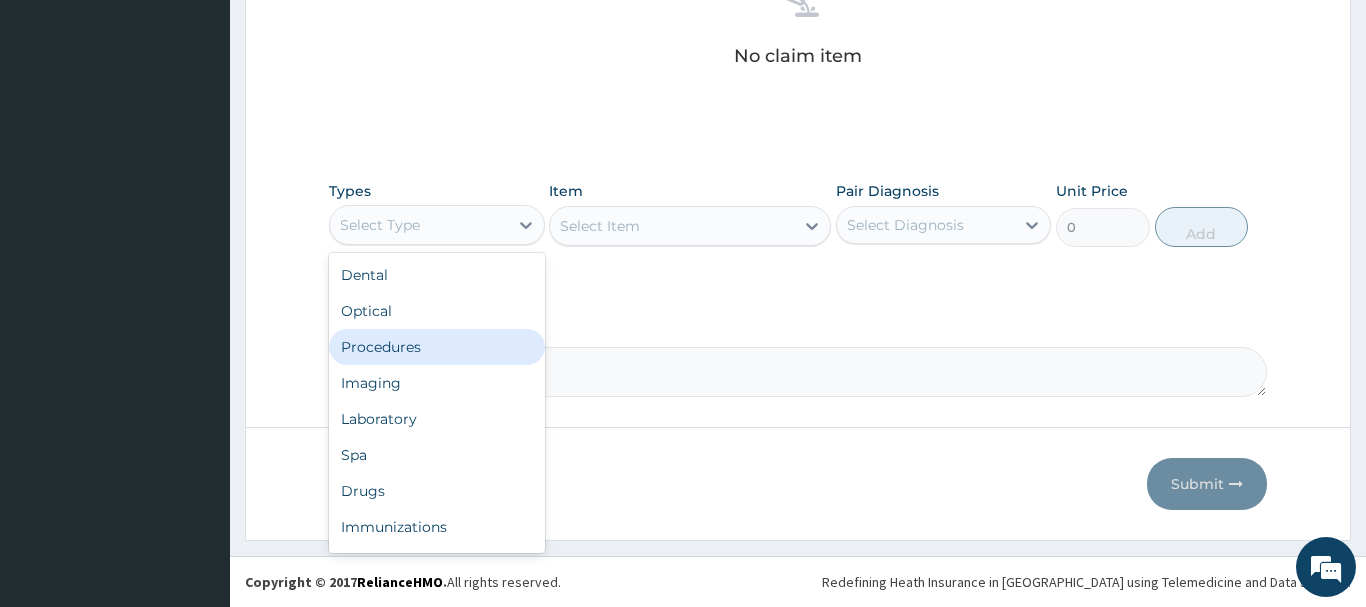 click on "Procedures" at bounding box center (437, 347) 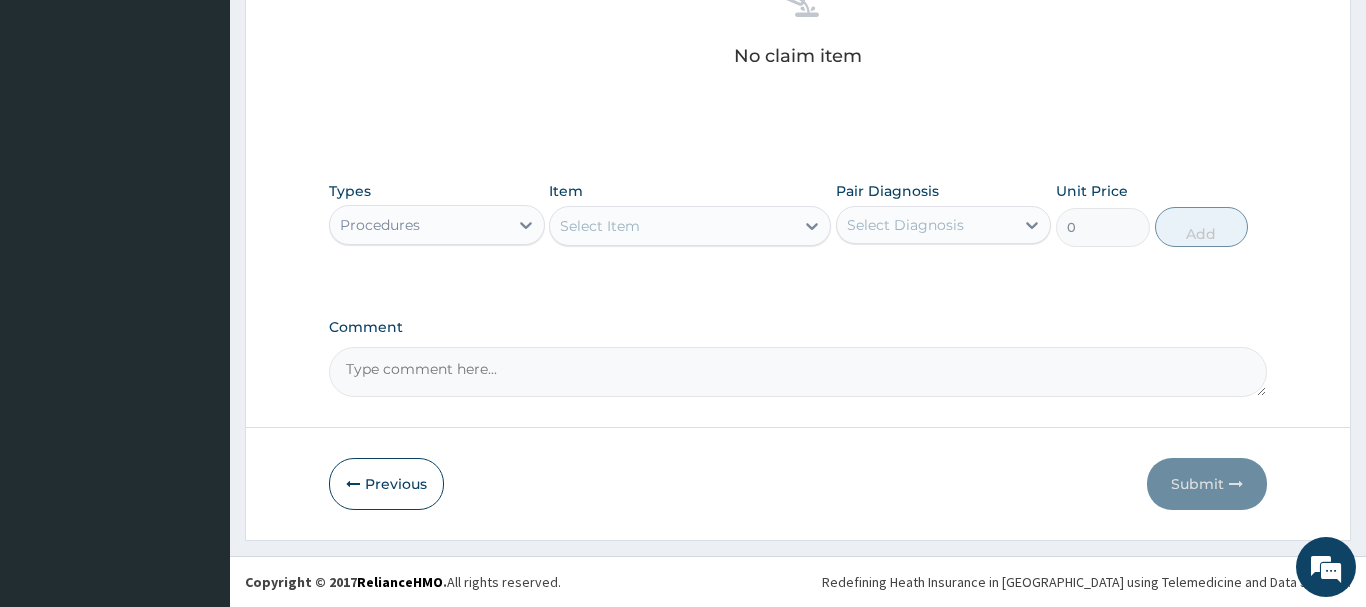 click on "Select Item" at bounding box center (600, 226) 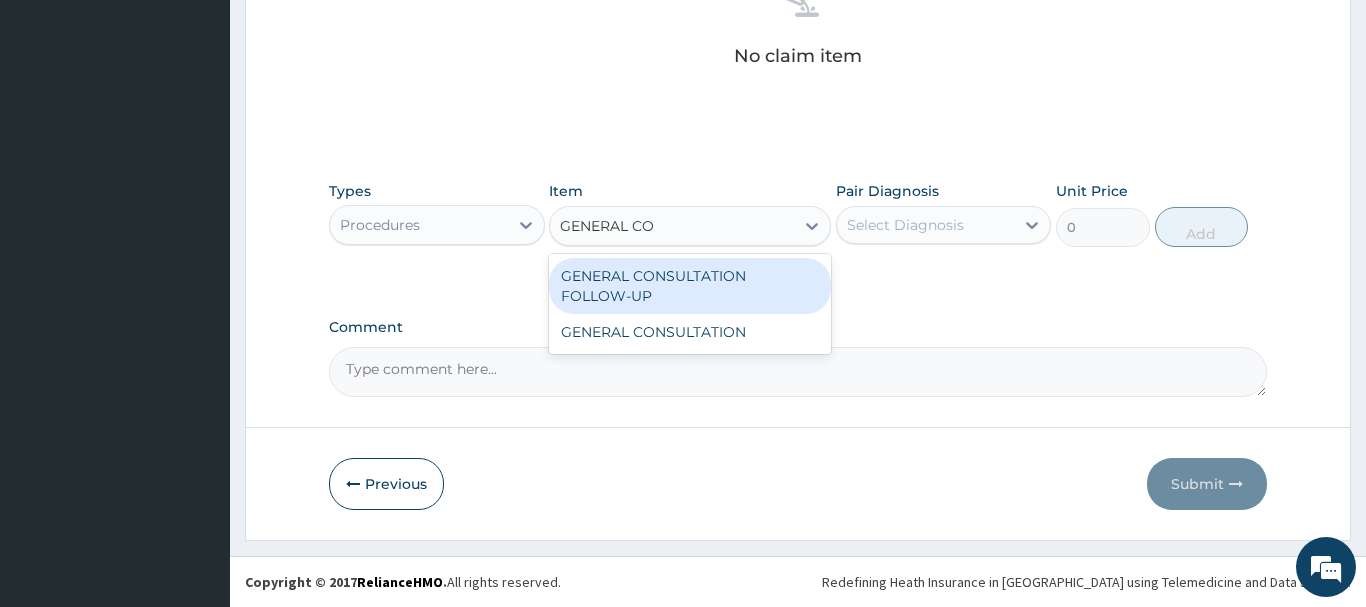 type on "GENERAL CON" 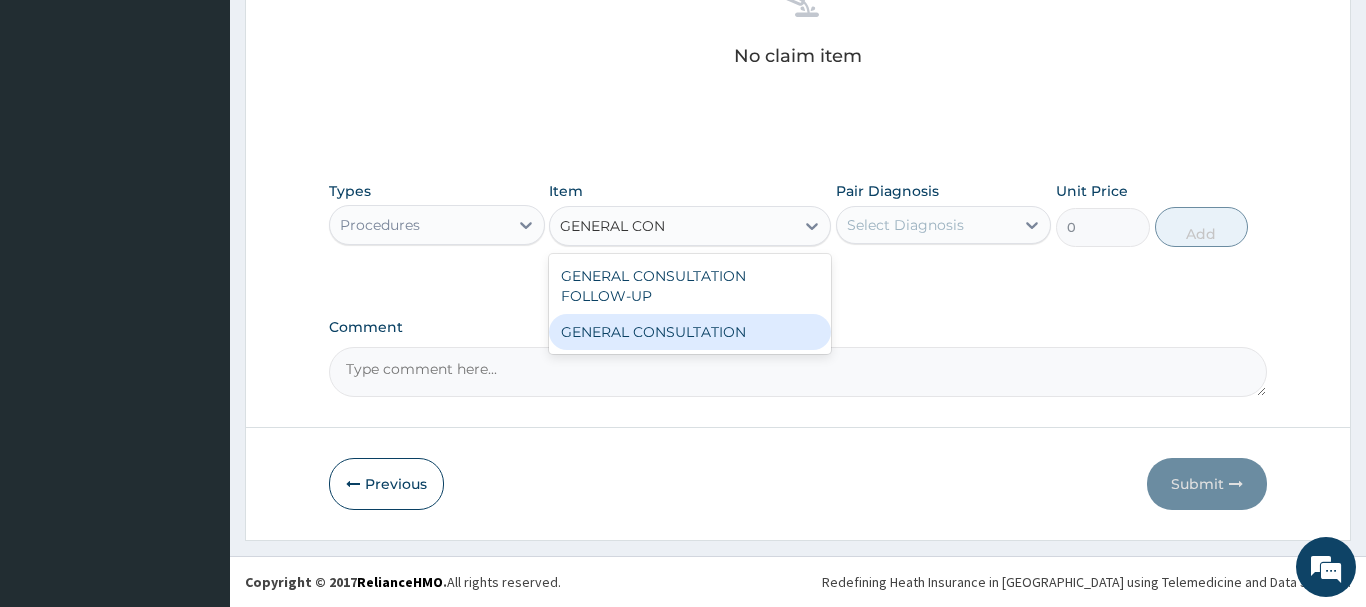 click on "GENERAL CONSULTATION" at bounding box center [690, 332] 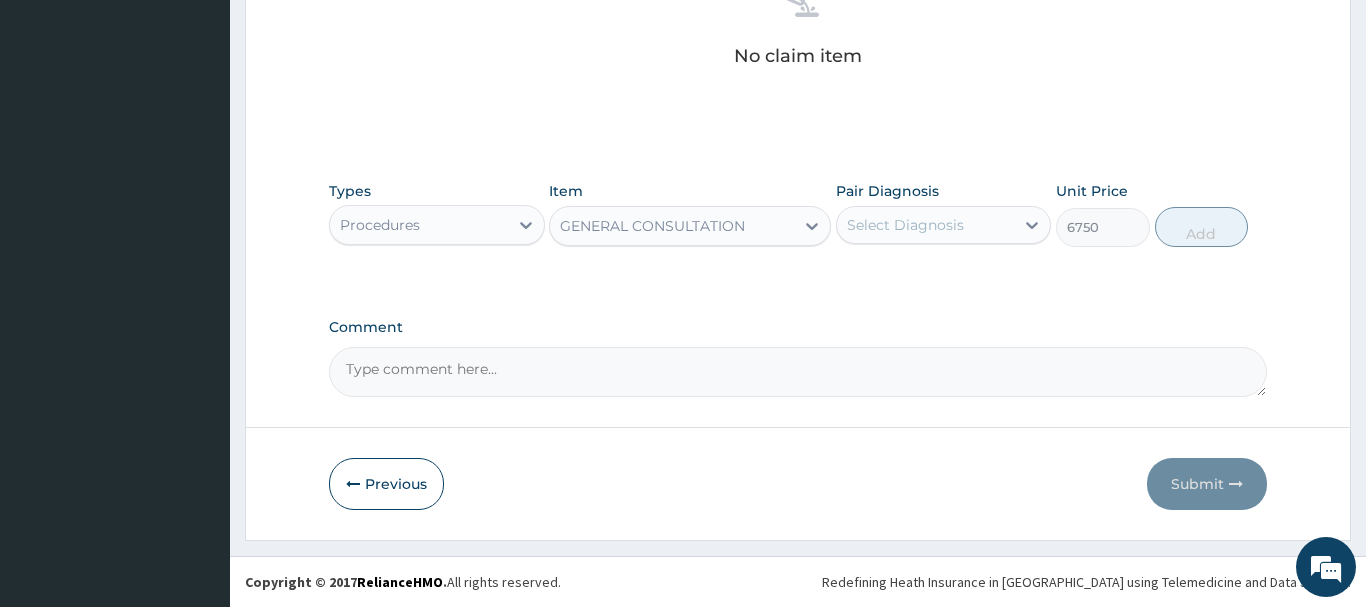 click on "Select Diagnosis" at bounding box center (905, 225) 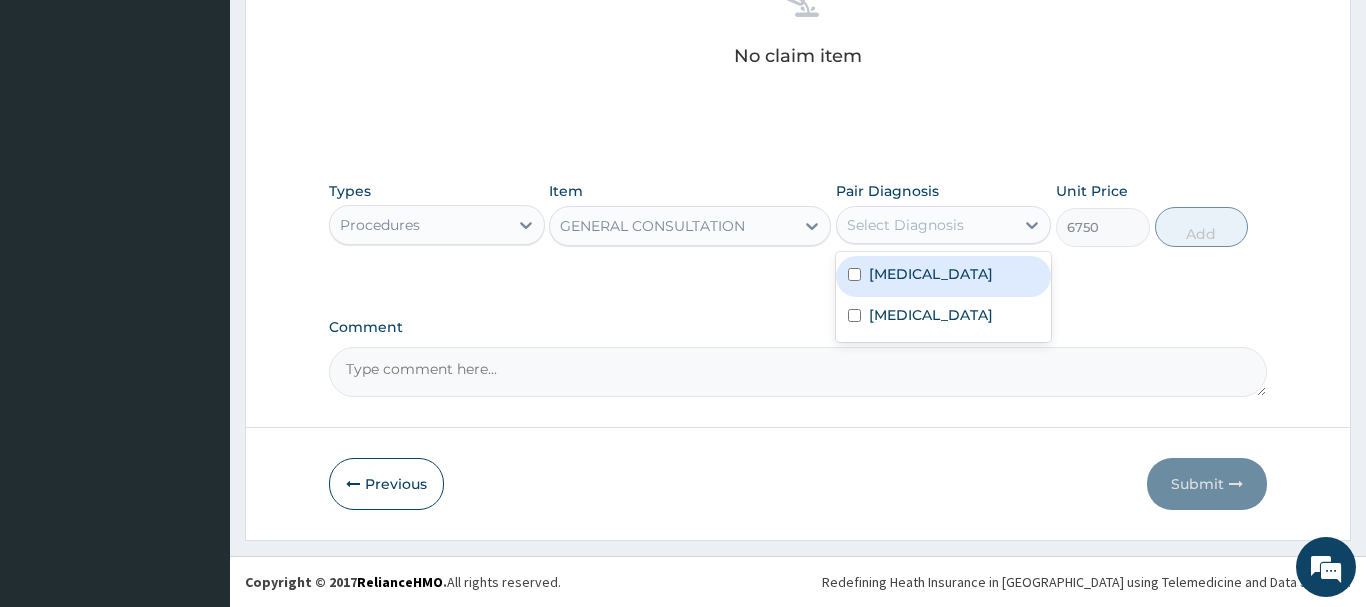 drag, startPoint x: 949, startPoint y: 278, endPoint x: 939, endPoint y: 277, distance: 10.049875 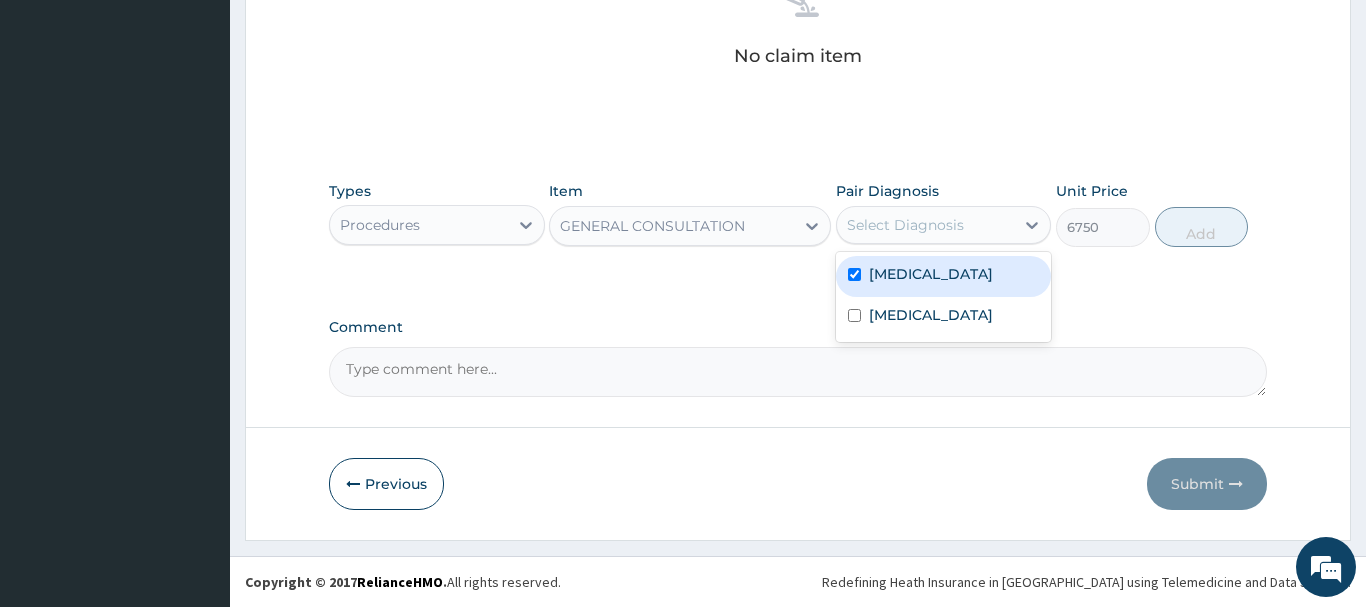 checkbox on "true" 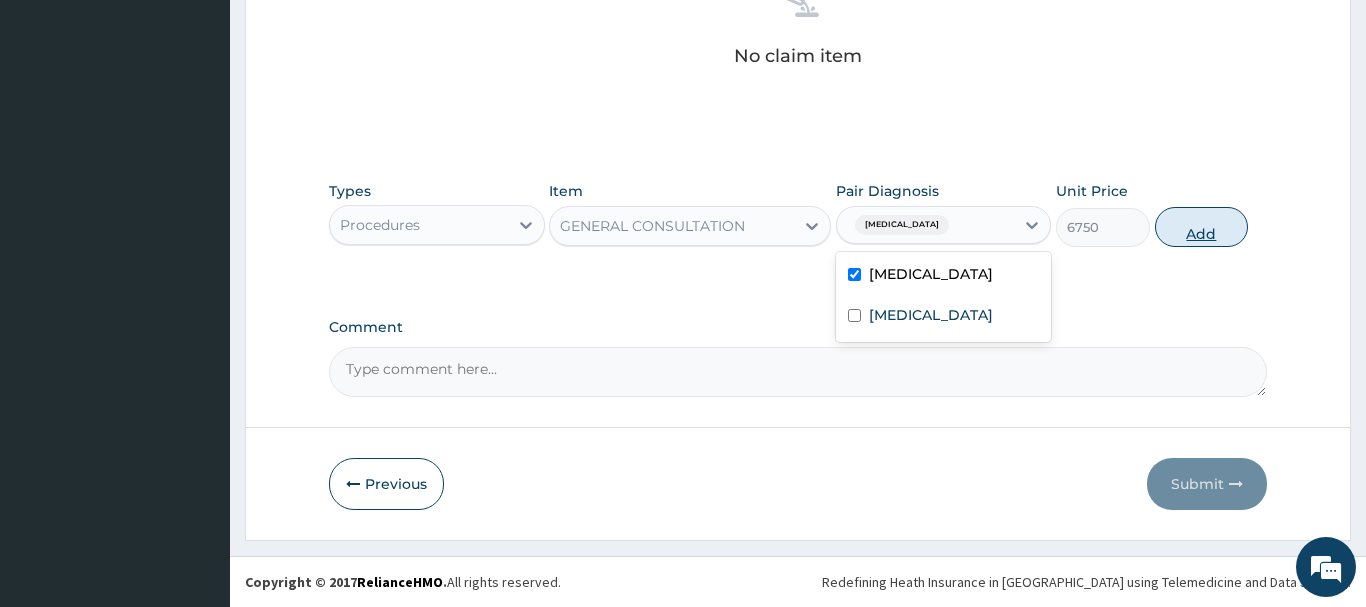 click on "Add" at bounding box center [1202, 227] 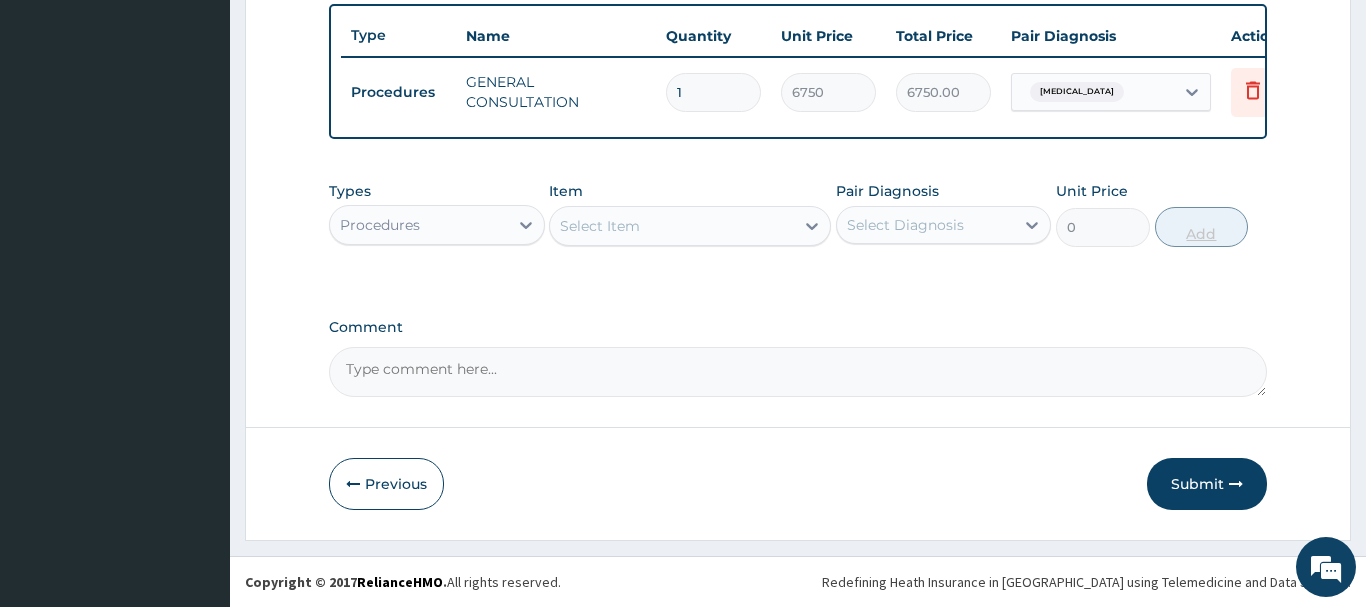 scroll, scrollTop: 740, scrollLeft: 0, axis: vertical 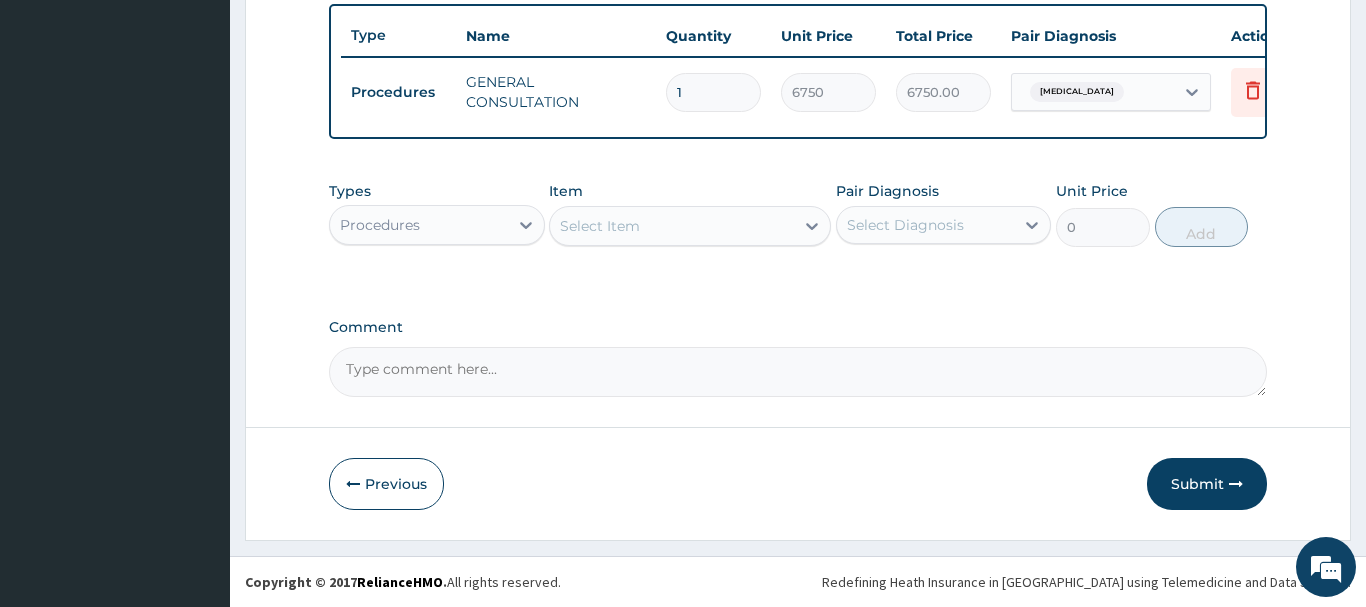 click on "Procedures" at bounding box center (380, 225) 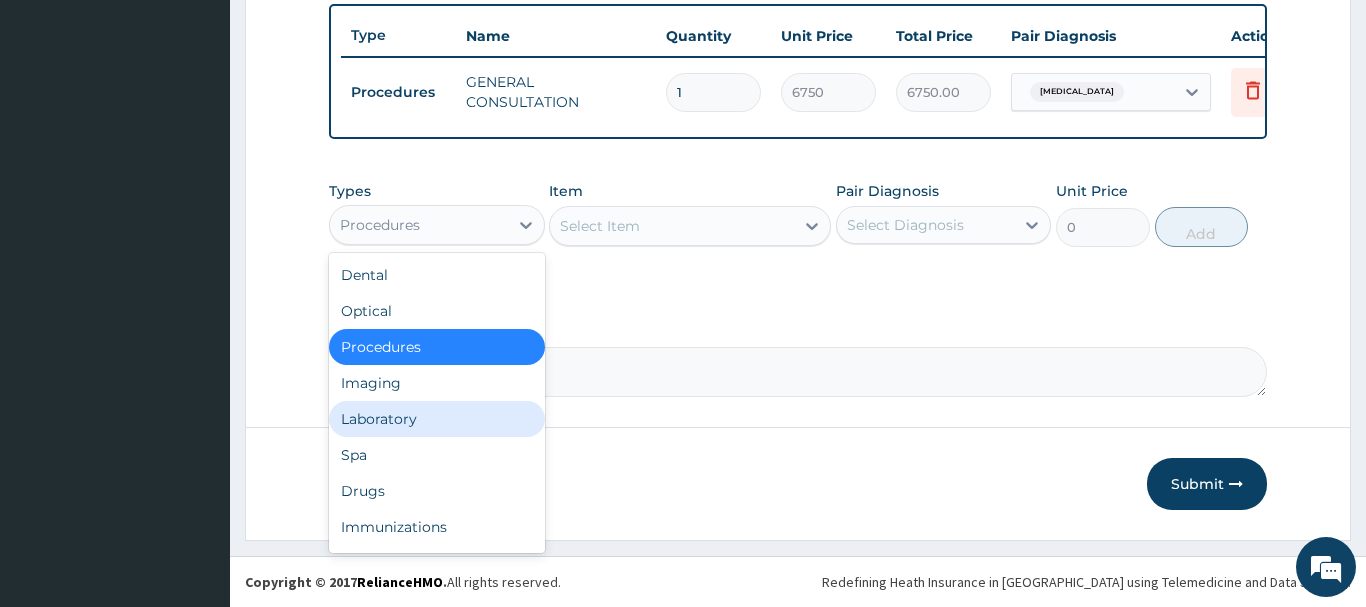 click on "Laboratory" at bounding box center [437, 419] 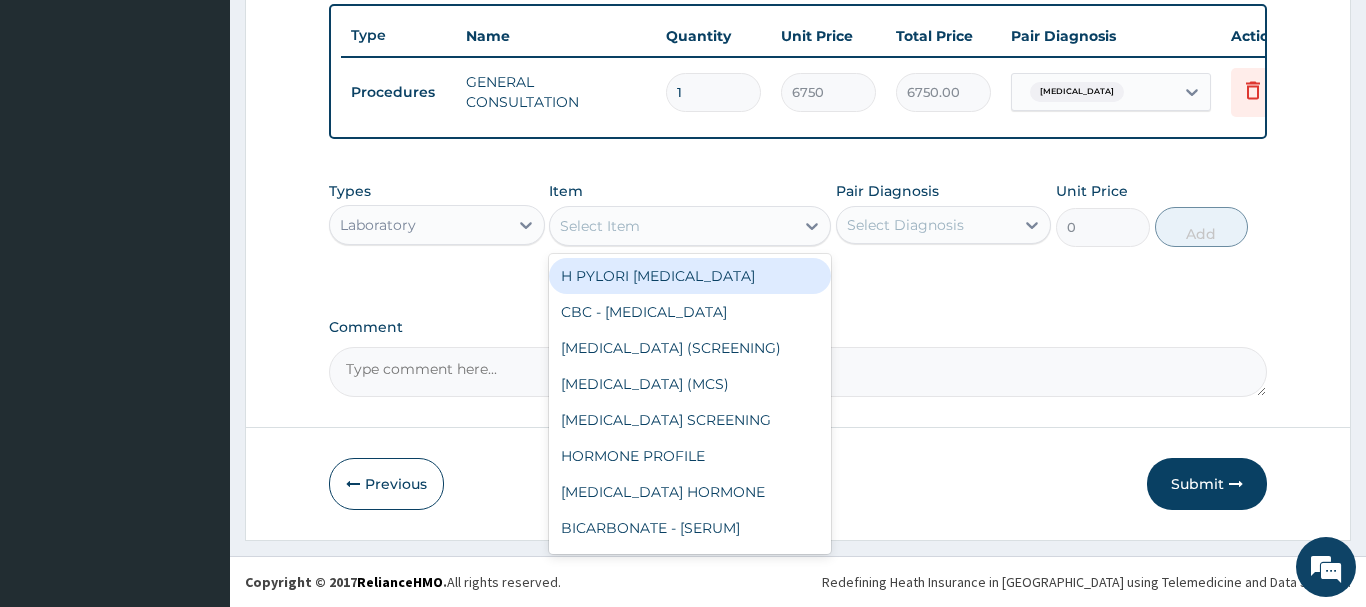 click on "Select Item" at bounding box center [600, 226] 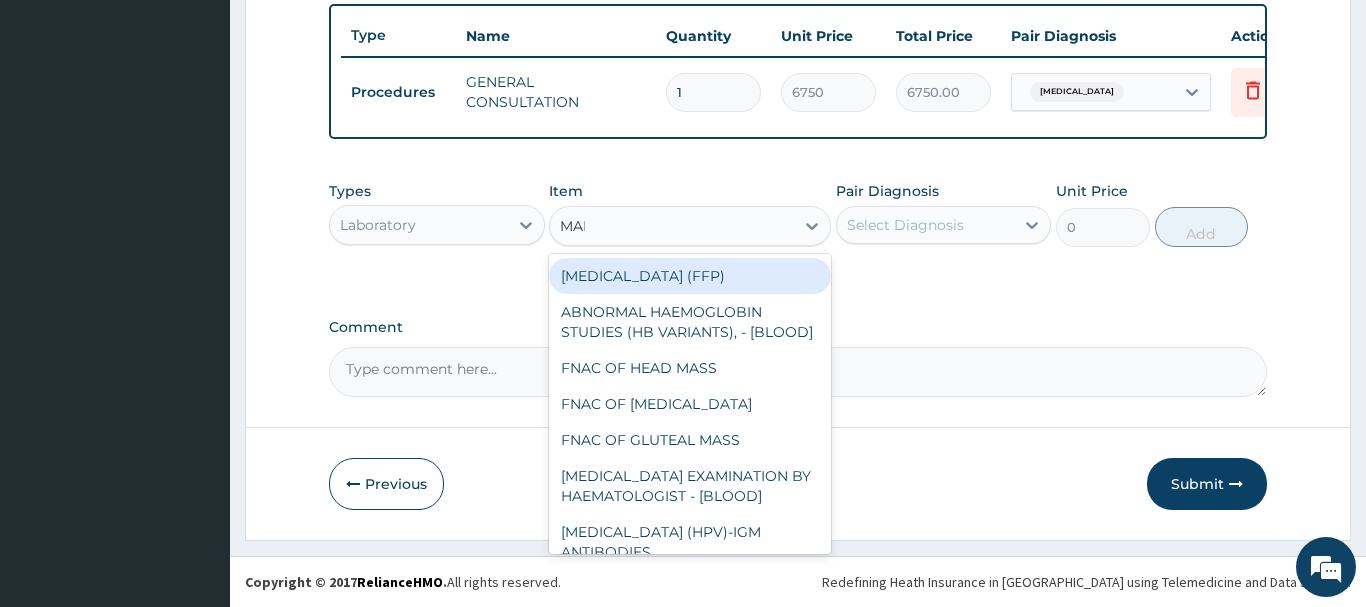 type on "MALA" 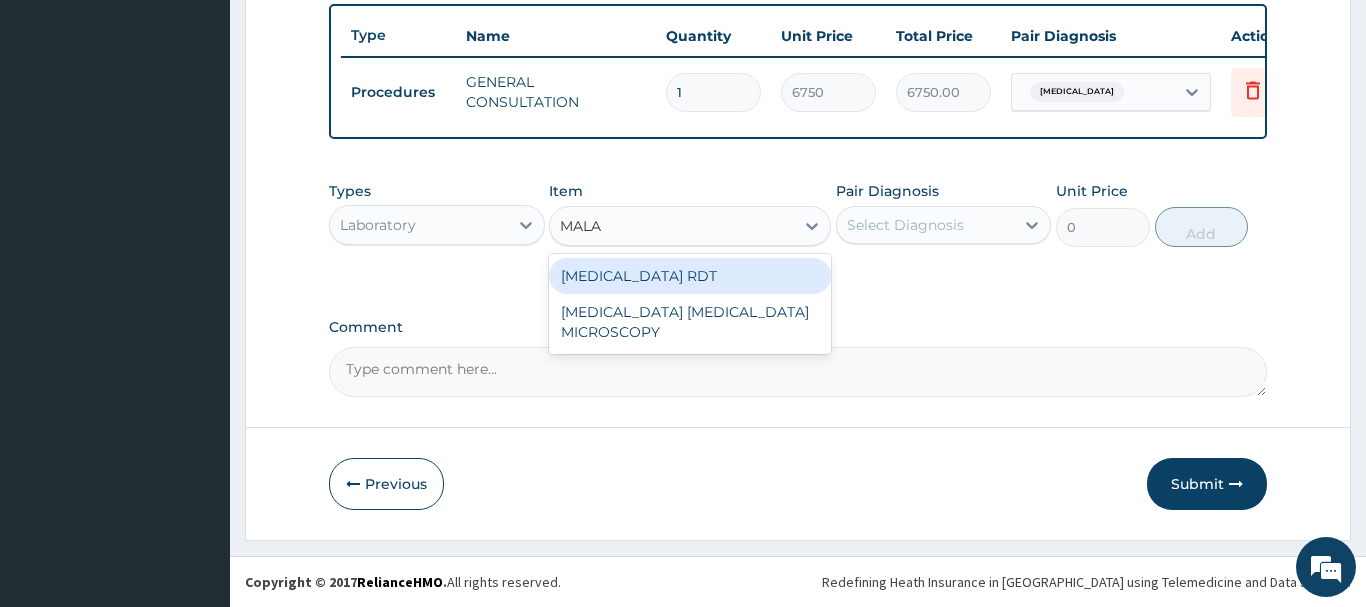 click on "MALARIA RDT" at bounding box center (690, 276) 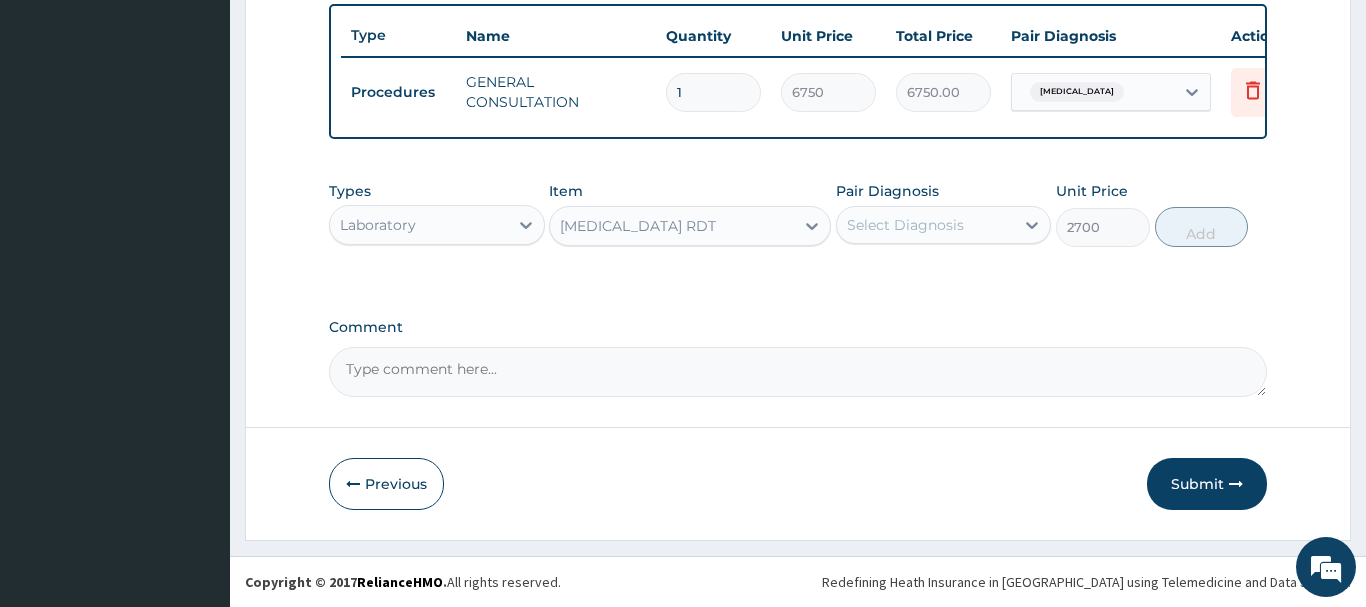 click on "Select Diagnosis" at bounding box center (905, 225) 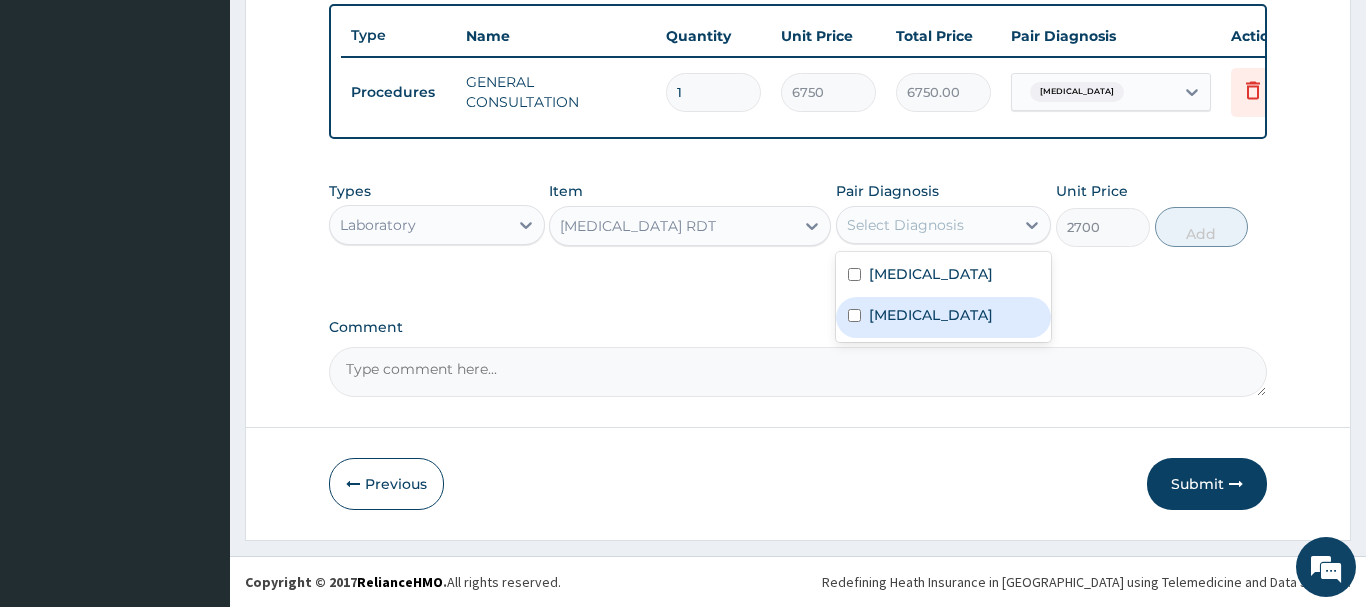 click on "Malaria" at bounding box center (931, 315) 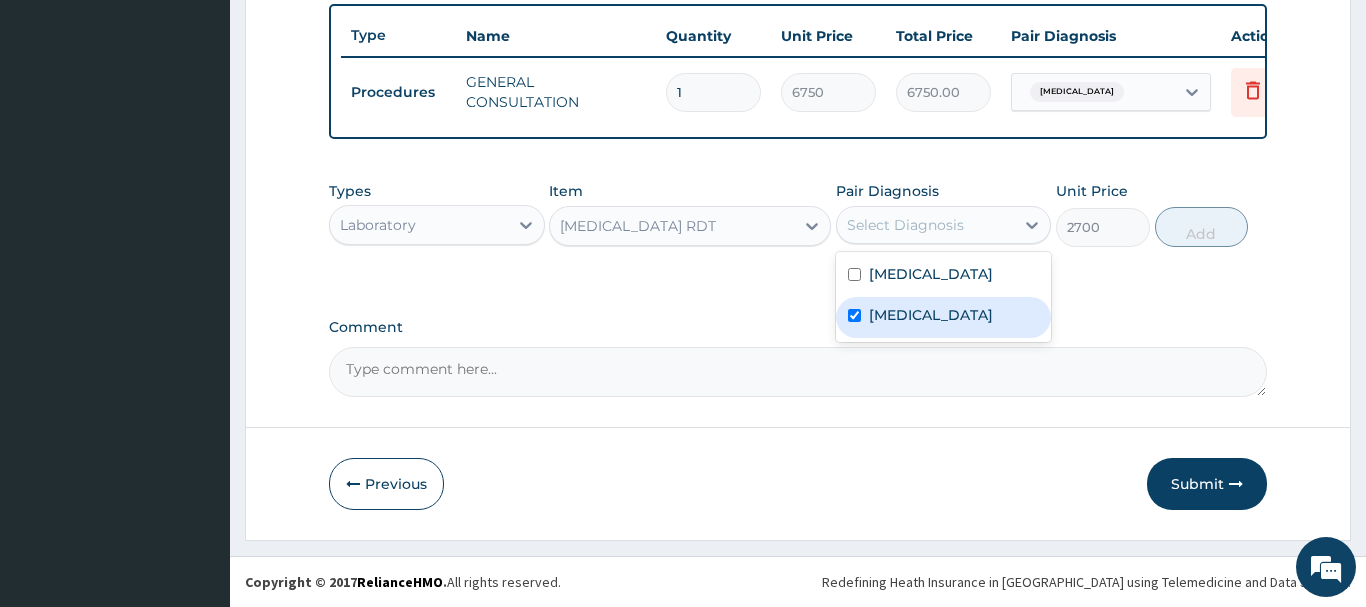 checkbox on "true" 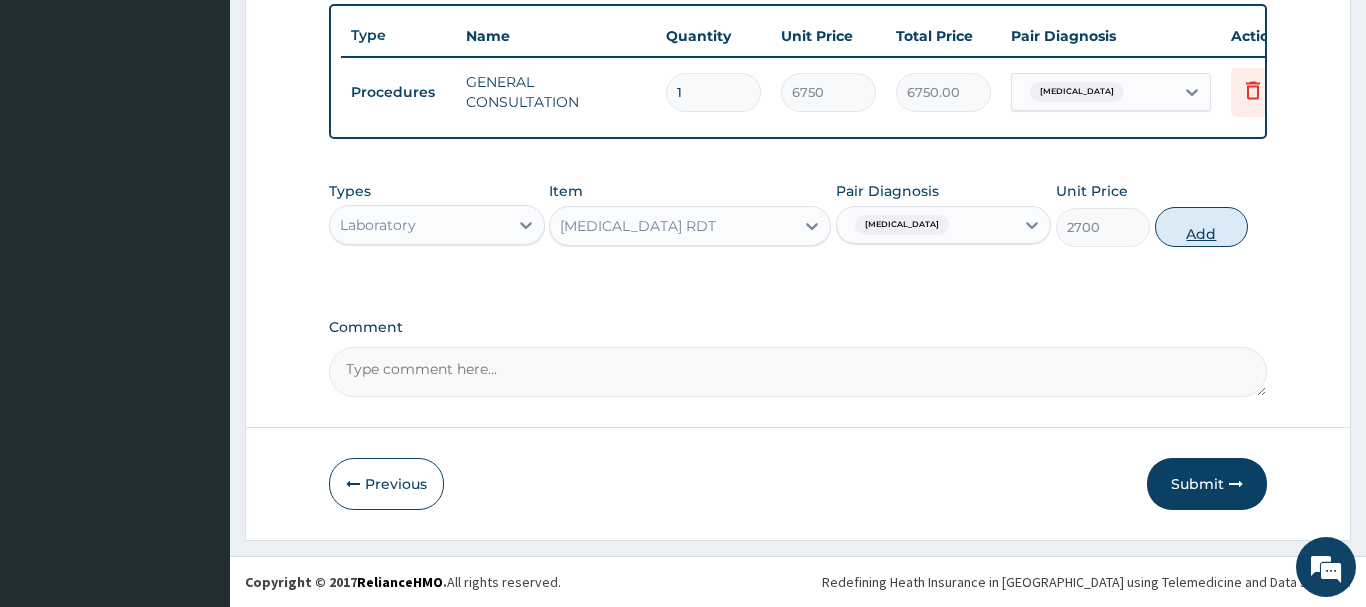 click on "Add" at bounding box center (1202, 227) 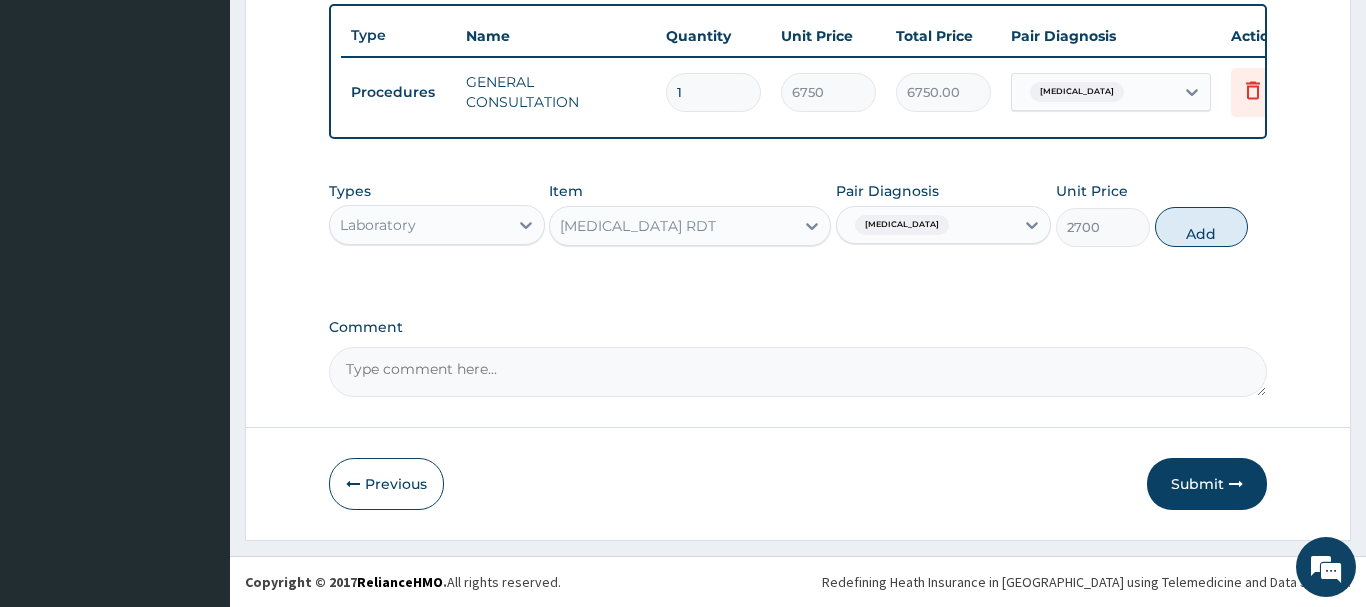 type on "0" 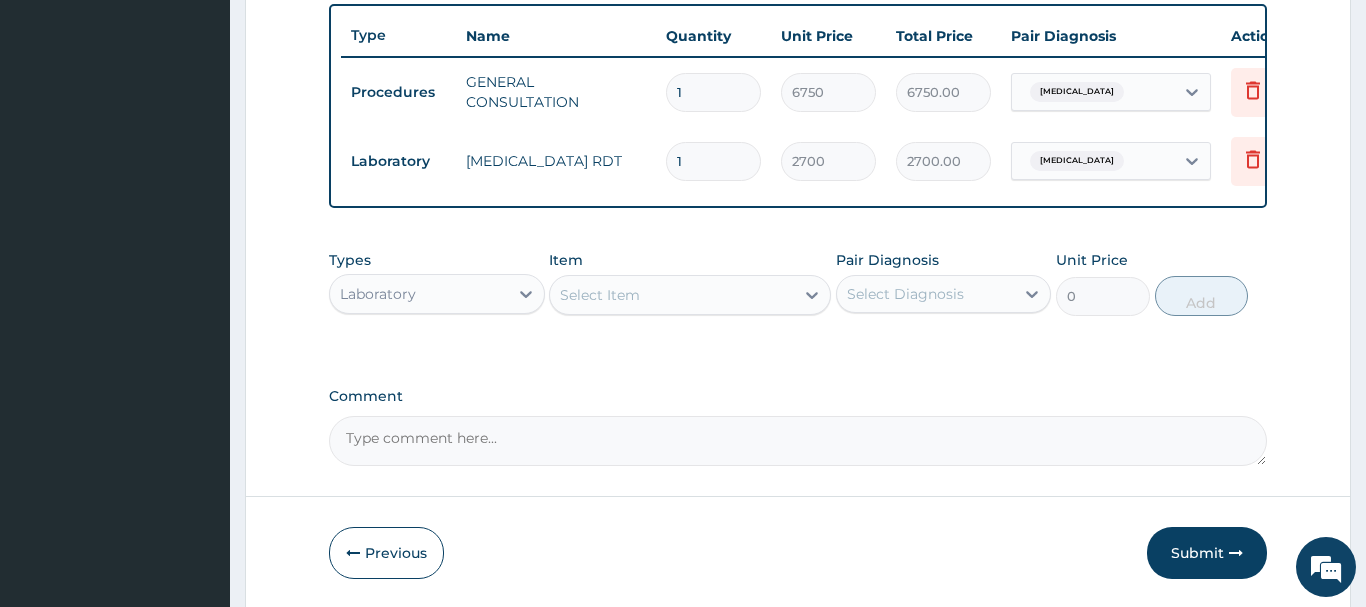 click on "Select Item" at bounding box center (600, 295) 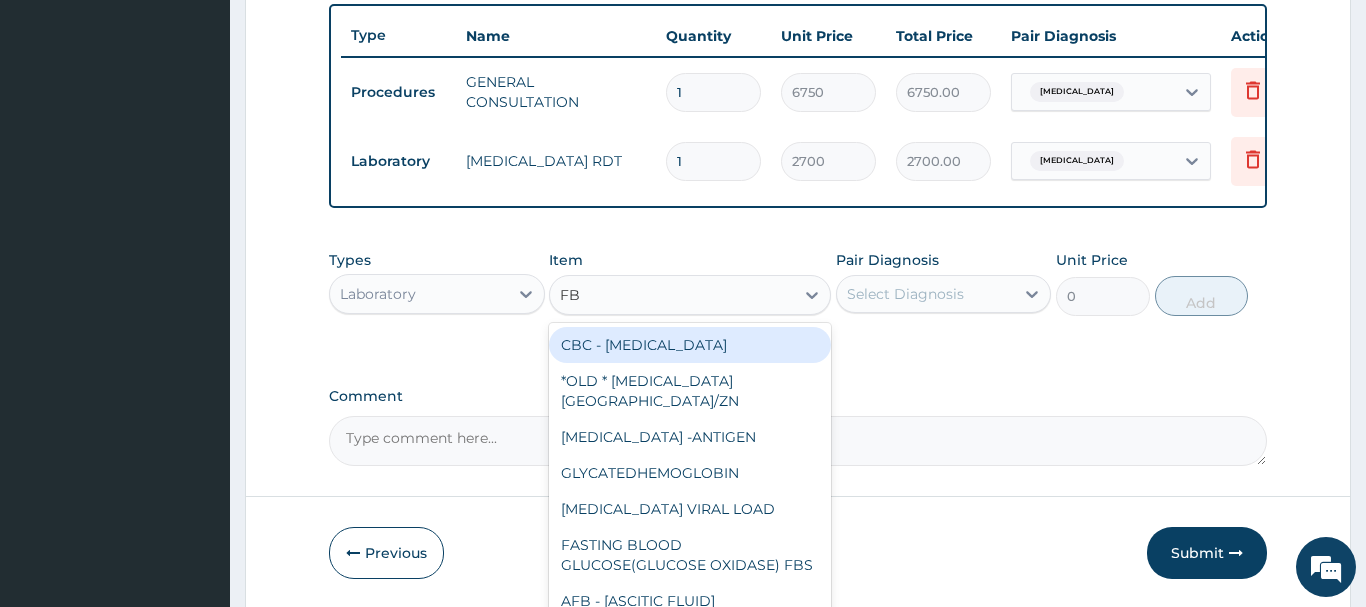 type on "FBC" 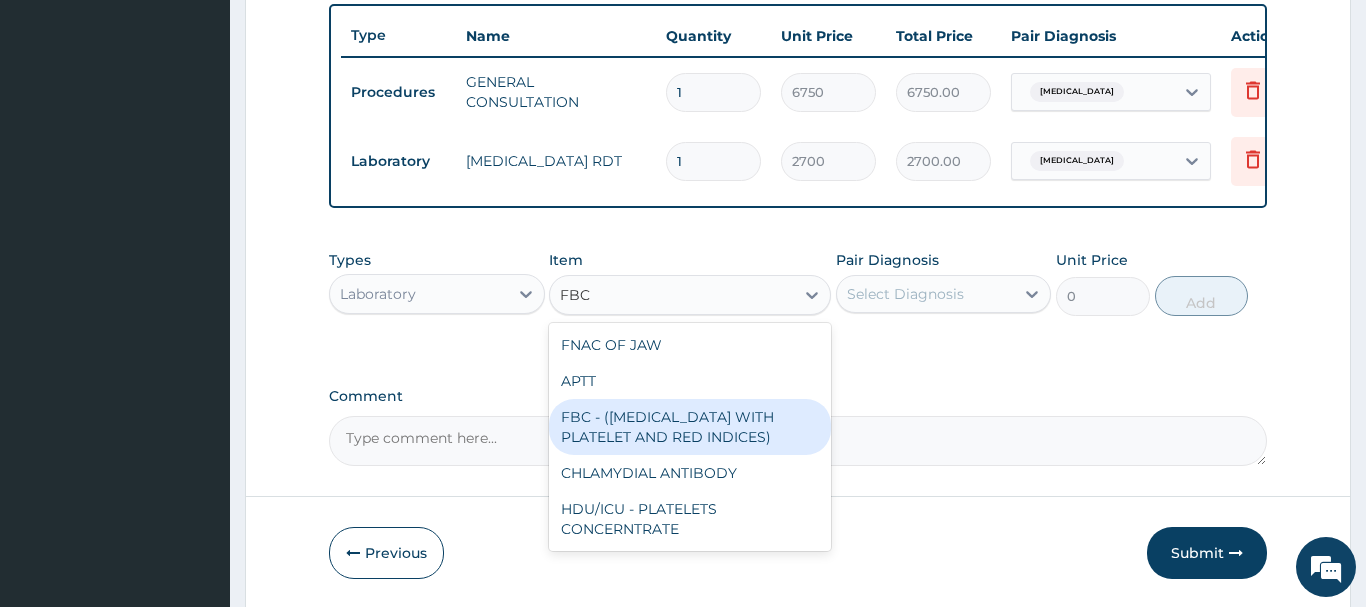 drag, startPoint x: 639, startPoint y: 428, endPoint x: 660, endPoint y: 420, distance: 22.472204 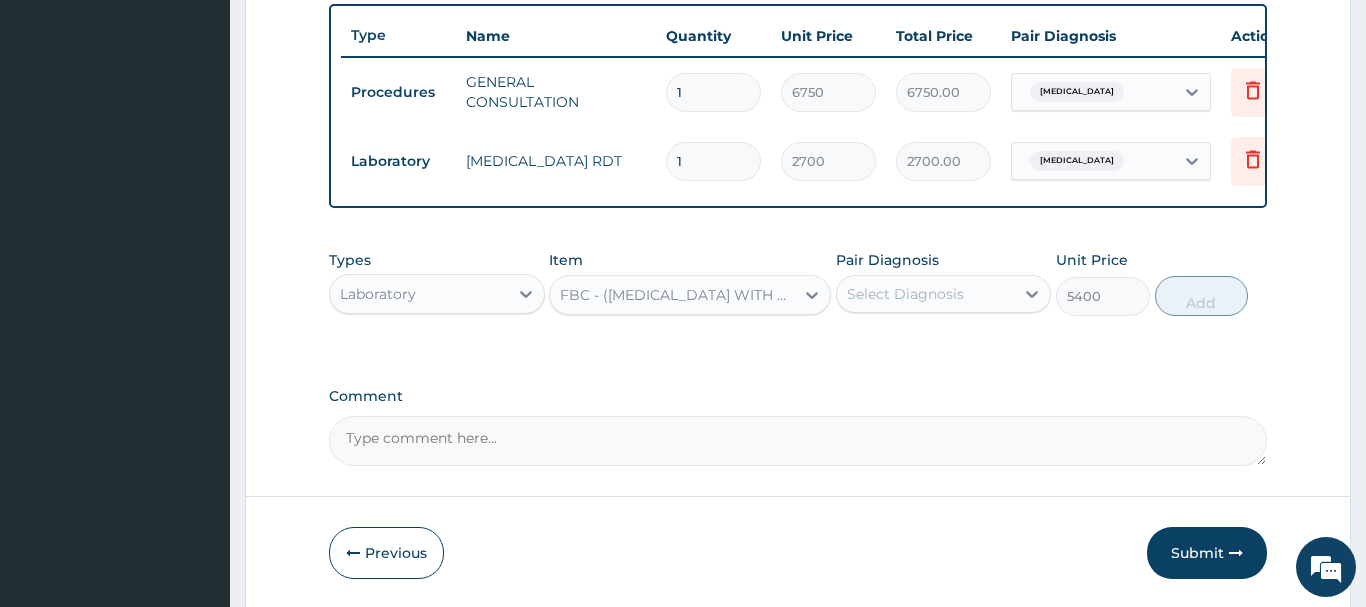 drag, startPoint x: 879, startPoint y: 286, endPoint x: 928, endPoint y: 311, distance: 55.00909 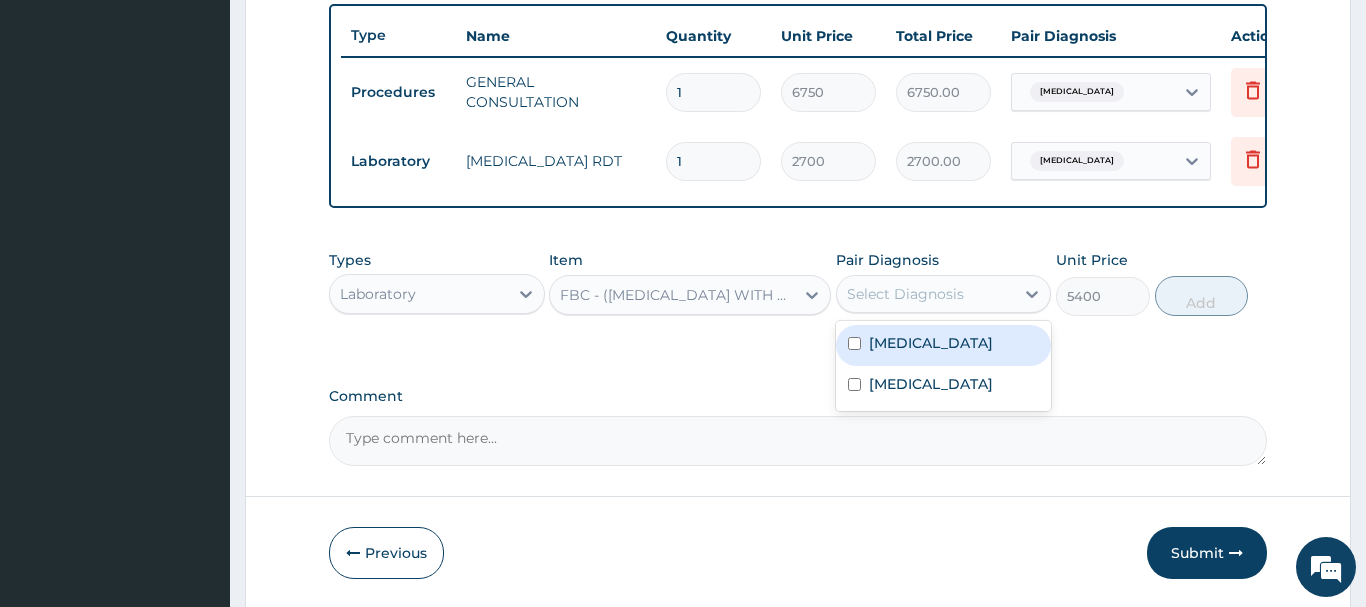 click on "Acute pharyngitis" at bounding box center [931, 343] 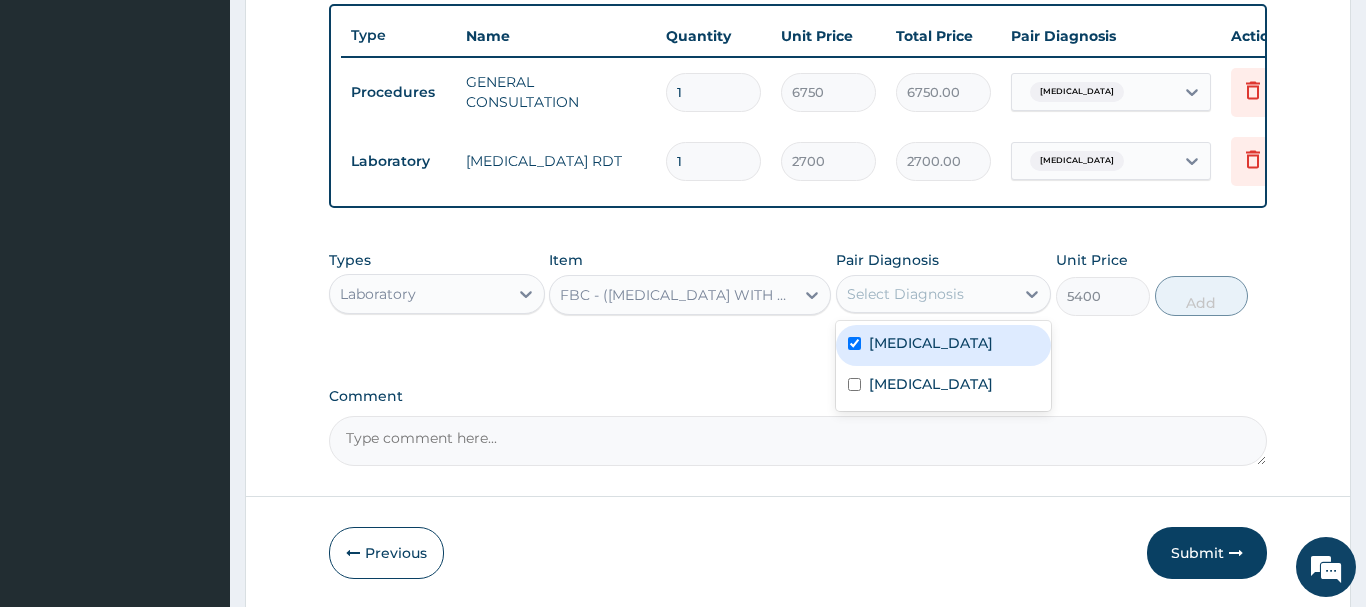 checkbox on "true" 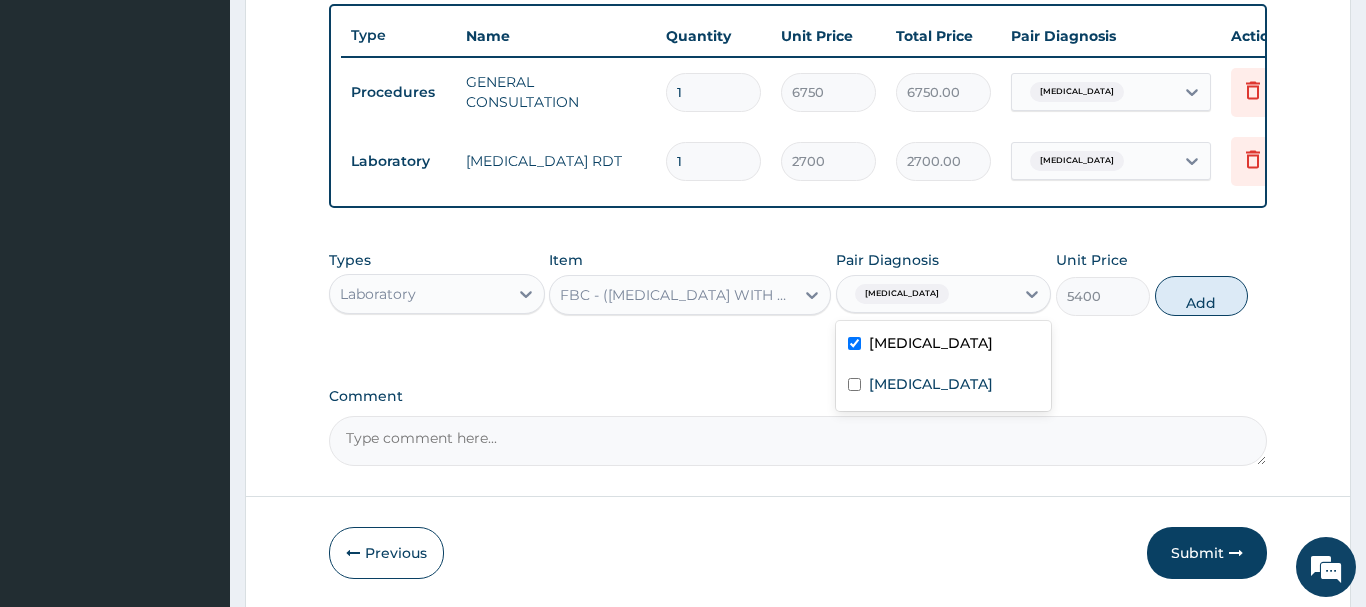 click on "Add" at bounding box center (1202, 296) 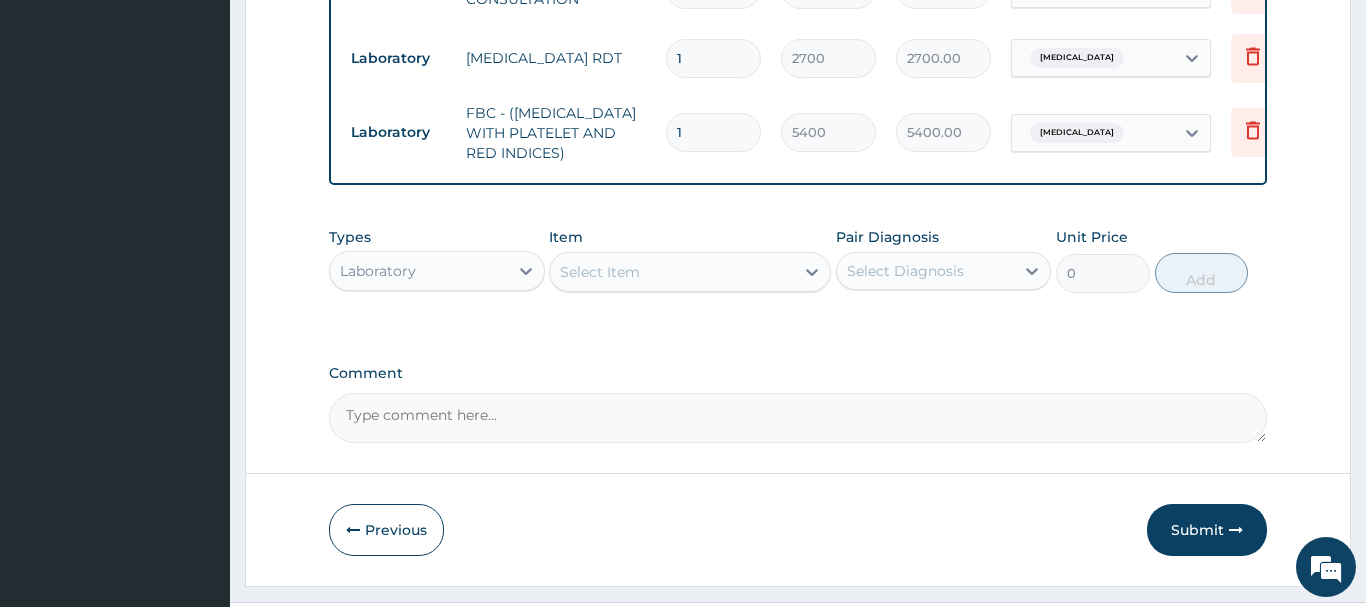 scroll, scrollTop: 889, scrollLeft: 0, axis: vertical 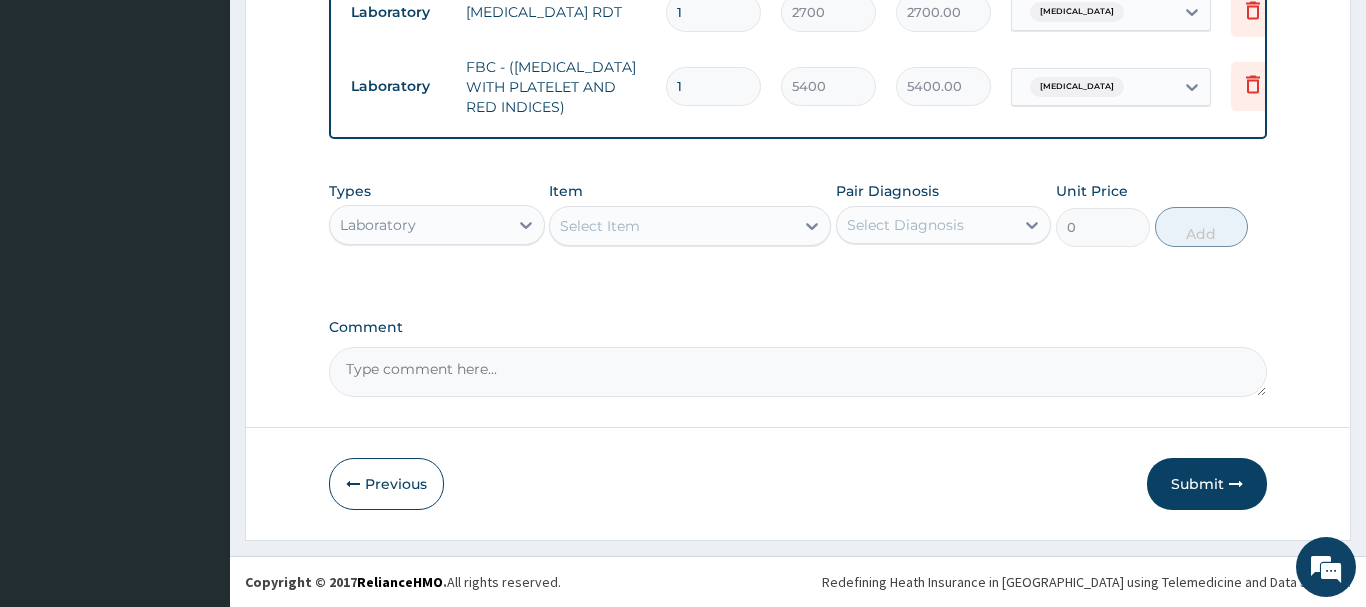 click on "Laboratory" at bounding box center (419, 225) 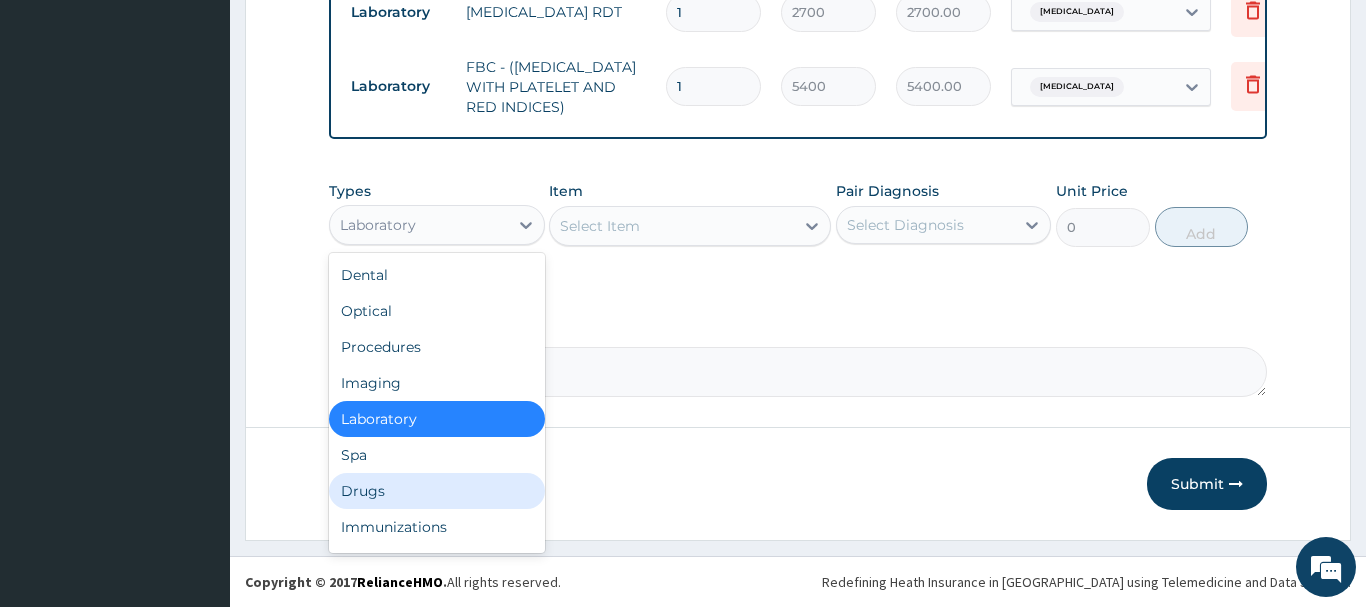 click on "Drugs" at bounding box center [437, 491] 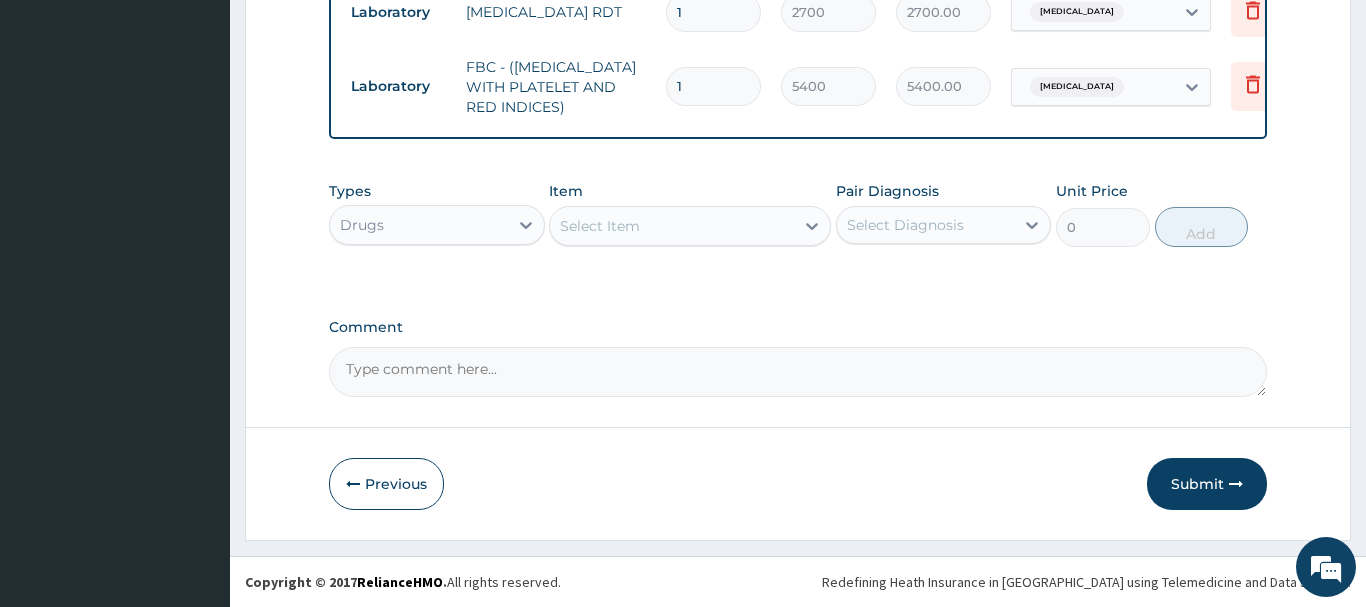click on "Select Item" at bounding box center (600, 226) 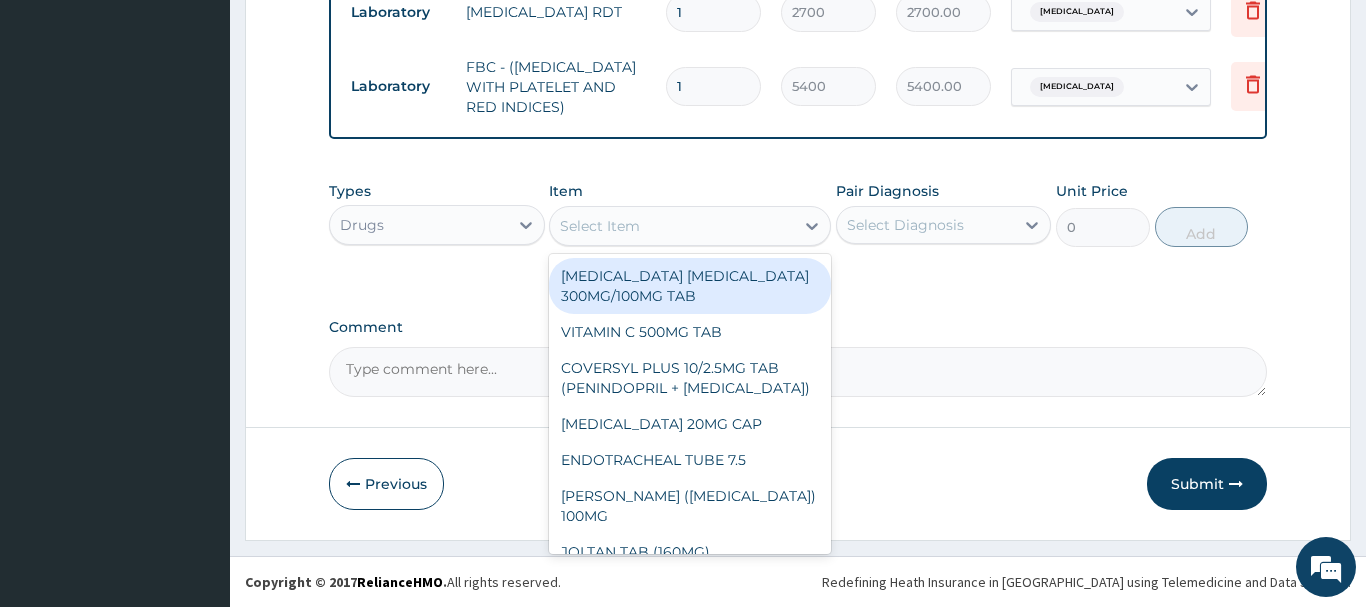 paste on "LEVOCETRIZINE HCL 5MG" 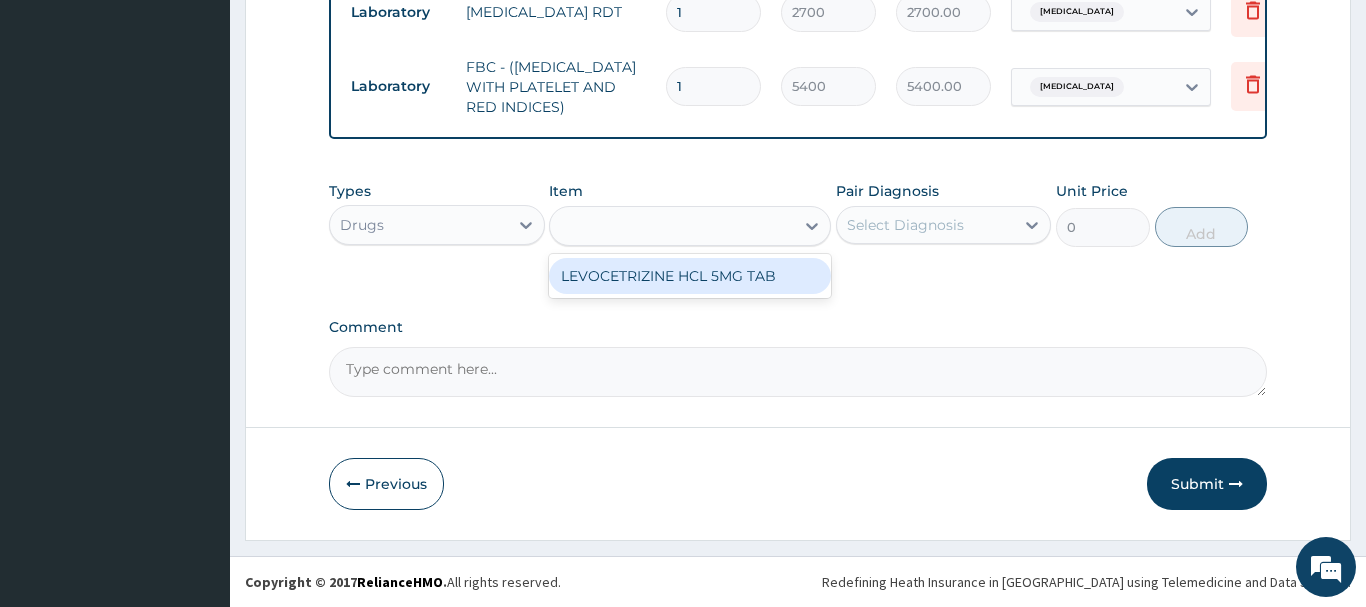 type on "LEVOCETRIZINE HCL 5MG" 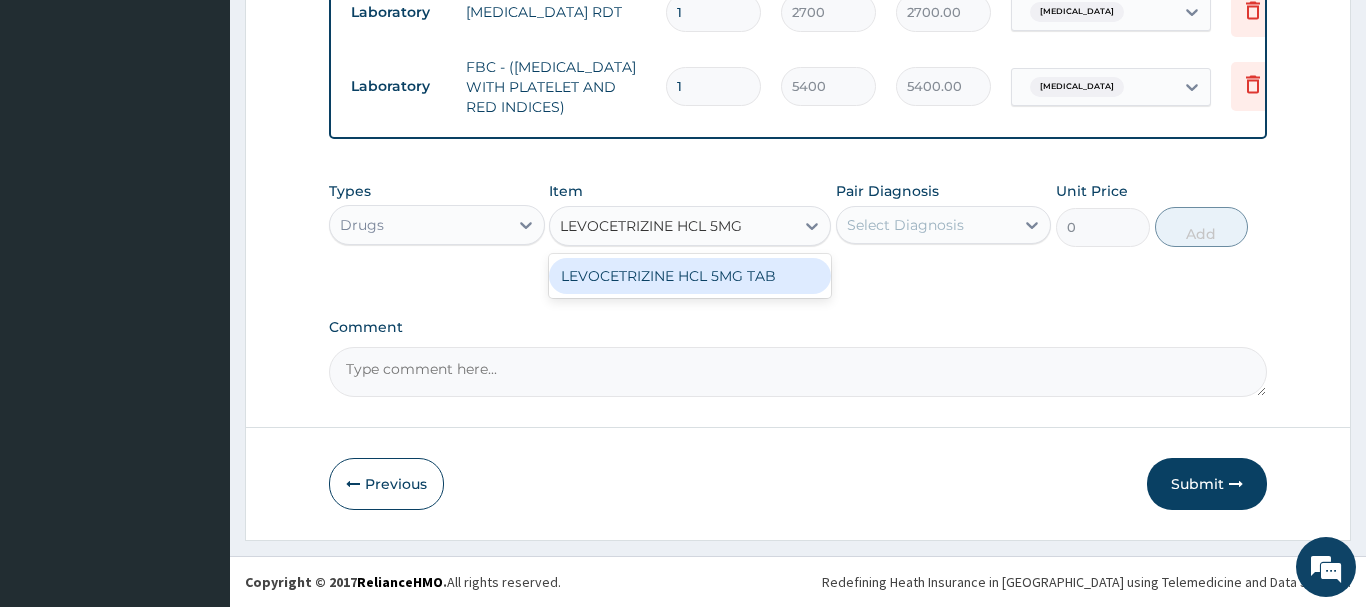 click on "LEVOCETRIZINE HCL 5MG TAB" at bounding box center [690, 276] 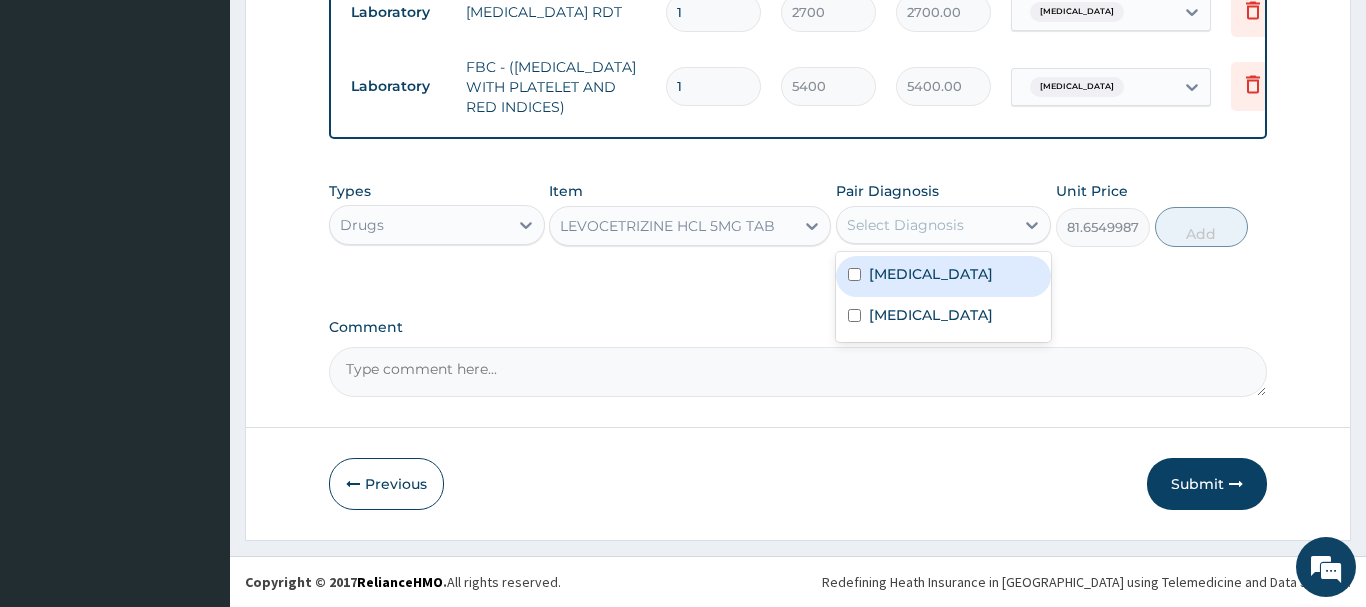 click on "Select Diagnosis" at bounding box center (905, 225) 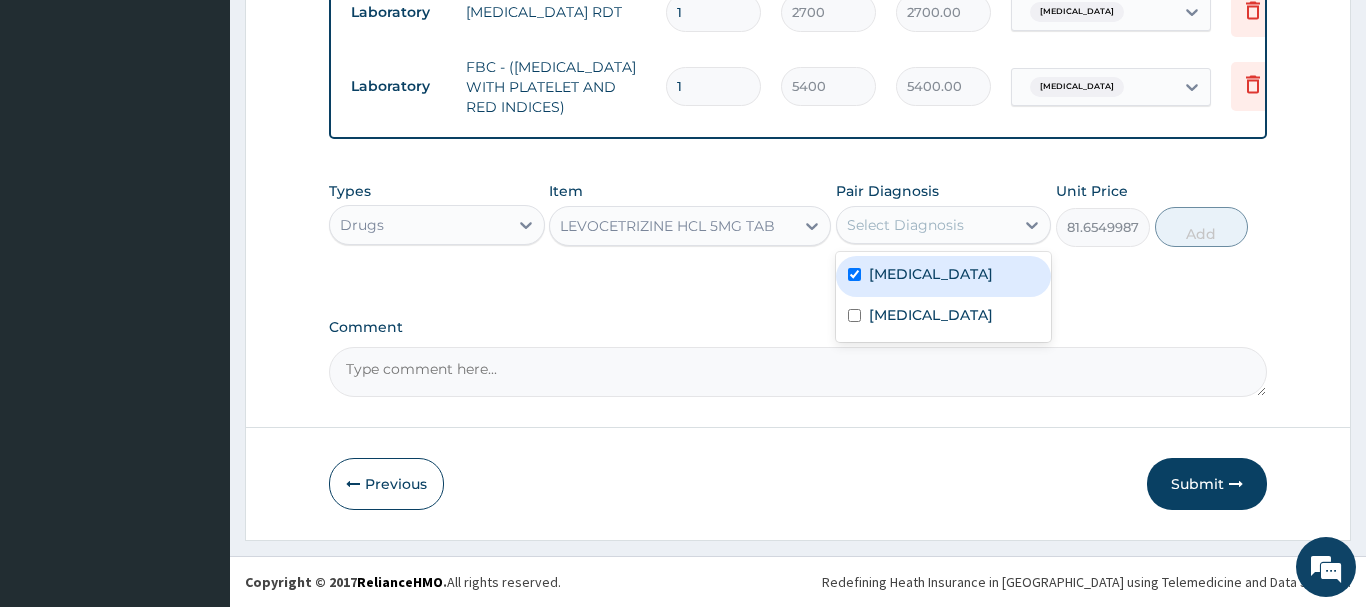 checkbox on "true" 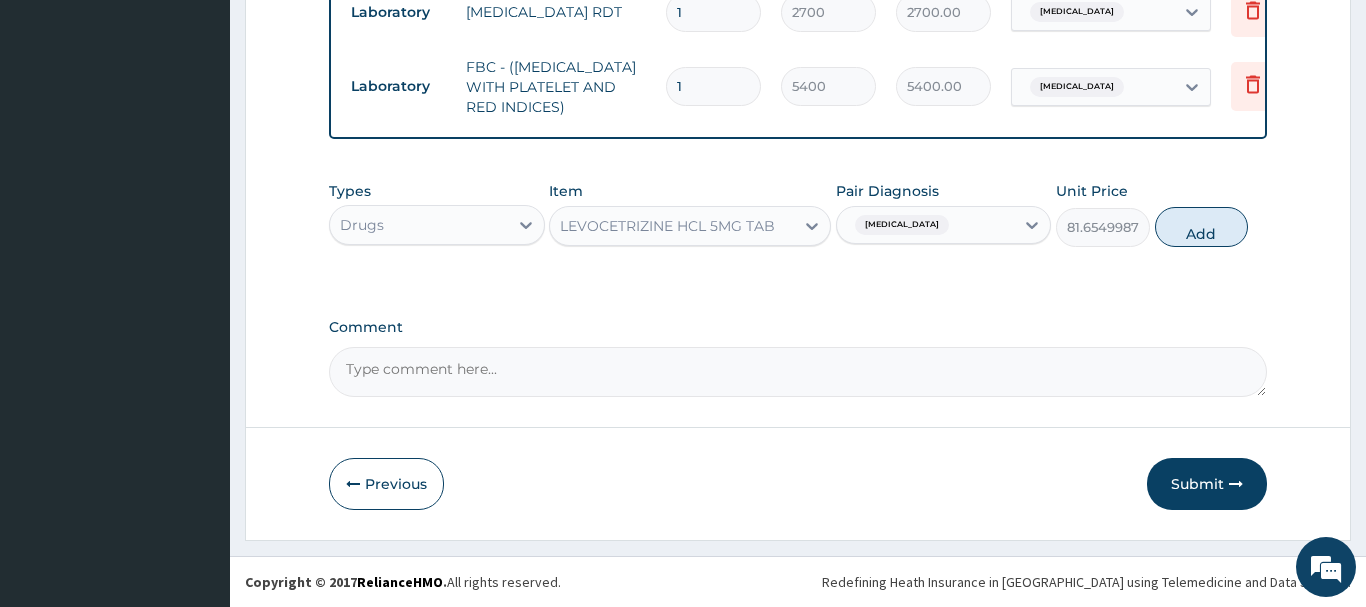 click on "Add" at bounding box center (1202, 227) 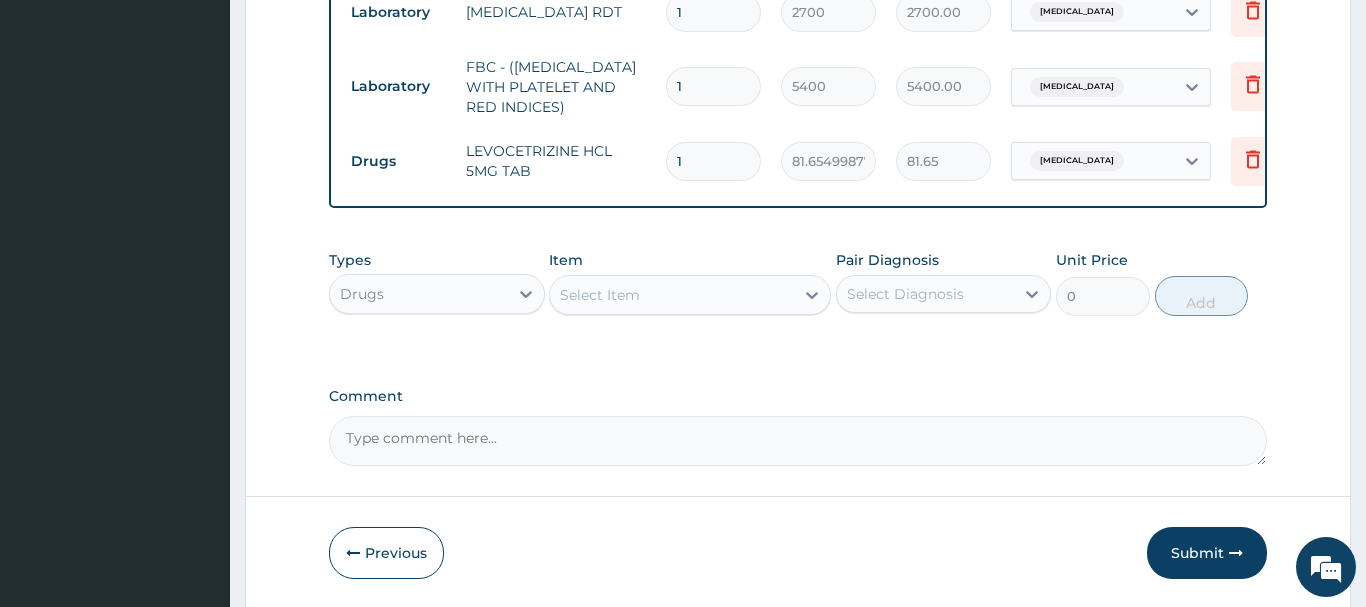 drag, startPoint x: 698, startPoint y: 155, endPoint x: 647, endPoint y: 162, distance: 51.47815 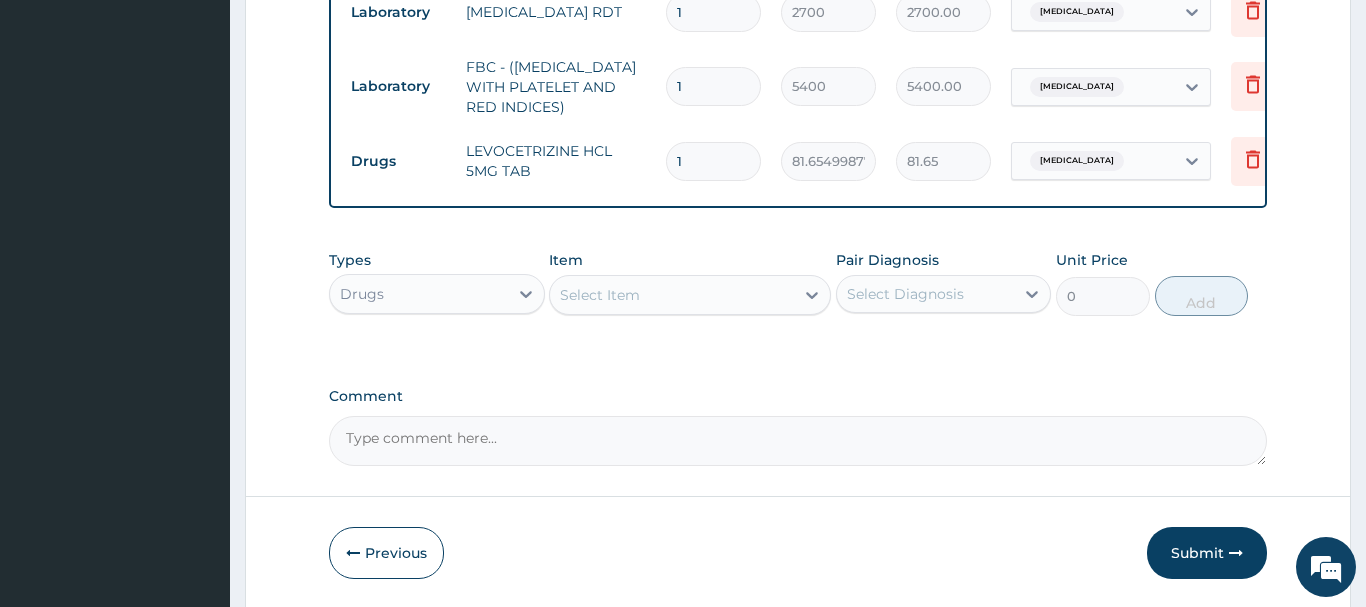 click on "1" at bounding box center [713, 161] 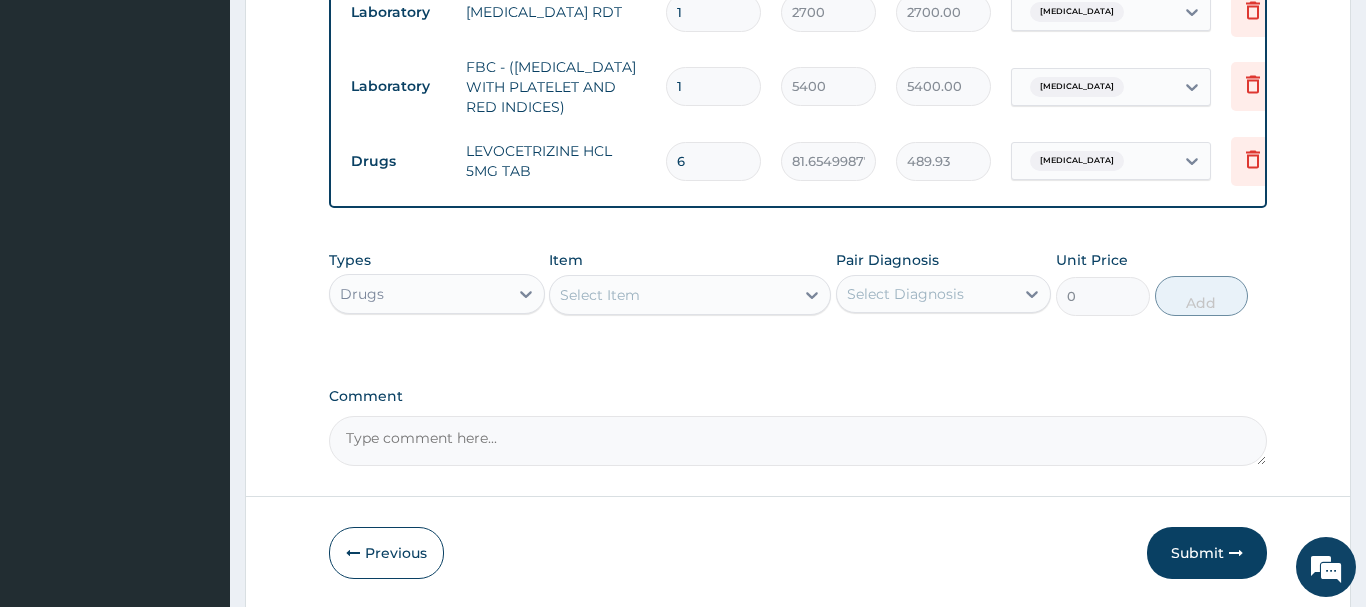 type on "6" 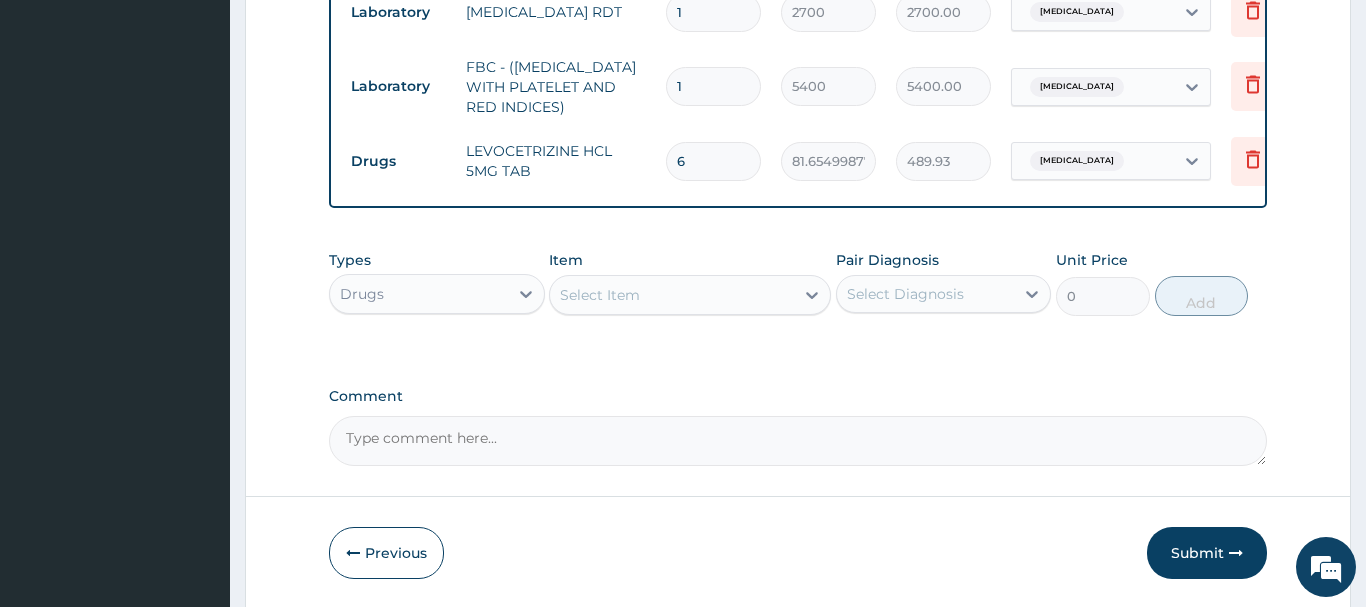 click on "Select Item" at bounding box center (600, 295) 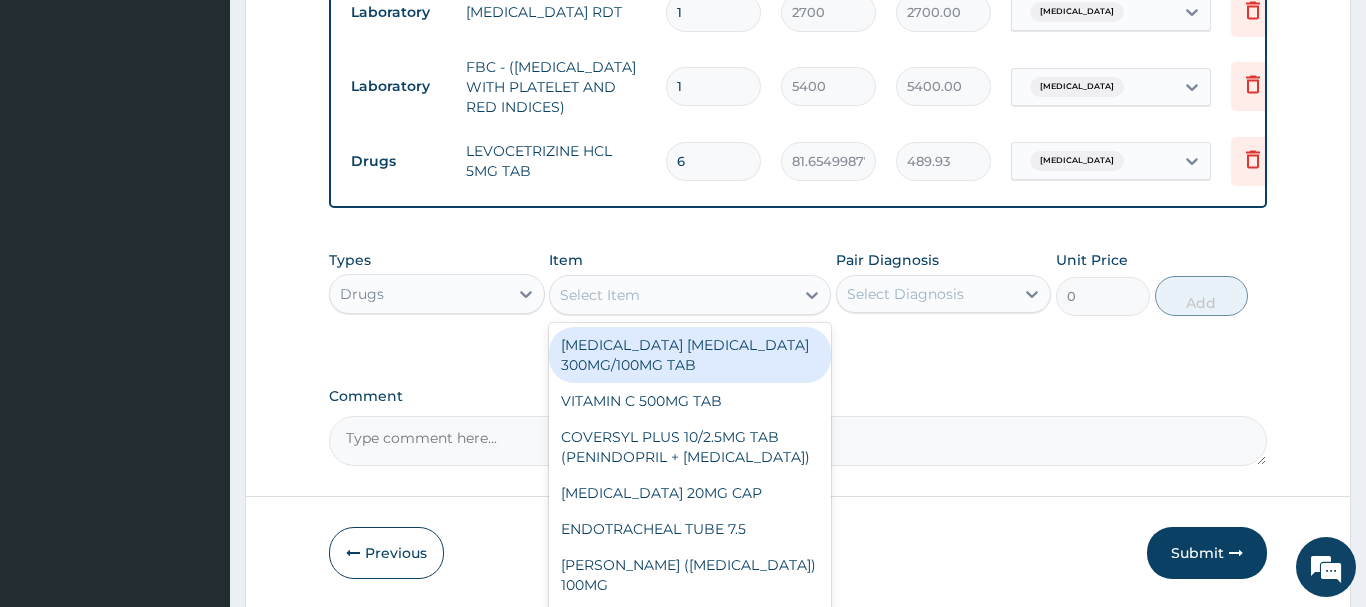 paste on "VITAMIN C 100MG TAB" 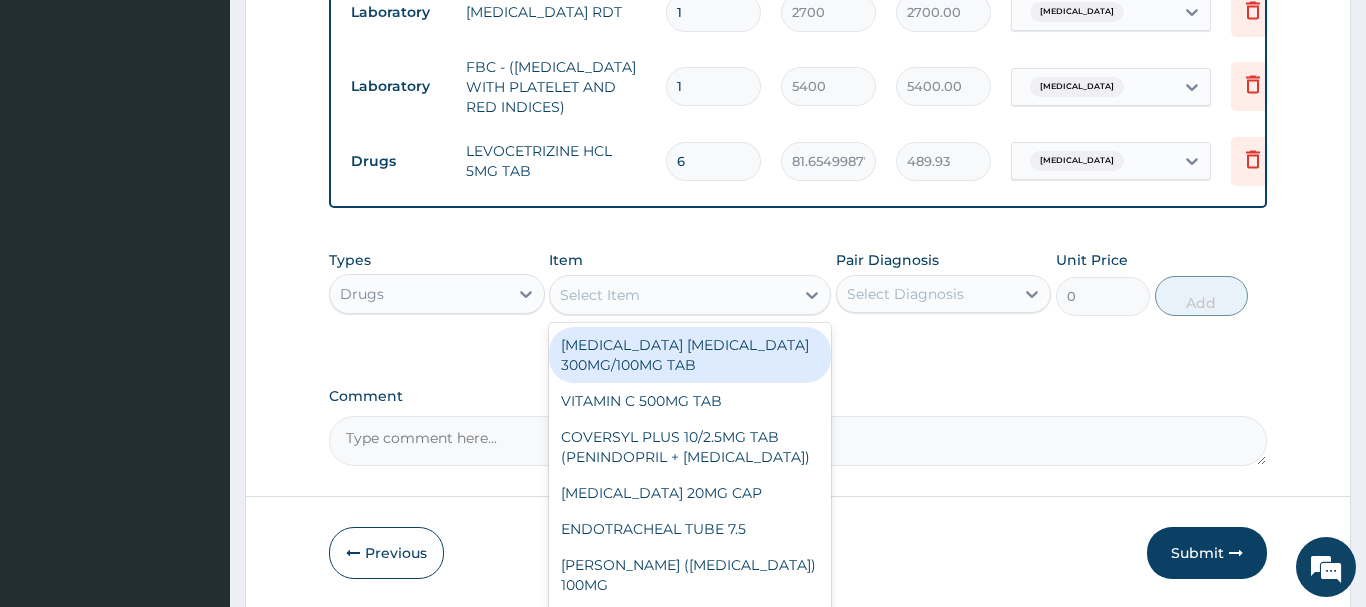 type on "VITAMIN C 100MG TAB" 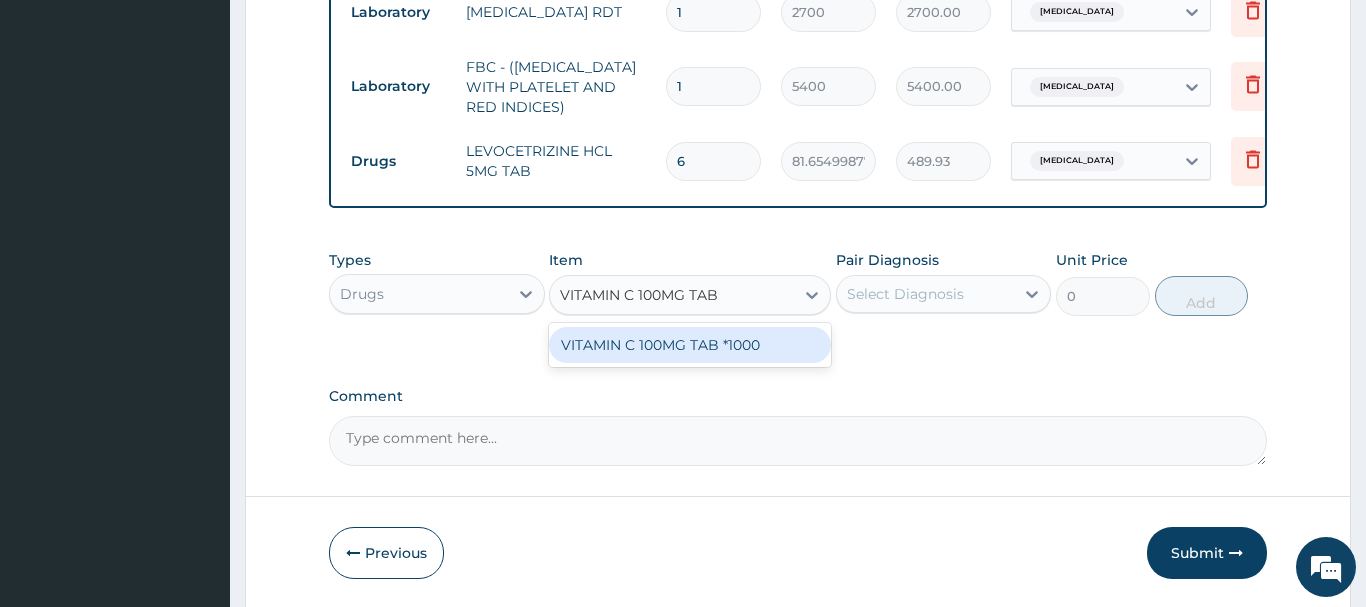 click on "VITAMIN C 100MG TAB *1000" at bounding box center (690, 345) 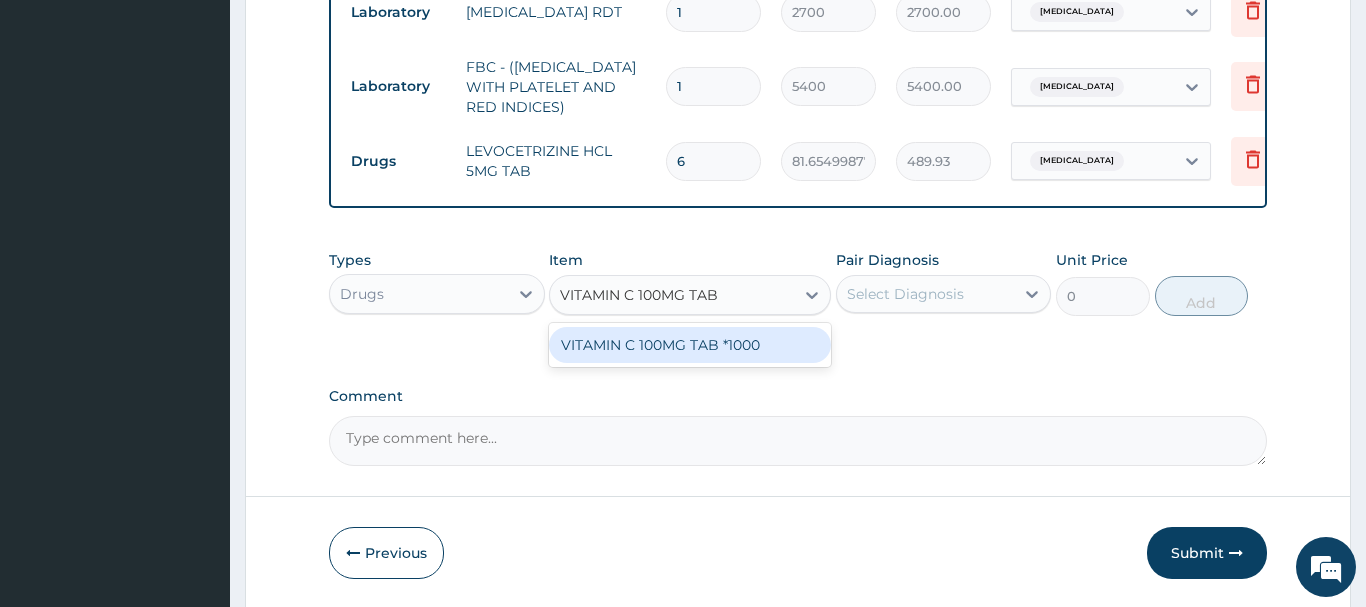 type 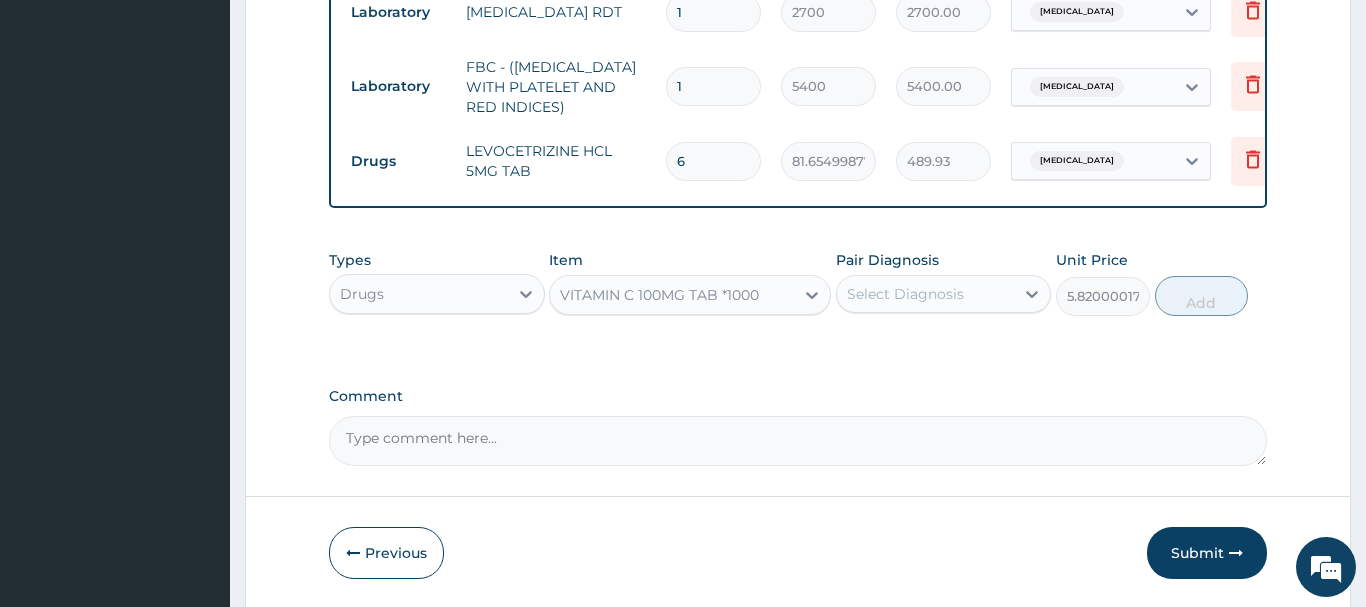 click on "Select Diagnosis" at bounding box center [905, 294] 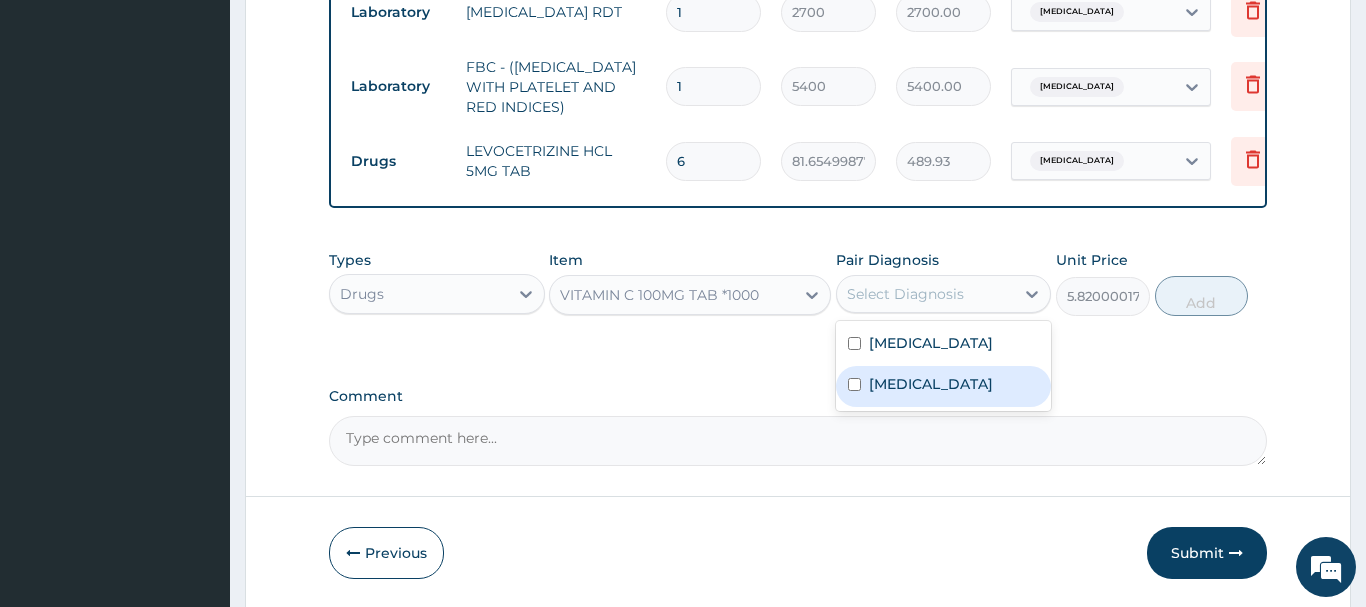 click on "Malaria" at bounding box center [944, 386] 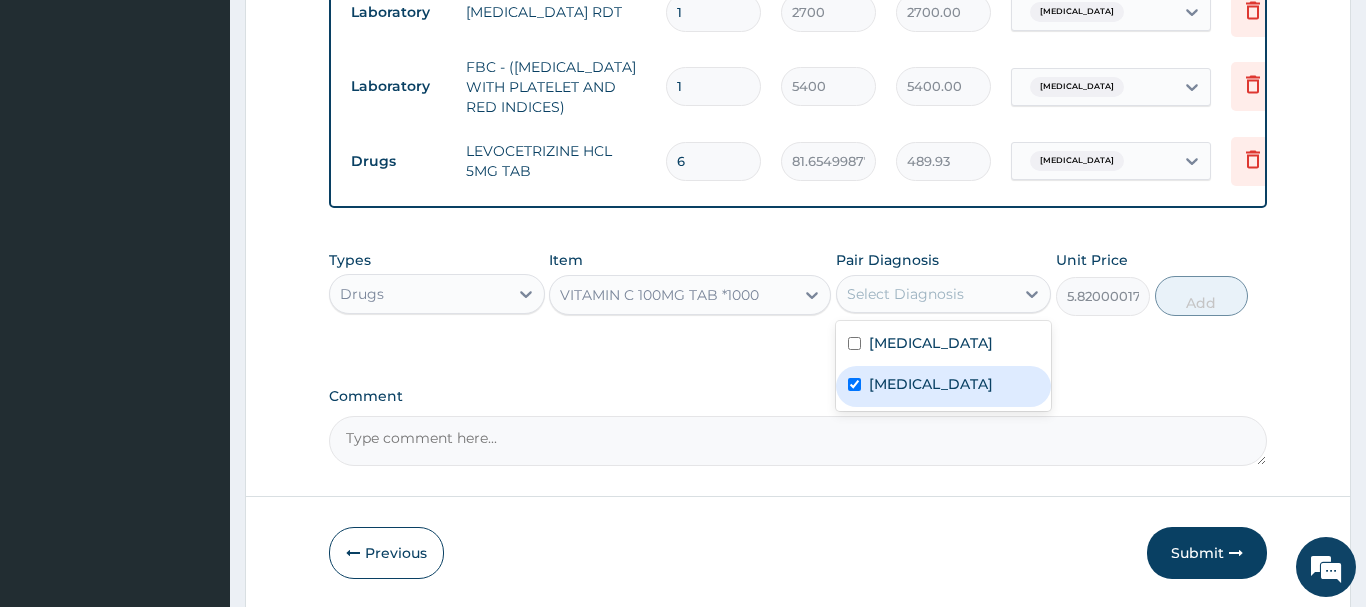 checkbox on "true" 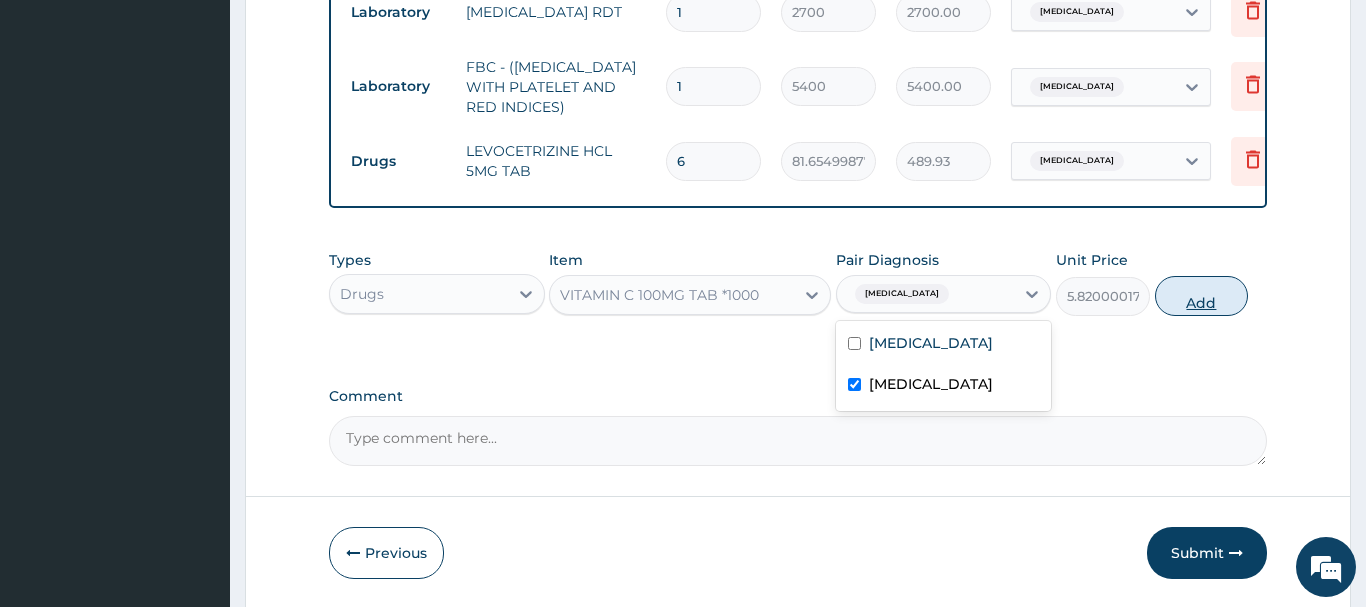 click on "Add" at bounding box center (1202, 296) 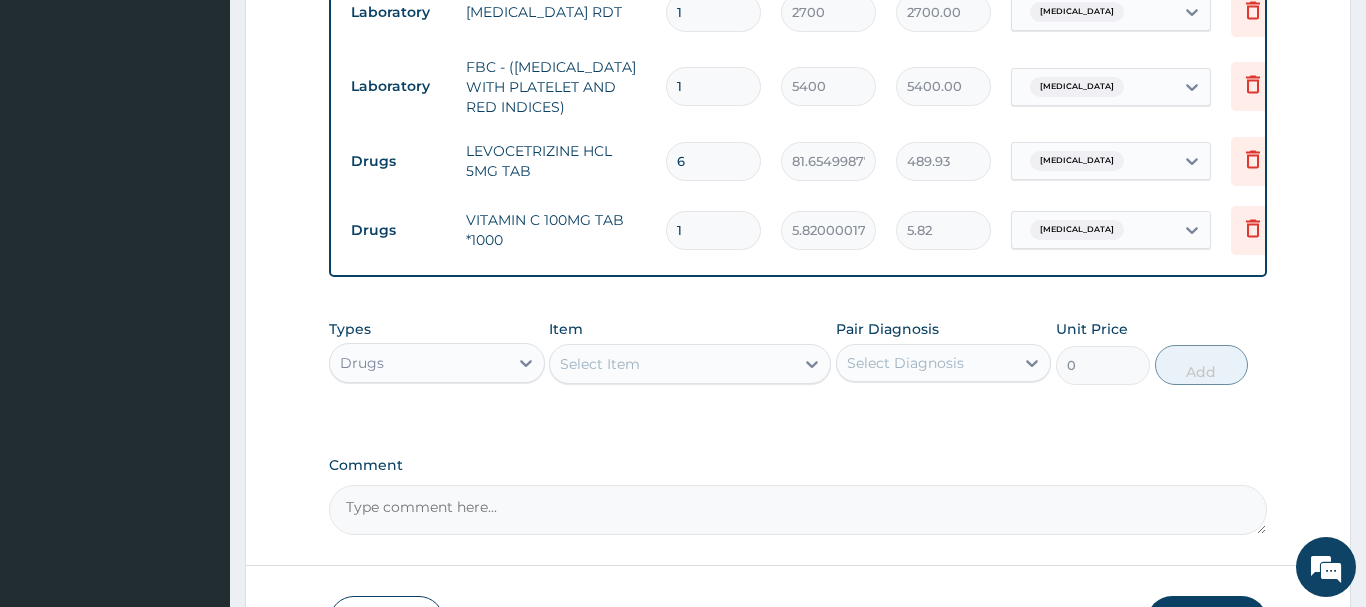 drag, startPoint x: 699, startPoint y: 227, endPoint x: 642, endPoint y: 251, distance: 61.846584 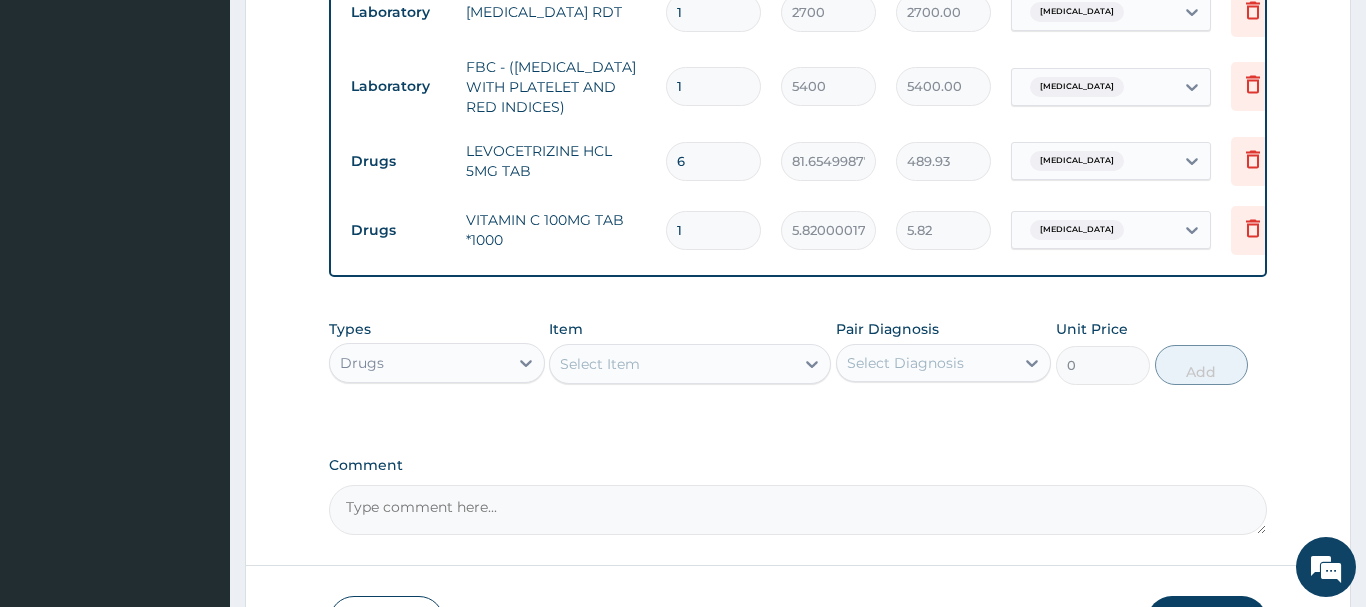 click on "1" at bounding box center (713, 230) 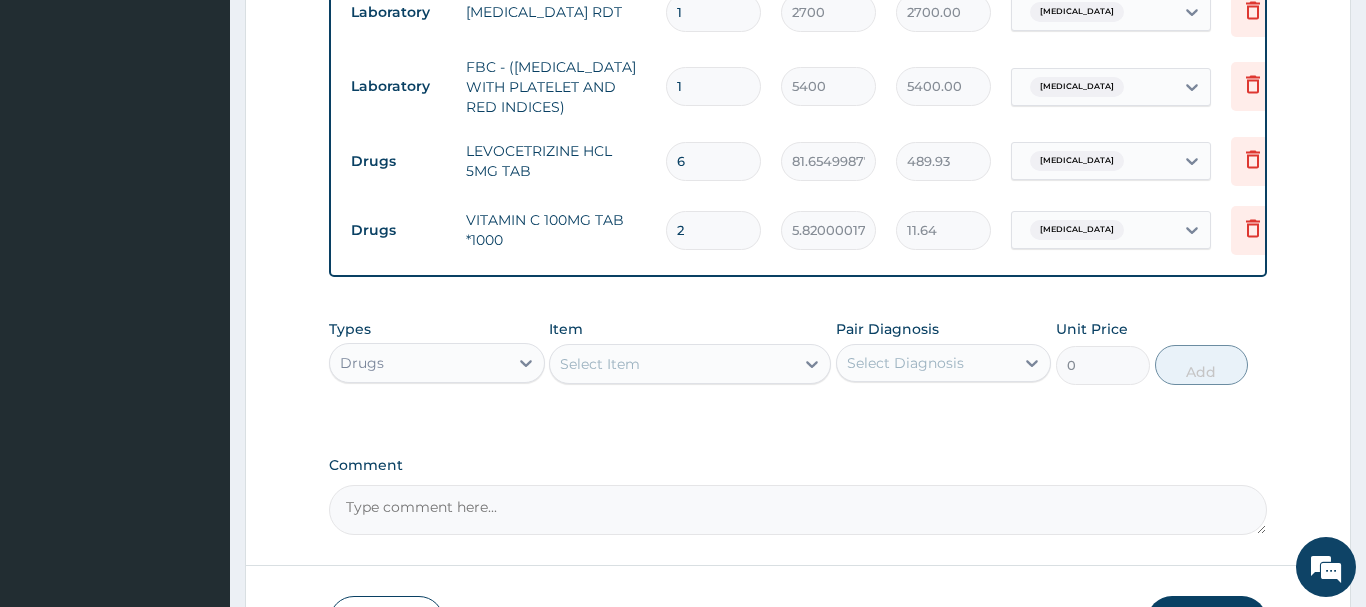 type on "21" 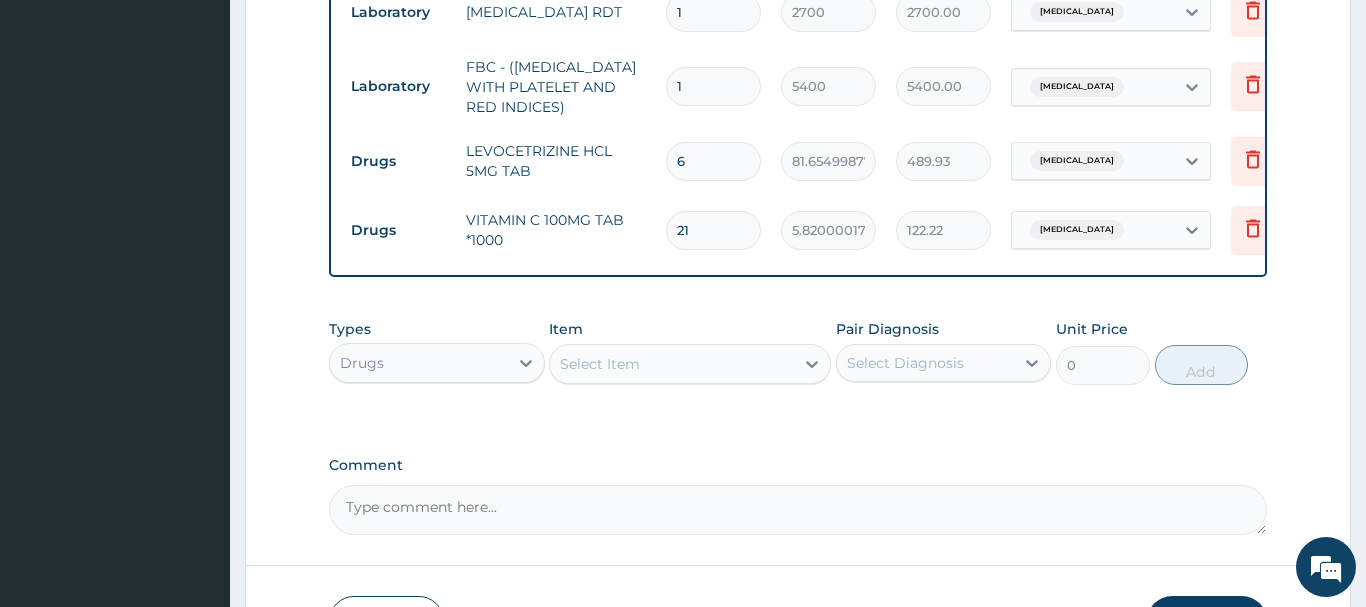 type on "21" 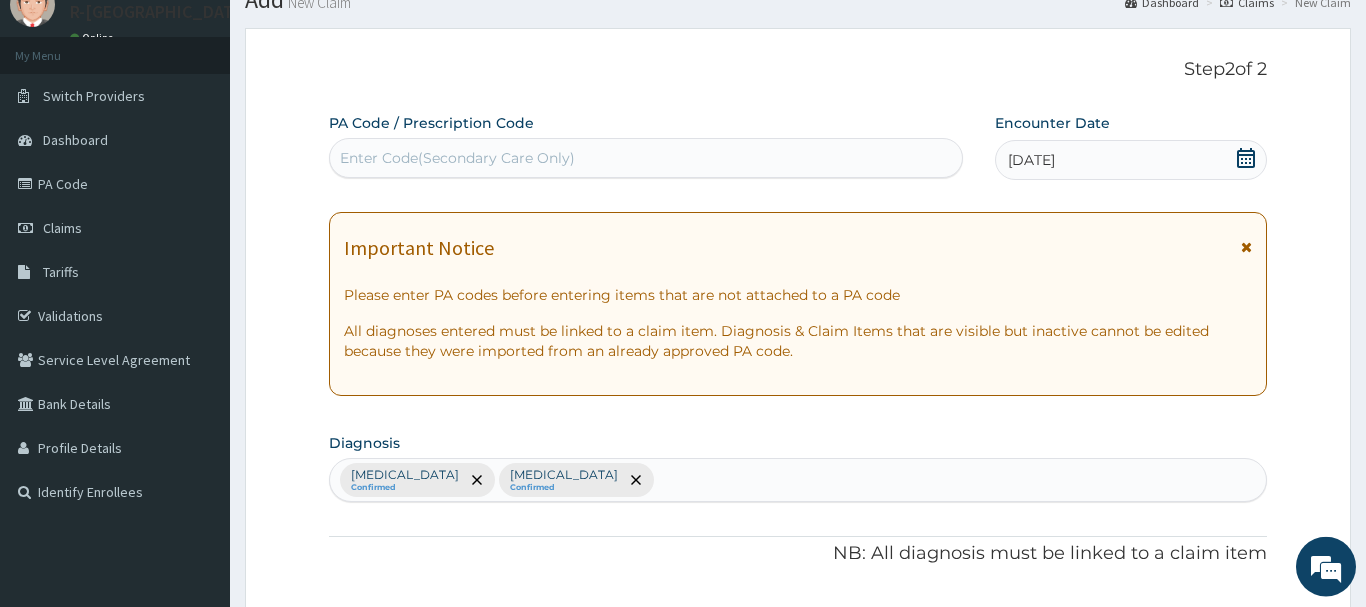 scroll, scrollTop: 0, scrollLeft: 0, axis: both 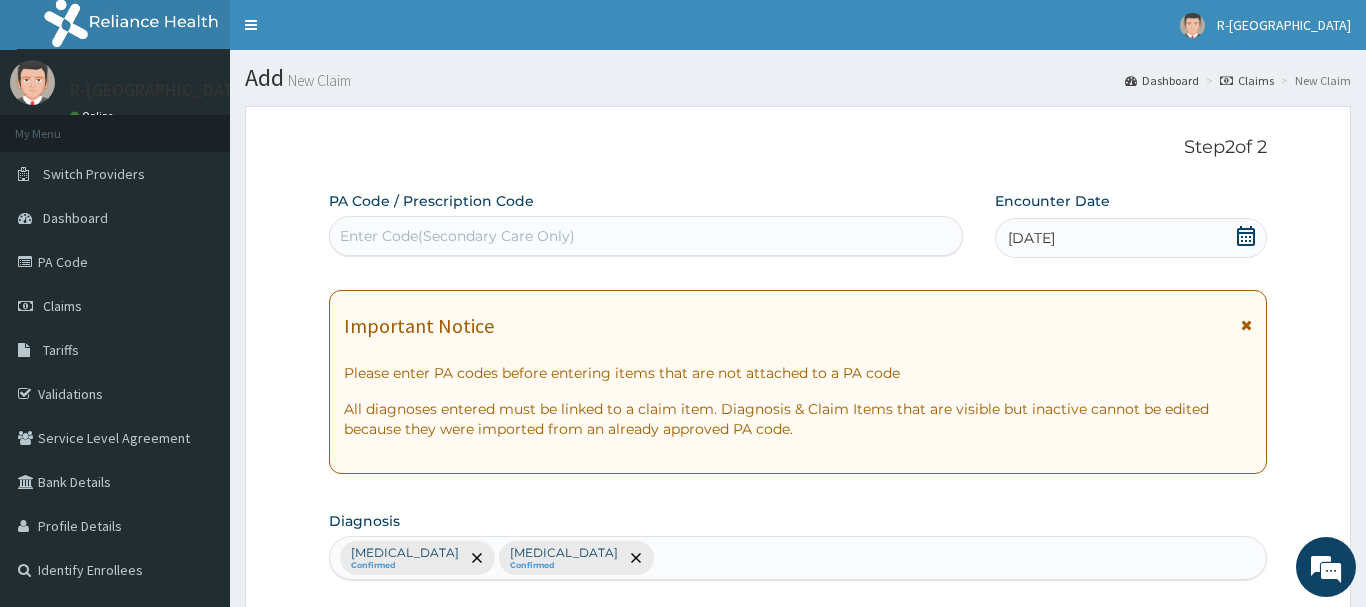 click on "Enter Code(Secondary Care Only)" at bounding box center [457, 236] 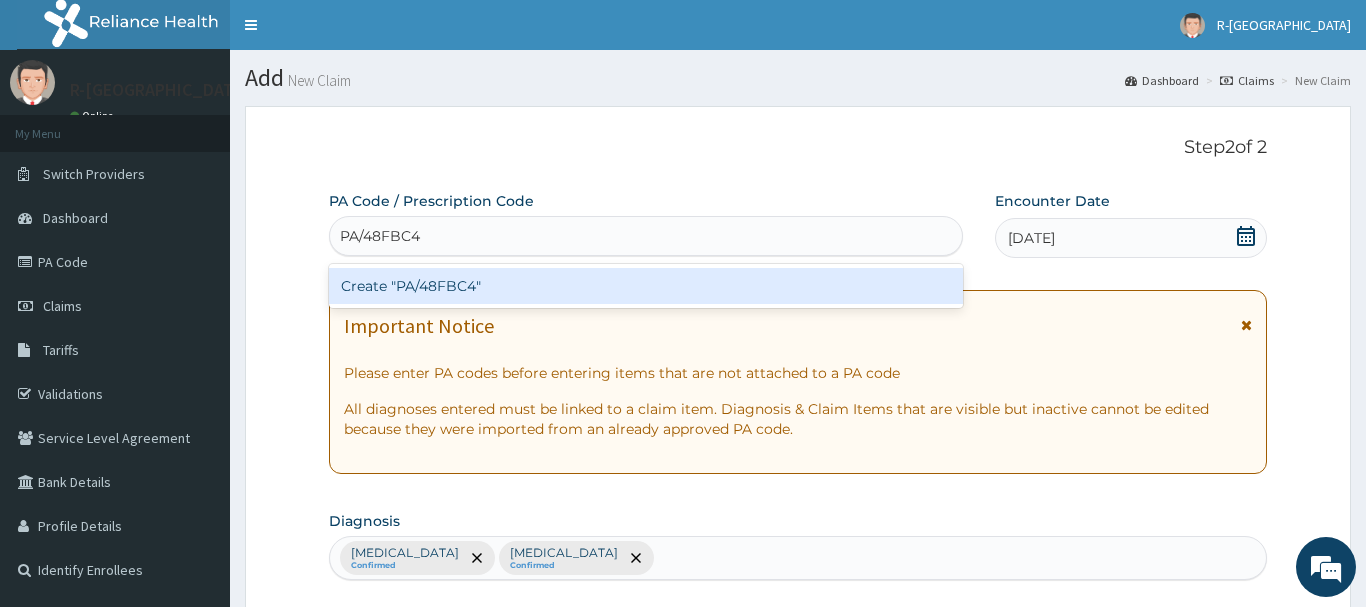 click on "Create "PA/48FBC4"" at bounding box center [646, 286] 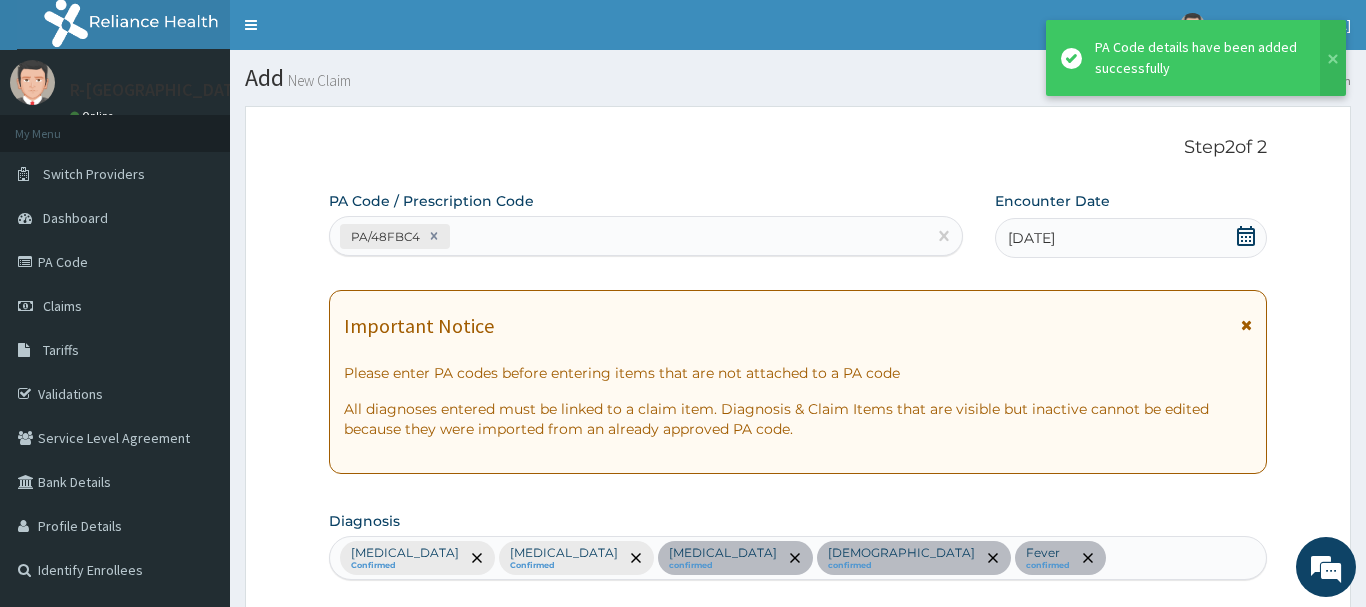 scroll, scrollTop: 962, scrollLeft: 0, axis: vertical 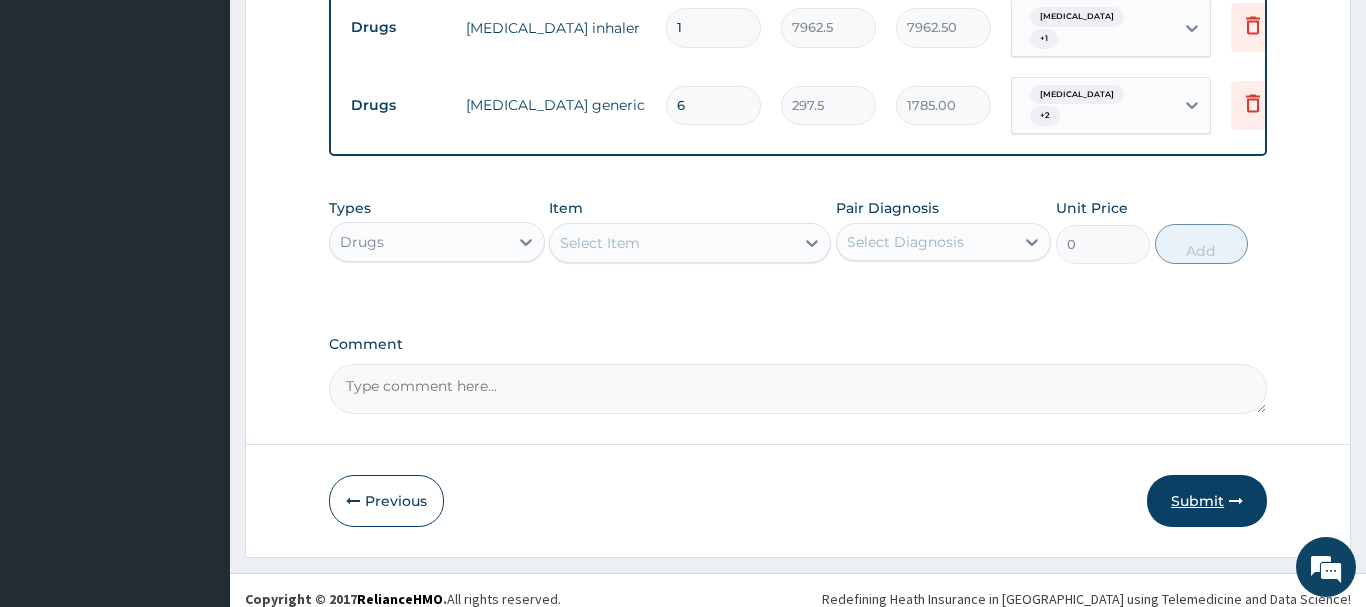 click on "Submit" at bounding box center [1207, 501] 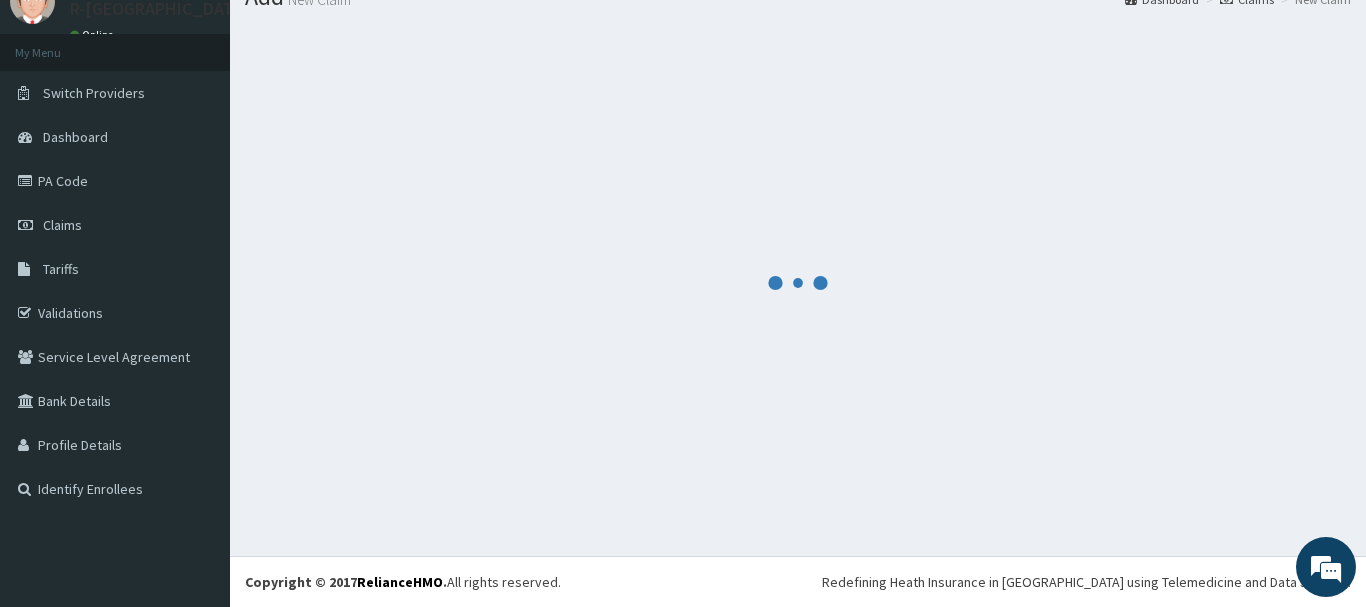 scroll, scrollTop: 81, scrollLeft: 0, axis: vertical 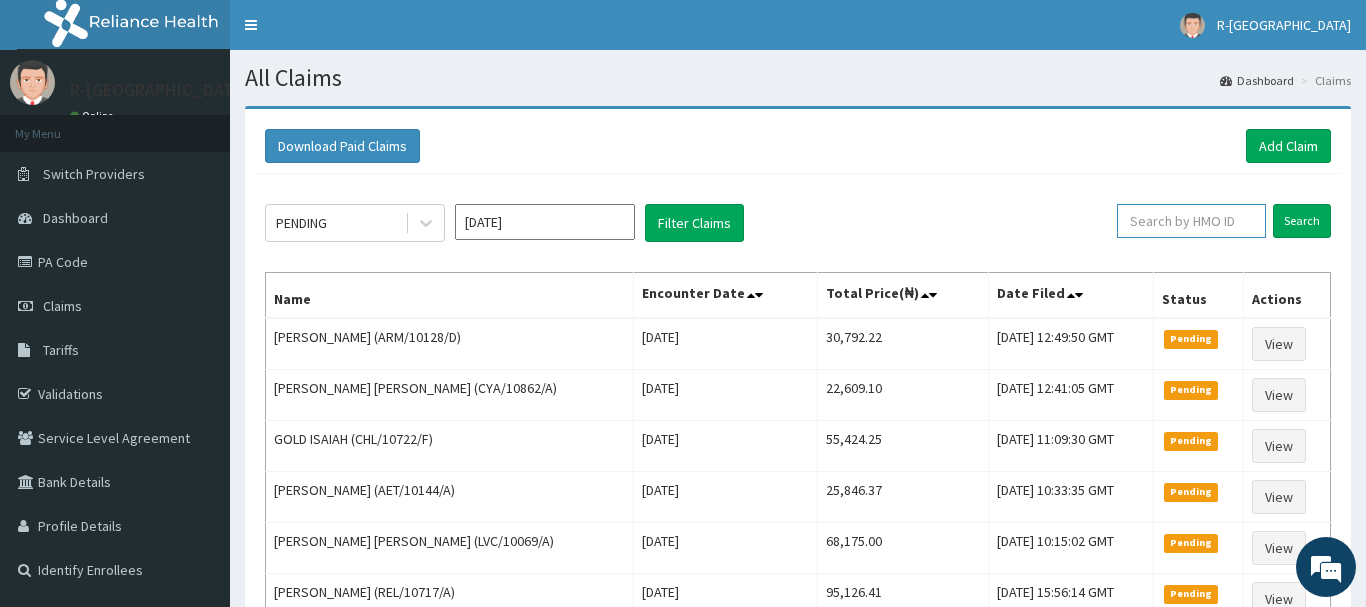 click at bounding box center (1191, 221) 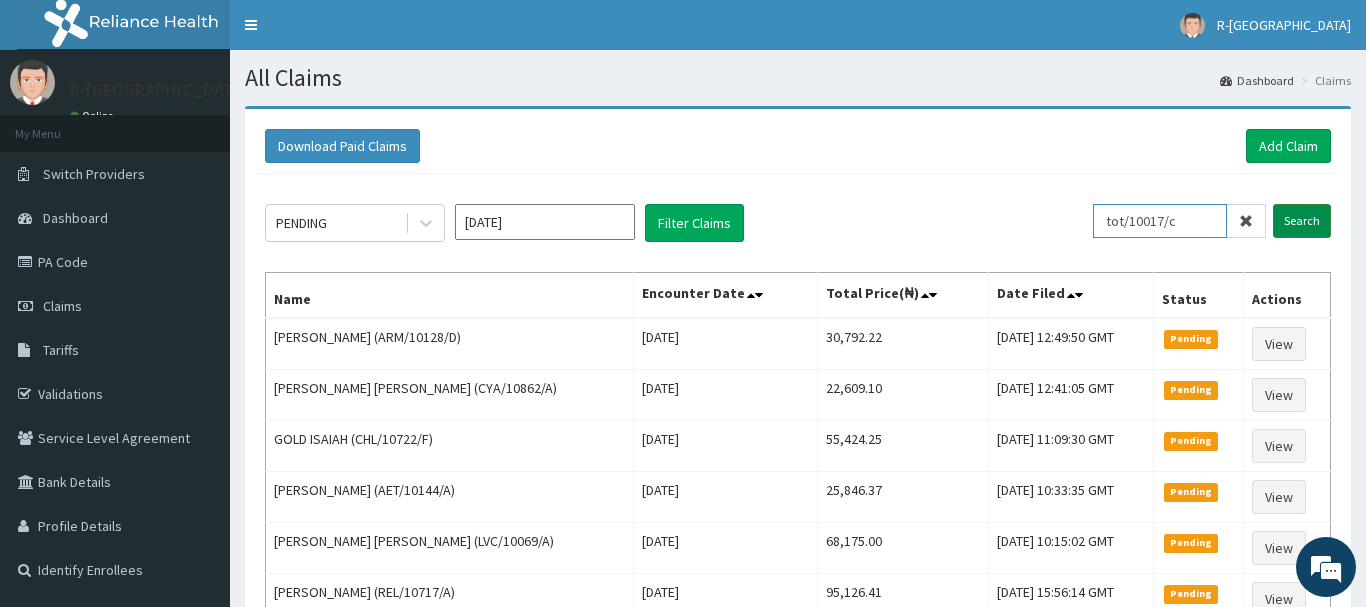 scroll, scrollTop: 0, scrollLeft: 0, axis: both 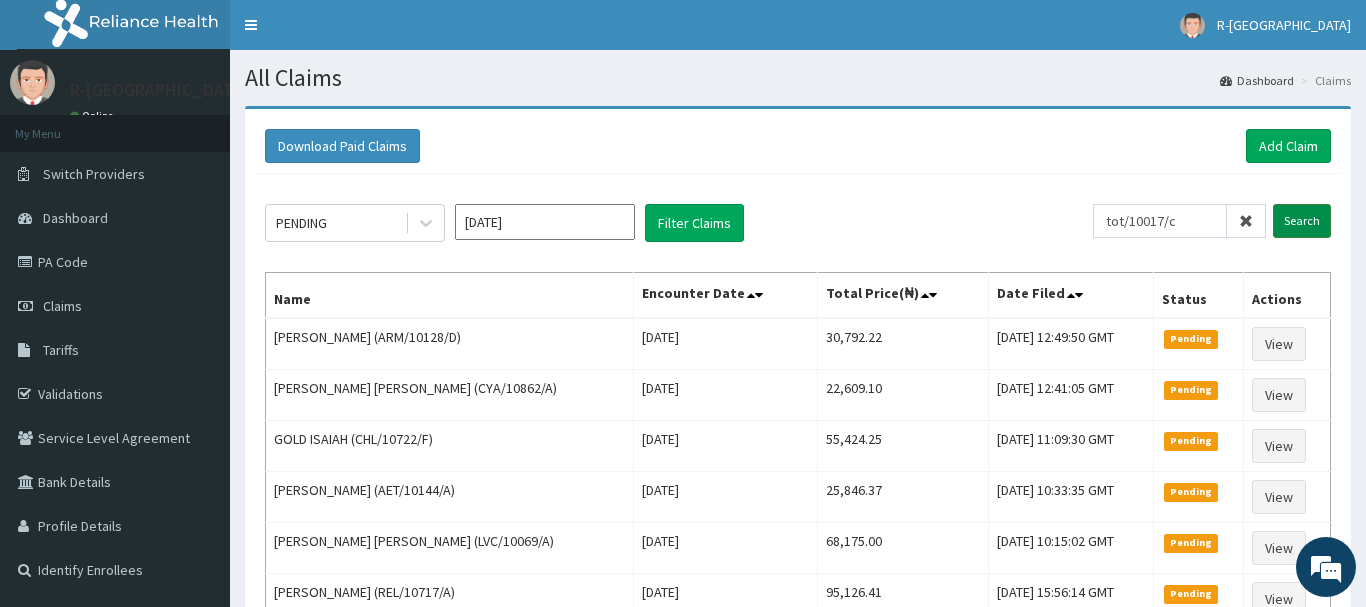 click on "Search" at bounding box center (1302, 221) 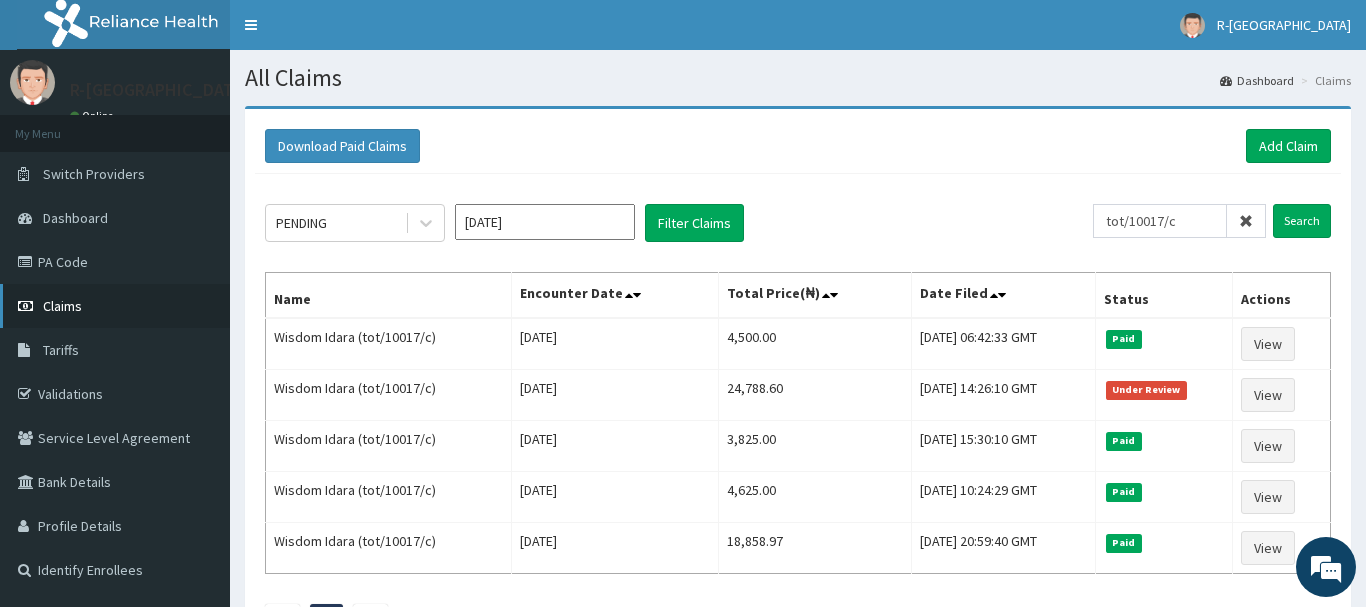 click on "Claims" at bounding box center [62, 306] 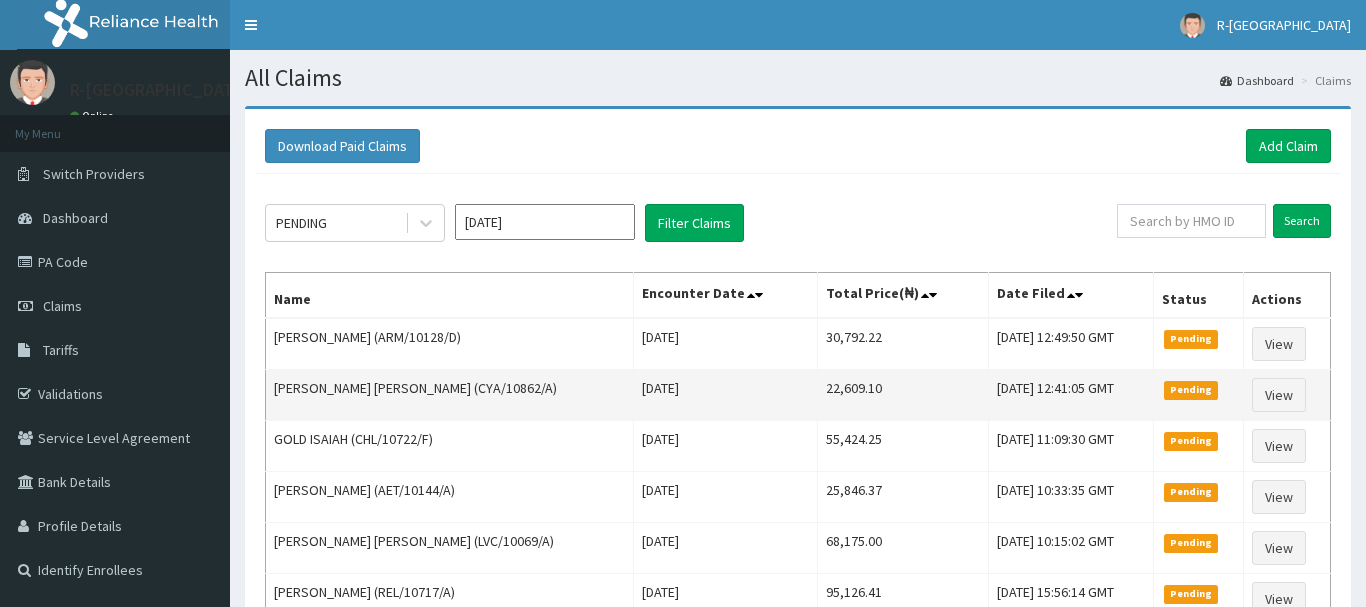 scroll, scrollTop: 0, scrollLeft: 0, axis: both 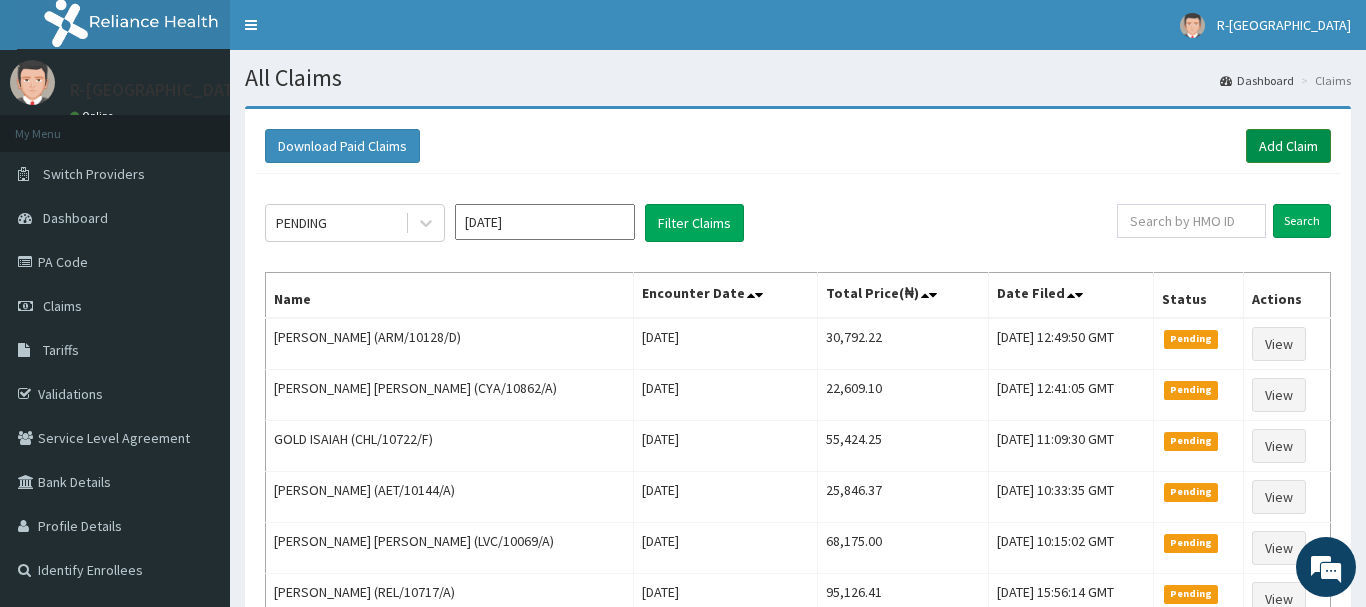 click on "Add Claim" at bounding box center (1288, 146) 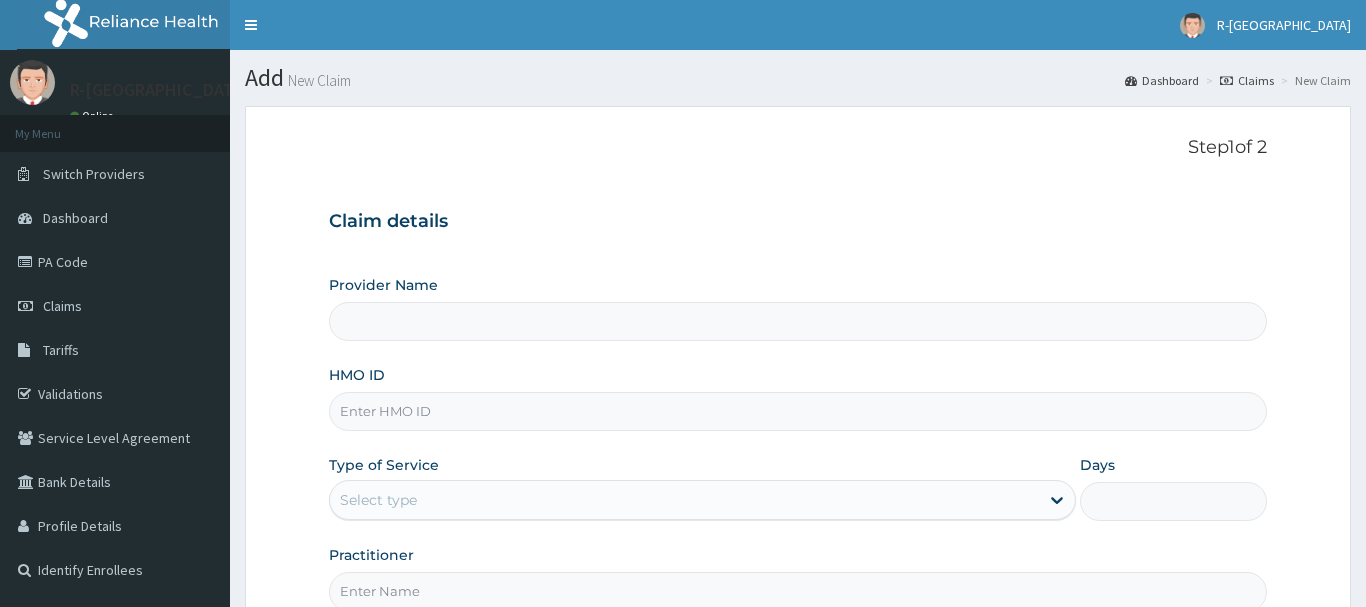 scroll, scrollTop: 0, scrollLeft: 0, axis: both 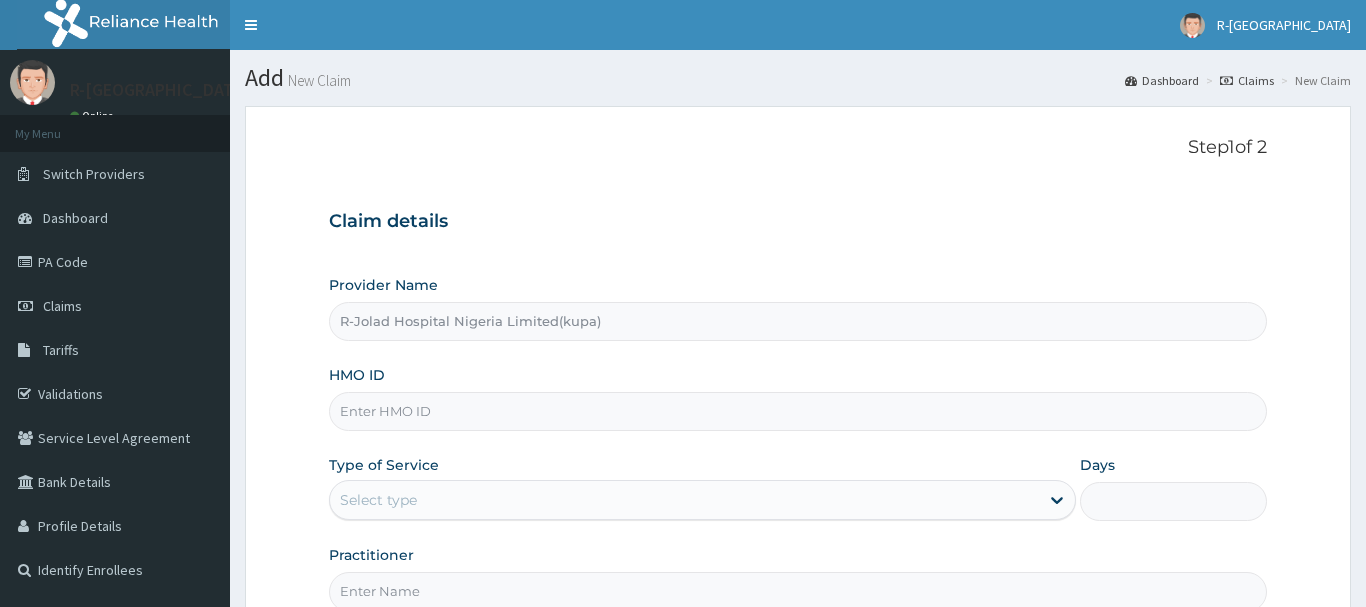 paste on "tot/10017/c" 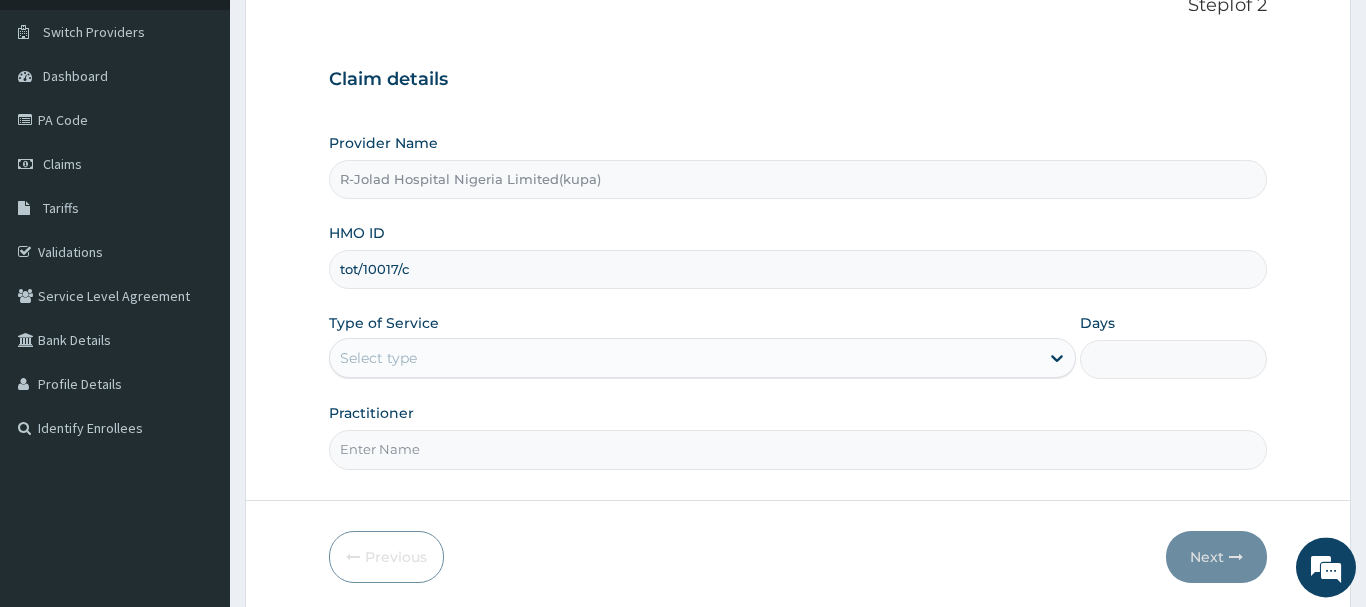 scroll, scrollTop: 204, scrollLeft: 0, axis: vertical 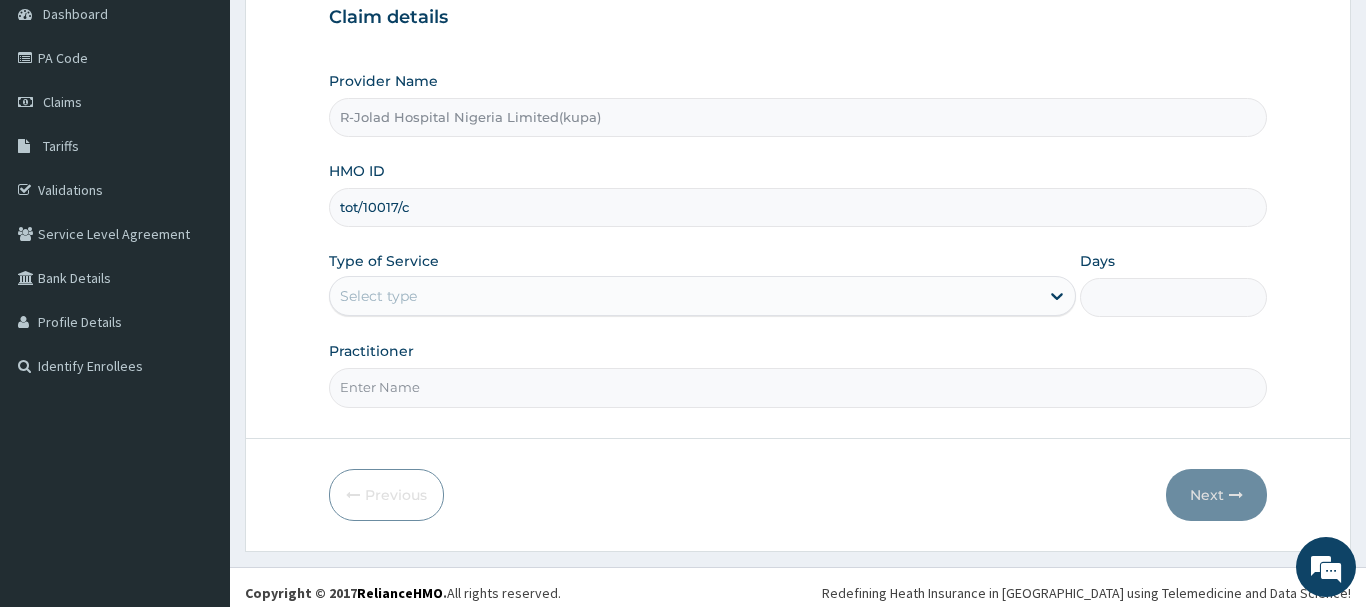 type on "tot/10017/c" 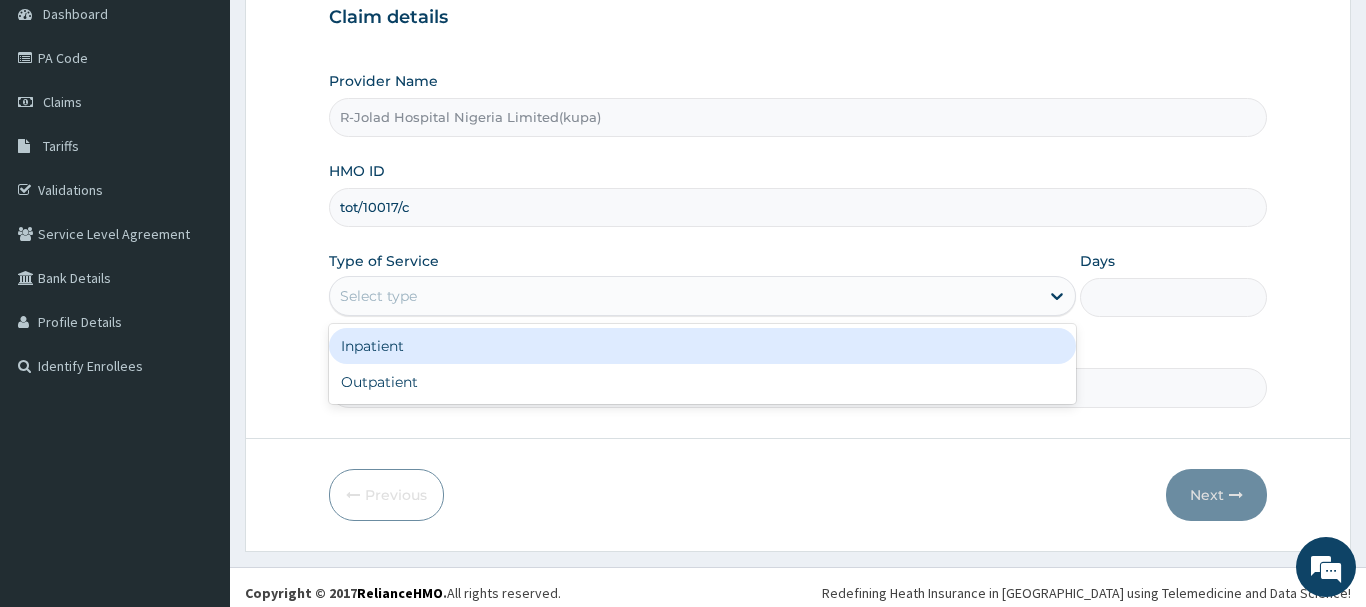 click on "Select type" at bounding box center [378, 296] 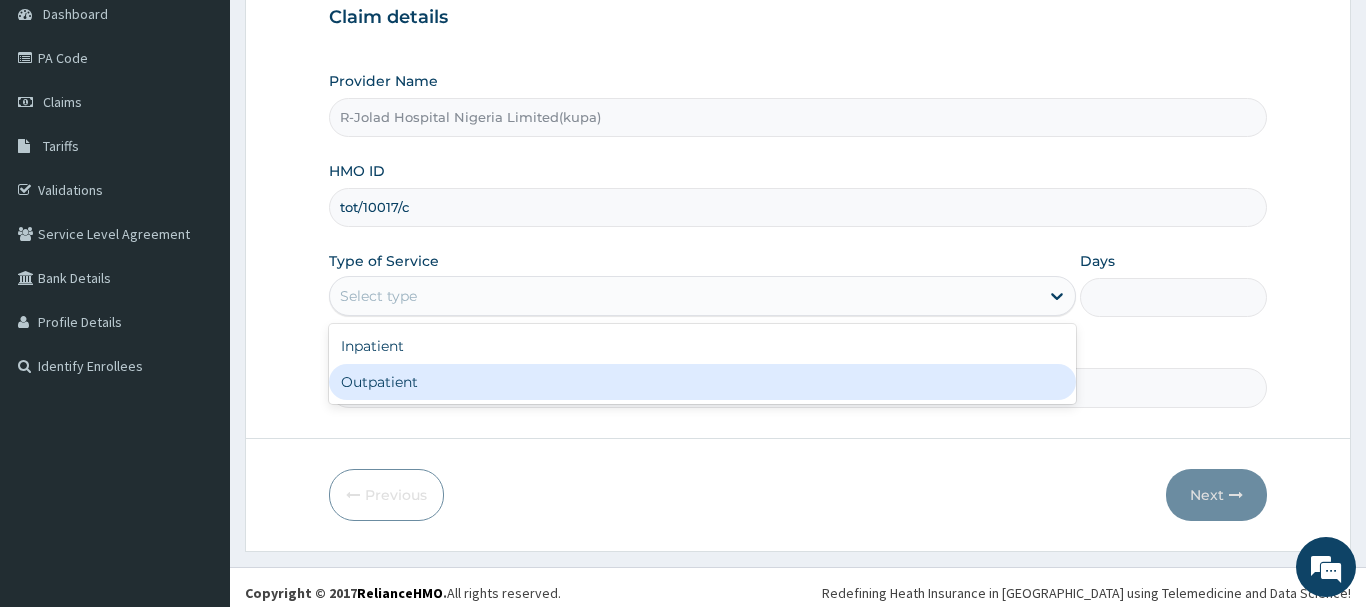 click on "Outpatient" at bounding box center (703, 382) 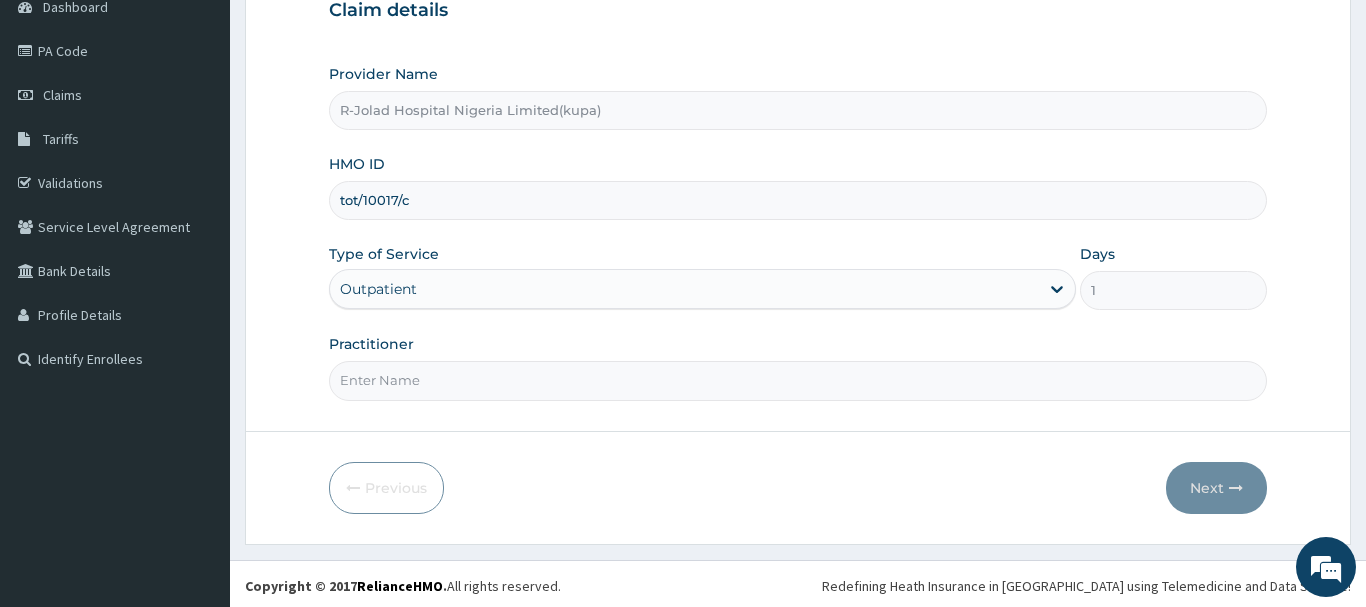 scroll, scrollTop: 215, scrollLeft: 0, axis: vertical 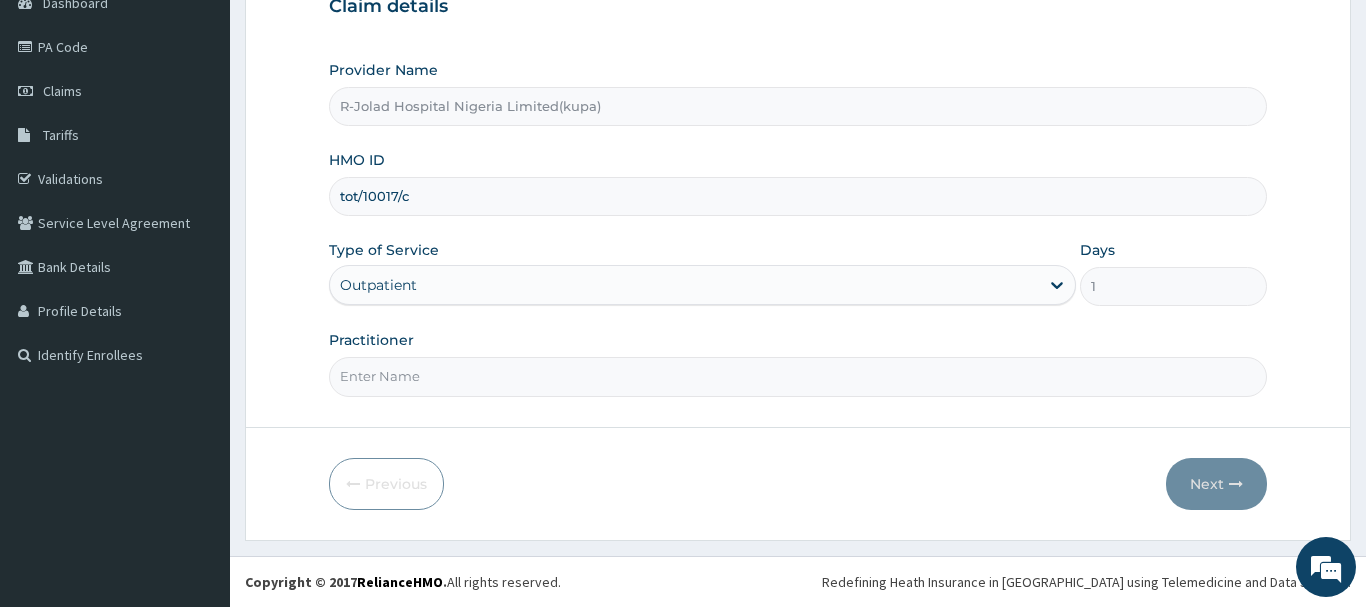 click on "Practitioner" at bounding box center [798, 376] 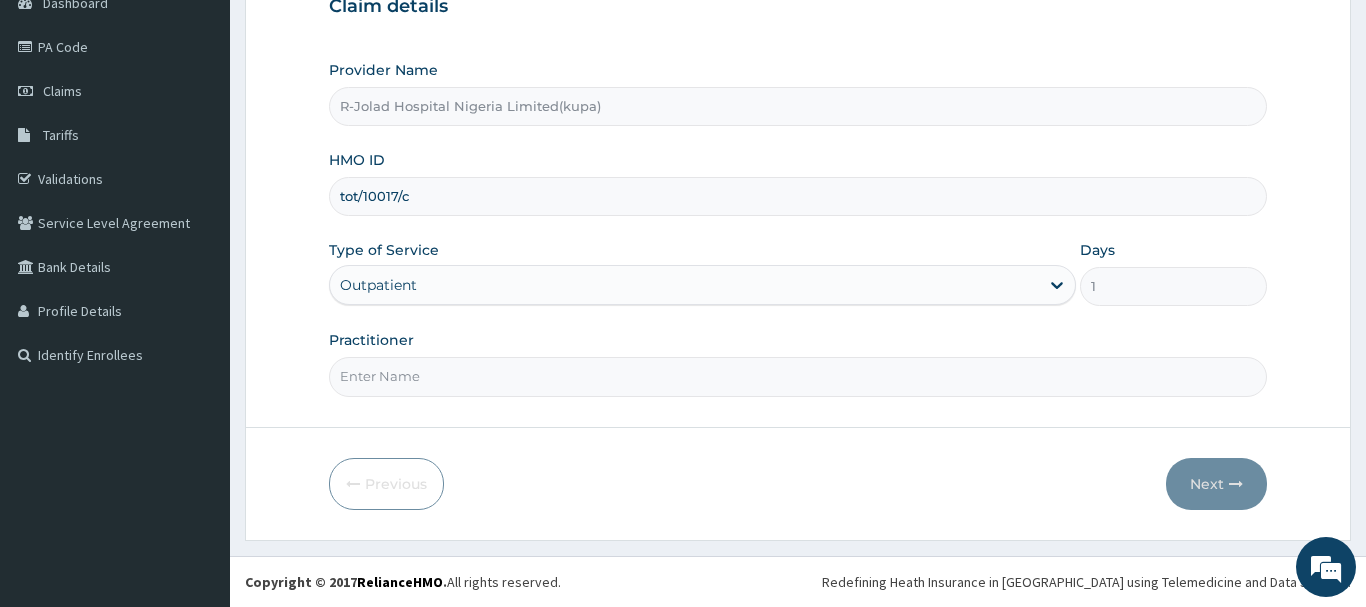 scroll, scrollTop: 0, scrollLeft: 0, axis: both 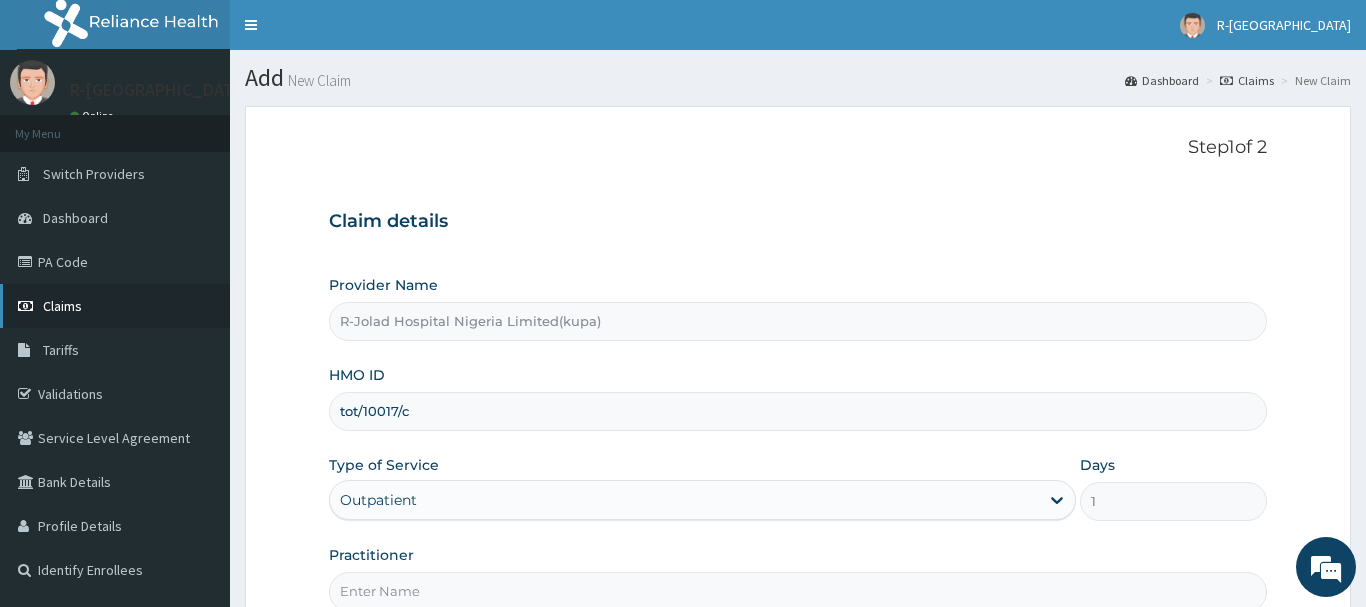 click on "Claims" at bounding box center [62, 306] 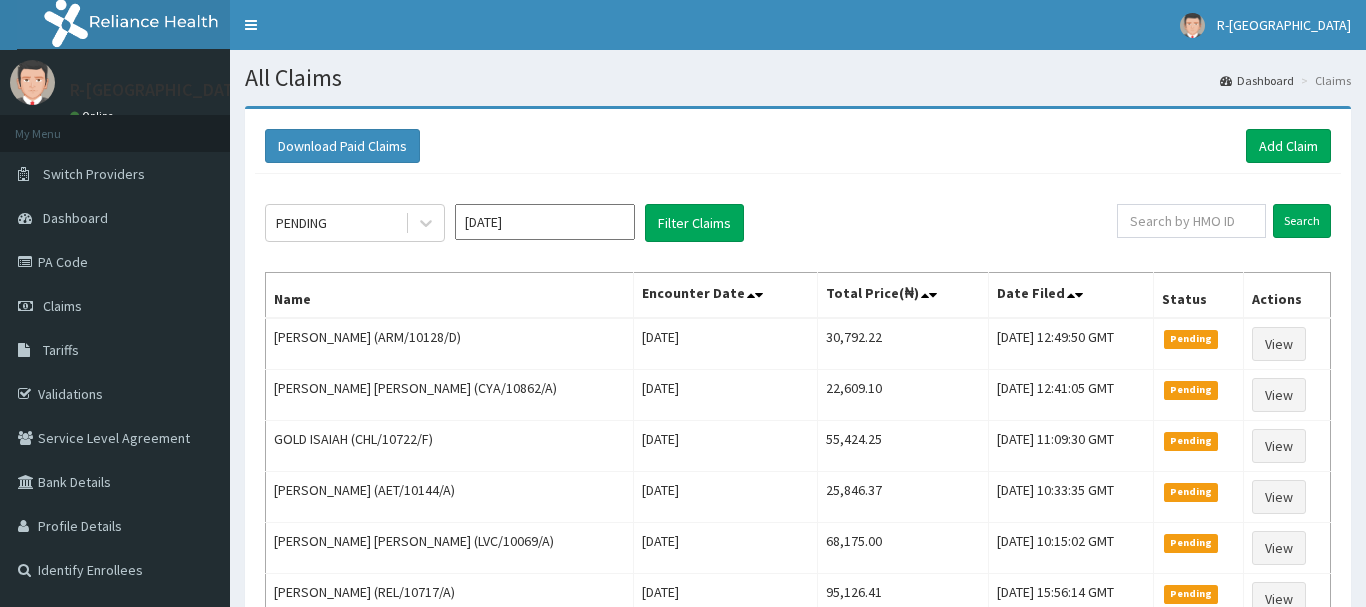 scroll, scrollTop: 0, scrollLeft: 0, axis: both 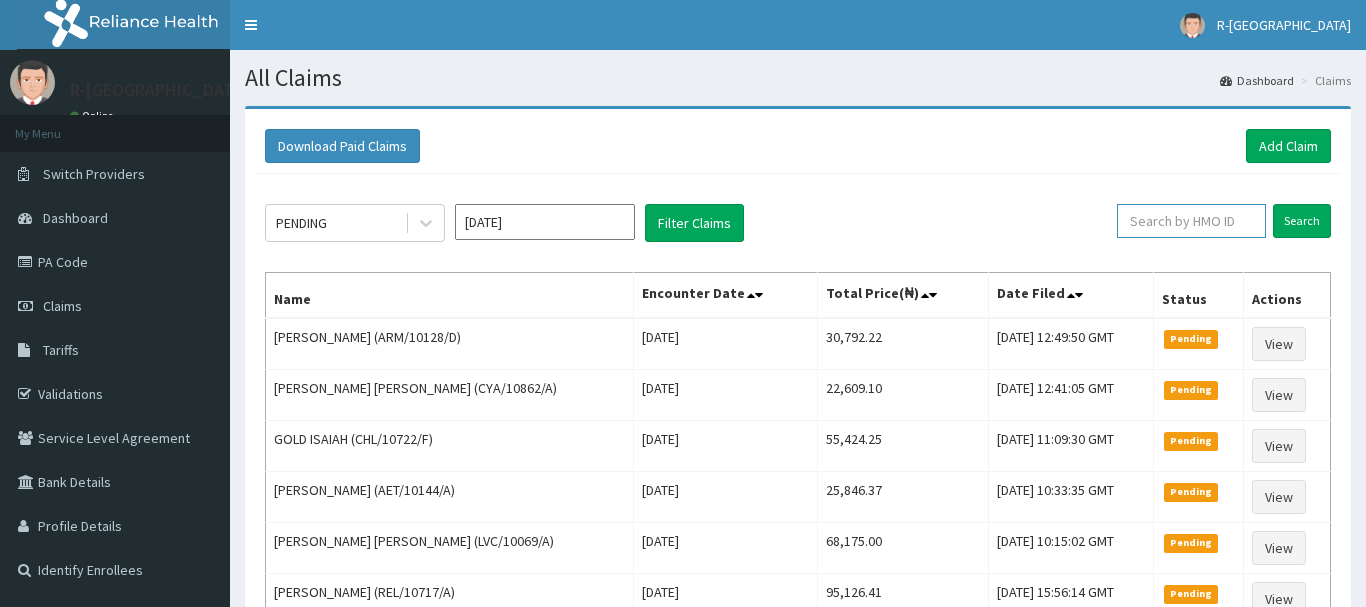 click at bounding box center (1191, 221) 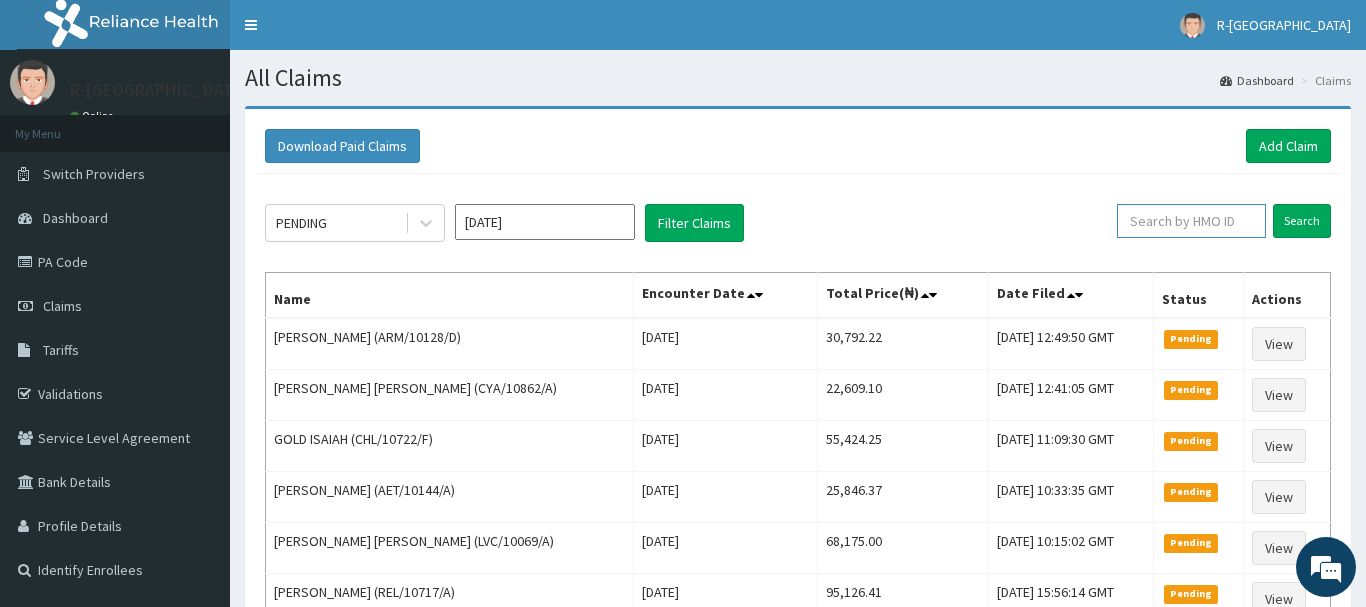 paste on "tot/10017/c" 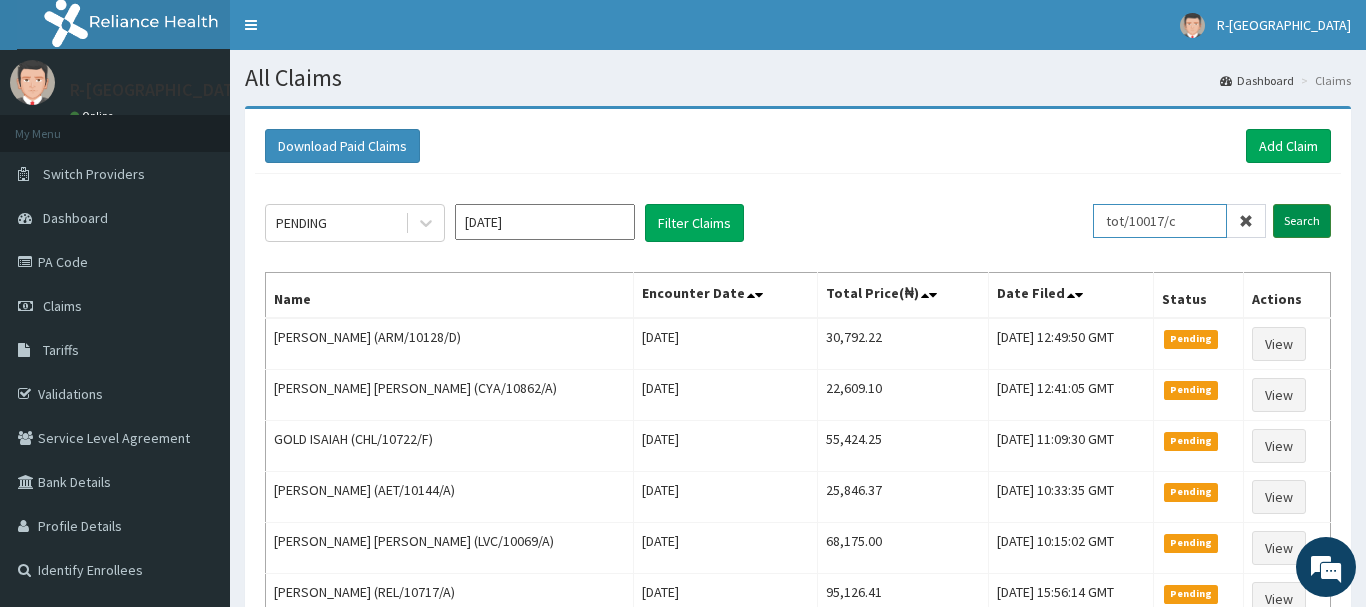 type on "tot/10017/c" 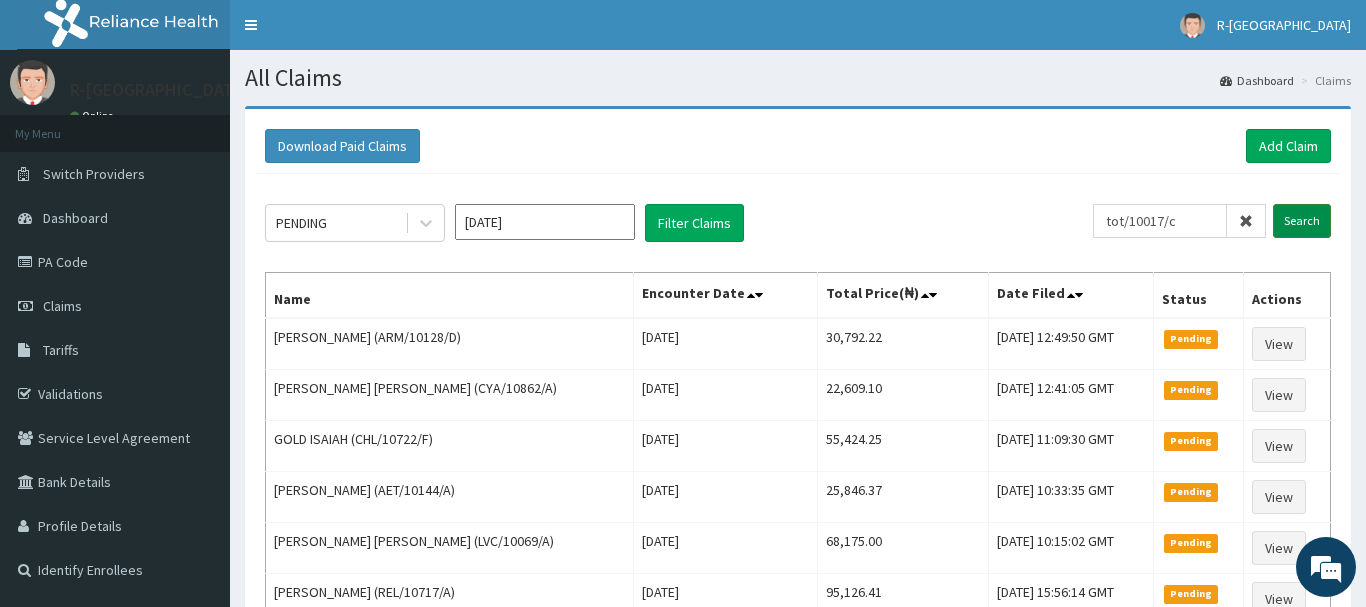 click on "Search" at bounding box center [1302, 221] 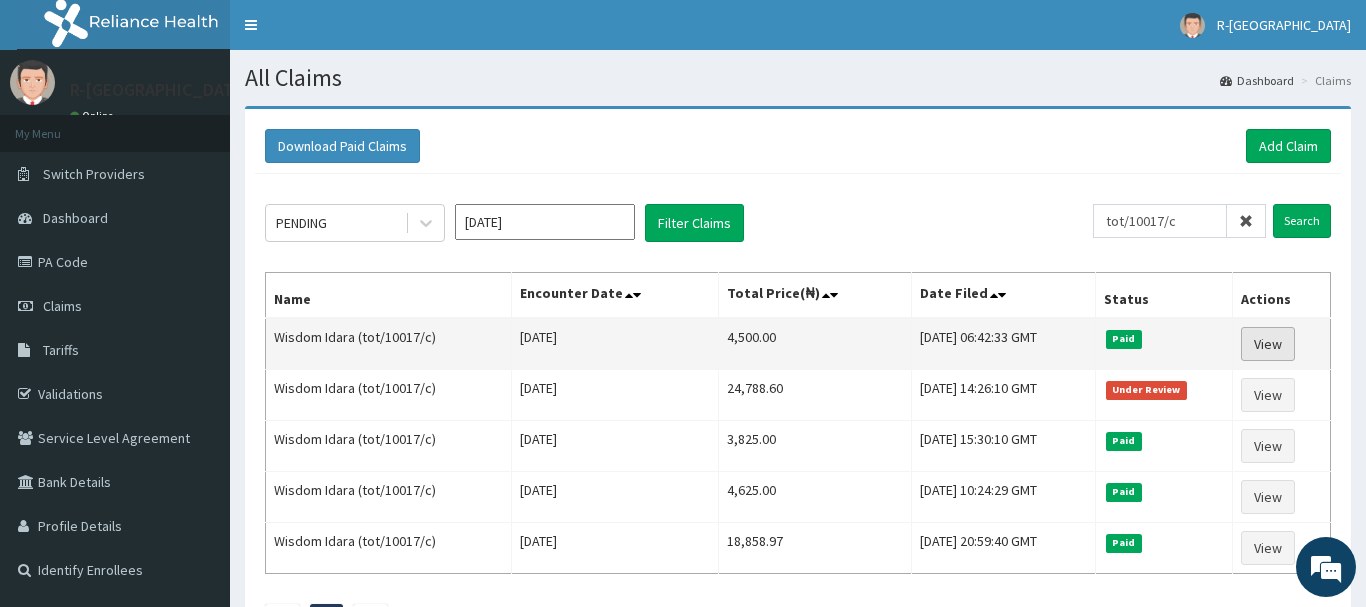 click on "View" at bounding box center [1268, 344] 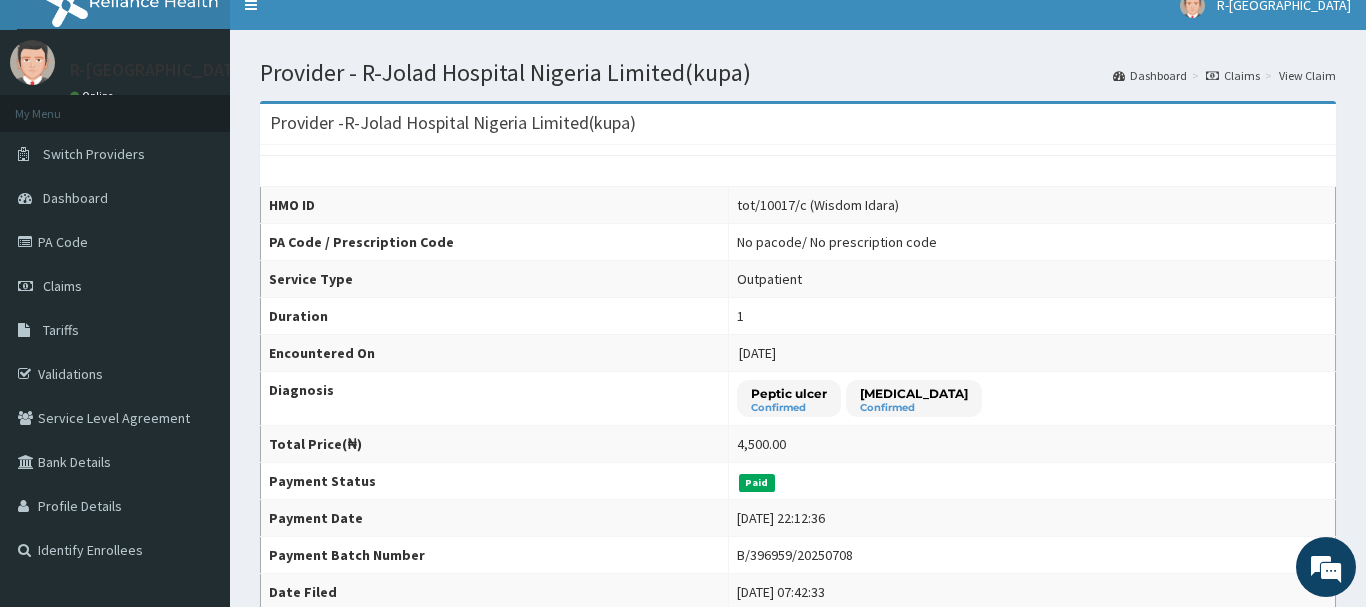 scroll, scrollTop: 0, scrollLeft: 0, axis: both 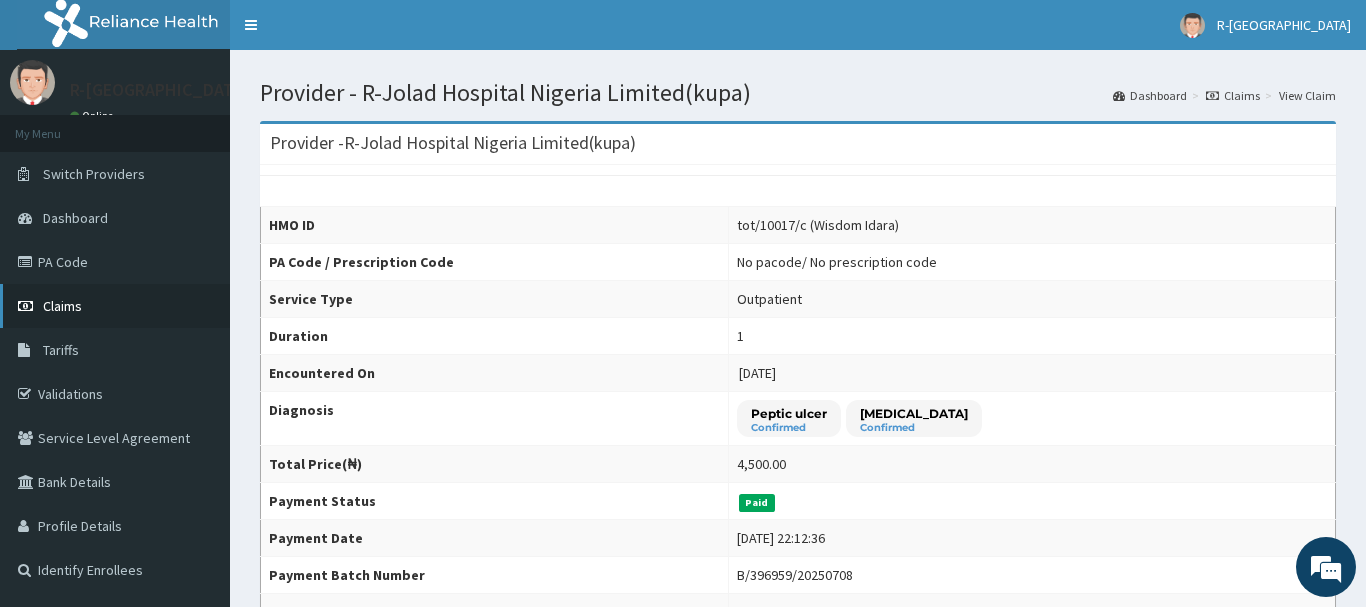 click on "Claims" at bounding box center (62, 306) 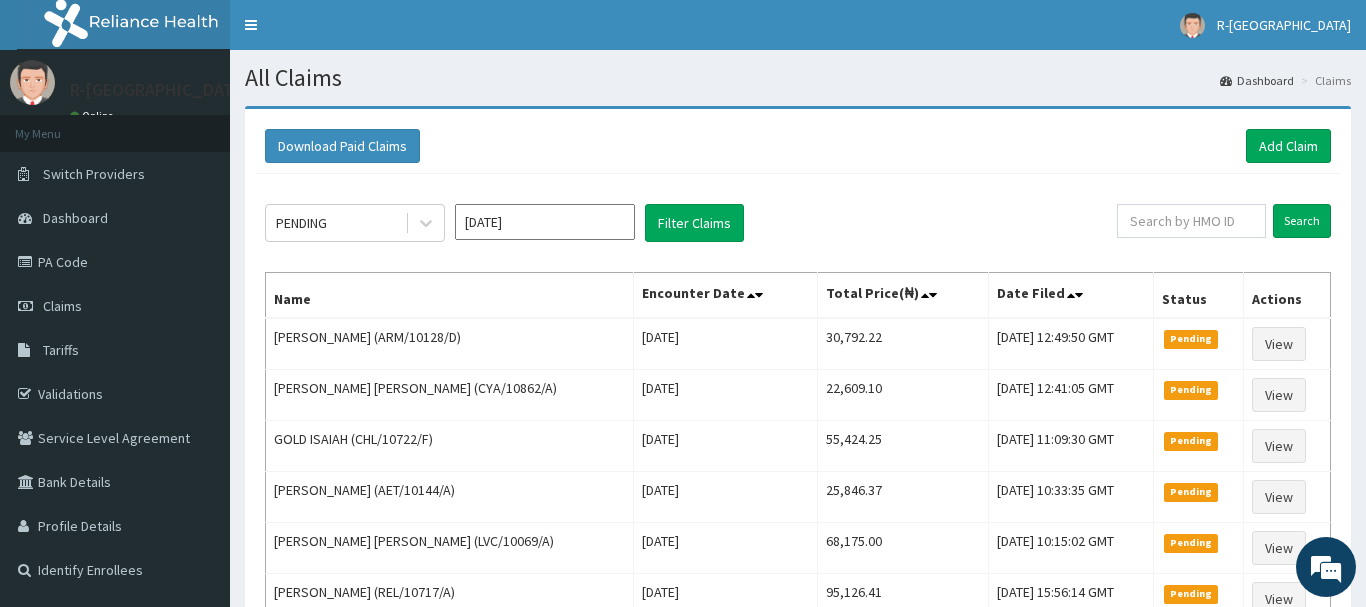 scroll, scrollTop: 0, scrollLeft: 0, axis: both 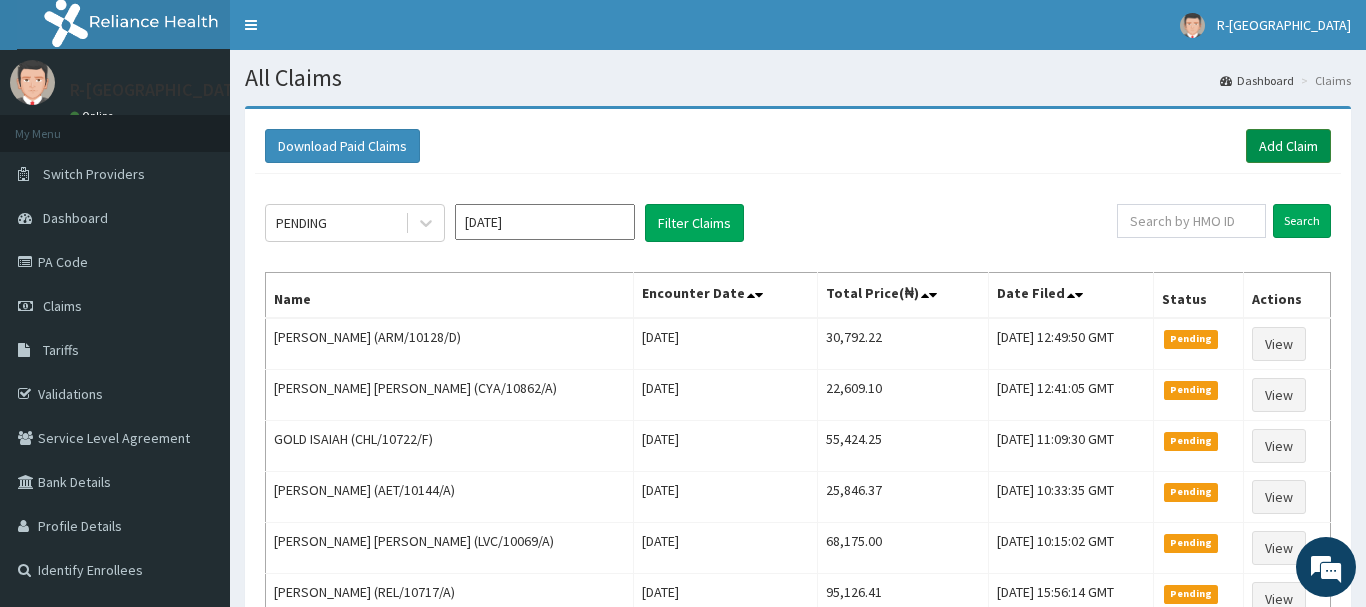 click on "Add Claim" at bounding box center (1288, 146) 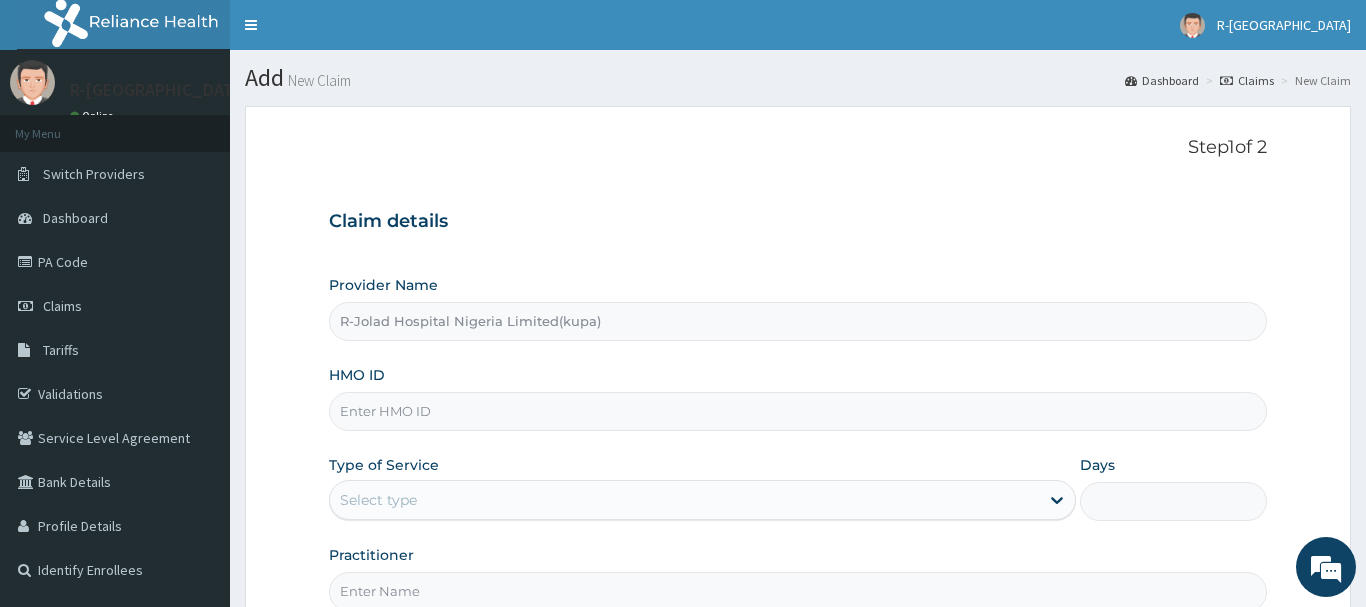 scroll, scrollTop: 102, scrollLeft: 0, axis: vertical 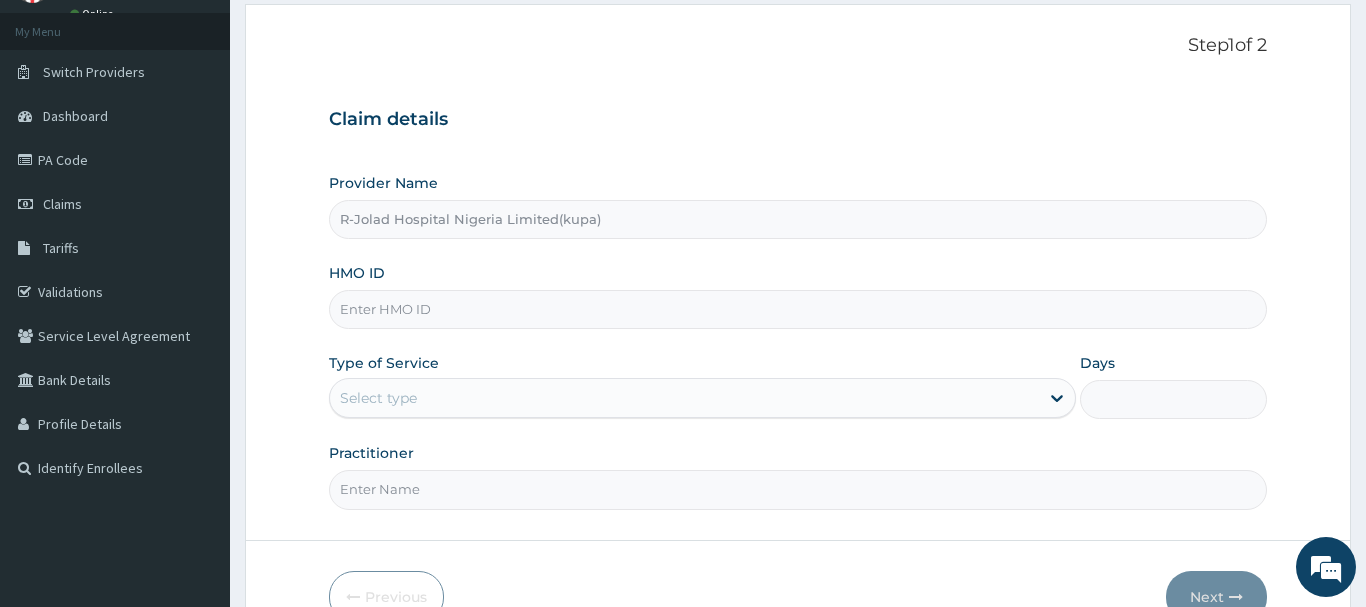 click on "HMO ID" at bounding box center (798, 309) 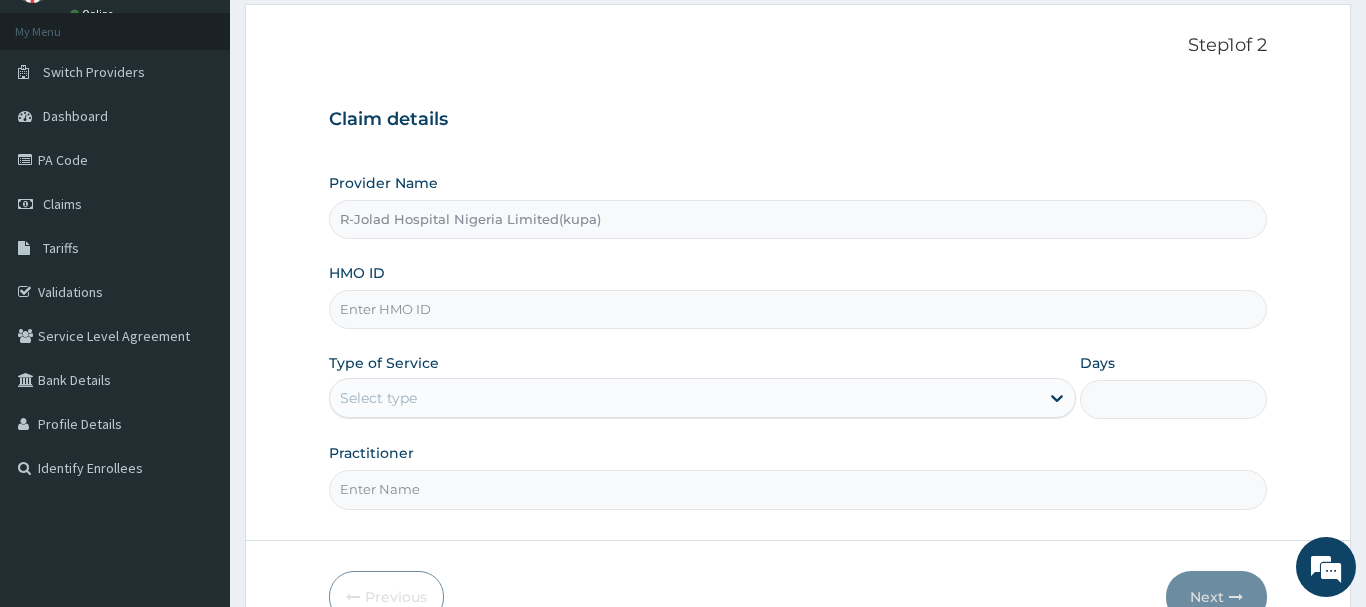 paste on "tot/10017/c" 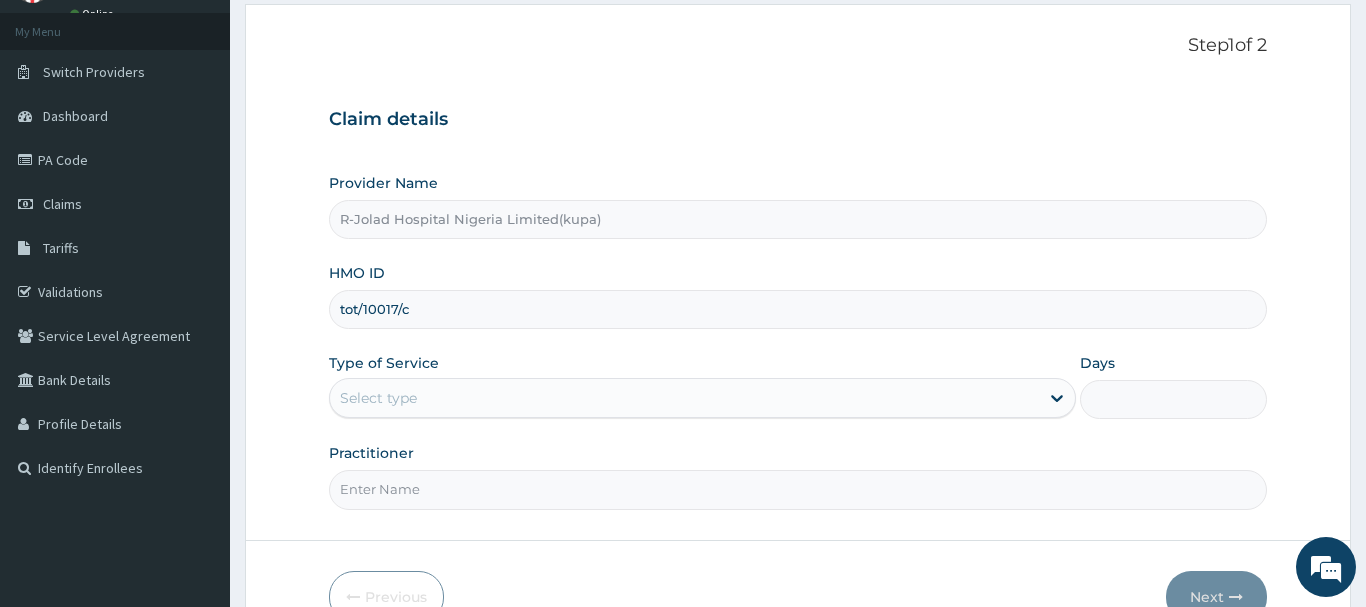 scroll, scrollTop: 215, scrollLeft: 0, axis: vertical 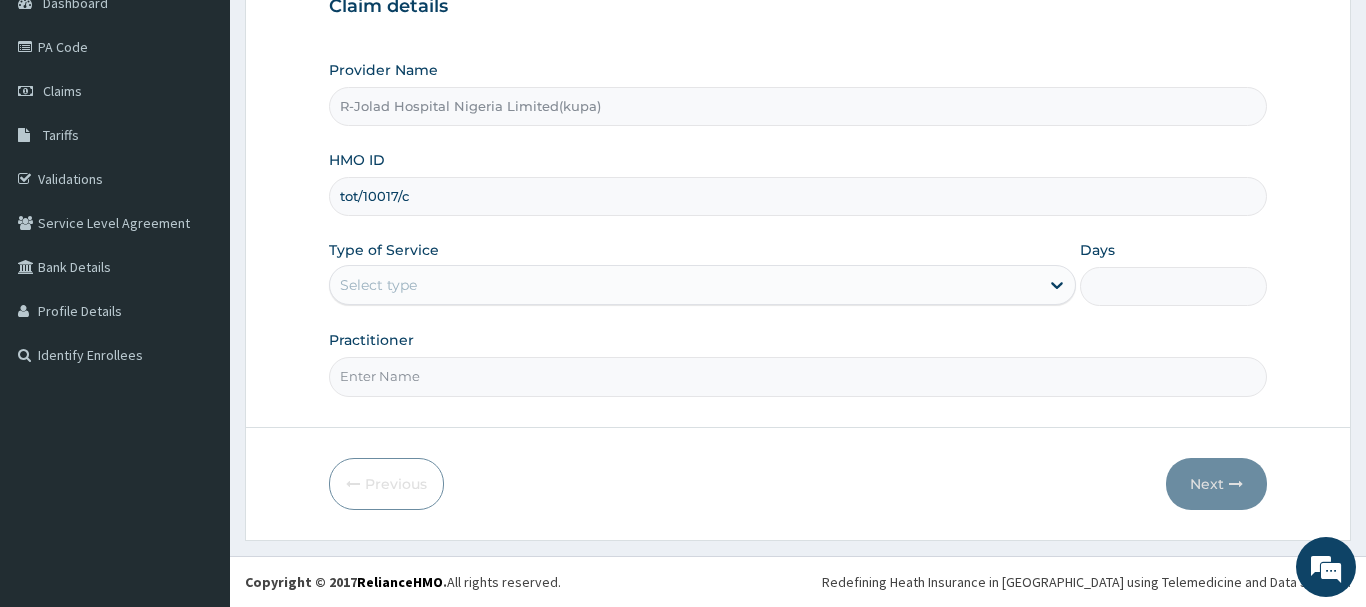 type on "tot/10017/c" 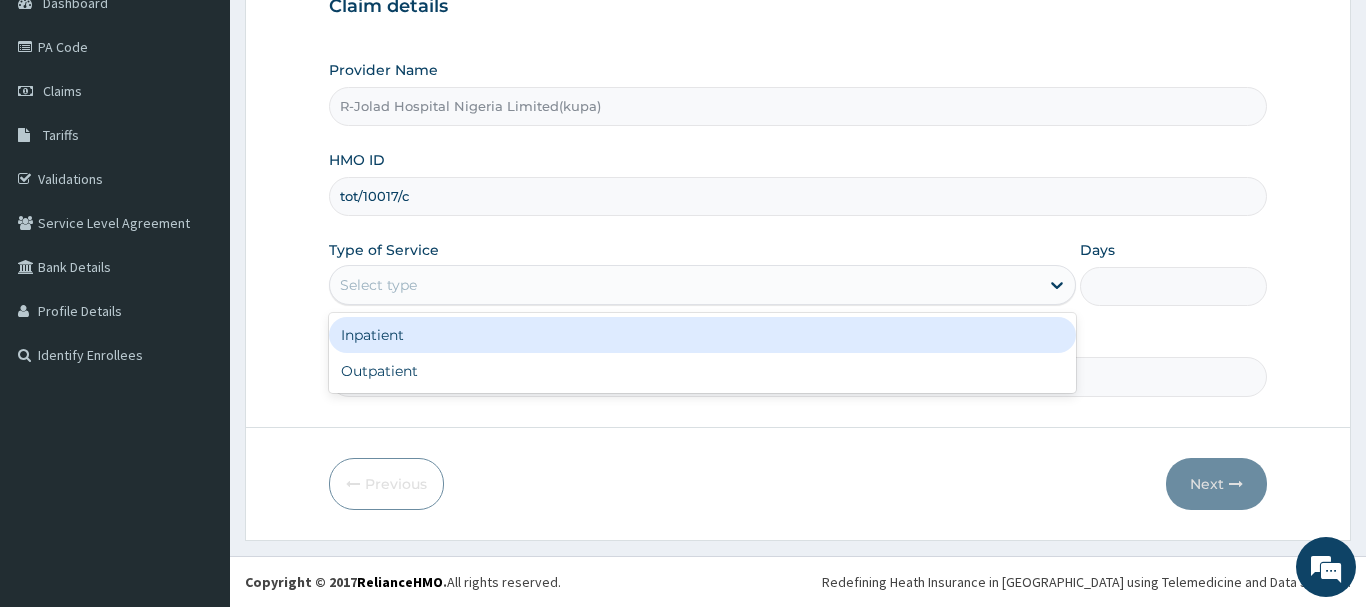 click on "Select type" at bounding box center [378, 285] 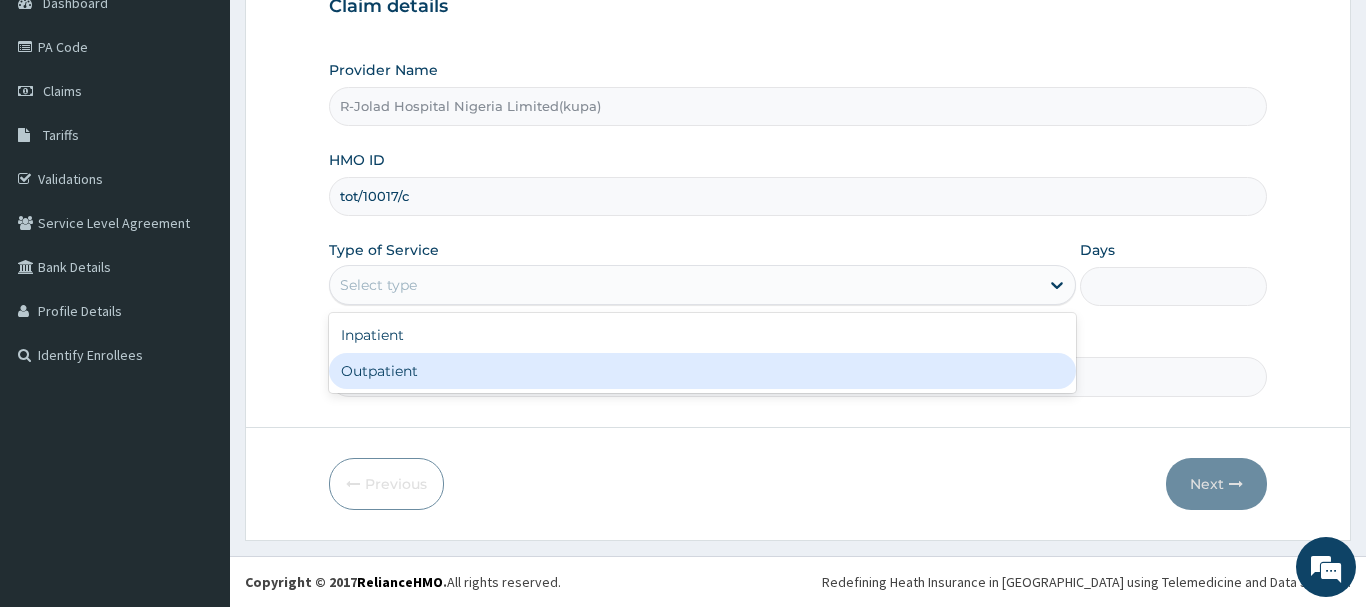 click on "Outpatient" at bounding box center (703, 371) 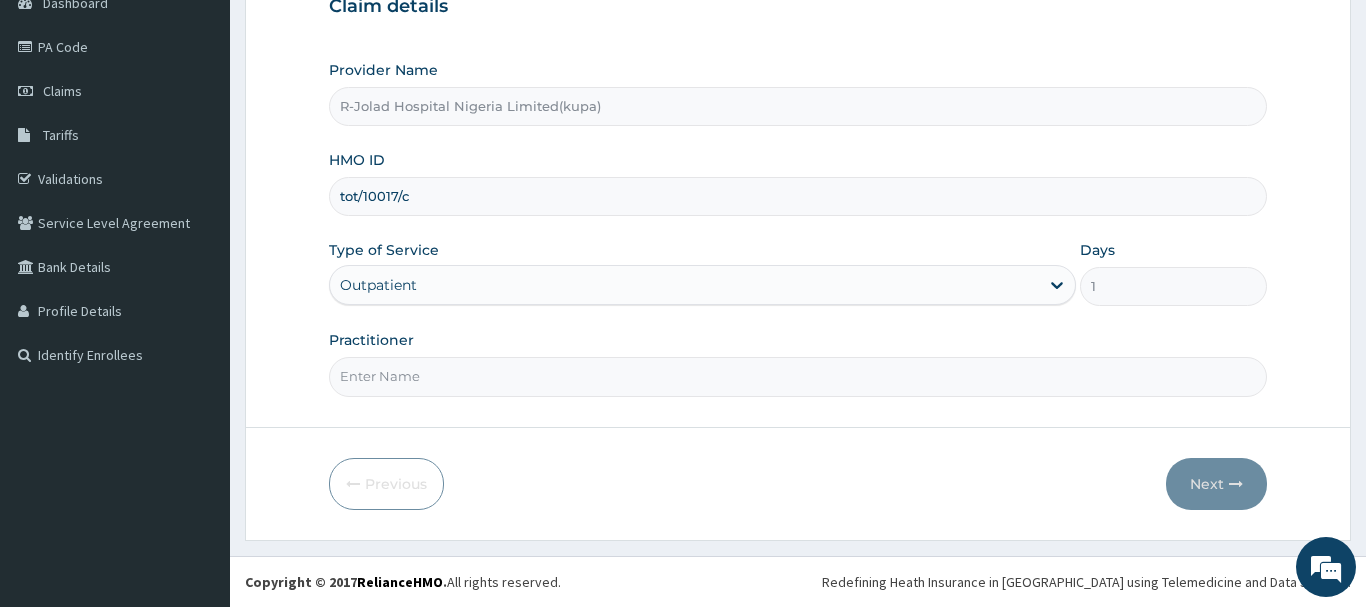 click on "Practitioner" at bounding box center [798, 376] 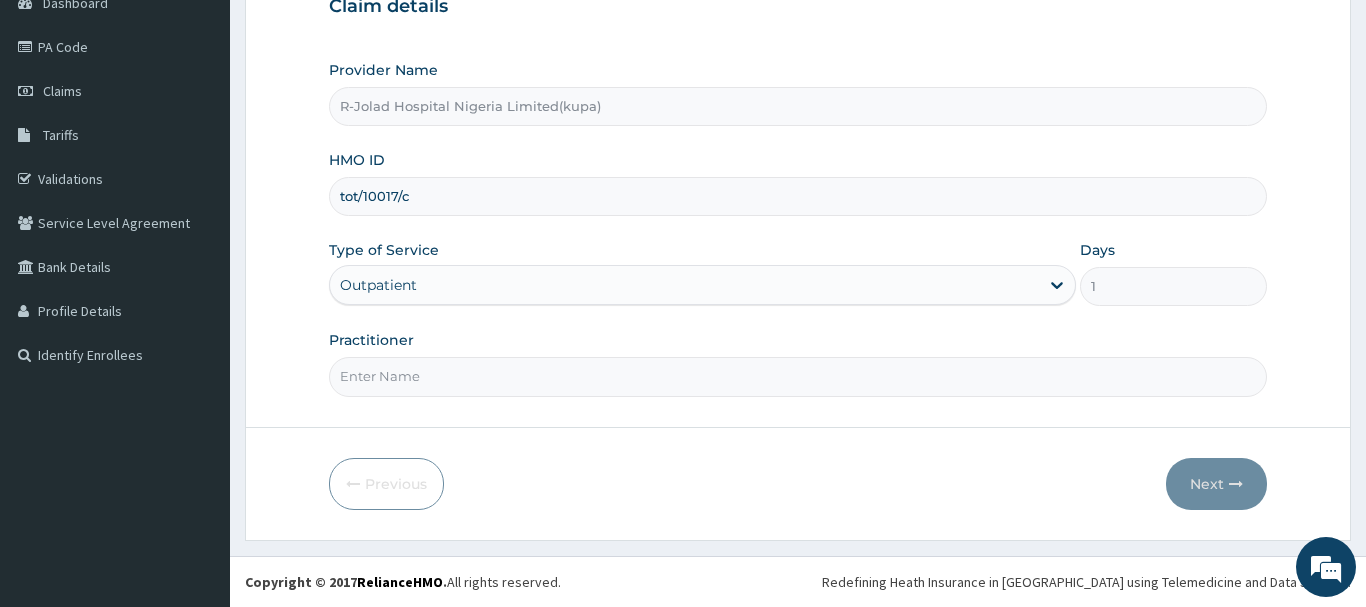 scroll, scrollTop: 0, scrollLeft: 0, axis: both 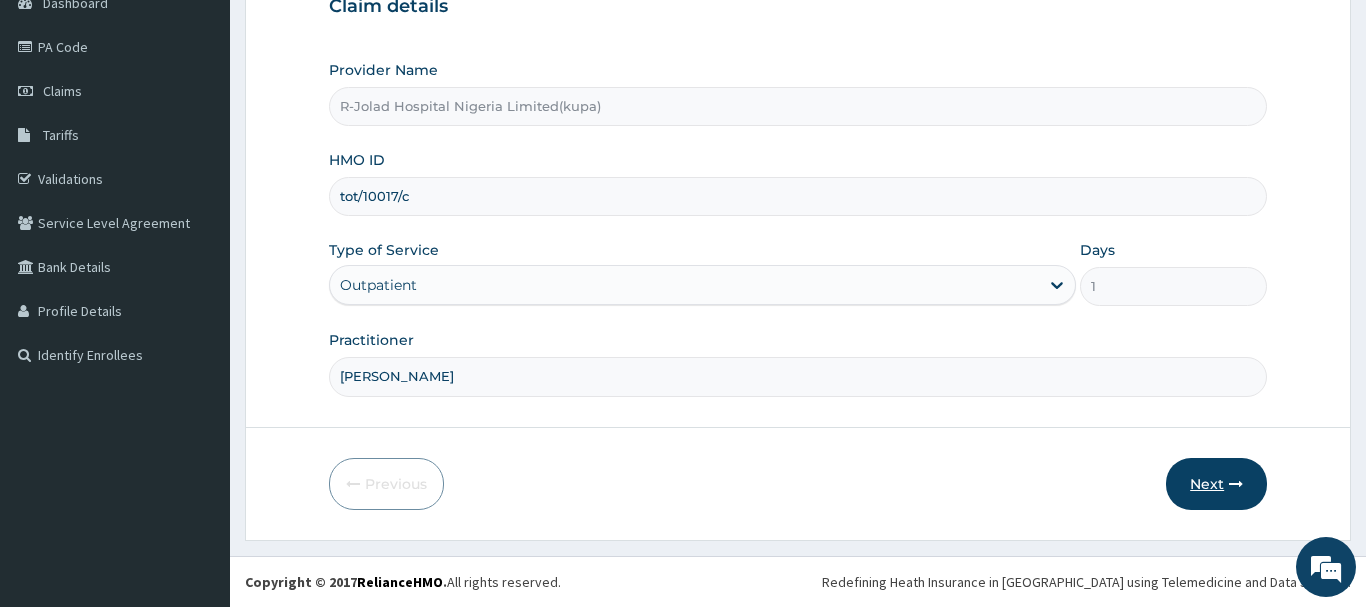 type on "[PERSON_NAME]" 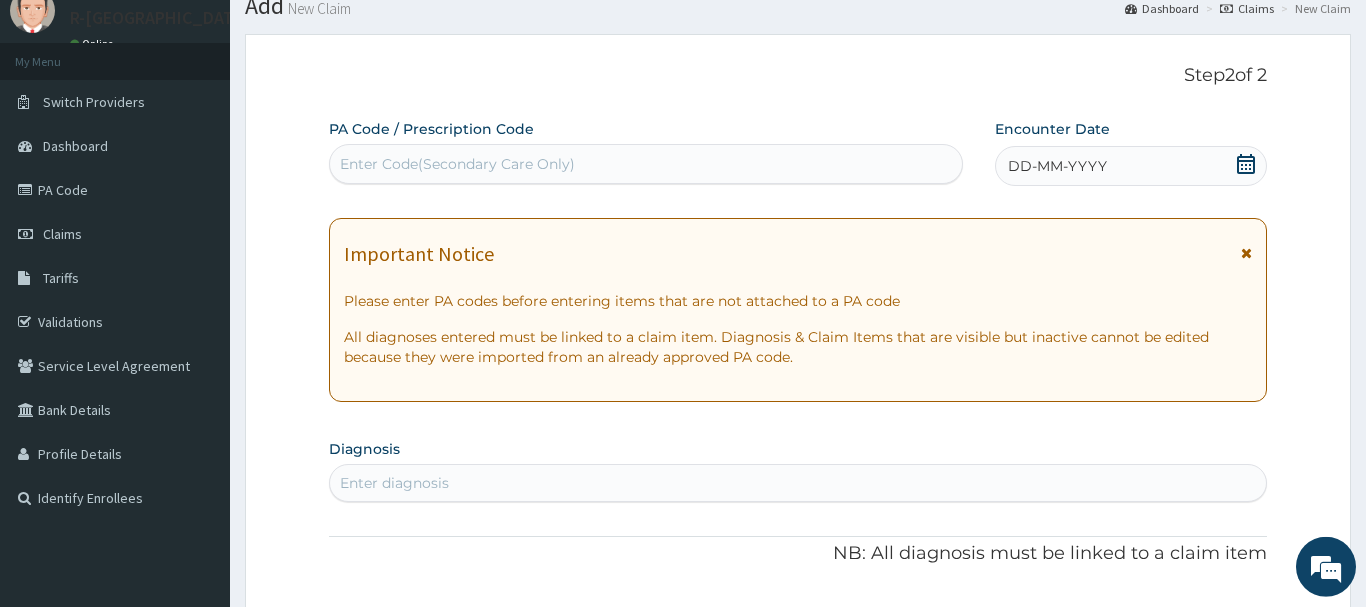 scroll, scrollTop: 11, scrollLeft: 0, axis: vertical 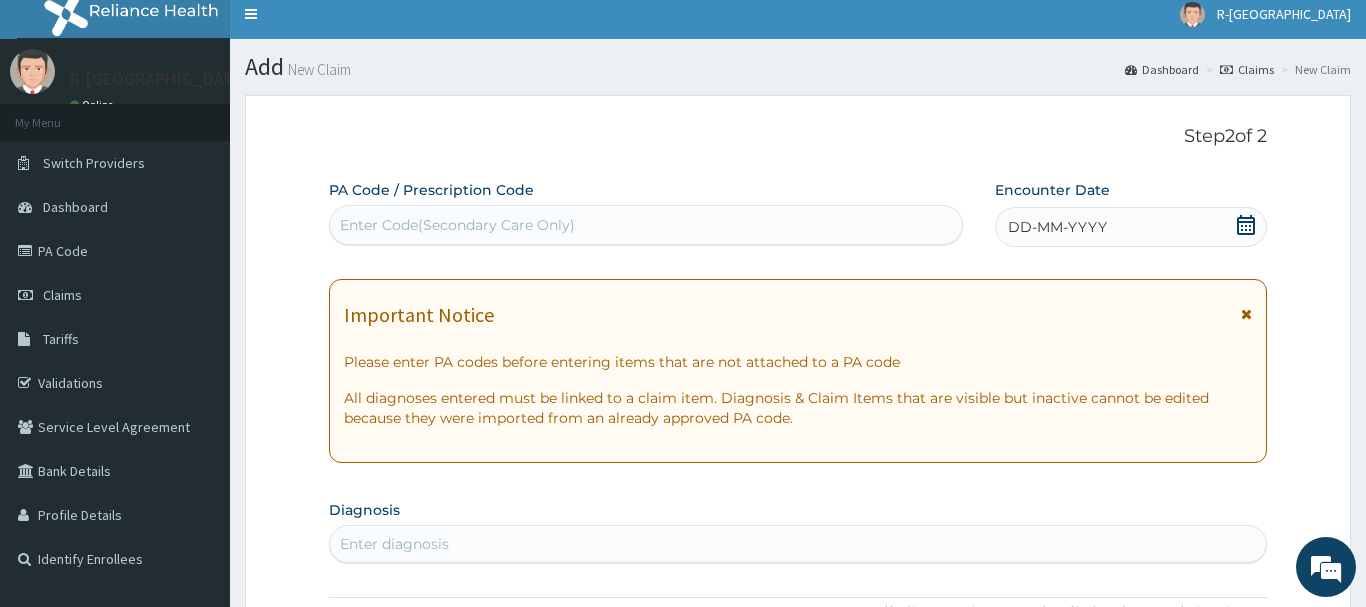 drag, startPoint x: 377, startPoint y: 221, endPoint x: 418, endPoint y: 228, distance: 41.59327 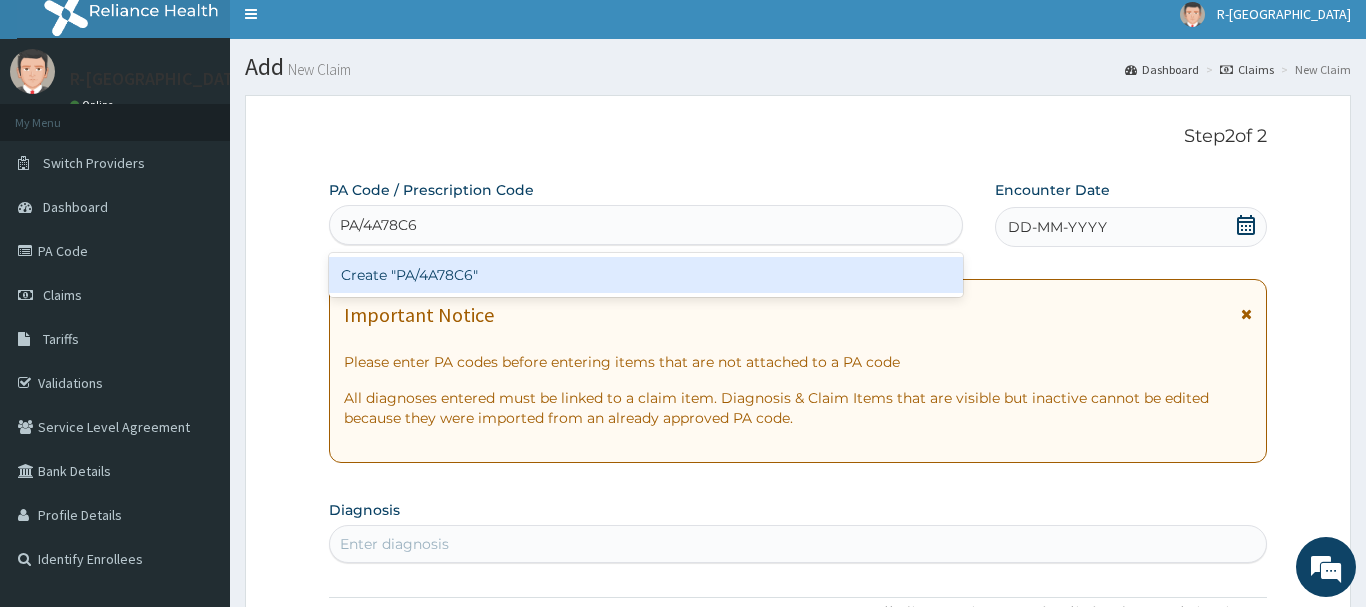 click on "Create "PA/4A78C6"" at bounding box center [646, 275] 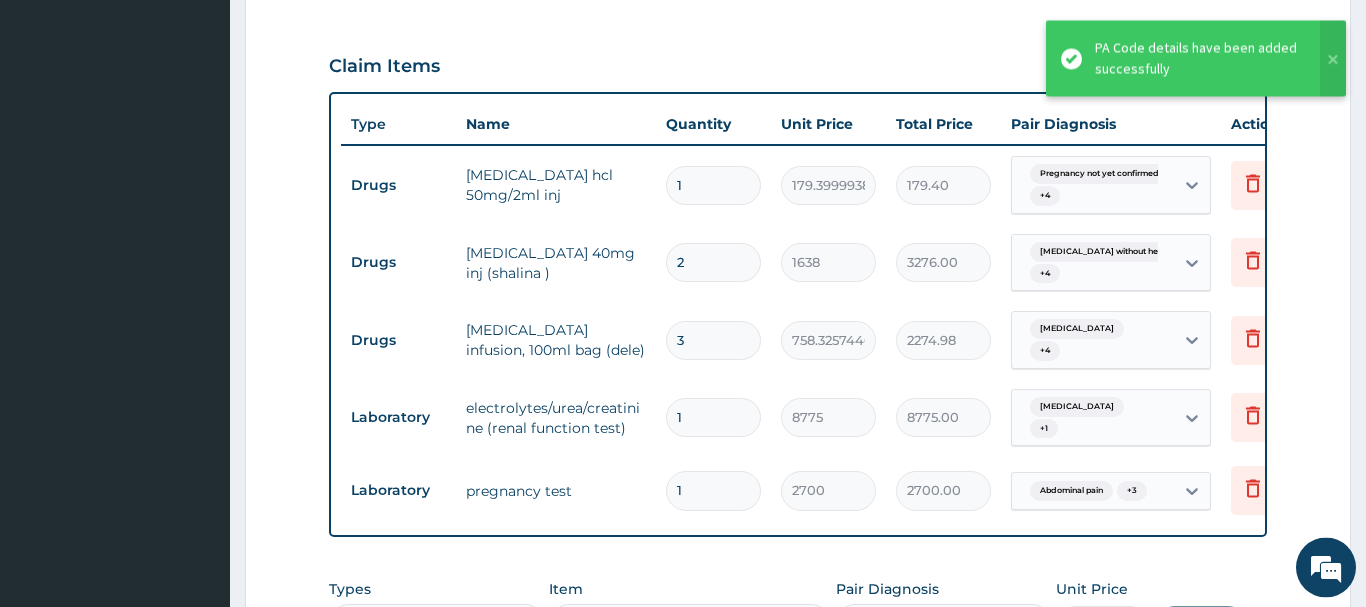 scroll, scrollTop: 666, scrollLeft: 0, axis: vertical 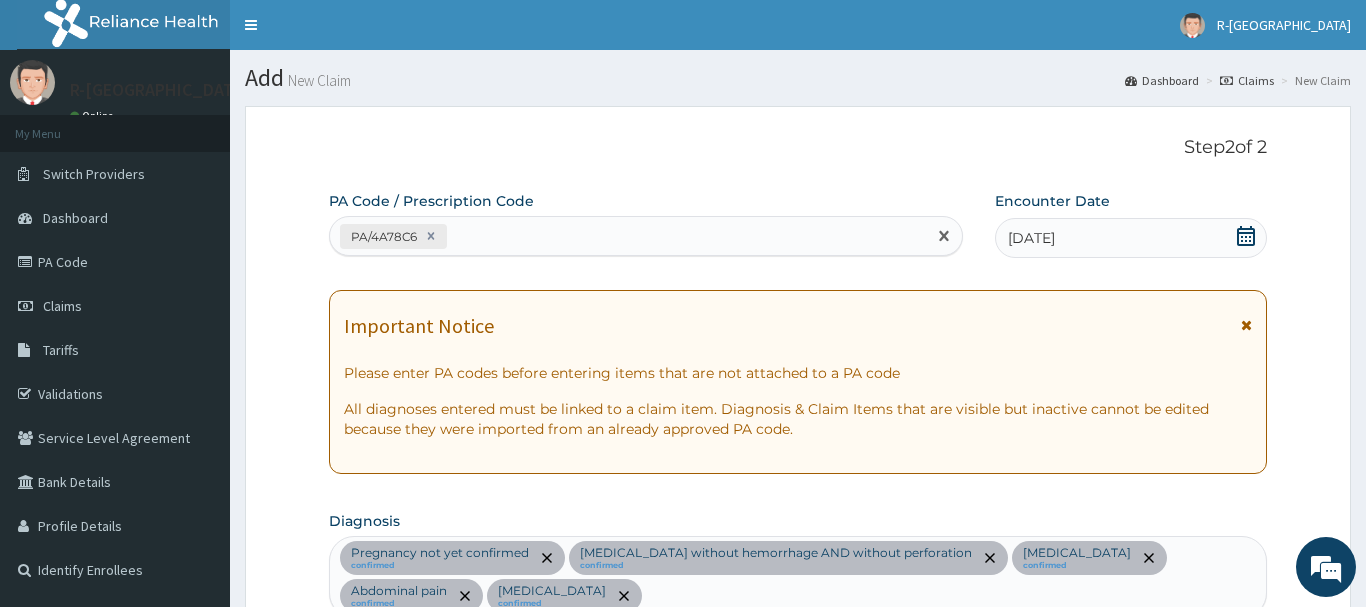 click on "PA/4A78C6" at bounding box center [628, 236] 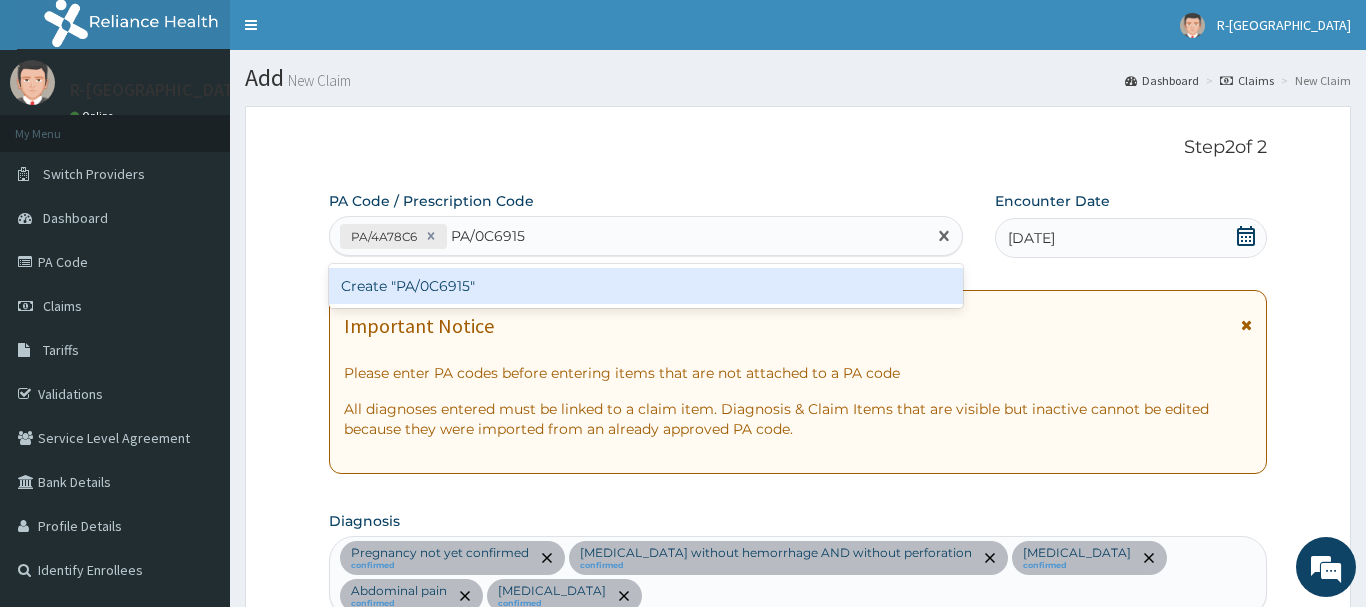 click on "Create "PA/0C6915"" at bounding box center [646, 286] 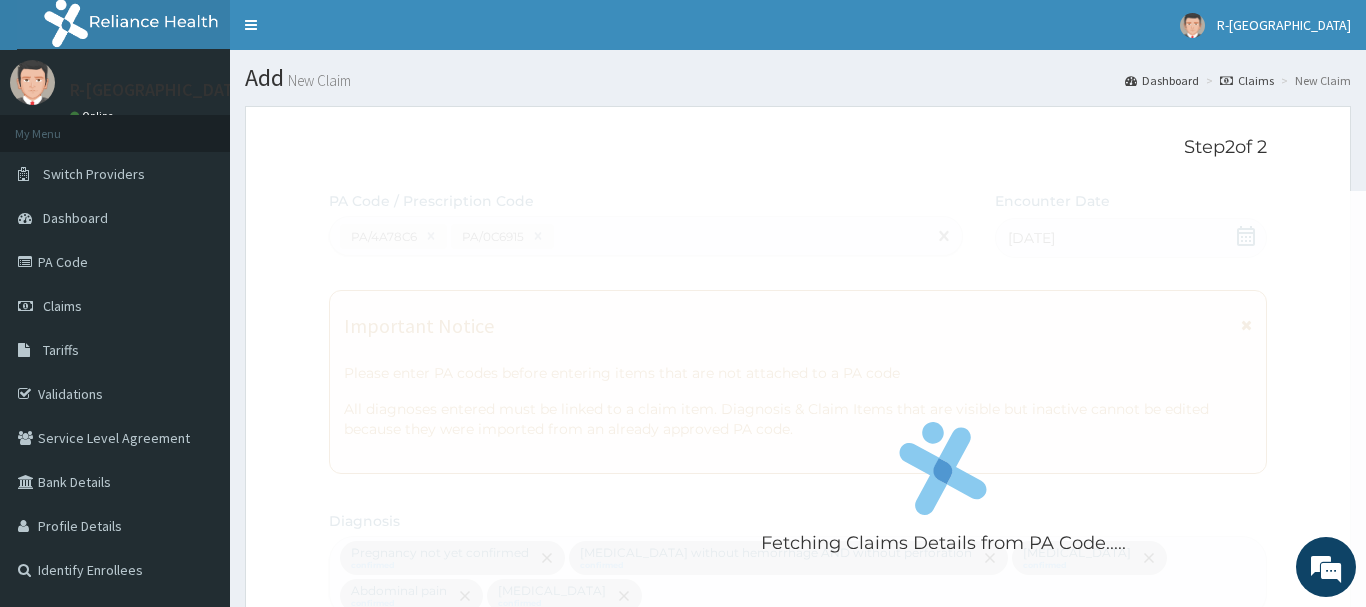 scroll, scrollTop: 1021, scrollLeft: 0, axis: vertical 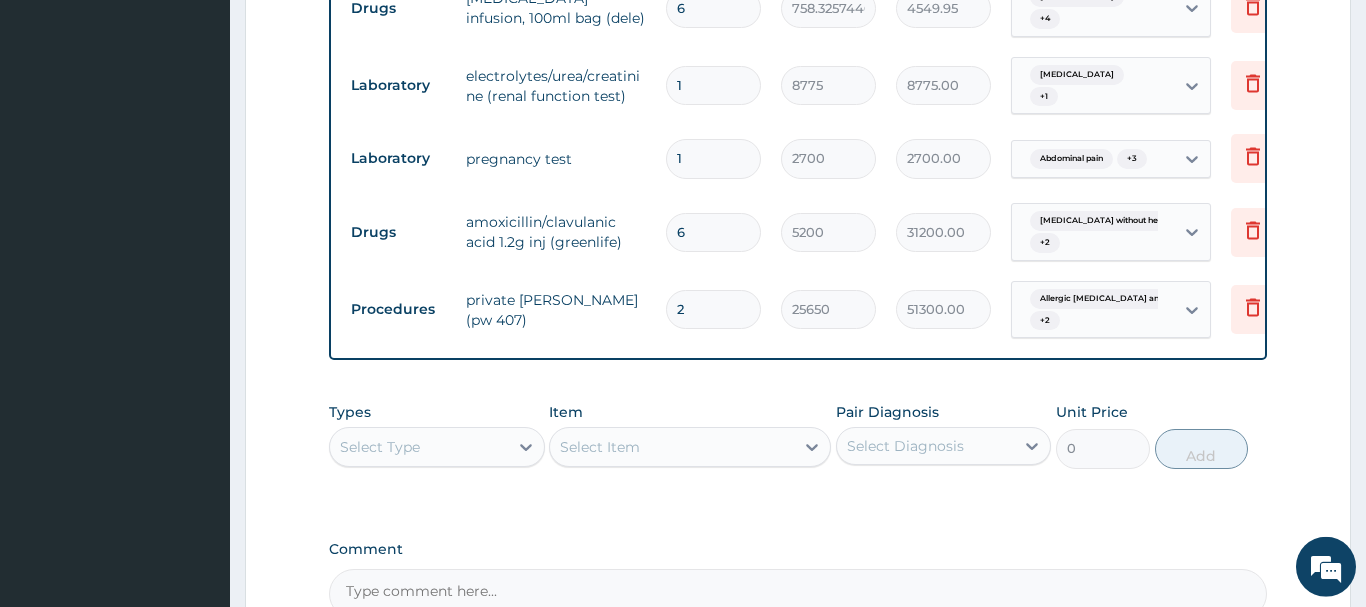 click on "2" at bounding box center (713, 309) 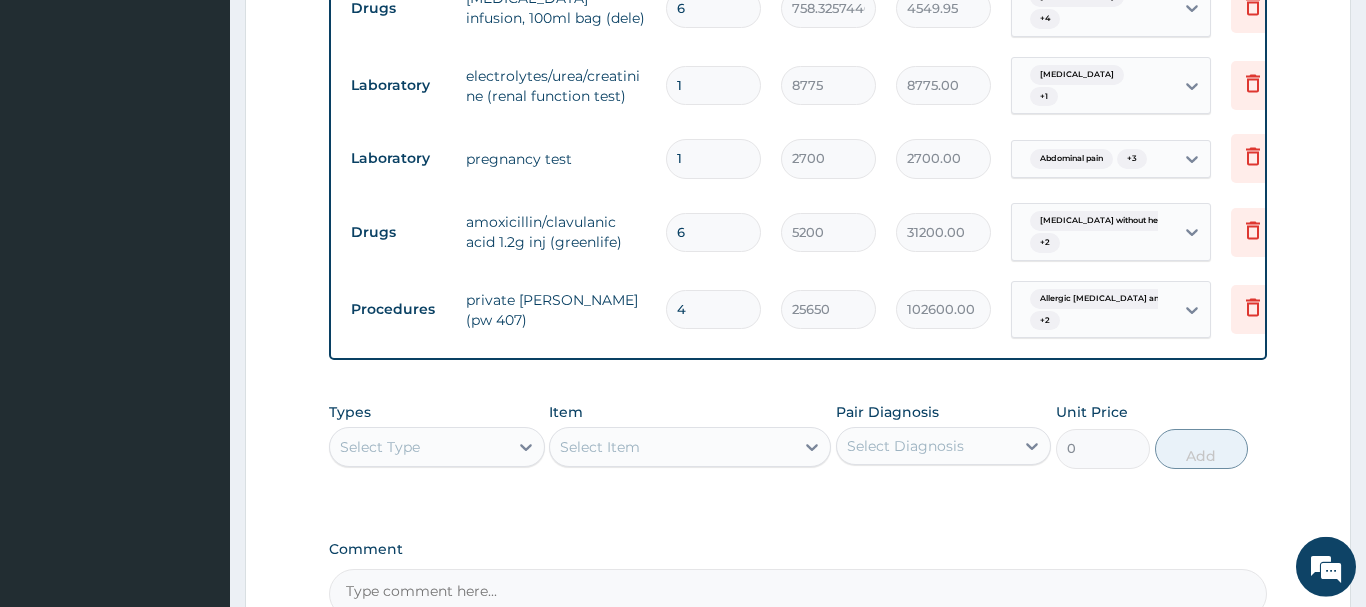 type on "4" 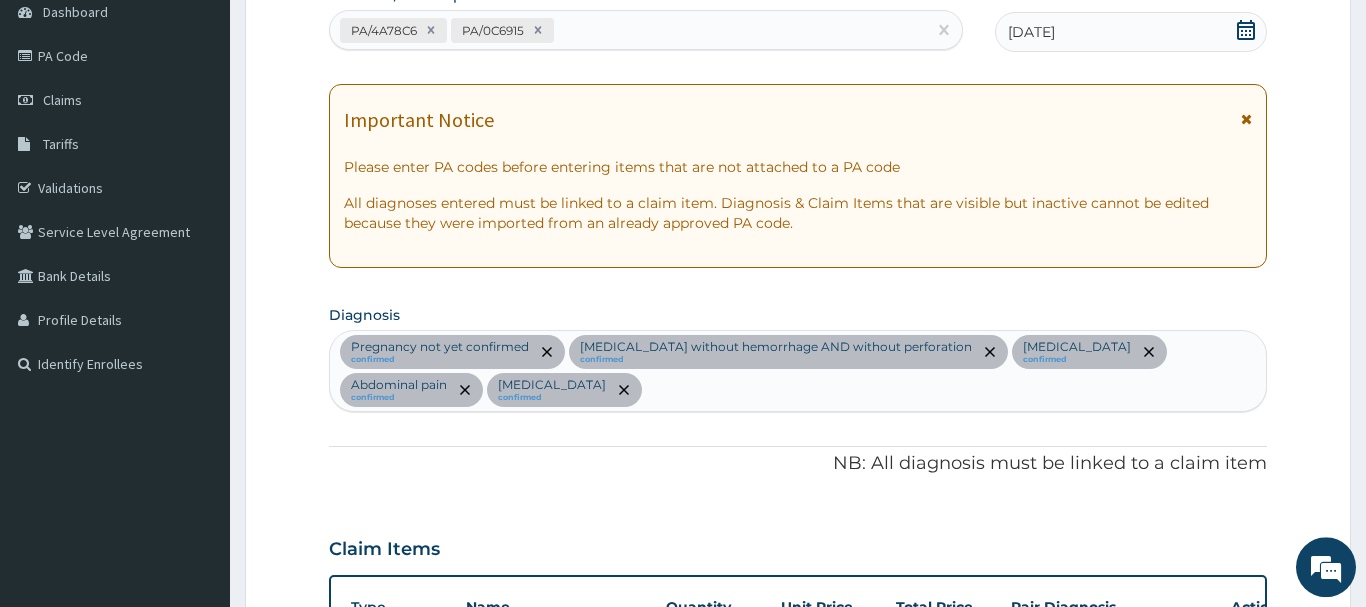 scroll, scrollTop: 205, scrollLeft: 0, axis: vertical 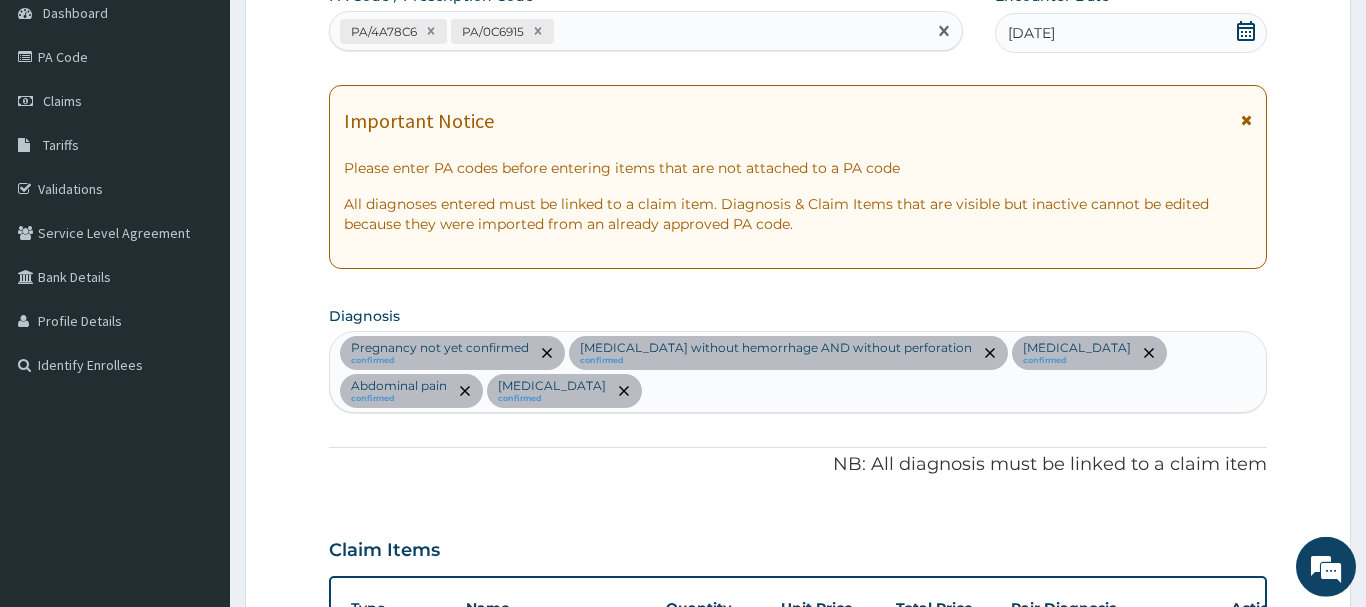 click on "PA/4A78C6 PA/0C6915" at bounding box center (628, 31) 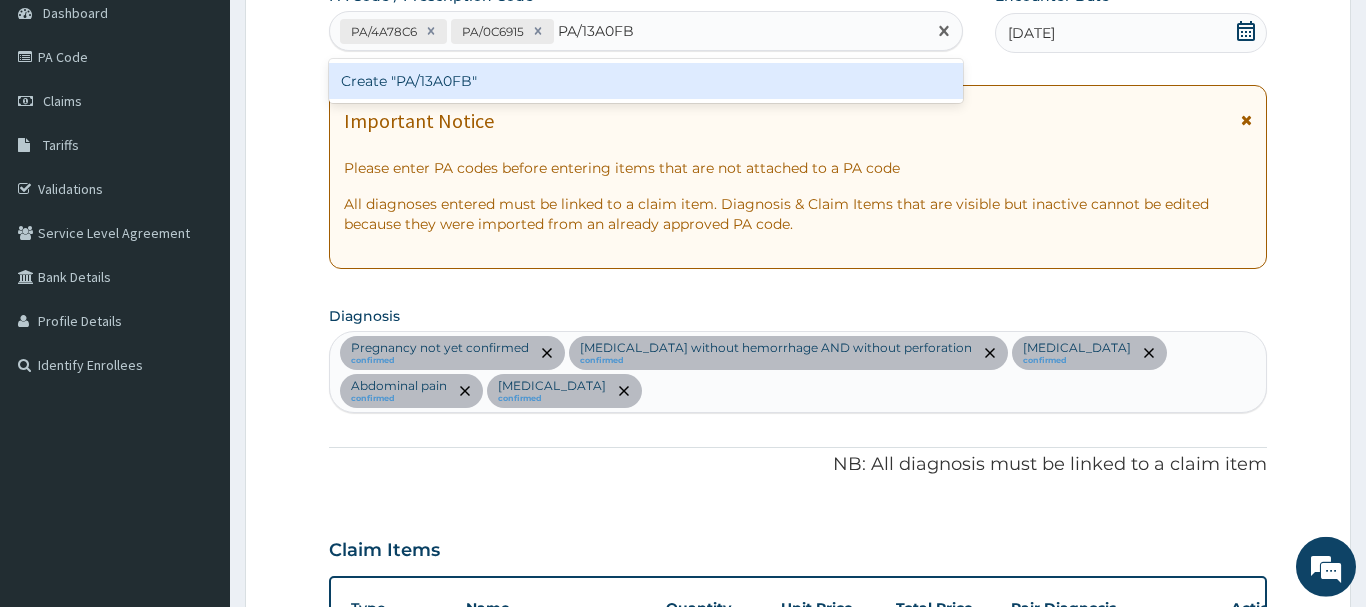 click on "Create "PA/13A0FB"" at bounding box center [646, 81] 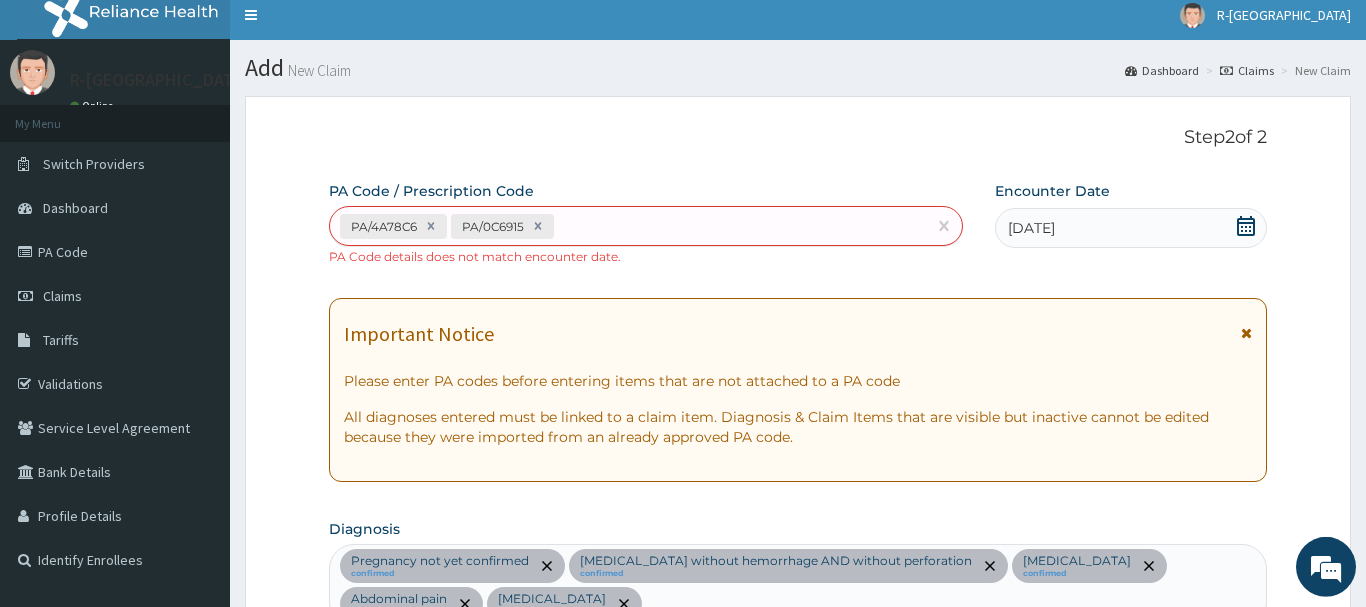 scroll, scrollTop: 0, scrollLeft: 0, axis: both 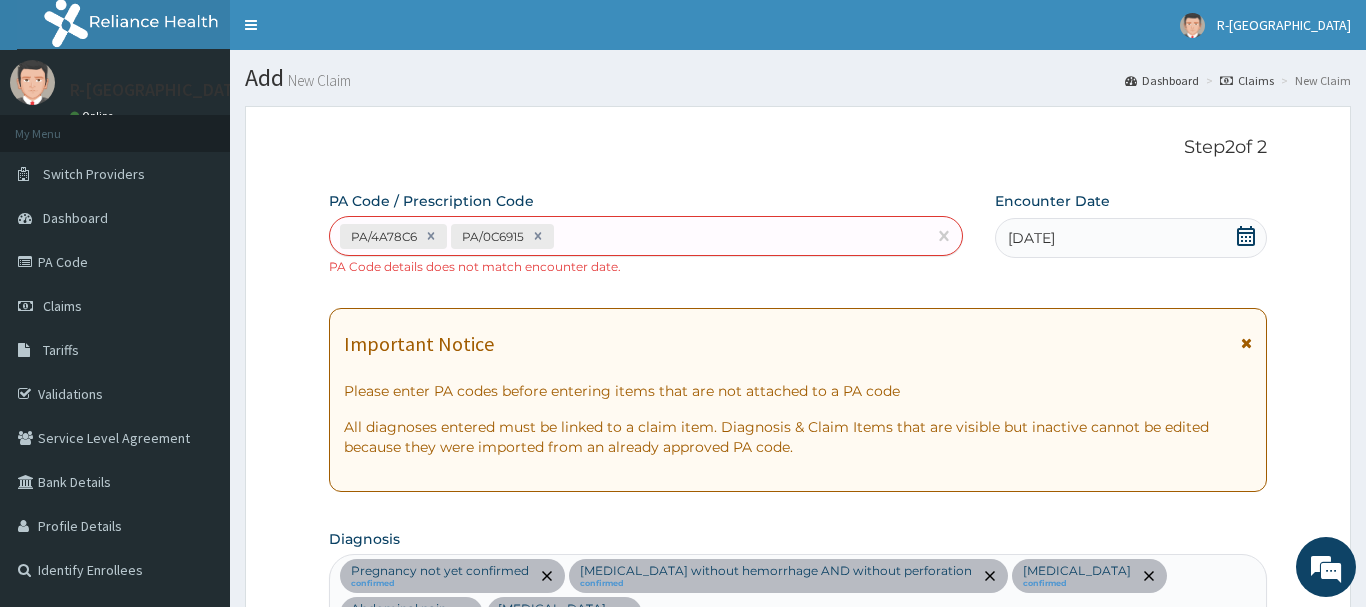 click on "PA/4A78C6 PA/0C6915" at bounding box center (628, 236) 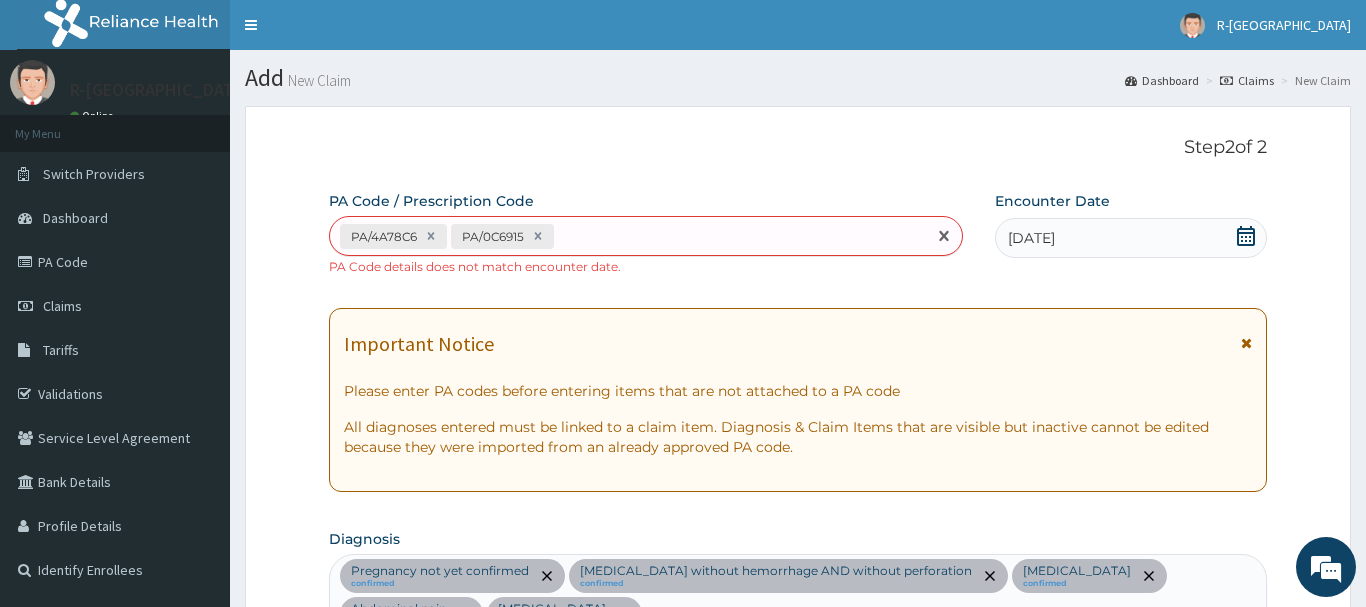 paste on "PA/FDAD5C" 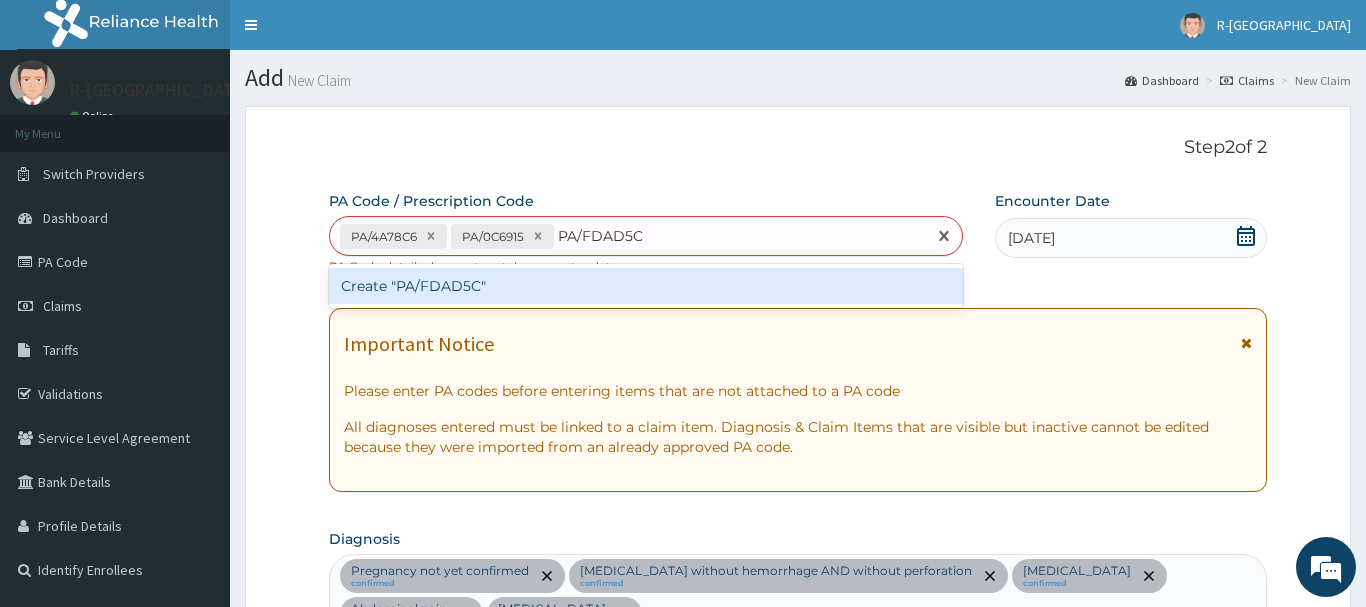 click on "Create "PA/FDAD5C"" at bounding box center (646, 286) 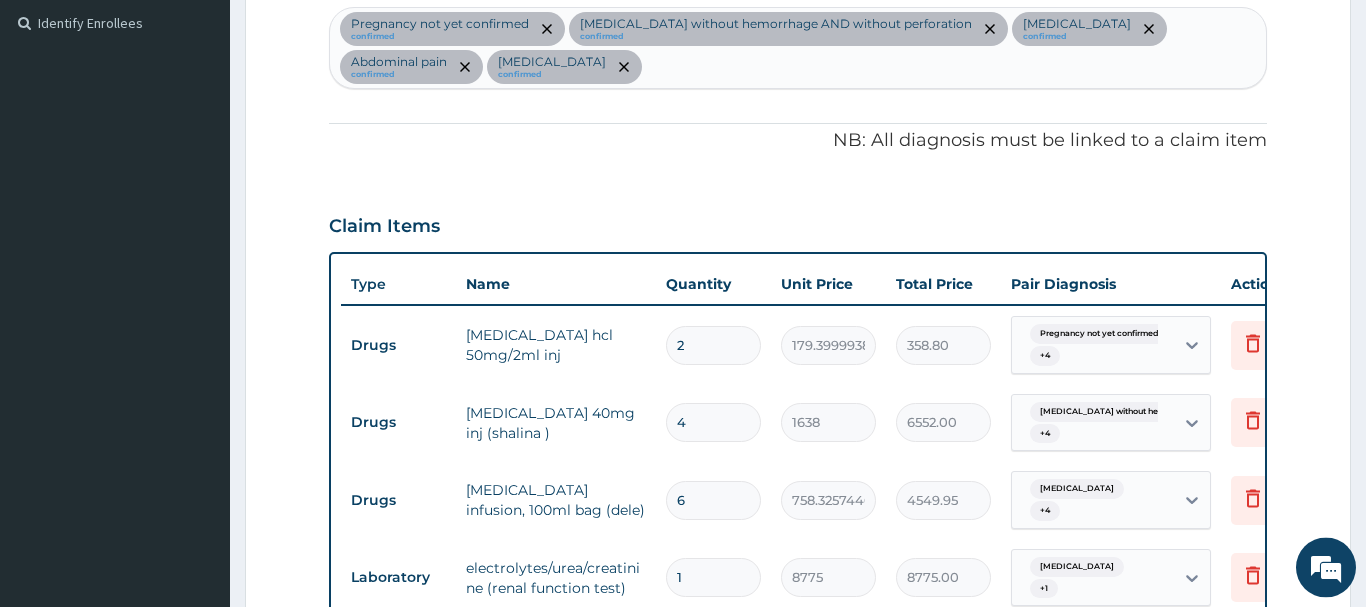 scroll, scrollTop: 529, scrollLeft: 0, axis: vertical 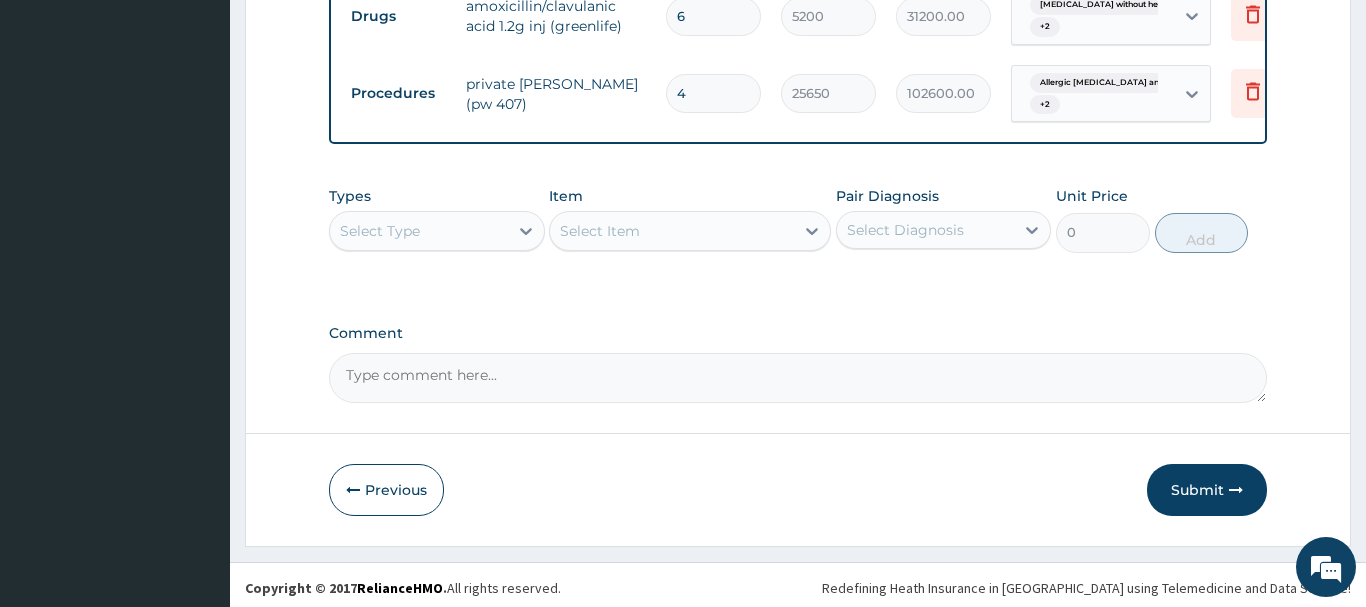 click on "Select Type" at bounding box center [380, 231] 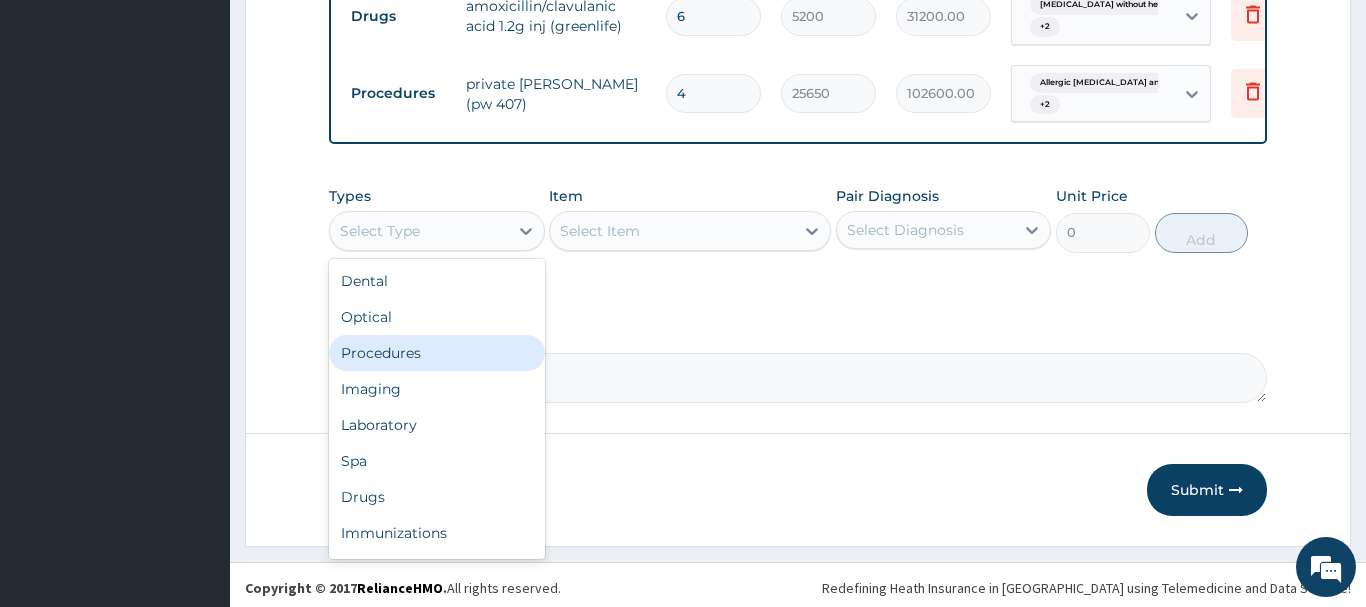 click on "Procedures" at bounding box center (437, 353) 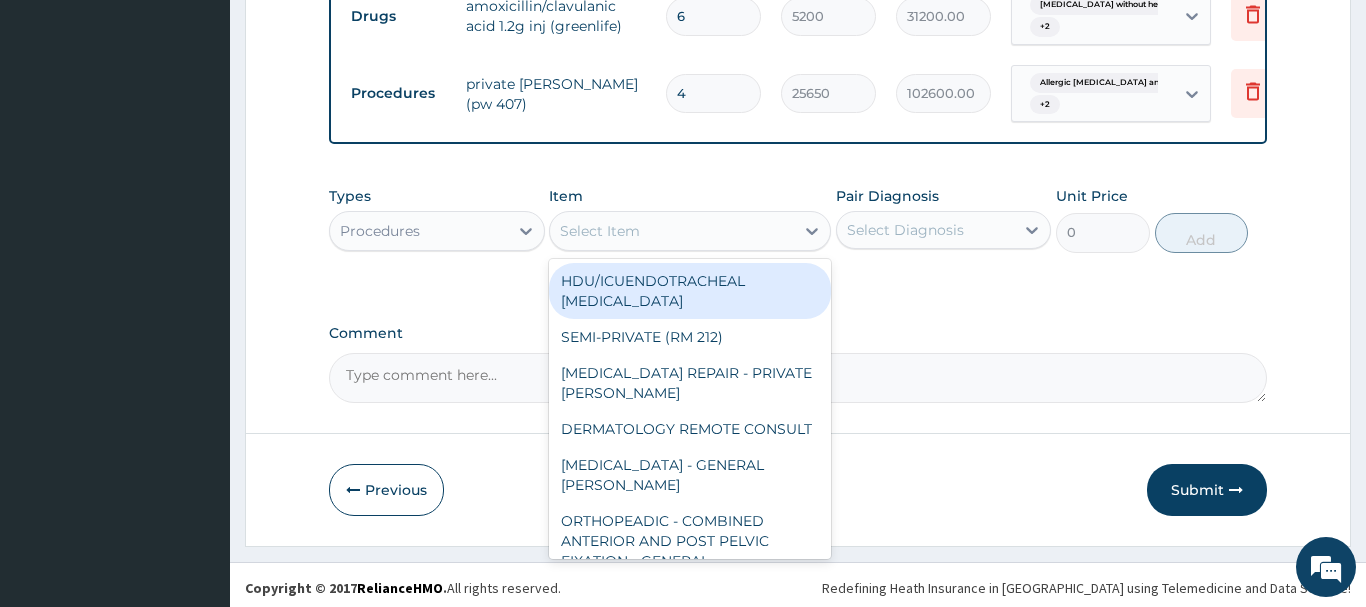 click on "Select Item" at bounding box center [600, 231] 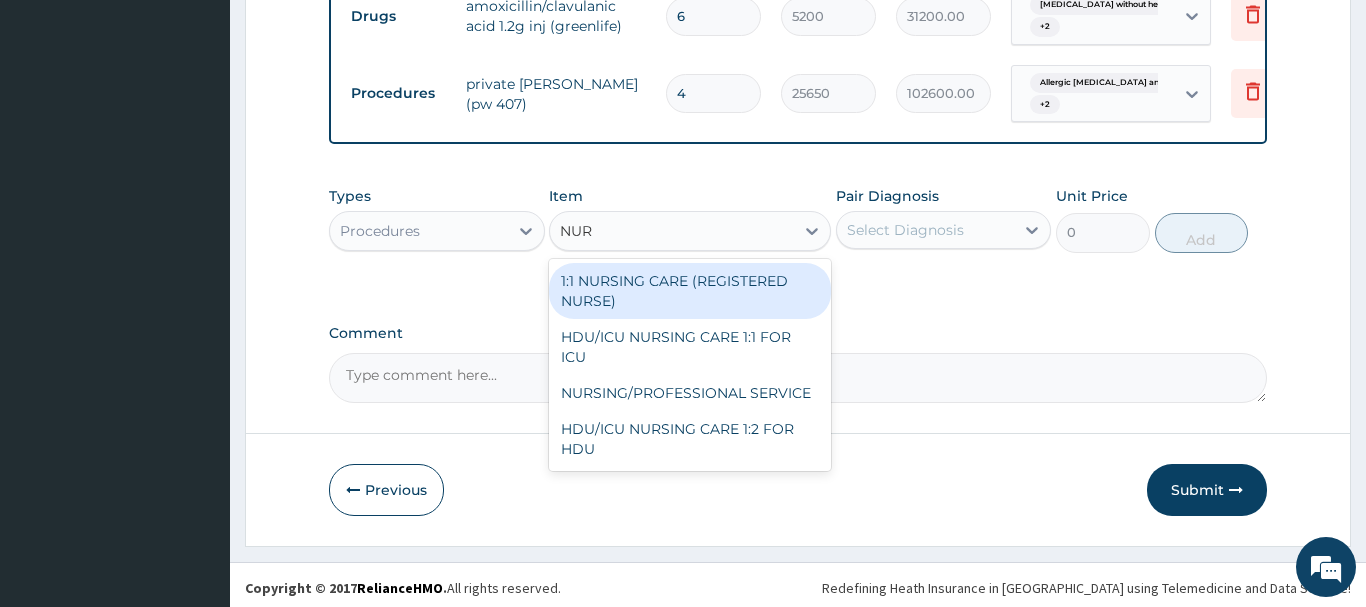 type on "NURS" 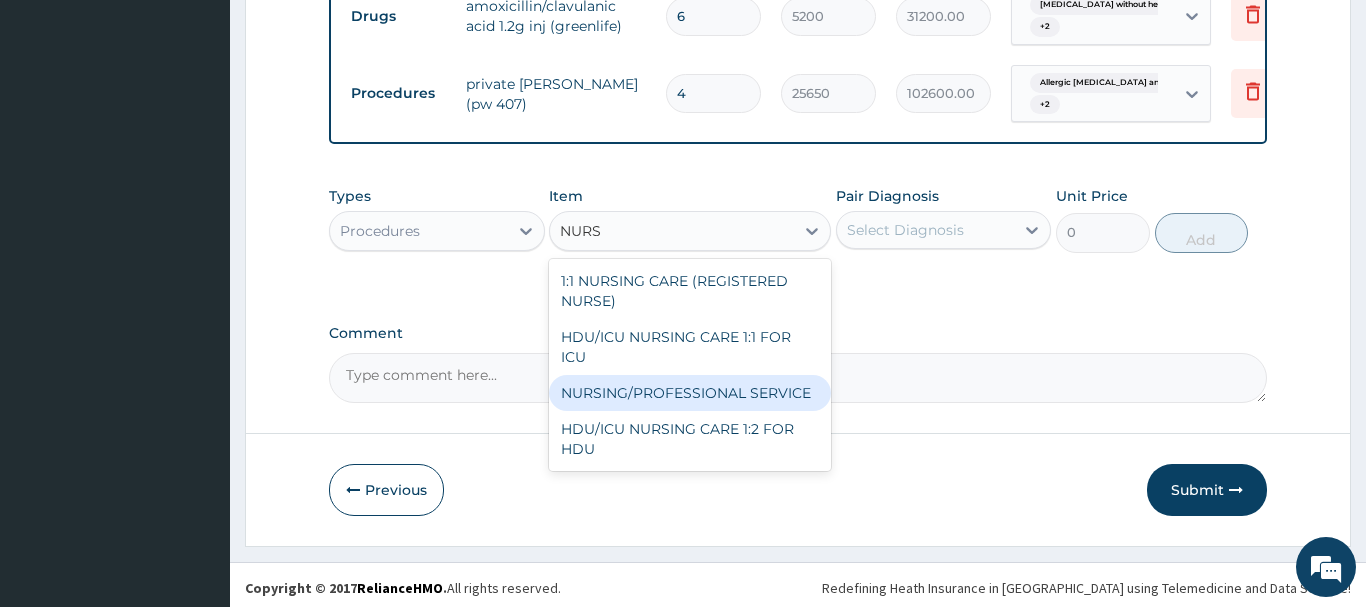 click on "NURSING/PROFESSIONAL SERVICE" at bounding box center [690, 393] 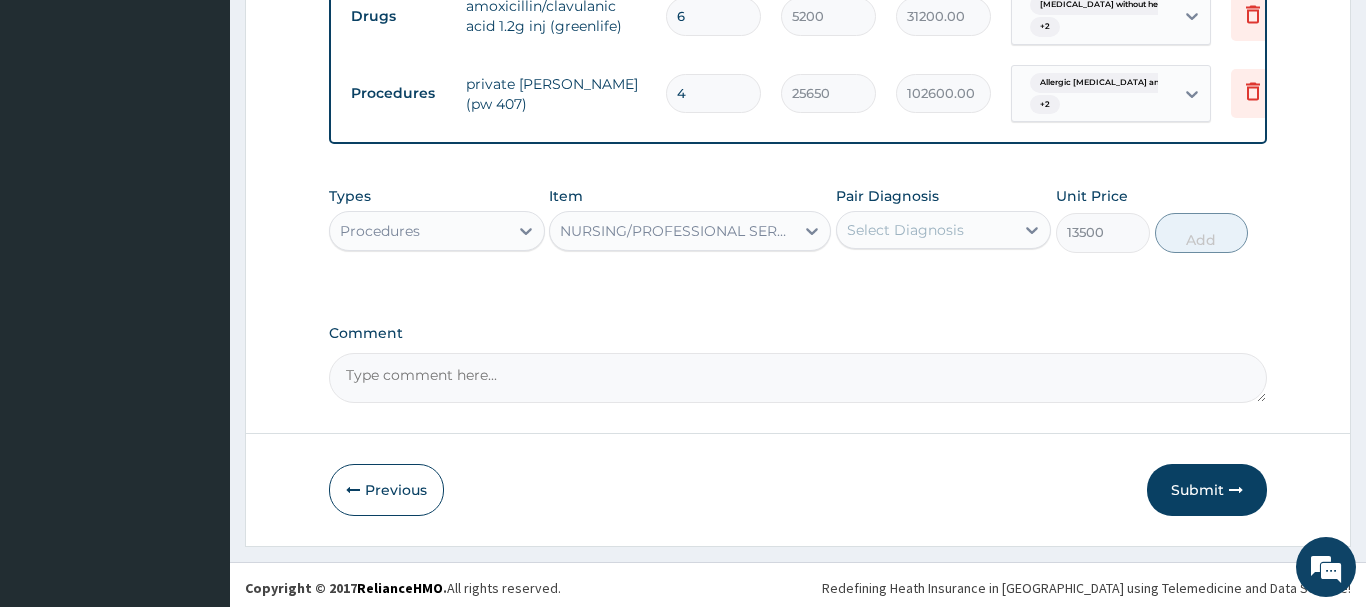 click on "Select Diagnosis" at bounding box center [905, 230] 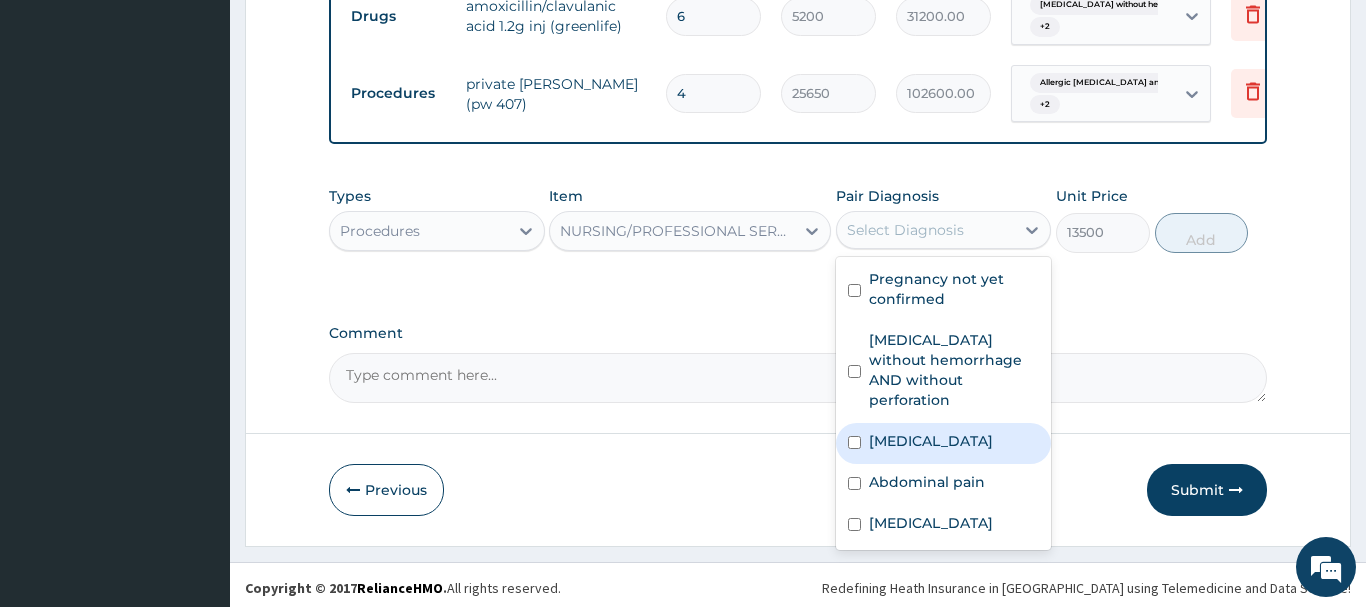 drag, startPoint x: 919, startPoint y: 412, endPoint x: 923, endPoint y: 433, distance: 21.377558 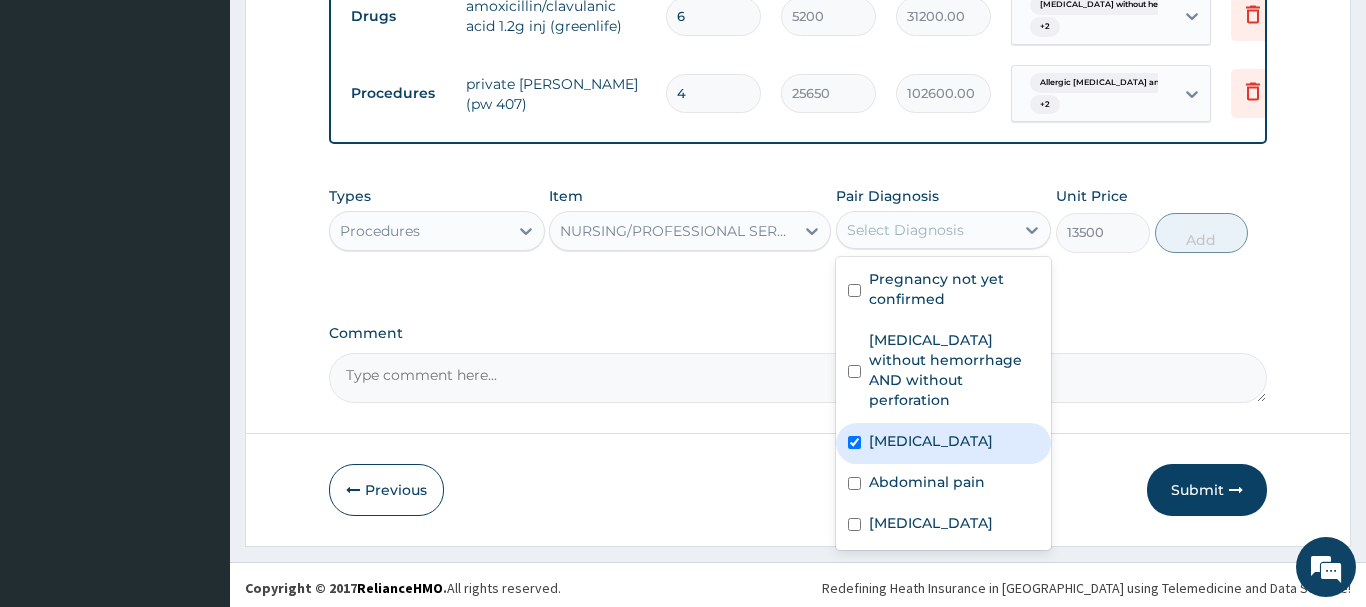 checkbox on "true" 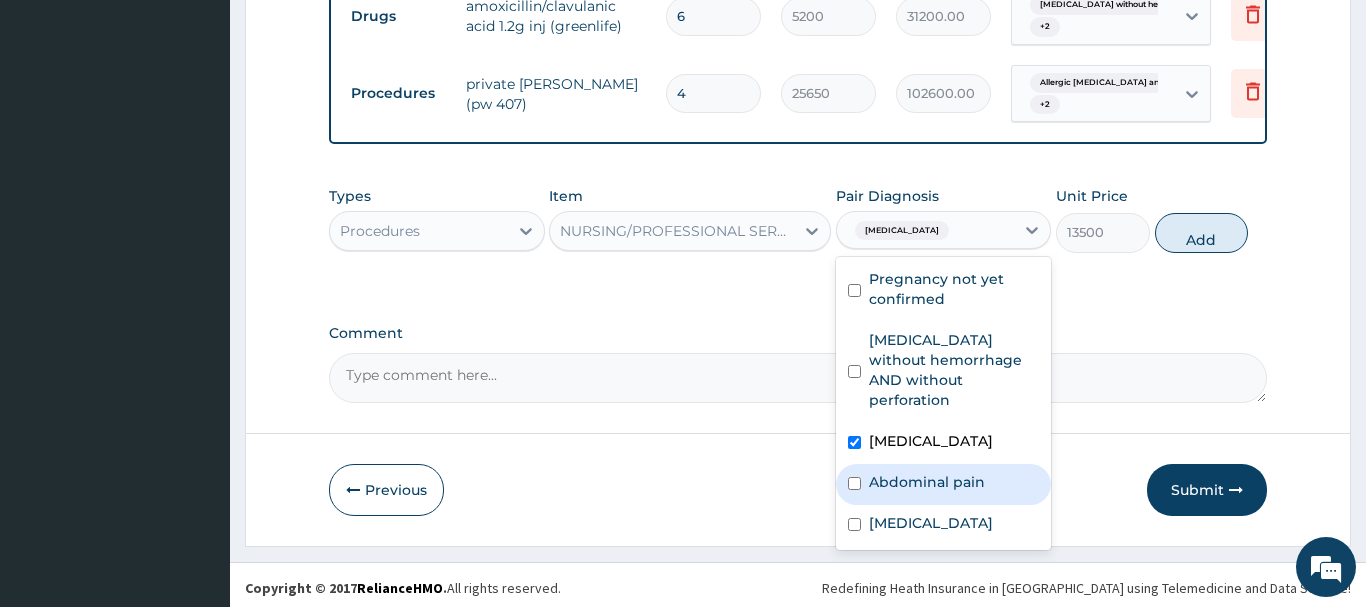 click on "Abdominal pain" at bounding box center [927, 482] 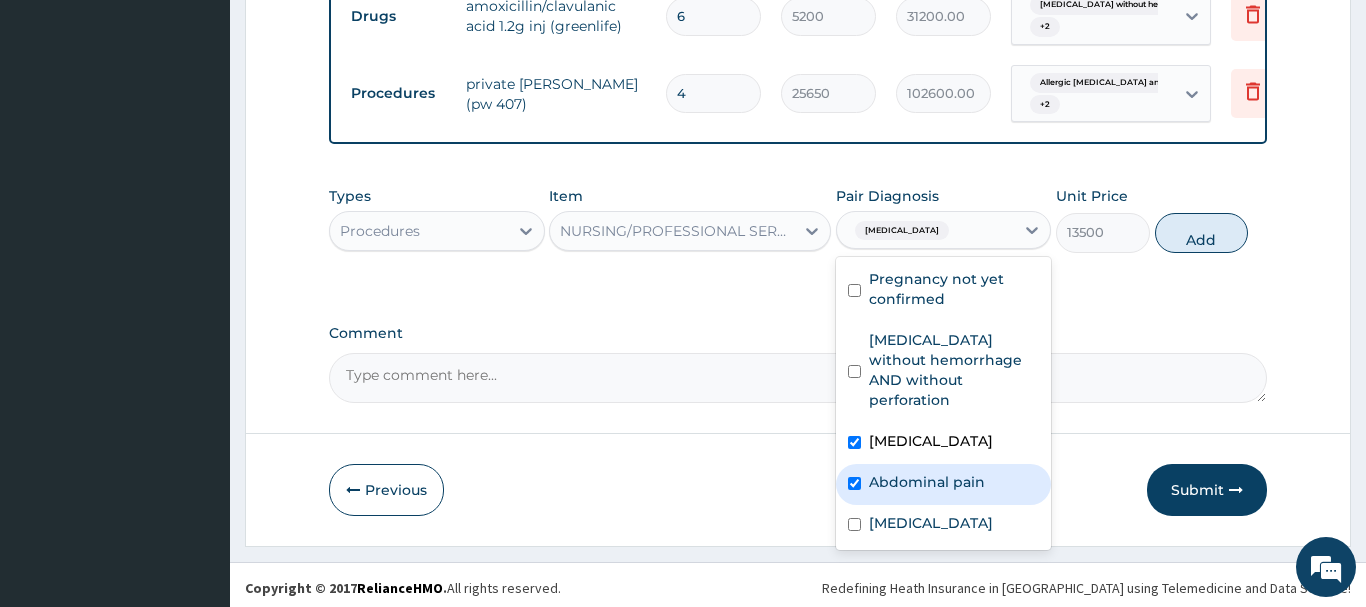 checkbox on "true" 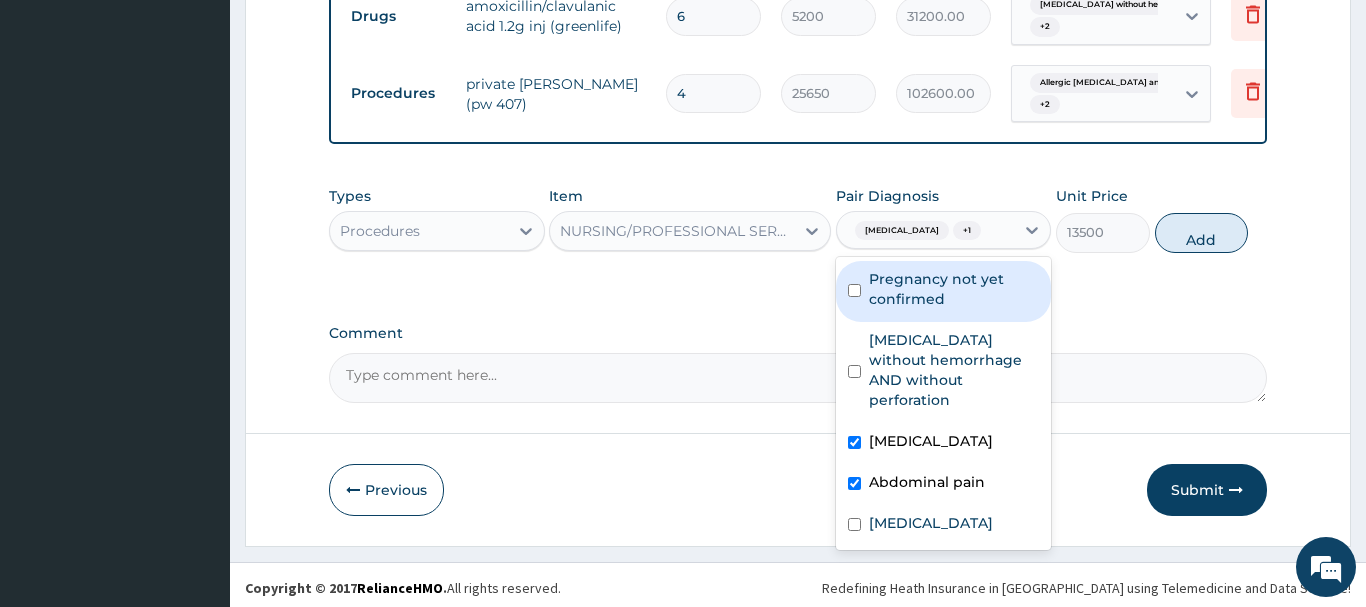 click on "Pregnancy not yet confirmed" at bounding box center [954, 289] 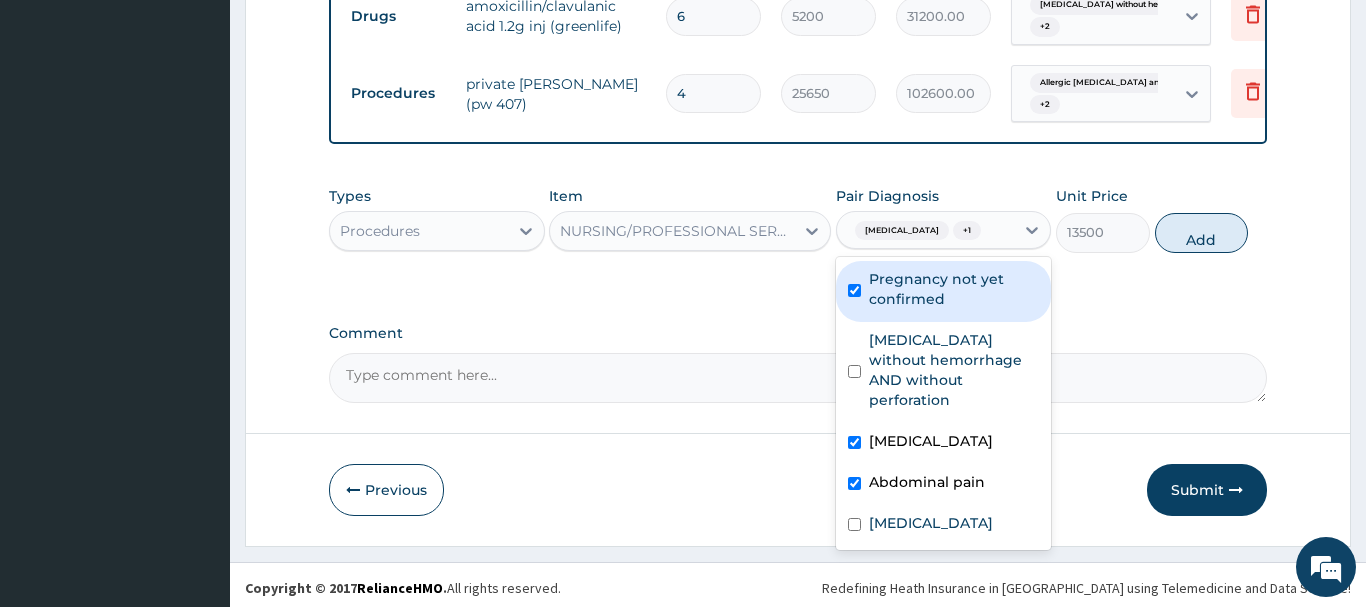 checkbox on "true" 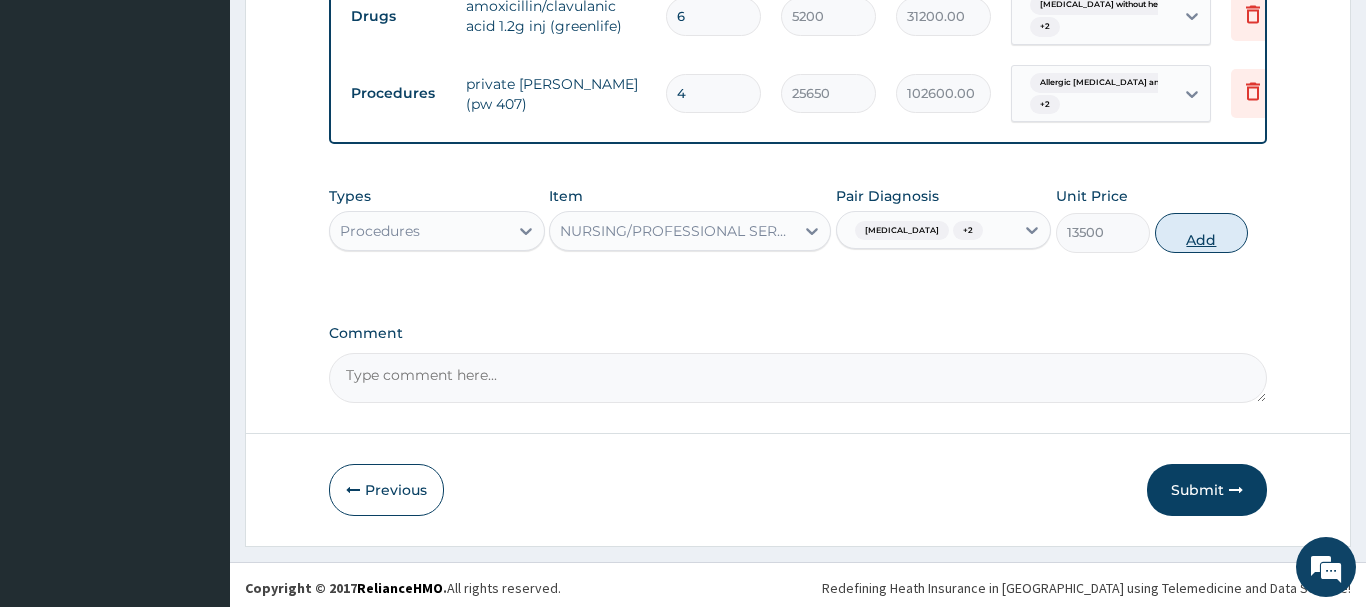 click on "Add" at bounding box center [1202, 233] 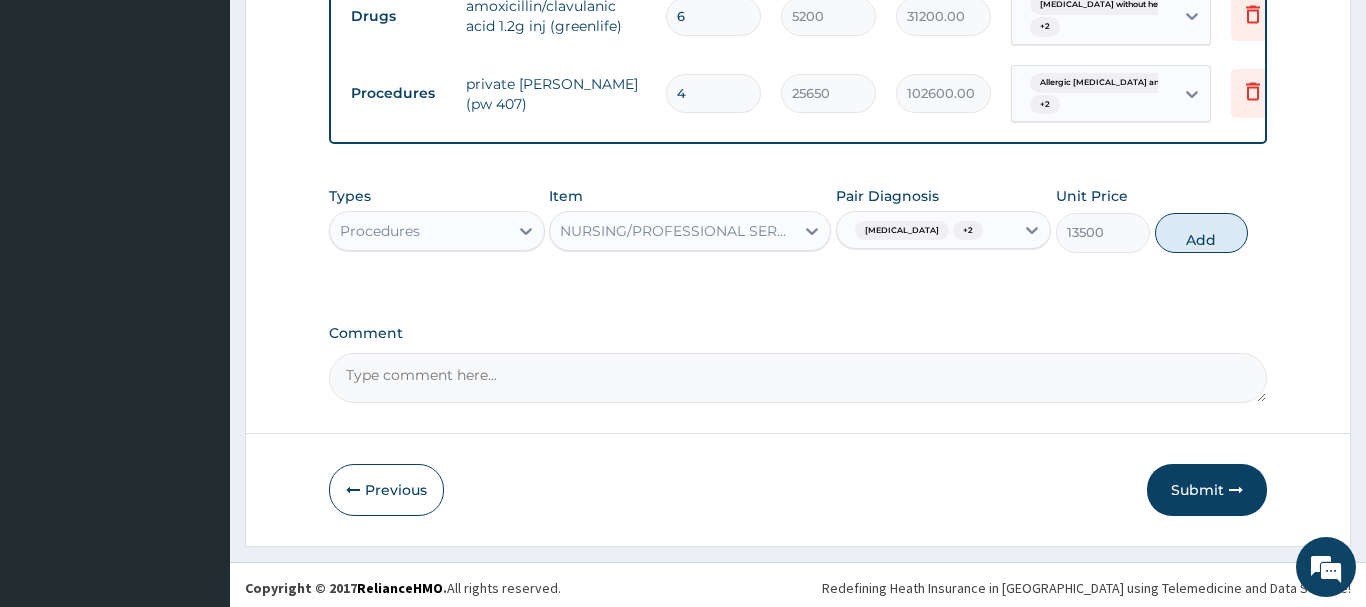 type on "0" 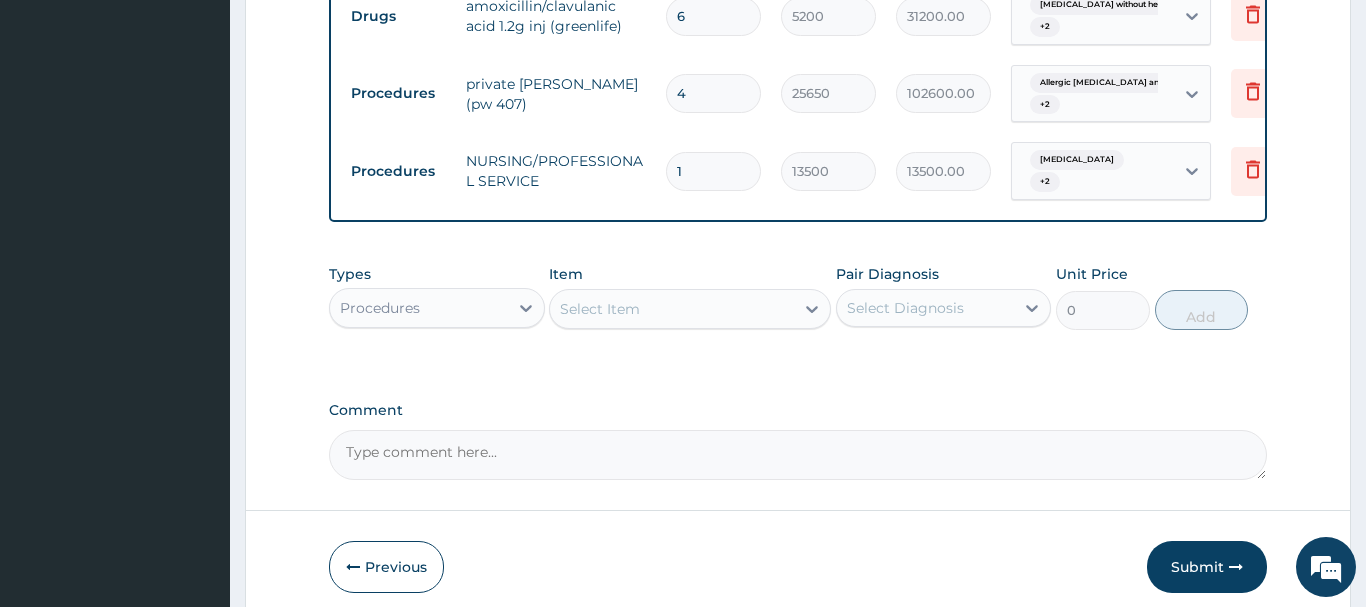 click on "1" at bounding box center (713, 171) 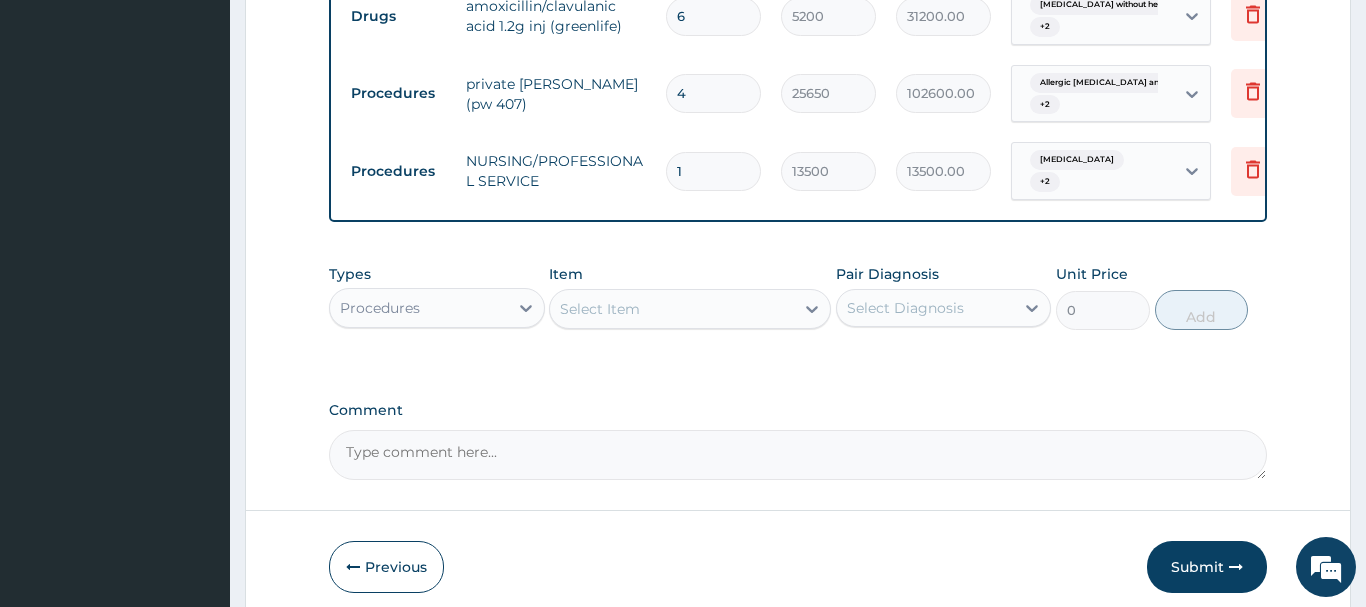 type on "4" 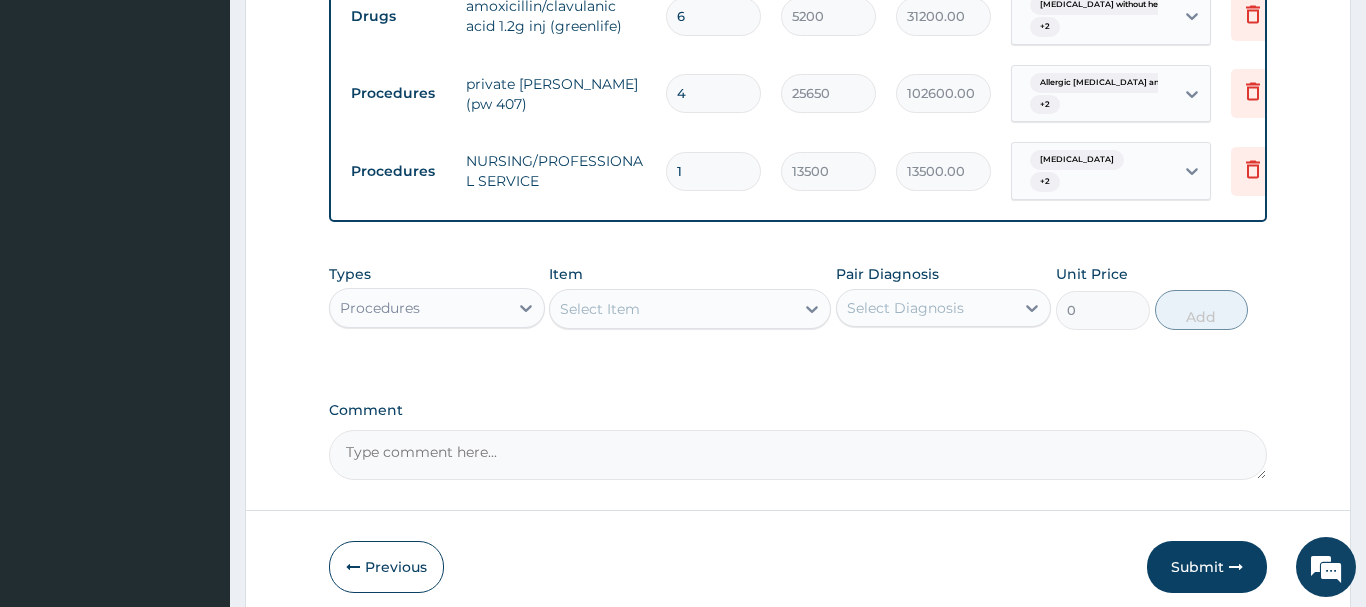 type on "54000.00" 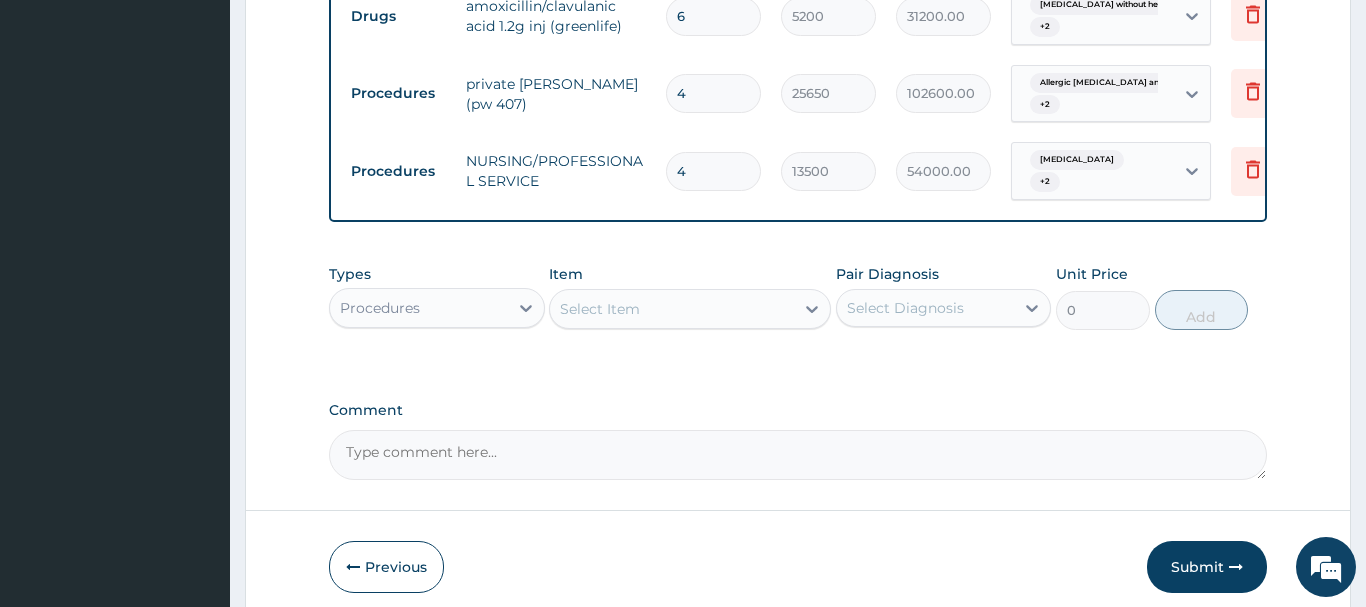 scroll, scrollTop: 1324, scrollLeft: 0, axis: vertical 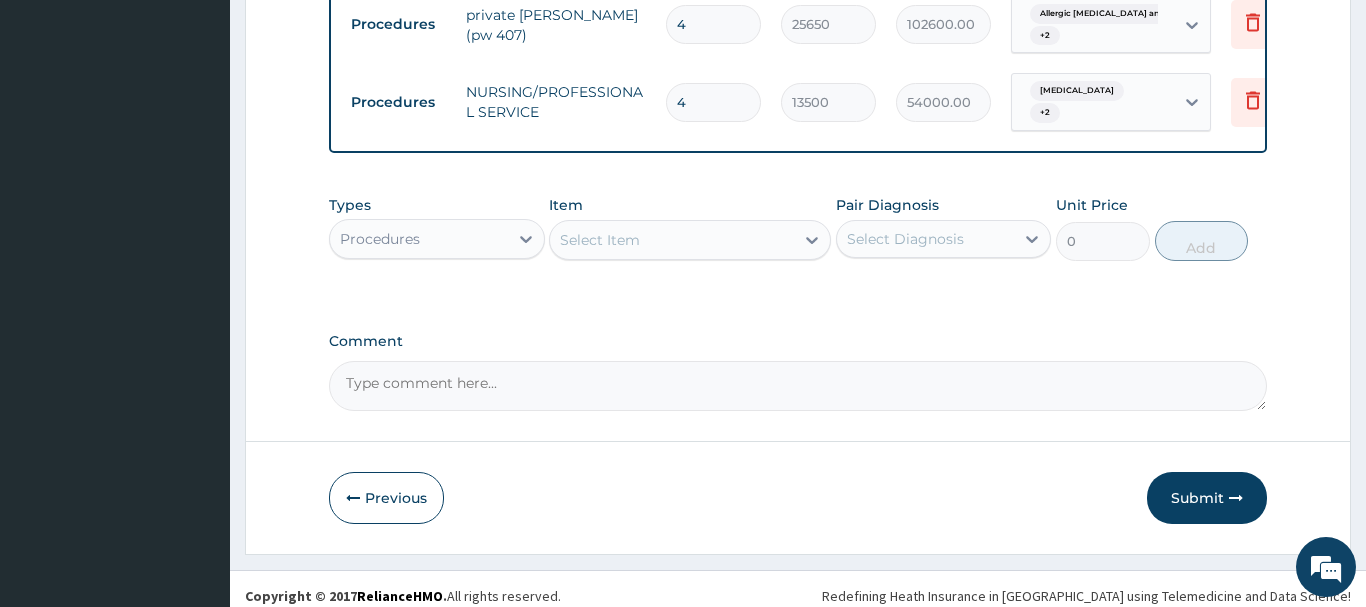 type on "4" 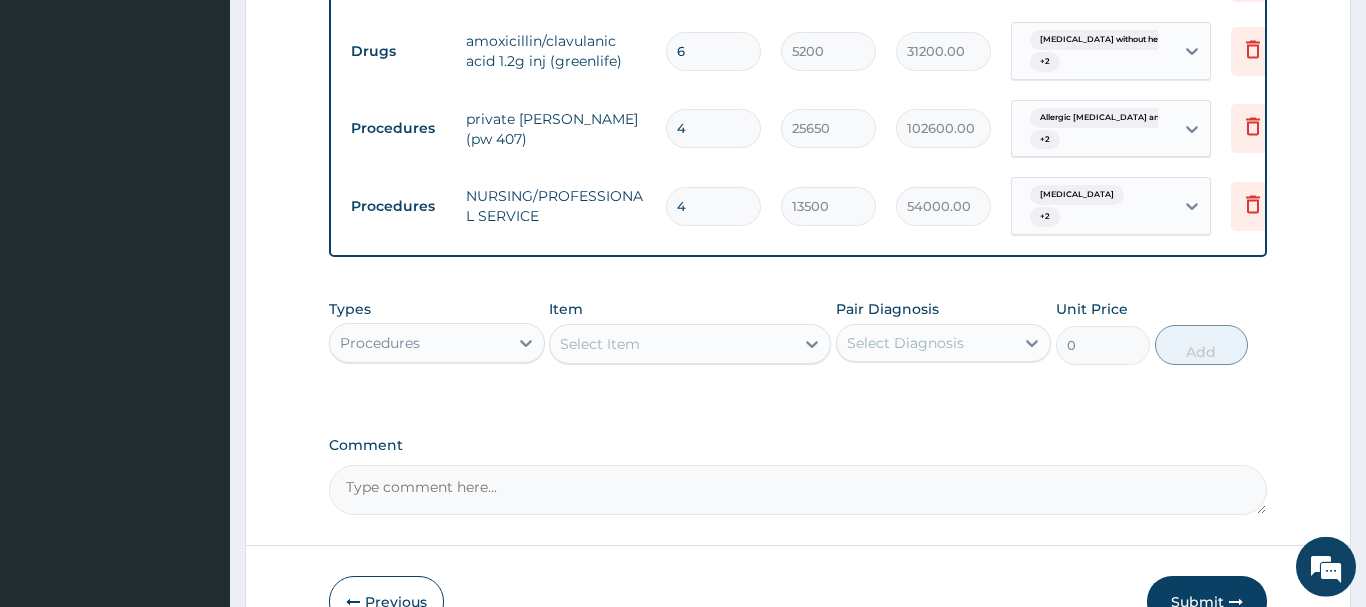 scroll, scrollTop: 1222, scrollLeft: 0, axis: vertical 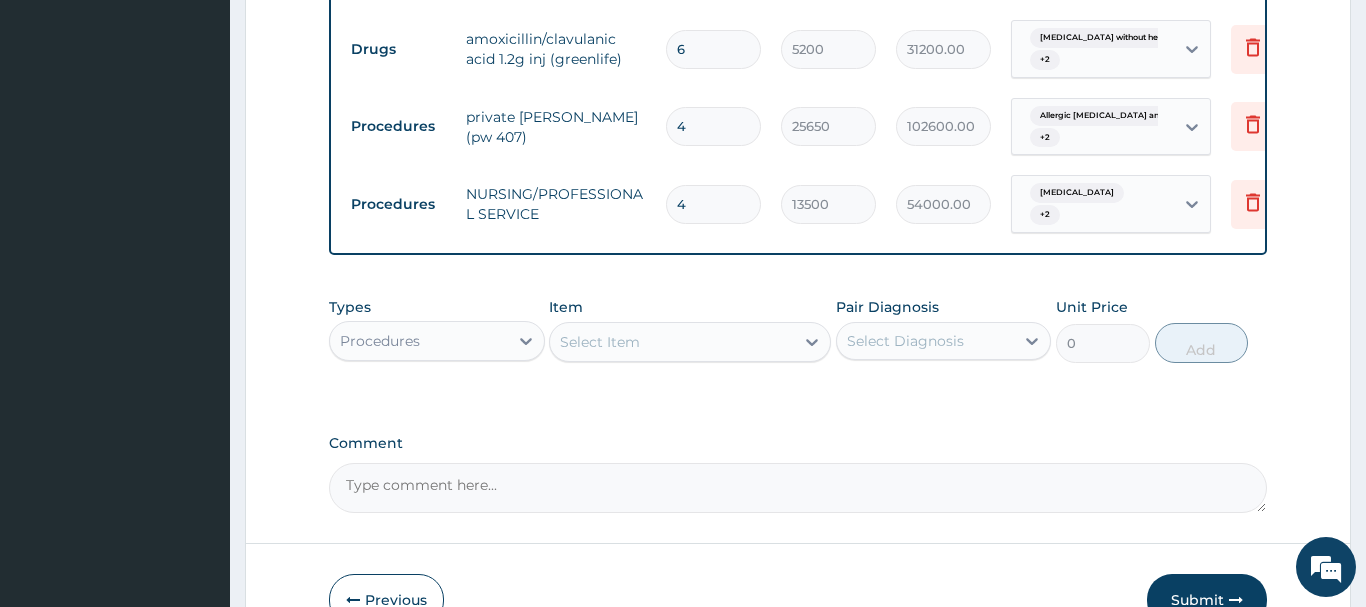 click on "Procedures" at bounding box center (380, 341) 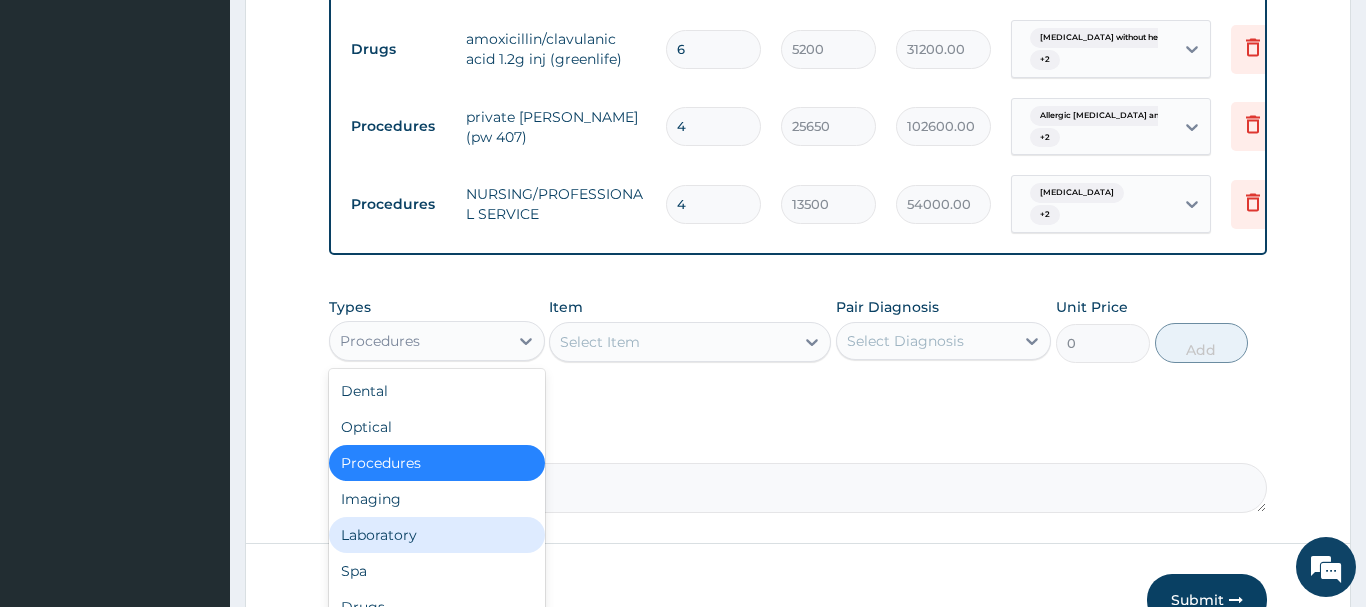 click on "Laboratory" at bounding box center [437, 535] 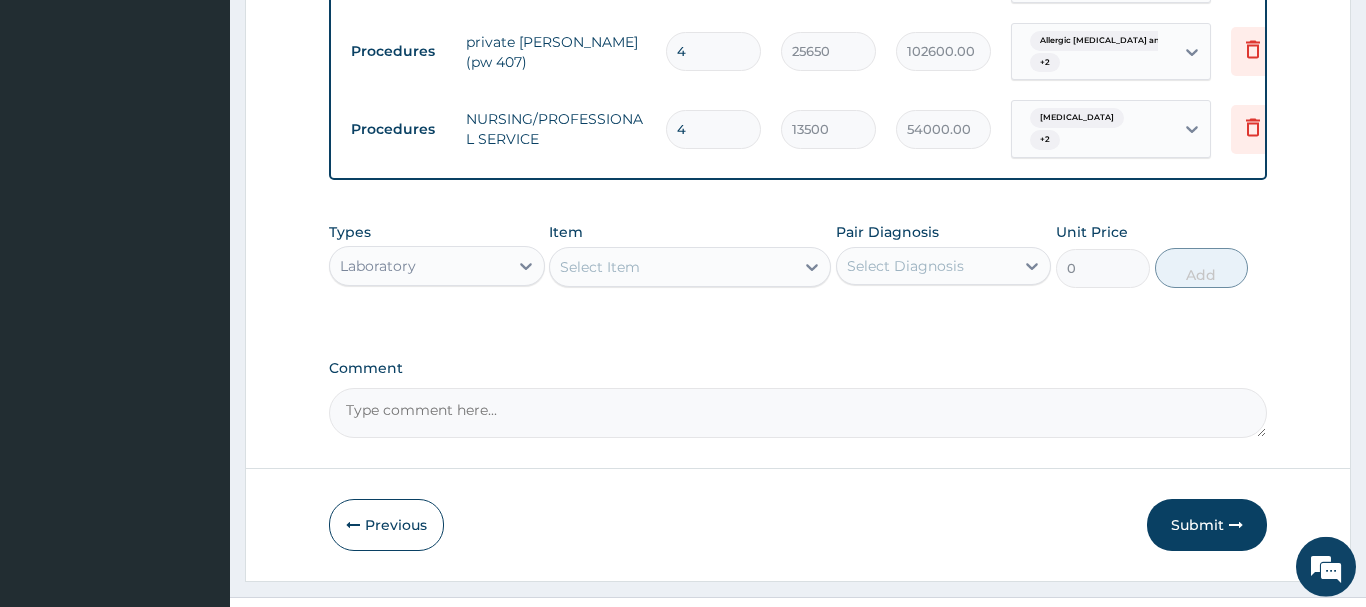 scroll, scrollTop: 1324, scrollLeft: 0, axis: vertical 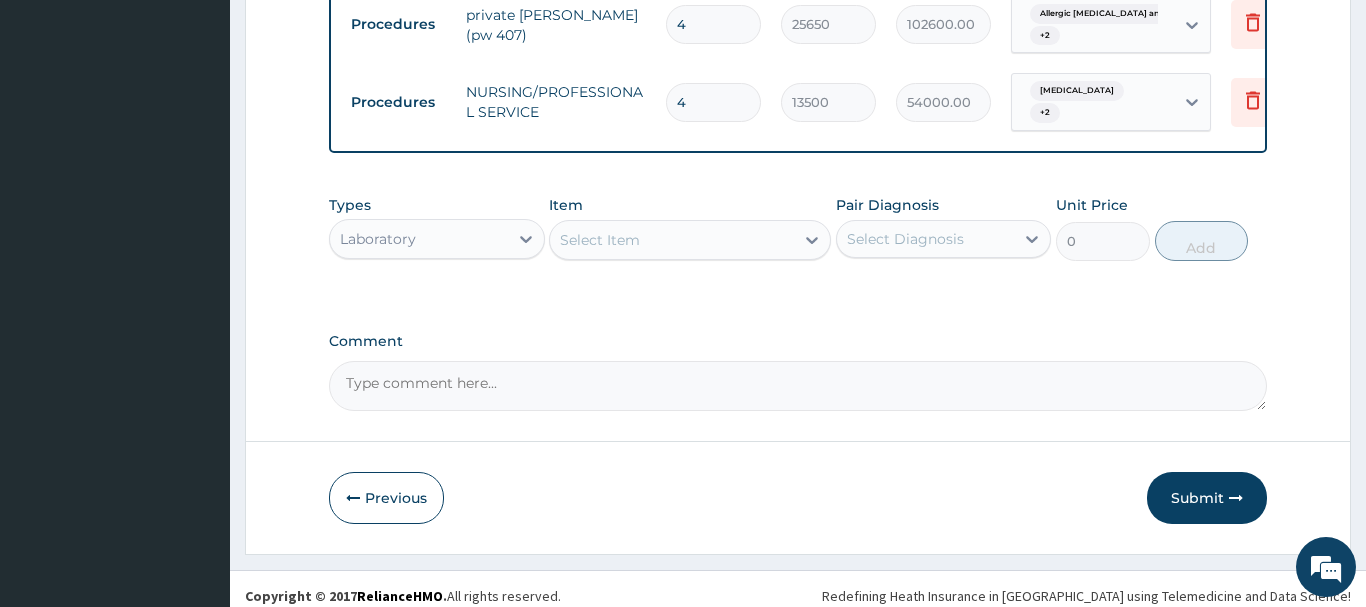 click on "Select Item" at bounding box center (600, 240) 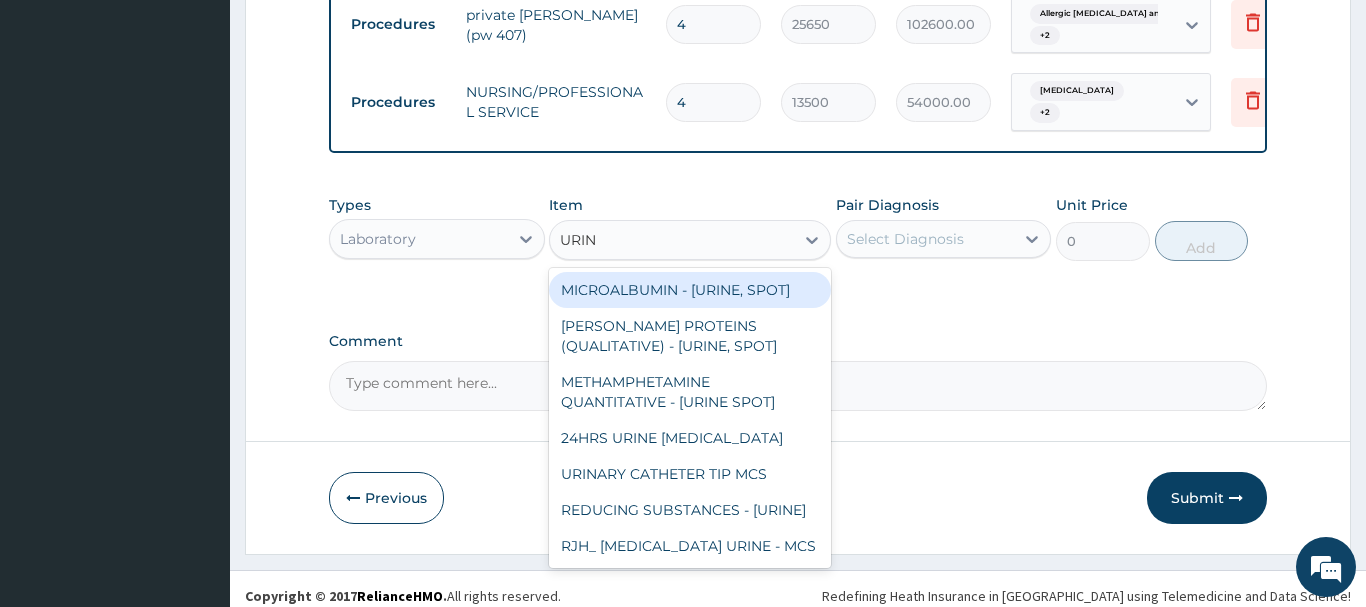 type on "URINA" 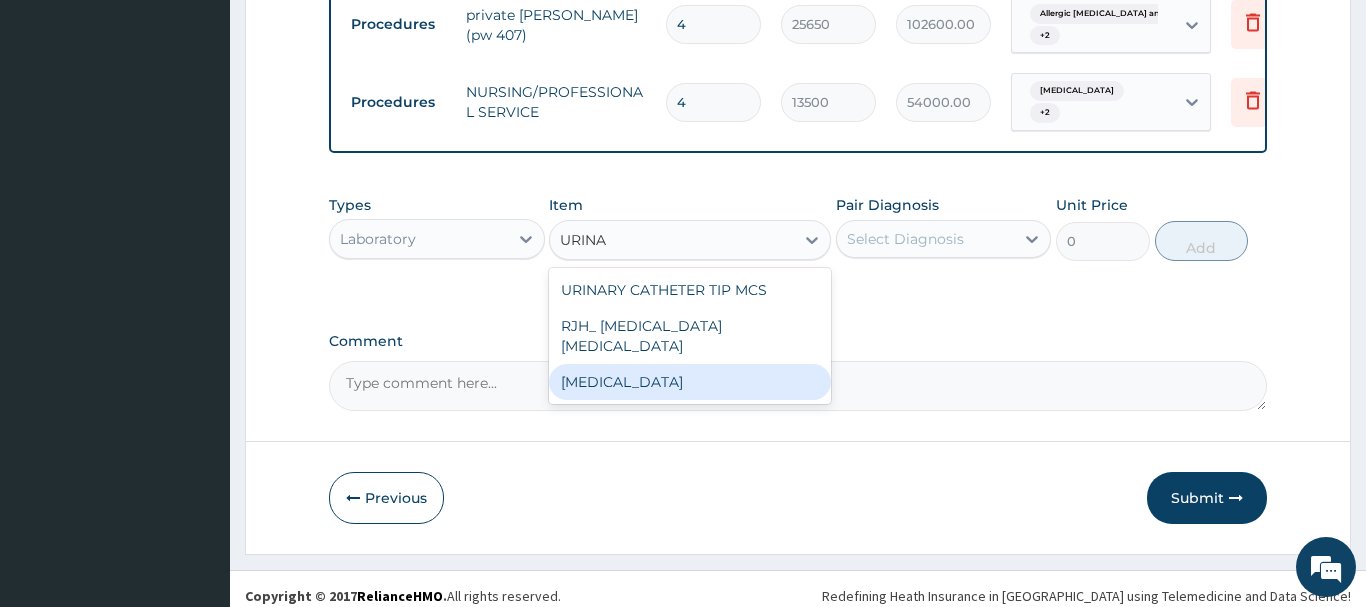 click on "URINALYSIS" at bounding box center (690, 382) 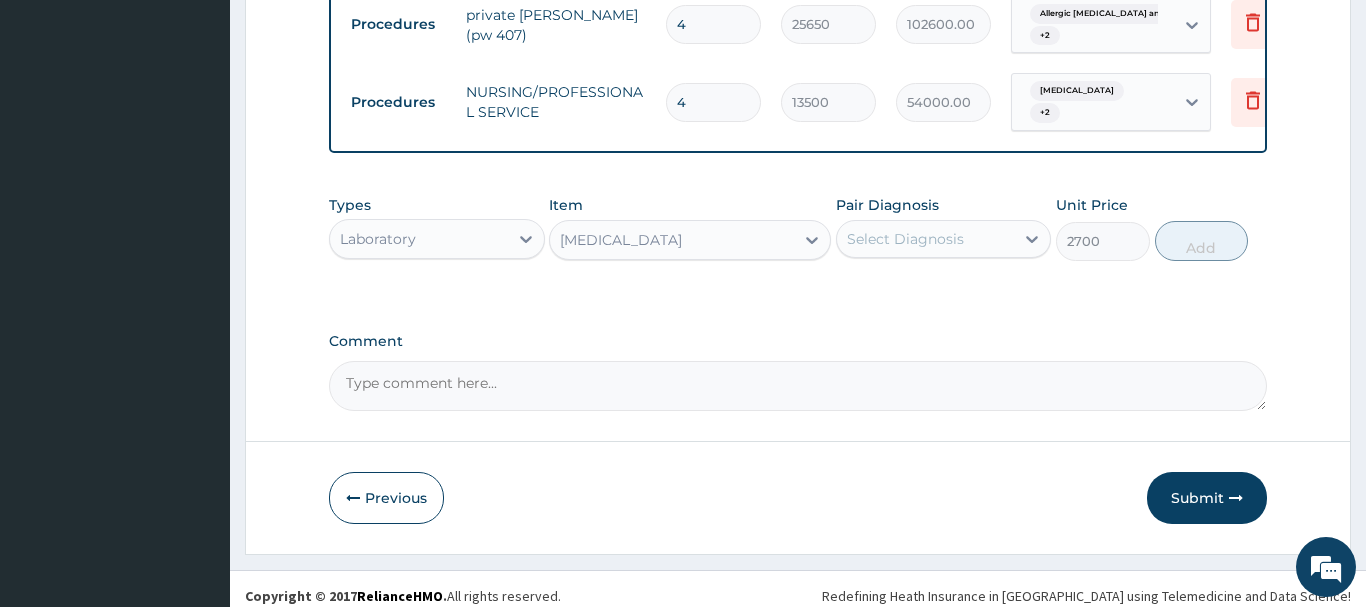click on "Select Diagnosis" at bounding box center [926, 239] 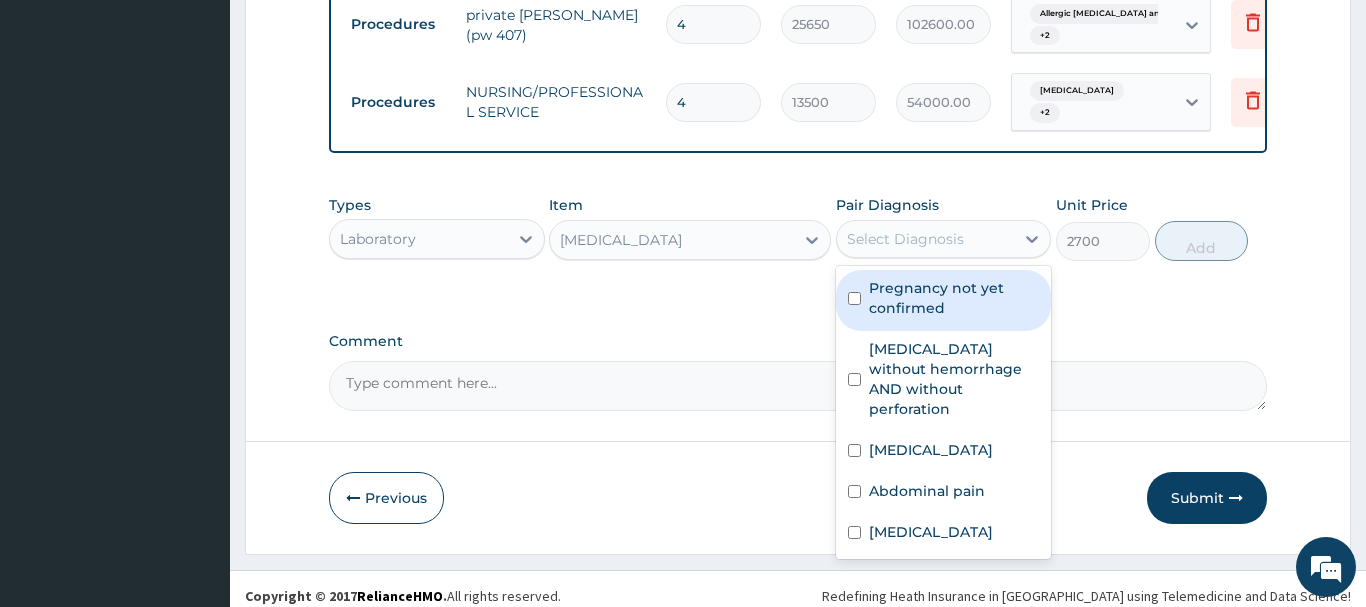 click on "Pregnancy not yet confirmed" at bounding box center (954, 298) 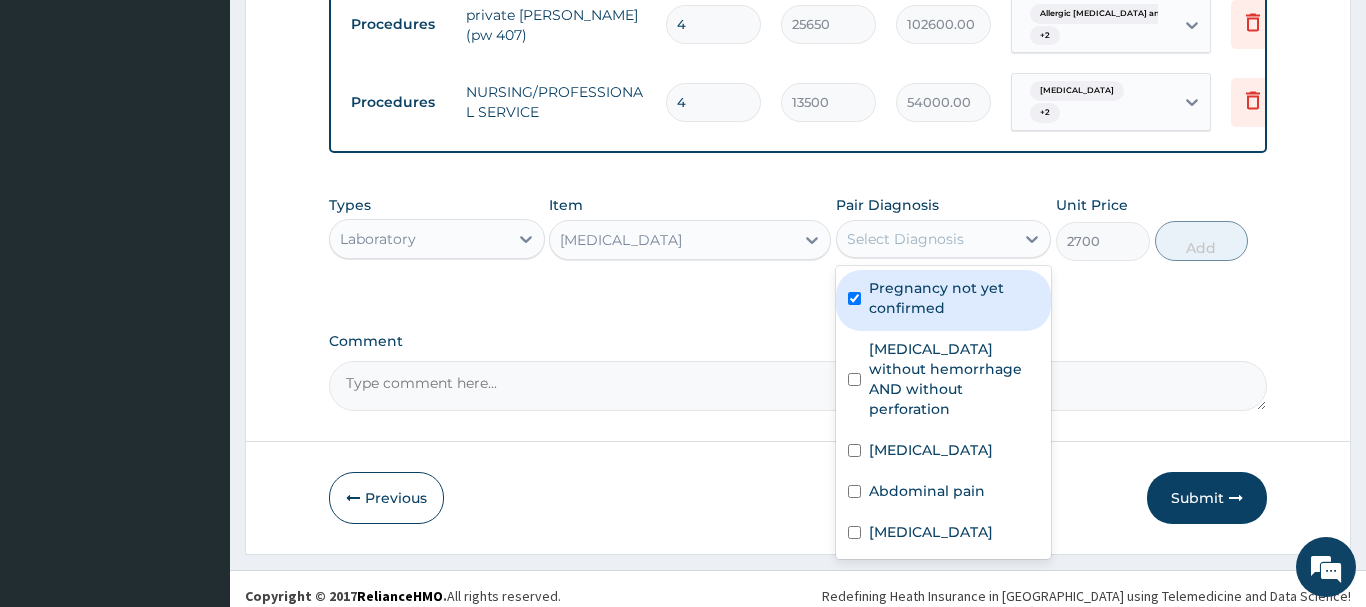 checkbox on "true" 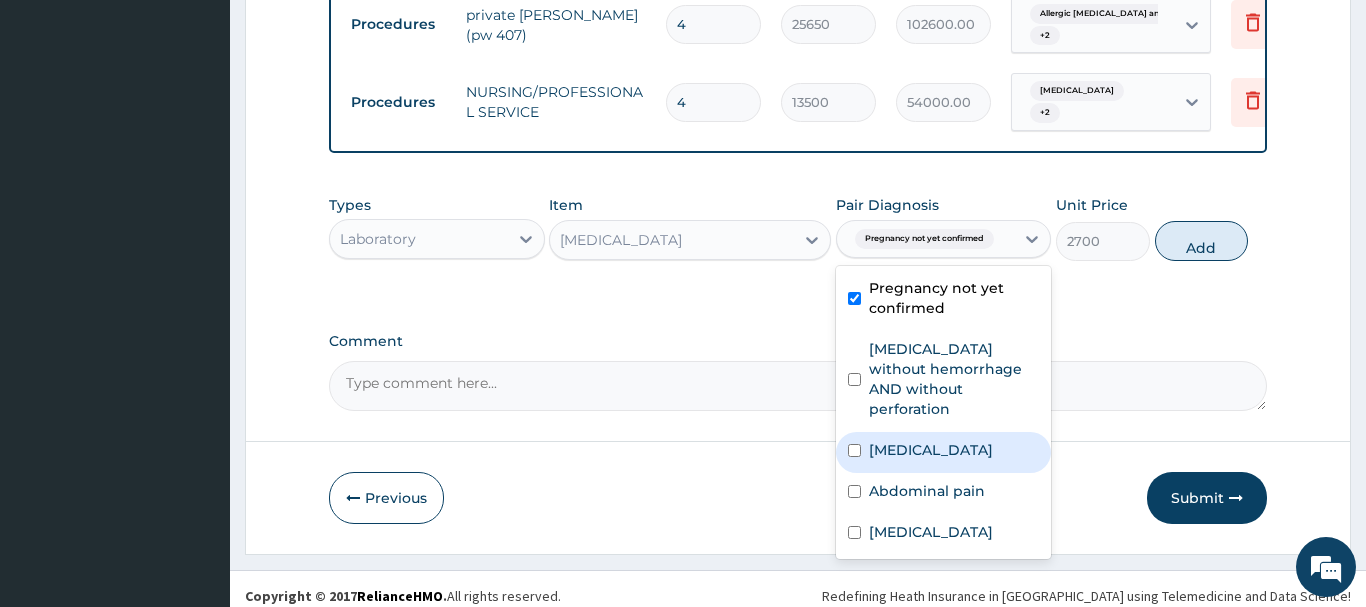 click on "Amenorrhea" at bounding box center (931, 450) 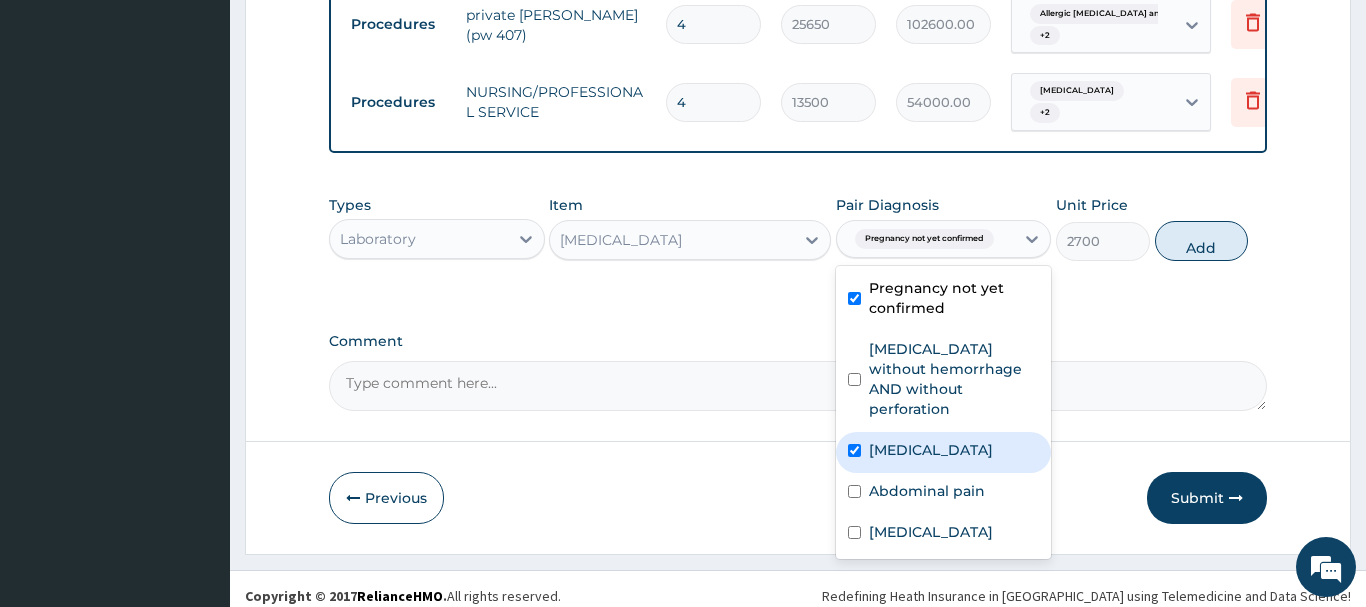 checkbox on "true" 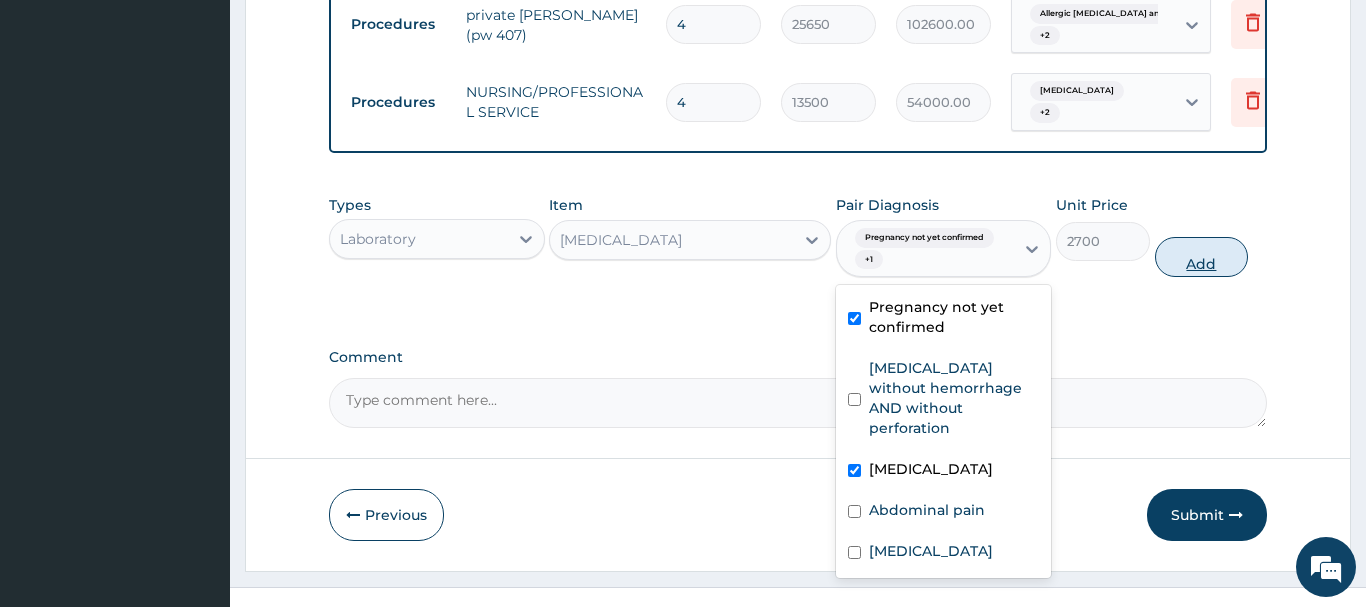 click on "Add" at bounding box center [1202, 257] 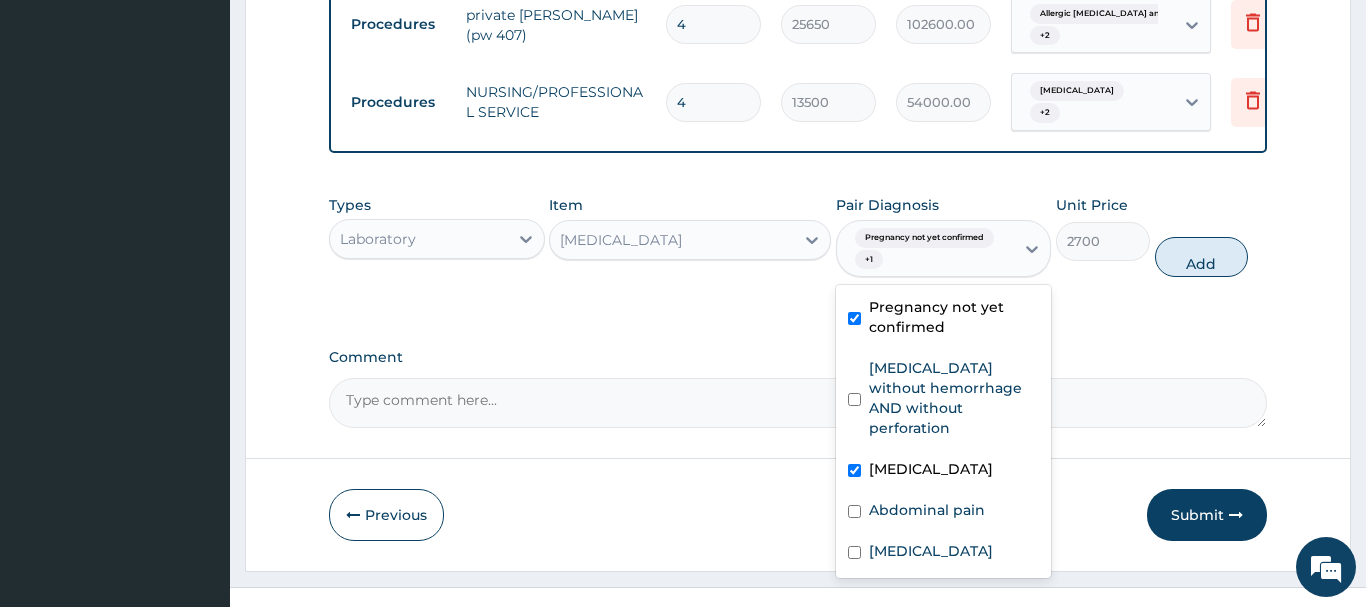 type on "0" 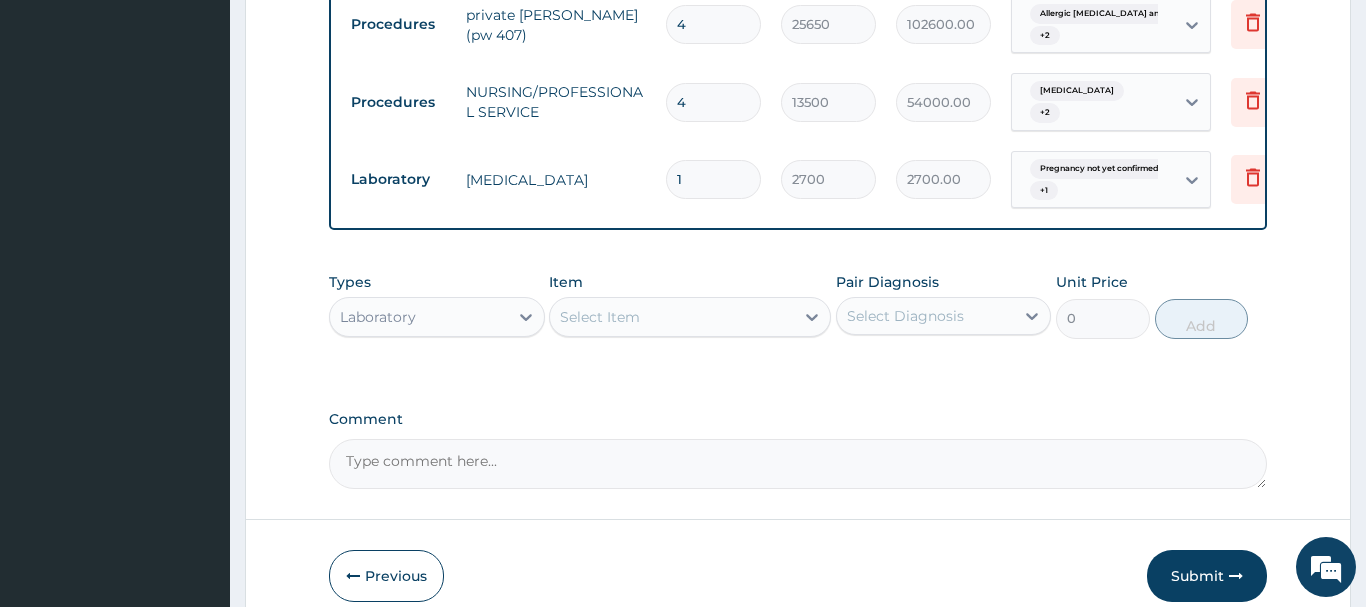 click on "Select Item" at bounding box center (600, 317) 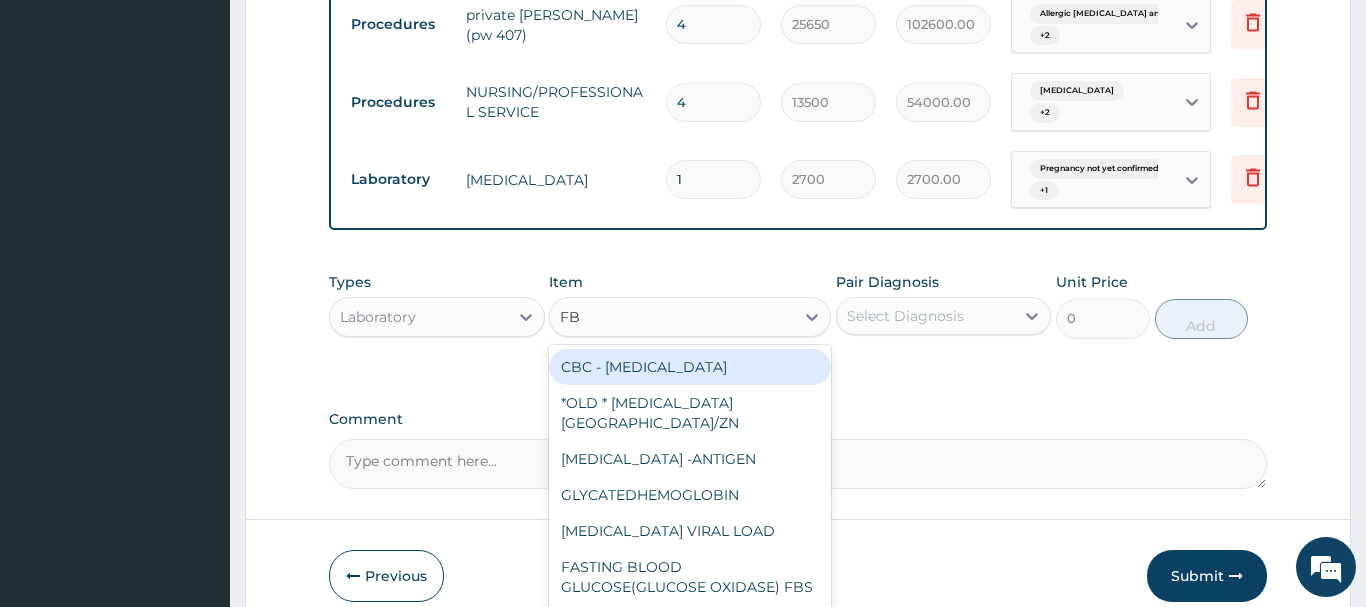 type on "FBC" 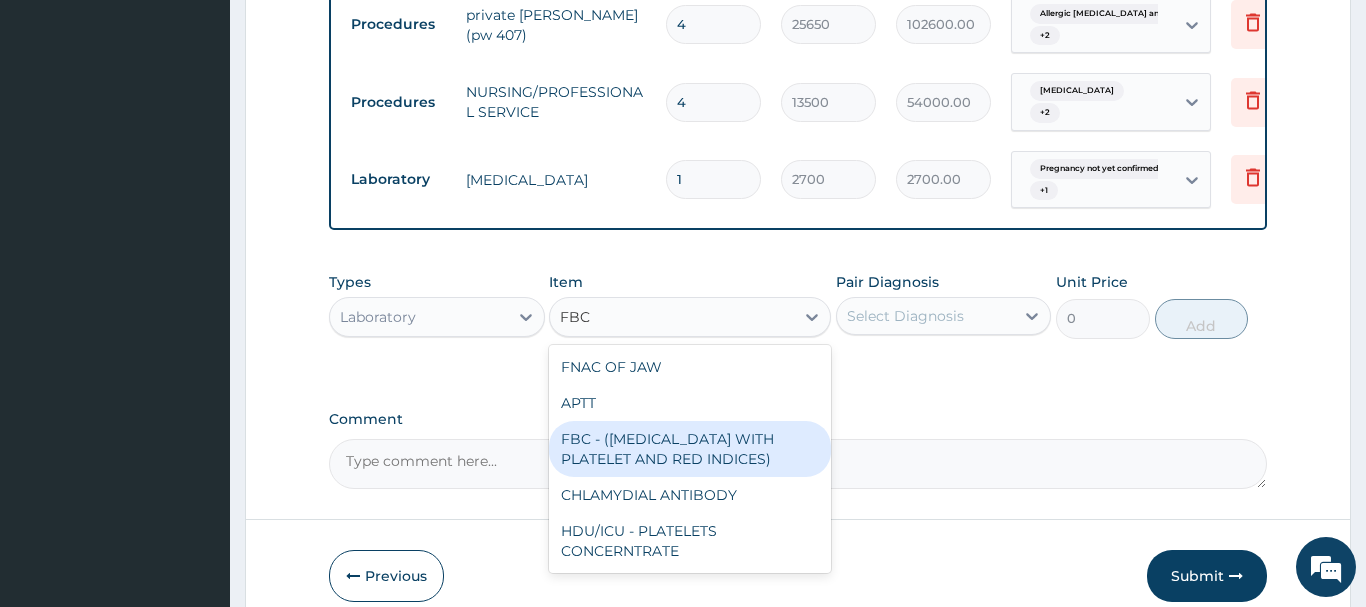 click on "FBC - (FULL BLOOD COUNT WITH PLATELET AND RED INDICES)" at bounding box center [690, 449] 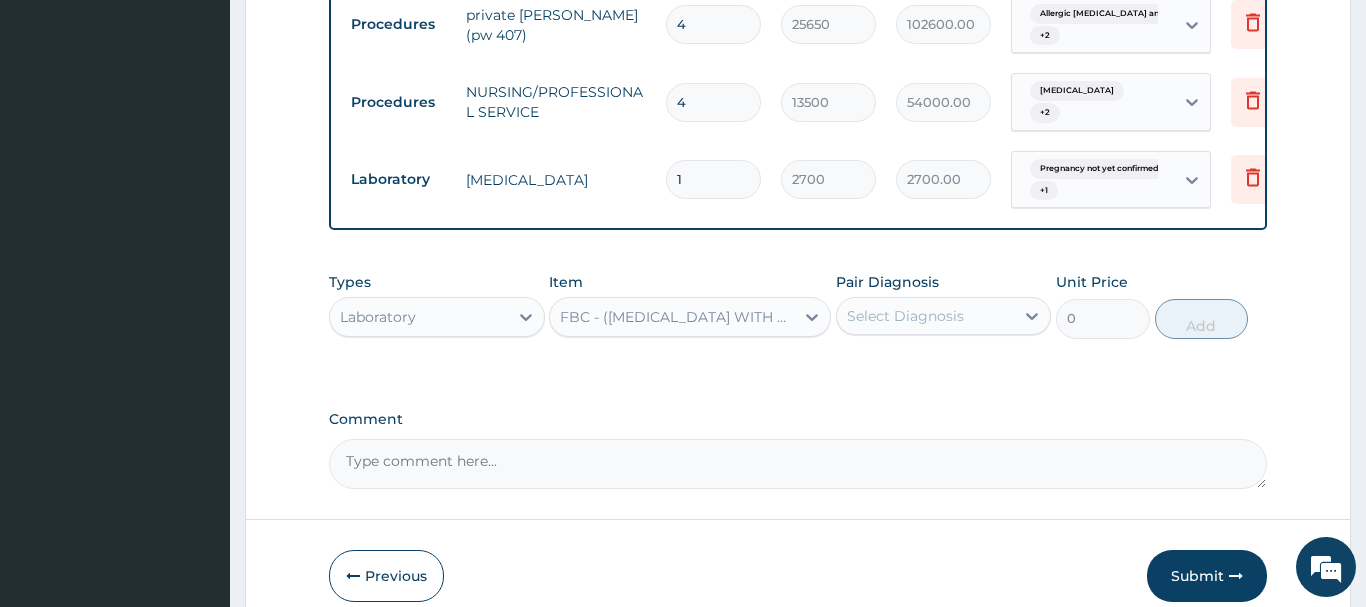 type 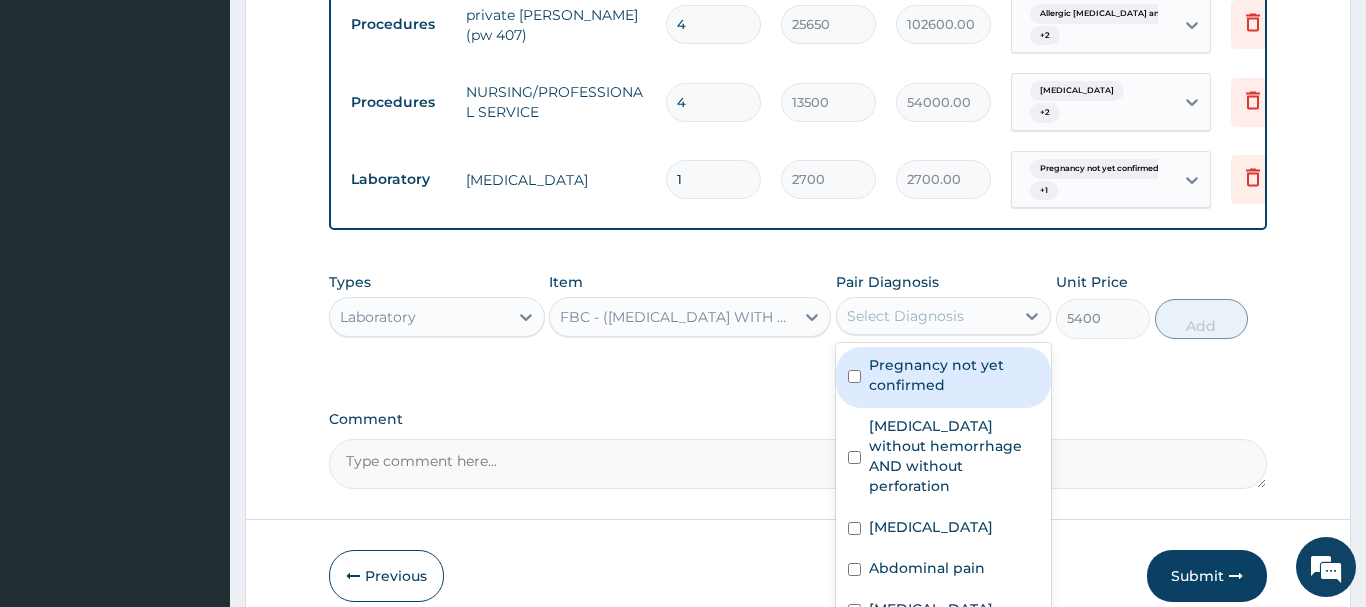 click on "Select Diagnosis" at bounding box center (905, 316) 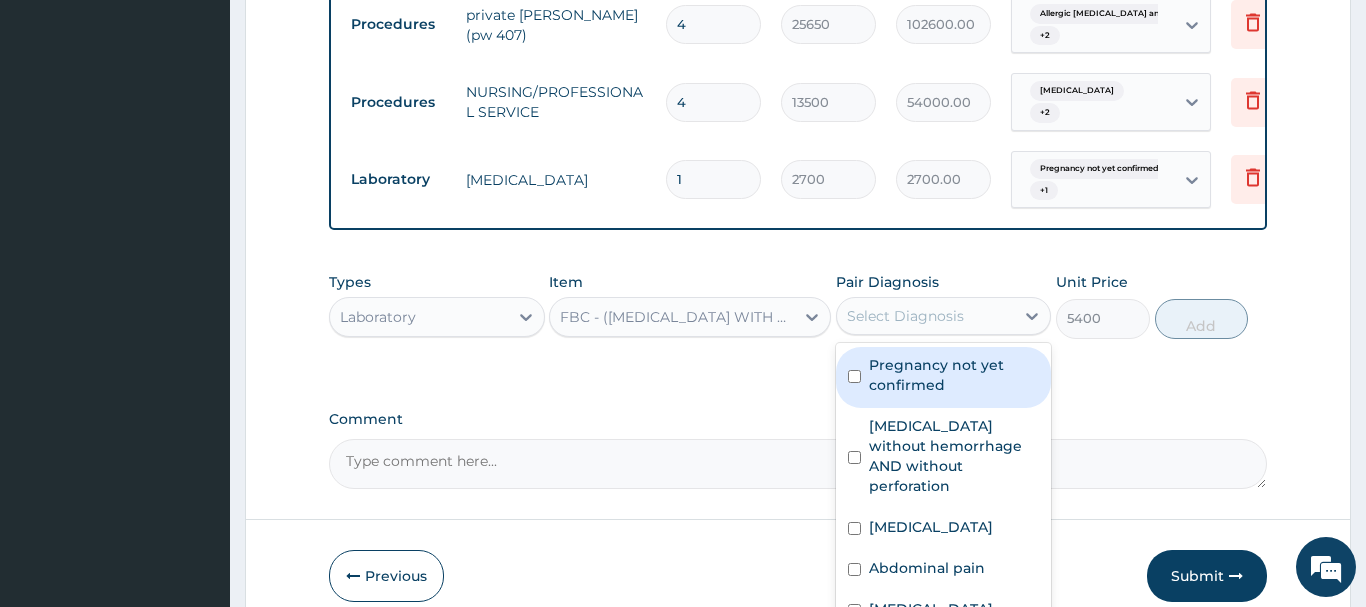 click on "Pregnancy not yet confirmed" at bounding box center [954, 375] 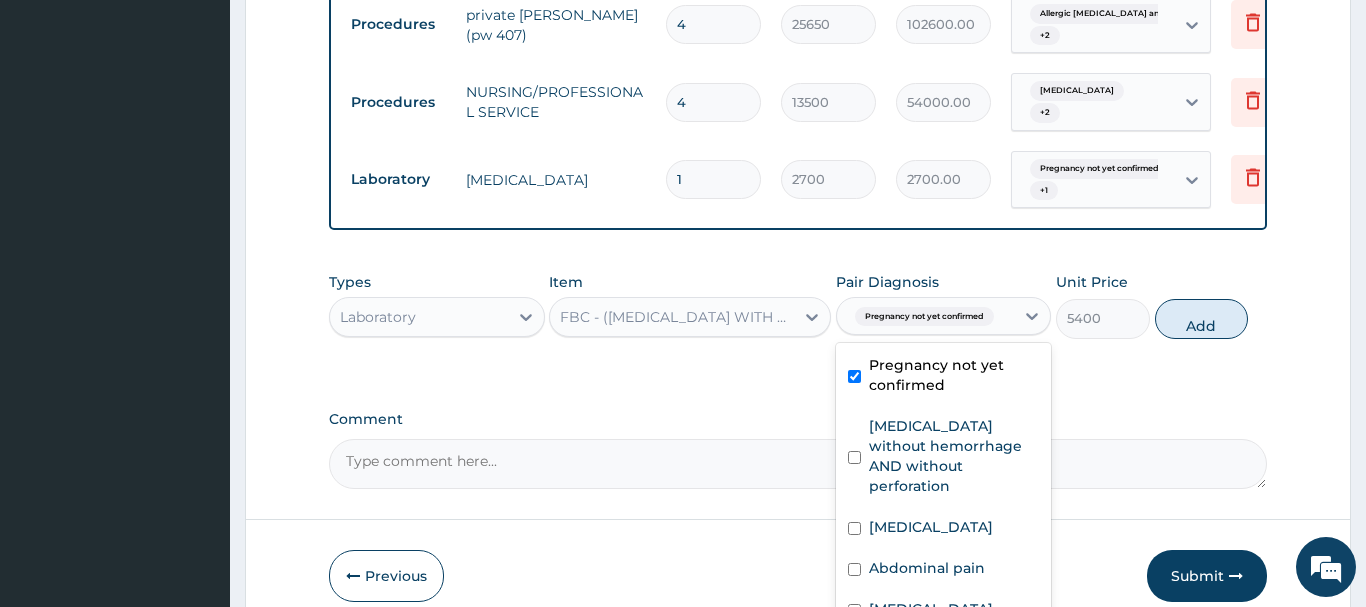checkbox on "true" 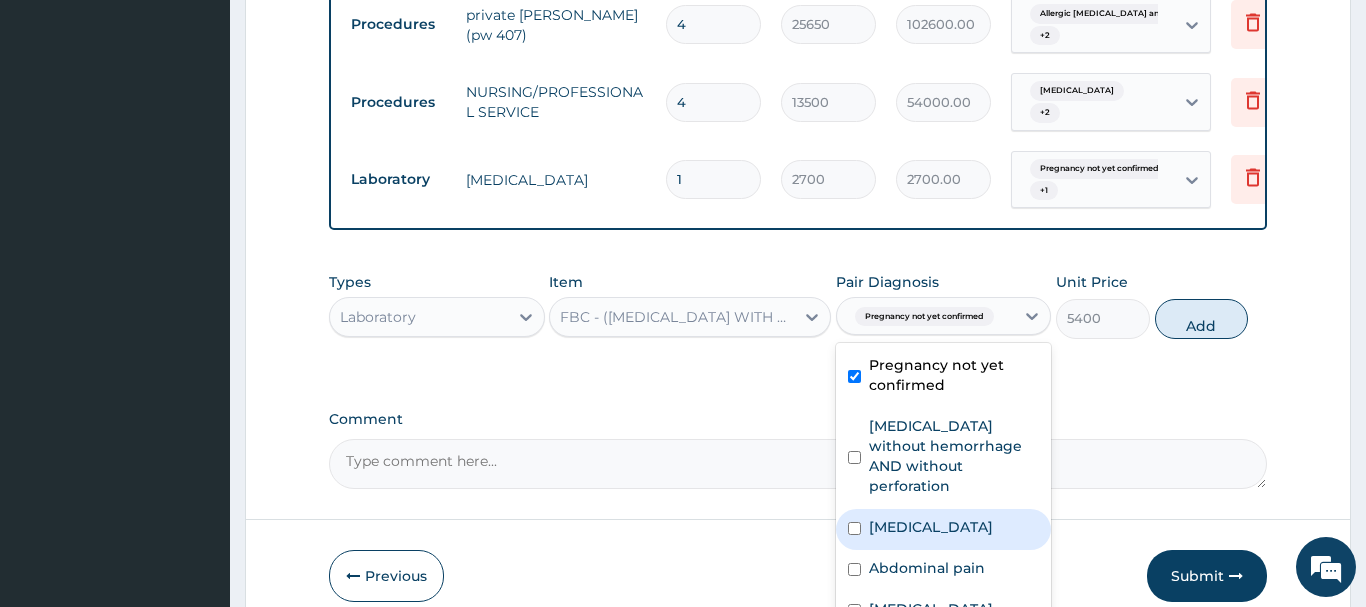 click on "Amenorrhea" at bounding box center [931, 527] 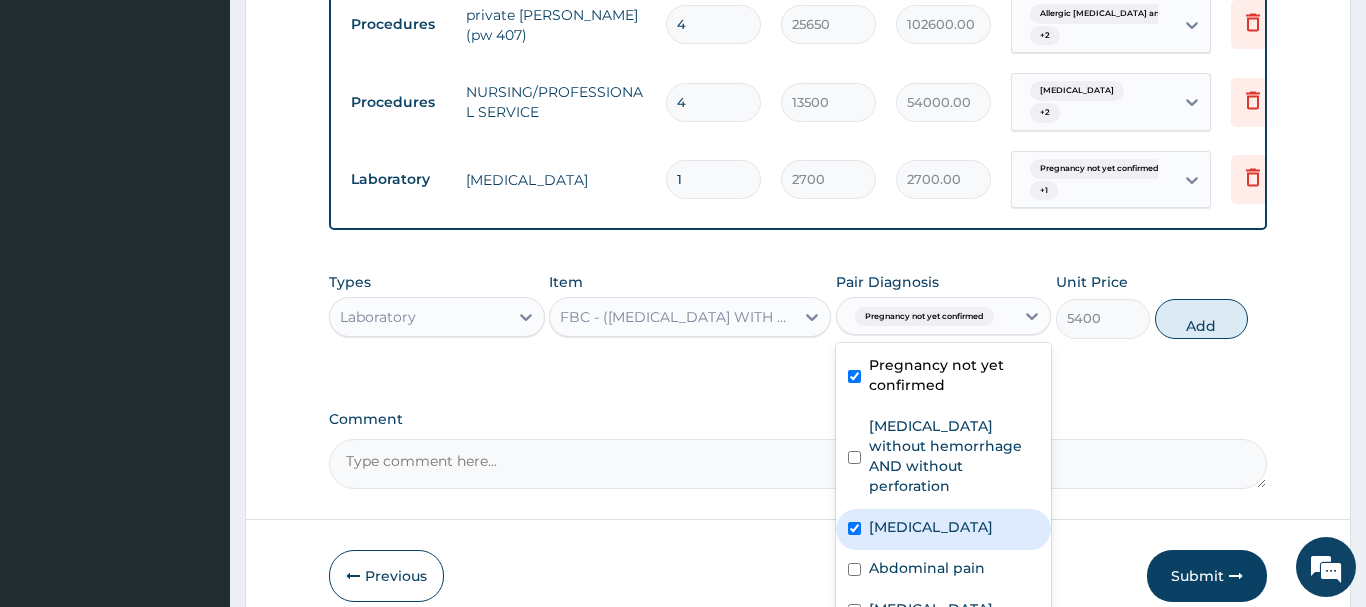 checkbox on "true" 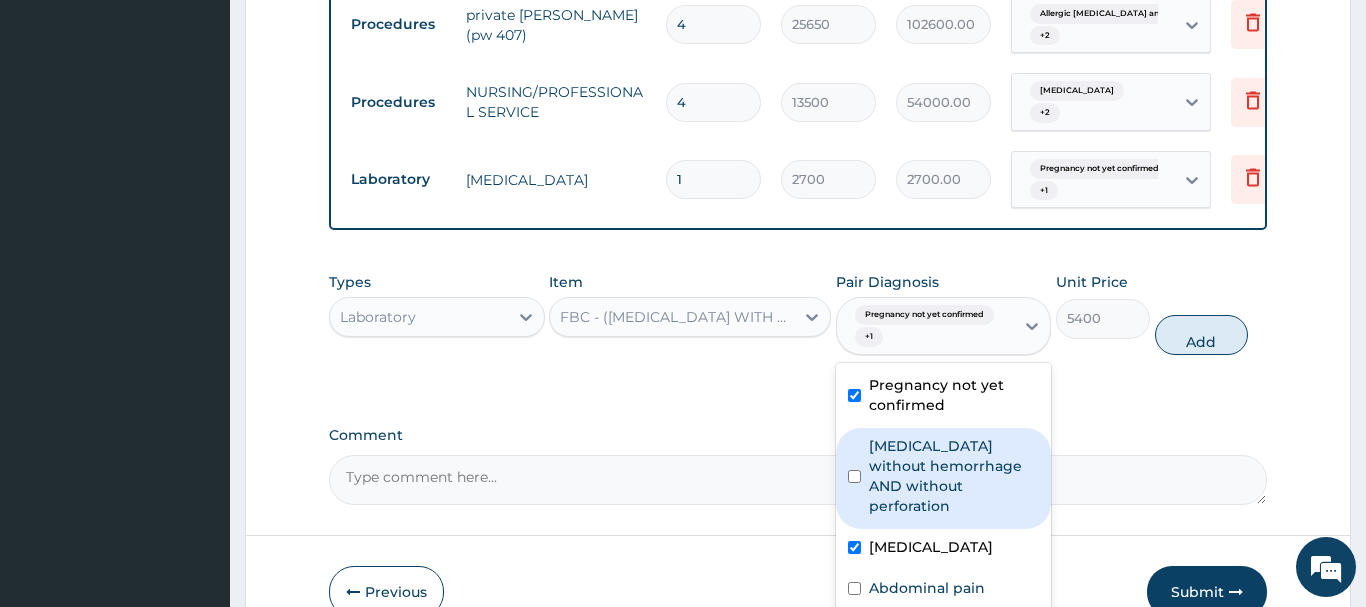 click on "Peptic ulcer without hemorrhage AND without perforation" at bounding box center [954, 476] 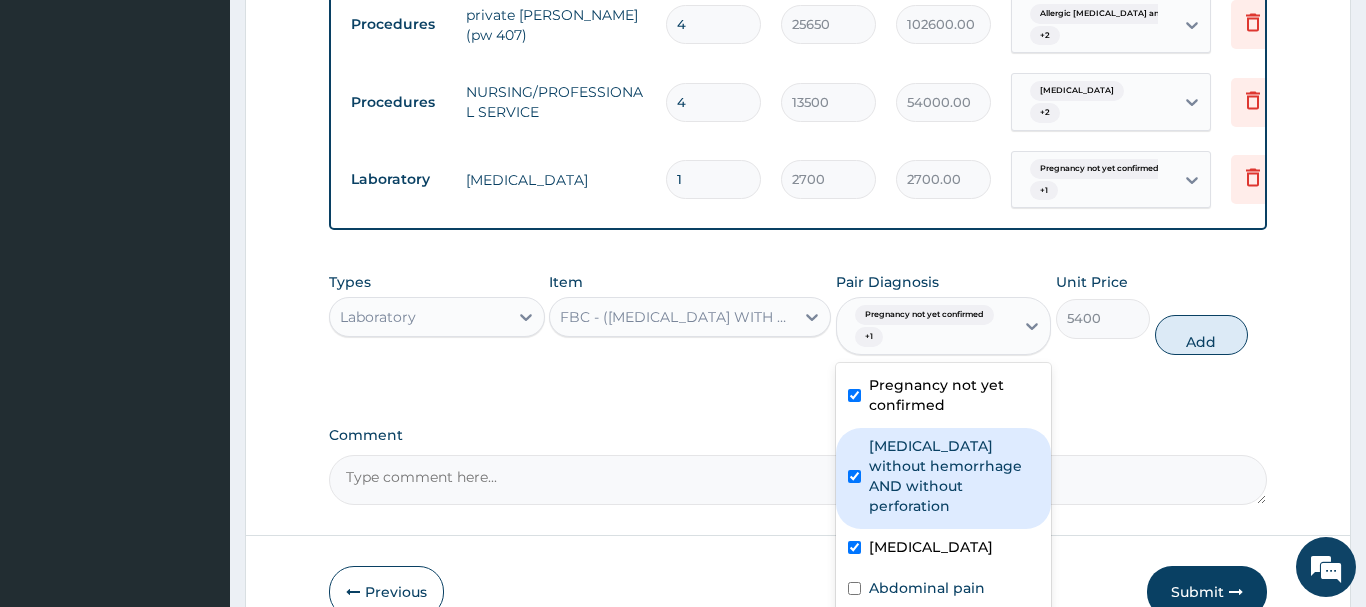 checkbox on "true" 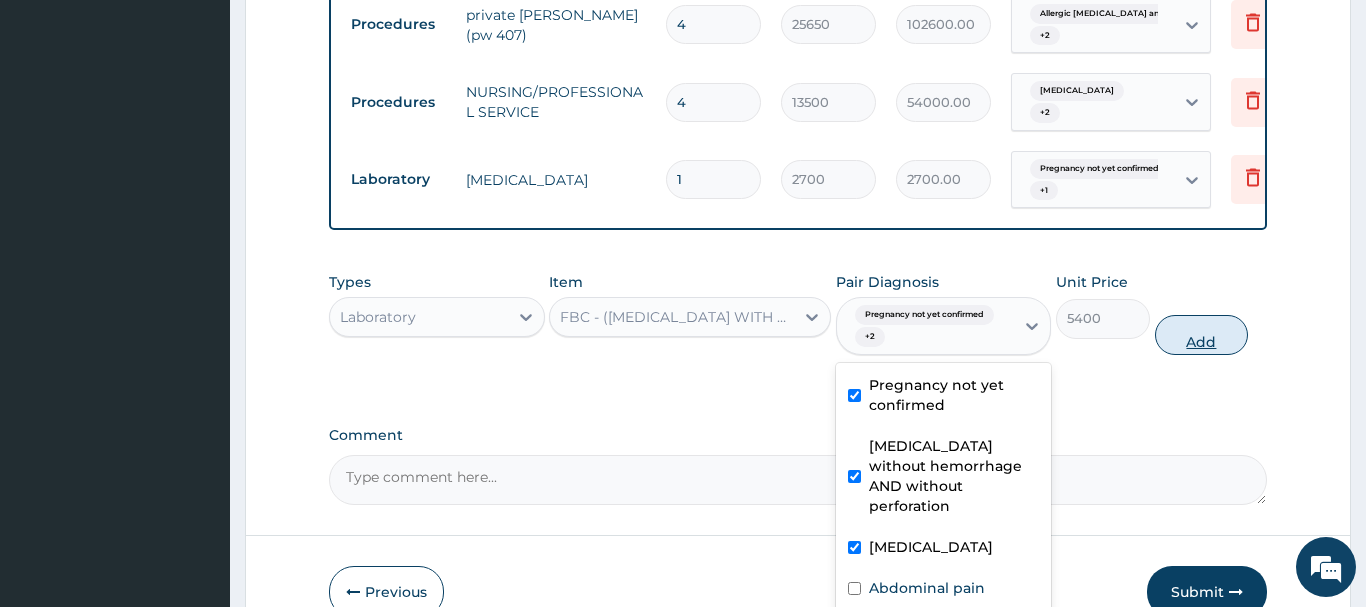 click on "Add" at bounding box center (1202, 335) 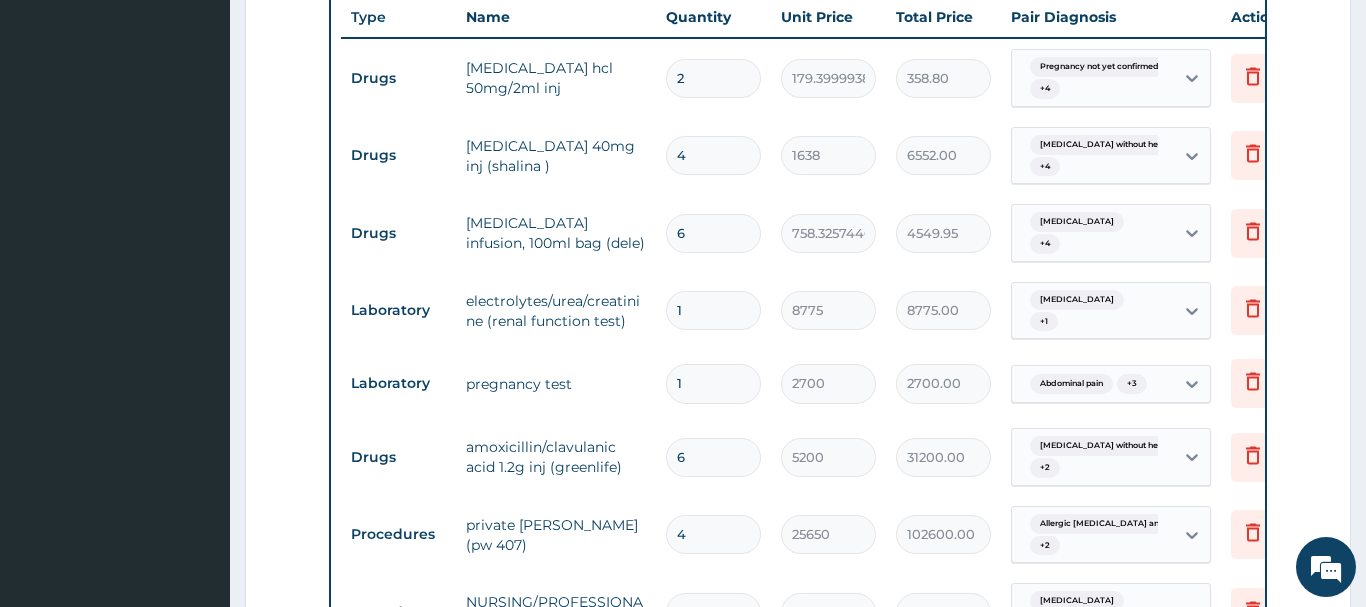 scroll, scrollTop: 712, scrollLeft: 0, axis: vertical 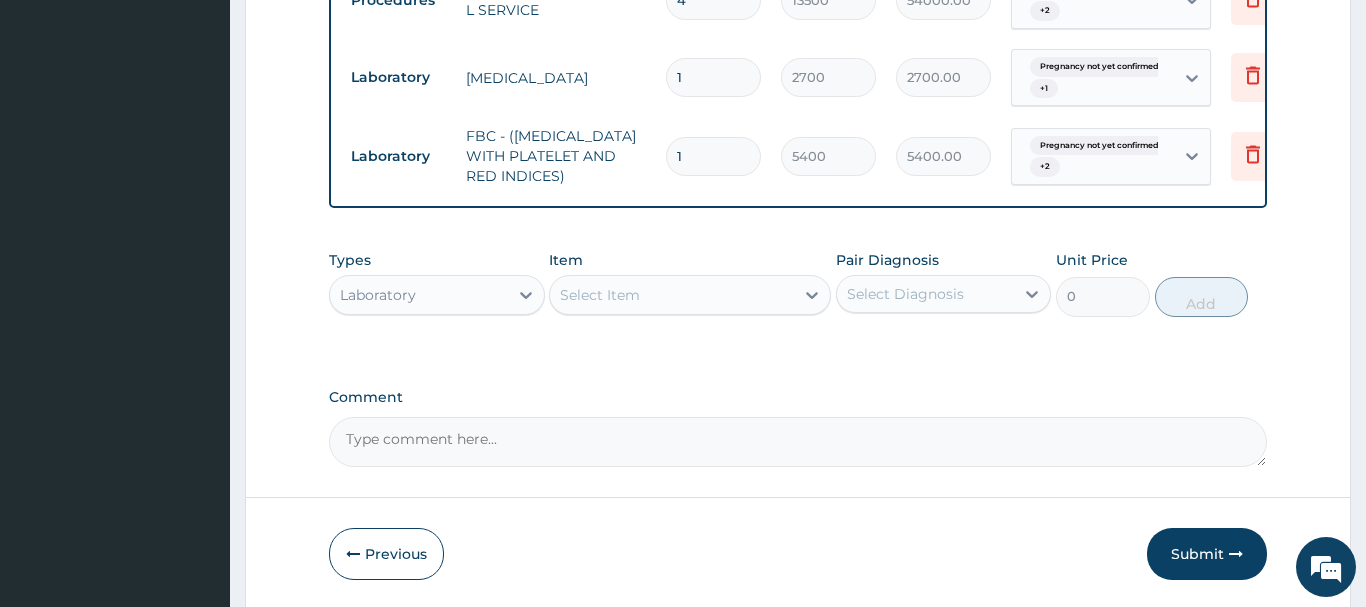 drag, startPoint x: 418, startPoint y: 286, endPoint x: 420, endPoint y: 297, distance: 11.18034 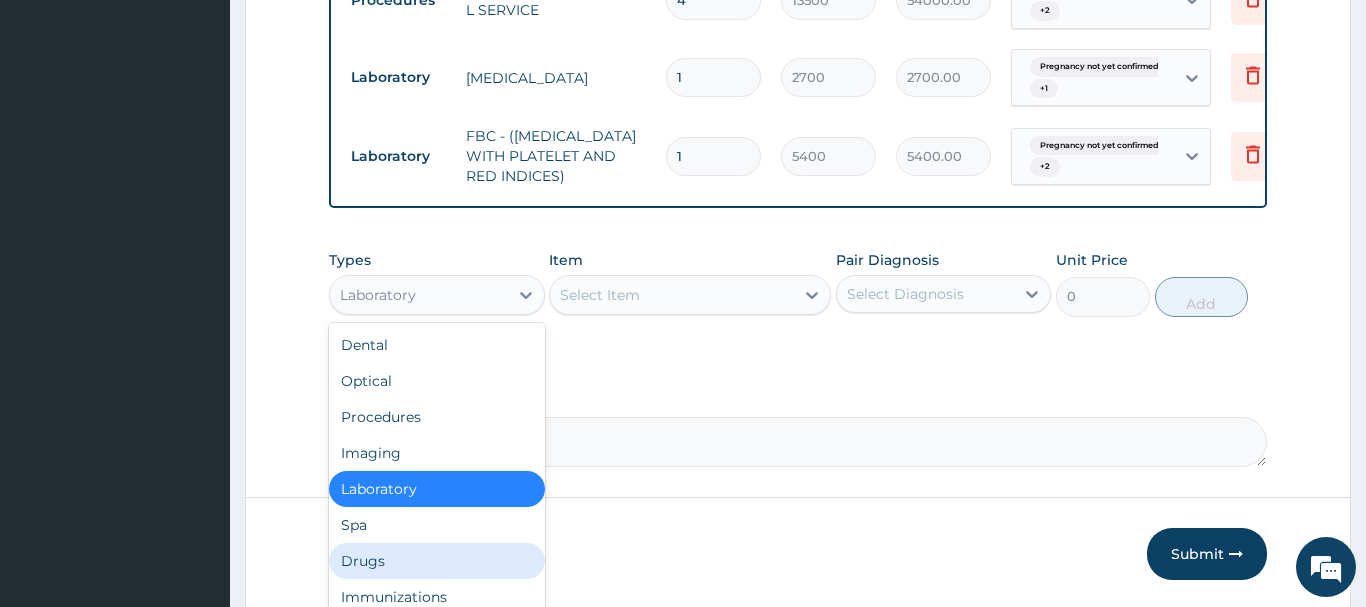 click on "Drugs" at bounding box center (437, 561) 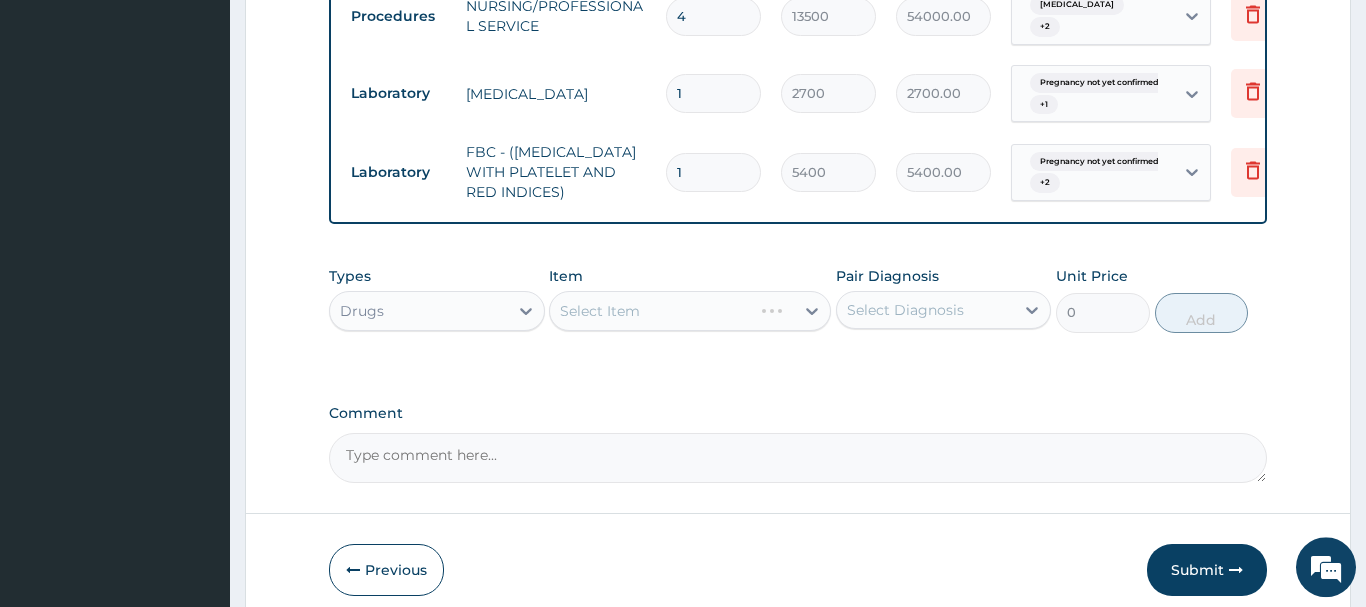 scroll, scrollTop: 1426, scrollLeft: 0, axis: vertical 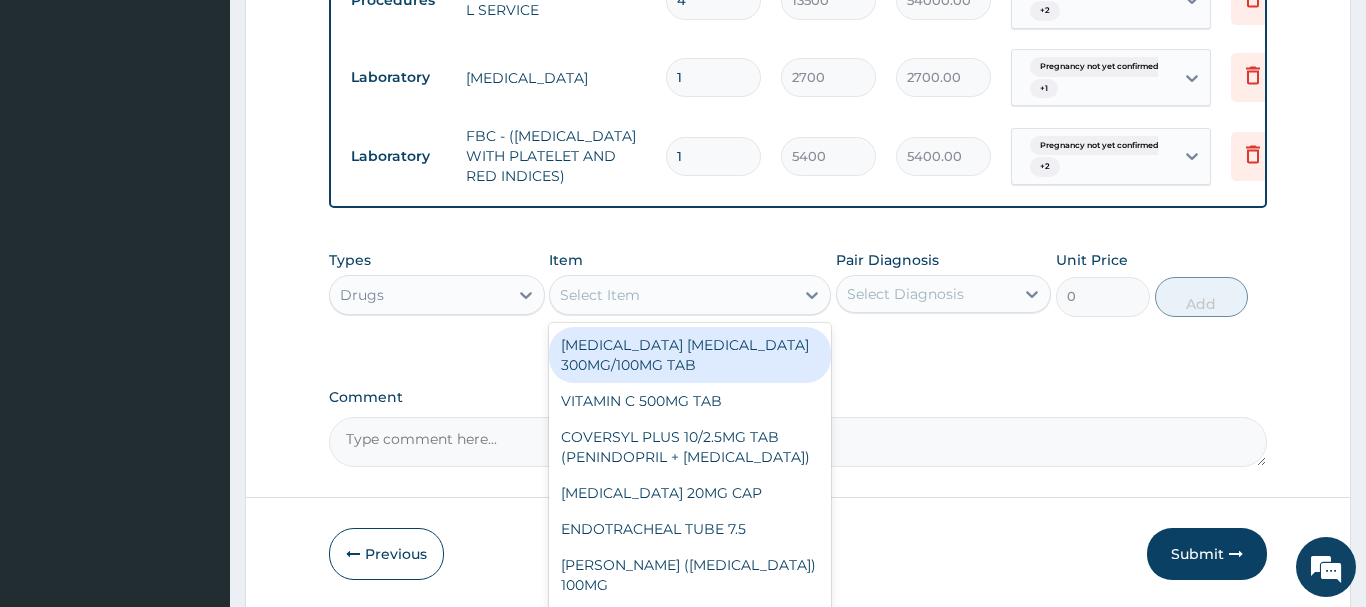 click on "Select Item" at bounding box center (600, 295) 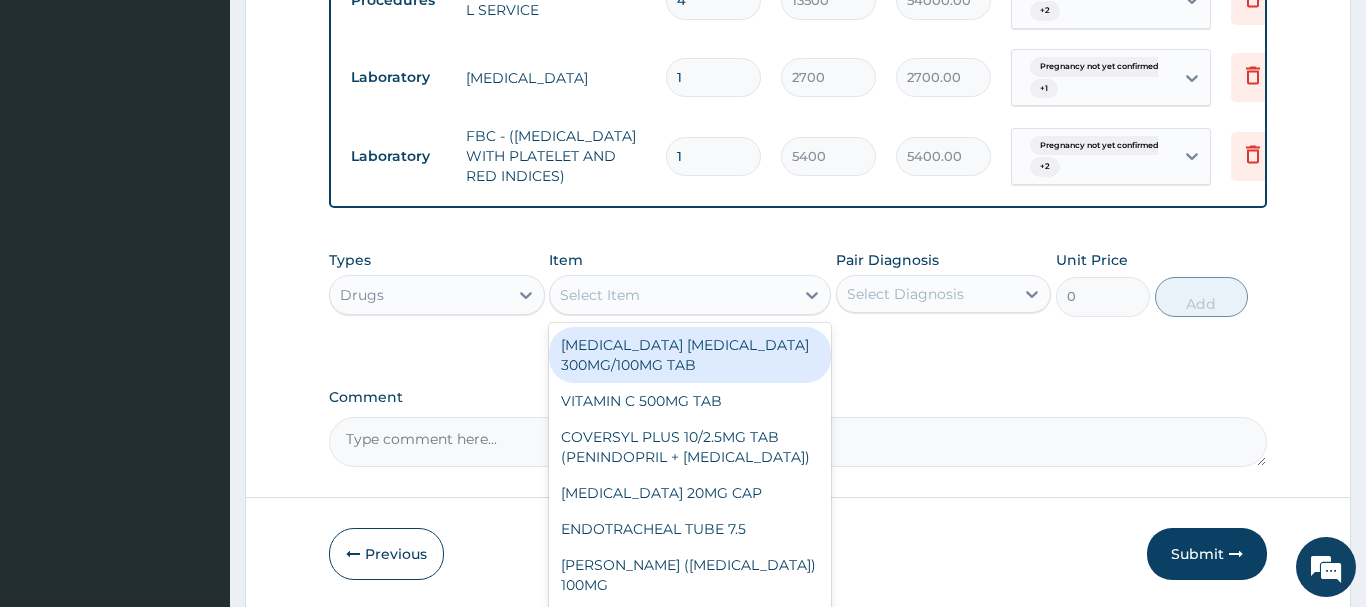 paste on "CANNULAR PINK" 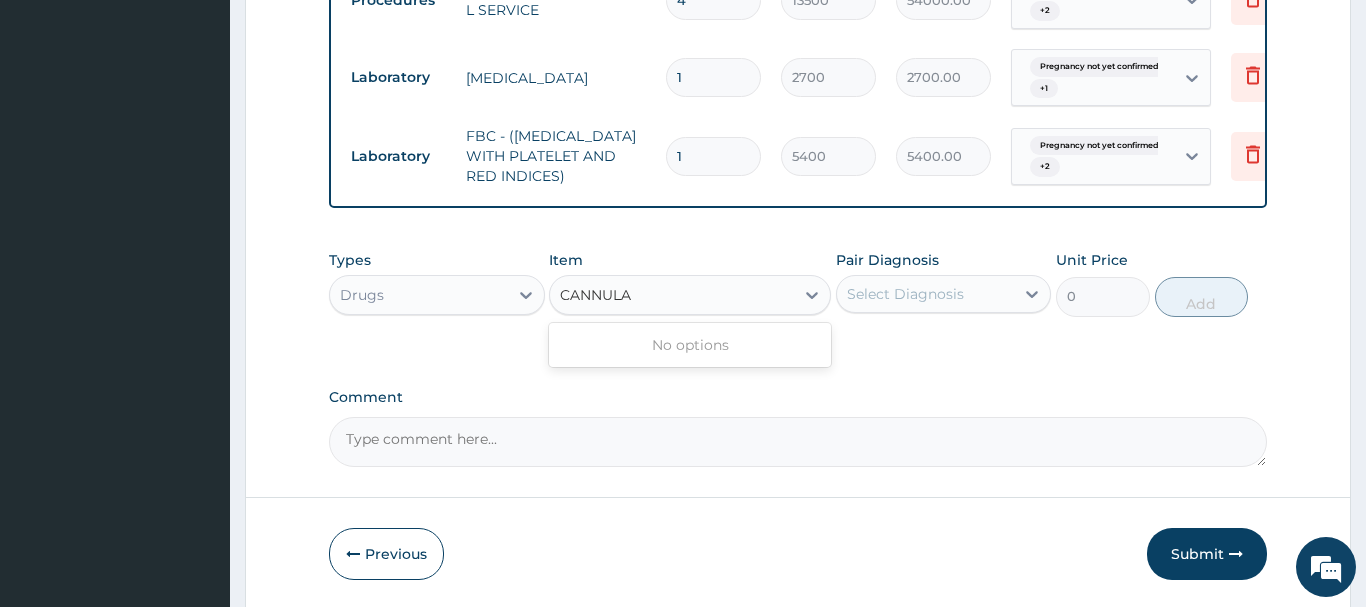 type on "CANNUL" 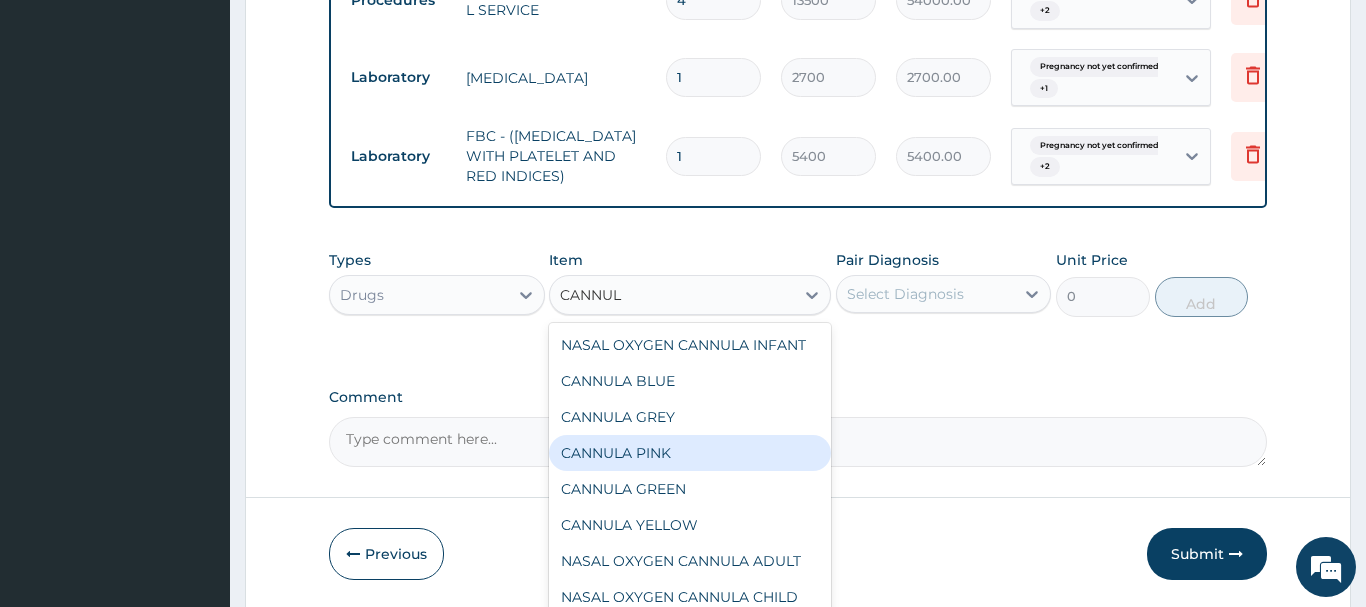 click on "CANNULA PINK" at bounding box center (690, 453) 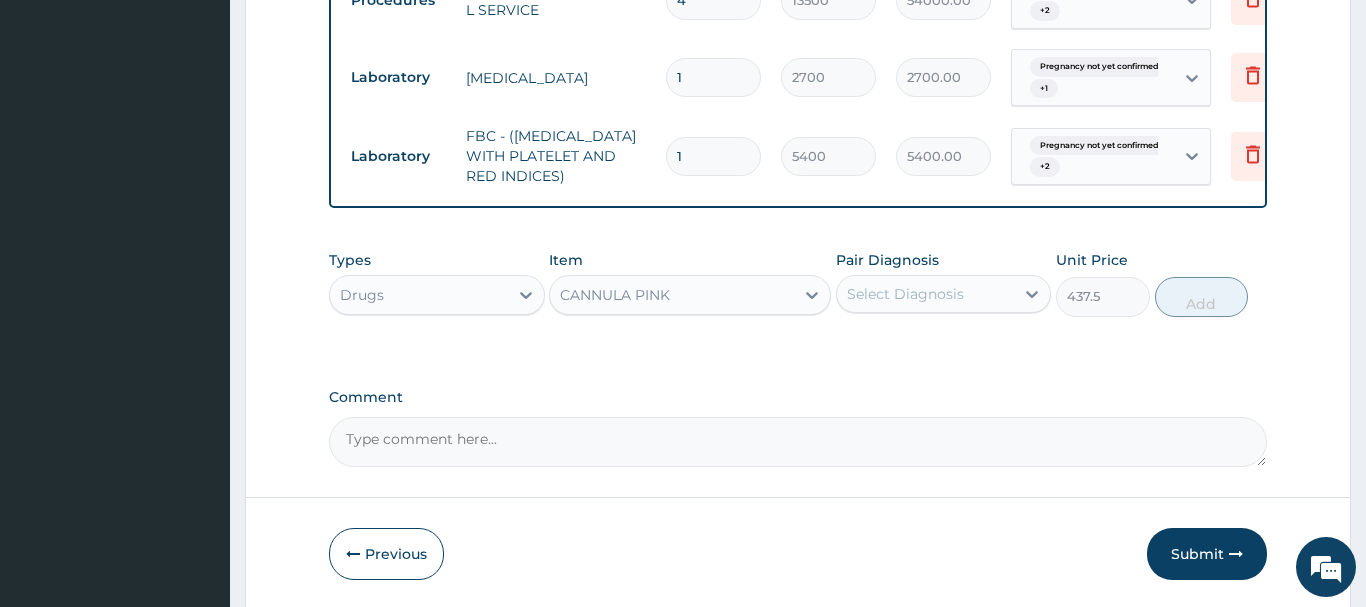 click on "Select Diagnosis" at bounding box center (905, 294) 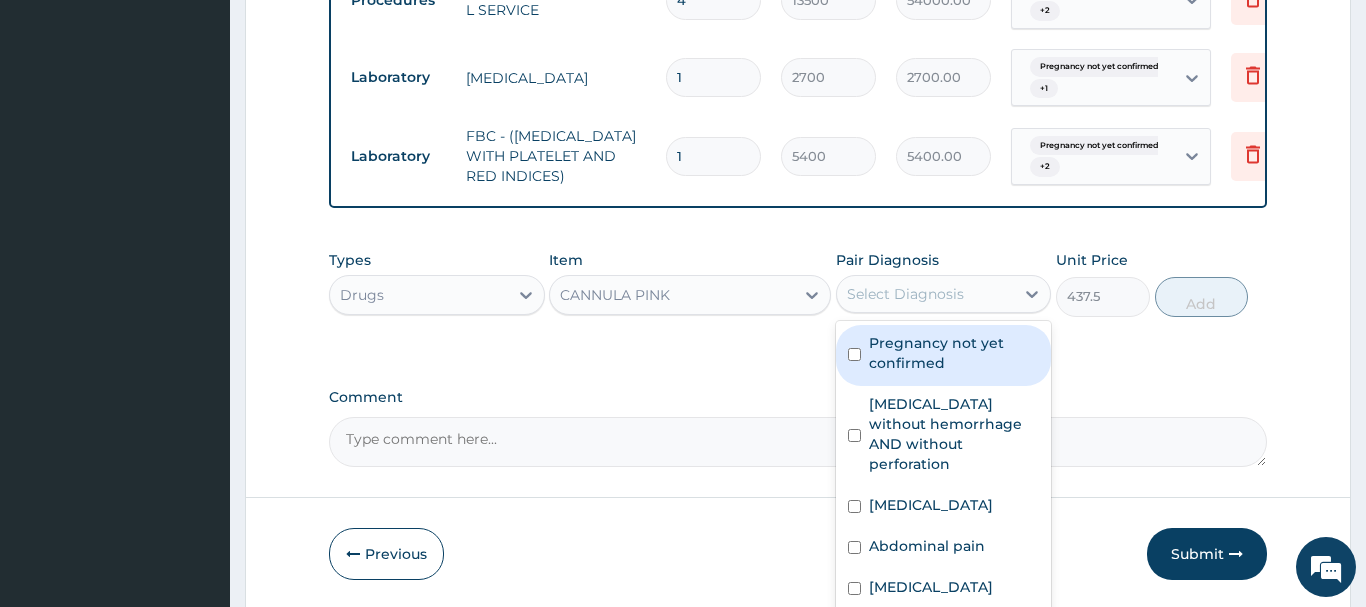 click on "Pregnancy not yet confirmed" at bounding box center [954, 353] 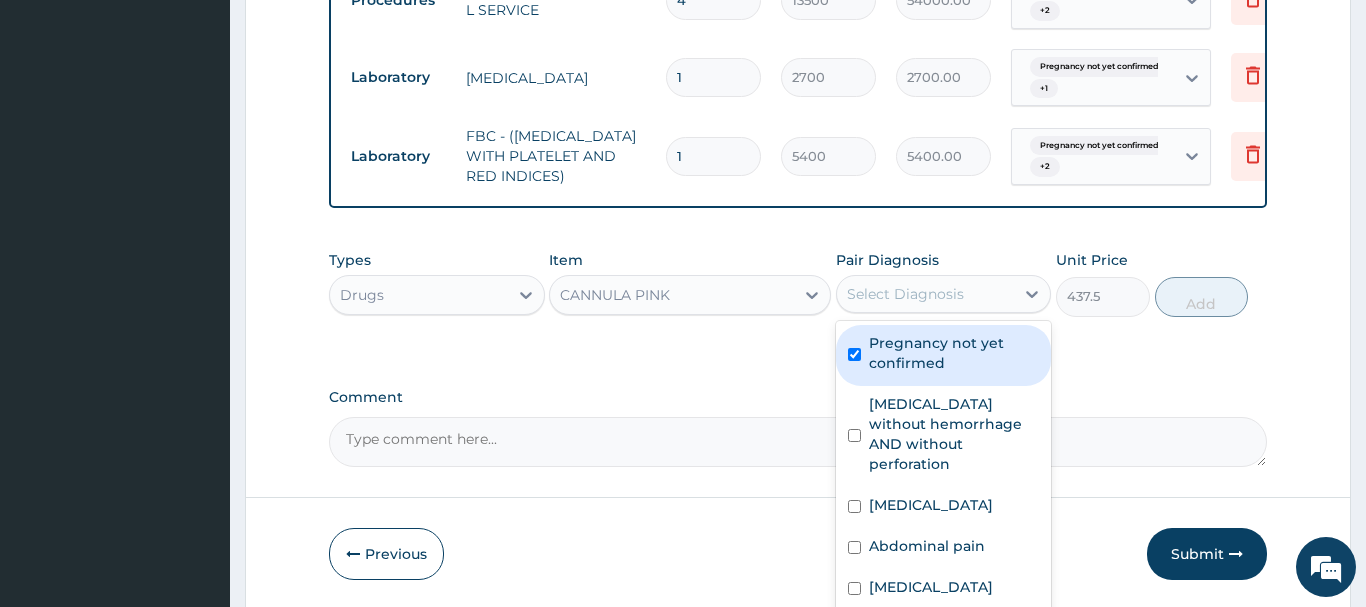 checkbox on "true" 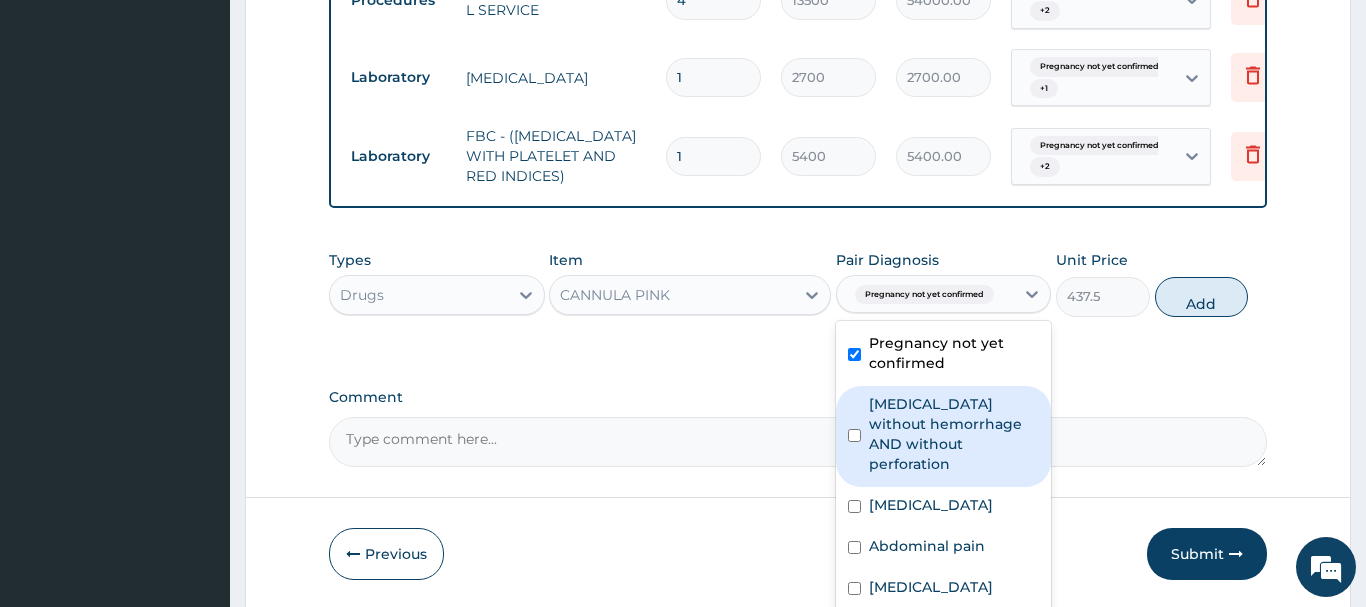 drag, startPoint x: 959, startPoint y: 418, endPoint x: 976, endPoint y: 408, distance: 19.723083 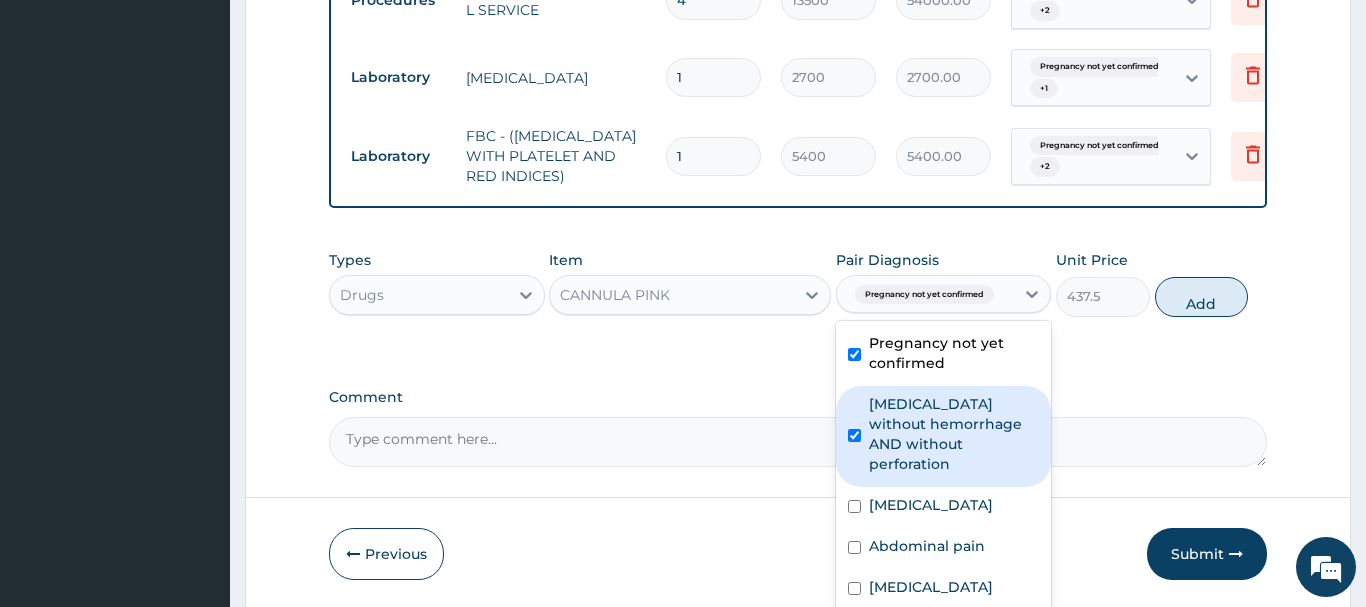 checkbox on "true" 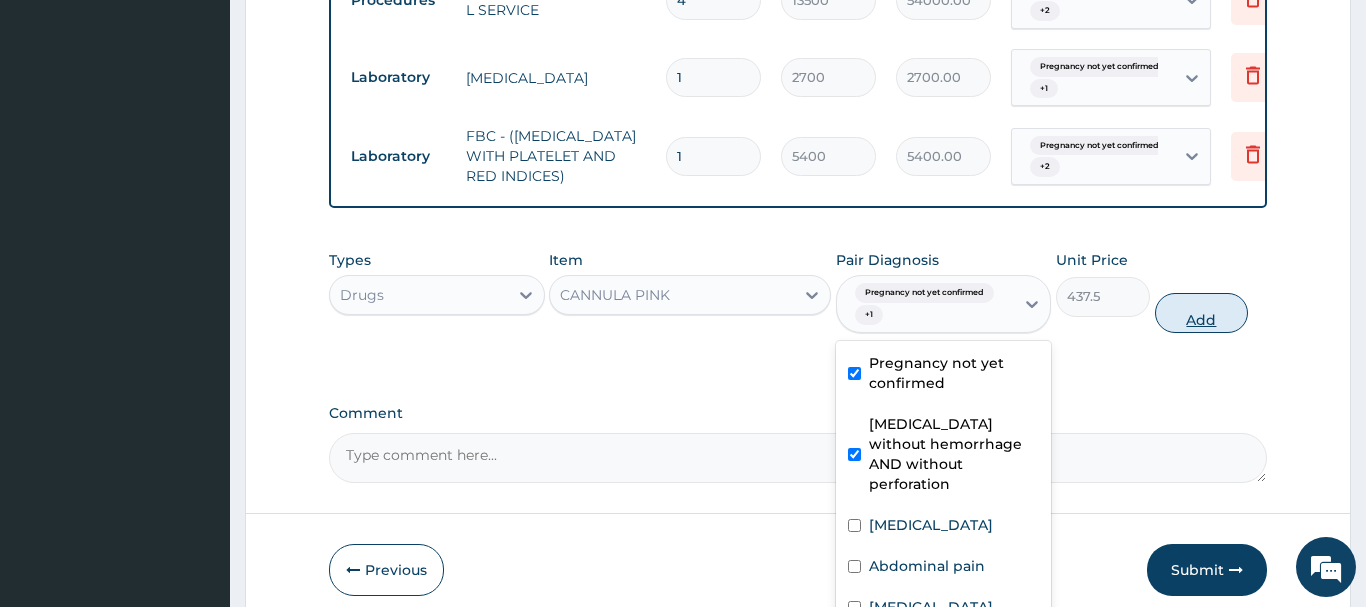 click on "Add" at bounding box center (1202, 313) 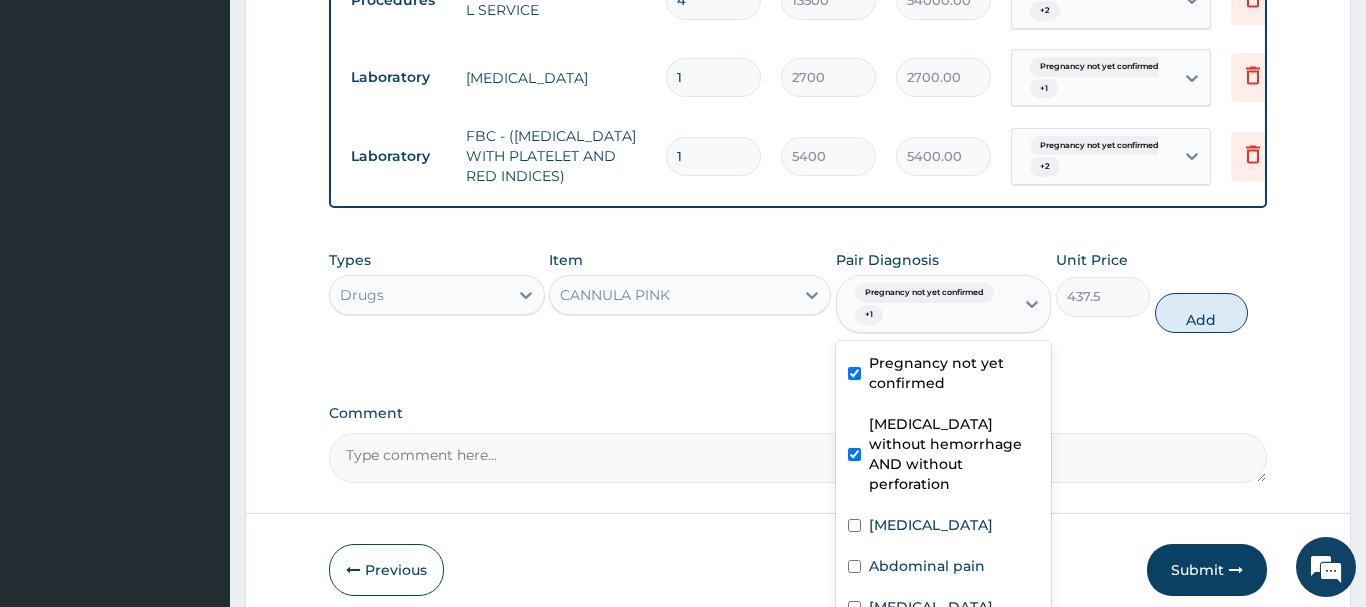 type on "0" 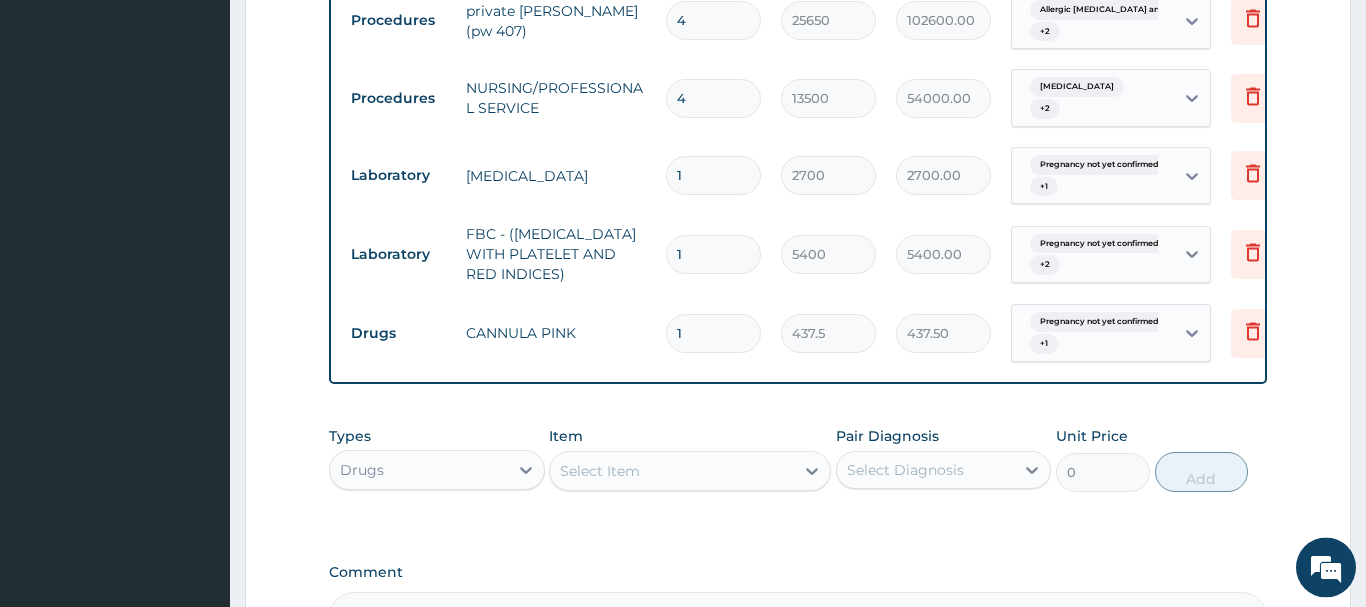 scroll, scrollTop: 1426, scrollLeft: 0, axis: vertical 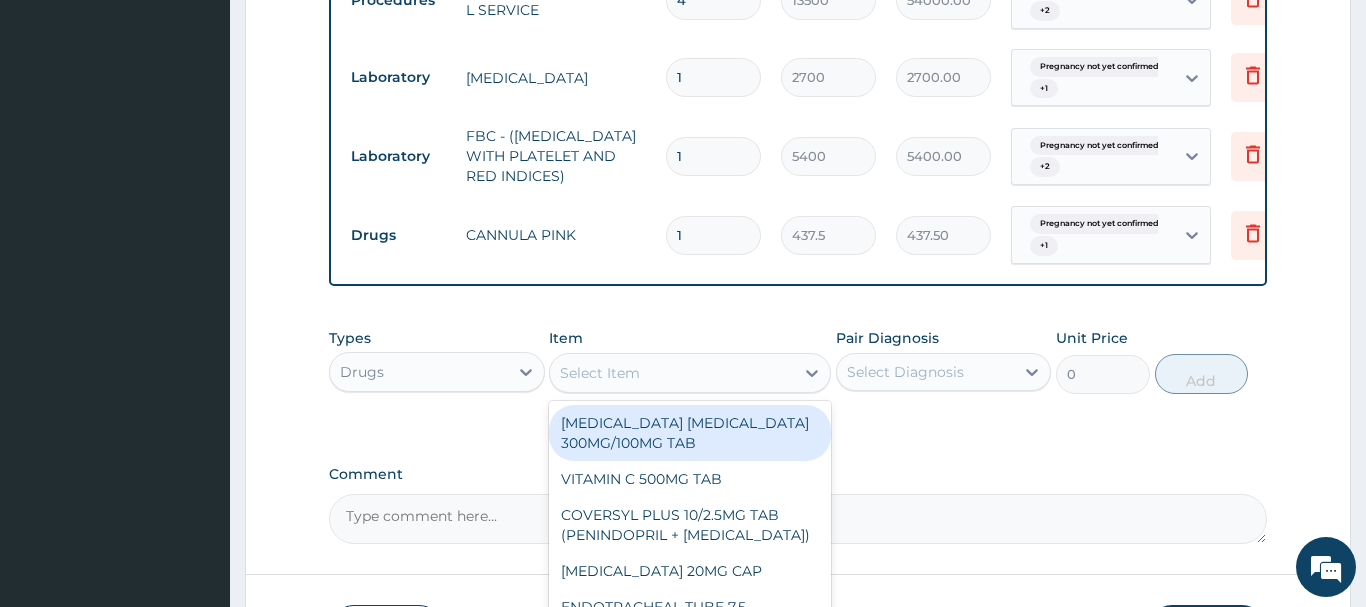 drag, startPoint x: 591, startPoint y: 372, endPoint x: 597, endPoint y: 363, distance: 10.816654 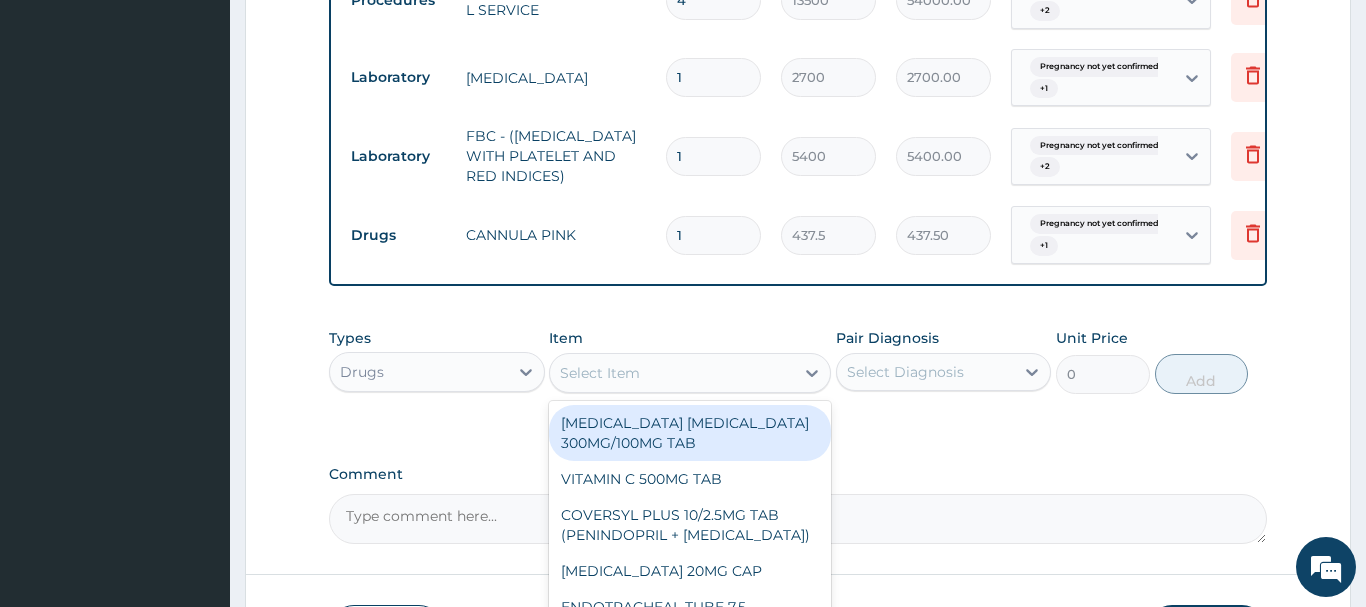 paste on "AMOXICILLIN 500MG CA" 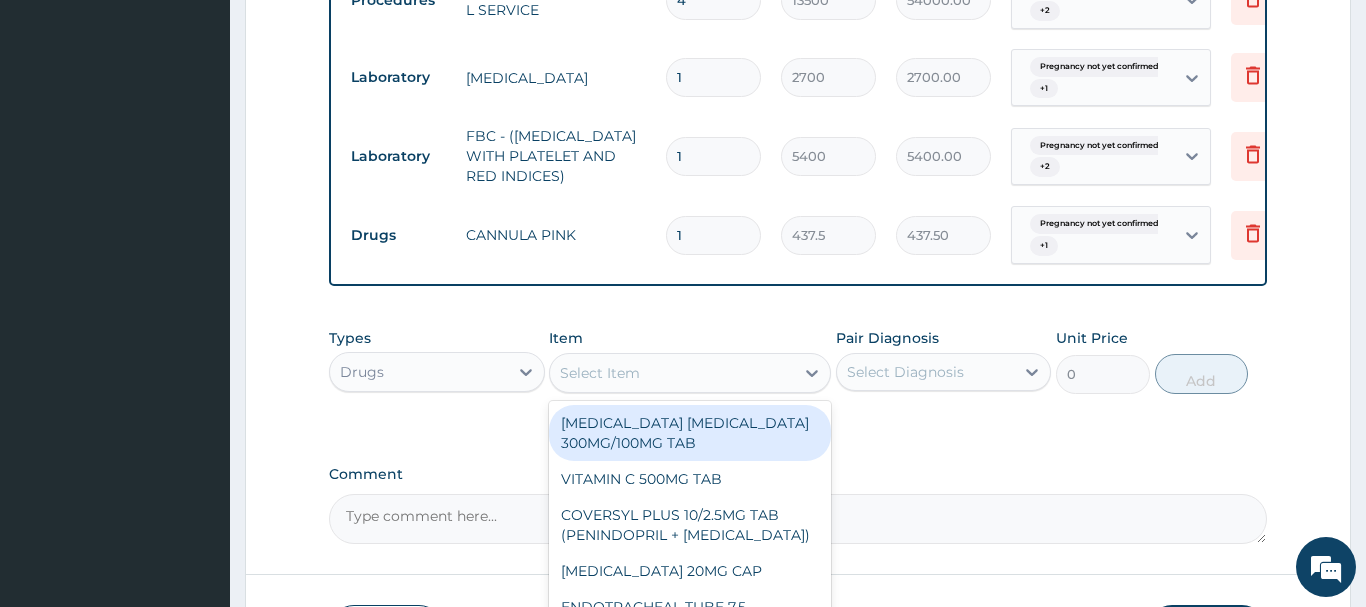 type on "AMOXICILLIN 500MG CA" 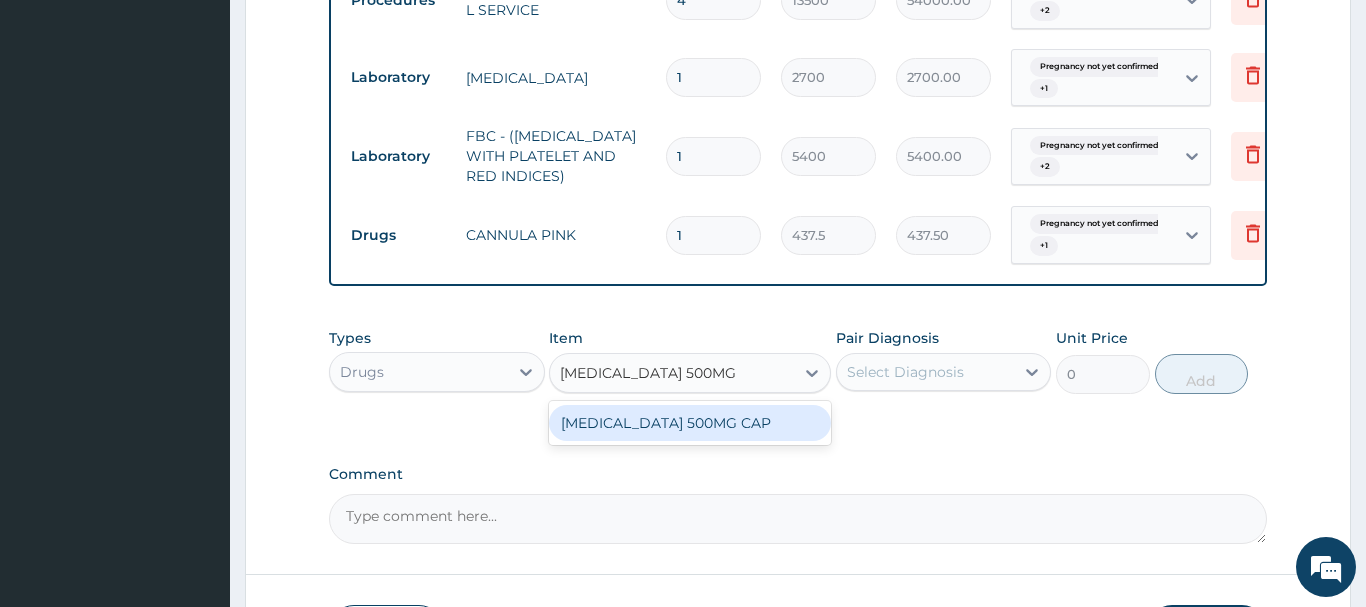 click on "AMOXICILLIN 500MG CAP" at bounding box center (690, 423) 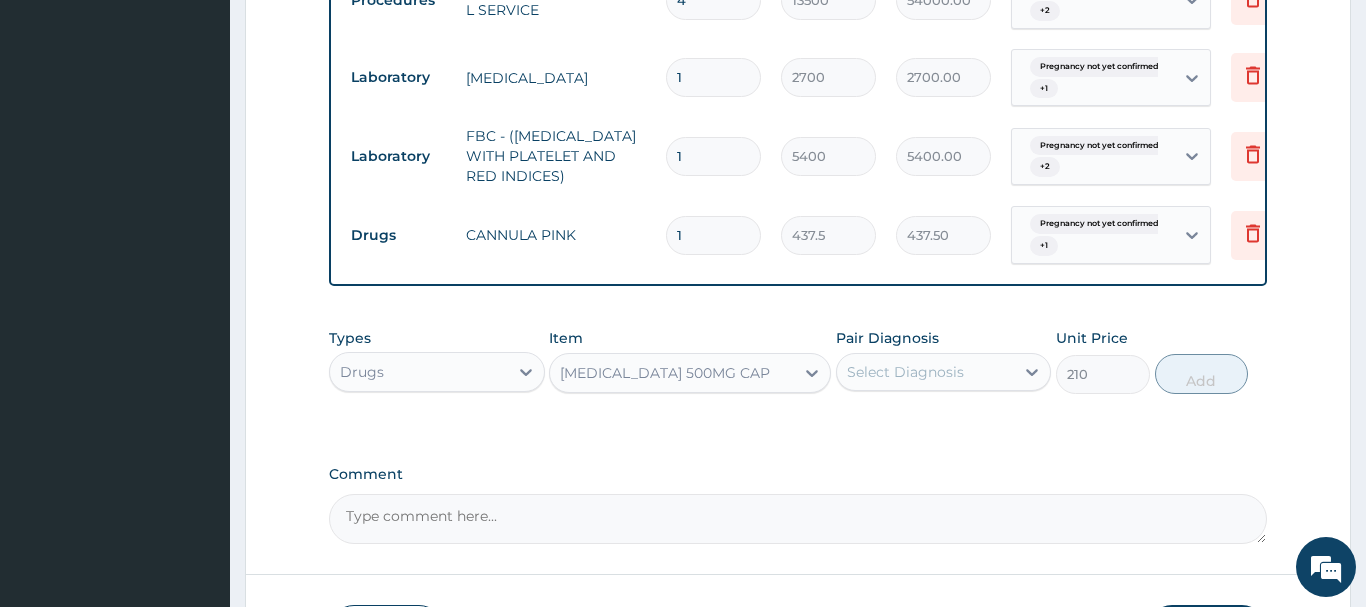 click on "Select Diagnosis" at bounding box center (926, 372) 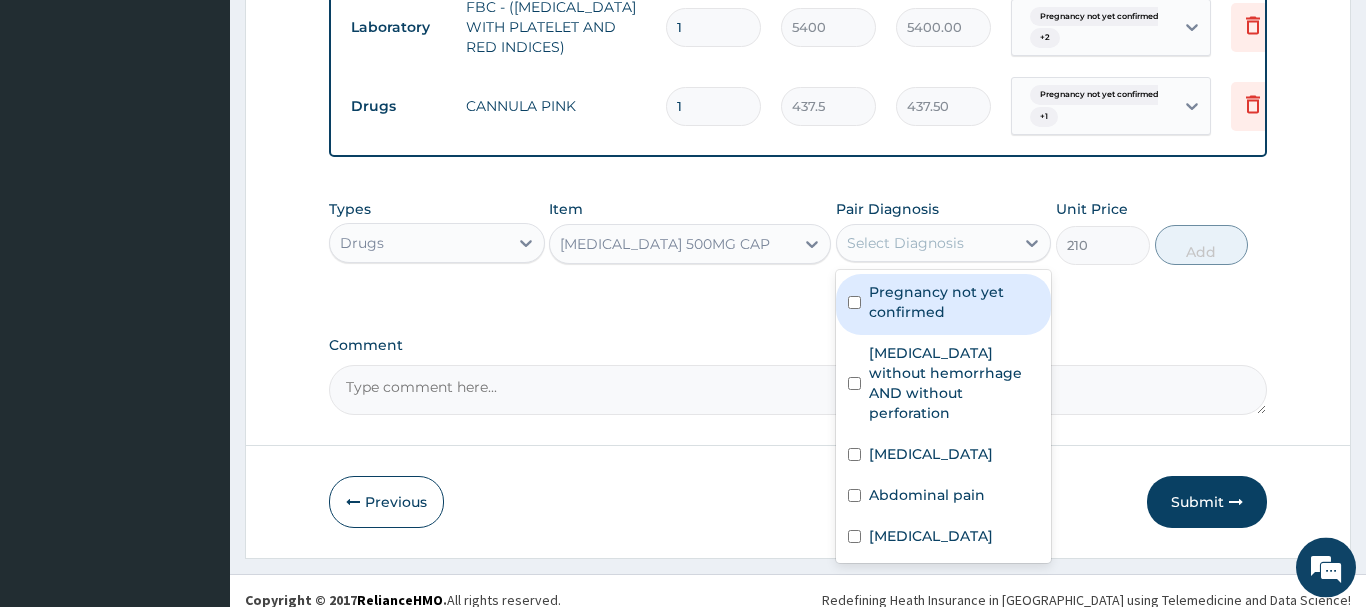 scroll, scrollTop: 1559, scrollLeft: 0, axis: vertical 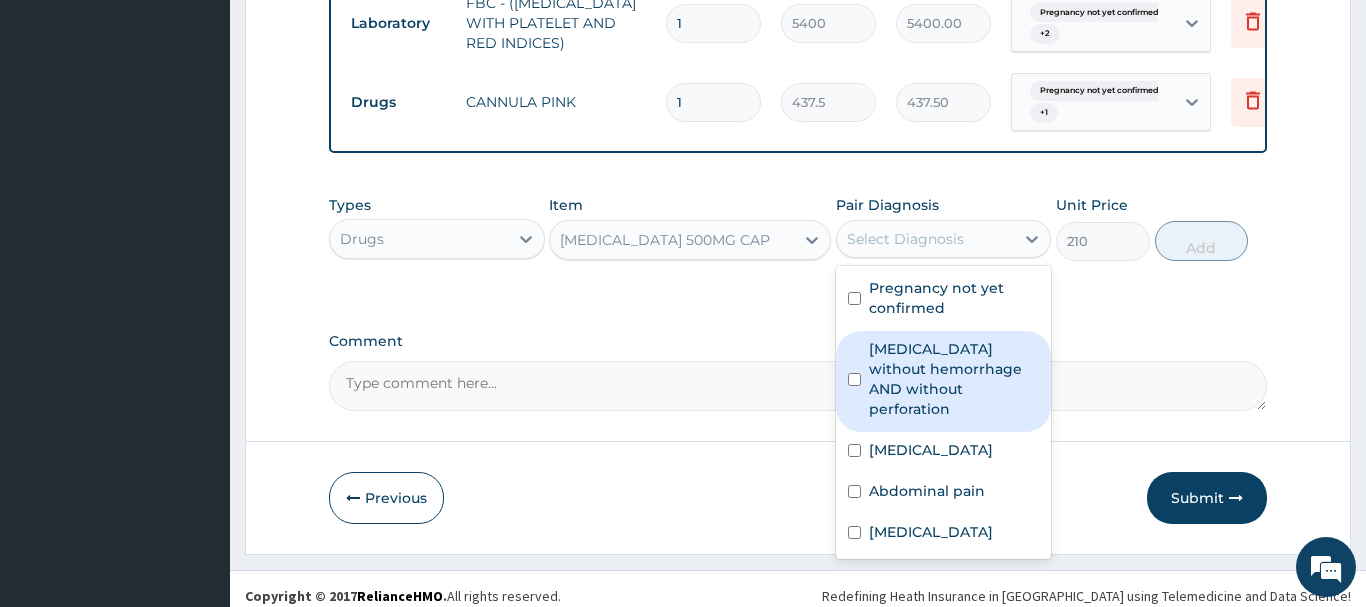 click on "Peptic ulcer without hemorrhage AND without perforation" at bounding box center [954, 379] 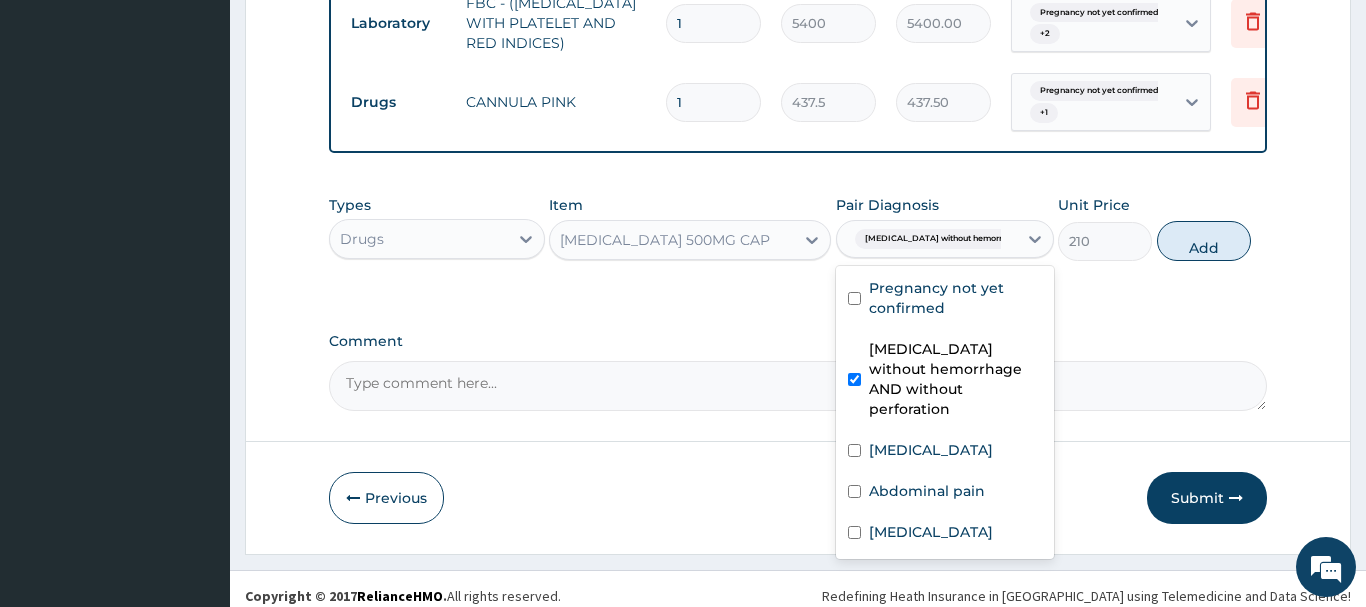 checkbox on "true" 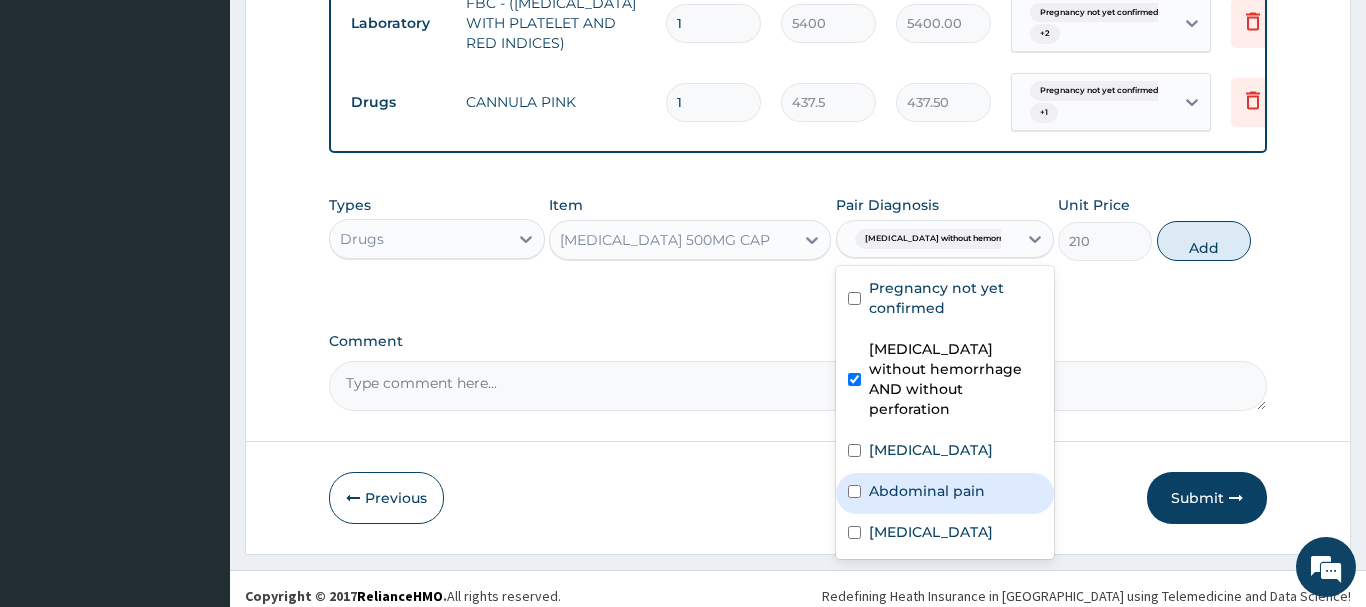 click on "Abdominal pain" at bounding box center [945, 493] 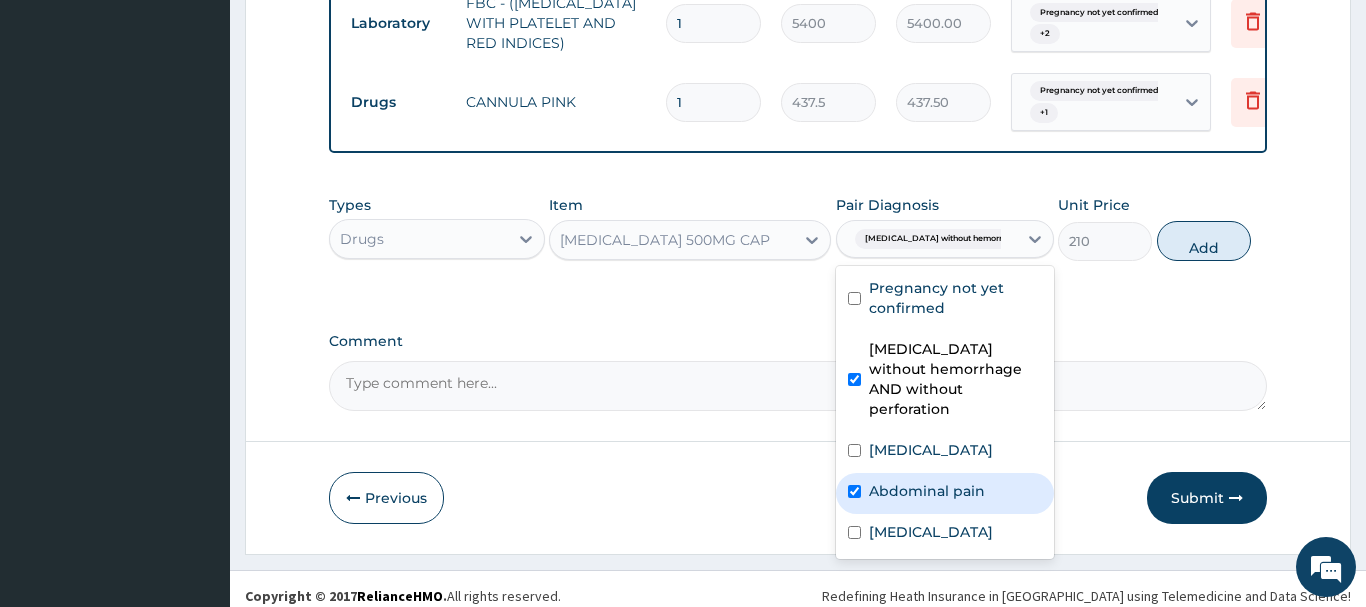 checkbox on "true" 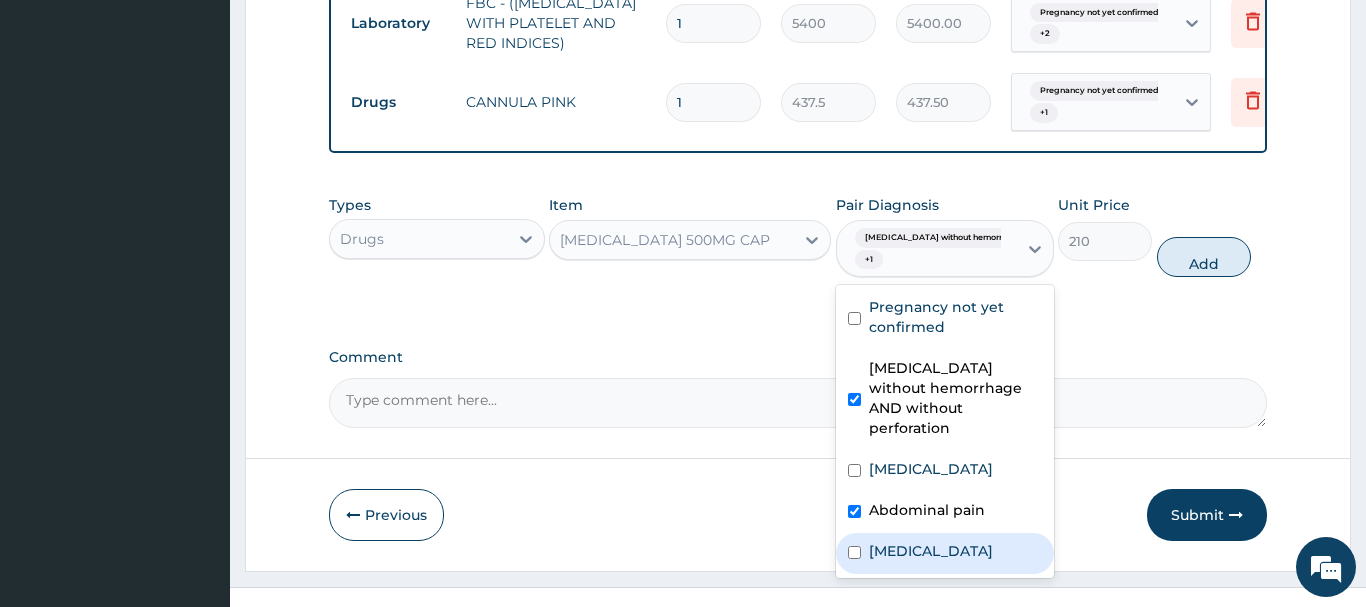 click on "Allergic gastroenteritis and colitis" at bounding box center [931, 551] 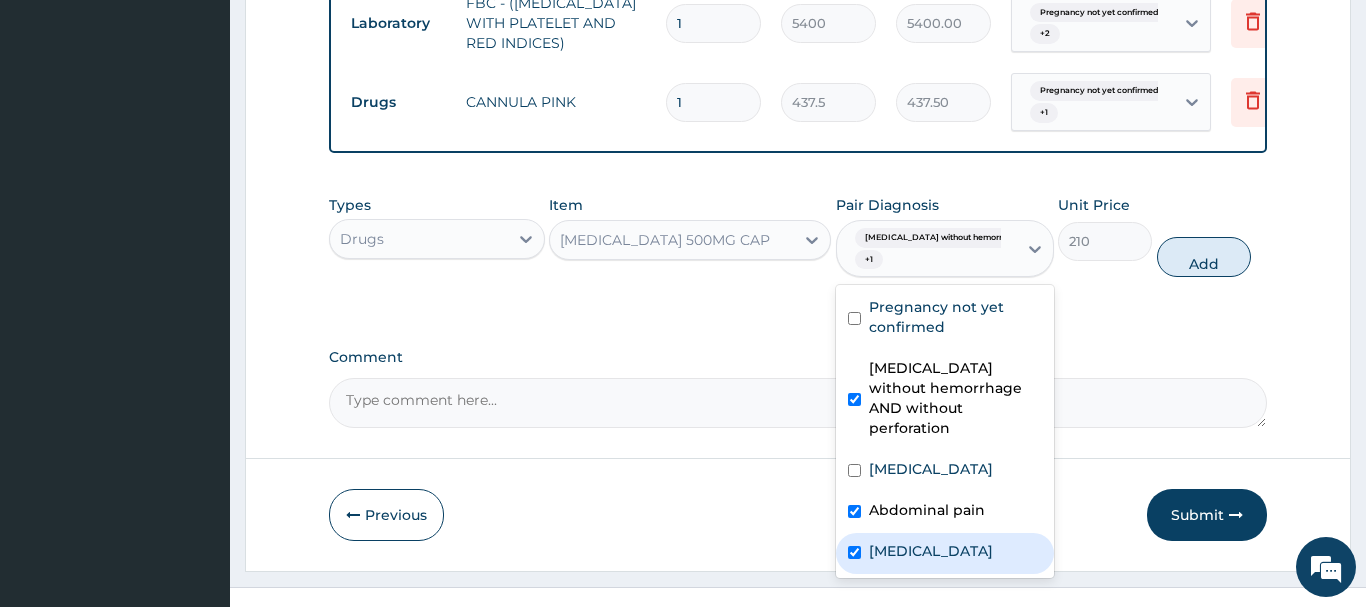 checkbox on "true" 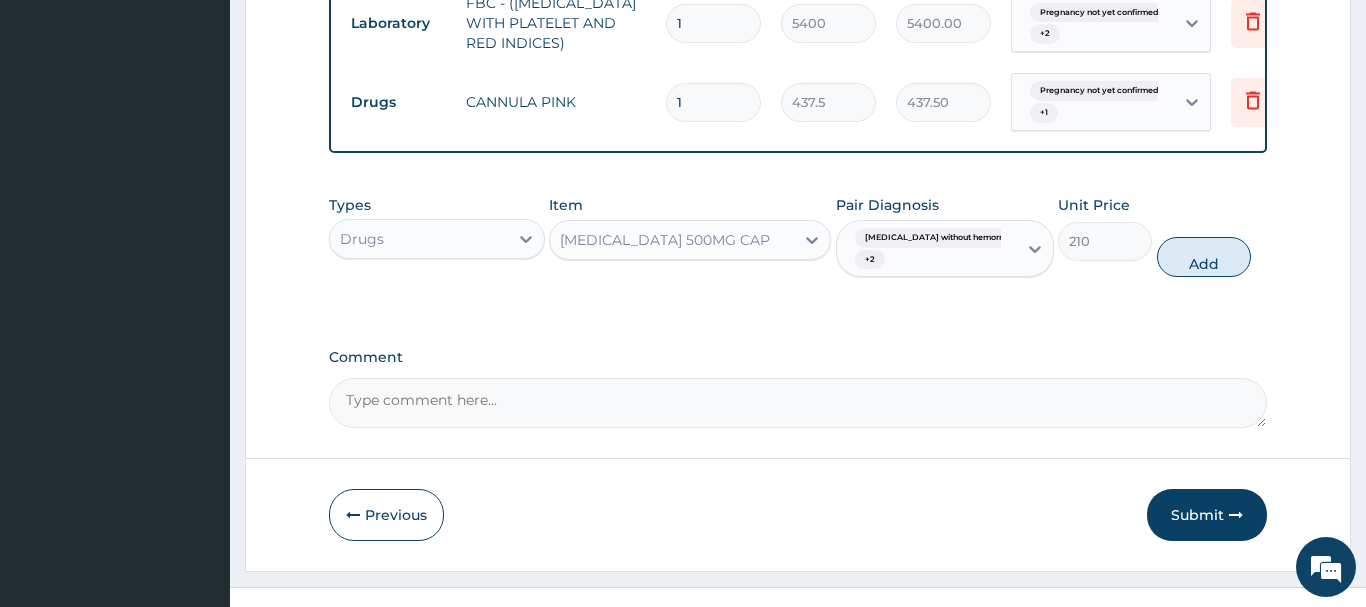 click on "Comment" at bounding box center [798, 357] 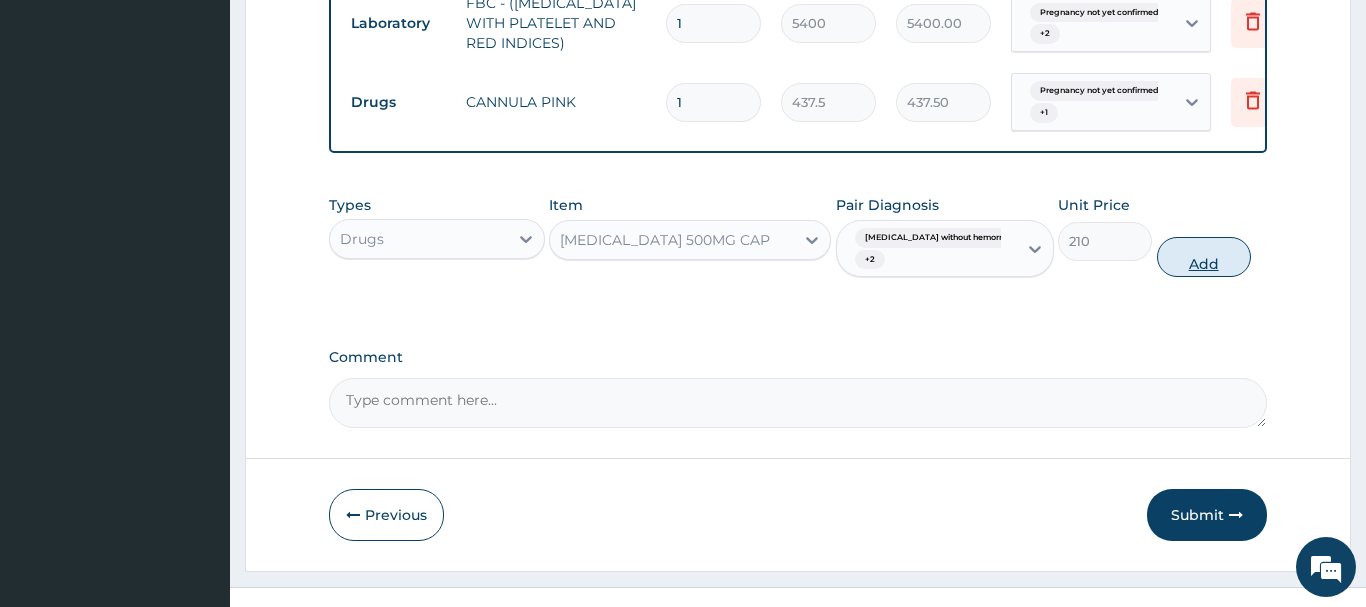 click on "Add" at bounding box center (1204, 257) 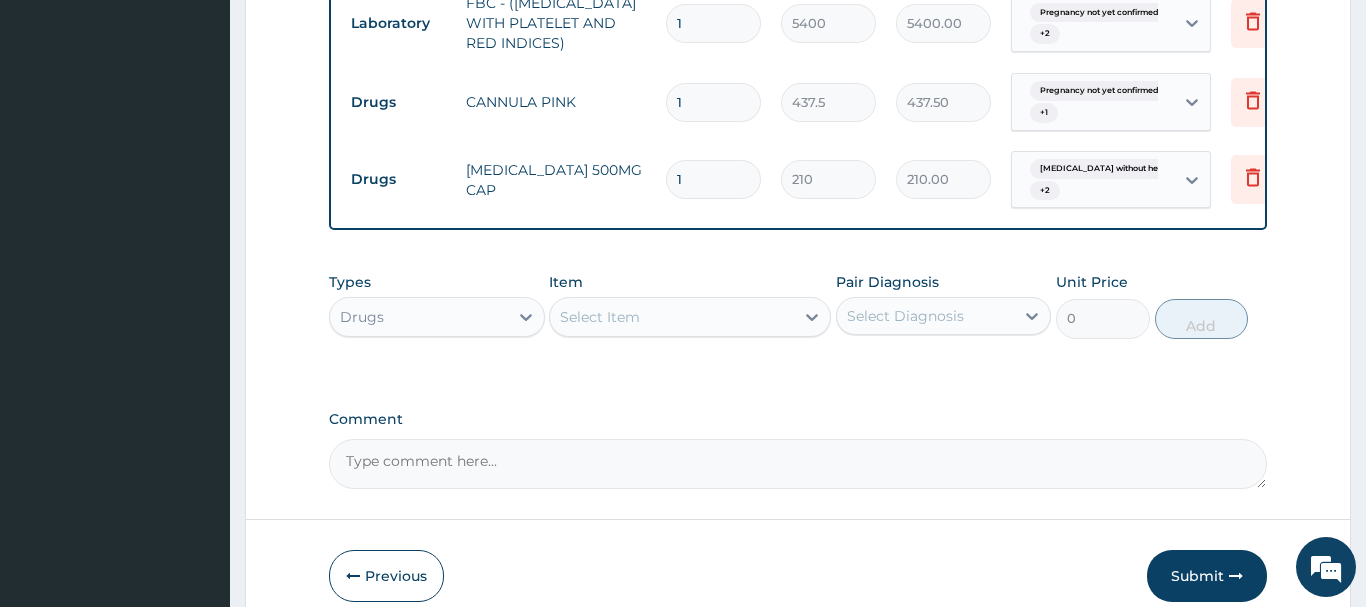 drag, startPoint x: 697, startPoint y: 166, endPoint x: 668, endPoint y: 174, distance: 30.083218 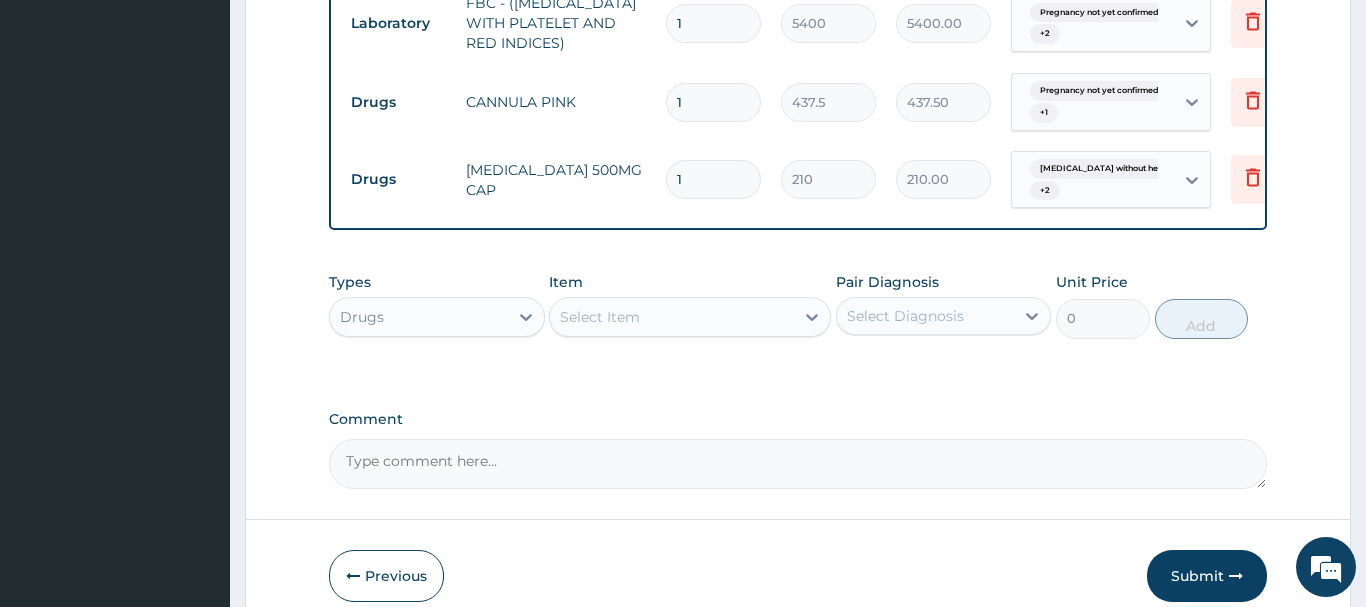 type on "2" 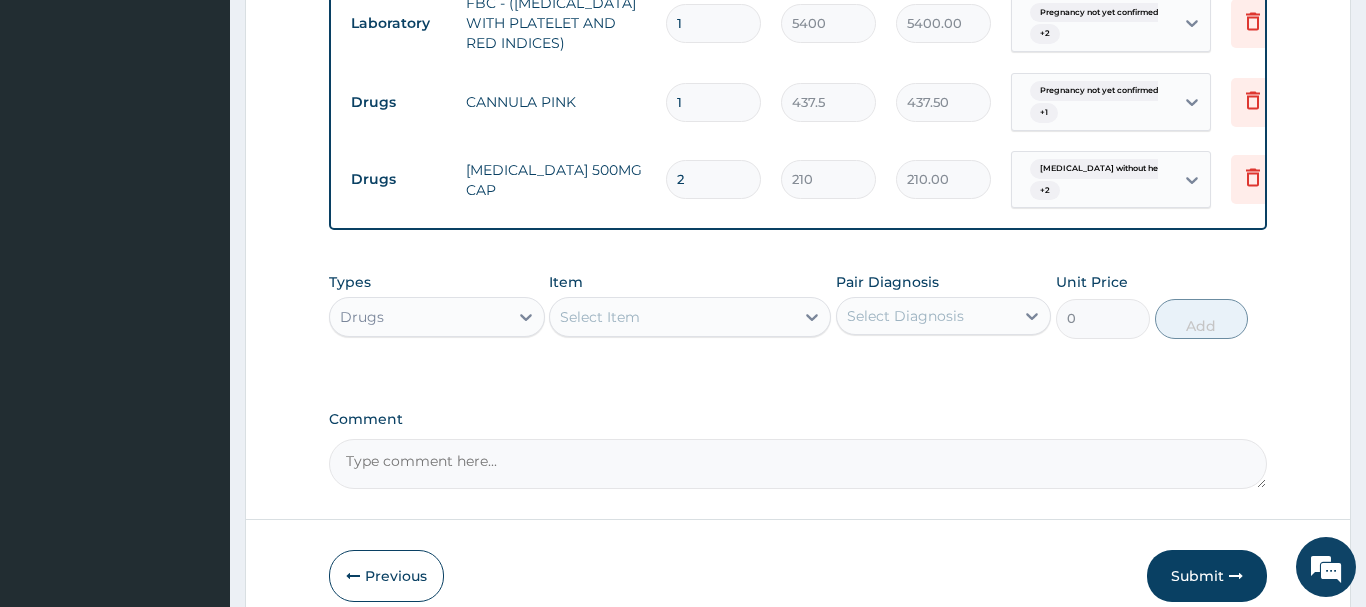 type on "420.00" 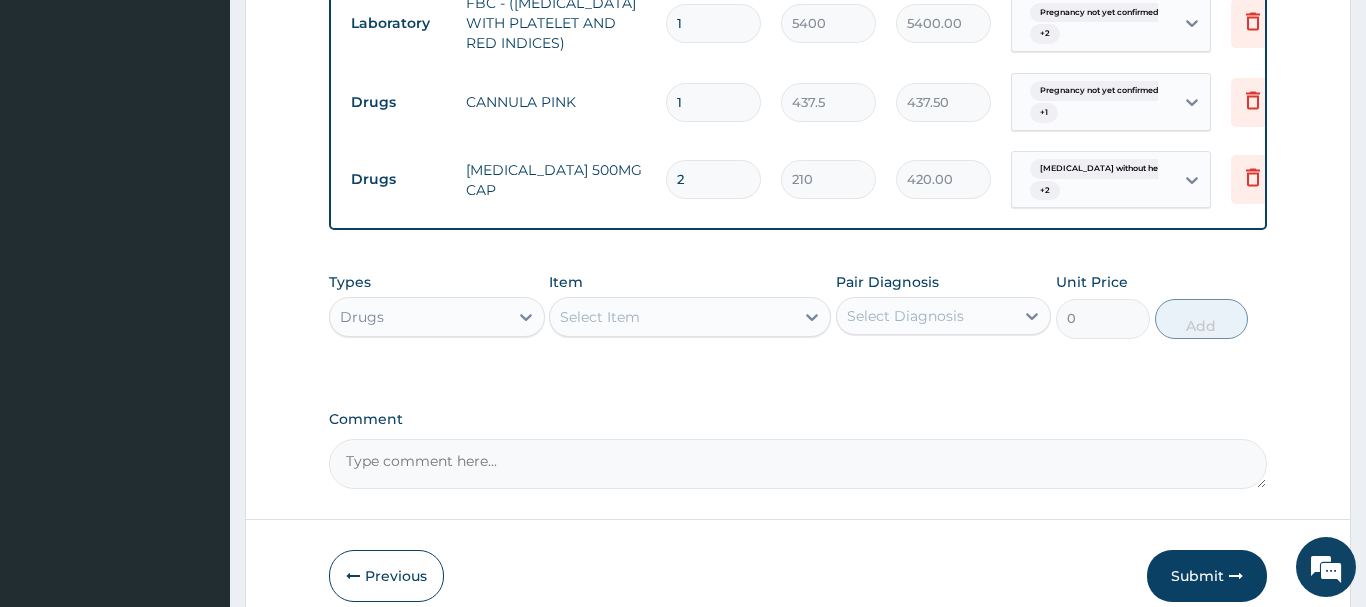 type on "28" 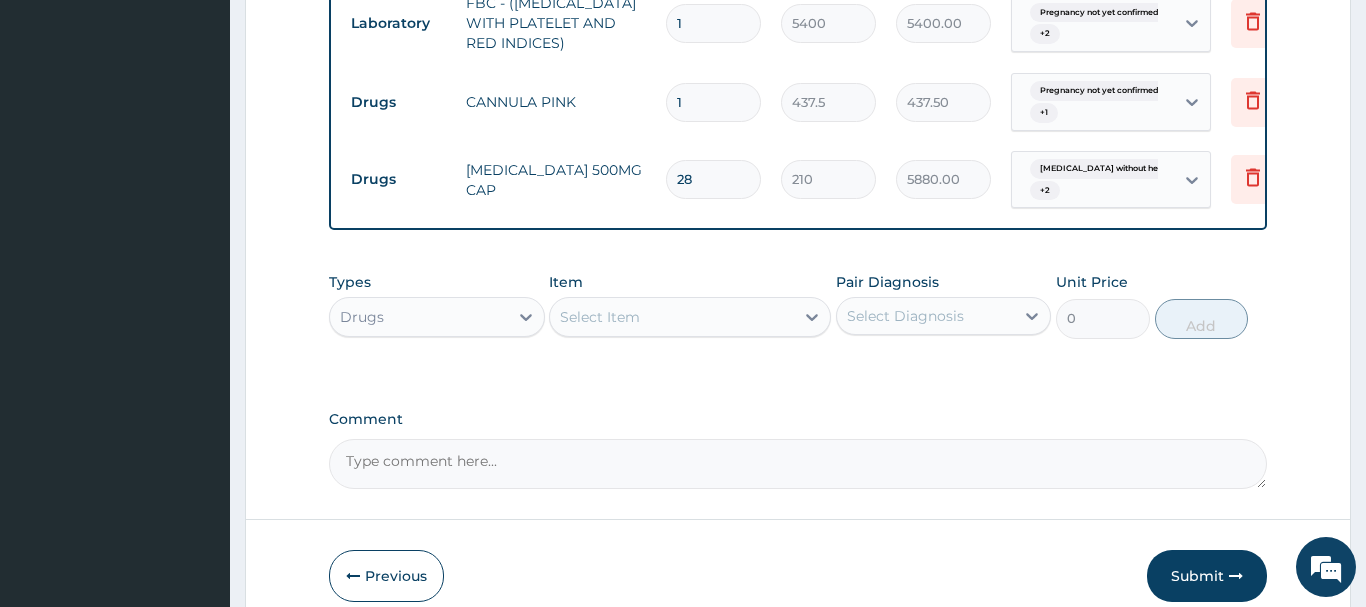 type on "28" 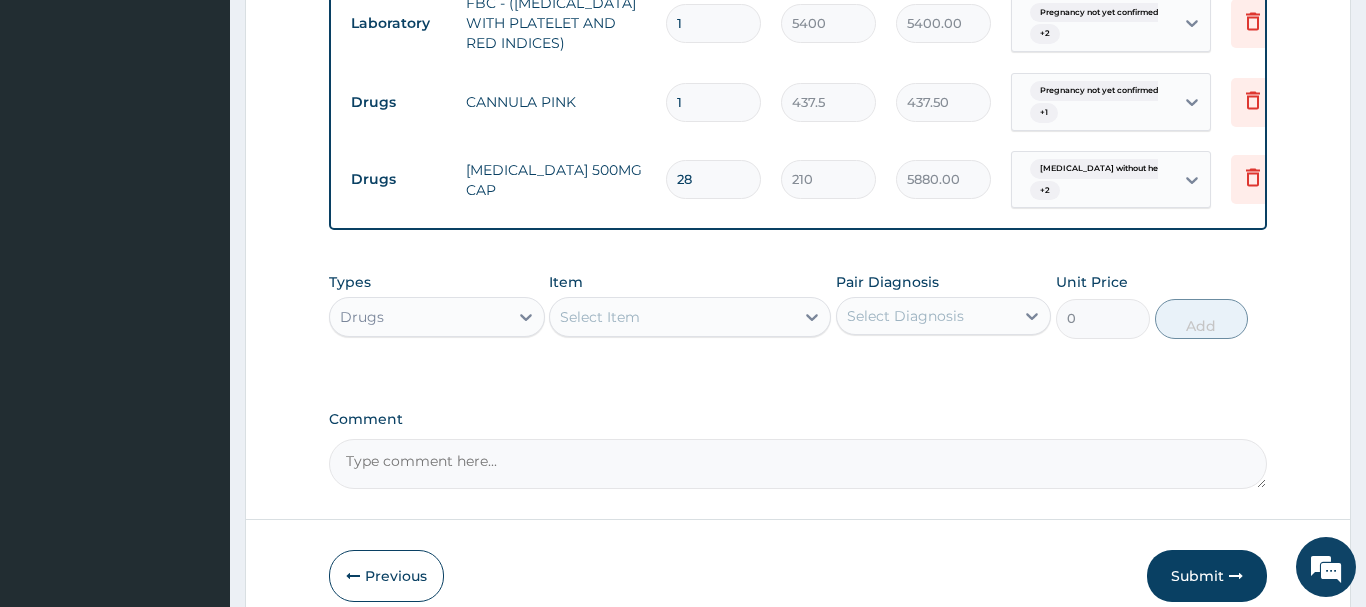 click on "Select Item" at bounding box center (672, 317) 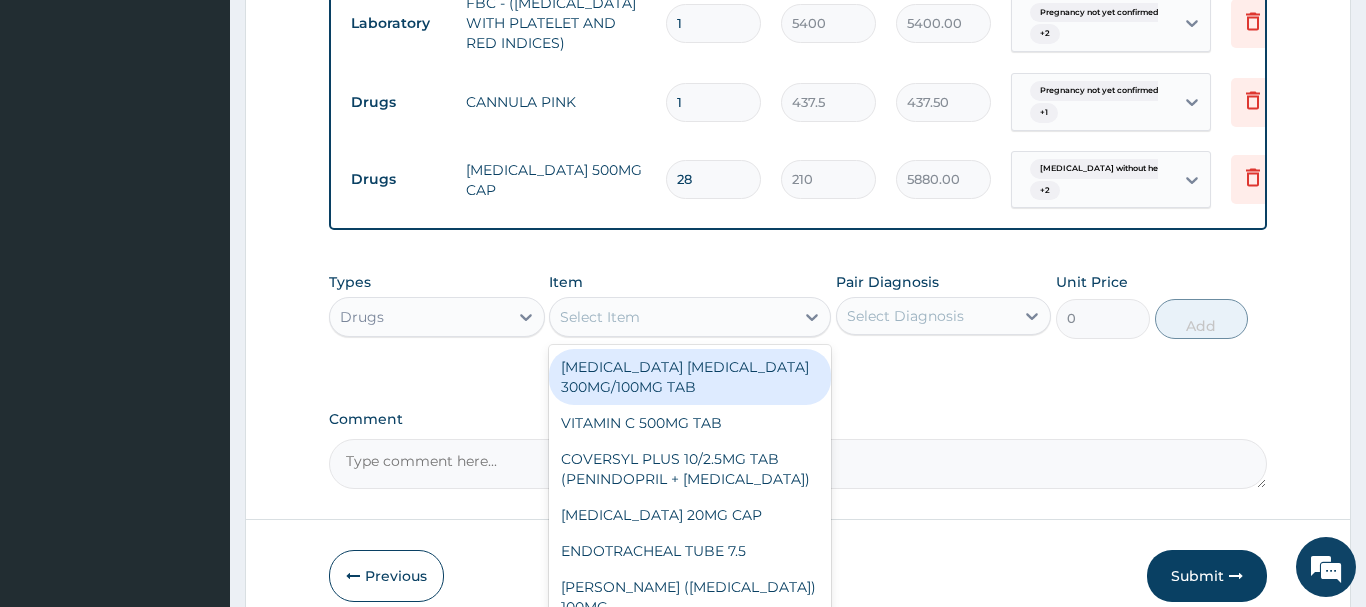 paste on "CLARITHROMYCIN 500MG TA" 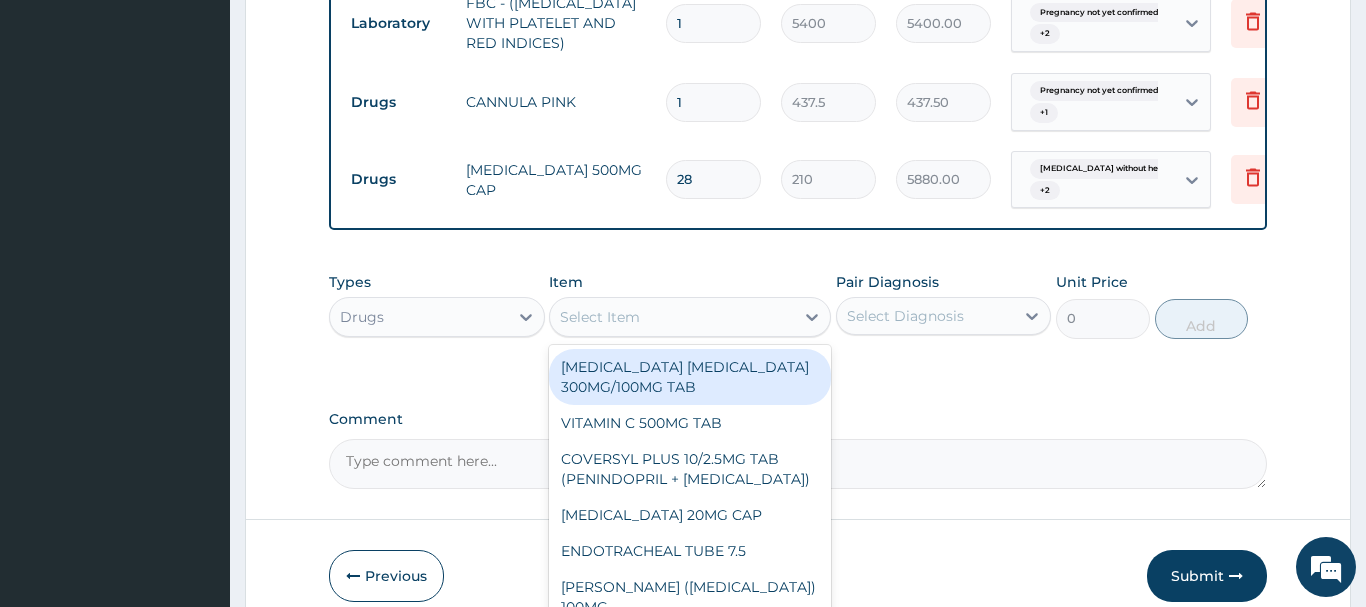 type on "CLARITHROMYCIN 500MG TA" 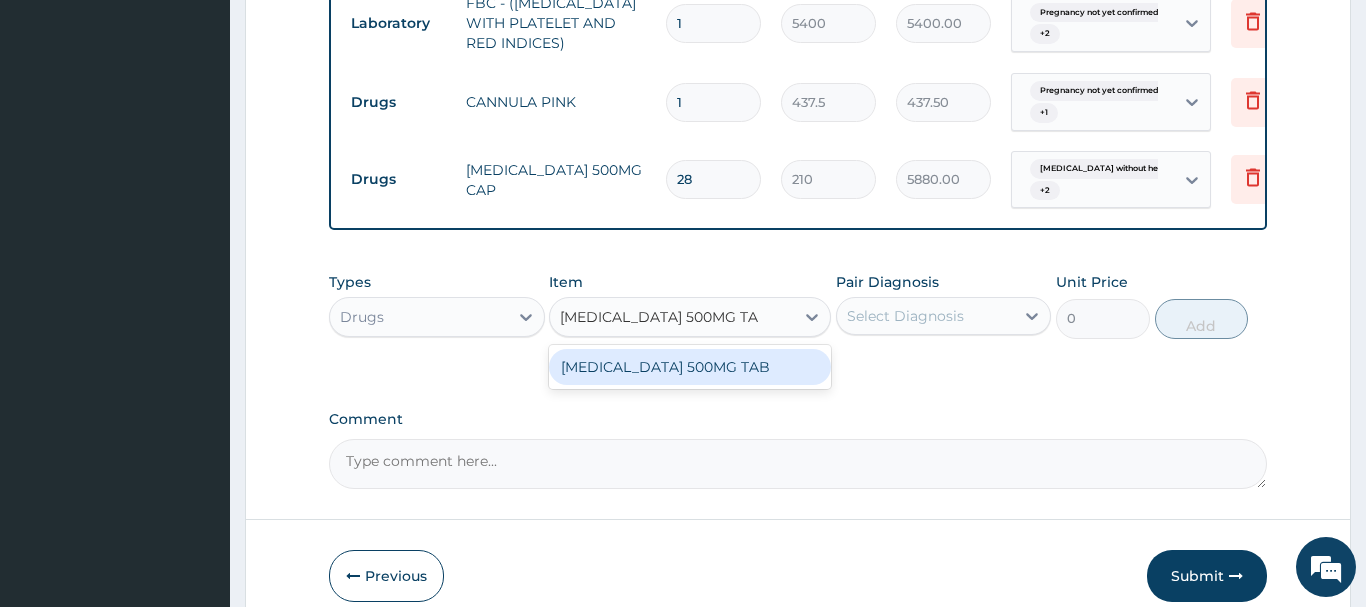 click on "CLARITHROMYCIN 500MG TAB" at bounding box center [690, 367] 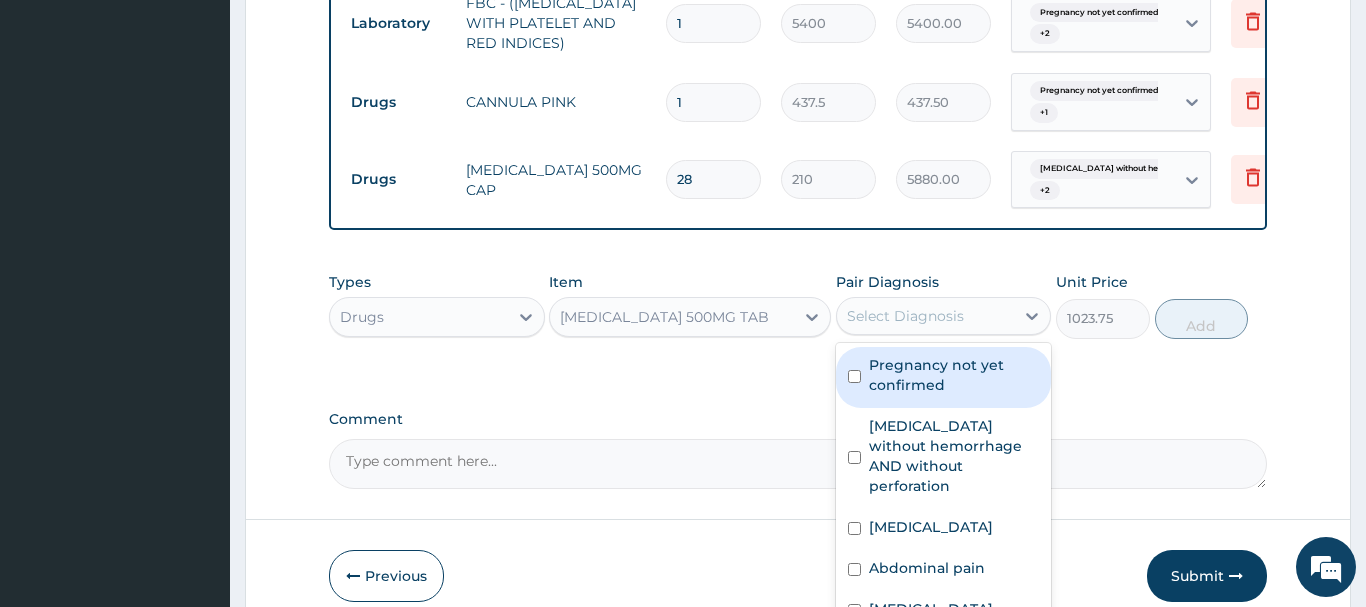 click on "Select Diagnosis" at bounding box center (905, 316) 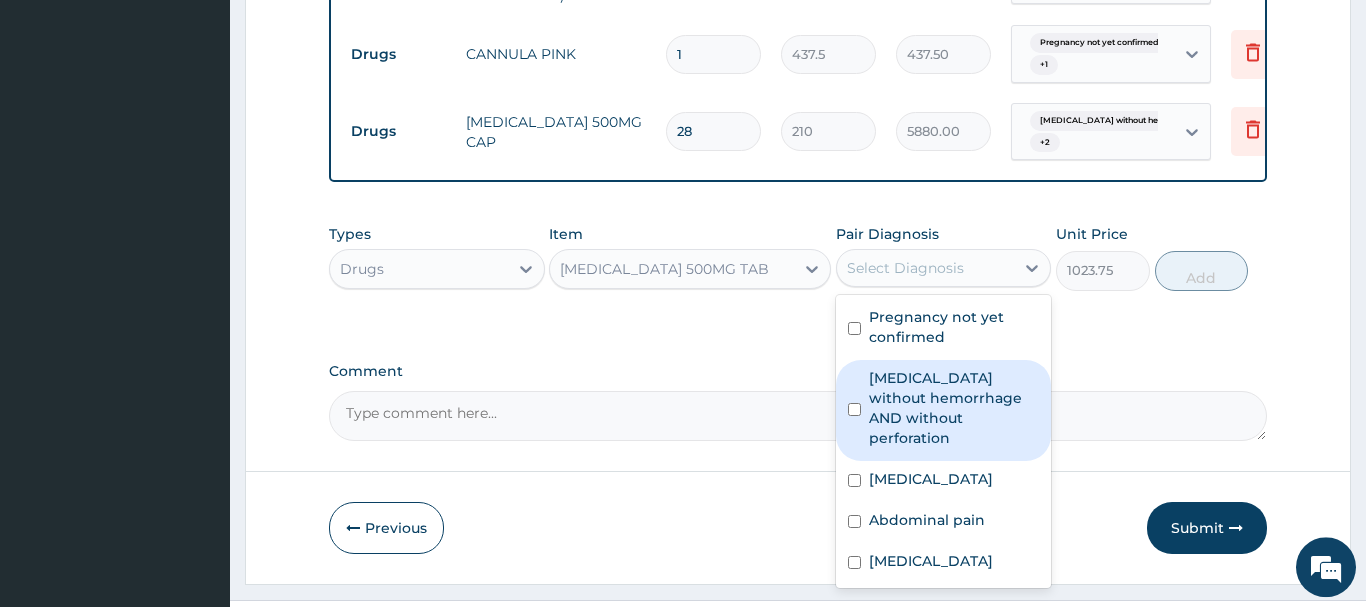 scroll, scrollTop: 1636, scrollLeft: 0, axis: vertical 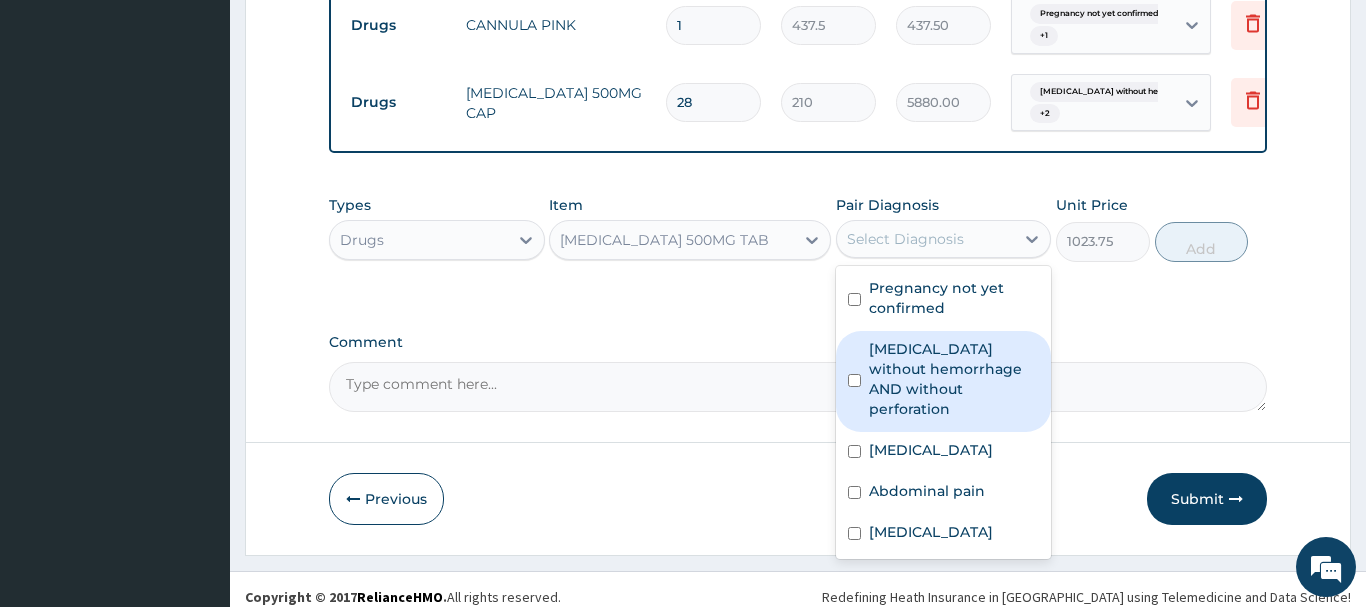 click on "Peptic ulcer without hemorrhage AND without perforation" at bounding box center (954, 379) 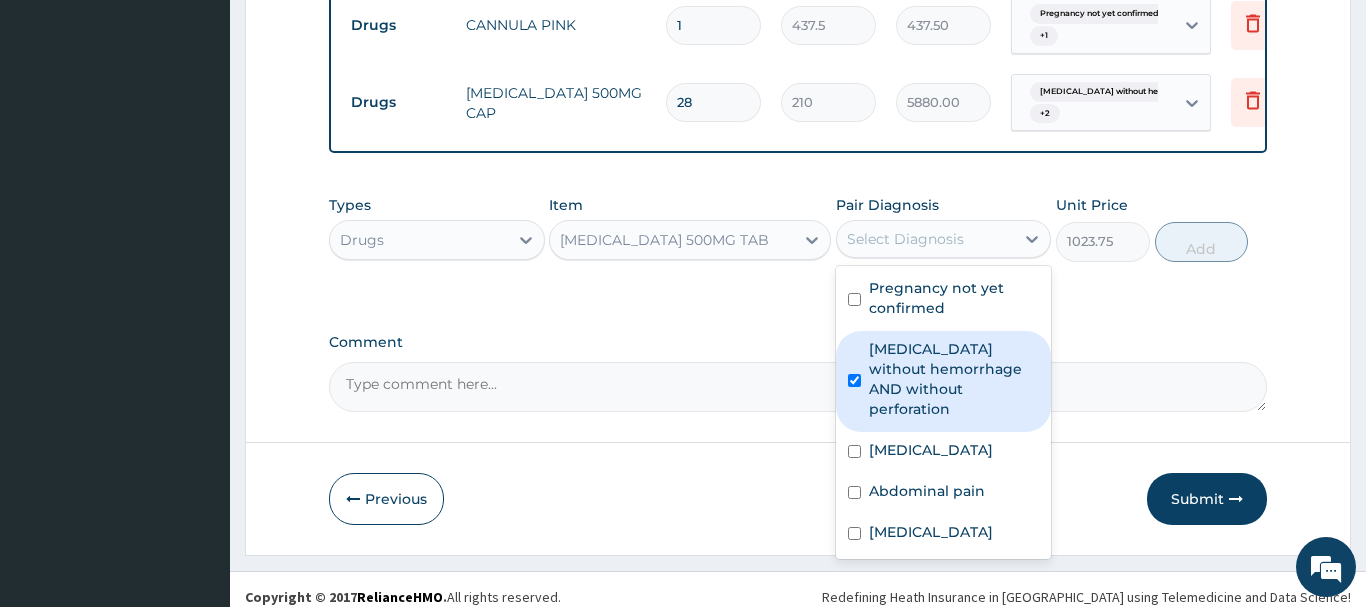 checkbox on "true" 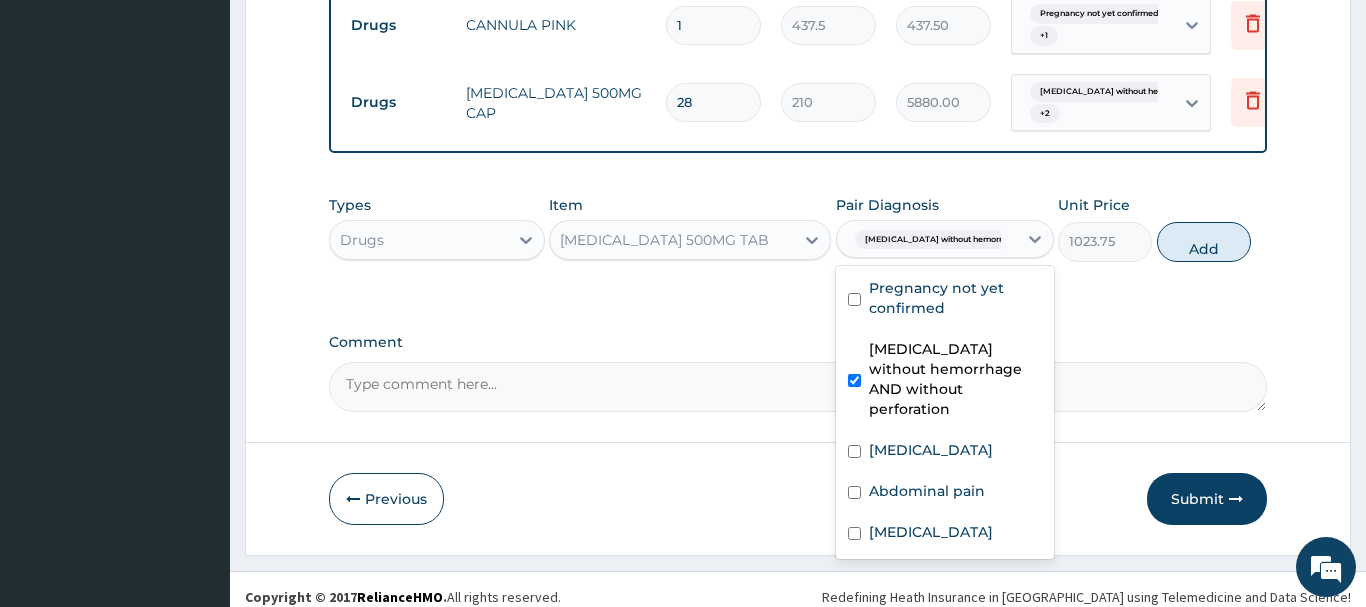 click on "Add" at bounding box center (1204, 242) 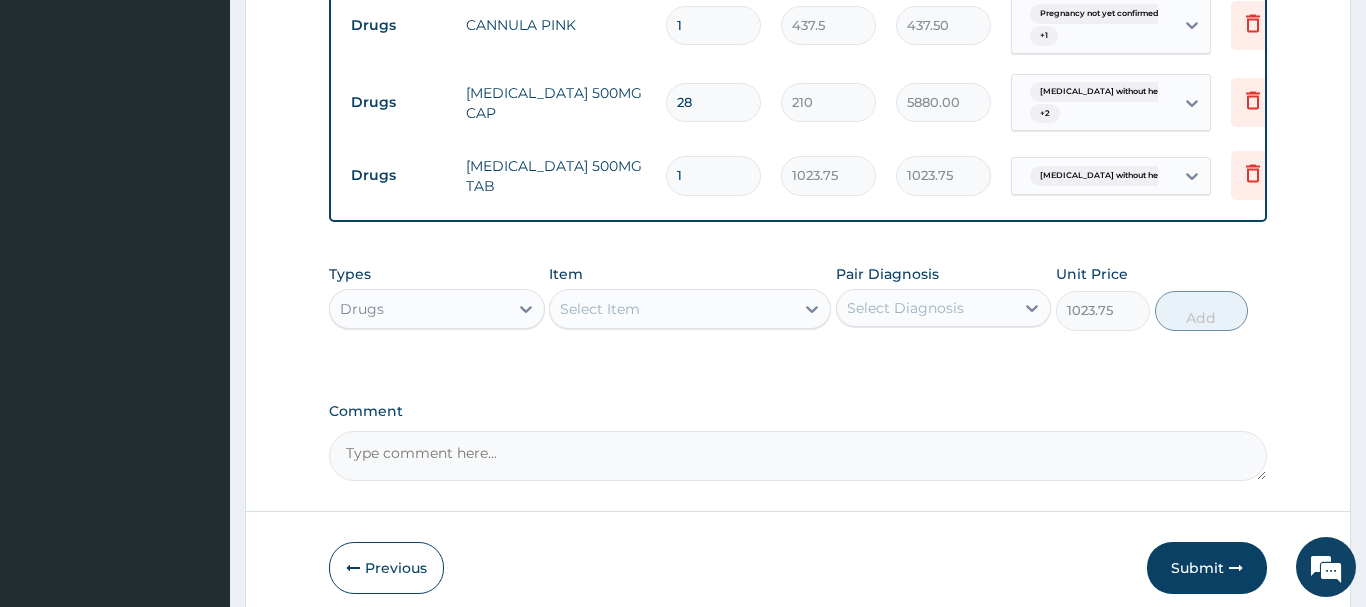 type on "0" 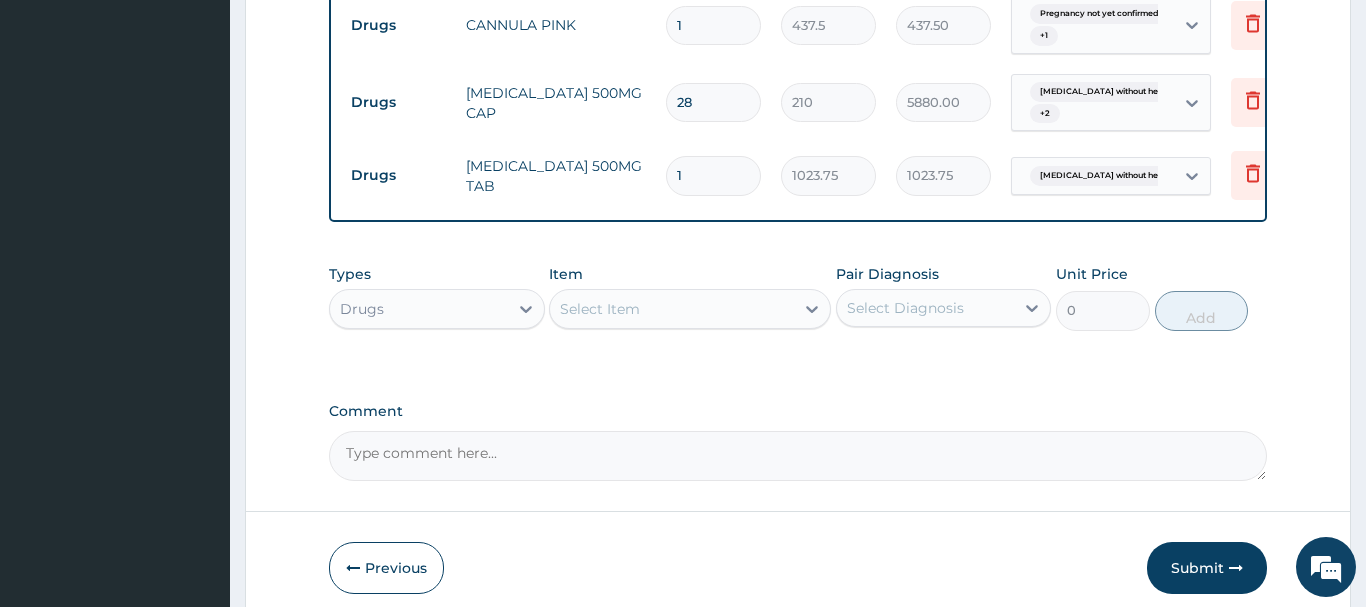 drag, startPoint x: 711, startPoint y: 165, endPoint x: 593, endPoint y: 171, distance: 118.15244 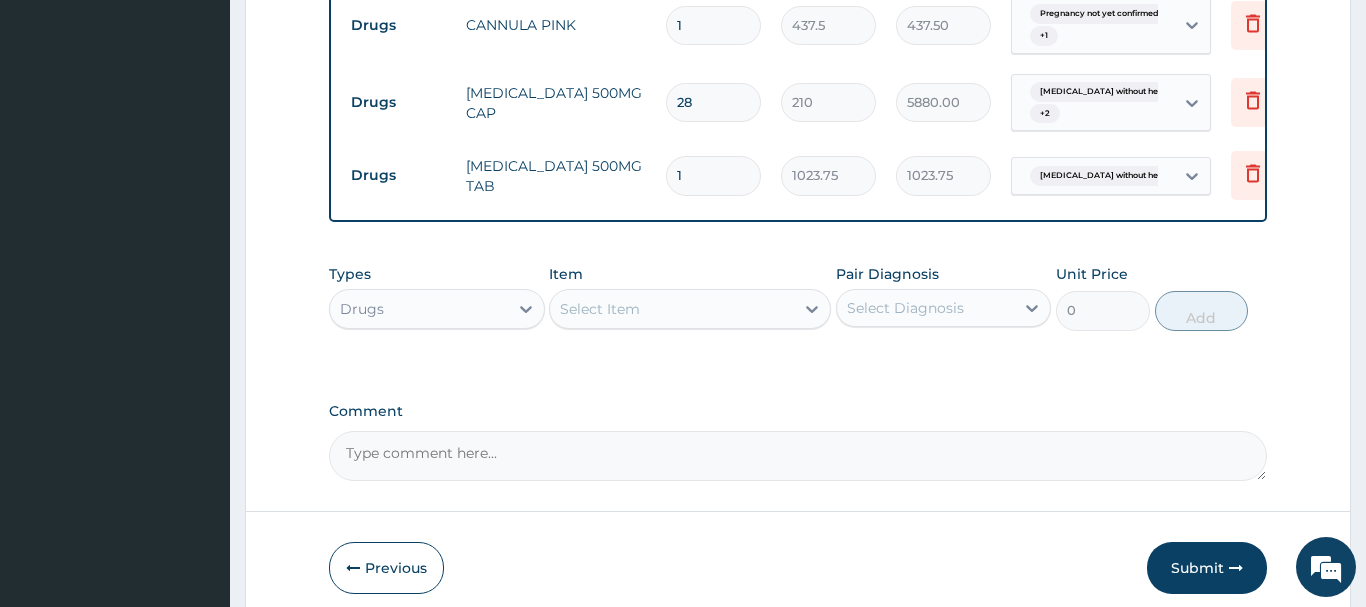 type on "2" 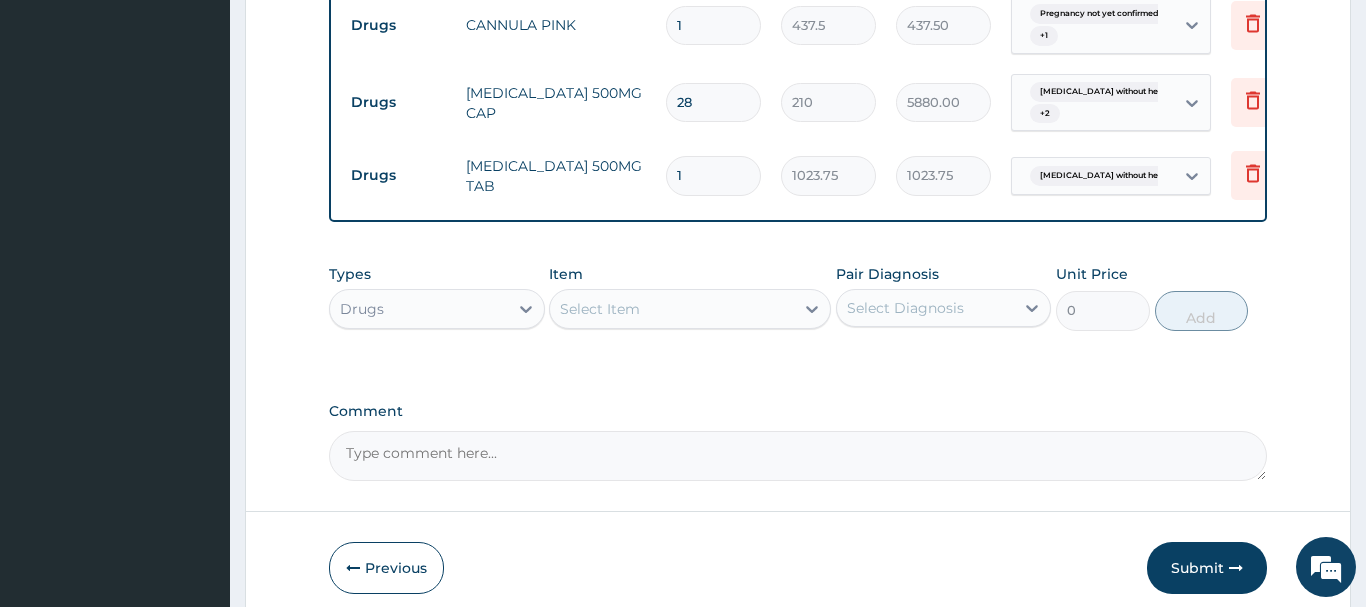 type on "2047.50" 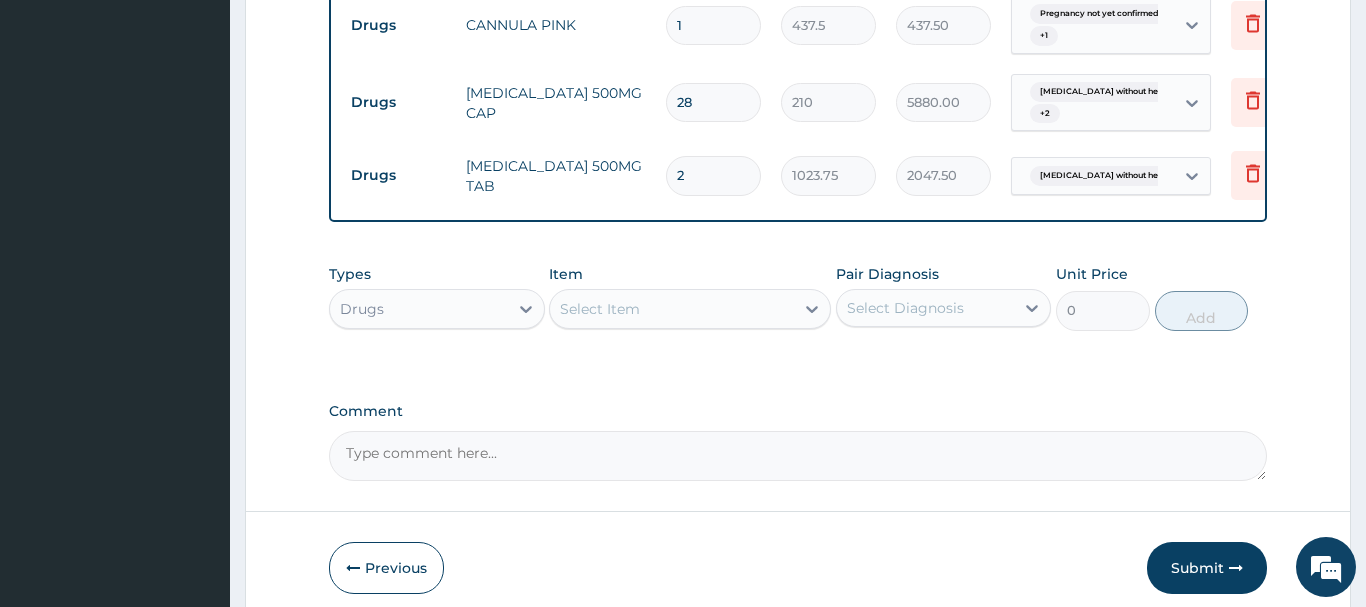 type on "28" 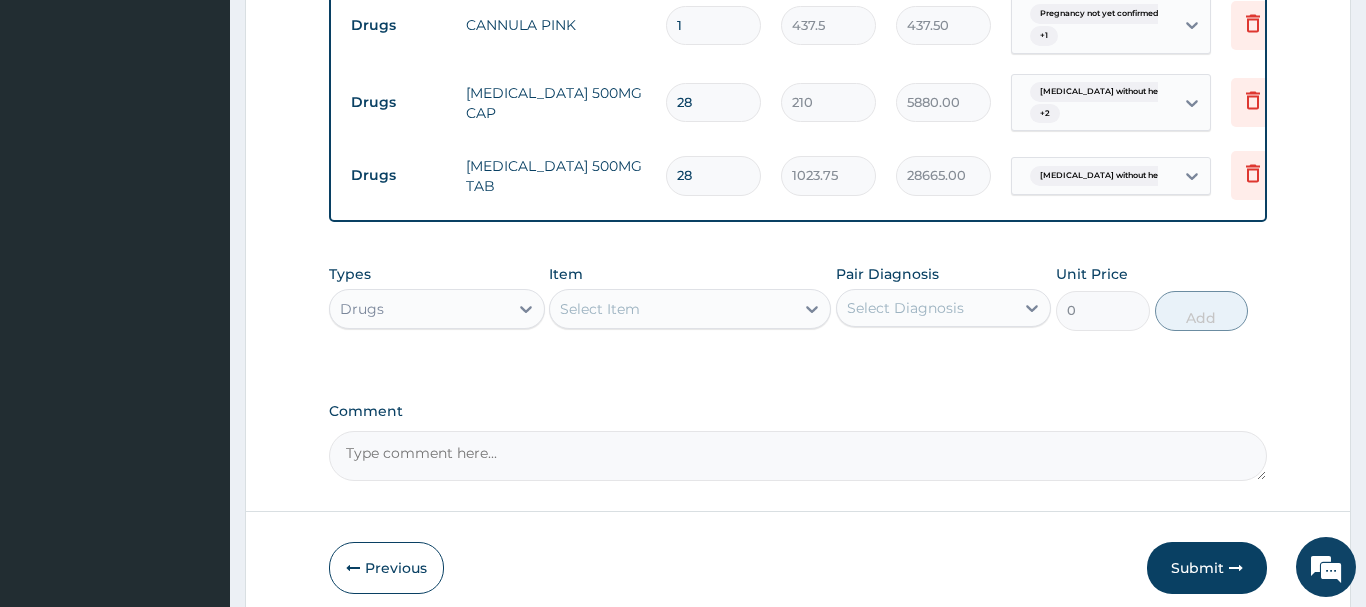 type on "28" 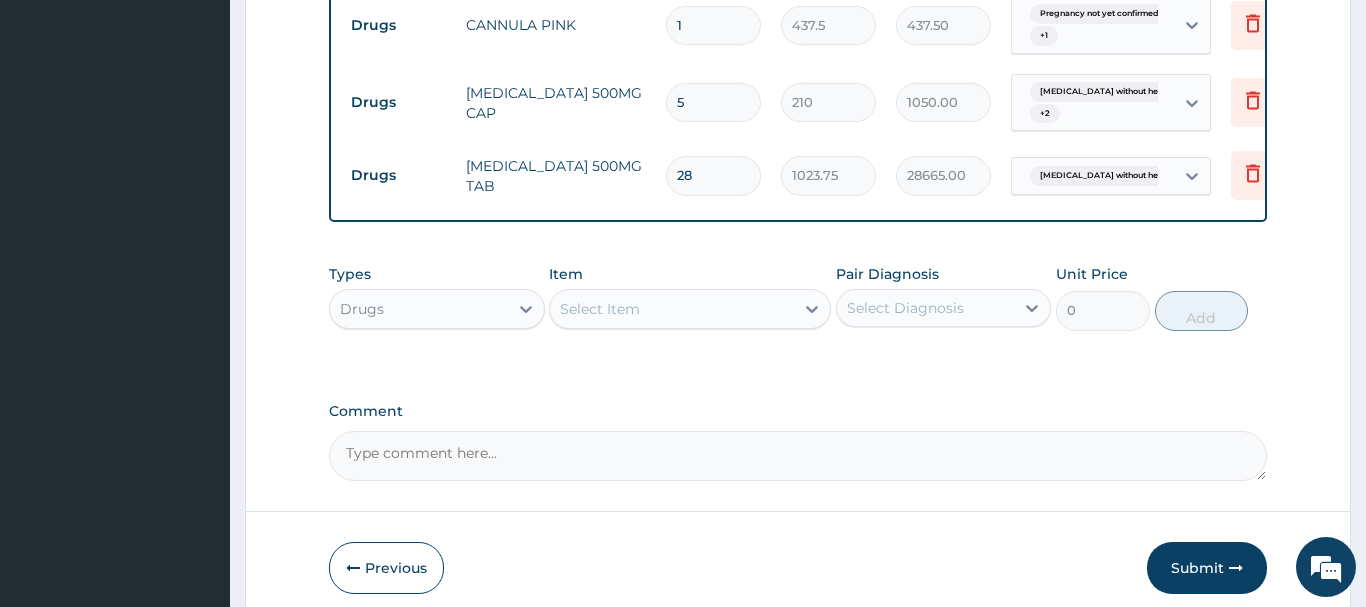 type on "56" 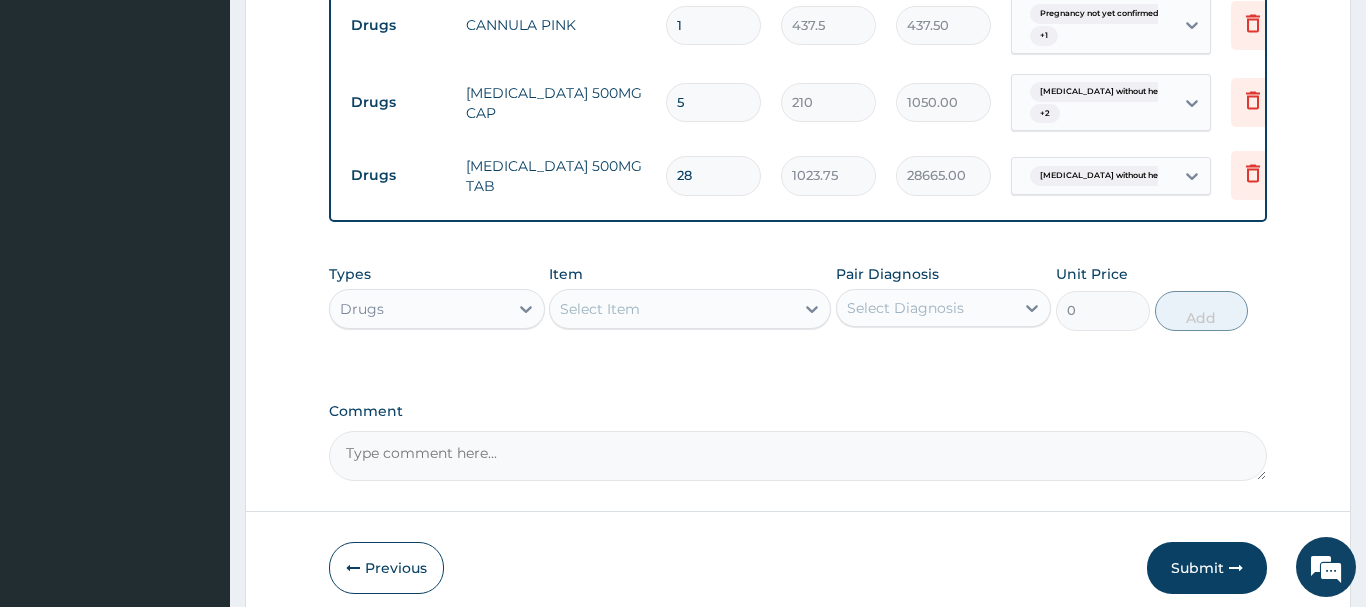 type on "11760.00" 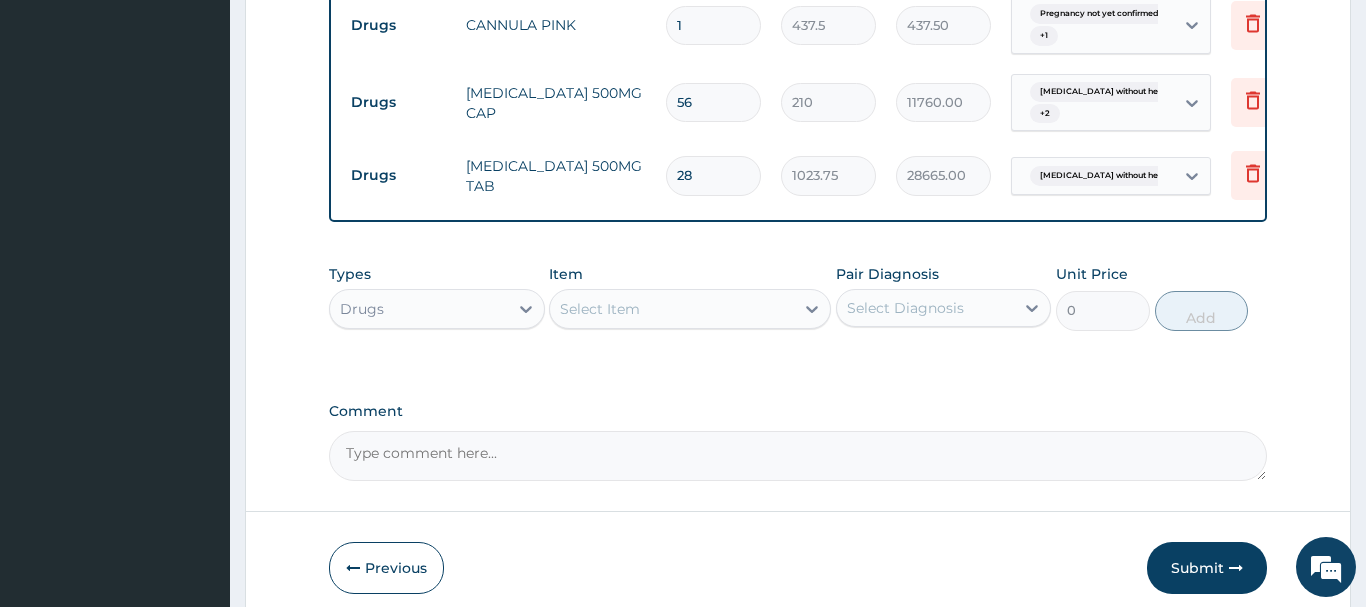 type on "56" 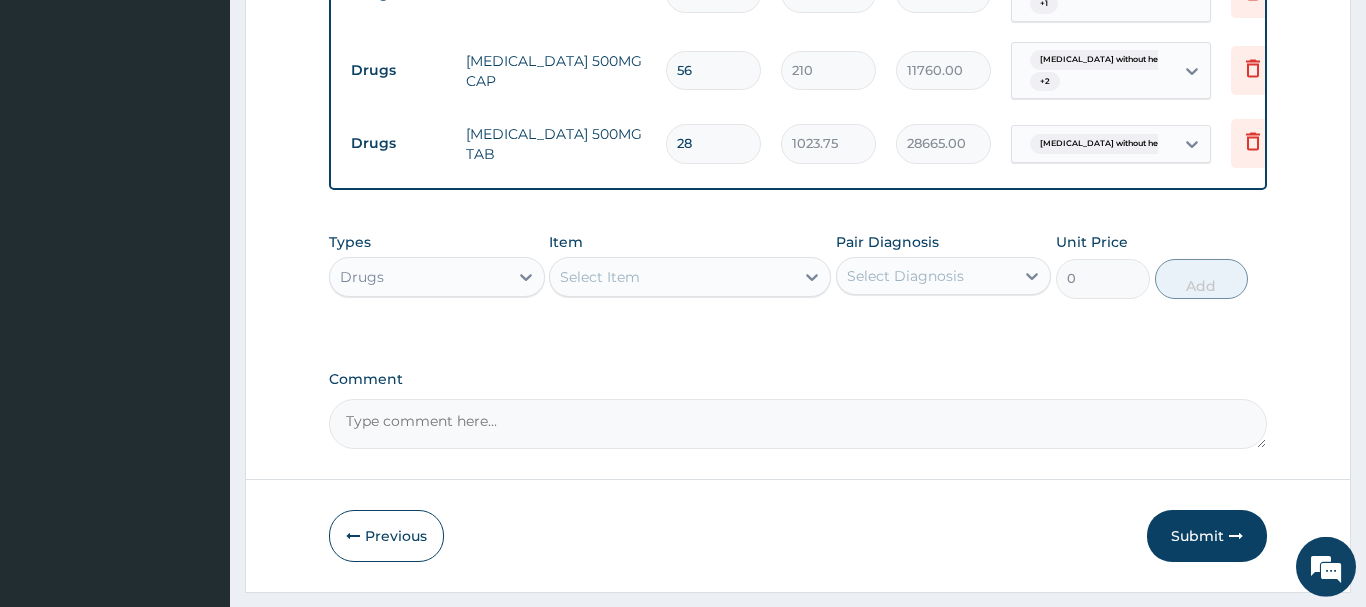scroll, scrollTop: 1705, scrollLeft: 0, axis: vertical 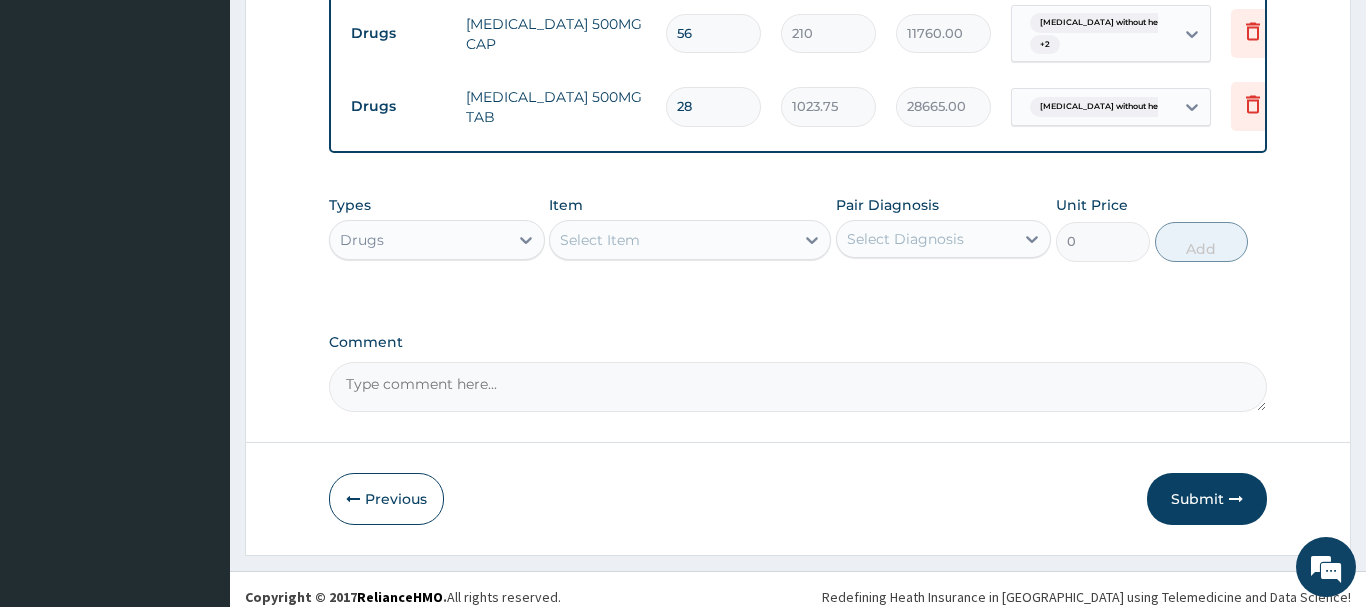 click on "Select Item" at bounding box center [672, 240] 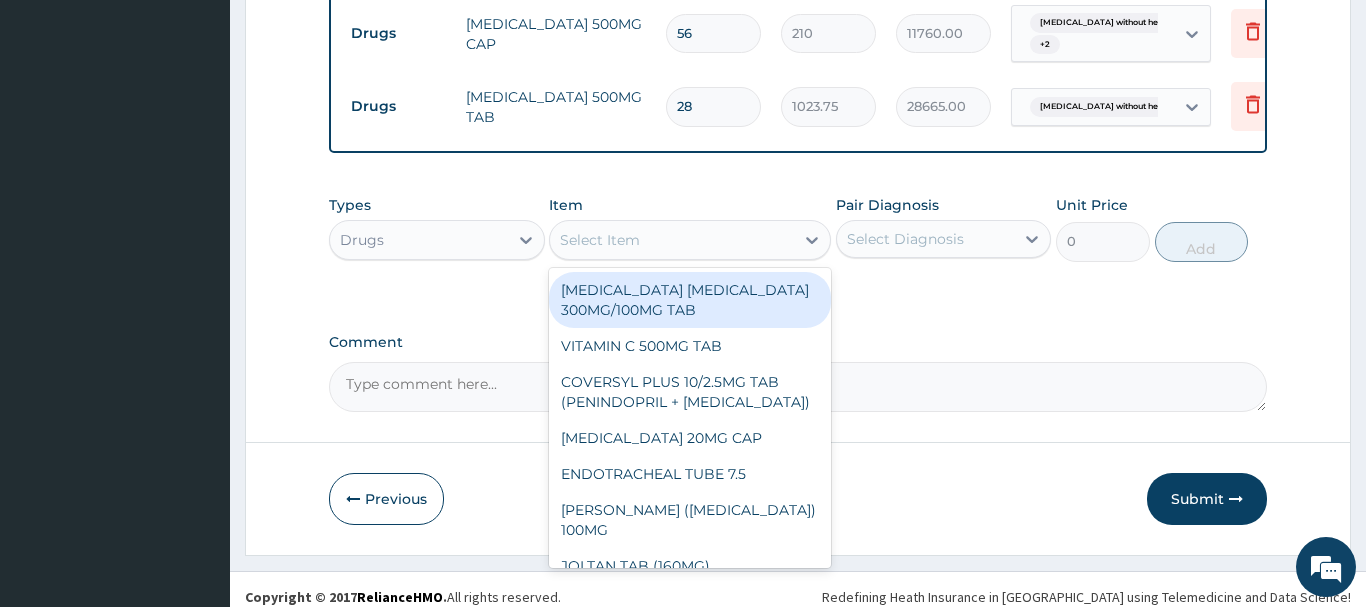 paste on "OMEPRAZOLE 20MG CAP" 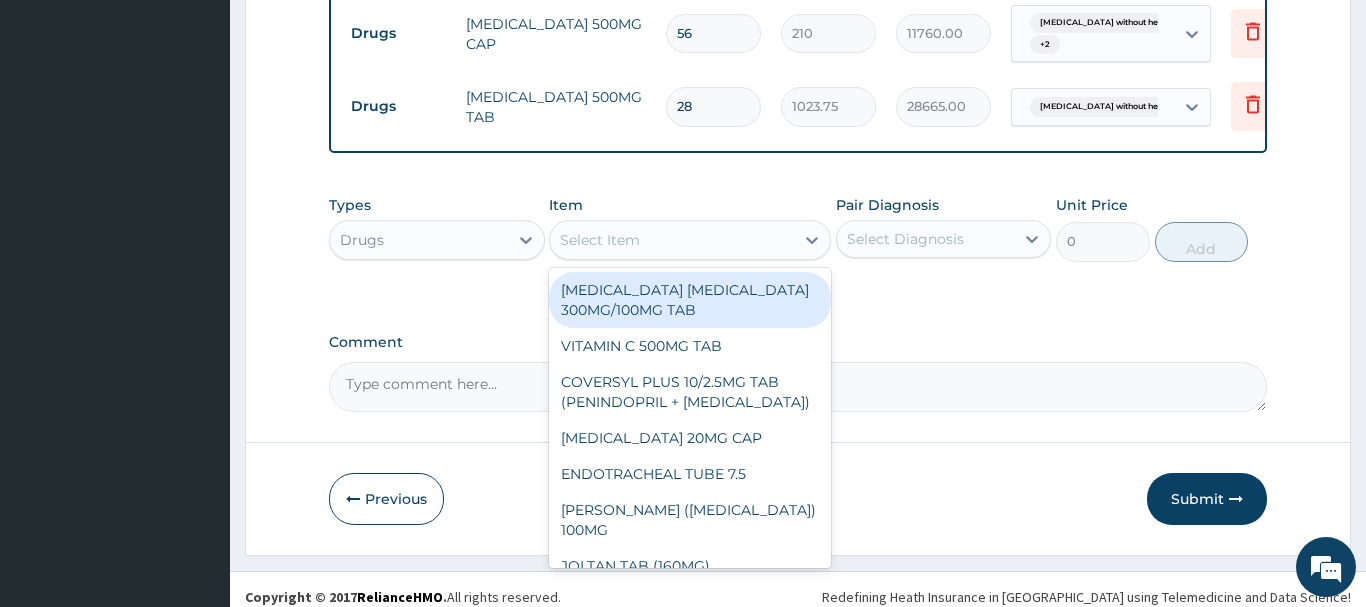 type on "OMEPRAZOLE 20MG CAP" 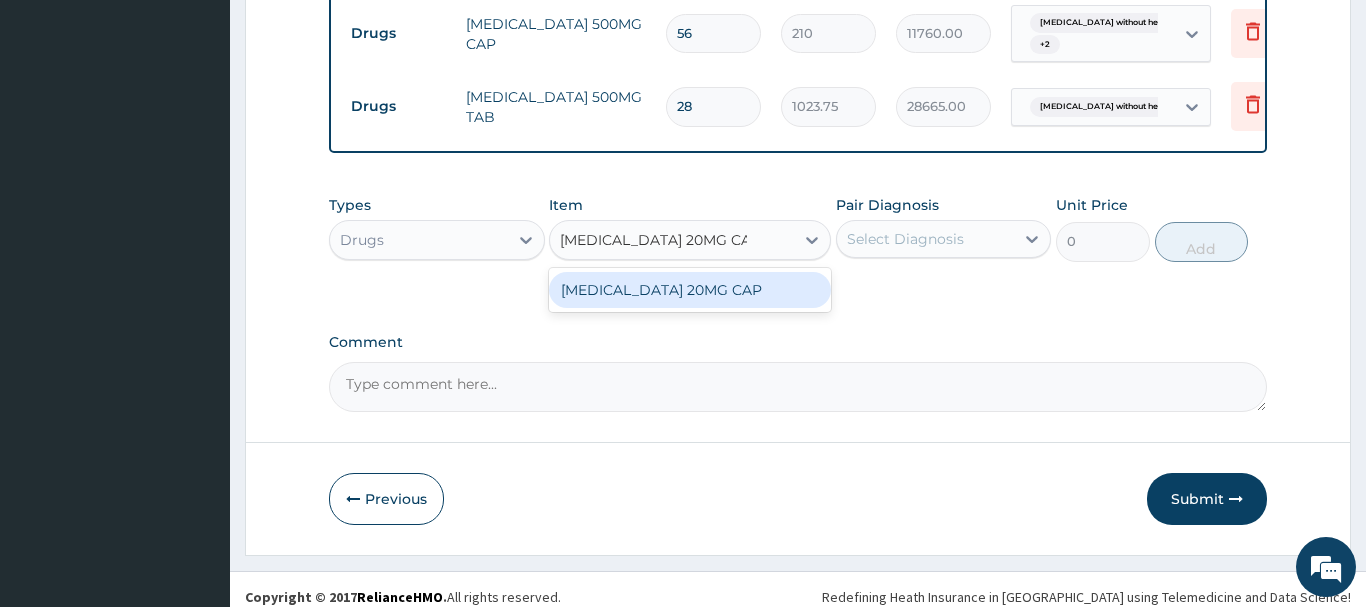 click on "OMEPRAZOLE 20MG CAP" at bounding box center (690, 290) 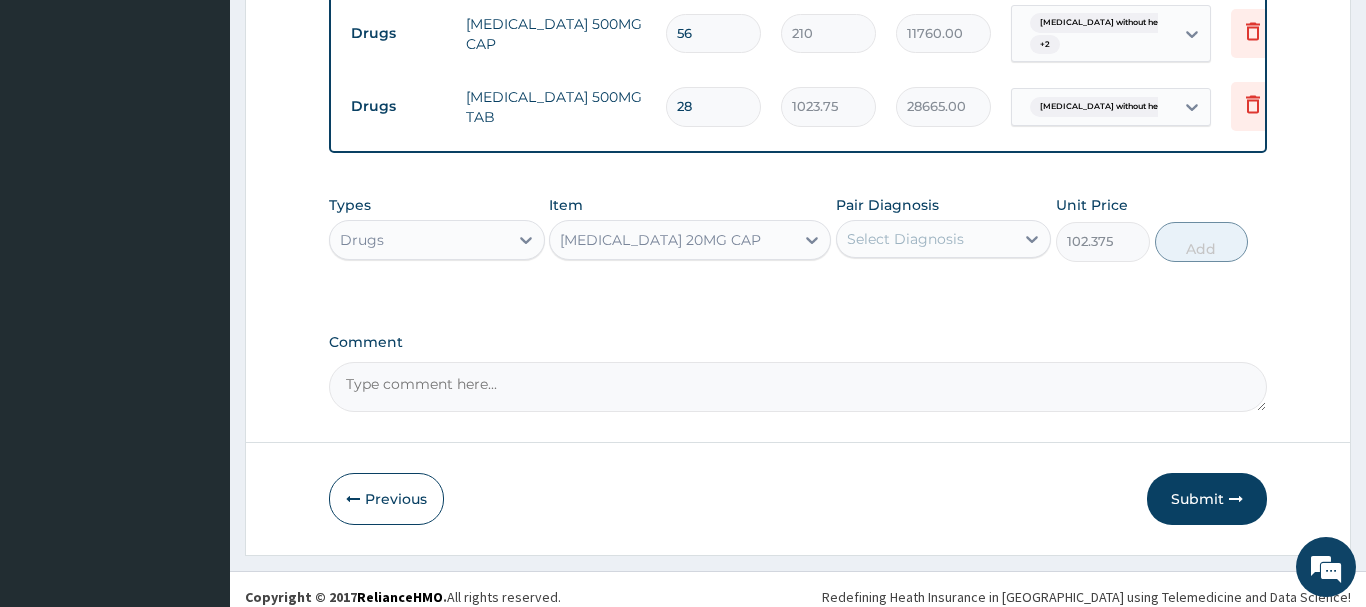 click on "Select Diagnosis" at bounding box center [905, 239] 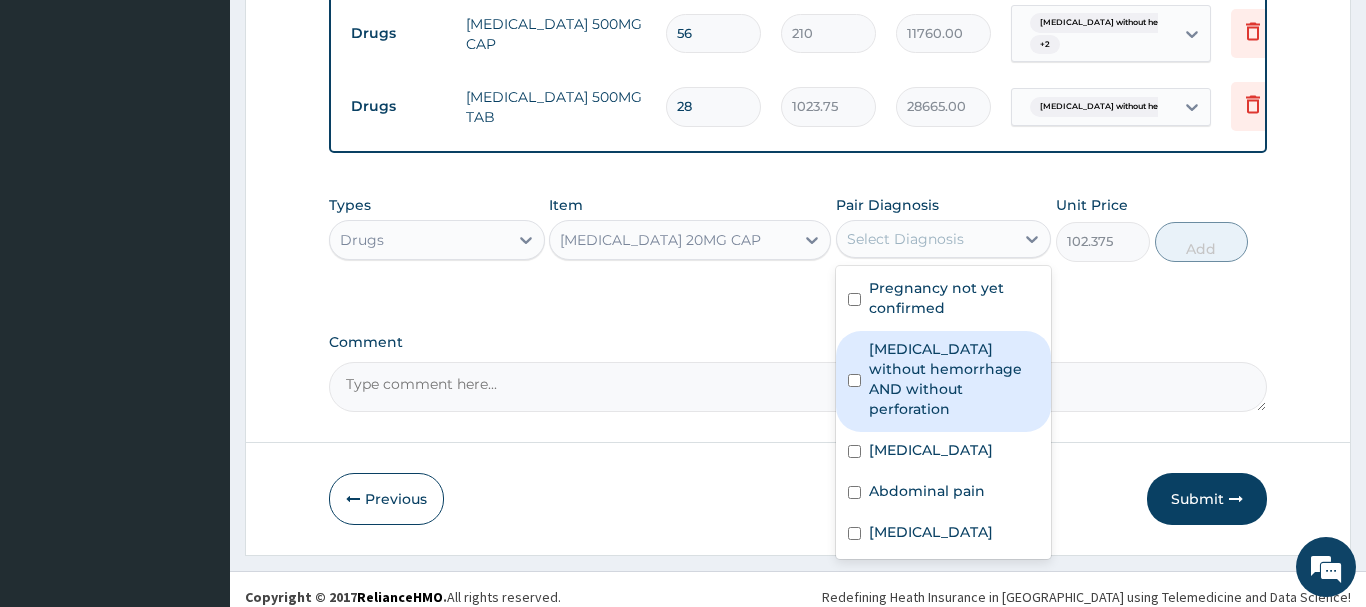 click on "Peptic ulcer without hemorrhage AND without perforation" at bounding box center (954, 379) 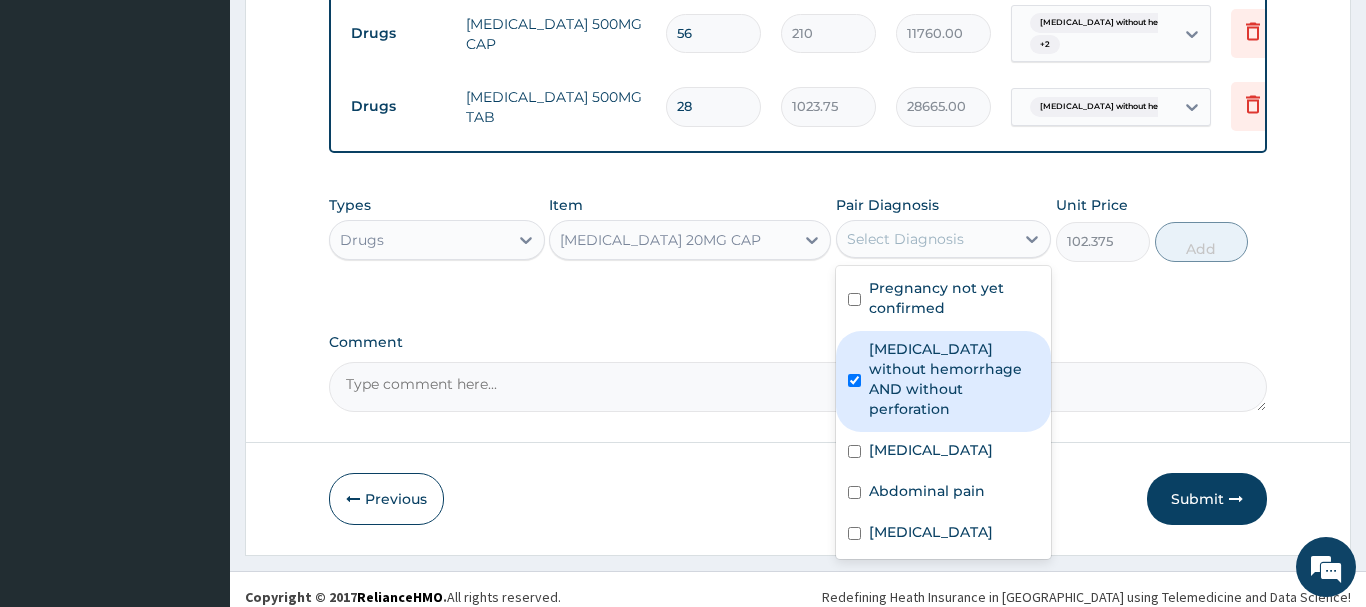 checkbox on "true" 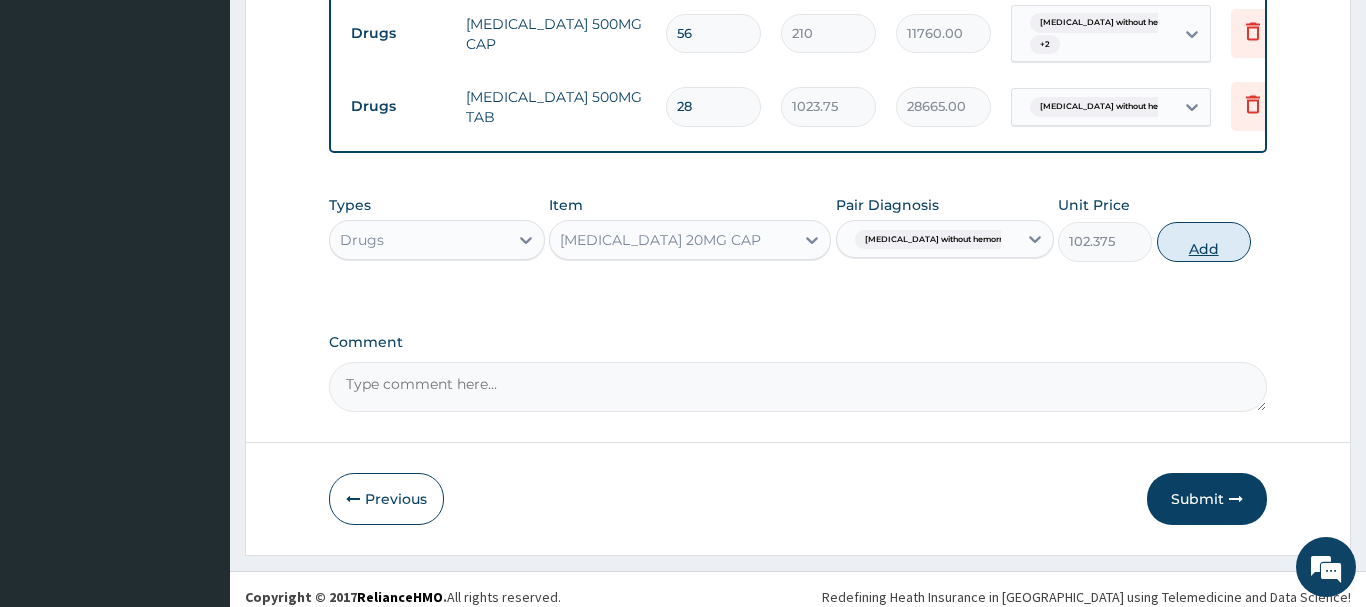 click on "Add" at bounding box center (1204, 242) 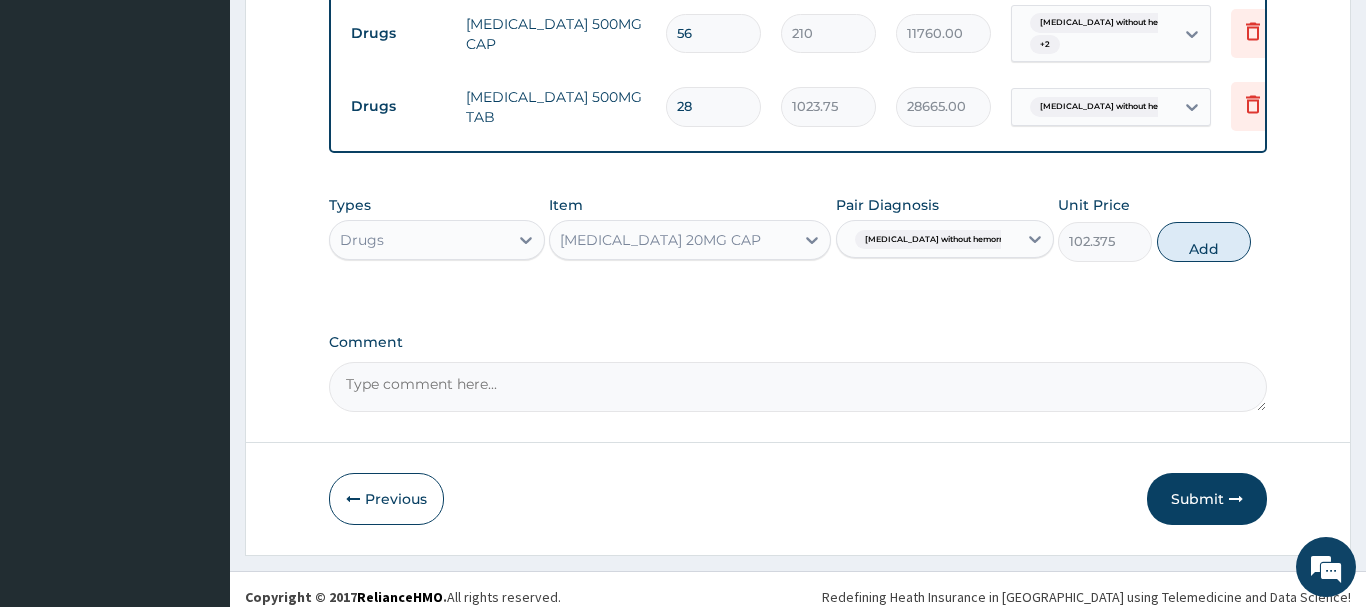 type on "0" 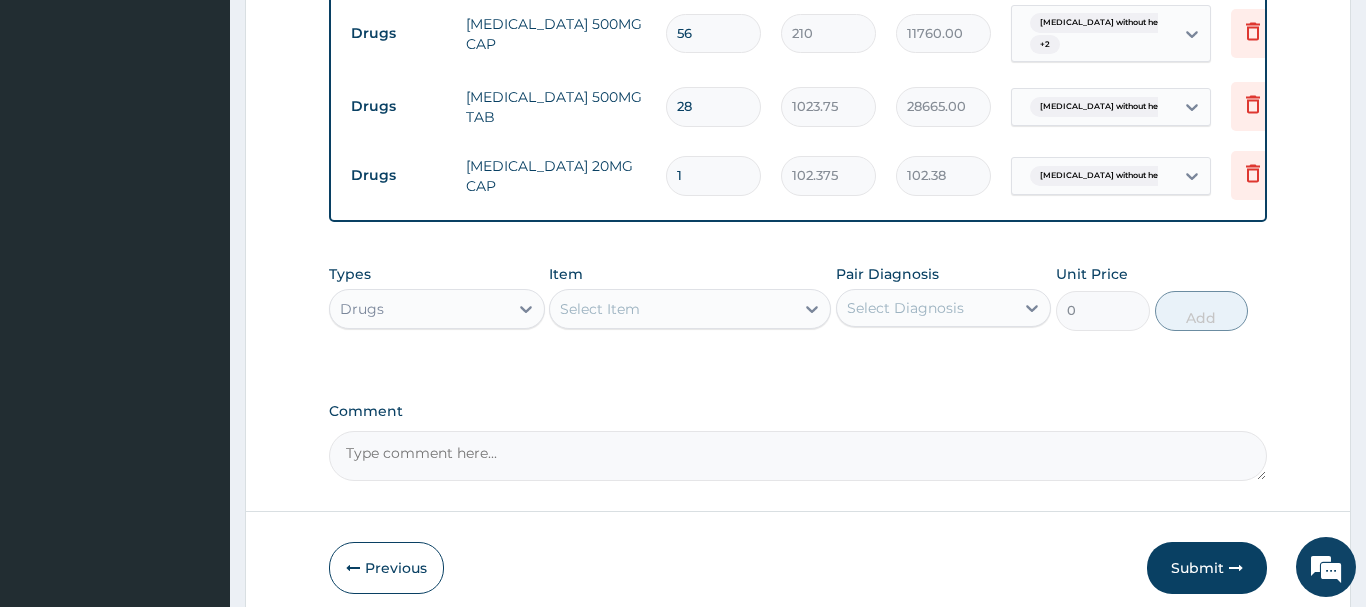 drag, startPoint x: 705, startPoint y: 163, endPoint x: 633, endPoint y: 169, distance: 72.249565 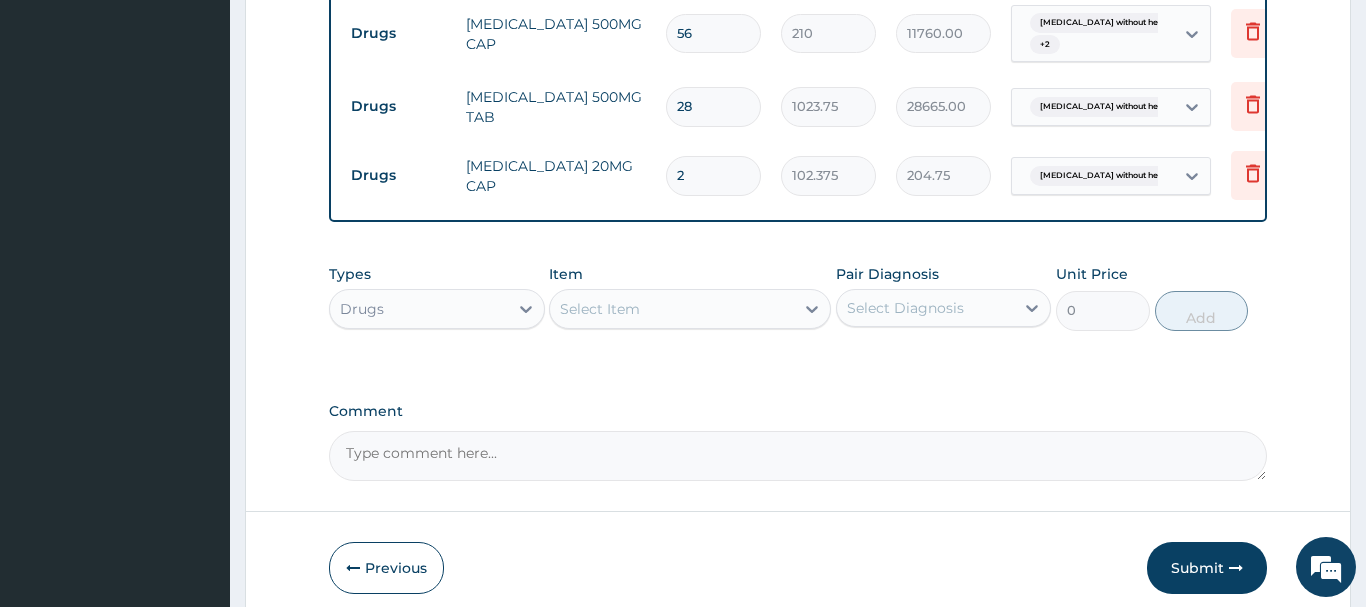 type on "28" 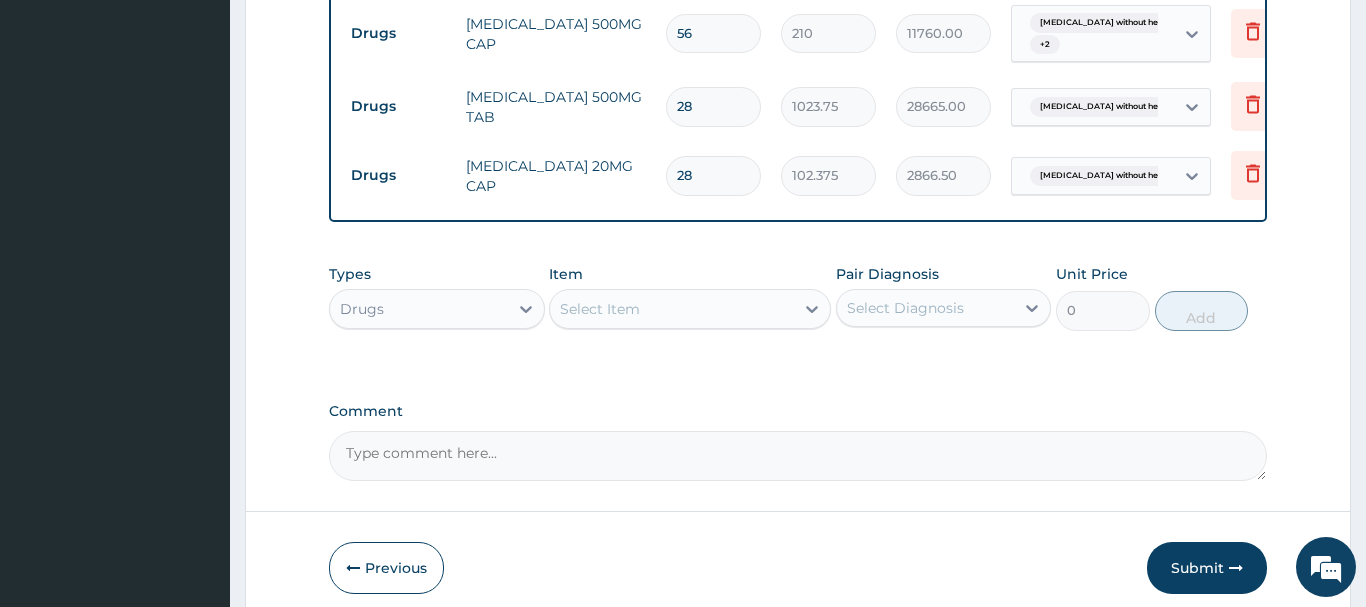 type on "28" 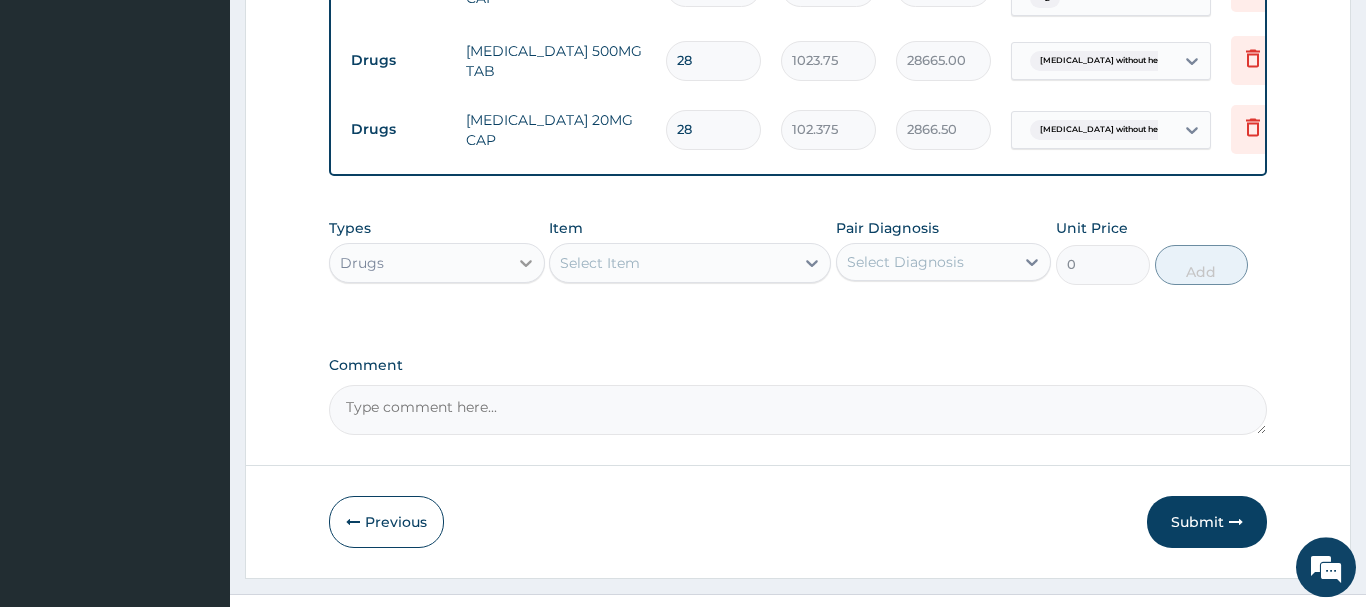 scroll, scrollTop: 1774, scrollLeft: 0, axis: vertical 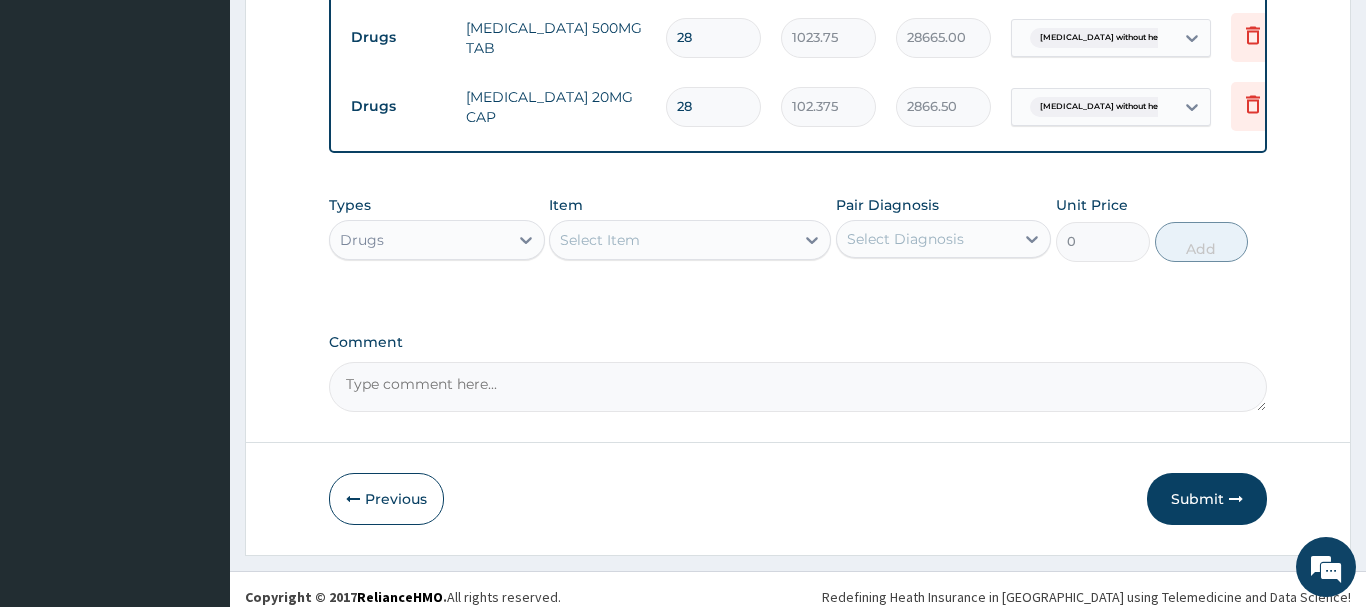click on "Select Item" at bounding box center (600, 240) 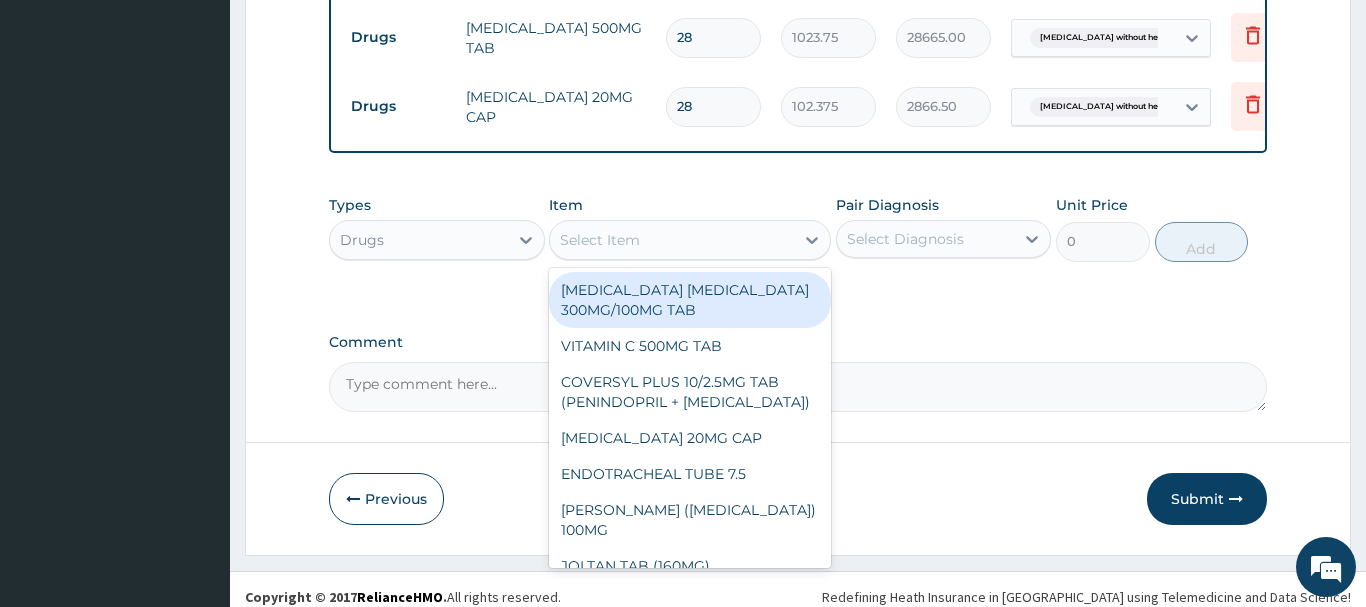 paste on "PARACETAMOL 500MG TAB" 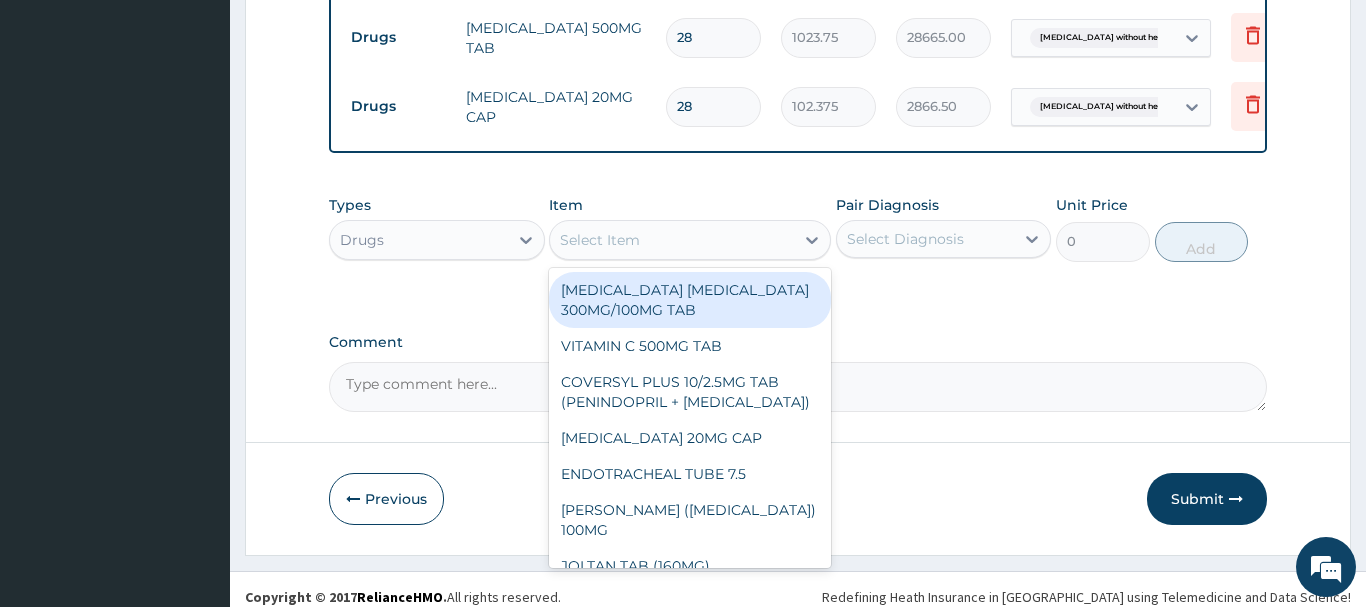 type on "PARACETAMOL 500MG TAB" 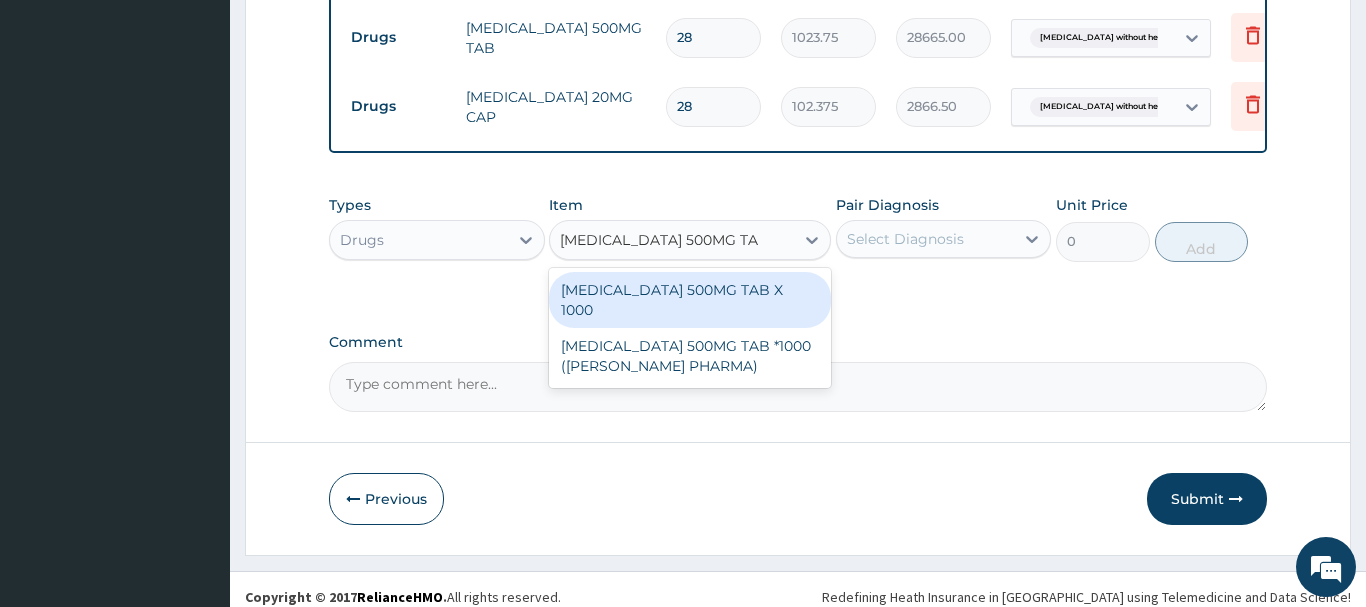 drag, startPoint x: 761, startPoint y: 283, endPoint x: 757, endPoint y: 293, distance: 10.770329 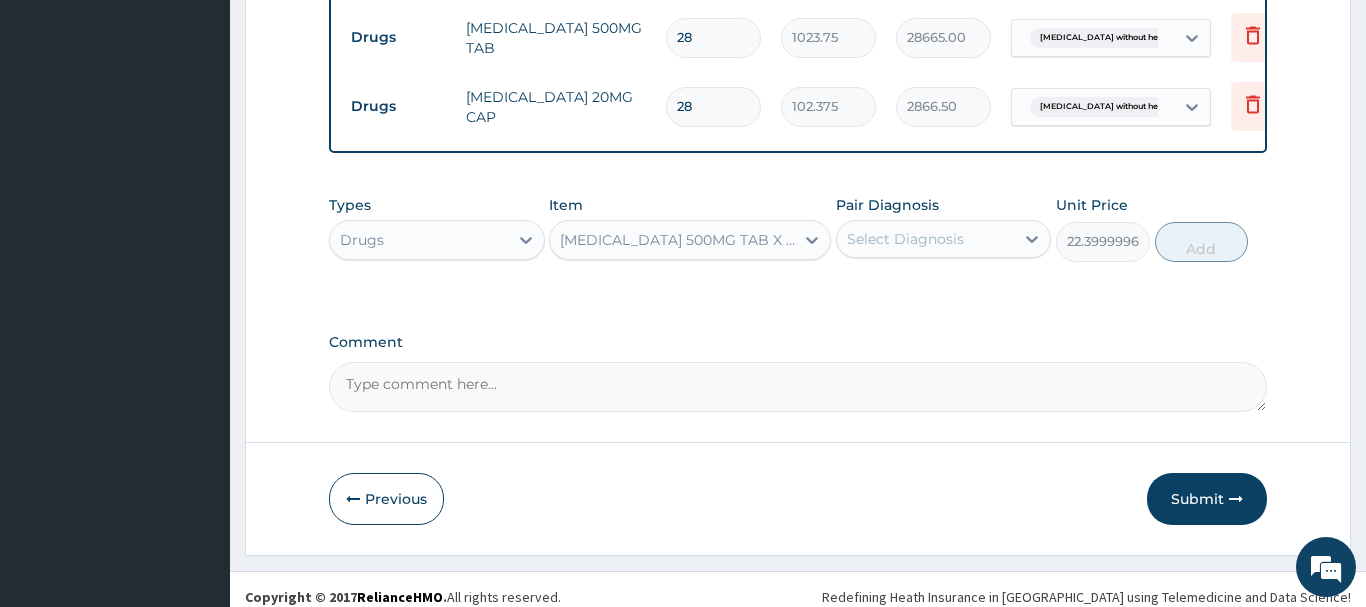 click on "Select Diagnosis" at bounding box center [905, 239] 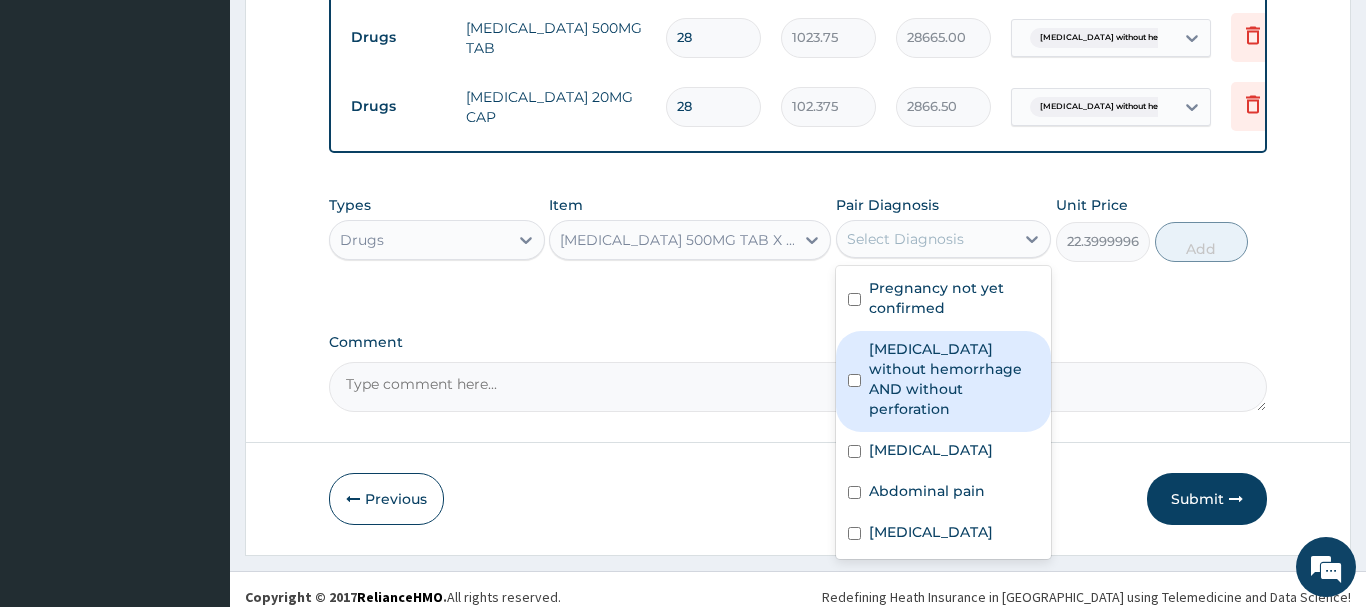 click on "Peptic ulcer without hemorrhage AND without perforation" at bounding box center [954, 379] 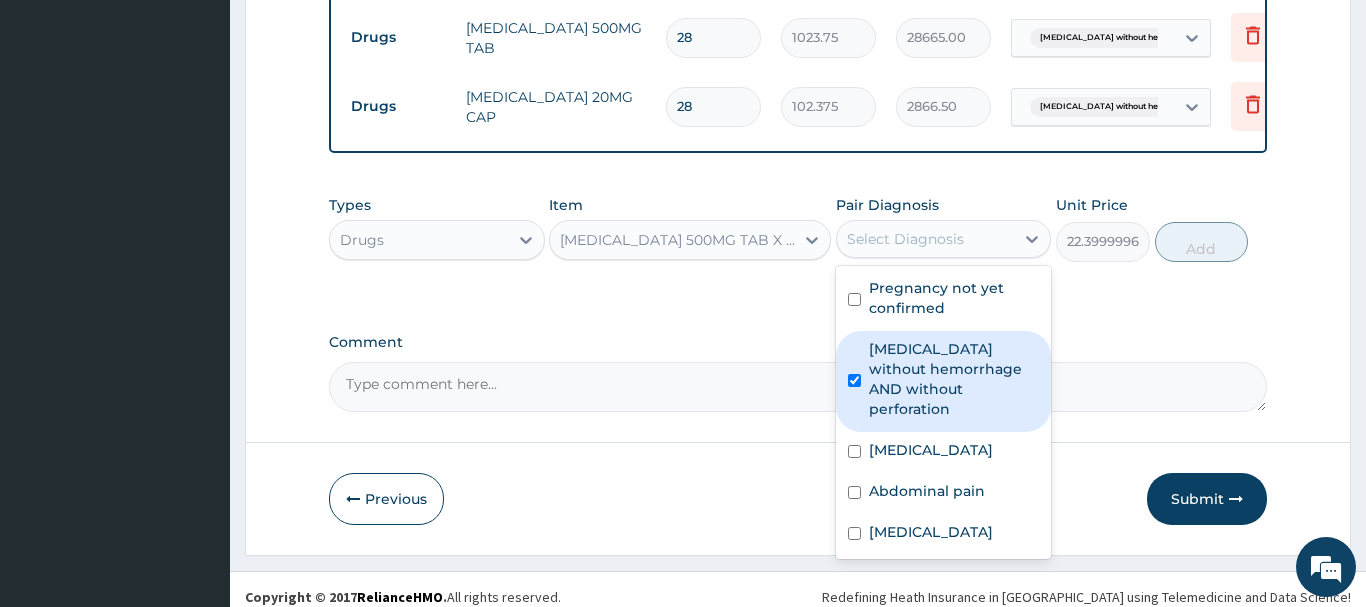 checkbox on "true" 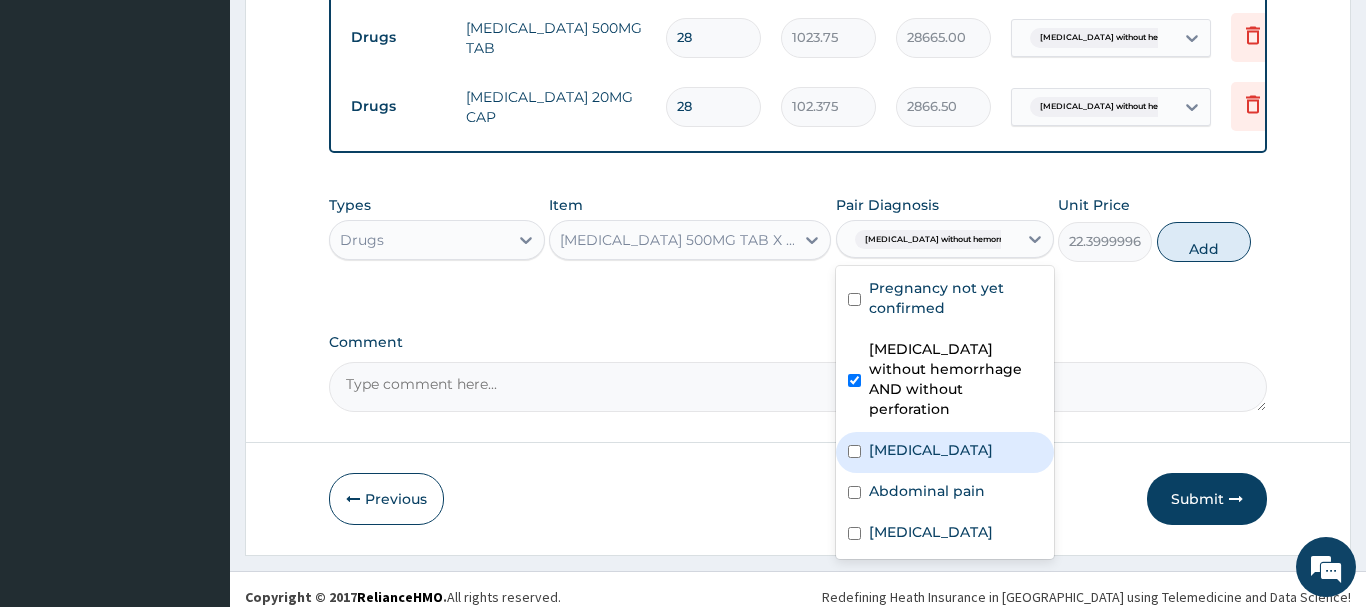 drag, startPoint x: 942, startPoint y: 430, endPoint x: 951, endPoint y: 435, distance: 10.29563 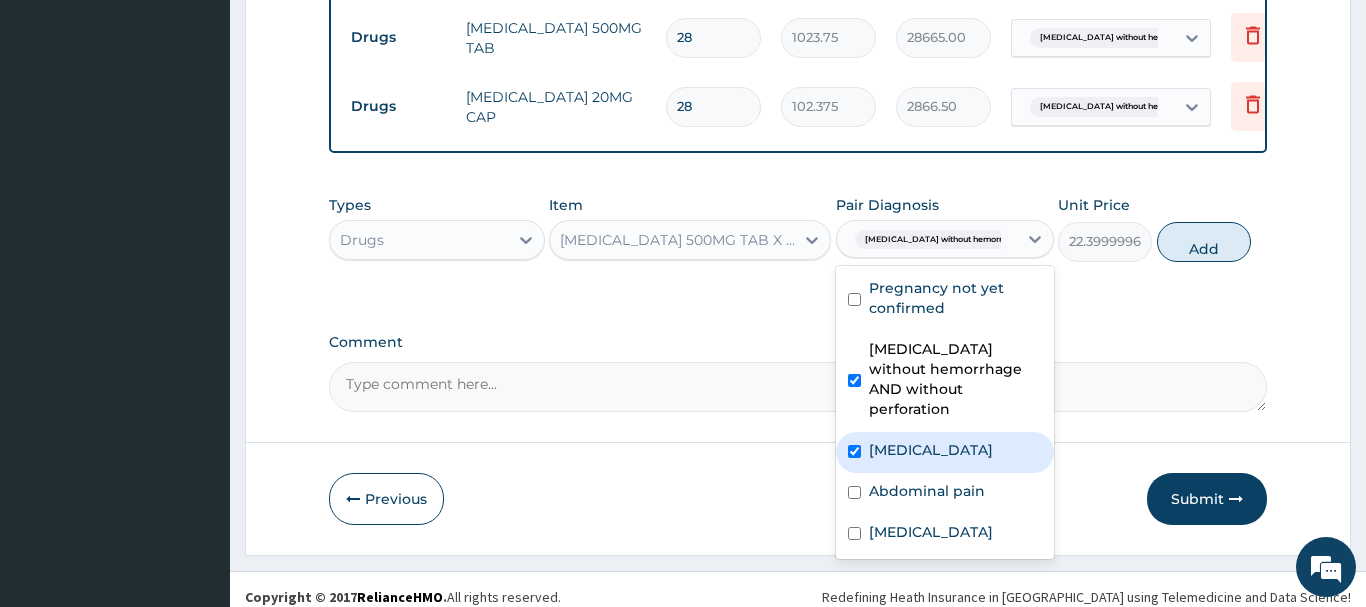 checkbox on "true" 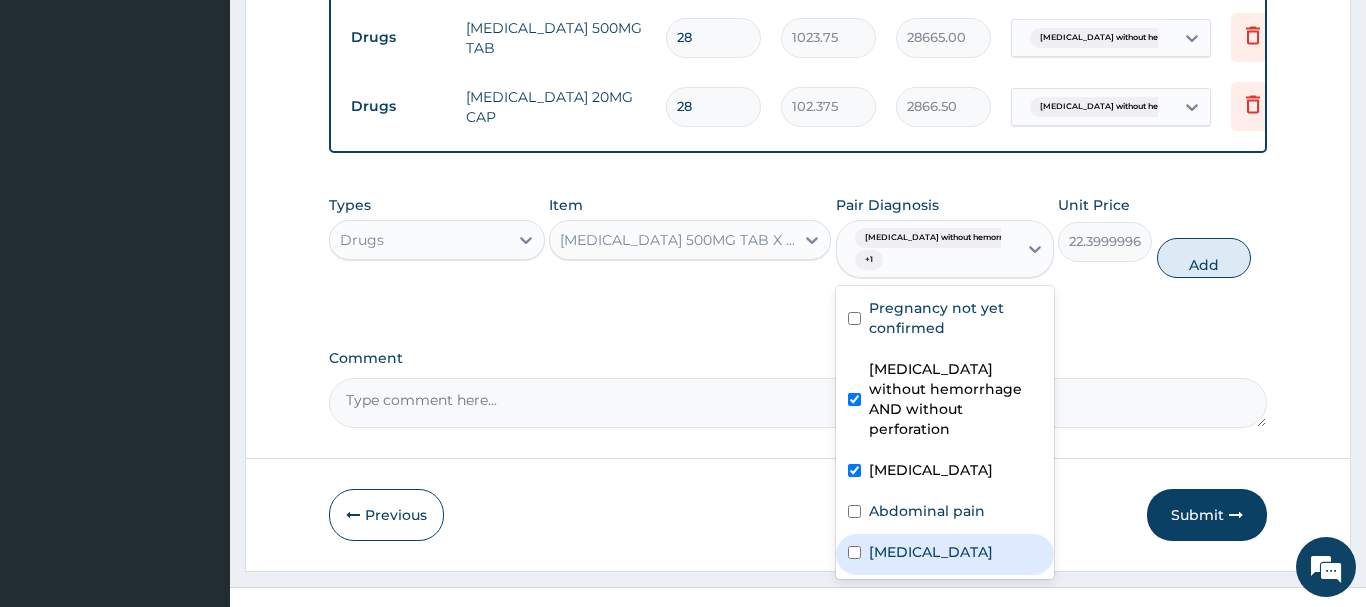 click on "Allergic gastroenteritis and colitis" at bounding box center (931, 552) 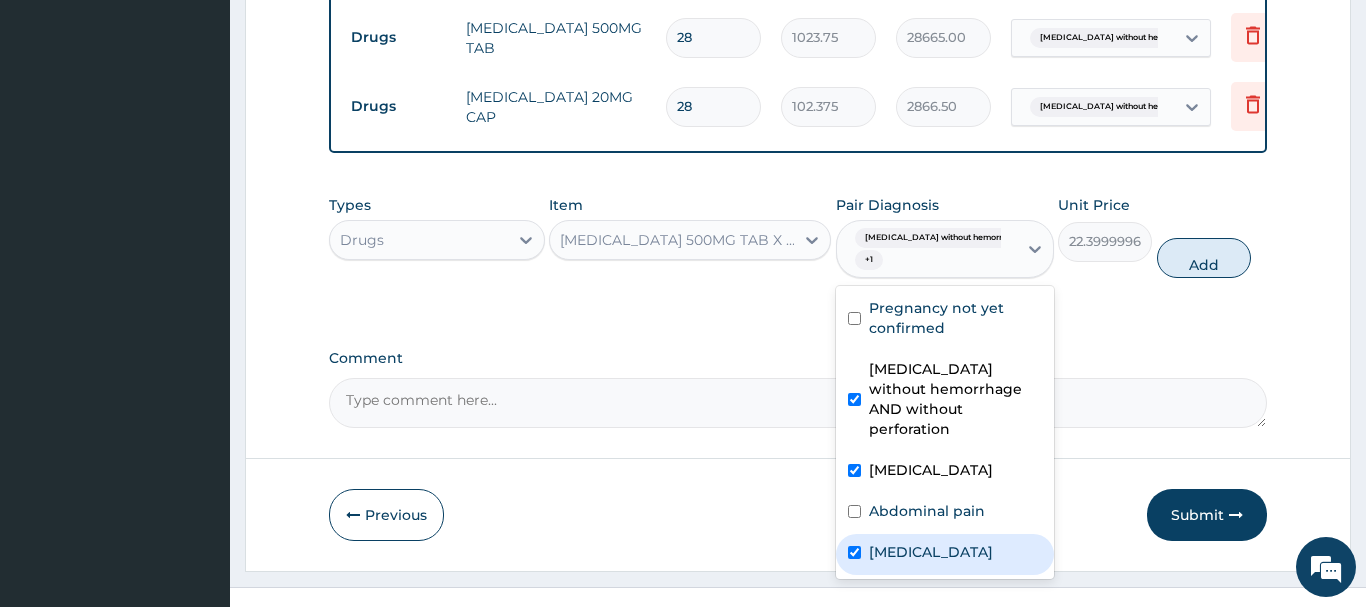 checkbox on "true" 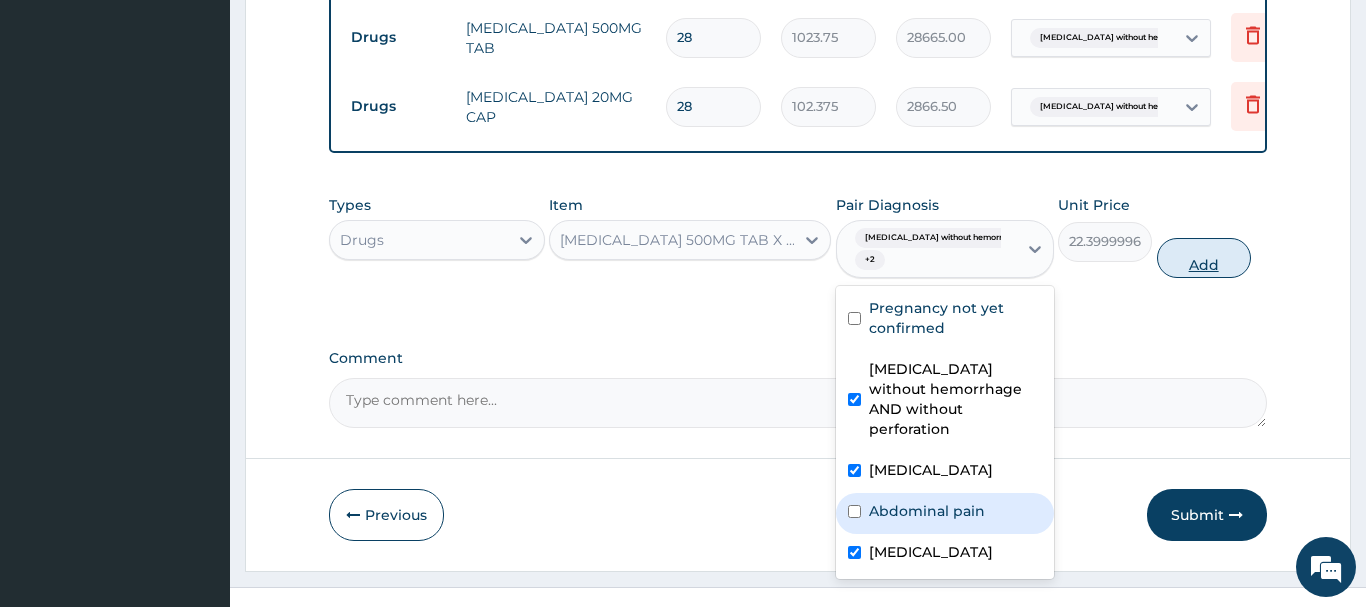click on "Add" at bounding box center (1204, 258) 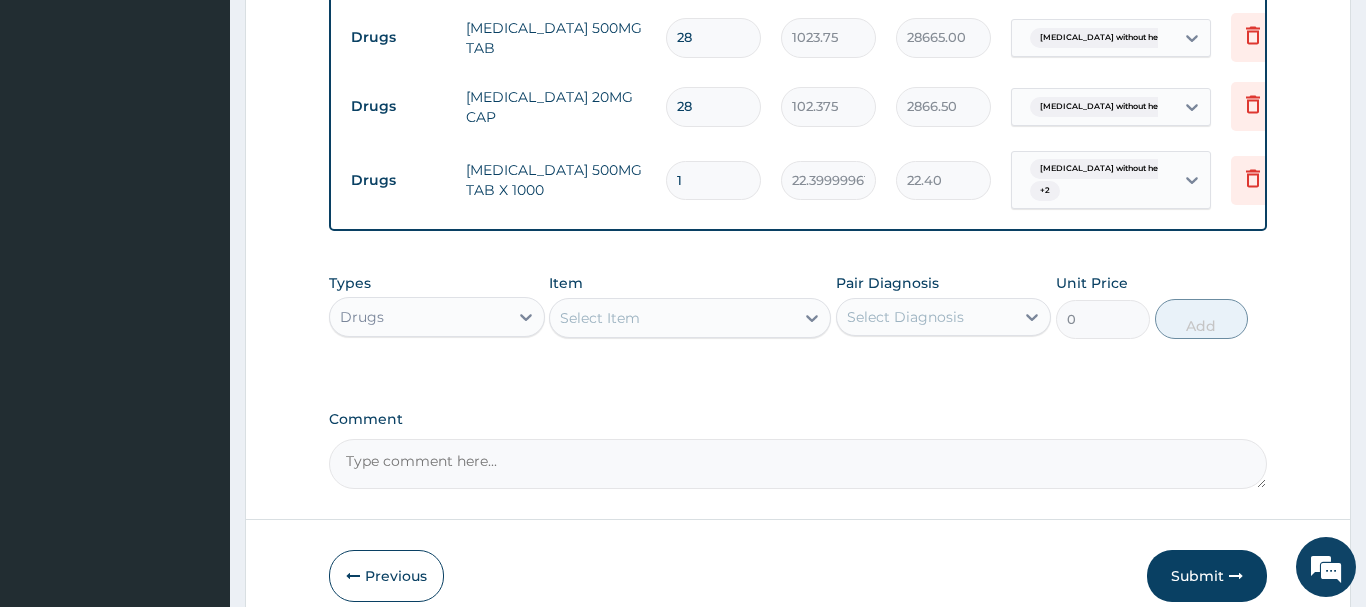 click on "1" at bounding box center [713, 180] 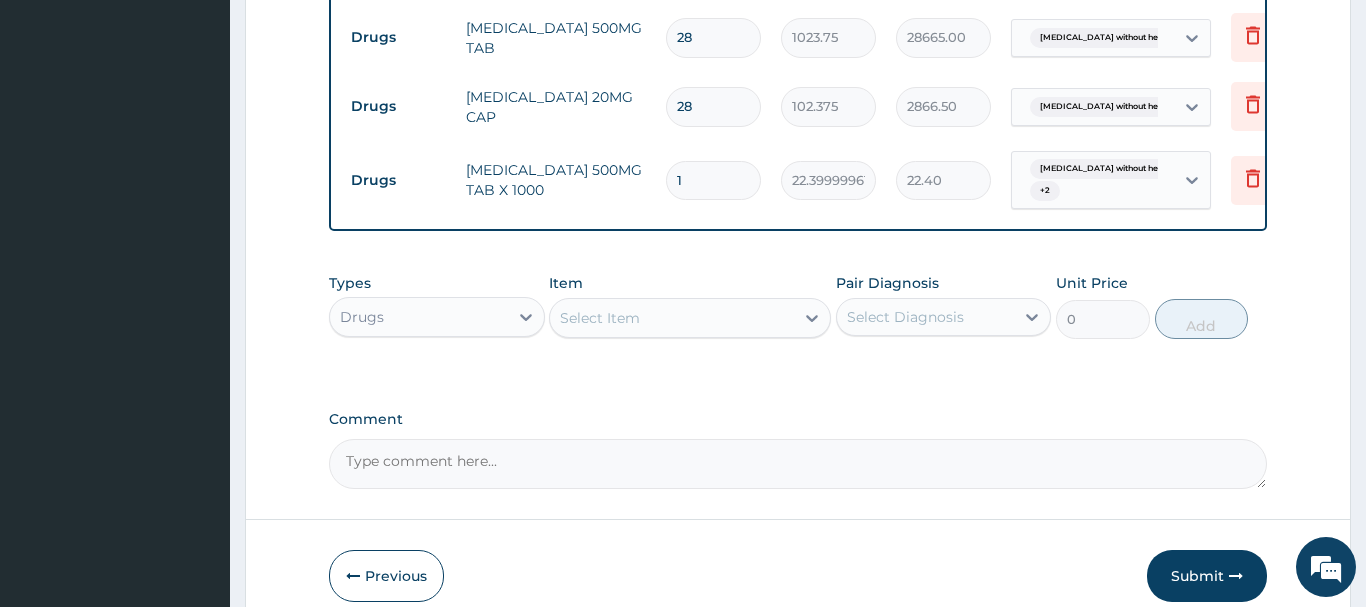 type on "18" 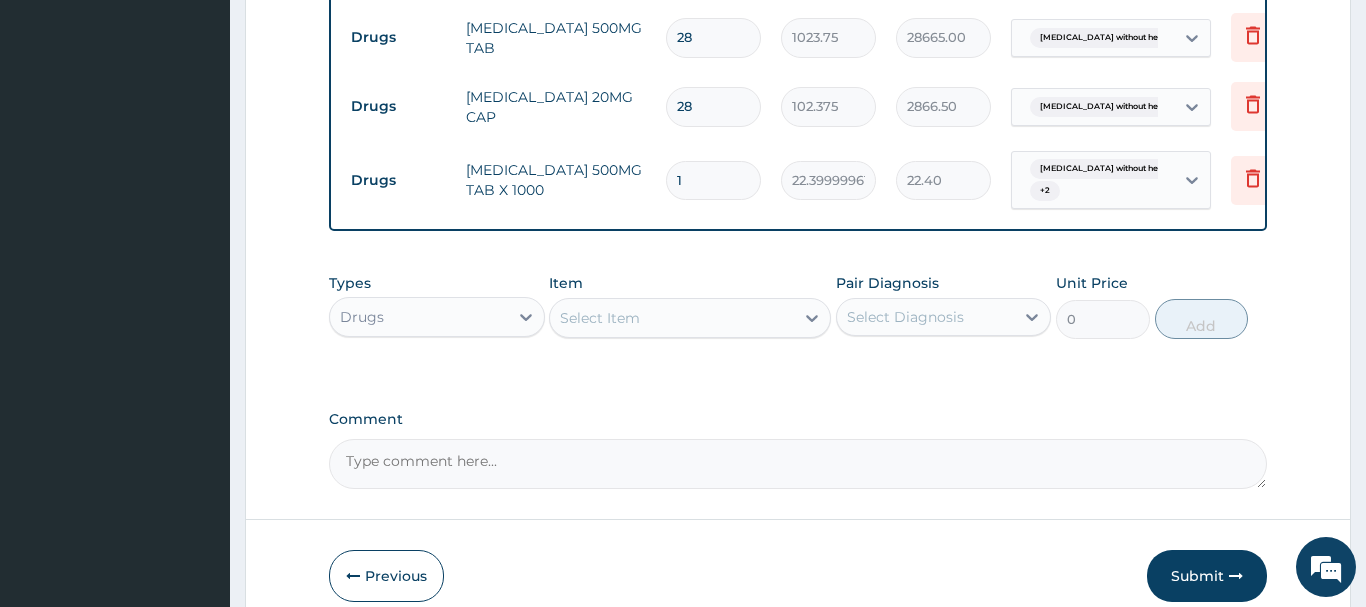 type on "403.20" 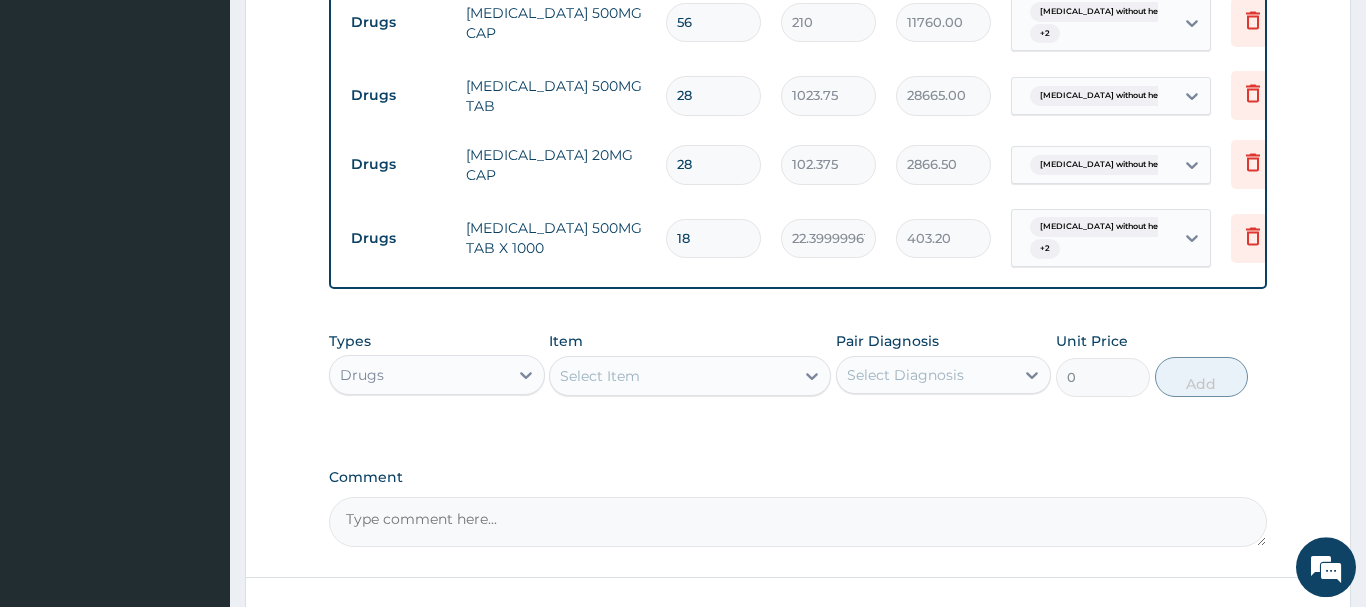 scroll, scrollTop: 1648, scrollLeft: 0, axis: vertical 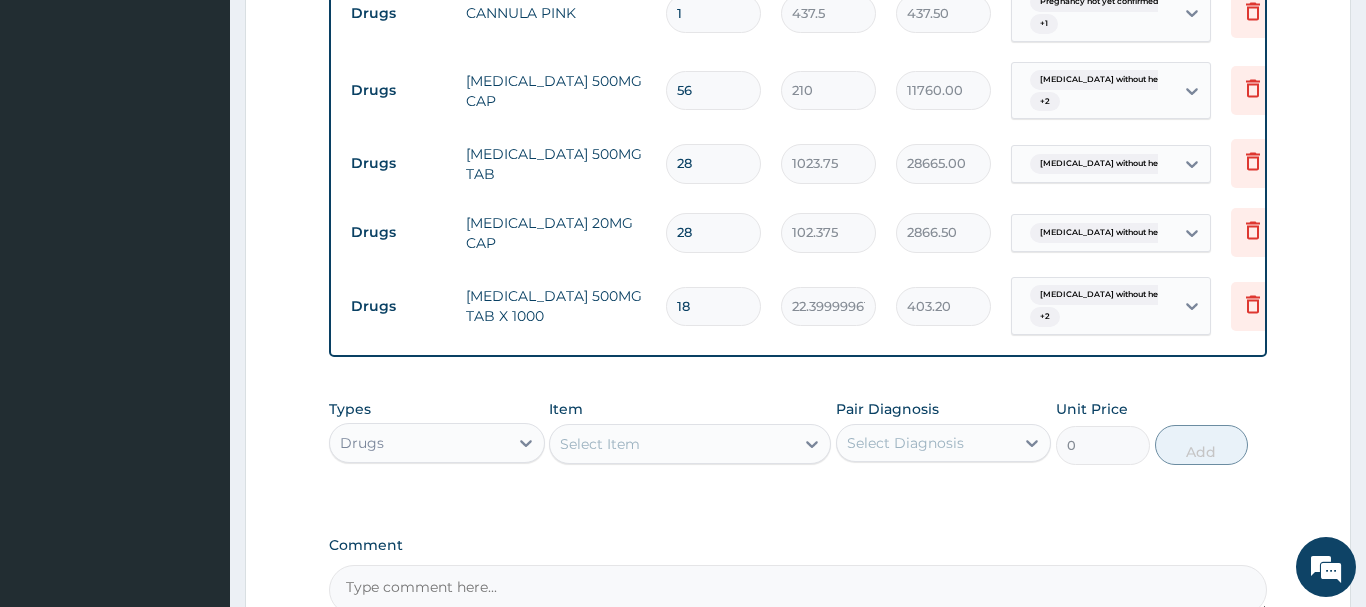 type on "18" 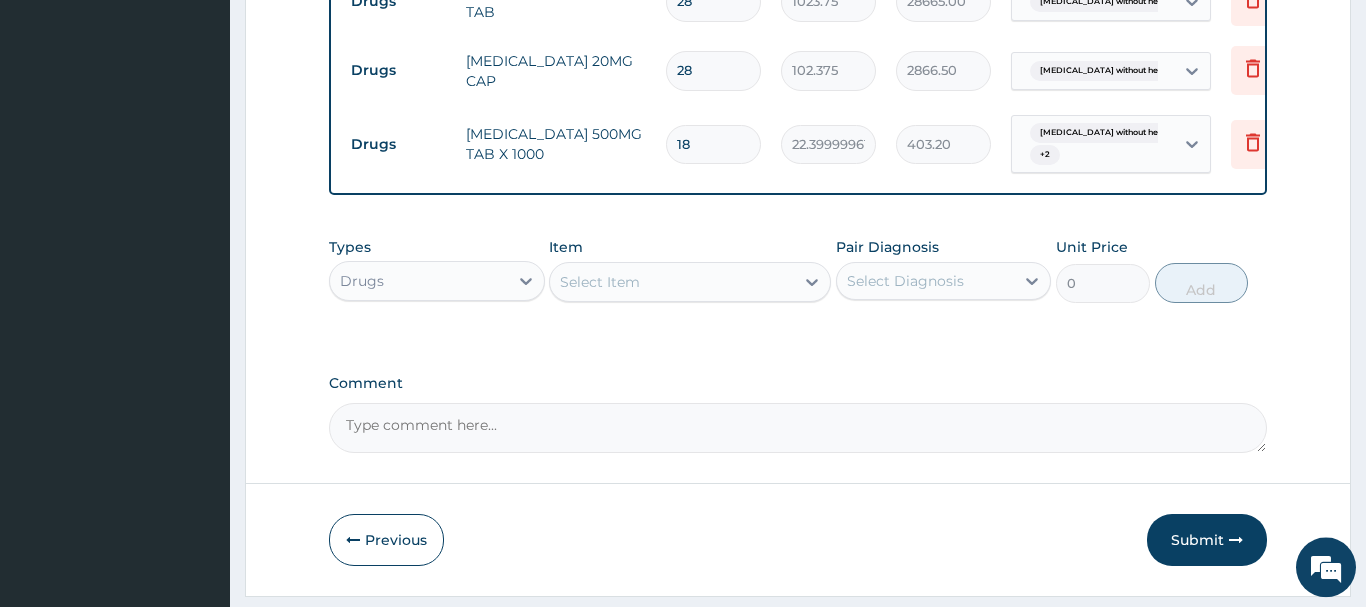 scroll, scrollTop: 1852, scrollLeft: 0, axis: vertical 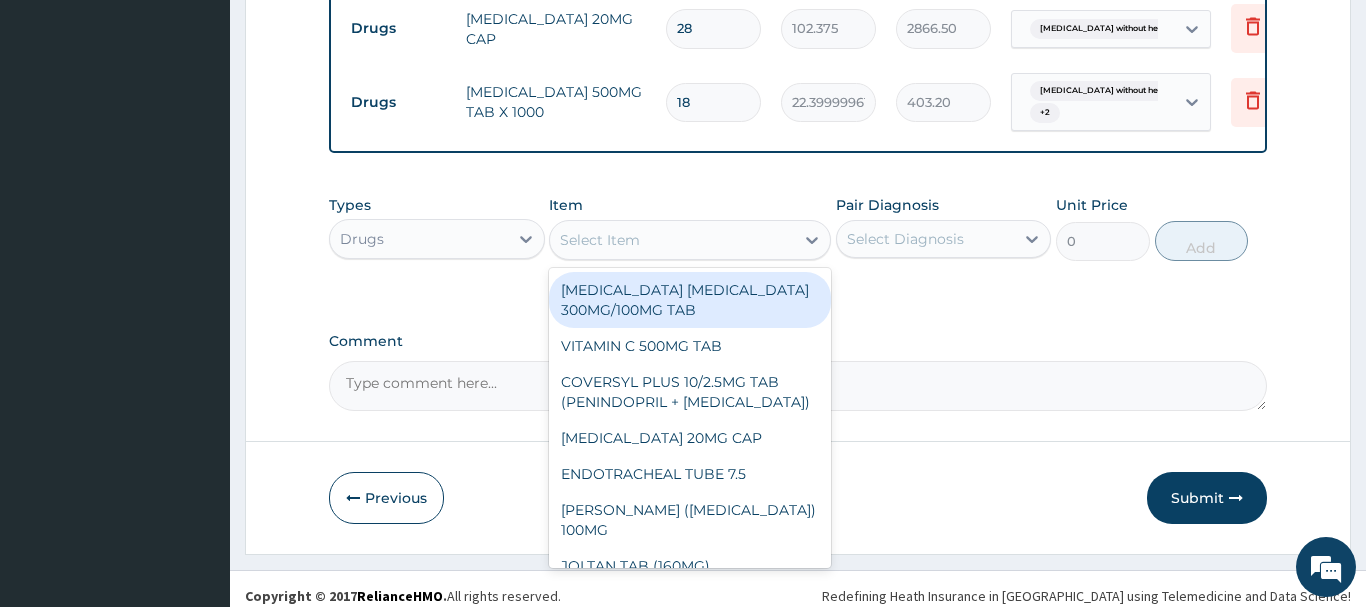 click on "Select Item" at bounding box center (672, 240) 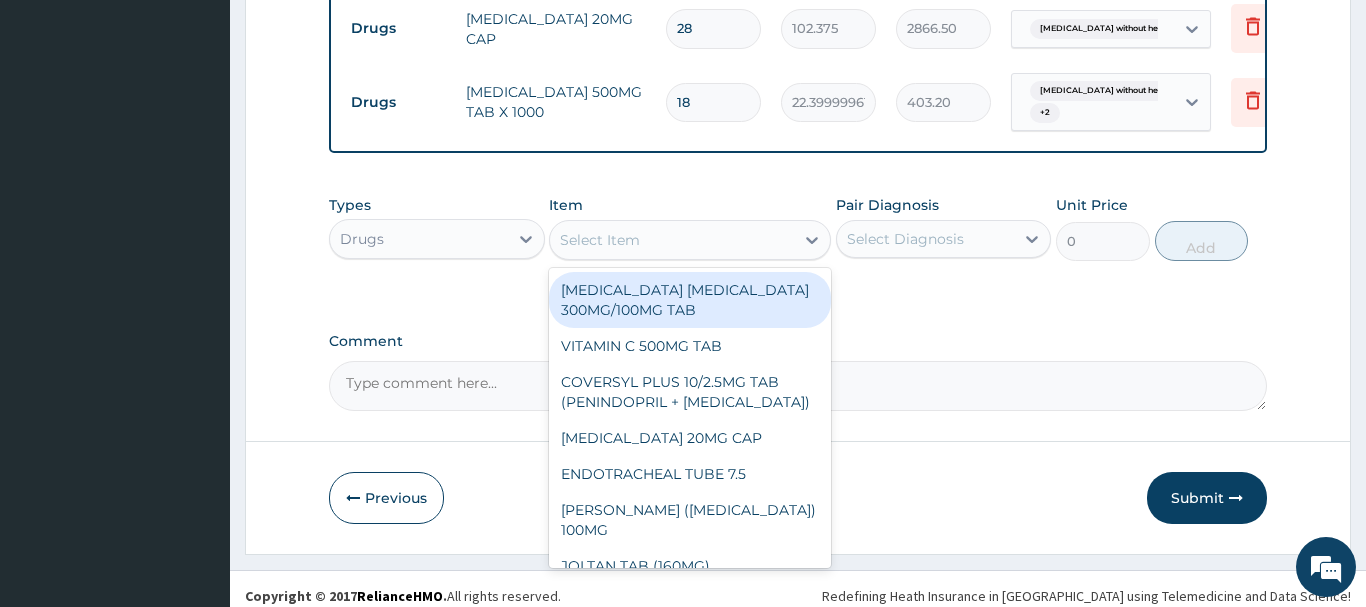 paste on "ANTACID (GASCOL SUSPENSION" 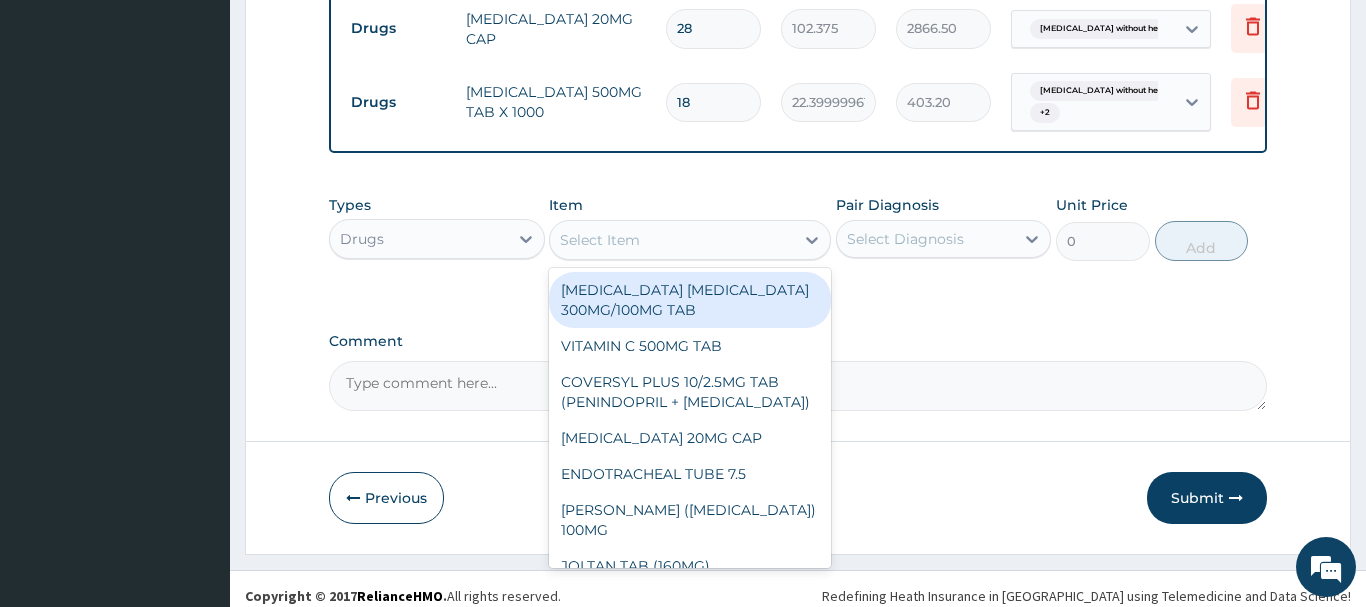 type on "ANTACID (GASCOL SUSPENSION" 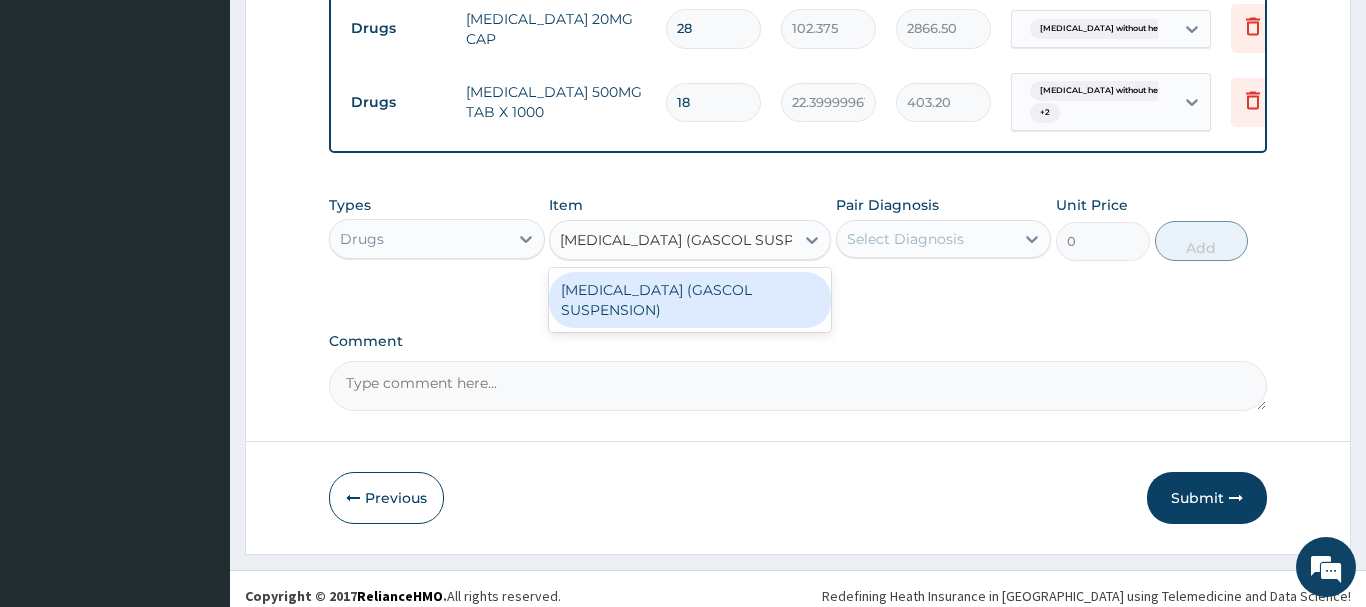 click on "ANTACID (GASCOL SUSPENSION)" at bounding box center [690, 300] 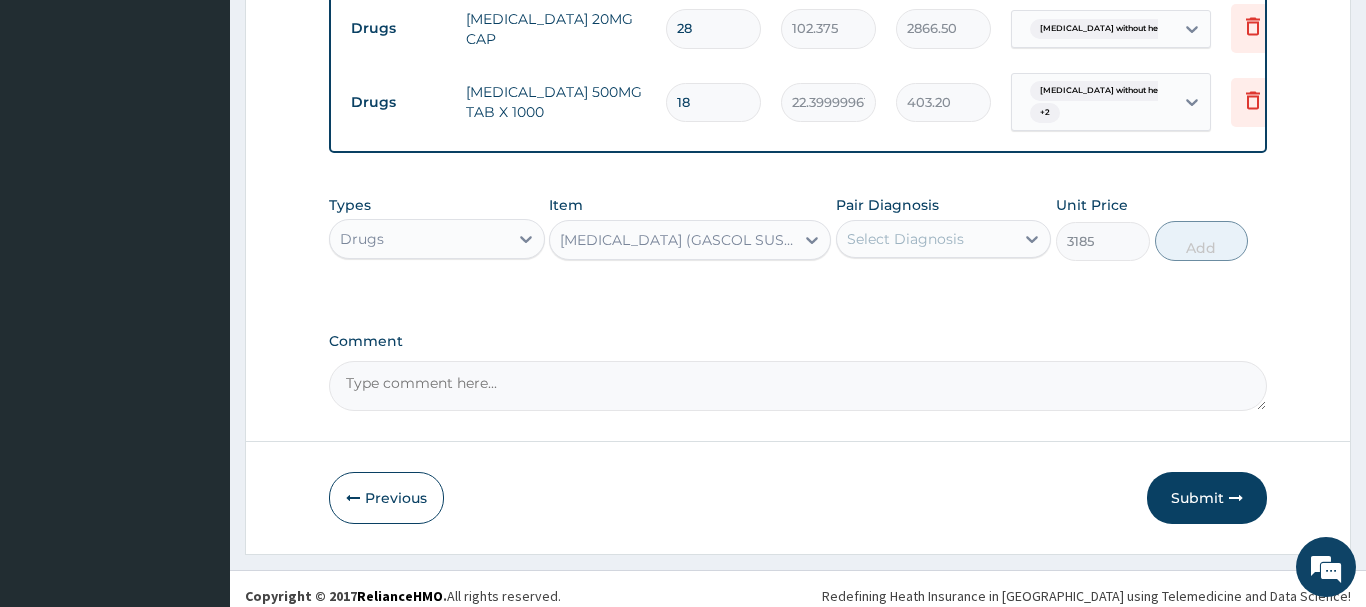 click on "Select Diagnosis" at bounding box center (905, 239) 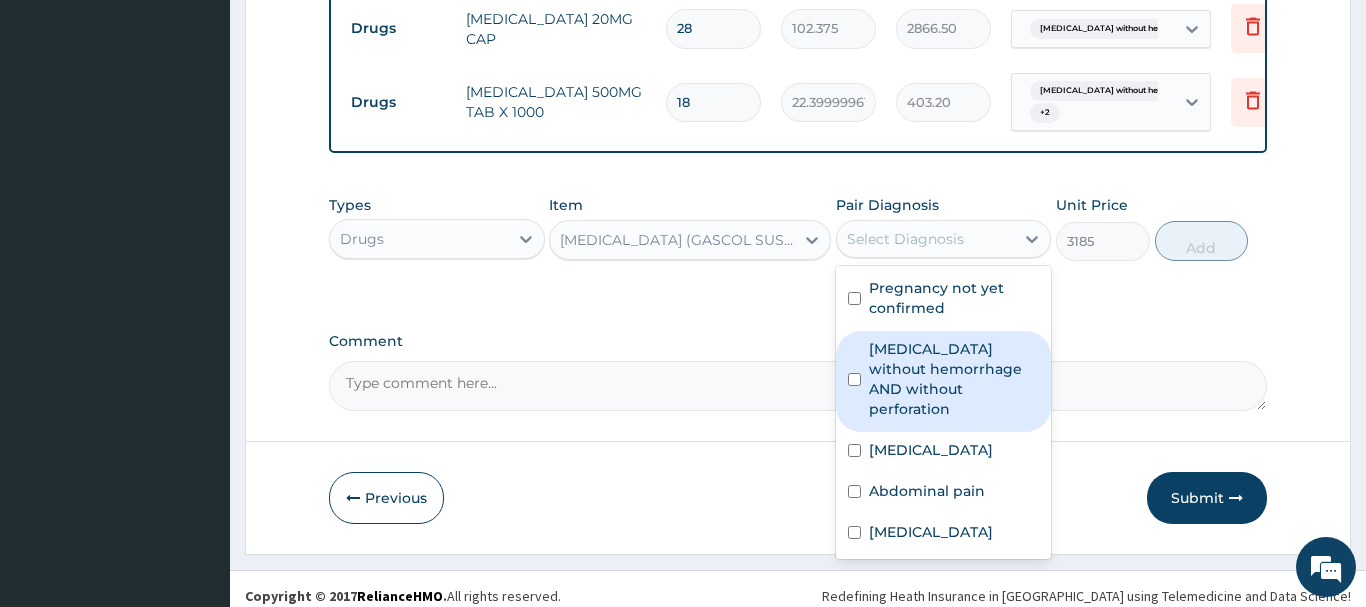 drag, startPoint x: 910, startPoint y: 364, endPoint x: 902, endPoint y: 371, distance: 10.630146 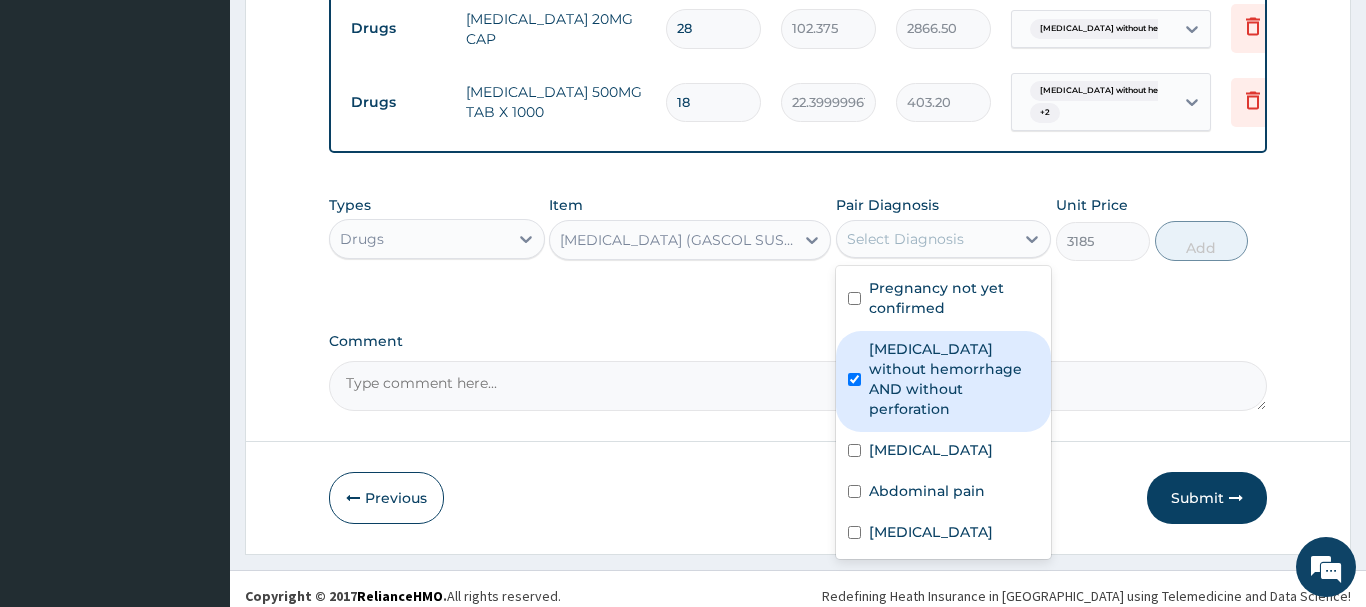 checkbox on "true" 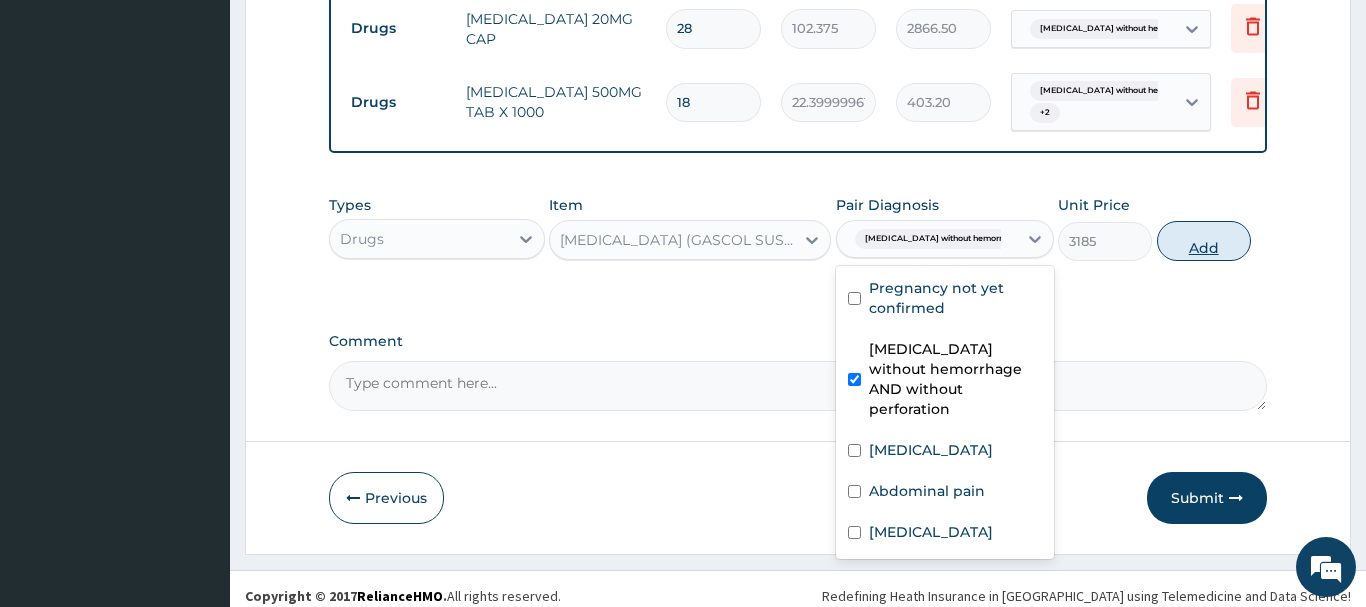 click on "Add" at bounding box center [1204, 241] 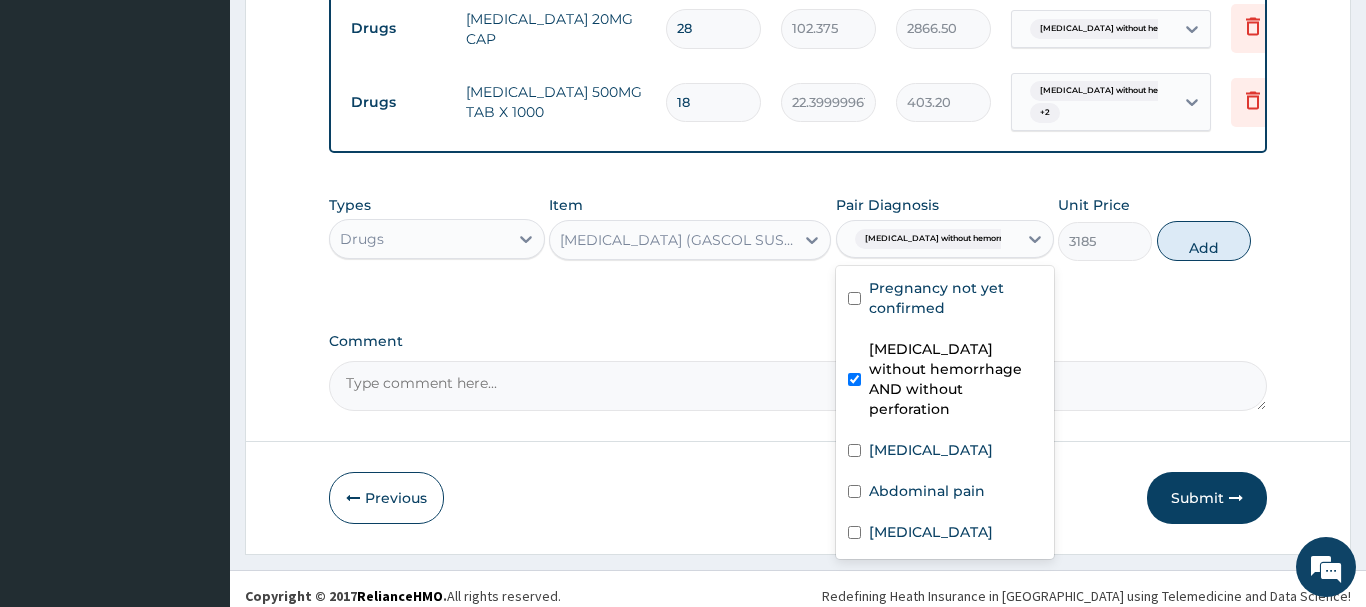 type on "0" 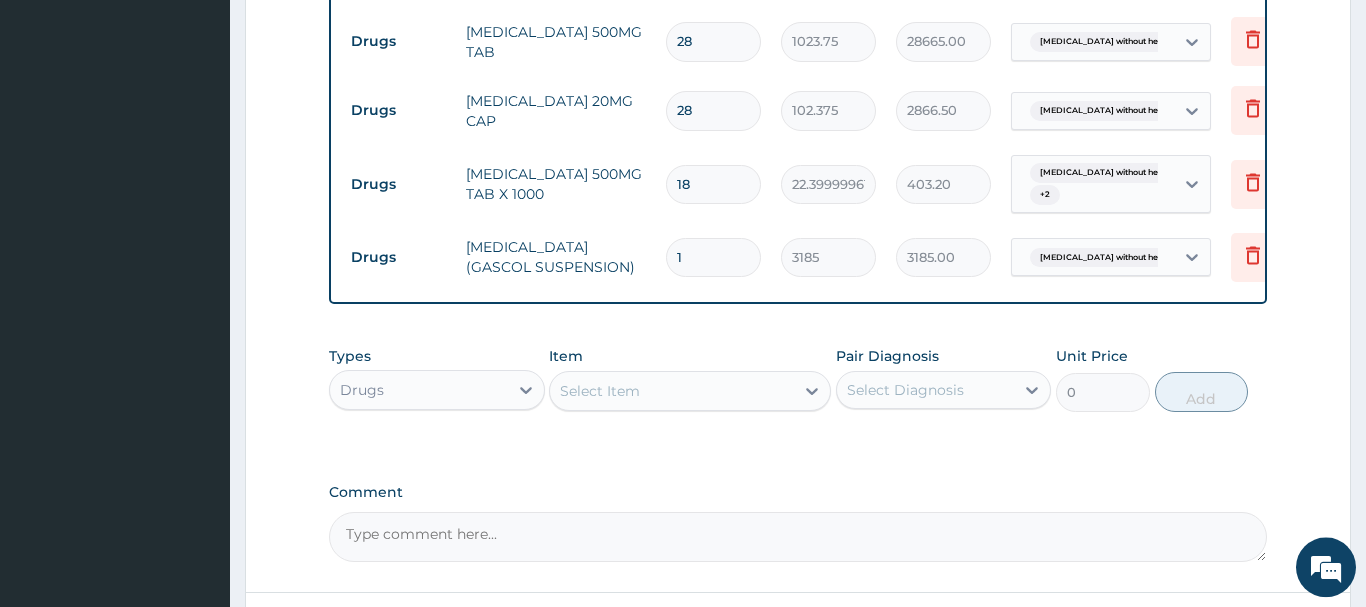 scroll, scrollTop: 1750, scrollLeft: 0, axis: vertical 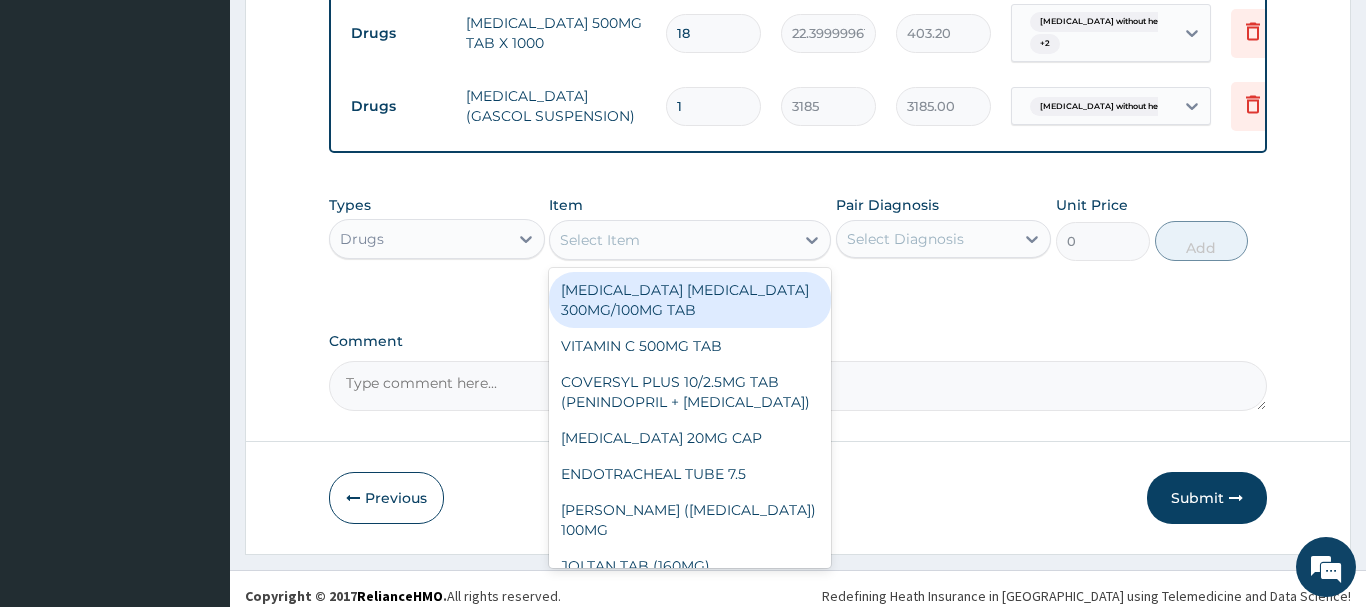 click on "Select Item" at bounding box center (600, 240) 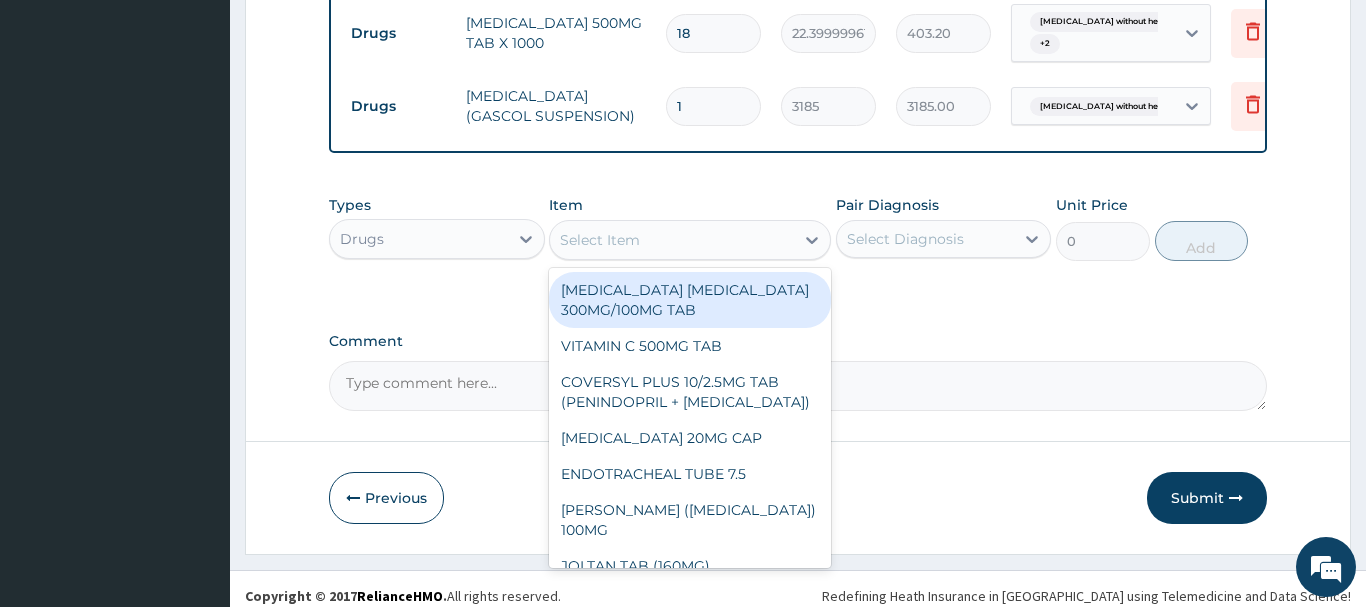 paste on "BUSCOPAN" 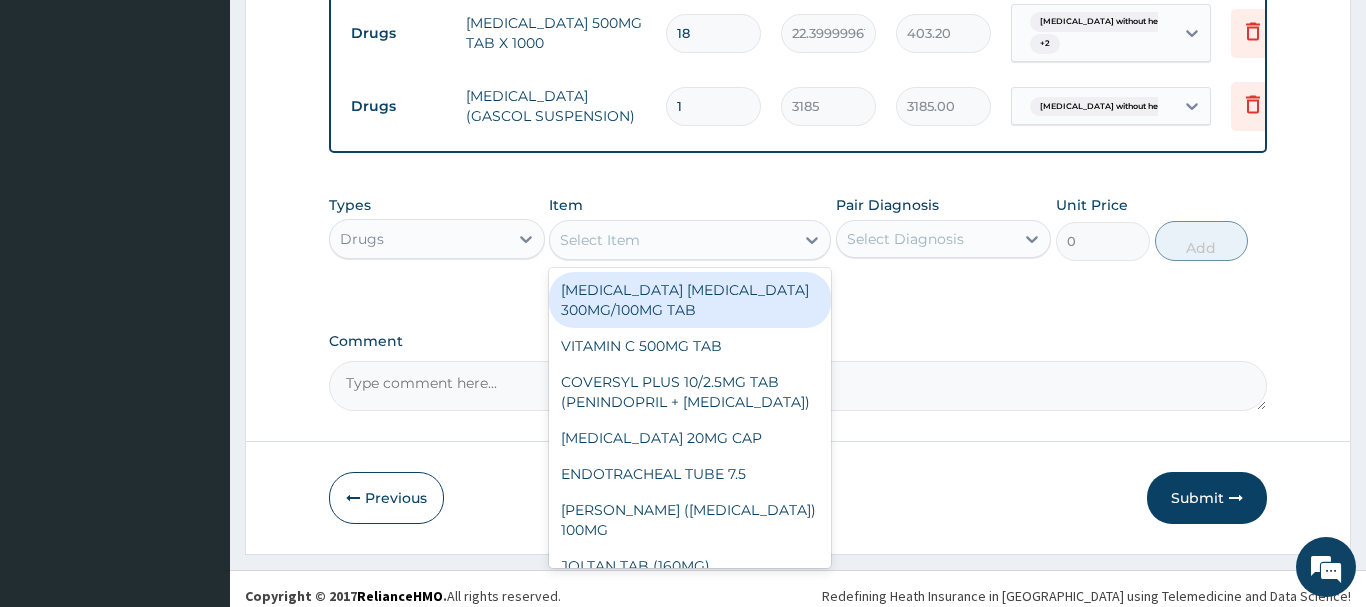 type on "BUSCOPAN" 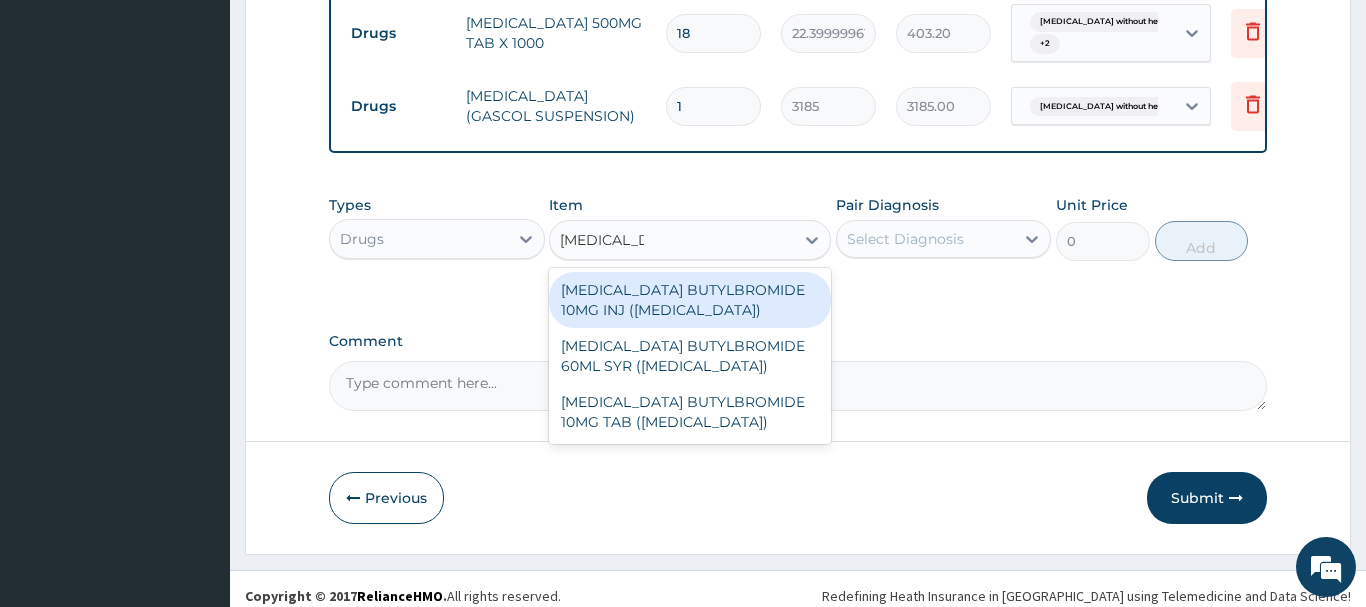 click on "HYOSCINE BUTYLBROMIDE 10MG INJ (BUSCOPAN)" at bounding box center [690, 300] 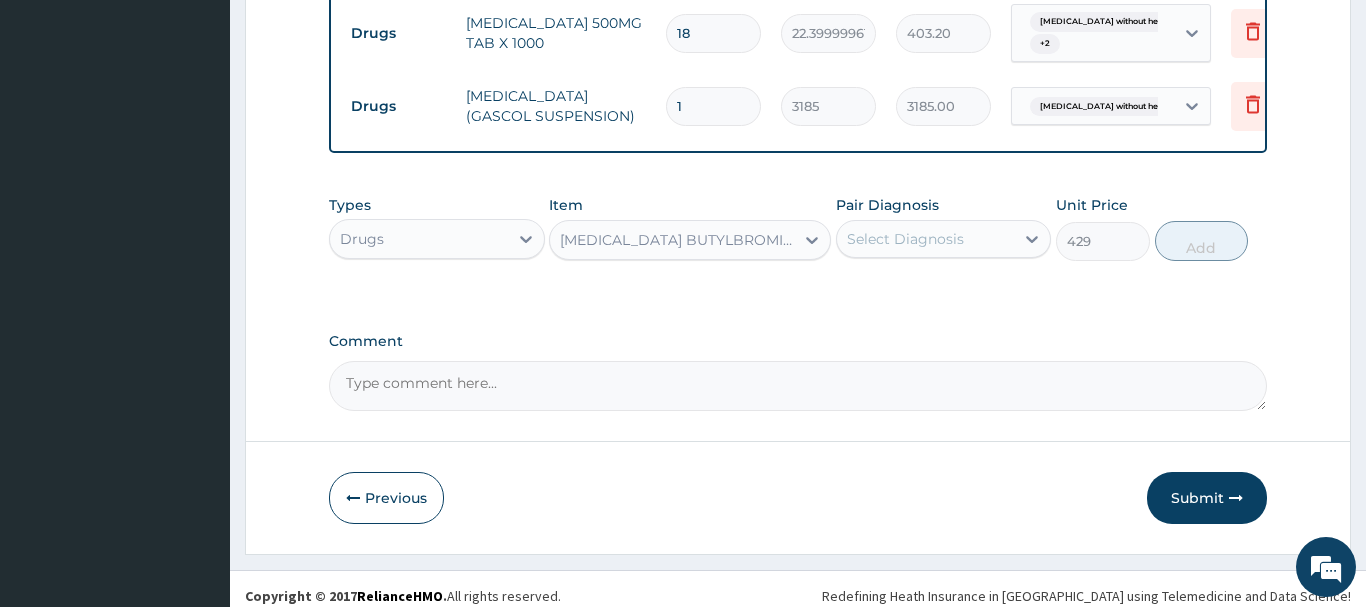 click on "Select Diagnosis" at bounding box center (905, 239) 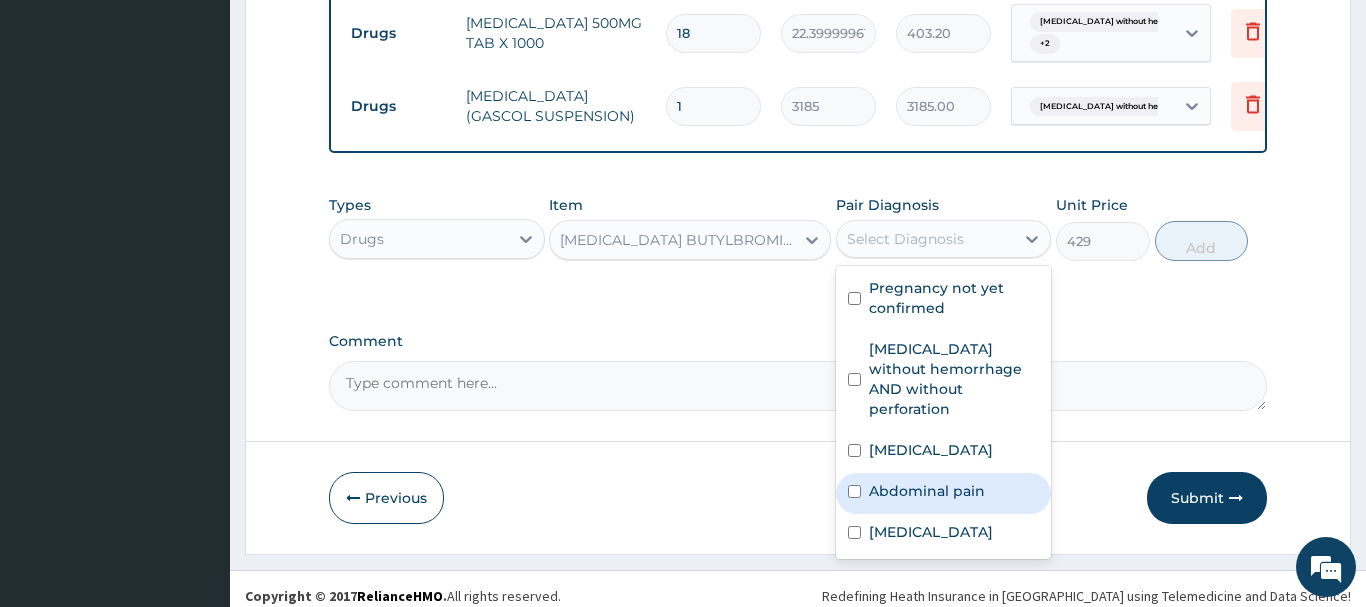 click on "Abdominal pain" at bounding box center (927, 491) 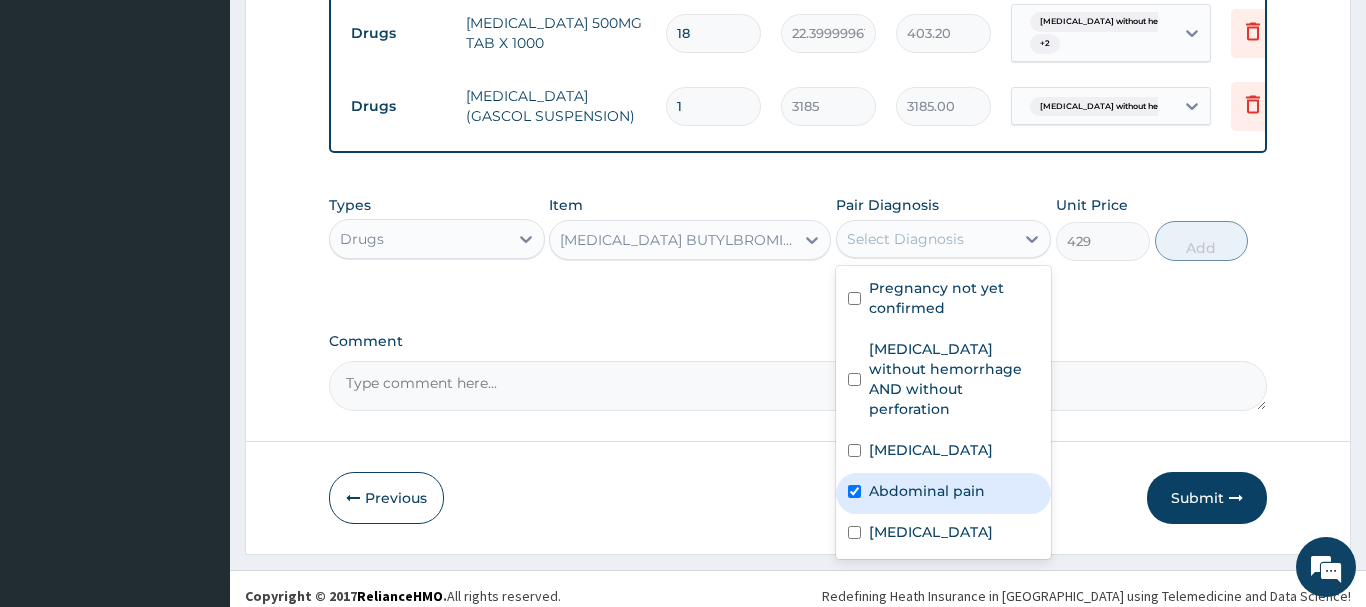 checkbox on "true" 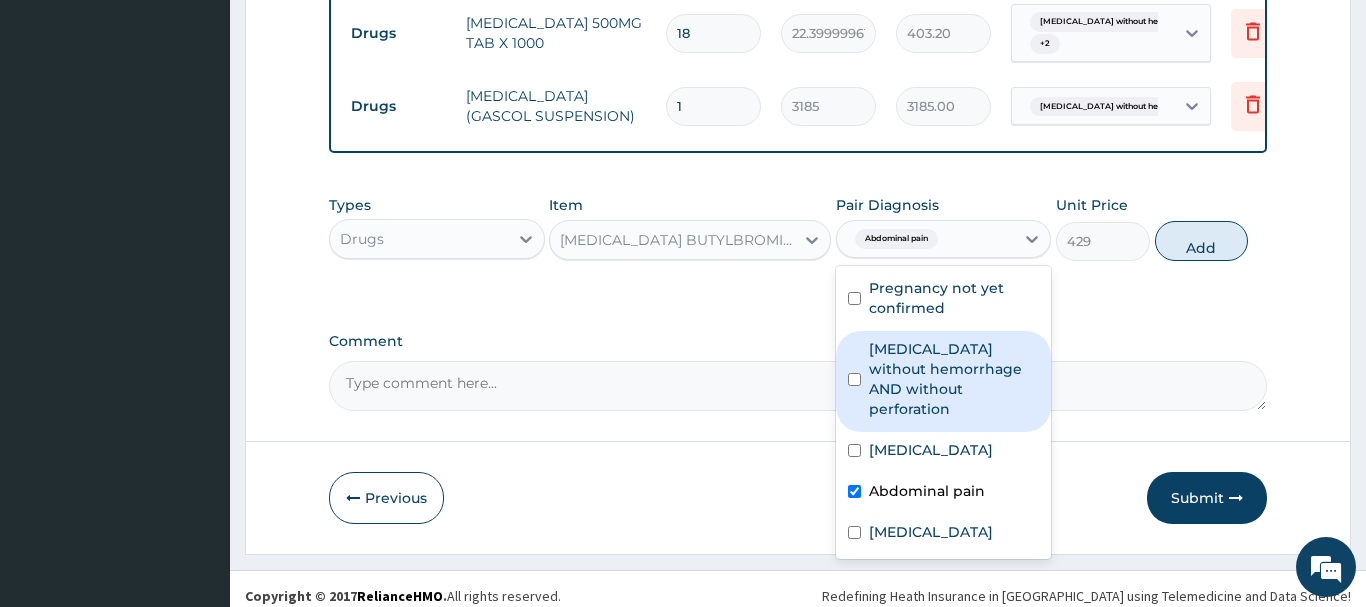 click on "Peptic ulcer without hemorrhage AND without perforation" at bounding box center [954, 379] 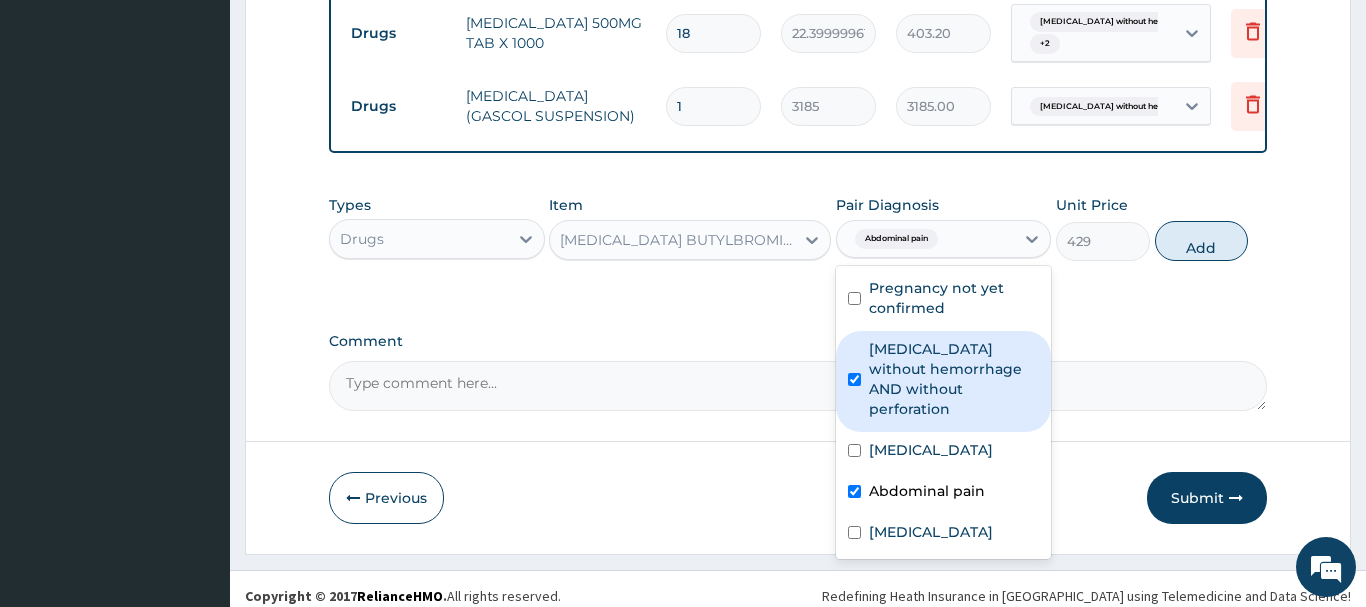 checkbox on "true" 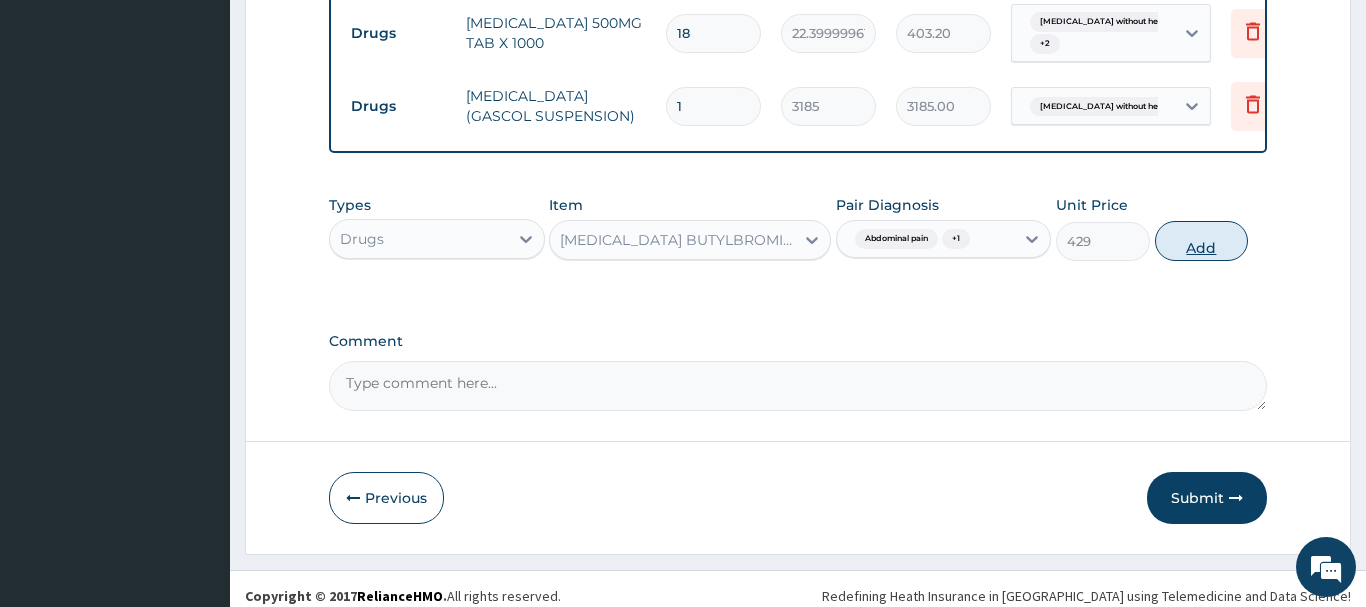 click on "Add" at bounding box center [1202, 241] 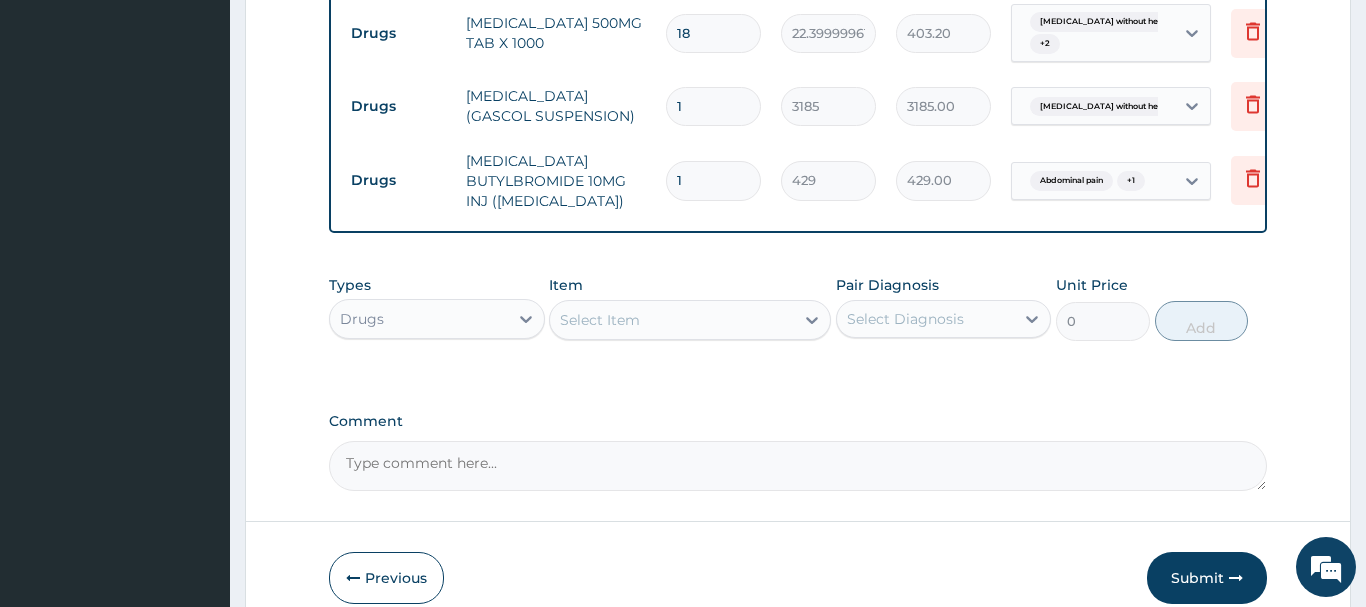 click on "1" at bounding box center [713, 180] 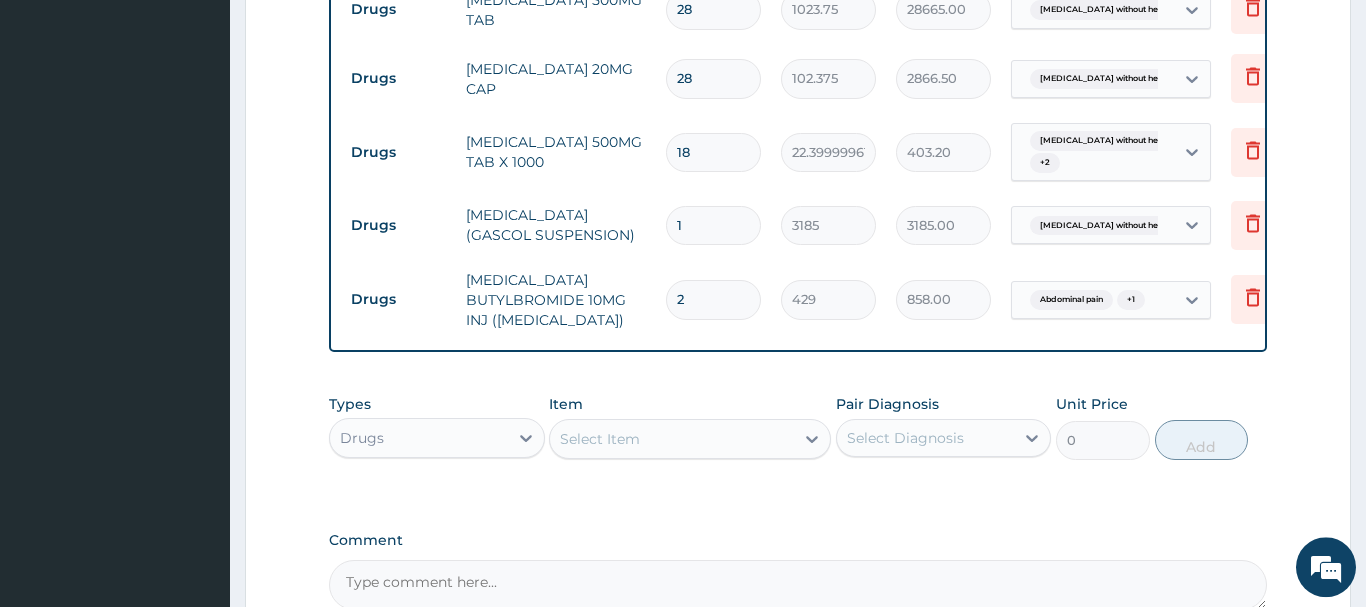 scroll, scrollTop: 1819, scrollLeft: 0, axis: vertical 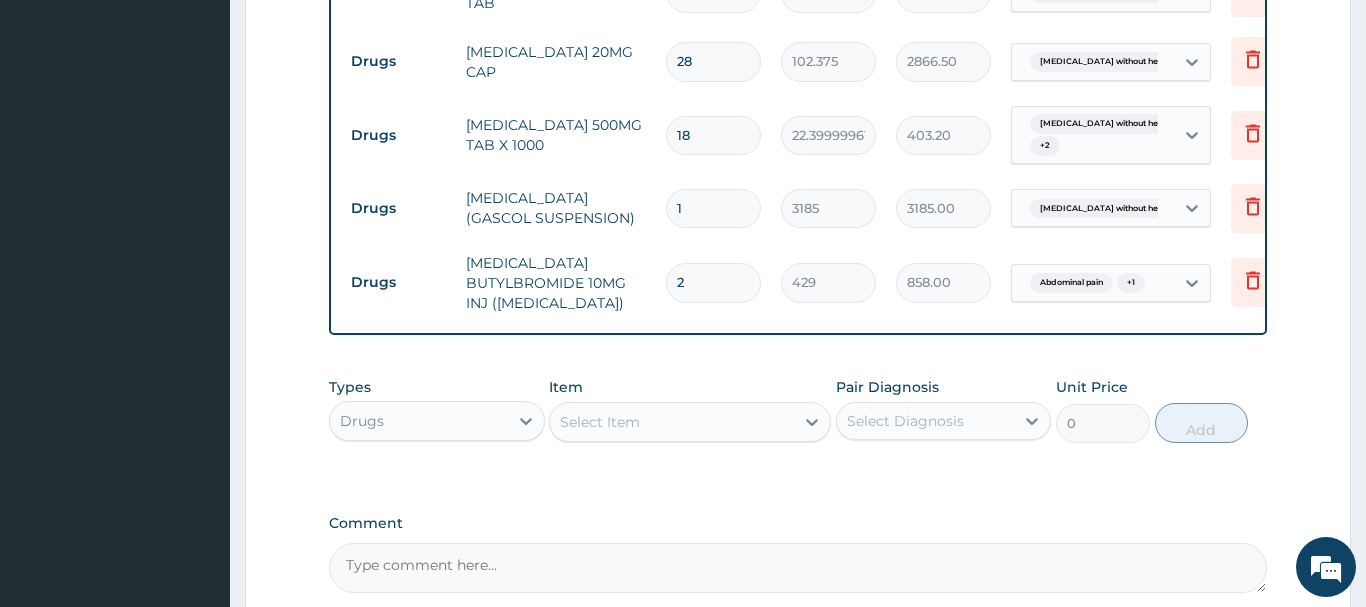 type on "2" 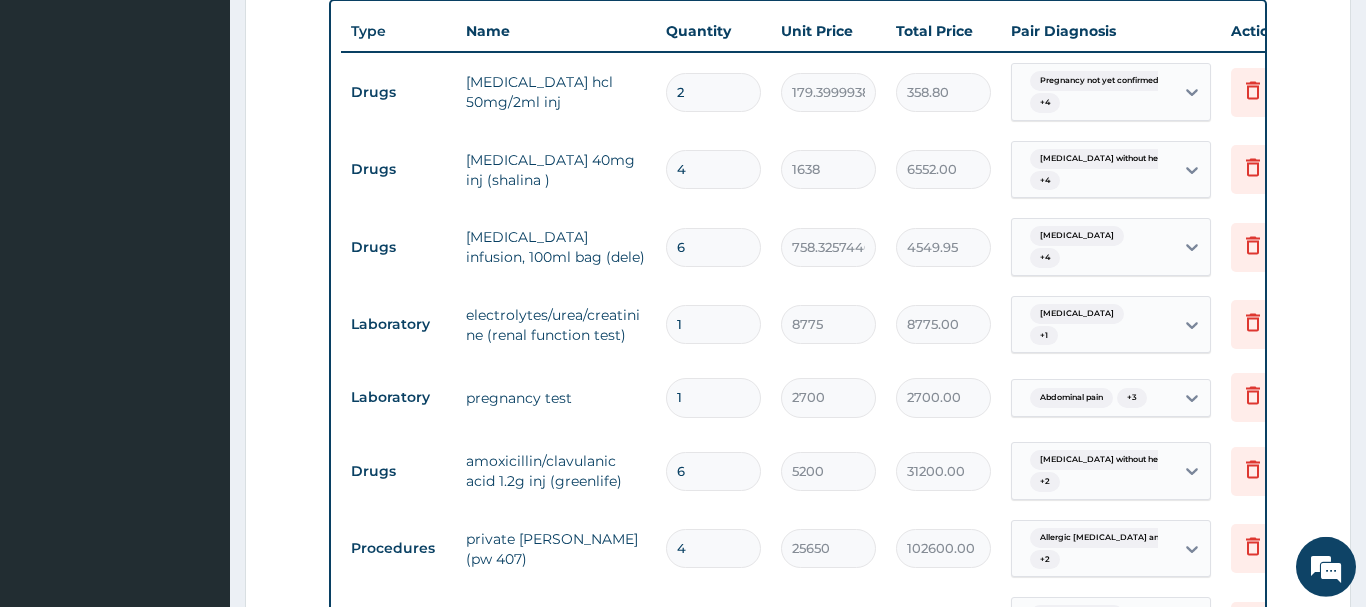 scroll, scrollTop: 799, scrollLeft: 0, axis: vertical 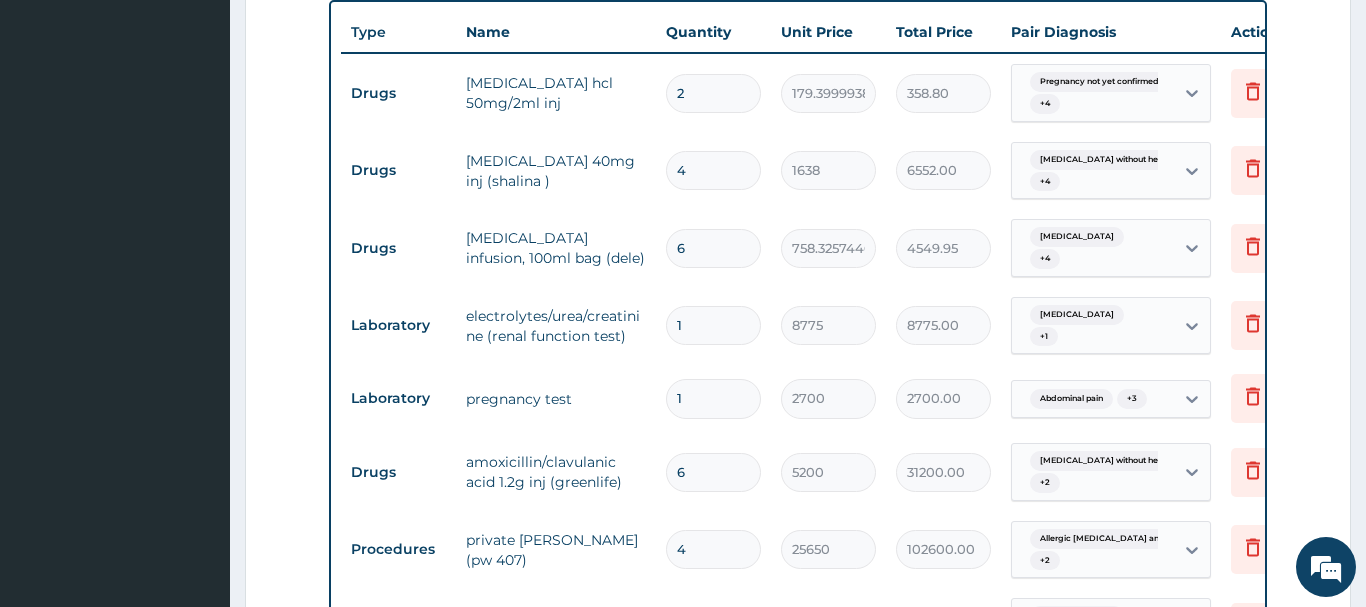 drag, startPoint x: 695, startPoint y: 90, endPoint x: 653, endPoint y: 99, distance: 42.953465 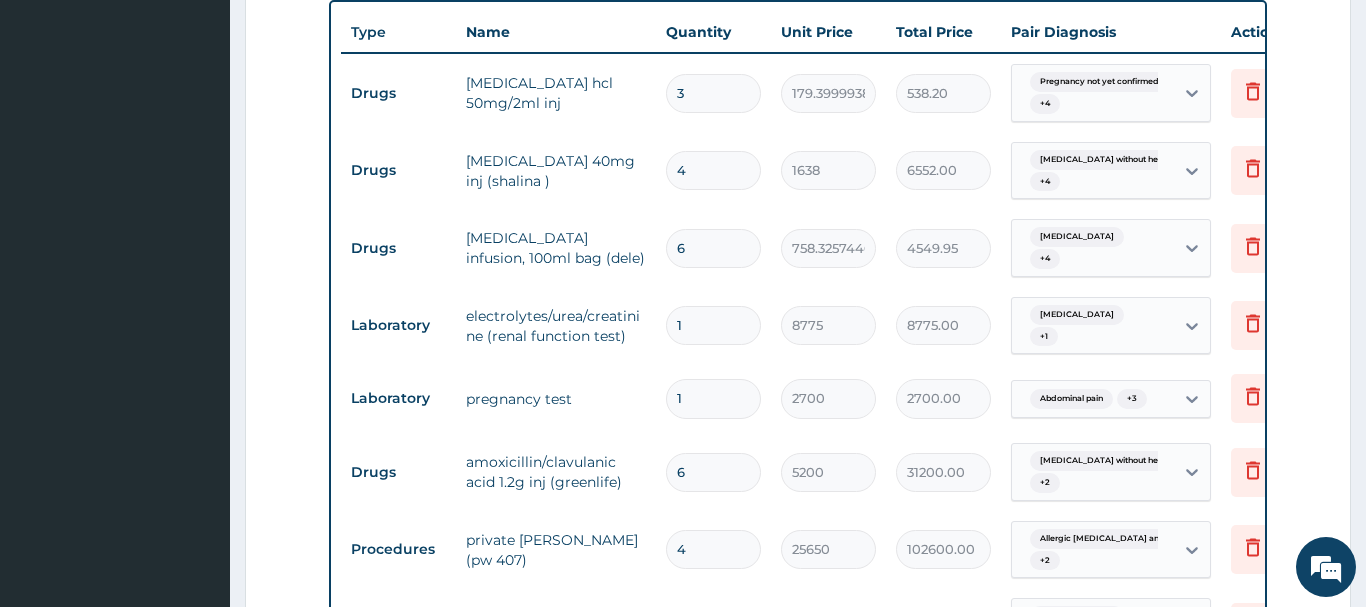 type on "3" 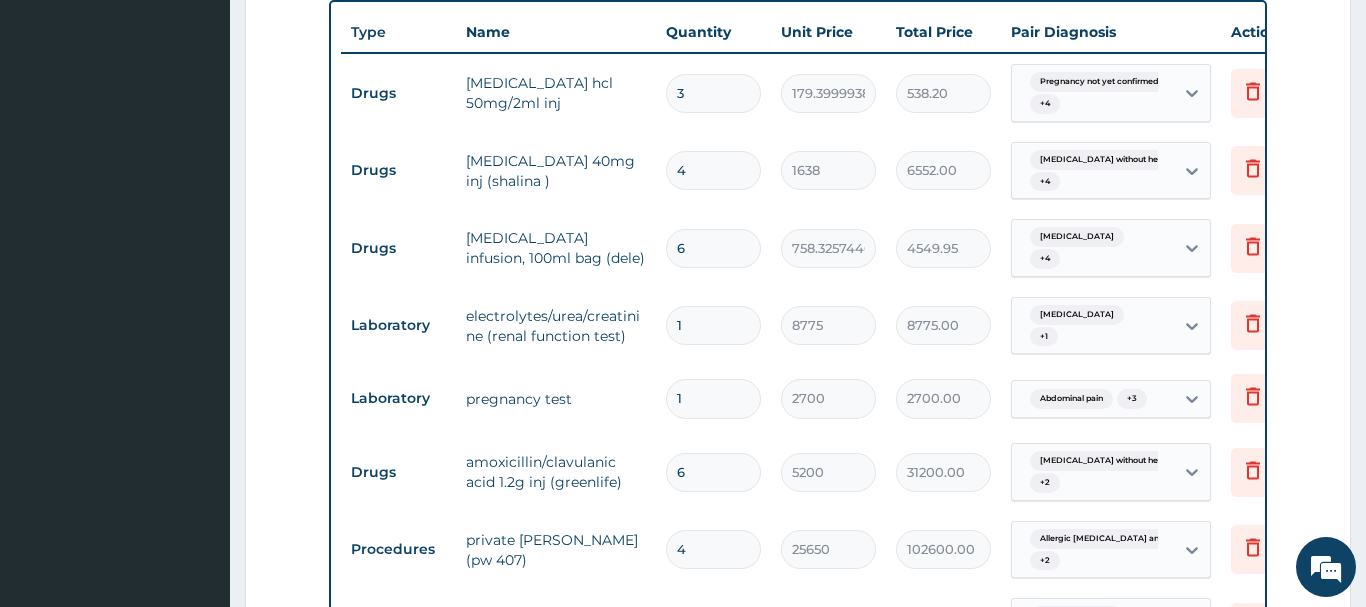type on "8" 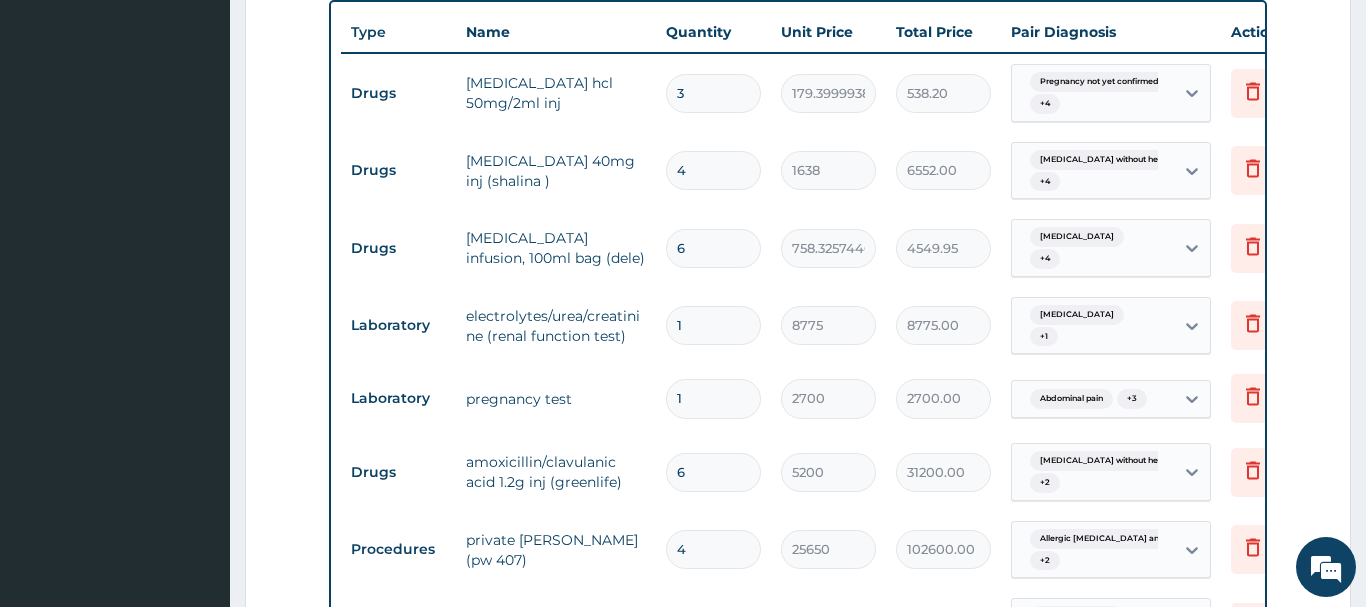 type on "13104.00" 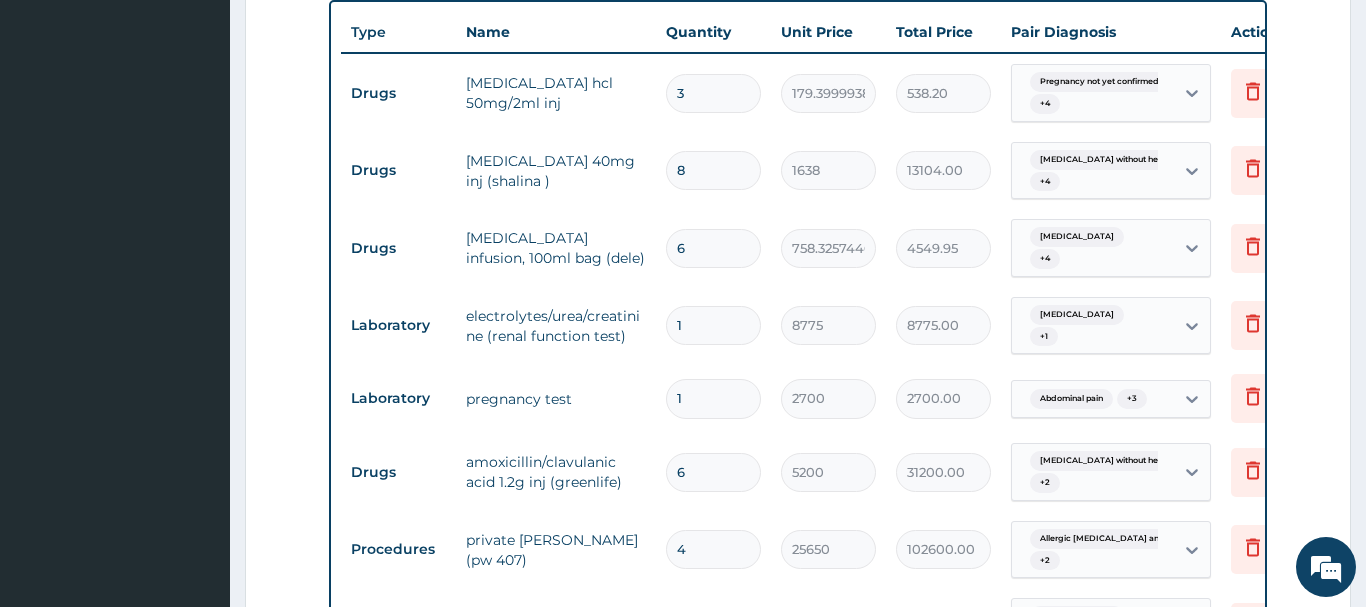 type on "8" 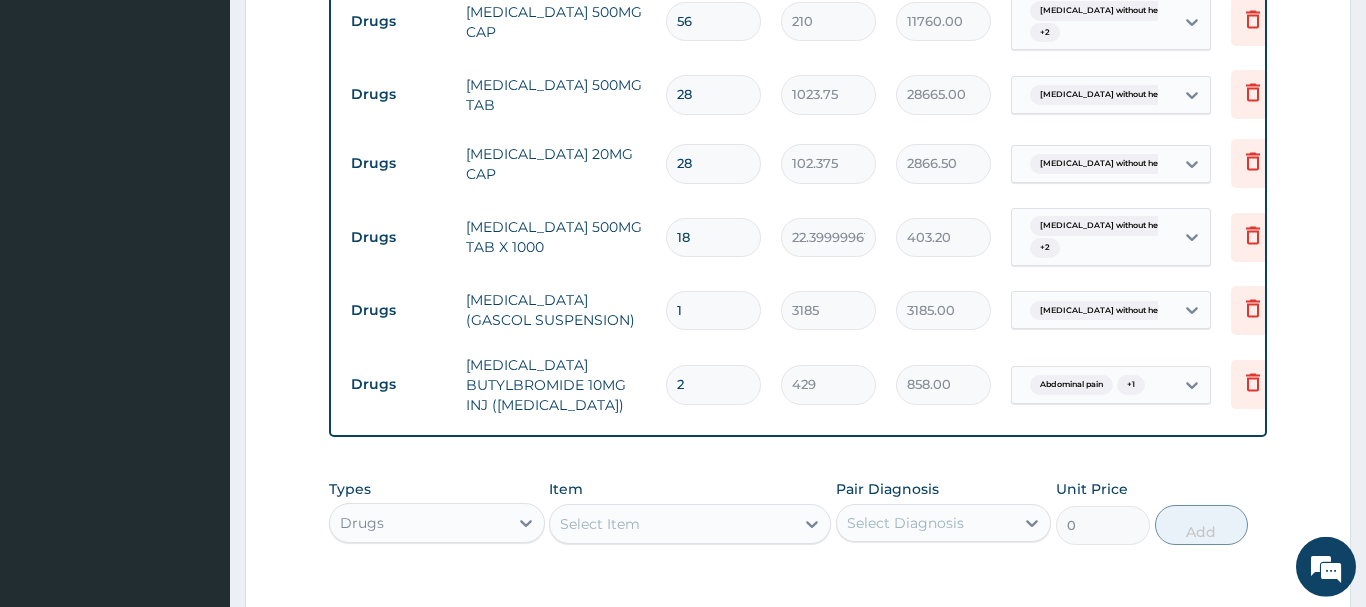 scroll, scrollTop: 1819, scrollLeft: 0, axis: vertical 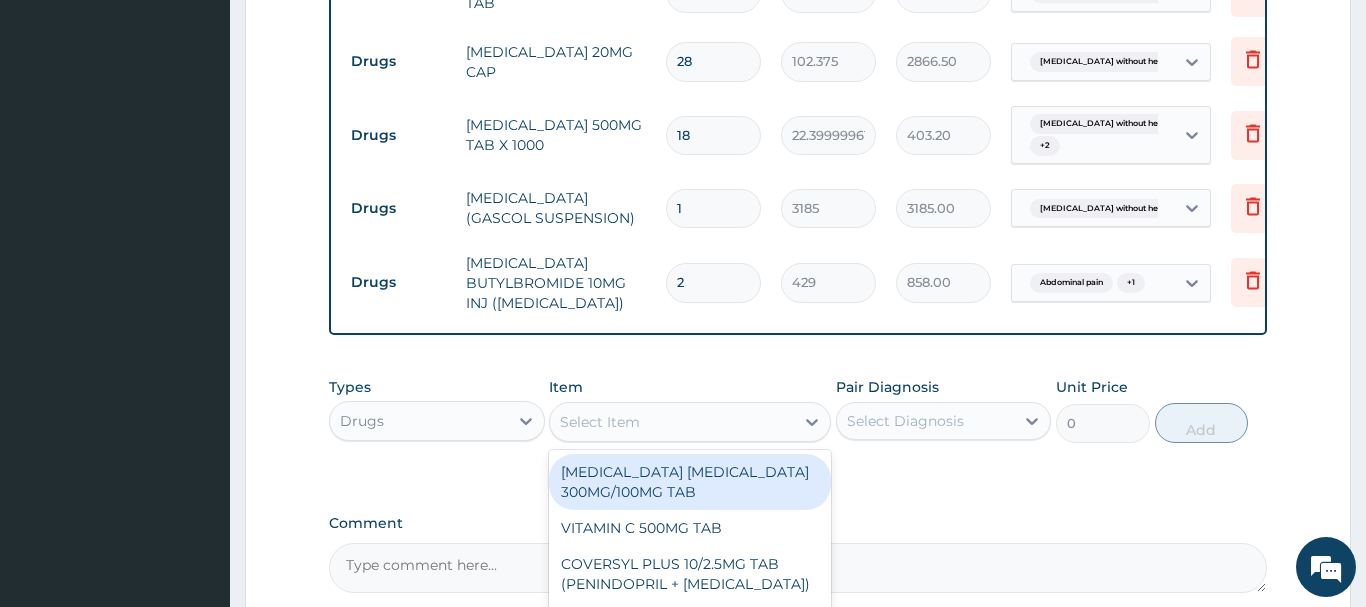 click on "Select Item" at bounding box center [600, 422] 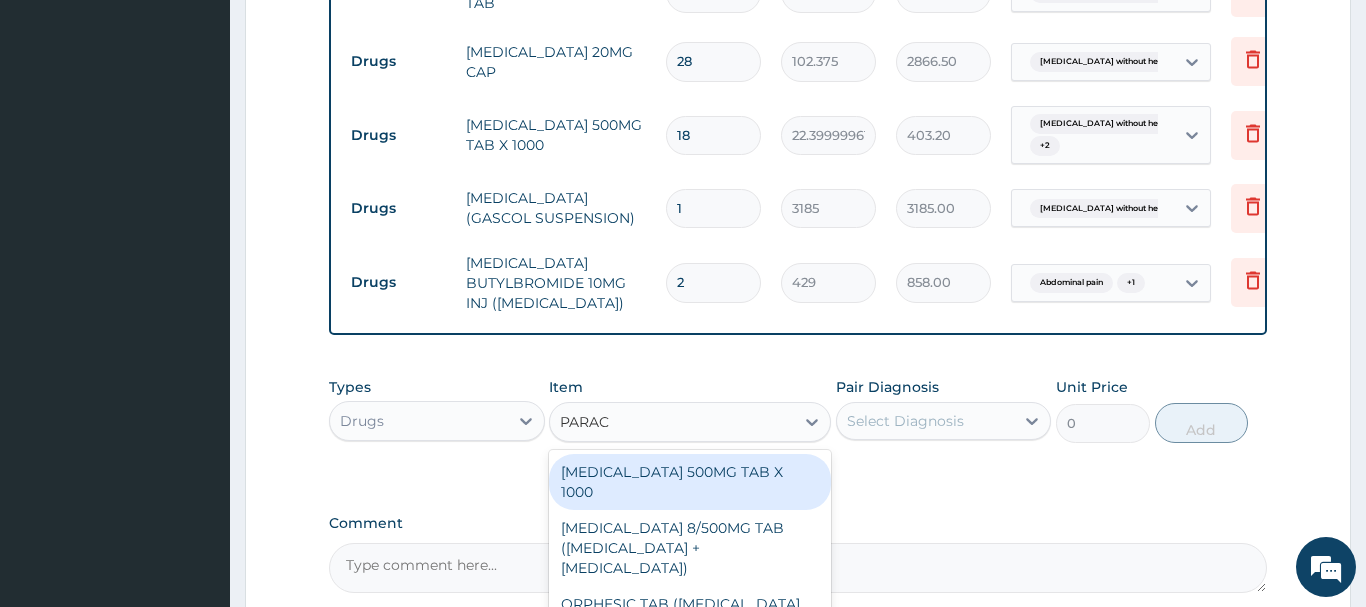 type on "PARACE" 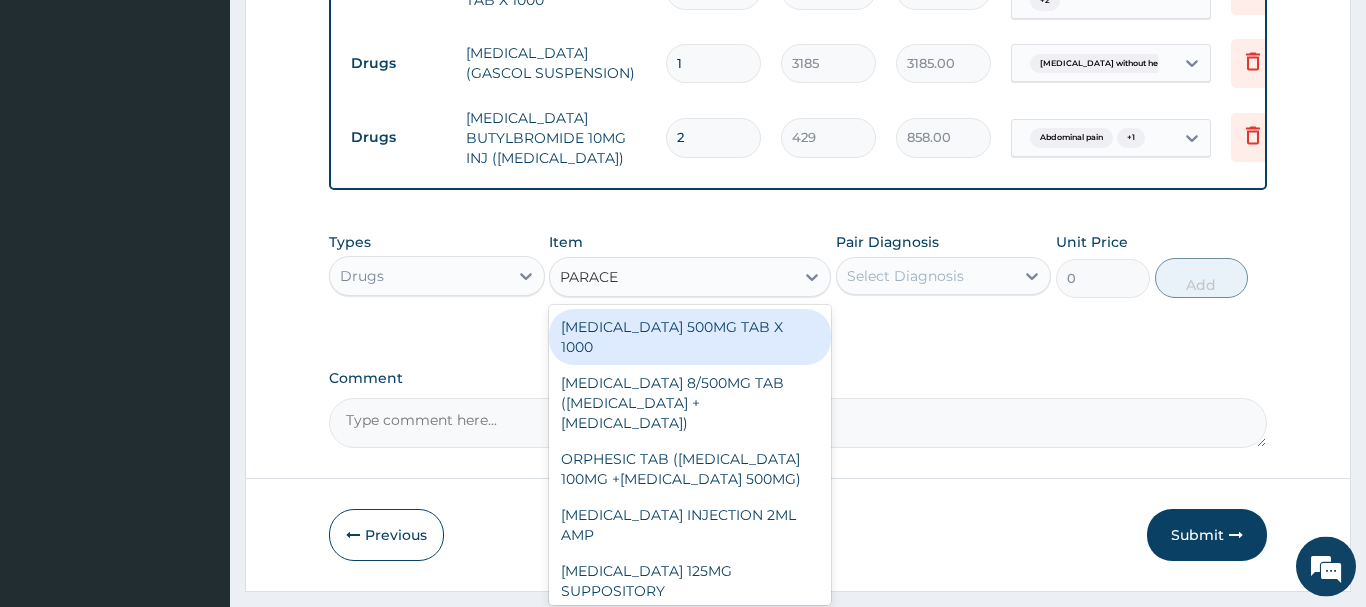 scroll, scrollTop: 2001, scrollLeft: 0, axis: vertical 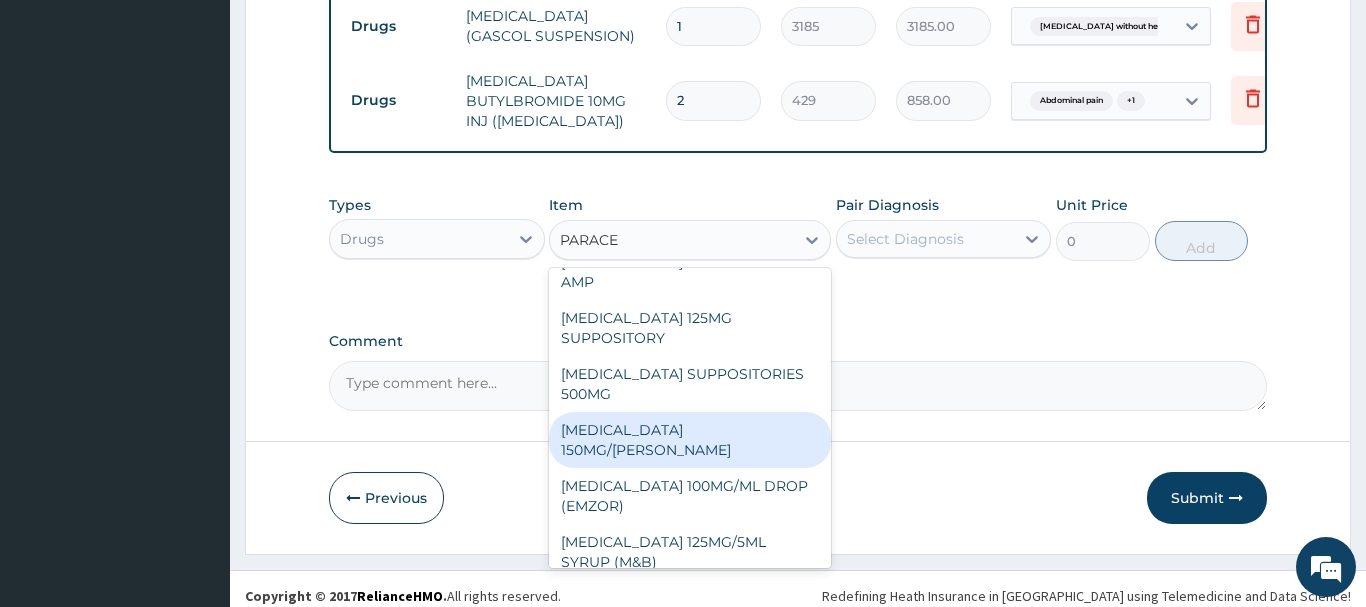 click on "PARACETAMOL 150MG/ML VIAL" at bounding box center (690, 440) 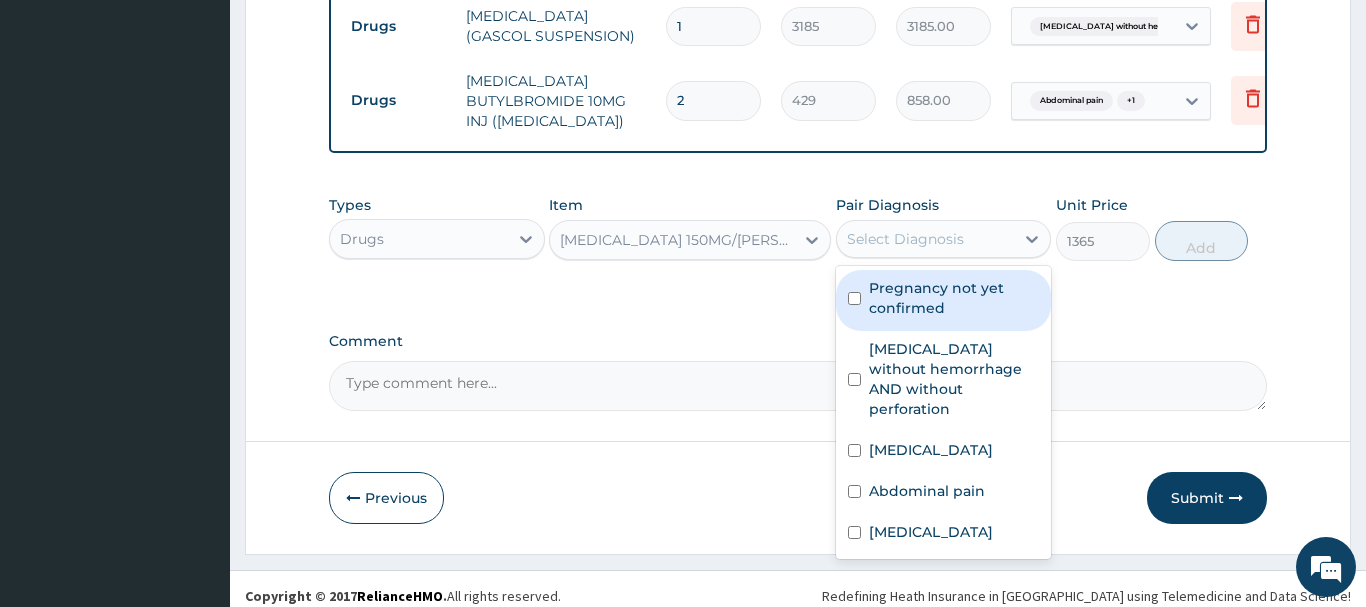 click on "Select Diagnosis" at bounding box center (905, 239) 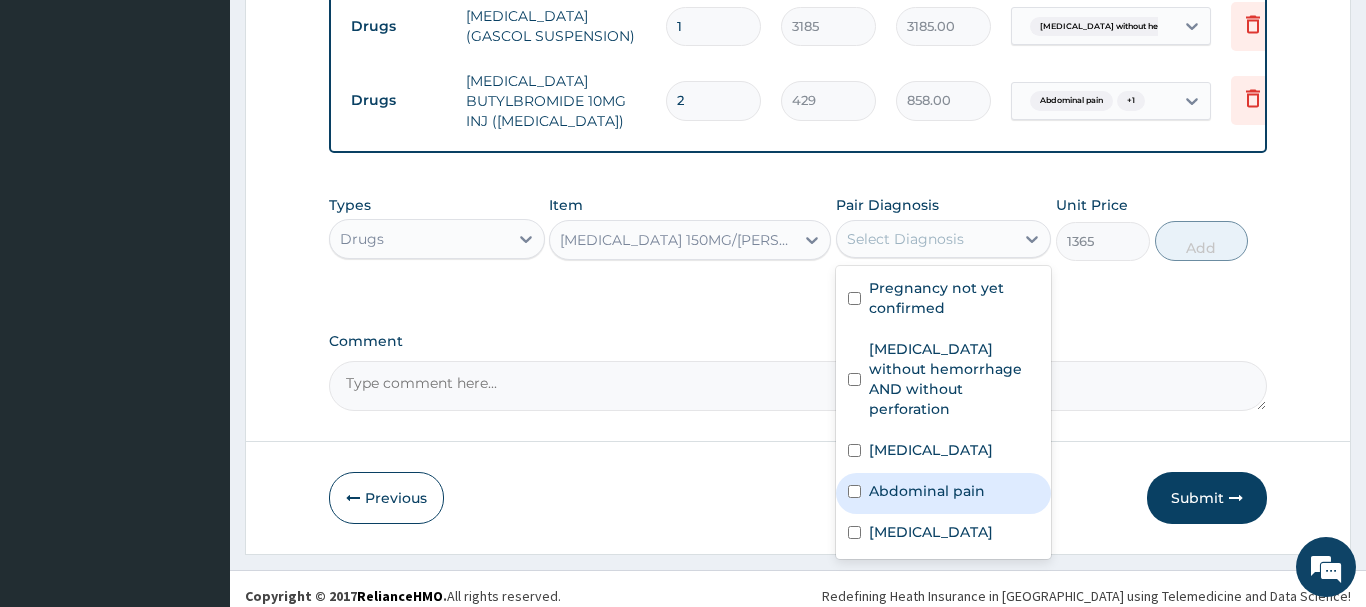 click on "Abdominal pain" at bounding box center (927, 491) 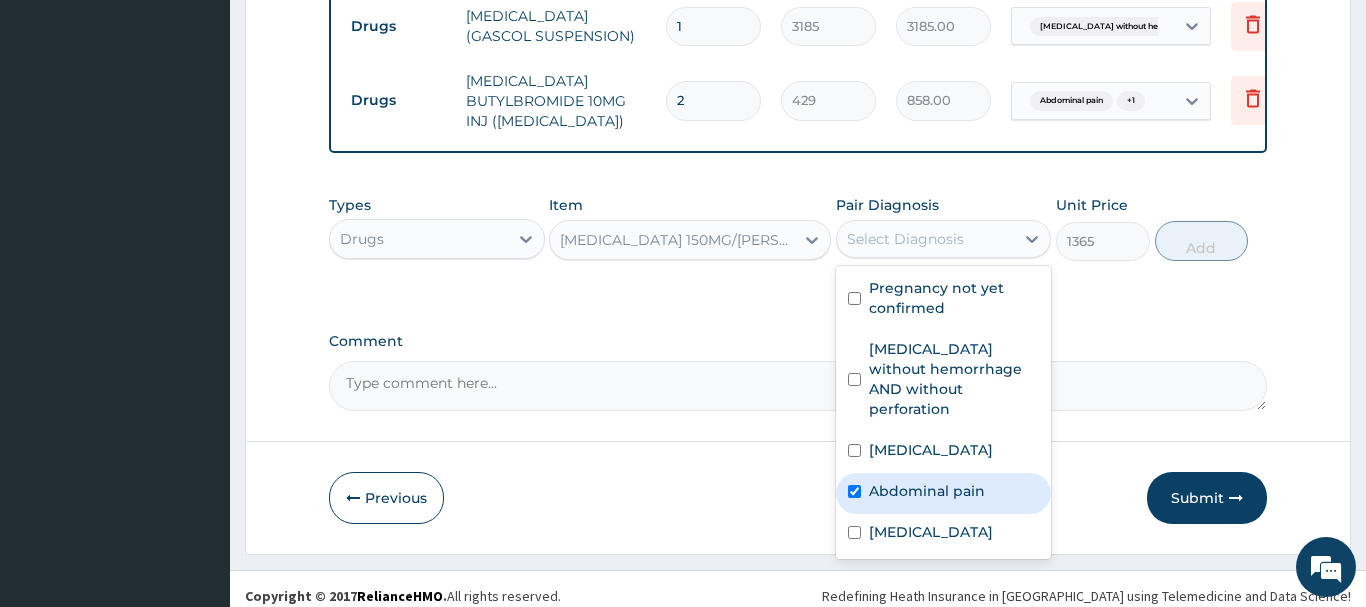 checkbox on "true" 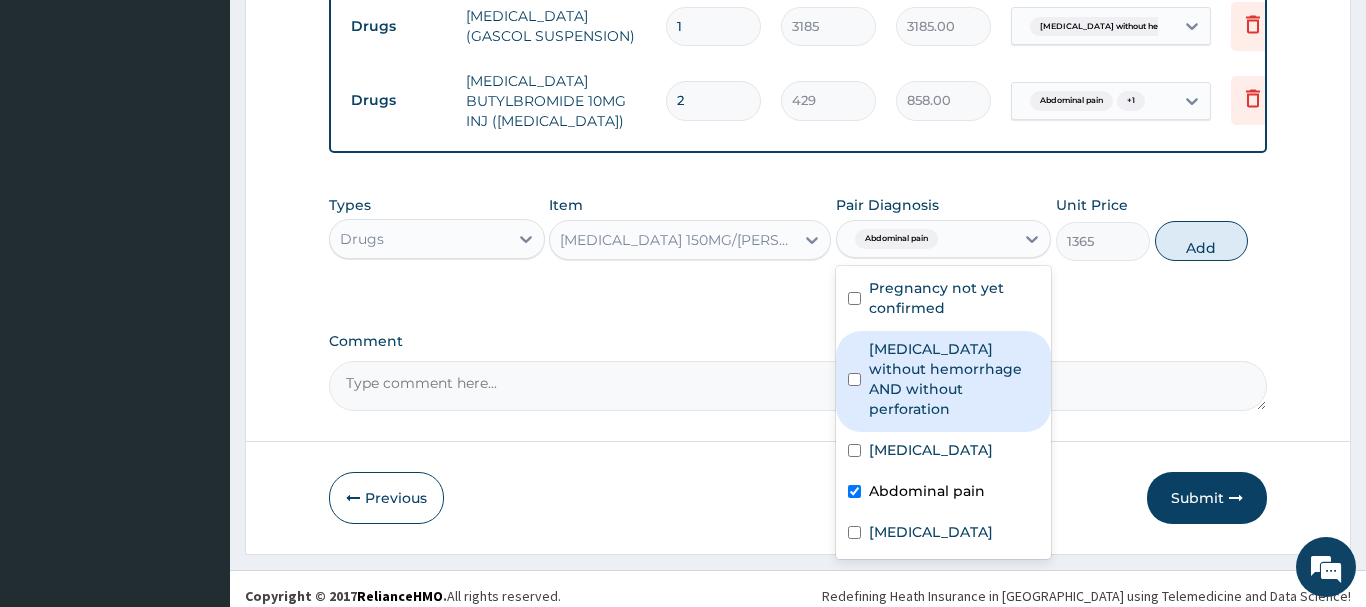 click on "Peptic ulcer without hemorrhage AND without perforation" at bounding box center [954, 379] 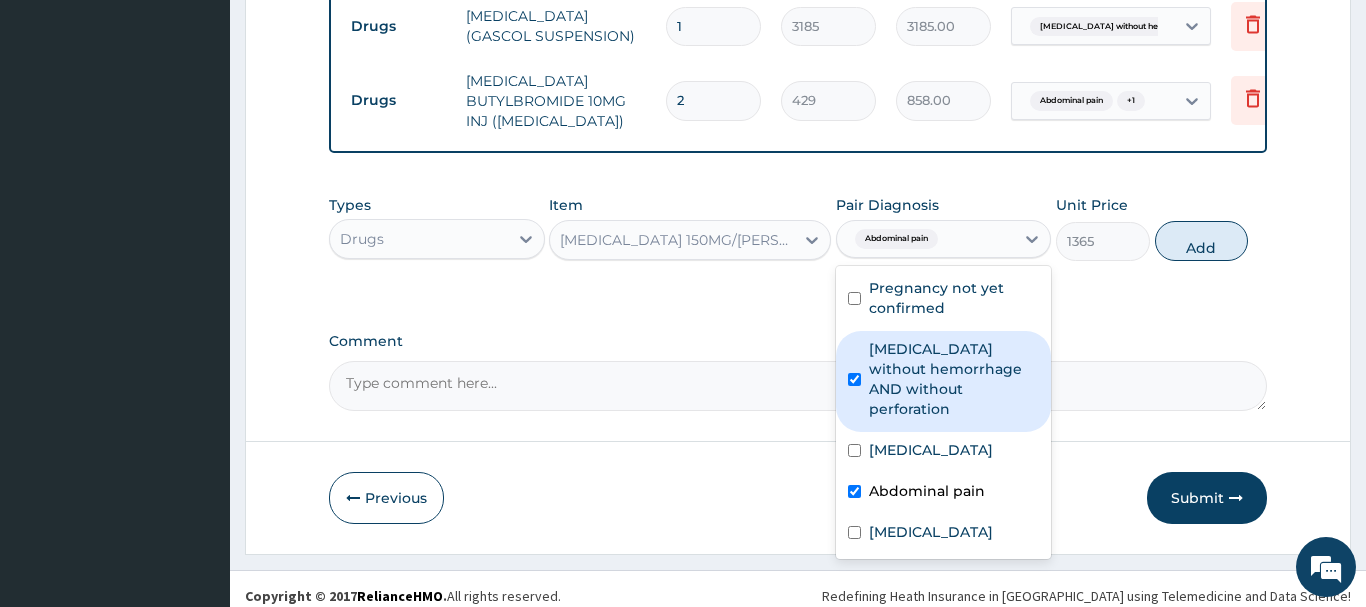 checkbox on "true" 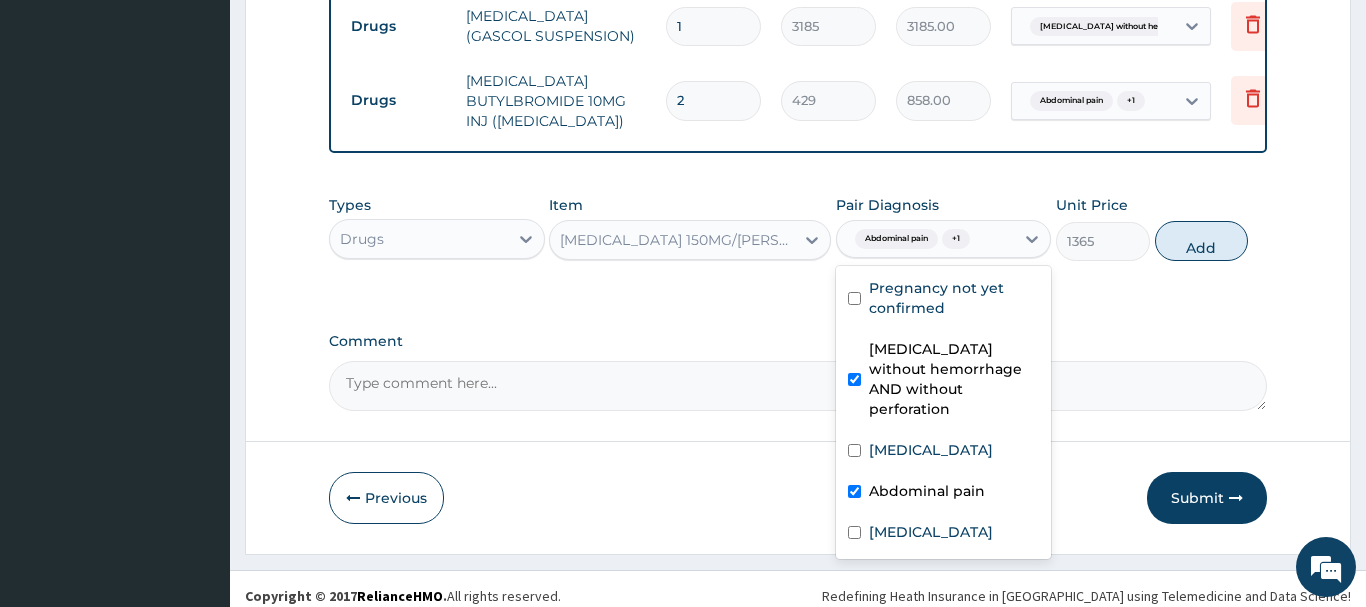 click on "Add" at bounding box center (1202, 241) 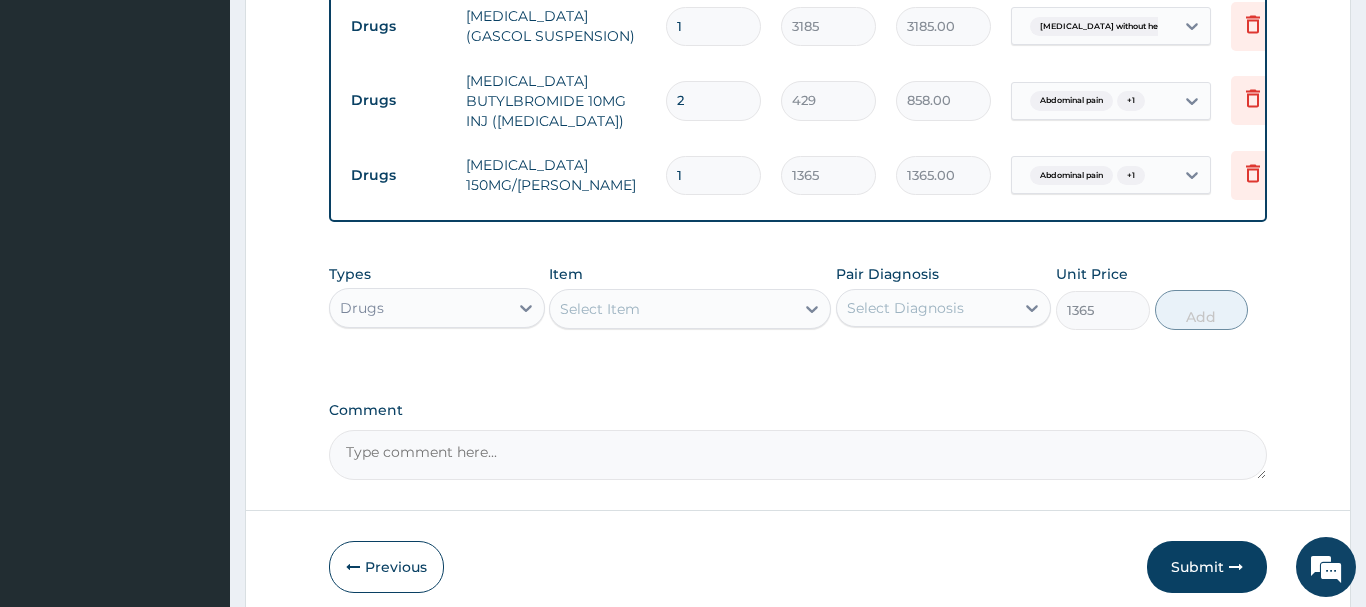 type on "0" 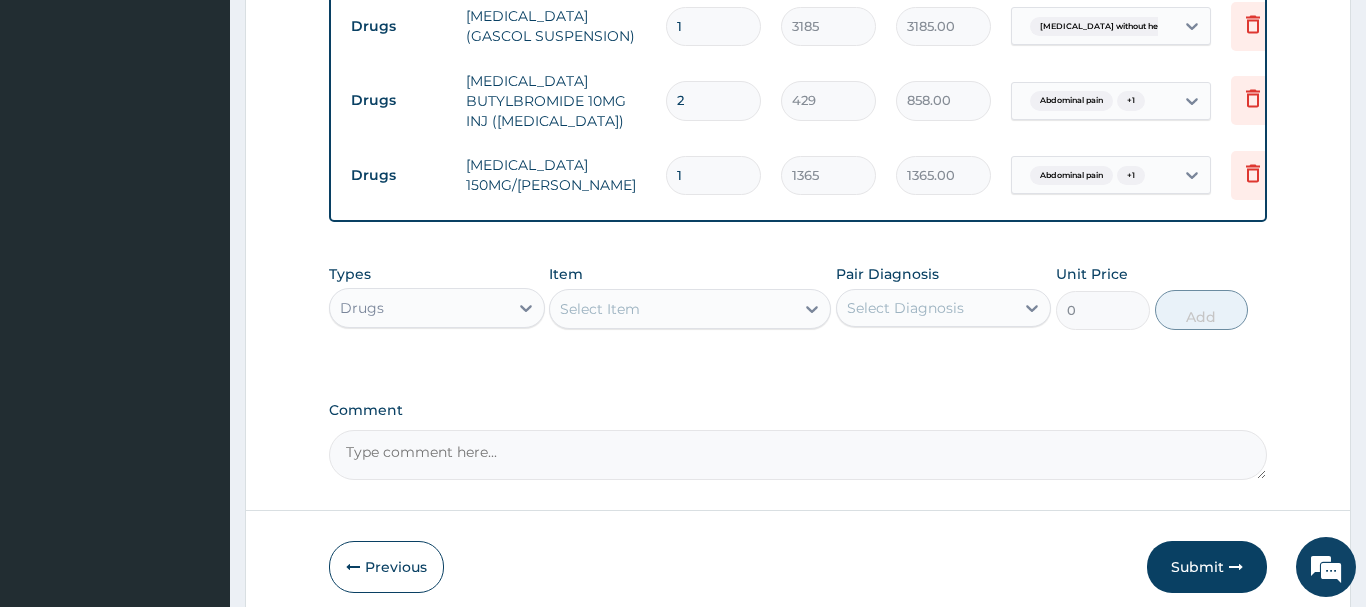 click on "1" at bounding box center [713, 175] 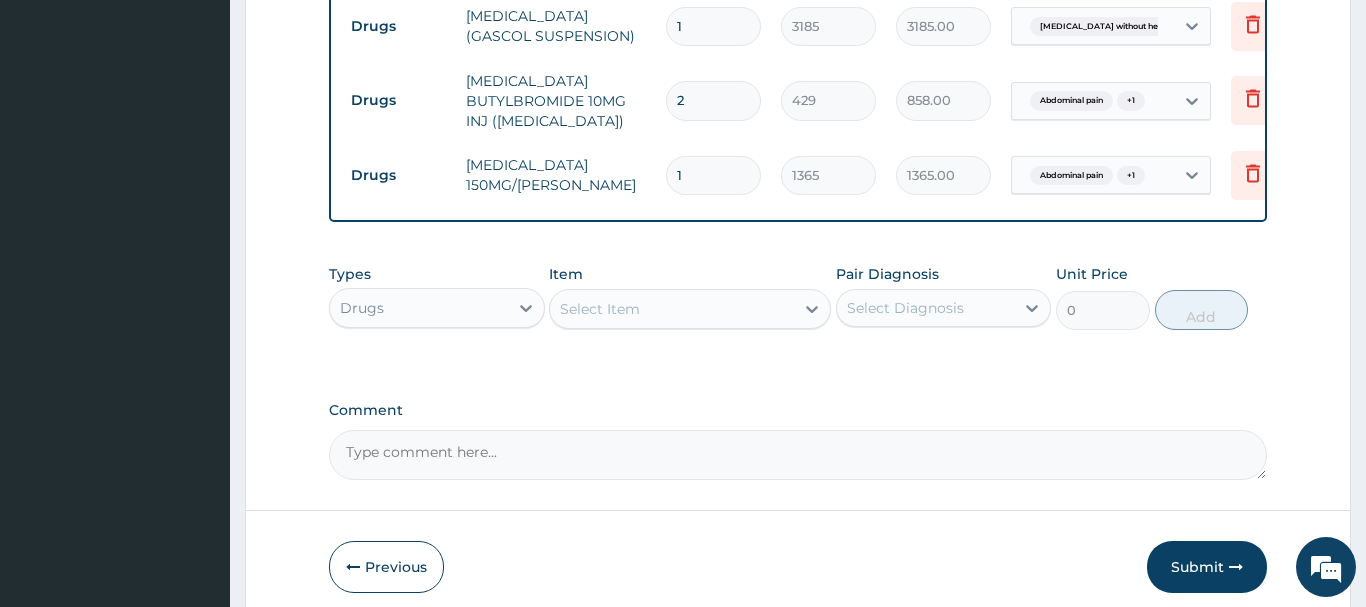 type on "16" 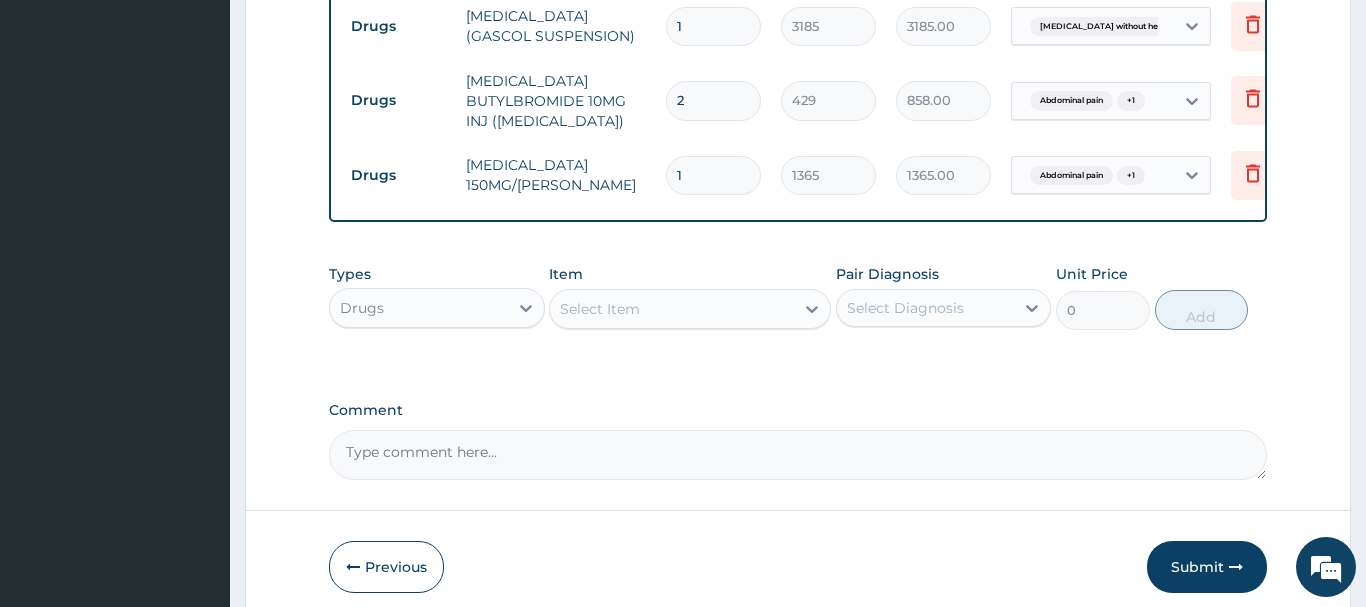 type on "21840.00" 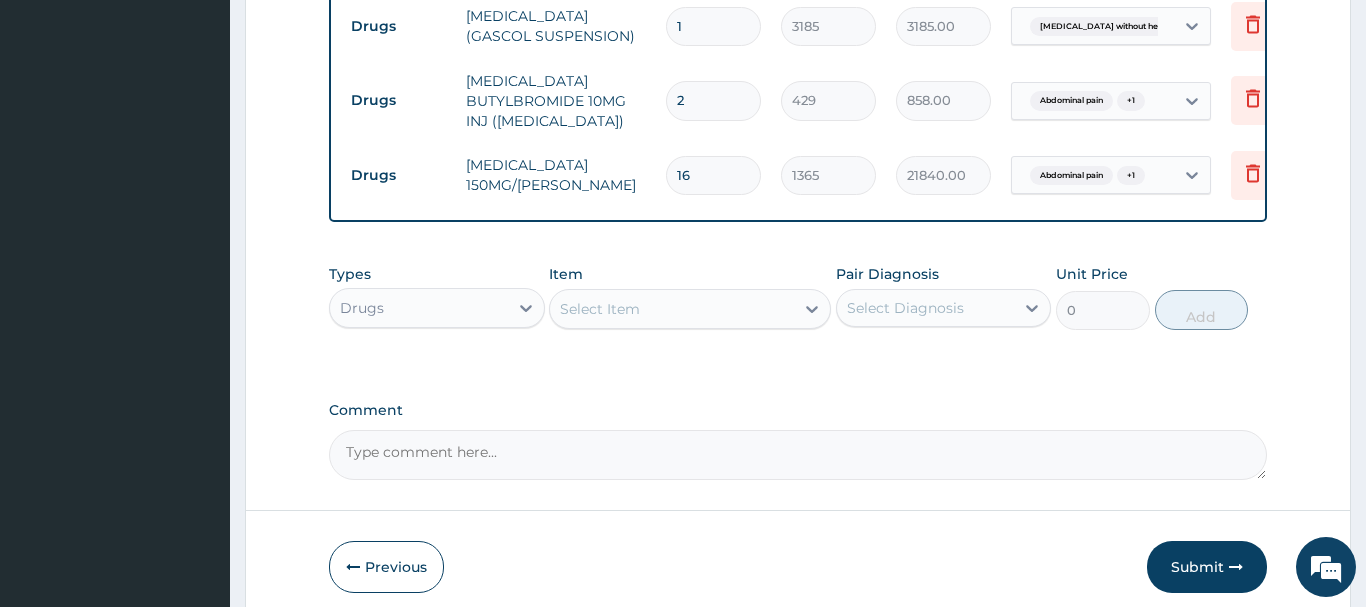 type on "16" 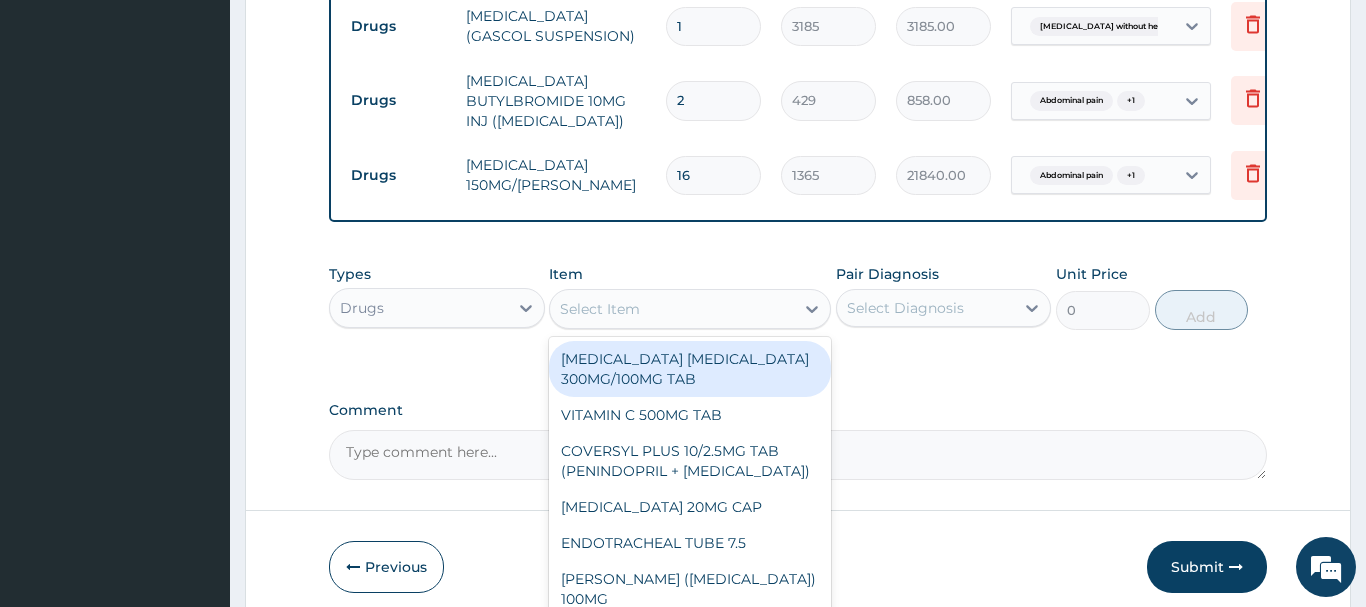 click on "Select Item" at bounding box center [600, 309] 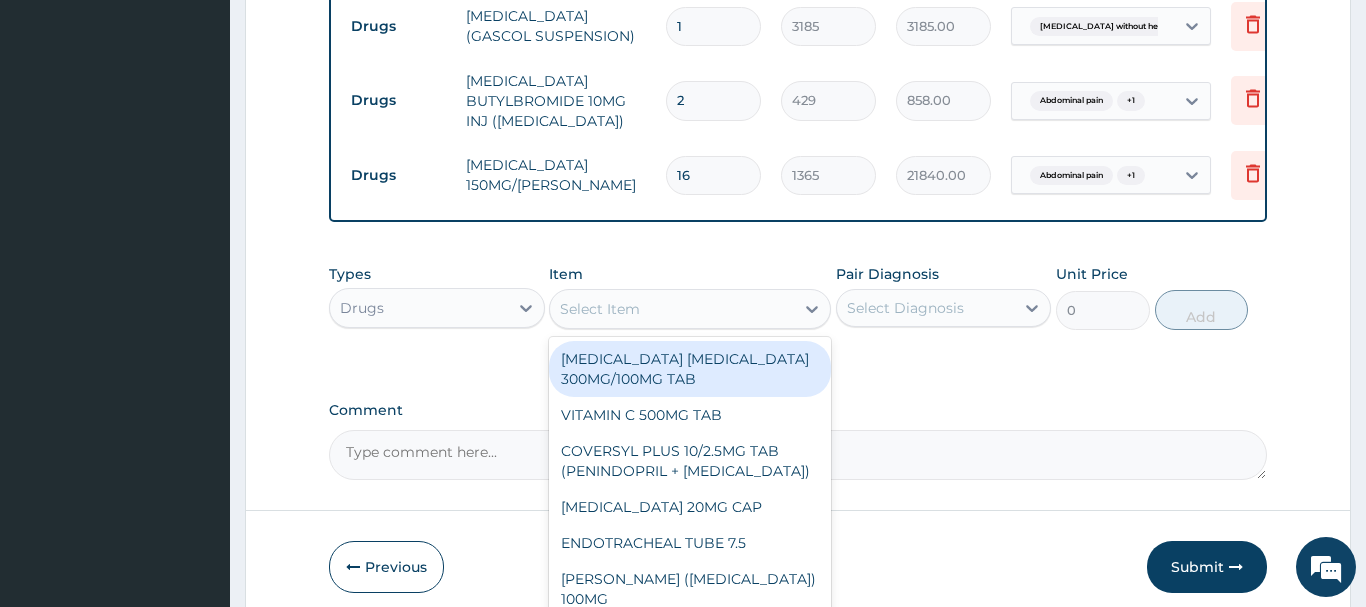 paste on "NORMAL SALINE 0.9% (BAG, DELE)" 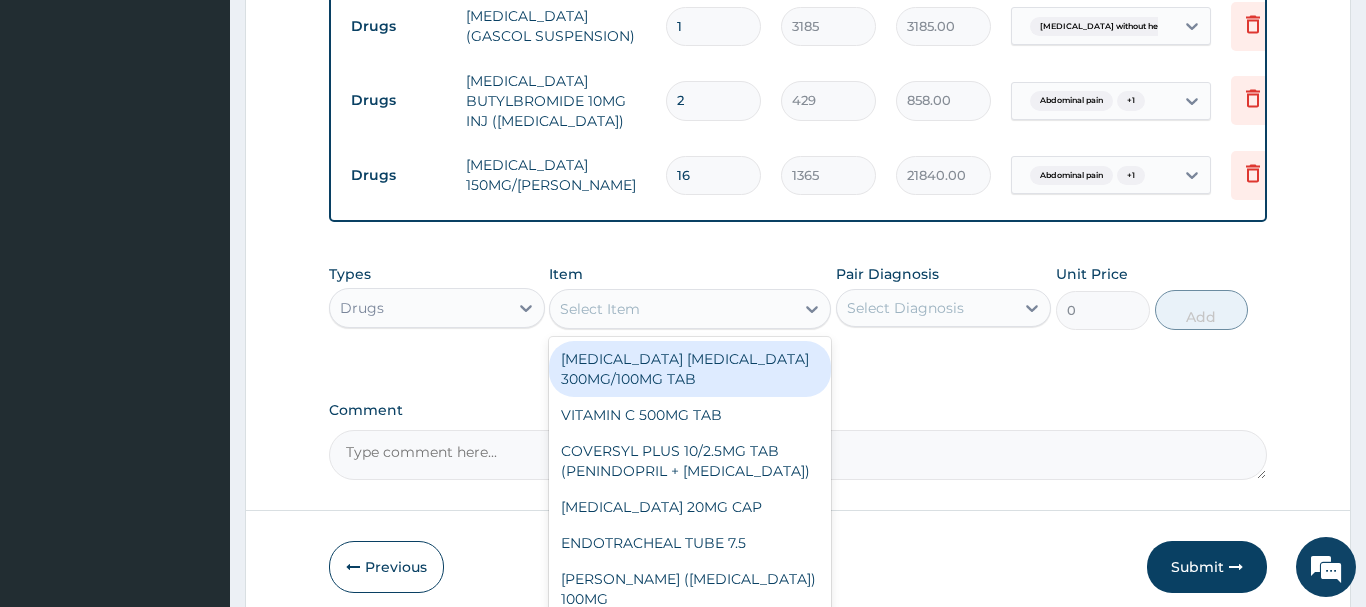 type on "NORMAL SALINE 0.9% (BAG, DELE)" 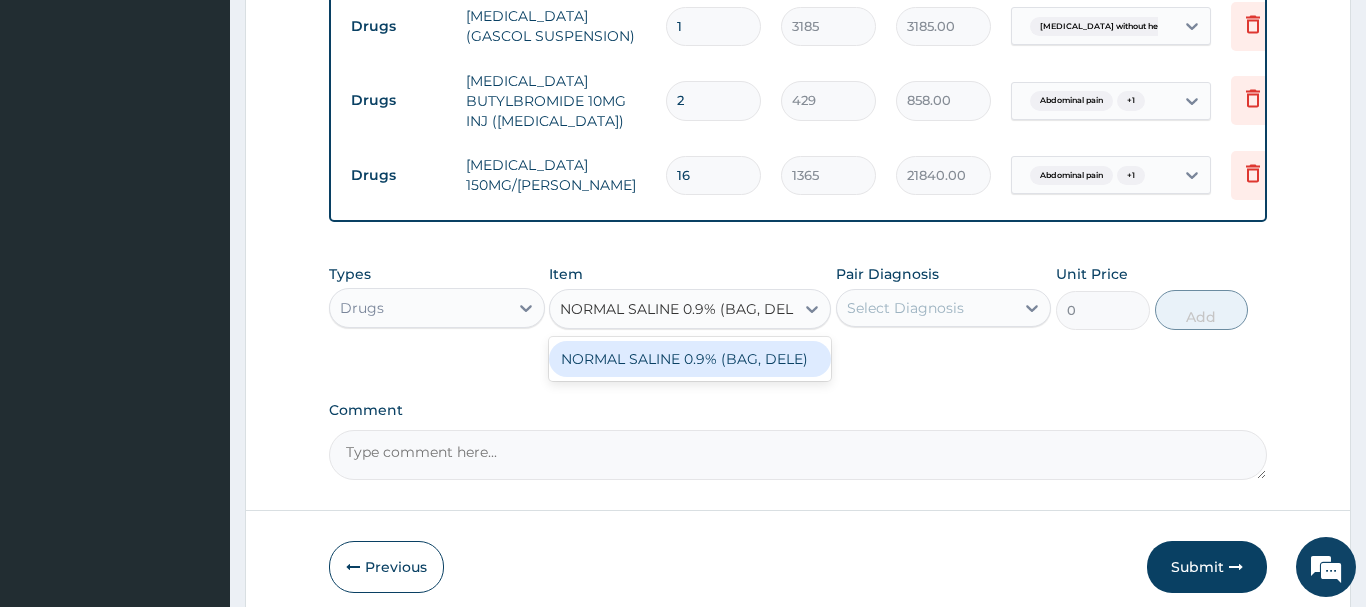 scroll, scrollTop: 0, scrollLeft: 13, axis: horizontal 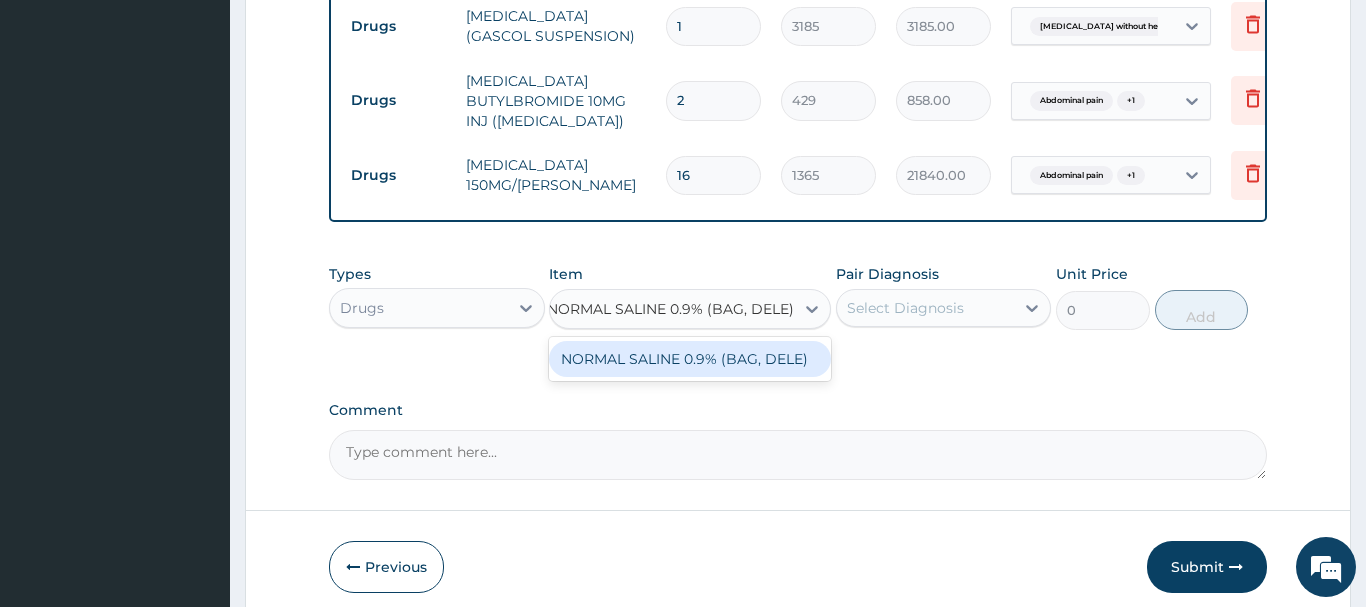 click on "NORMAL SALINE 0.9% (BAG, DELE)" at bounding box center (690, 359) 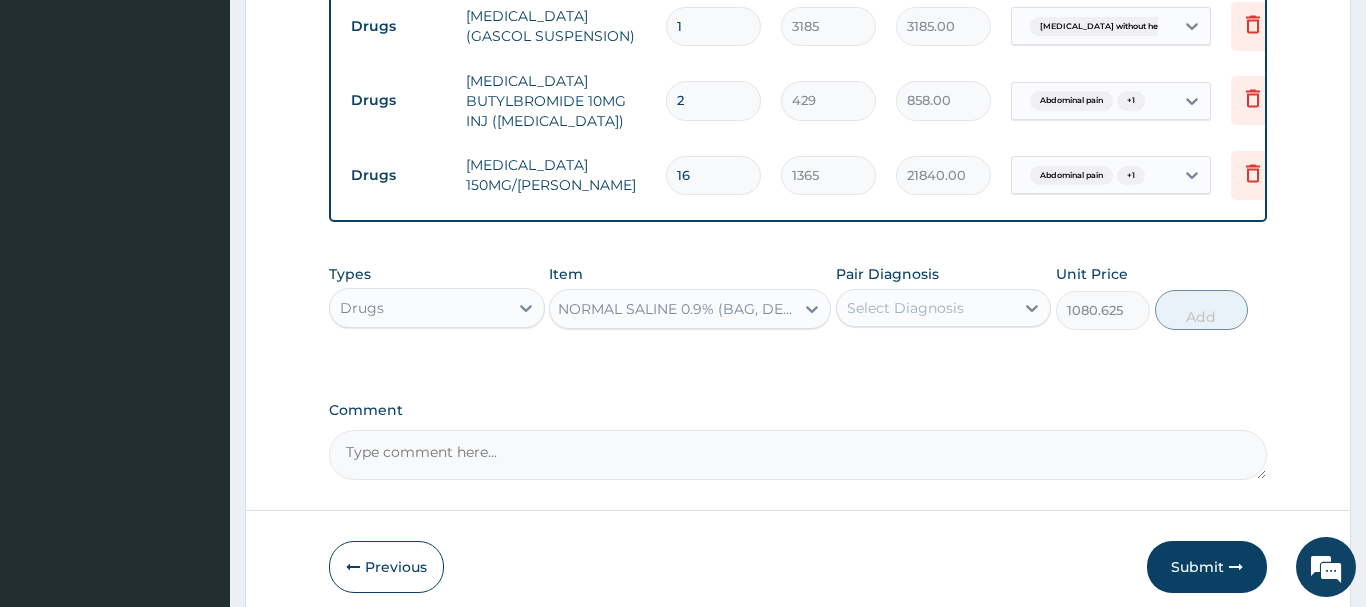 scroll, scrollTop: 0, scrollLeft: 2, axis: horizontal 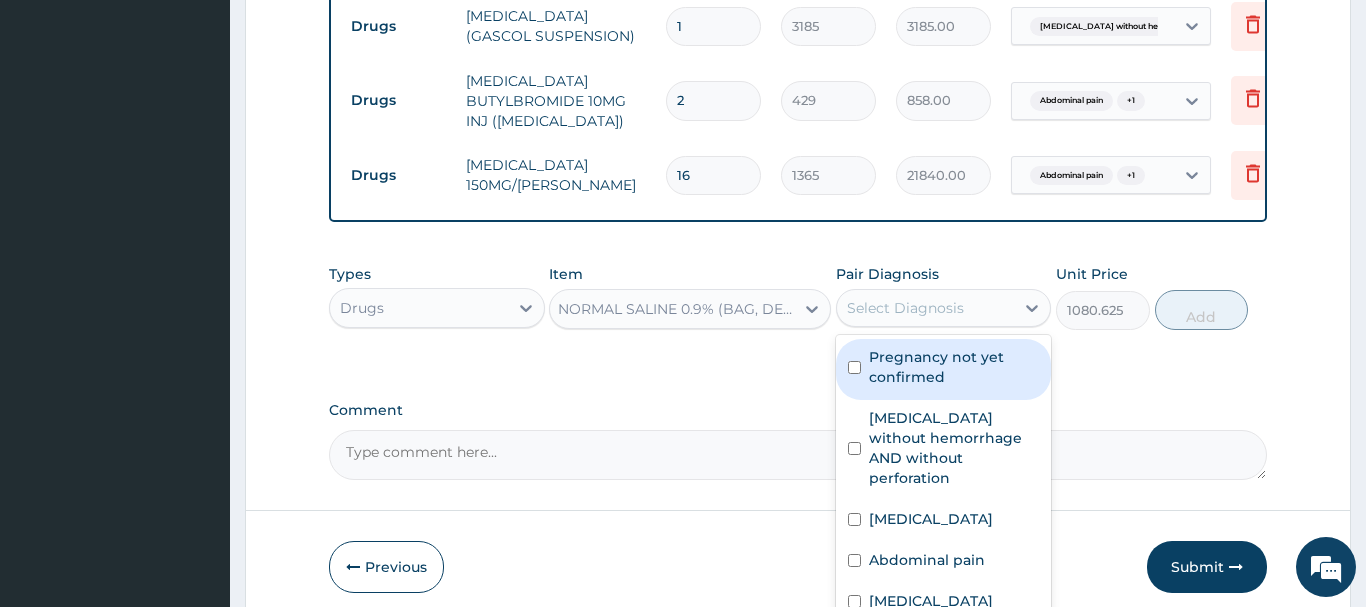 click on "Pregnancy not yet confirmed" at bounding box center (954, 367) 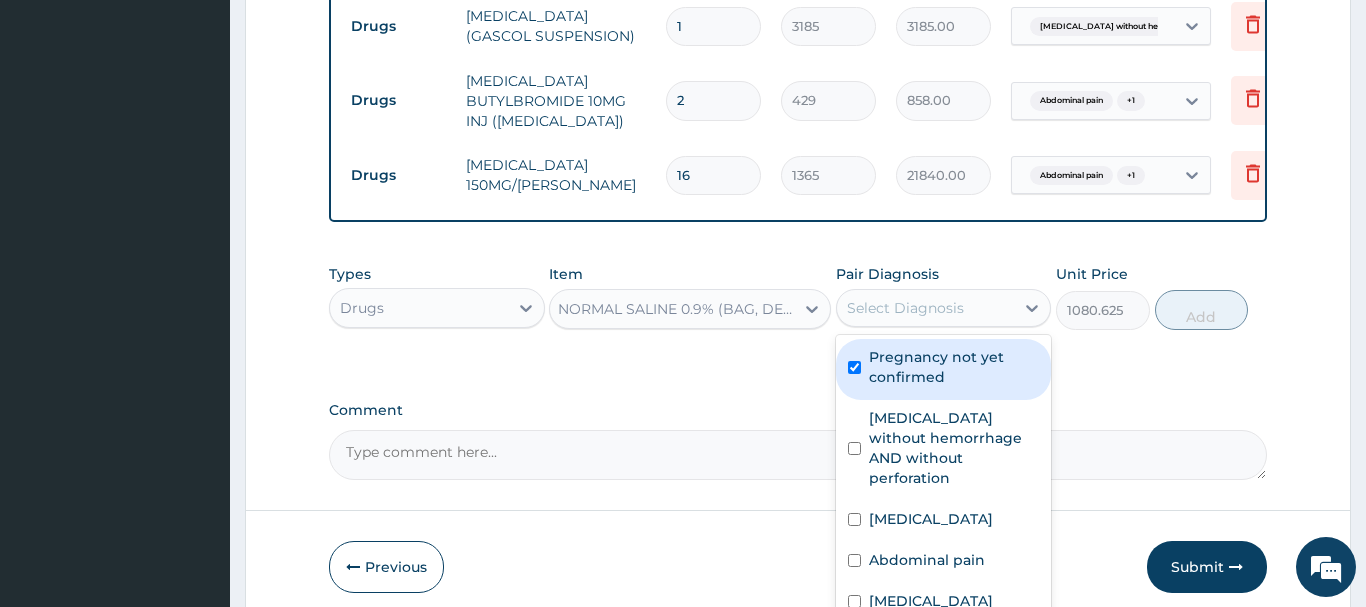 checkbox on "true" 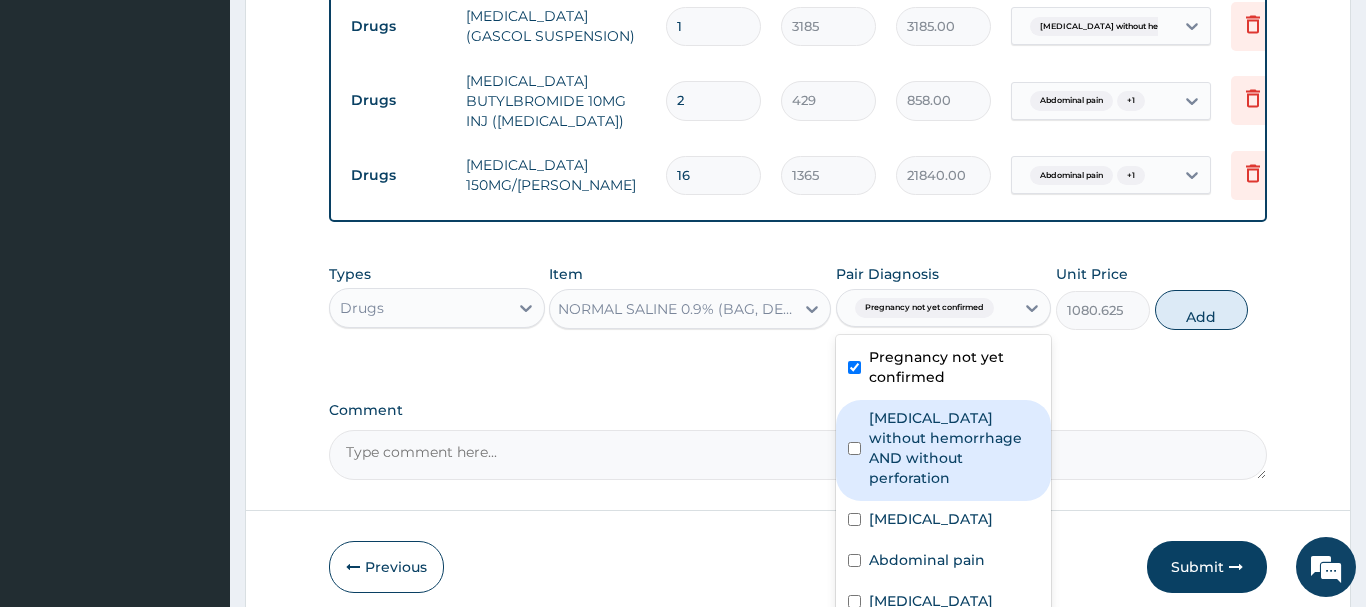 click on "Peptic ulcer without hemorrhage AND without perforation" at bounding box center [954, 448] 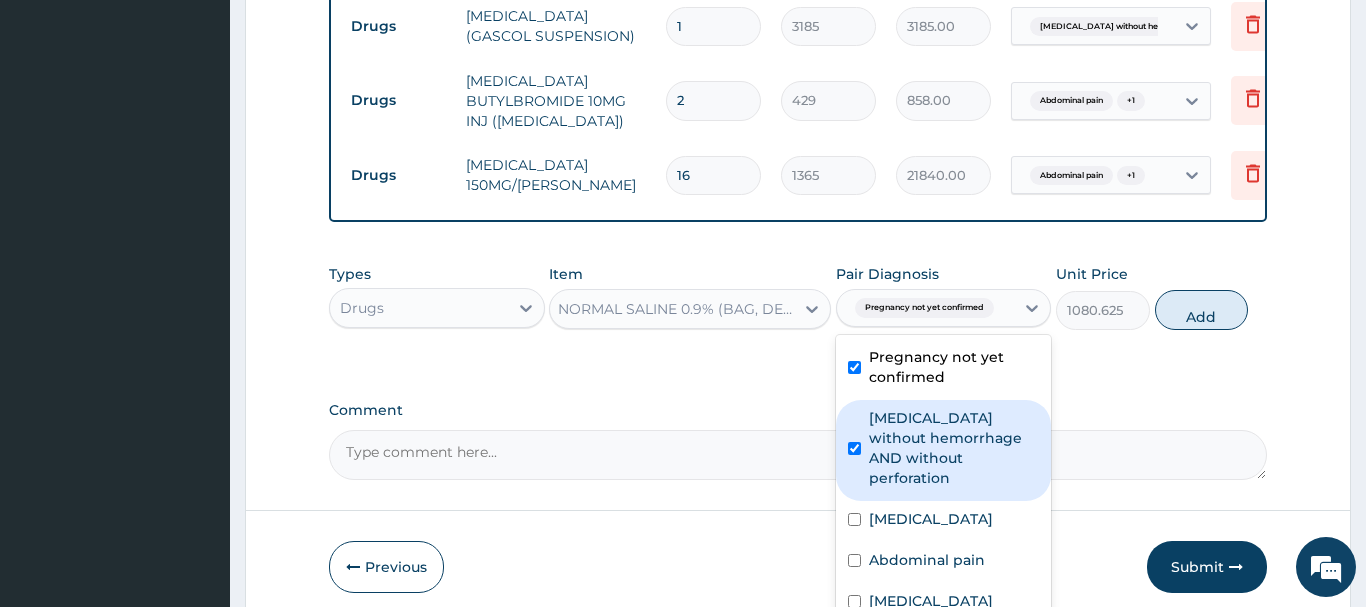 checkbox on "true" 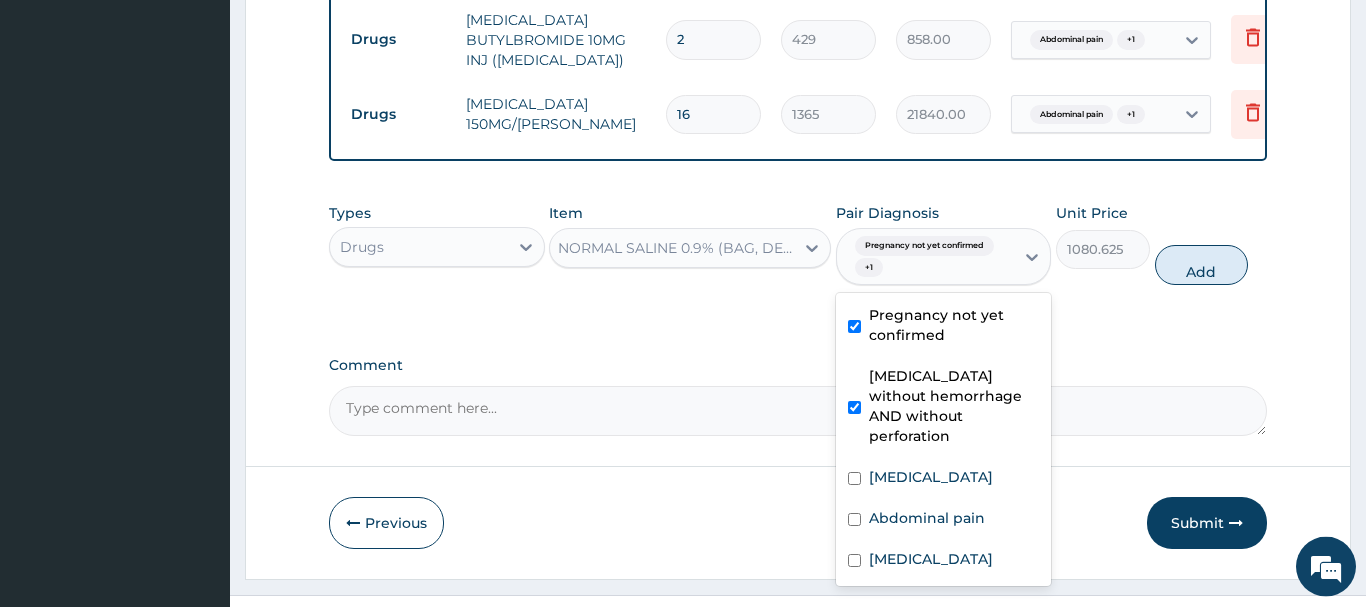 scroll, scrollTop: 2086, scrollLeft: 0, axis: vertical 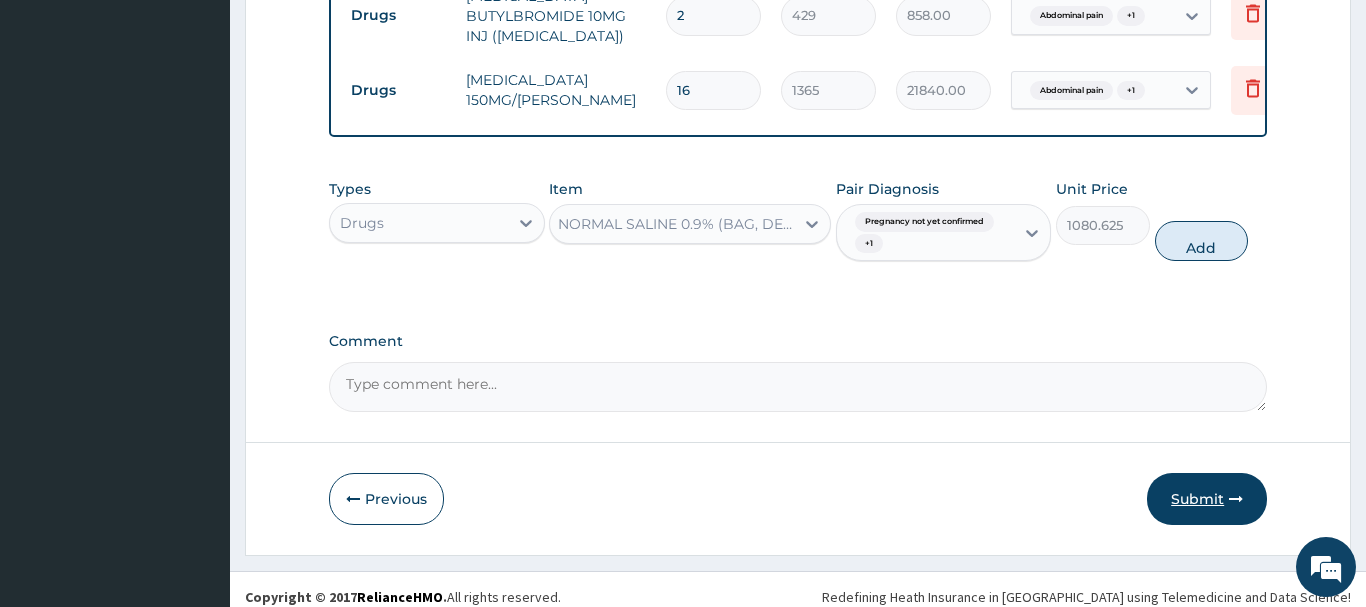 click on "Submit" at bounding box center [1207, 499] 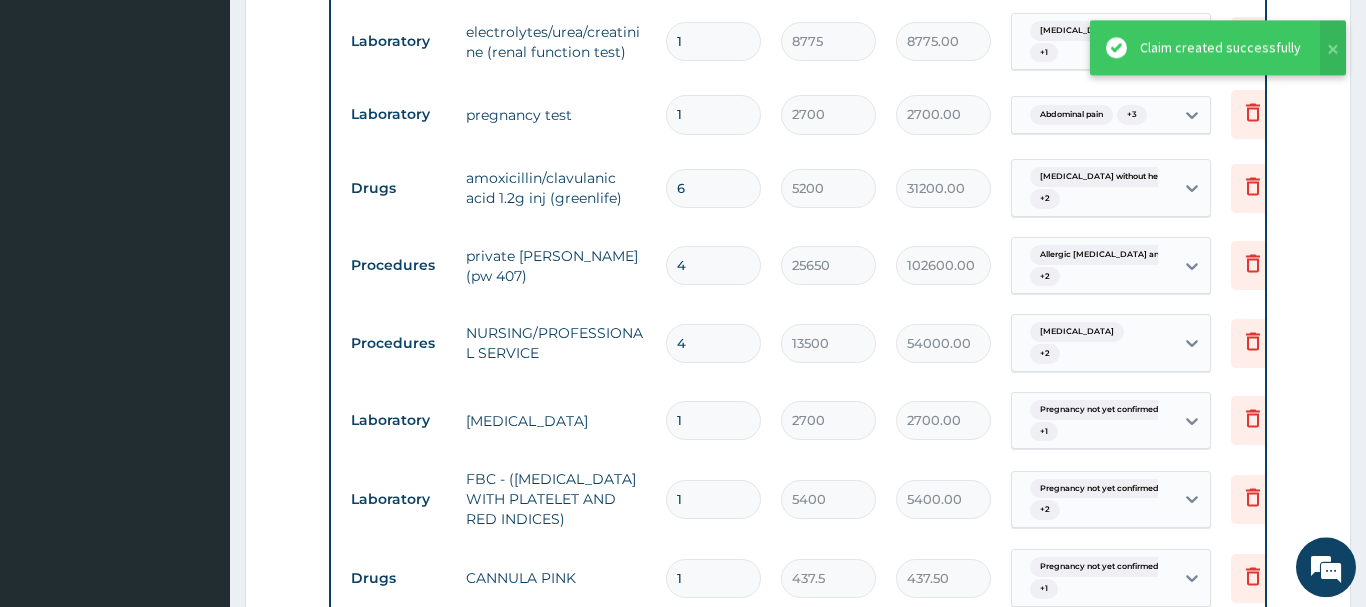 scroll, scrollTop: 1101, scrollLeft: 0, axis: vertical 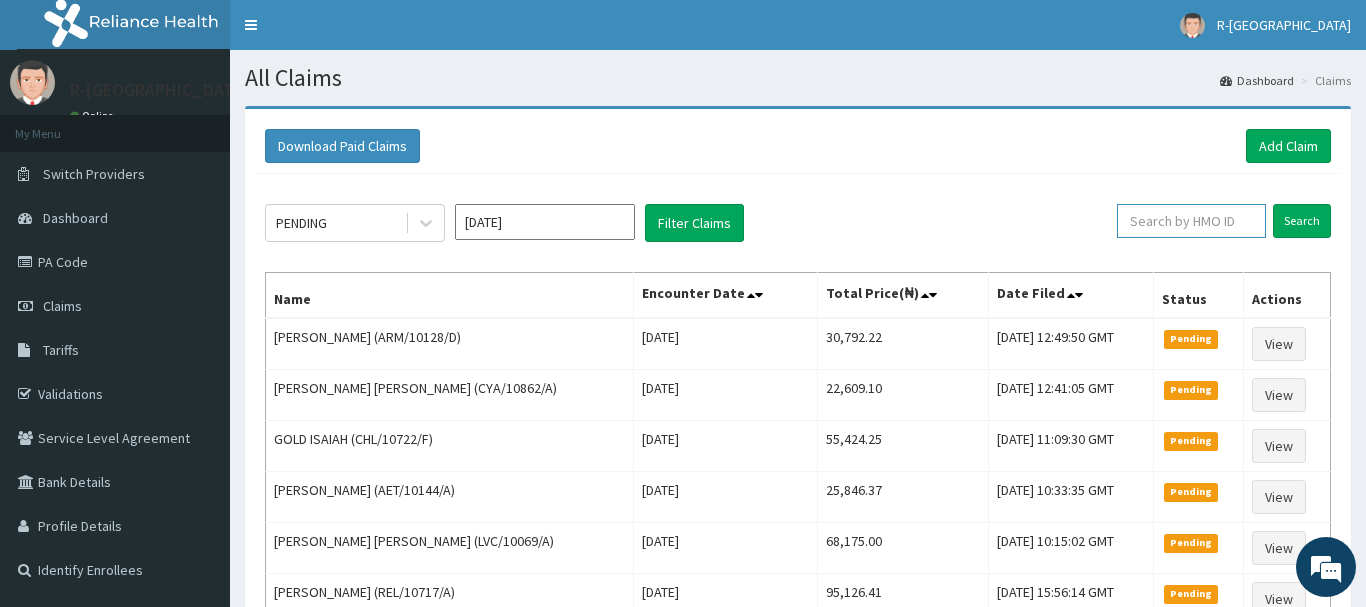 click at bounding box center (1191, 221) 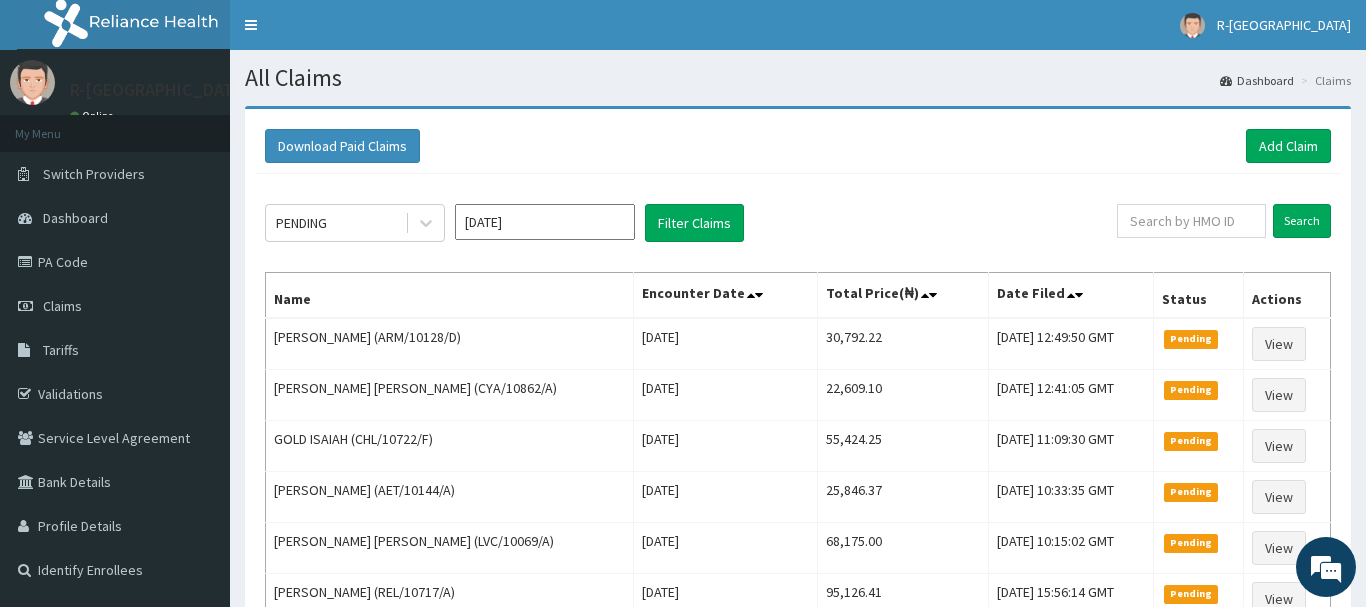 click on "PENDING [DATE] Filter Claims Search Name Encounter Date Total Price(₦) Date Filed Status Actions Adonai Odianosen (ARM/10128/D) [DATE] 30,792.22 [DATE] 12:49:50 GMT Pending View [PERSON_NAME] [PERSON_NAME]  (CYA/10862/A) [DATE] 22,609.10 [DATE] 12:41:05 GMT Pending View GOLD ISAIAH (CHL/10722/F) [DATE] 55,424.25 [DATE] 11:09:30 GMT Pending View [PERSON_NAME] (AET/10144/A) [DATE] 25,846.37 [DATE] 10:33:35 GMT Pending View [PERSON_NAME] [PERSON_NAME] (LVC/10069/A) [DATE] 68,175.00 [DATE] 10:15:02 GMT Pending View [PERSON_NAME] (REL/10717/A) [DATE] 95,126.41 [DATE] 15:56:14 GMT Pending View [GEOGRAPHIC_DATA][PERSON_NAME] (PGL/10124/B) [DATE] 15,312.22 [DATE] 07:12:55 GMT Pending View [PERSON_NAME] (eia/10060/a) [DATE] 30,292.39 [DATE] 09:04:07 GMT Pending View [PERSON_NAME] (CHL/10610/A) [DATE] 68,046.50 [DATE] 06:21:20 GMT Pending View [PERSON_NAME] (chl/11171/b)" 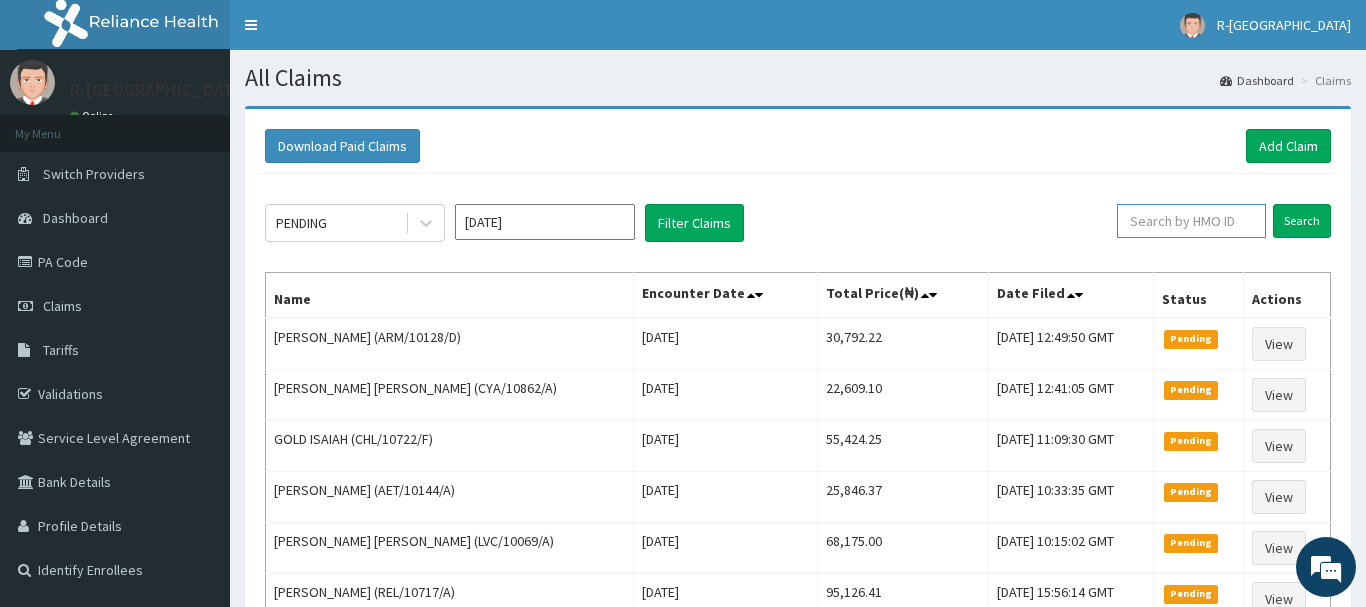 paste on "tot/10017/c" 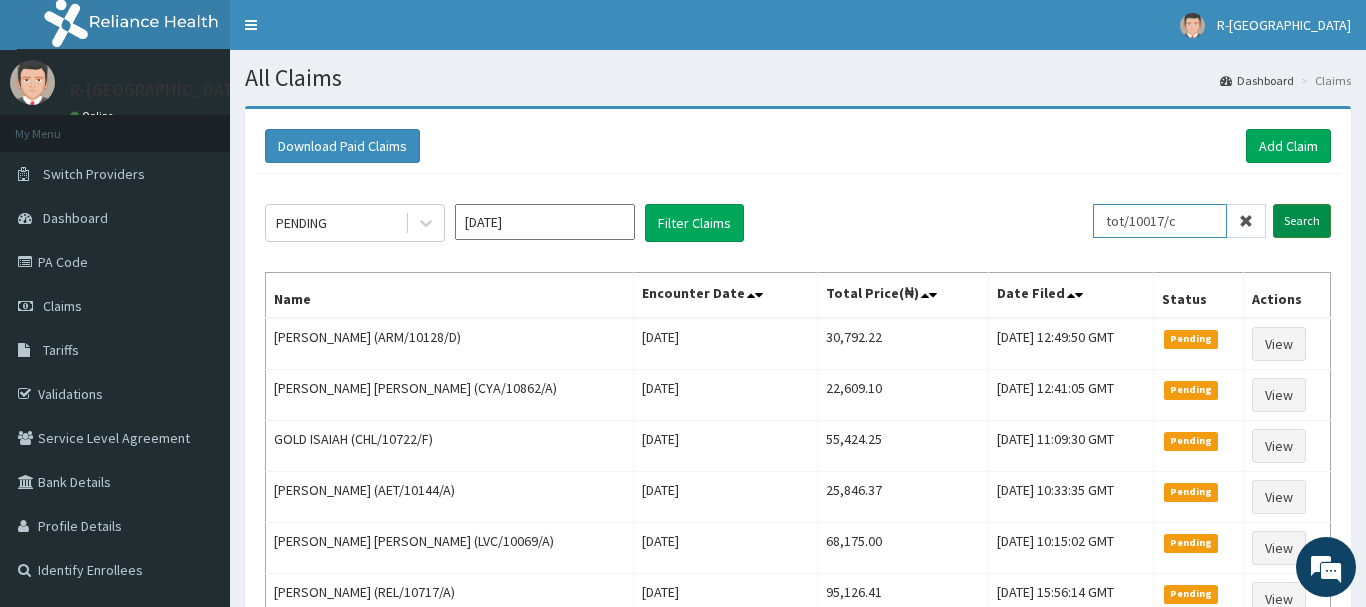 type on "tot/10017/c" 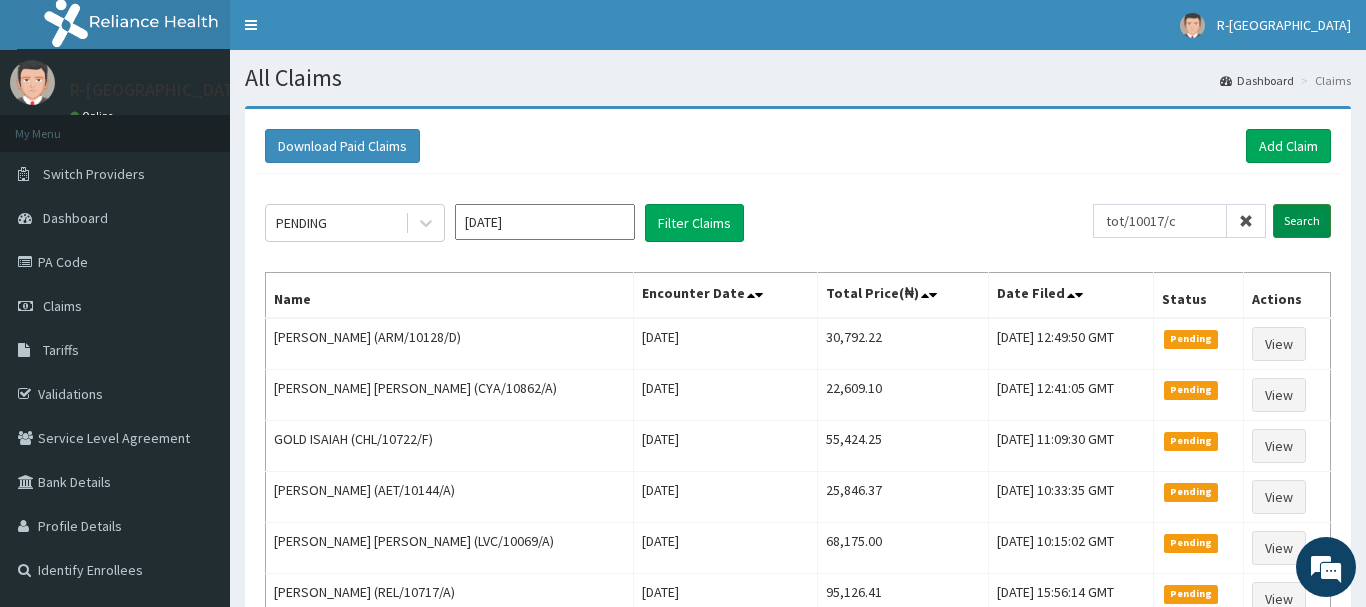 click on "Search" at bounding box center [1302, 221] 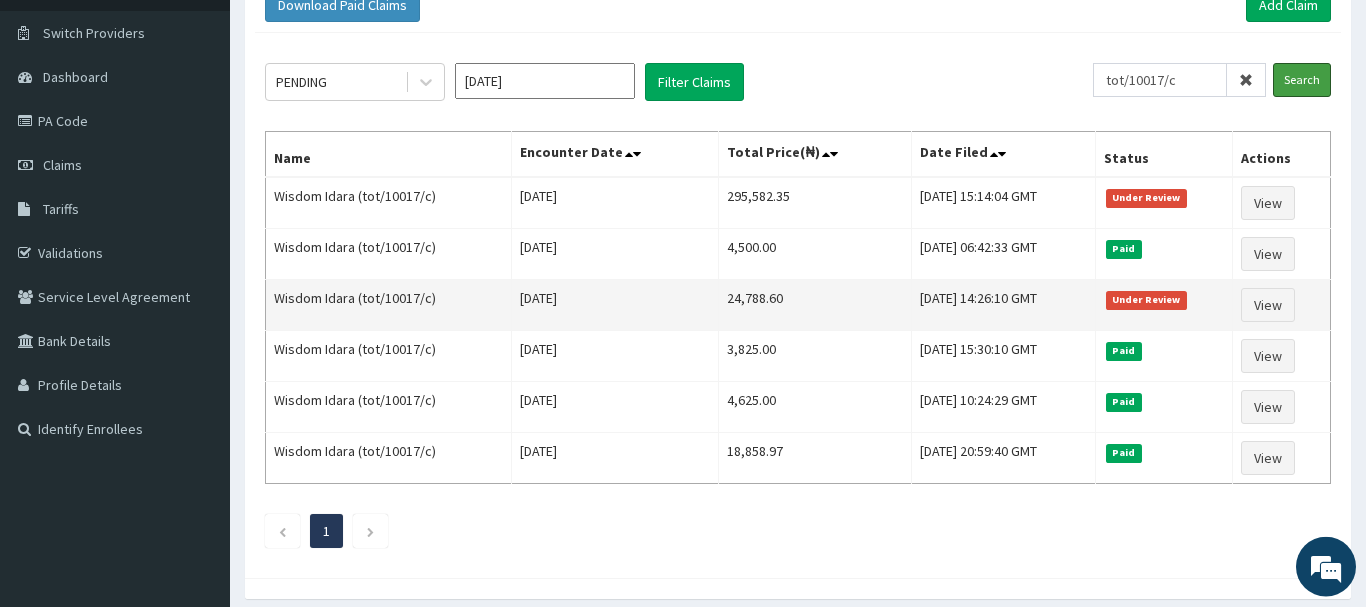 scroll, scrollTop: 204, scrollLeft: 0, axis: vertical 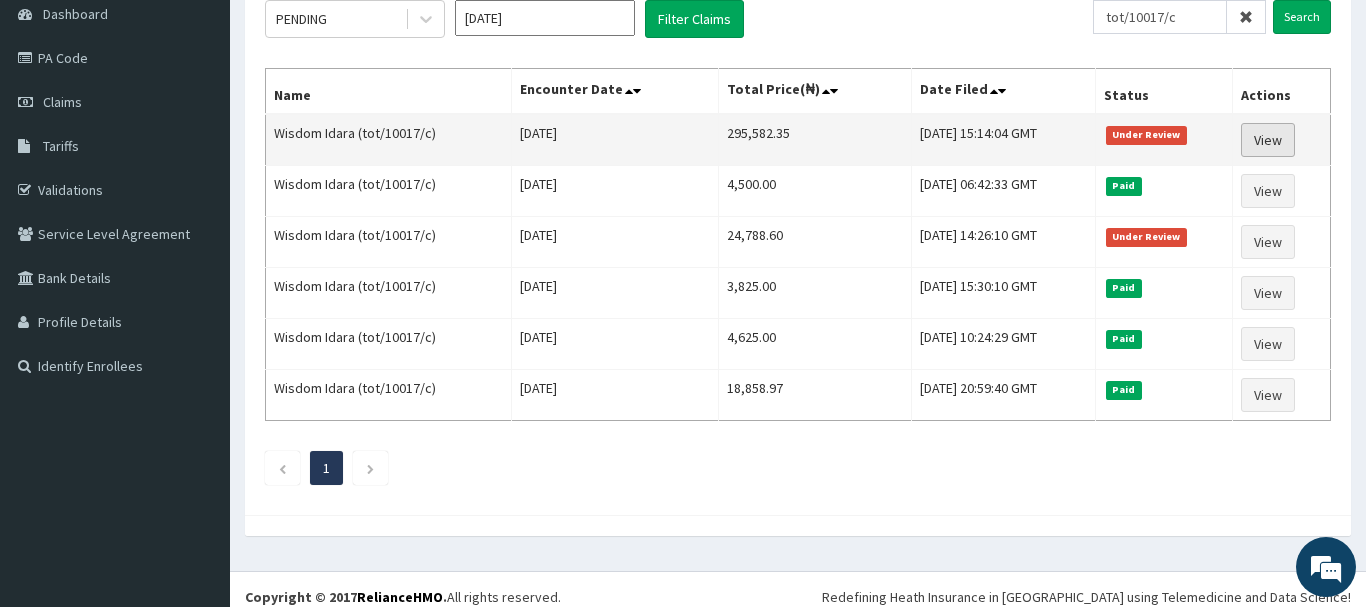 click on "View" at bounding box center [1268, 140] 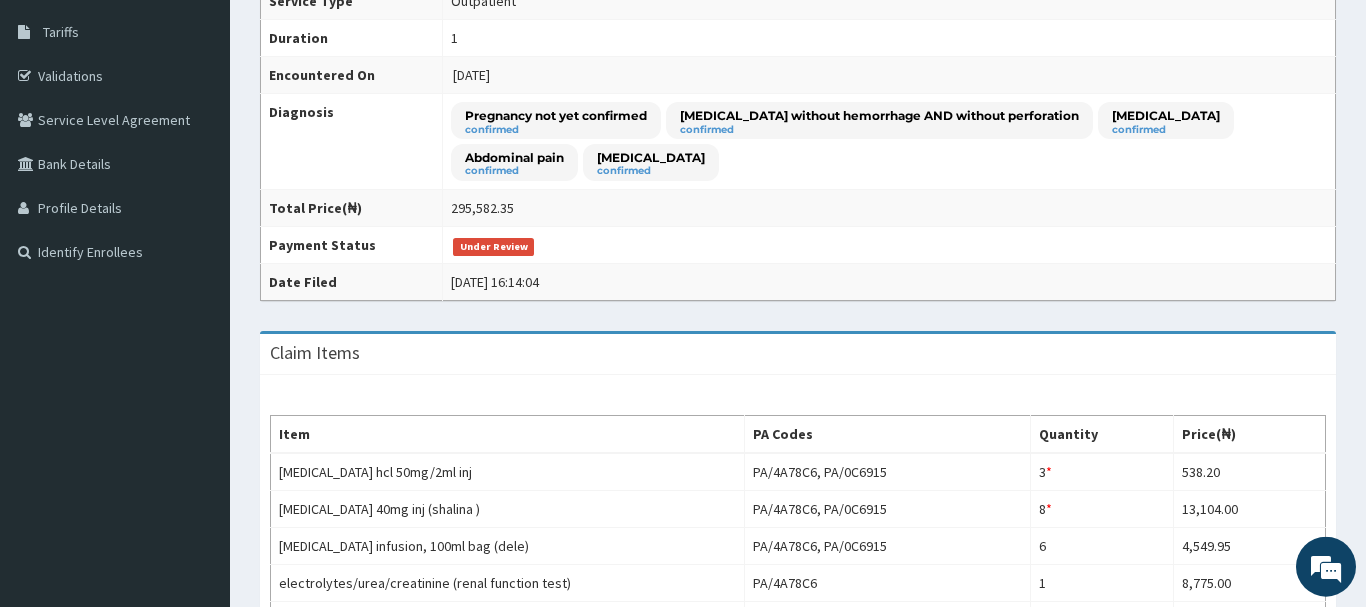 scroll, scrollTop: 408, scrollLeft: 0, axis: vertical 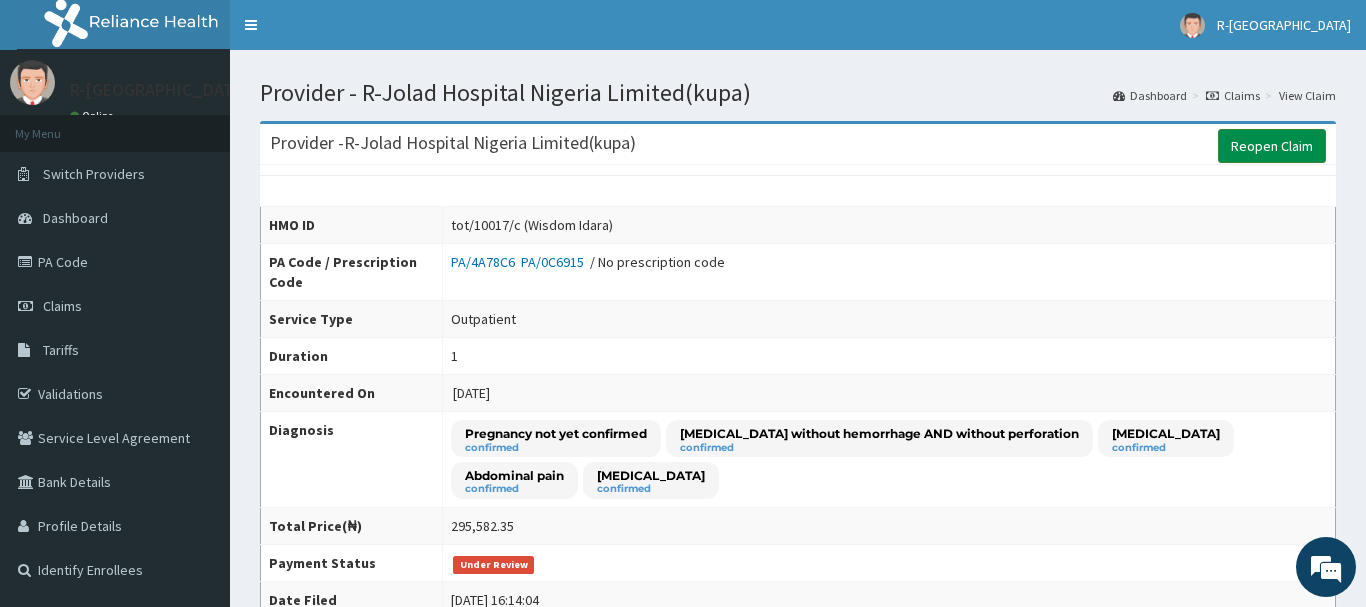 click on "Reopen Claim" at bounding box center [1272, 146] 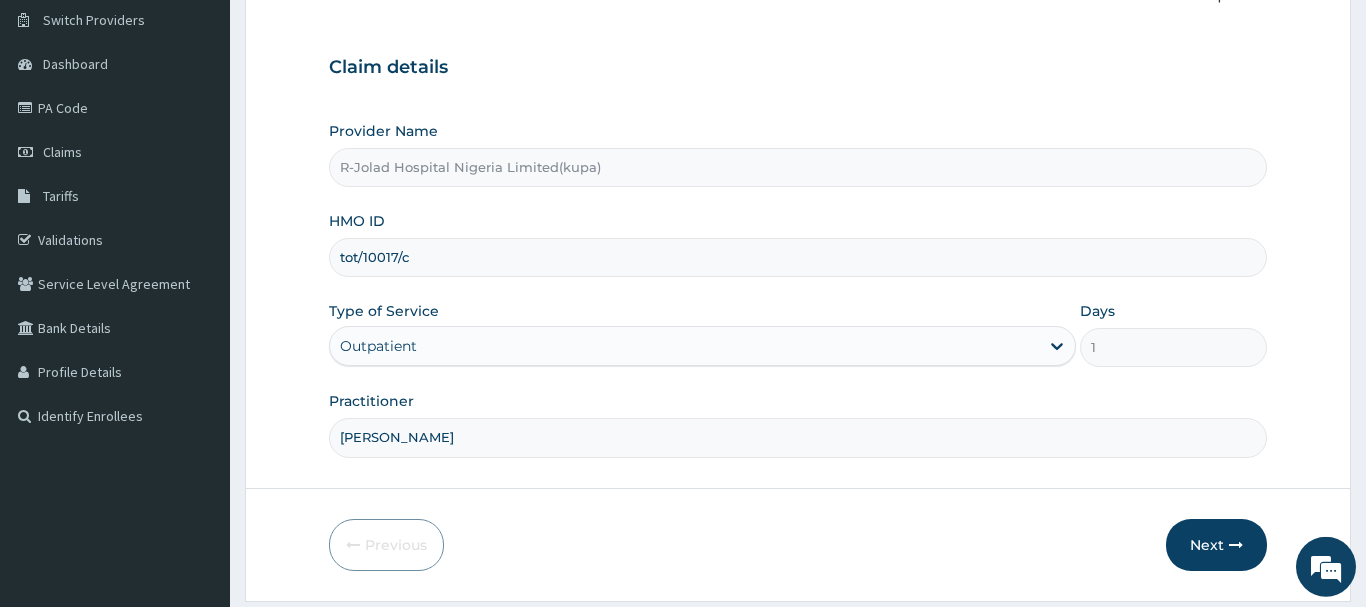 scroll, scrollTop: 215, scrollLeft: 0, axis: vertical 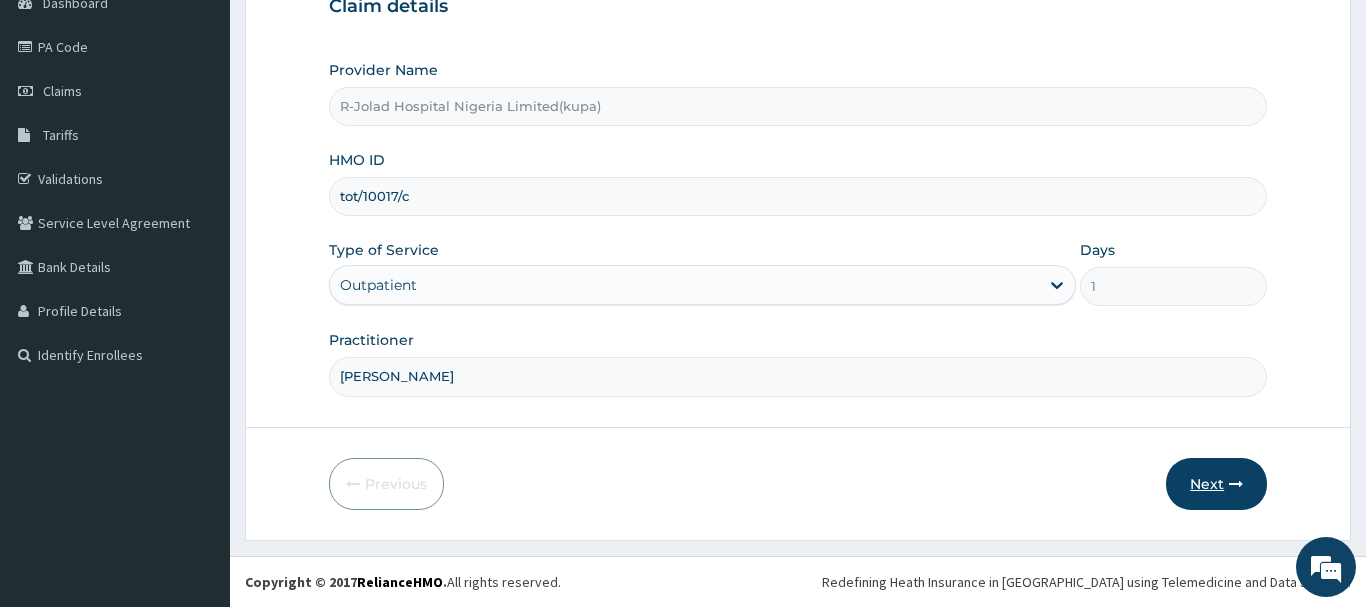 click on "Next" at bounding box center (1216, 484) 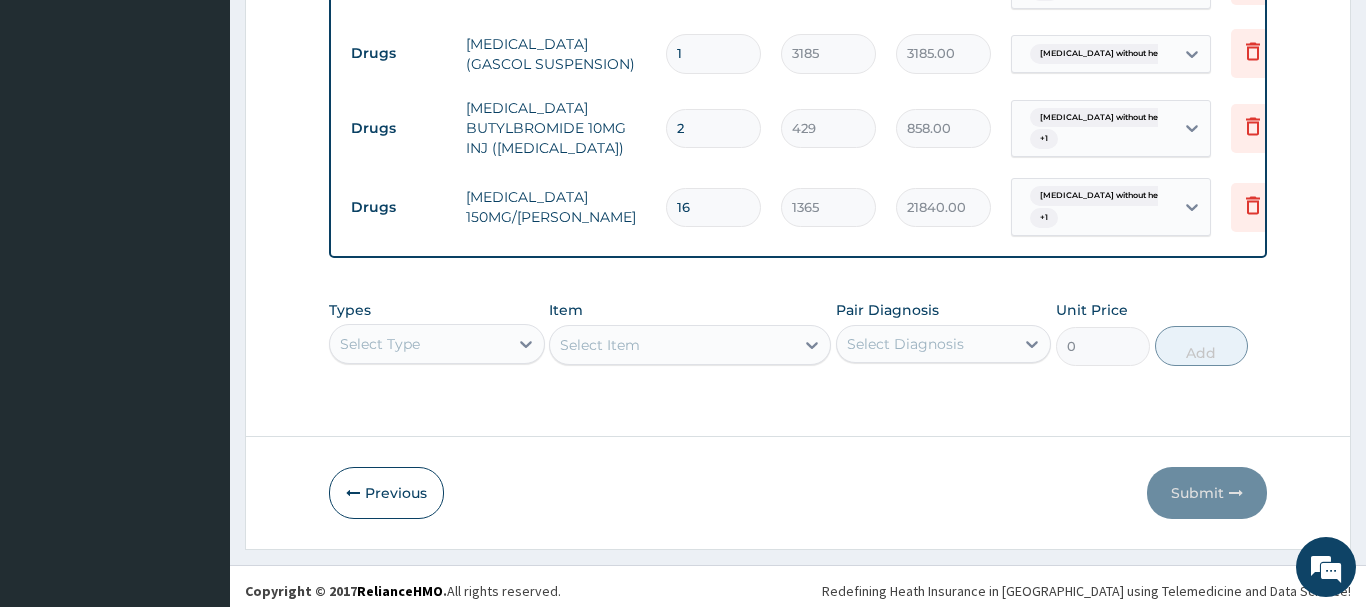 scroll, scrollTop: 1976, scrollLeft: 0, axis: vertical 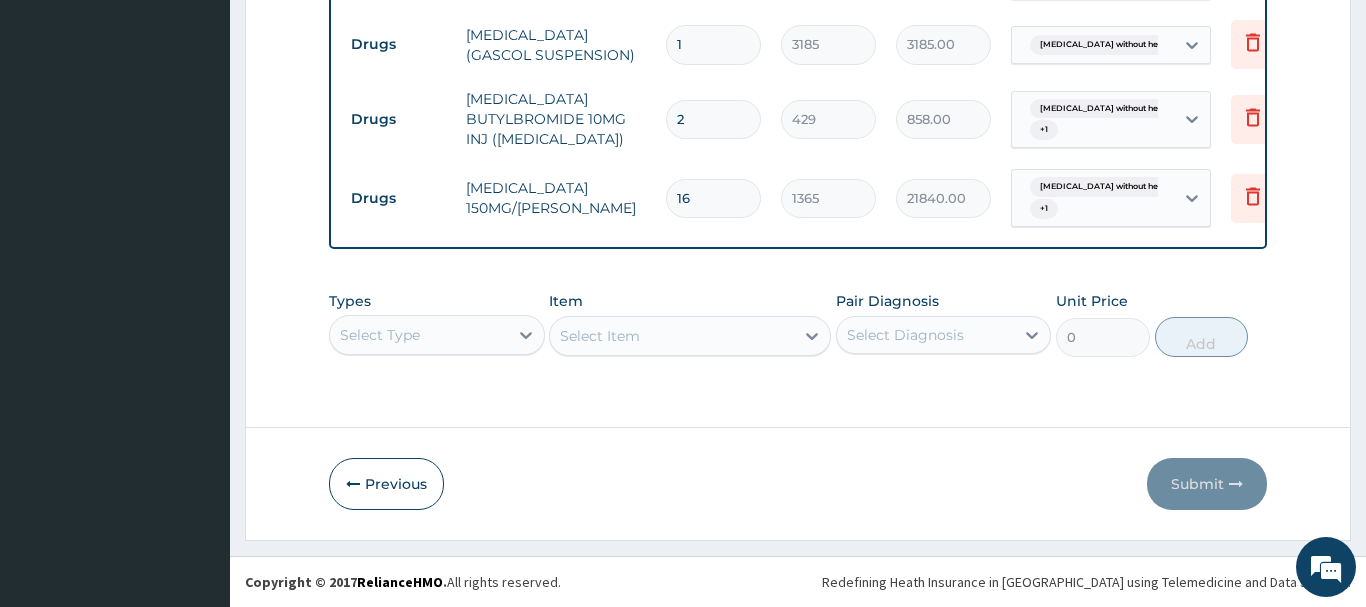 click on "Select Type" at bounding box center [437, 335] 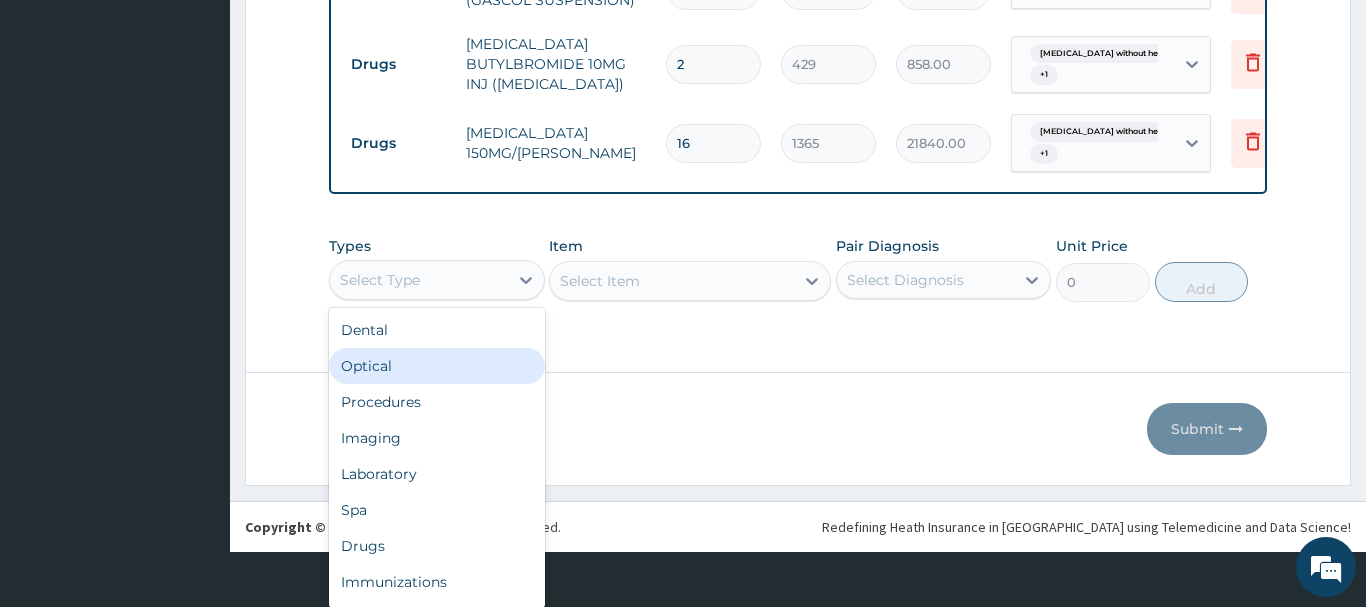 scroll, scrollTop: 55, scrollLeft: 0, axis: vertical 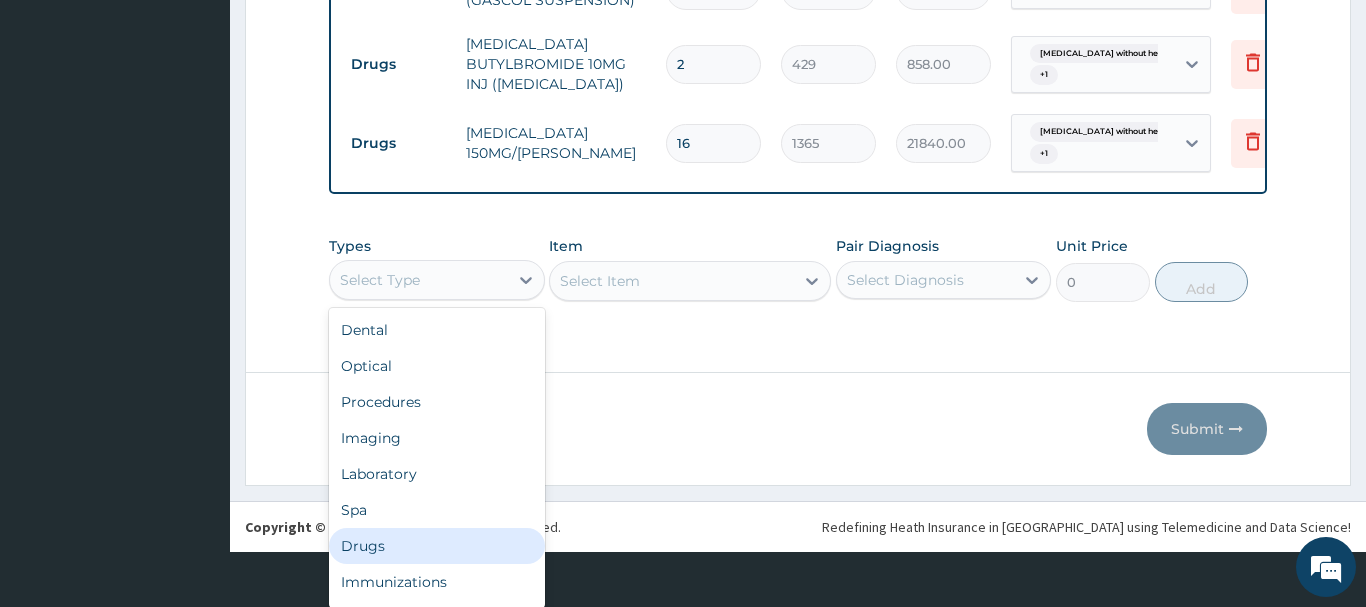 click on "Drugs" at bounding box center [437, 546] 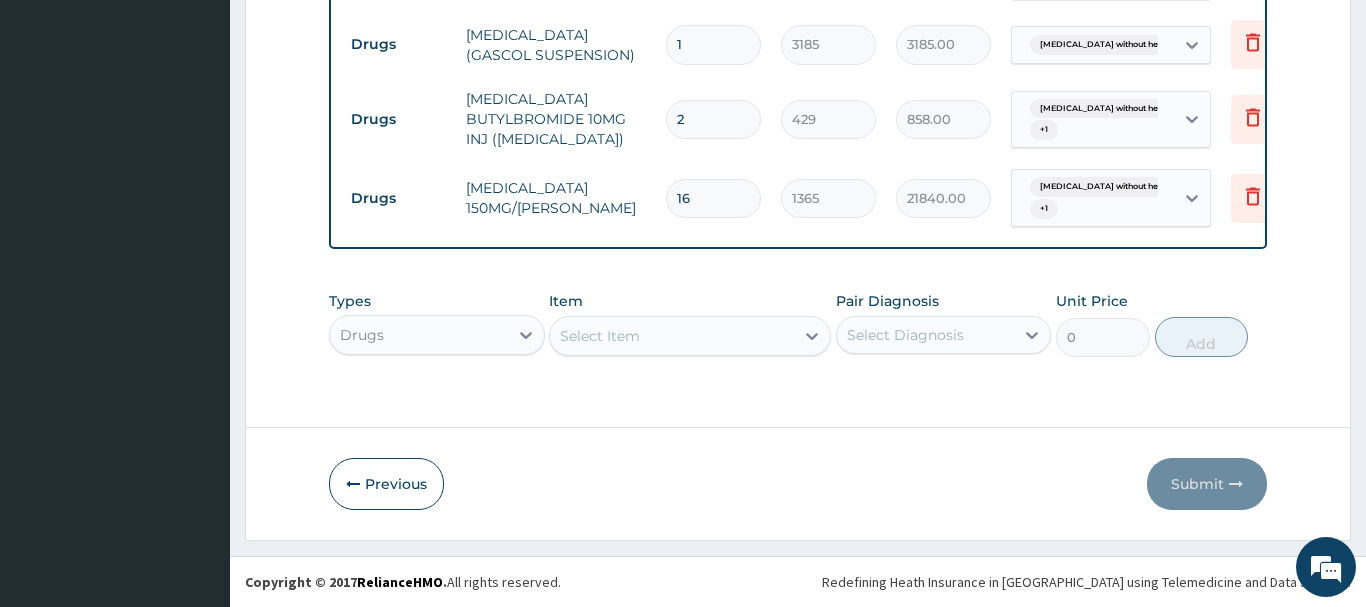 click on "Select Item" at bounding box center (600, 336) 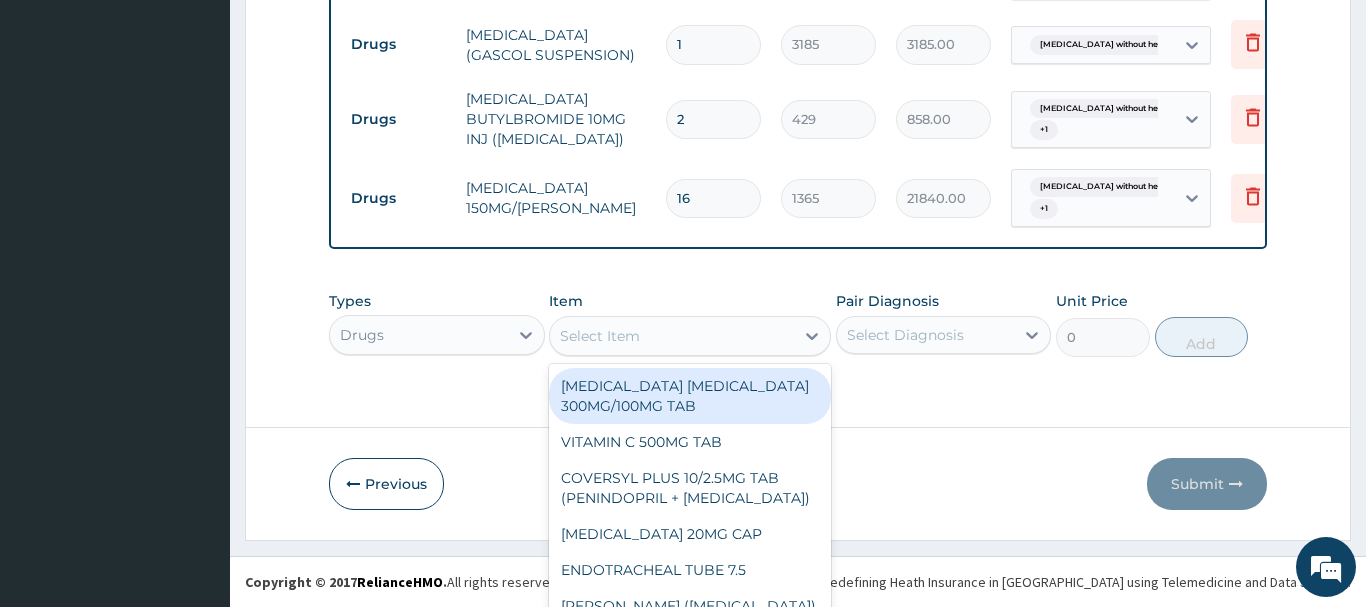 scroll, scrollTop: 56, scrollLeft: 0, axis: vertical 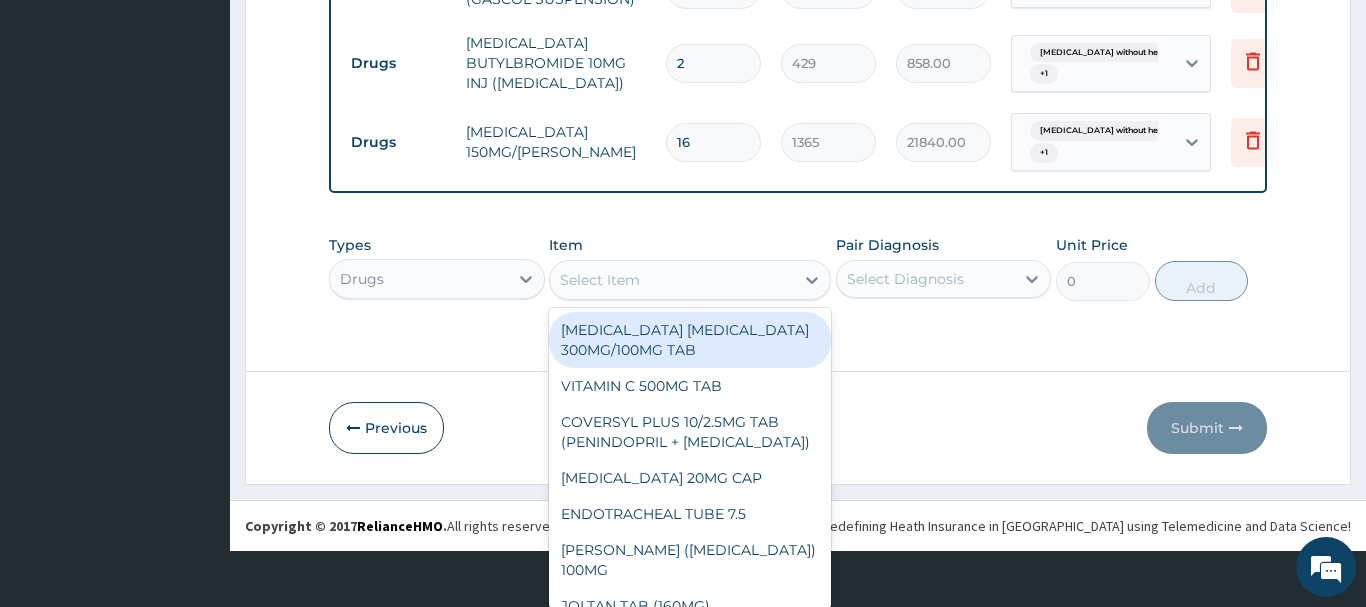 paste on "tot/10017/c" 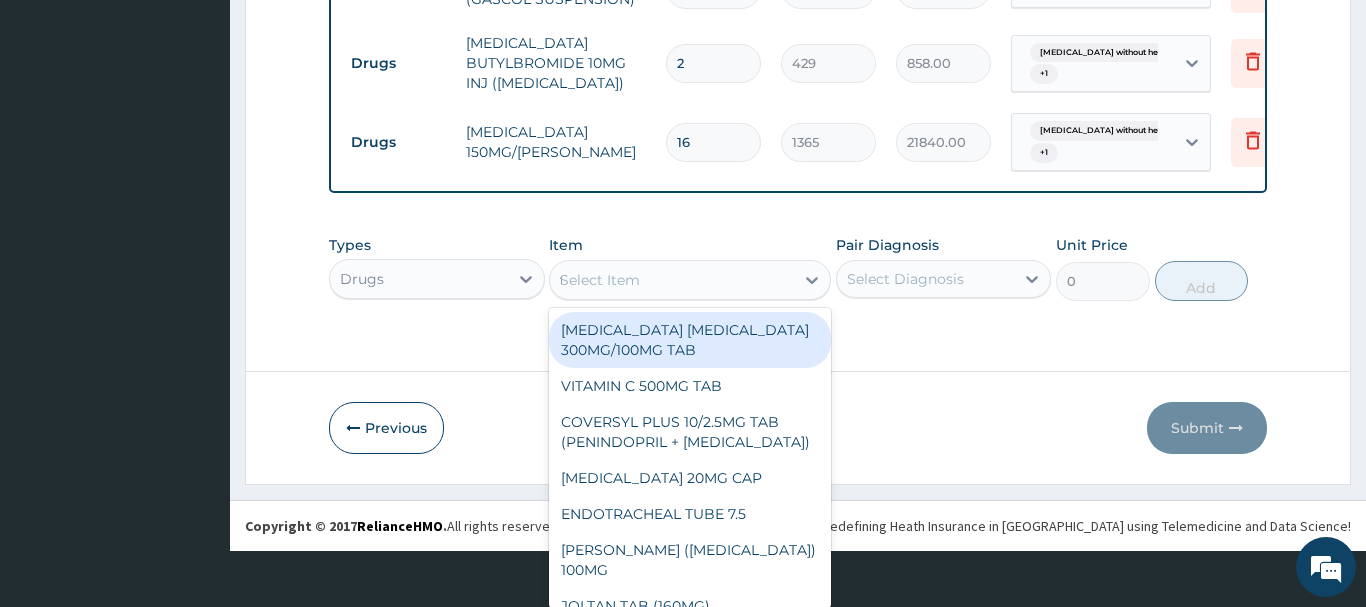 scroll, scrollTop: 0, scrollLeft: 0, axis: both 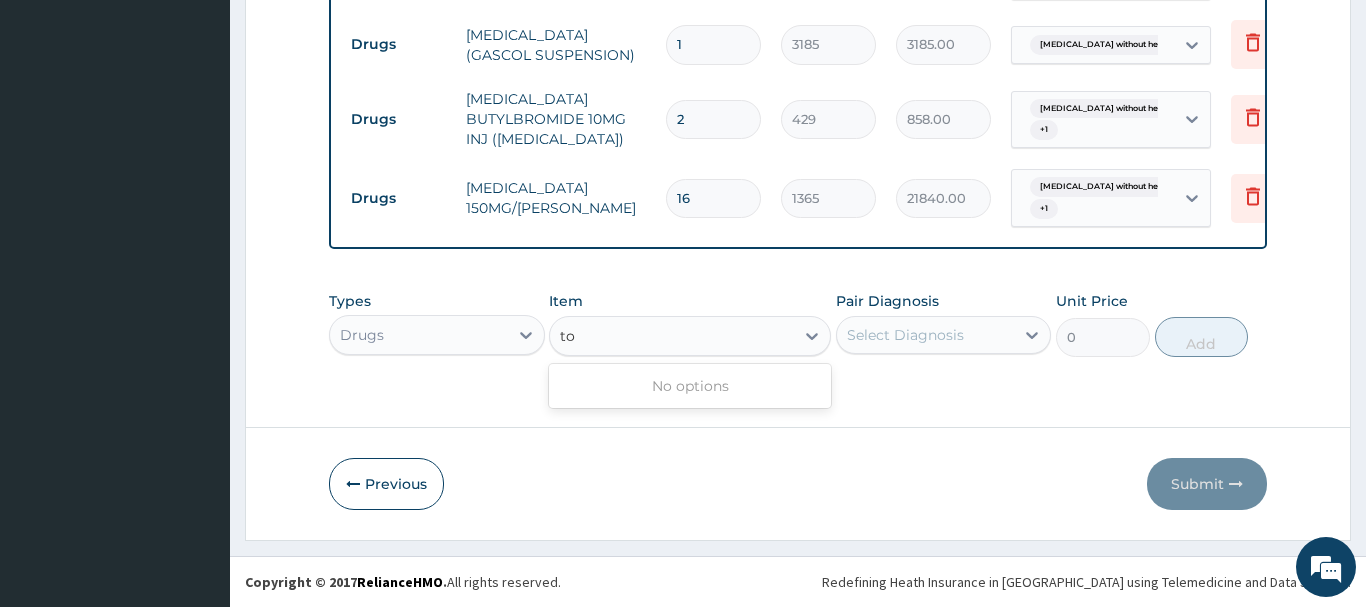 type on "t" 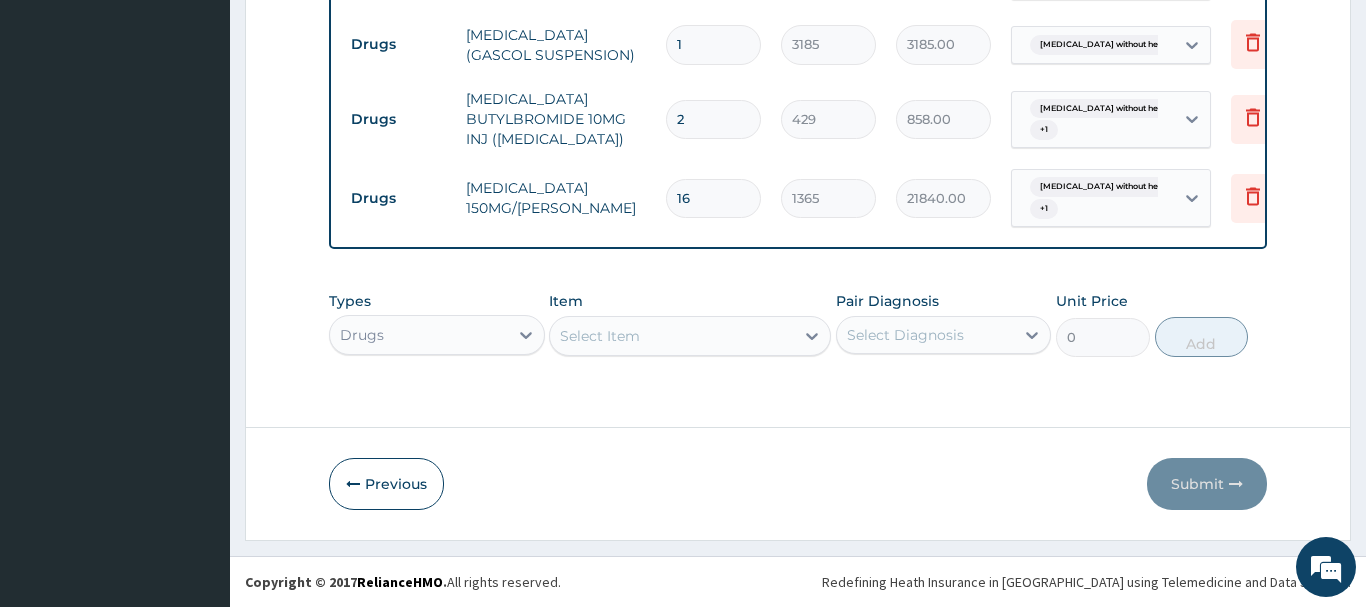 paste on "NORMAL SALINE 0.9% (BAG, DELE)" 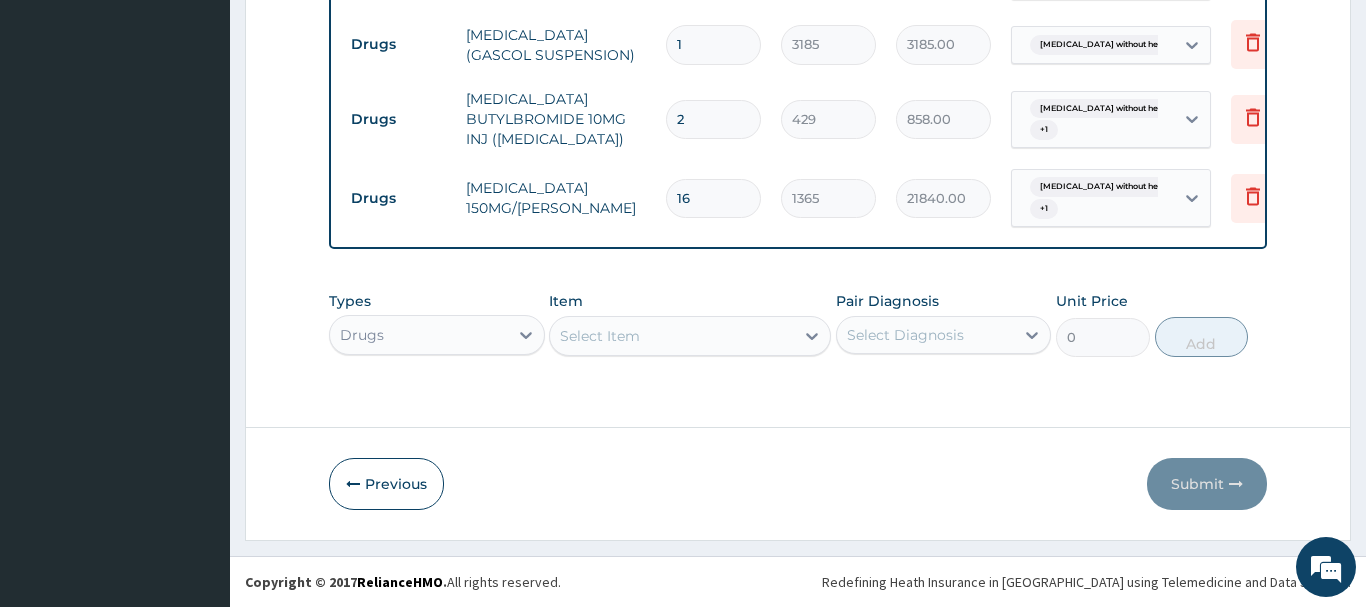 type on "NORMAL SALINE 0.9% (BAG, DELE)" 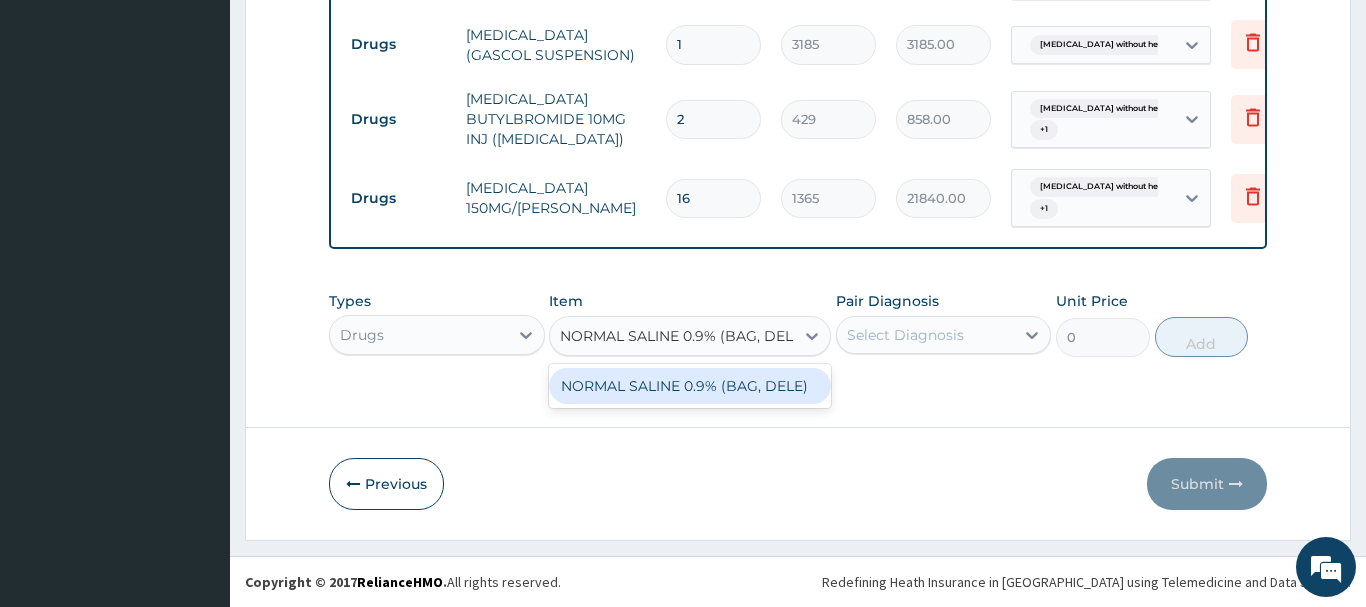scroll, scrollTop: 0, scrollLeft: 16, axis: horizontal 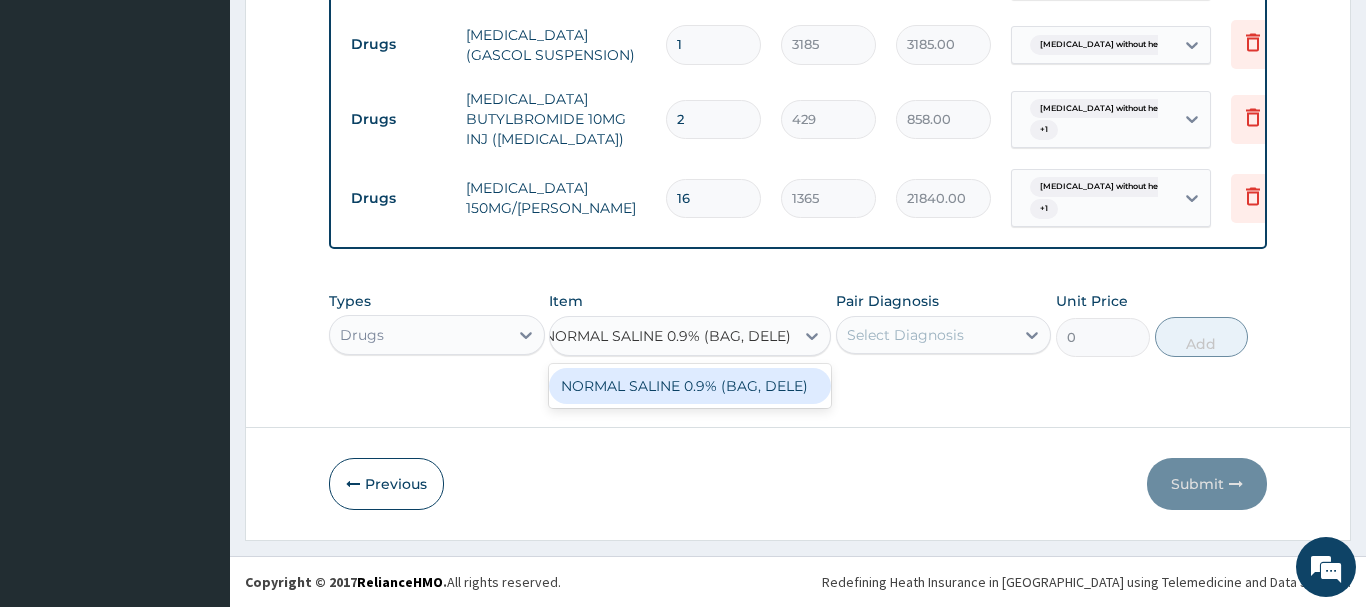 drag, startPoint x: 780, startPoint y: 383, endPoint x: 800, endPoint y: 383, distance: 20 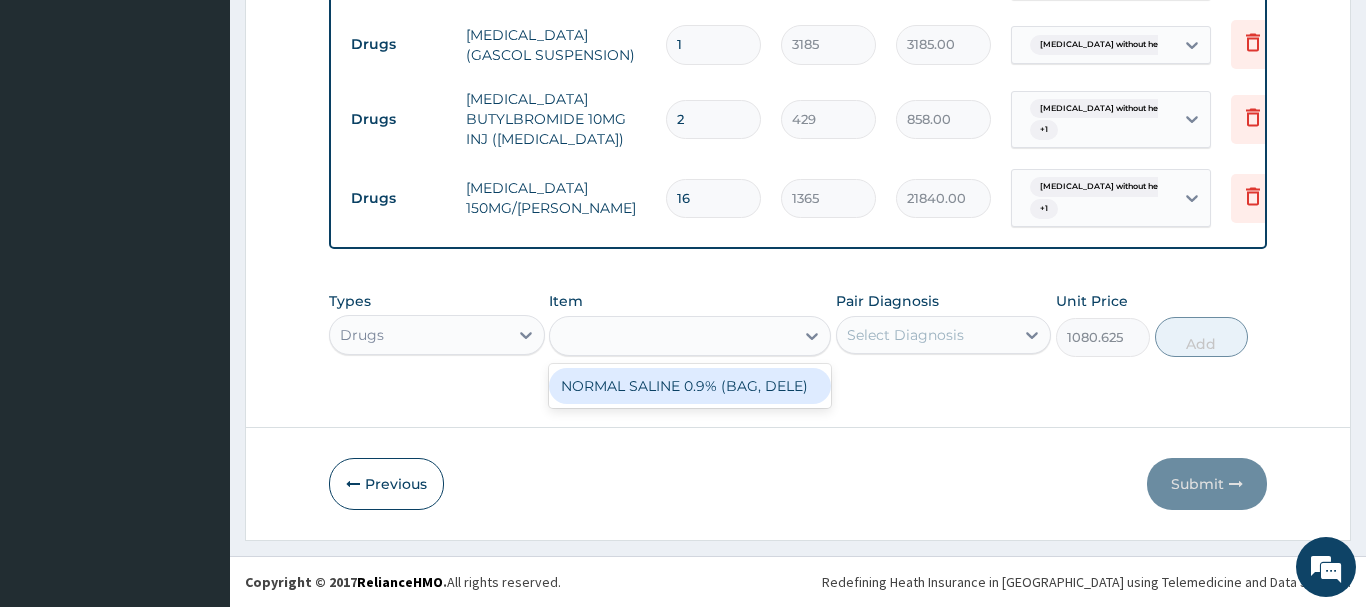 scroll, scrollTop: 0, scrollLeft: 2, axis: horizontal 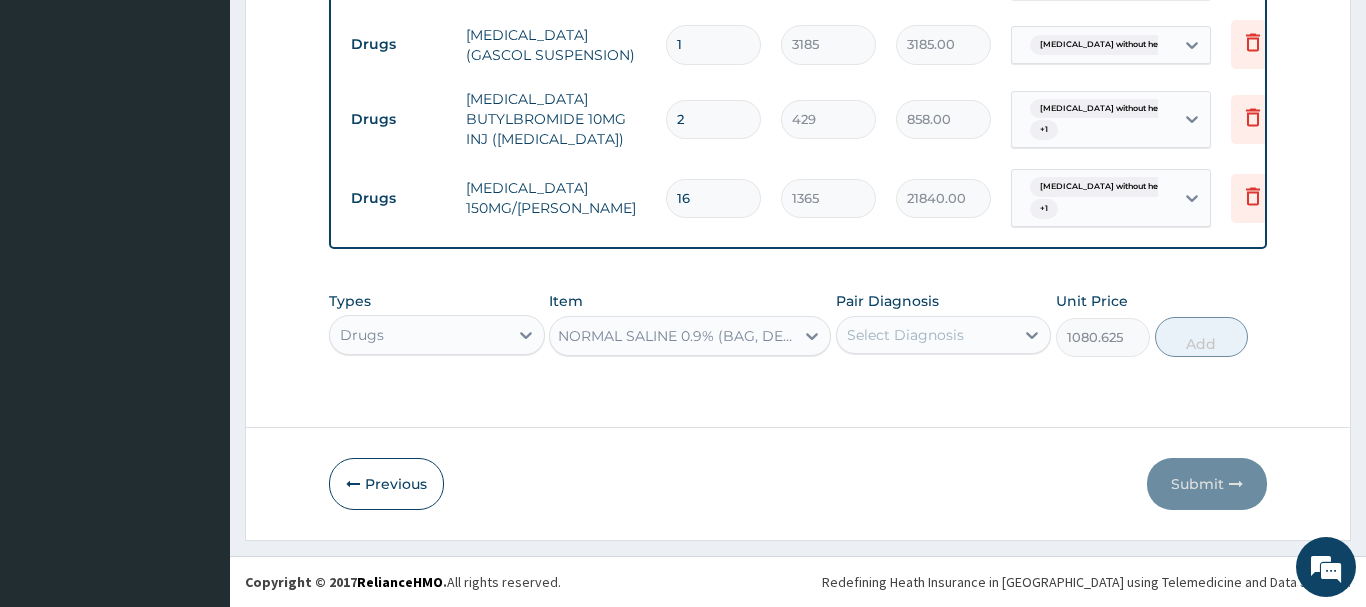 click on "Types Drugs Item option NORMAL SALINE 0.9% (BAG, DELE), selected.   Select is focused ,type to refine list, press Down to open the menu,  NORMAL SALINE 0.9% (BAG, DELE) Pair Diagnosis Select Diagnosis Unit Price 1080.625 Add" at bounding box center (798, 324) 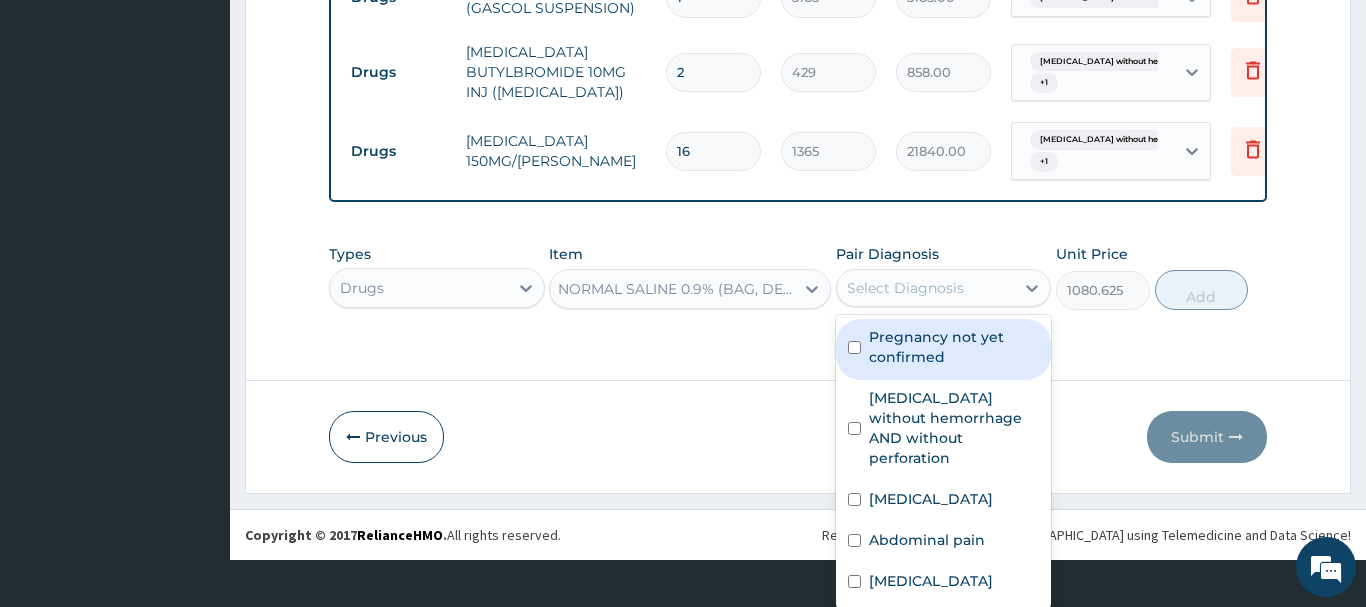 scroll, scrollTop: 47, scrollLeft: 0, axis: vertical 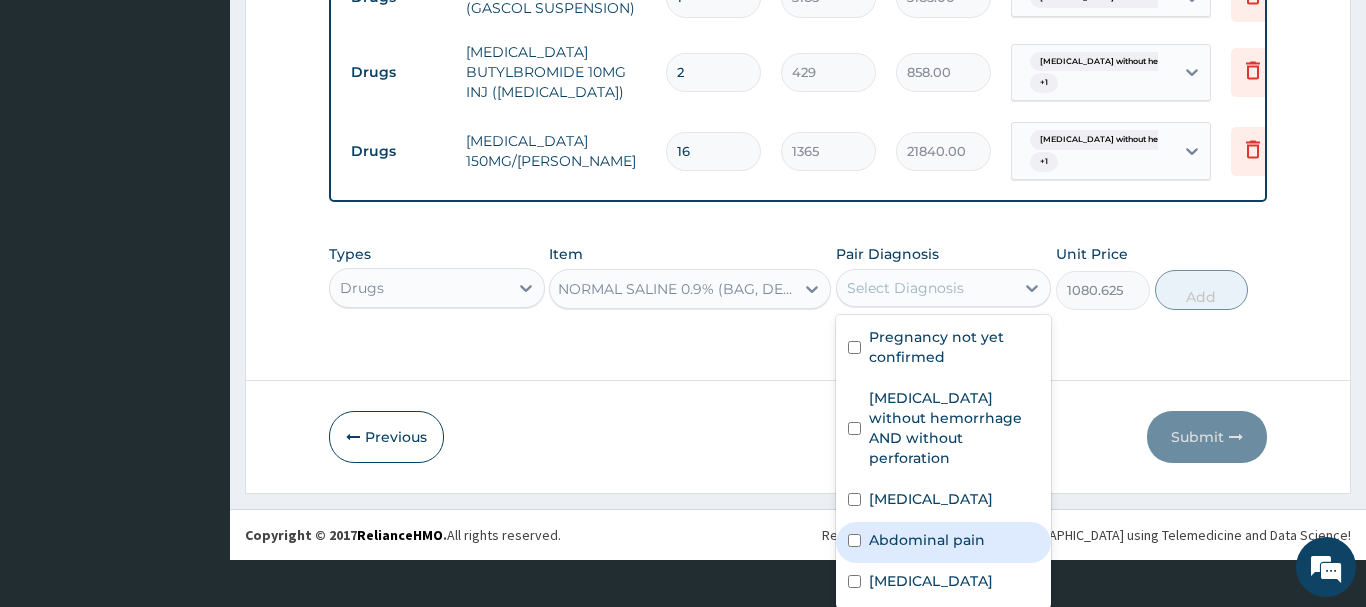 click on "Abdominal pain" at bounding box center (927, 540) 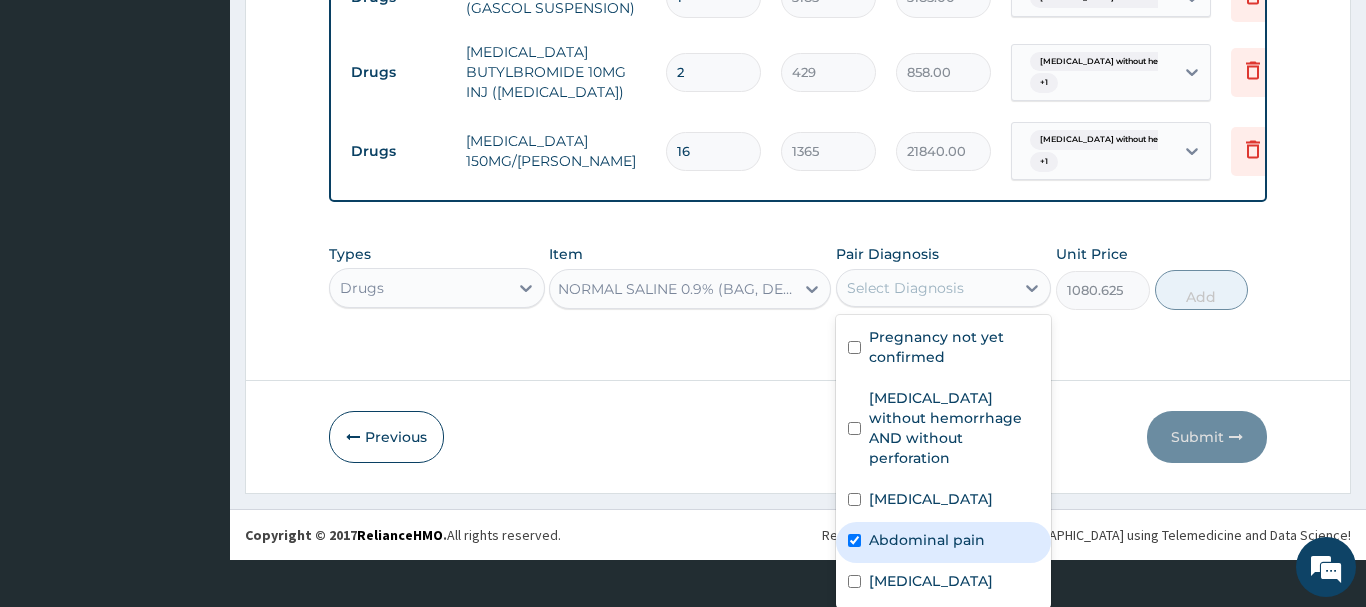 checkbox on "true" 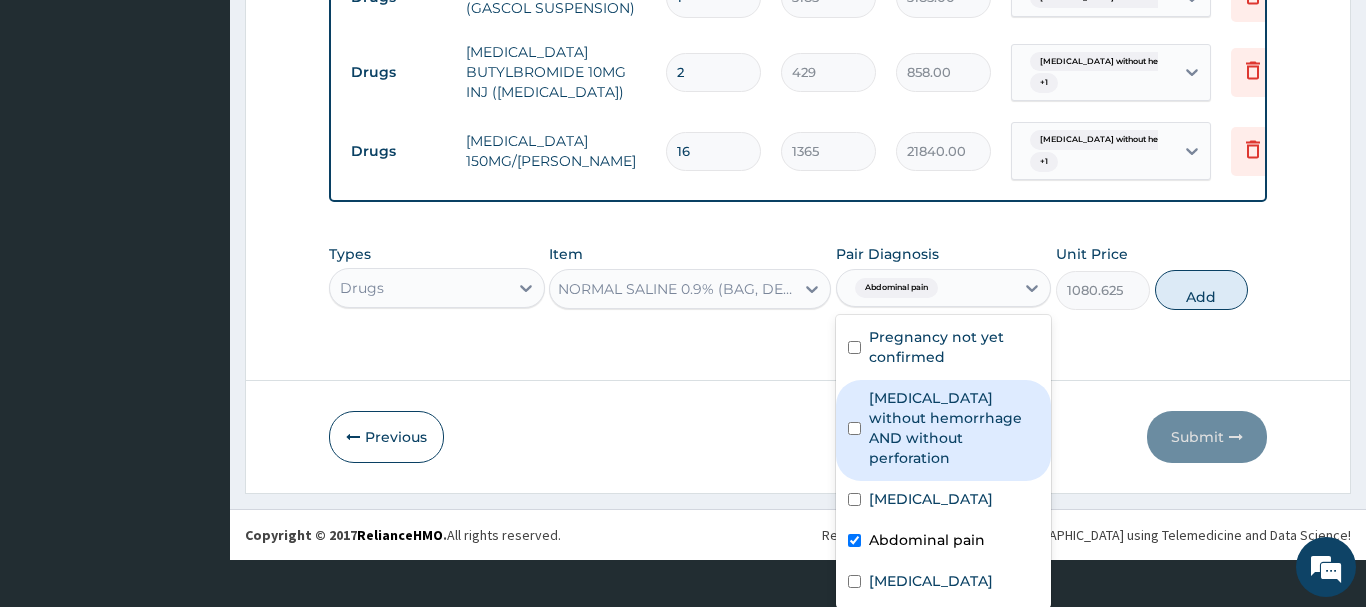 drag, startPoint x: 934, startPoint y: 428, endPoint x: 924, endPoint y: 427, distance: 10.049875 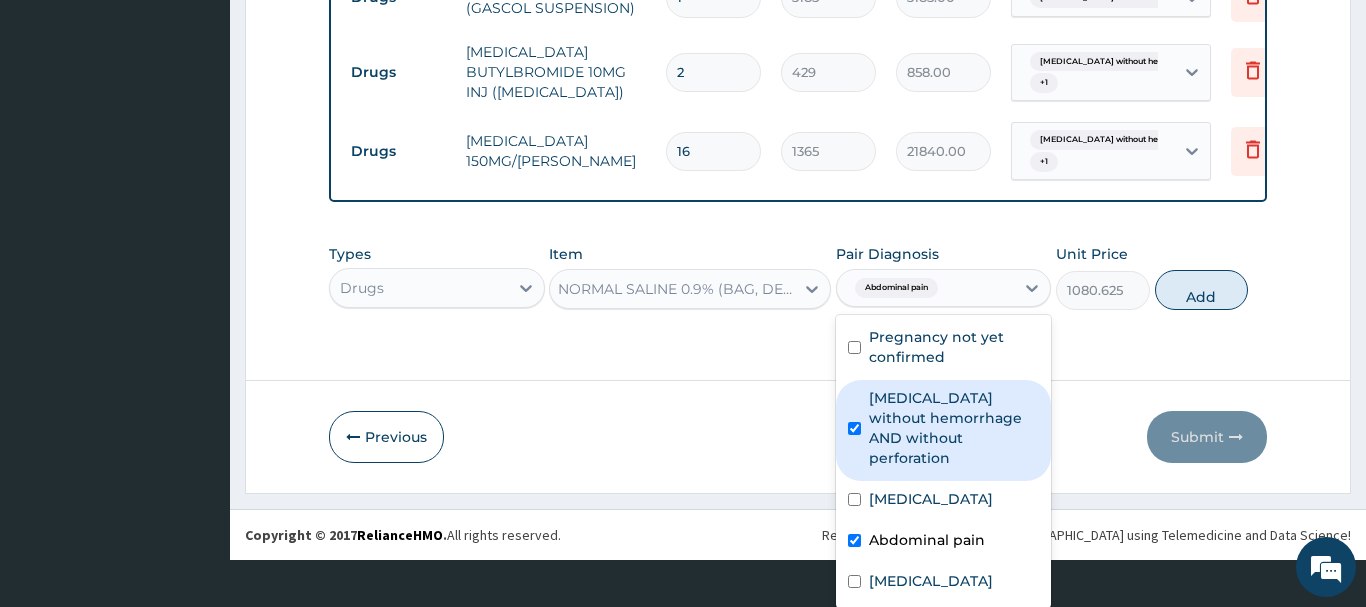 checkbox on "true" 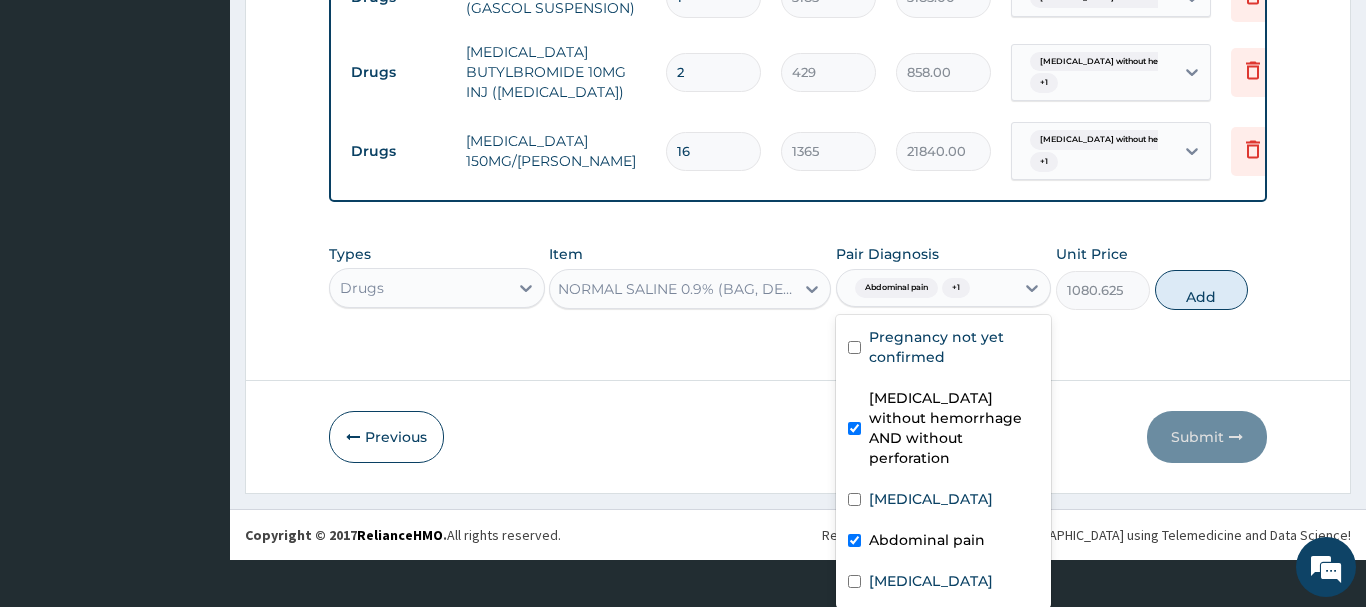 click on "Types Drugs Item NORMAL SALINE 0.9% (BAG, DELE) Pair Diagnosis option Peptic ulcer without hemorrhage AND without perforation, selected. option Peptic ulcer without hemorrhage AND without perforation selected, 2 of 5. 5 results available. Use Up and Down to choose options, press Enter to select the currently focused option, press Escape to exit the menu, press Tab to select the option and exit the menu. Abdominal pain  + 1 Pregnancy not yet confirmed Peptic ulcer without hemorrhage AND without perforation Amenorrhea Abdominal pain Allergic gastroenteritis and colitis Unit Price 1080.625 Add" at bounding box center [798, 277] 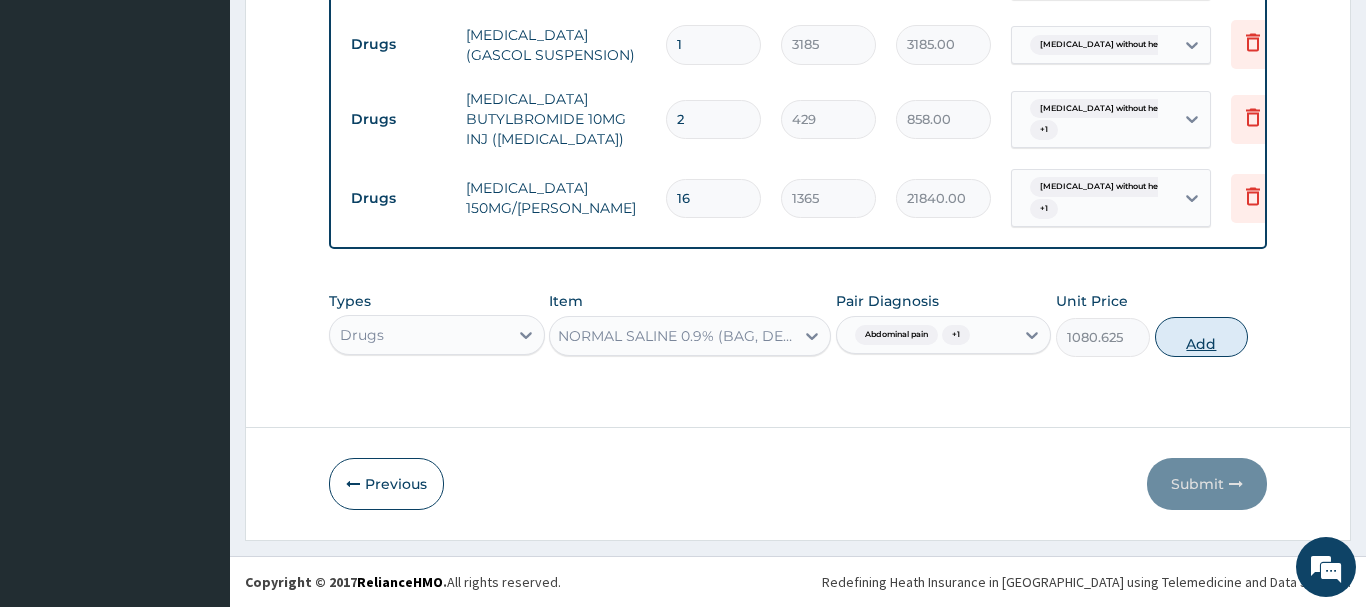 click on "Add" at bounding box center [1202, 337] 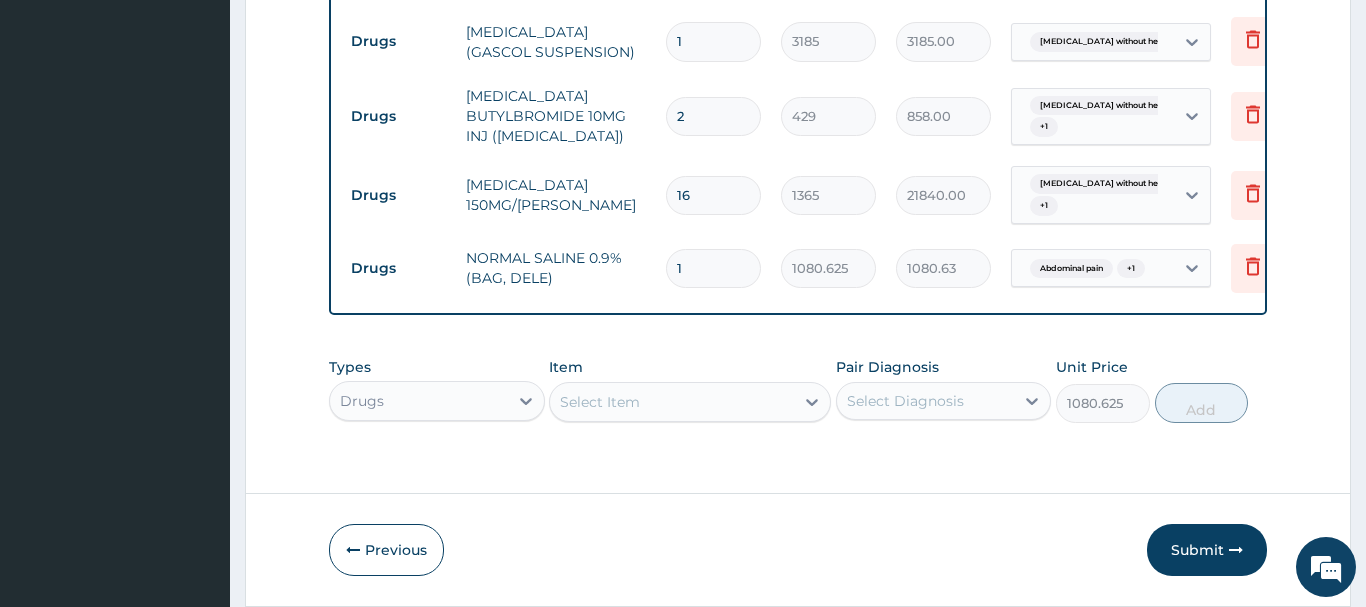 type on "0" 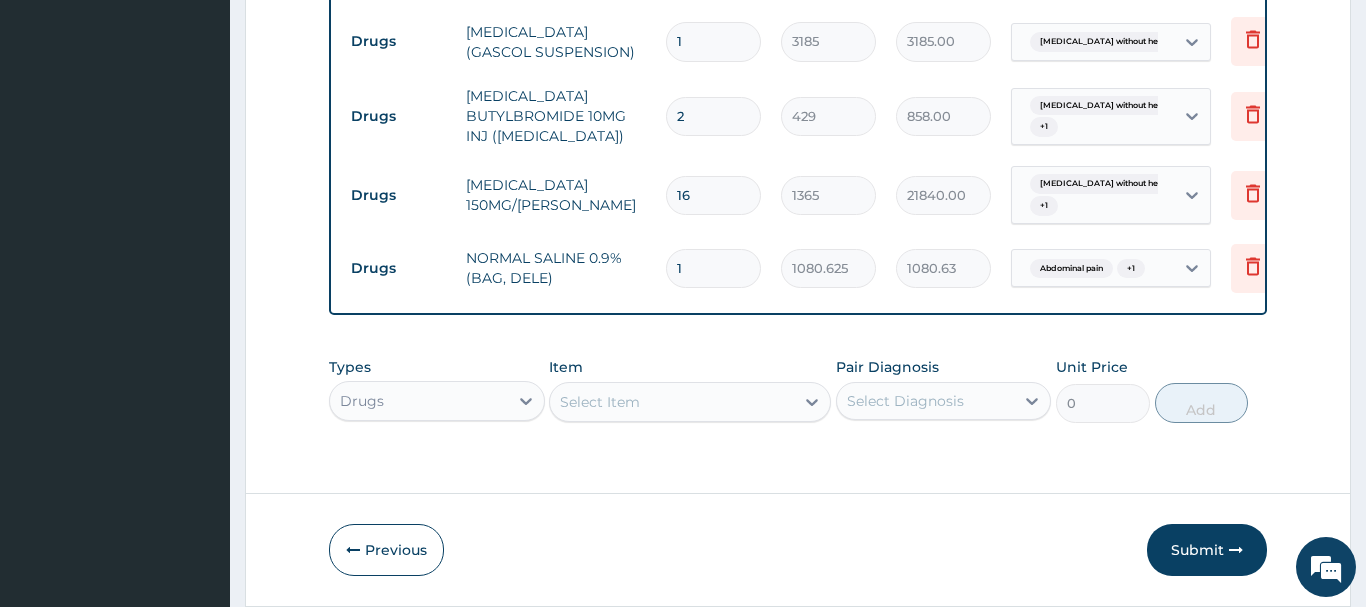 scroll, scrollTop: 0, scrollLeft: 0, axis: both 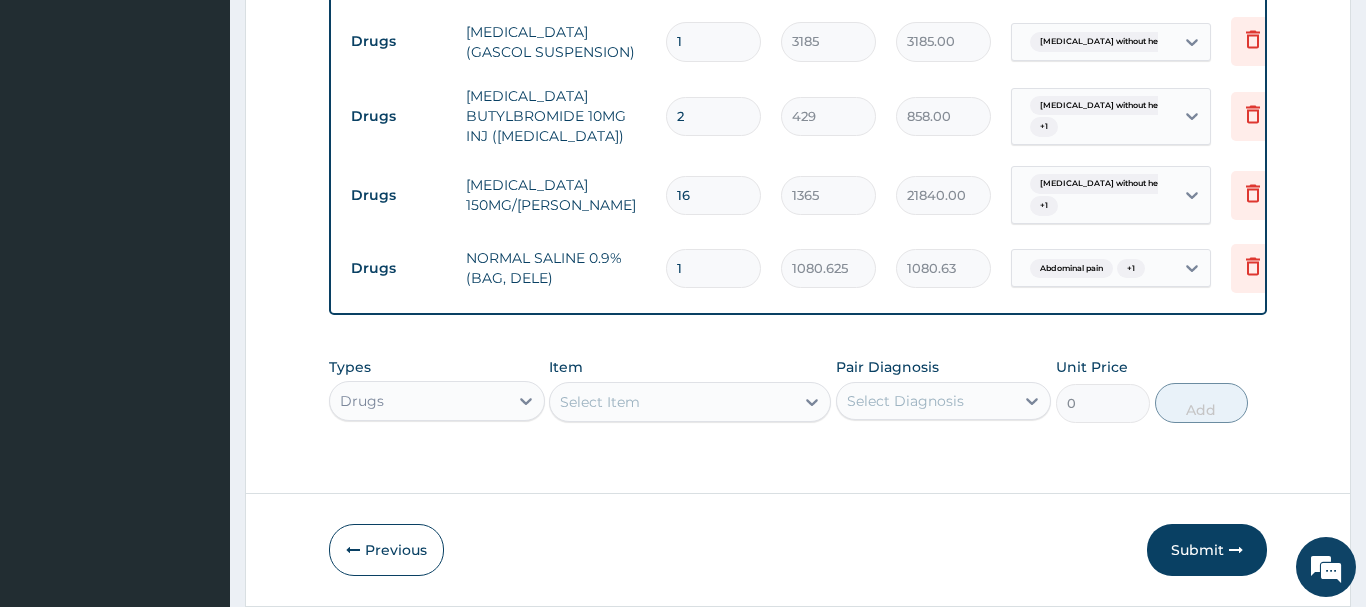 type on "2" 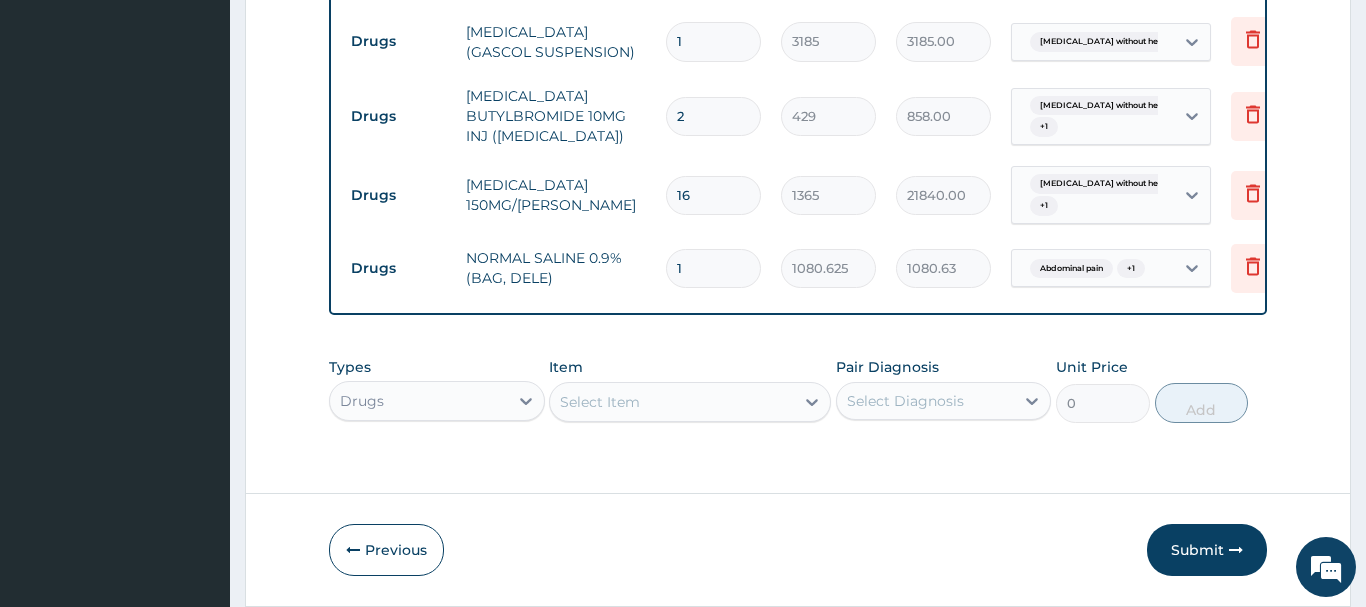 type on "2161.25" 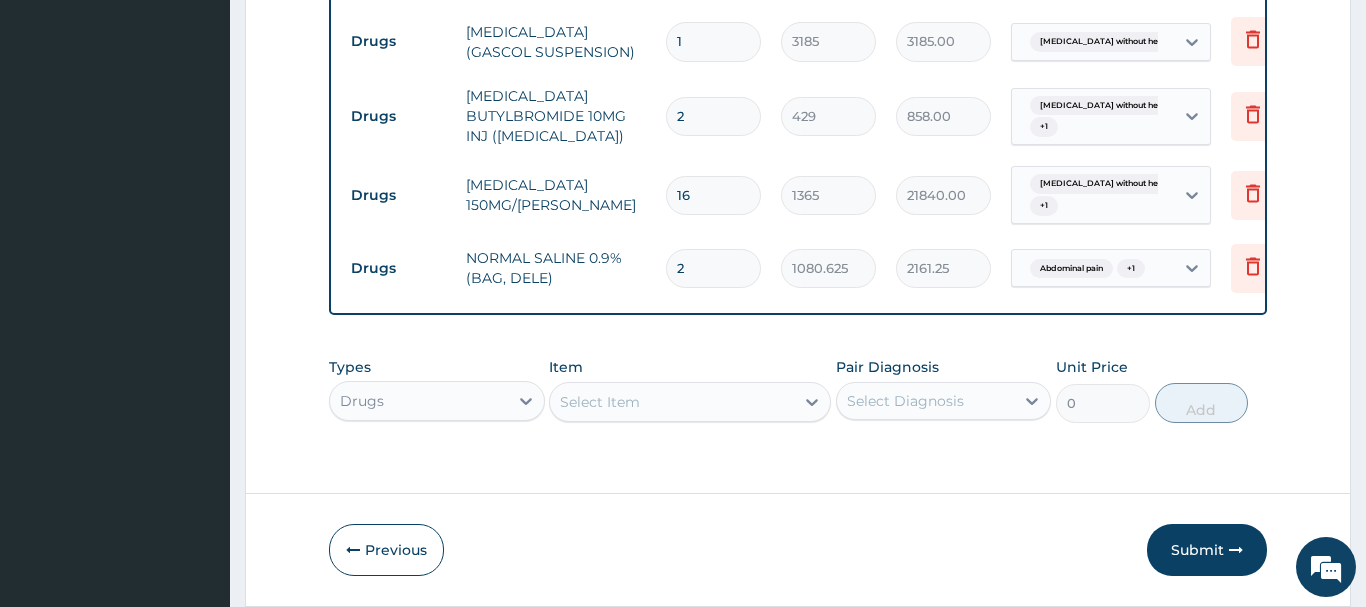 type on "2" 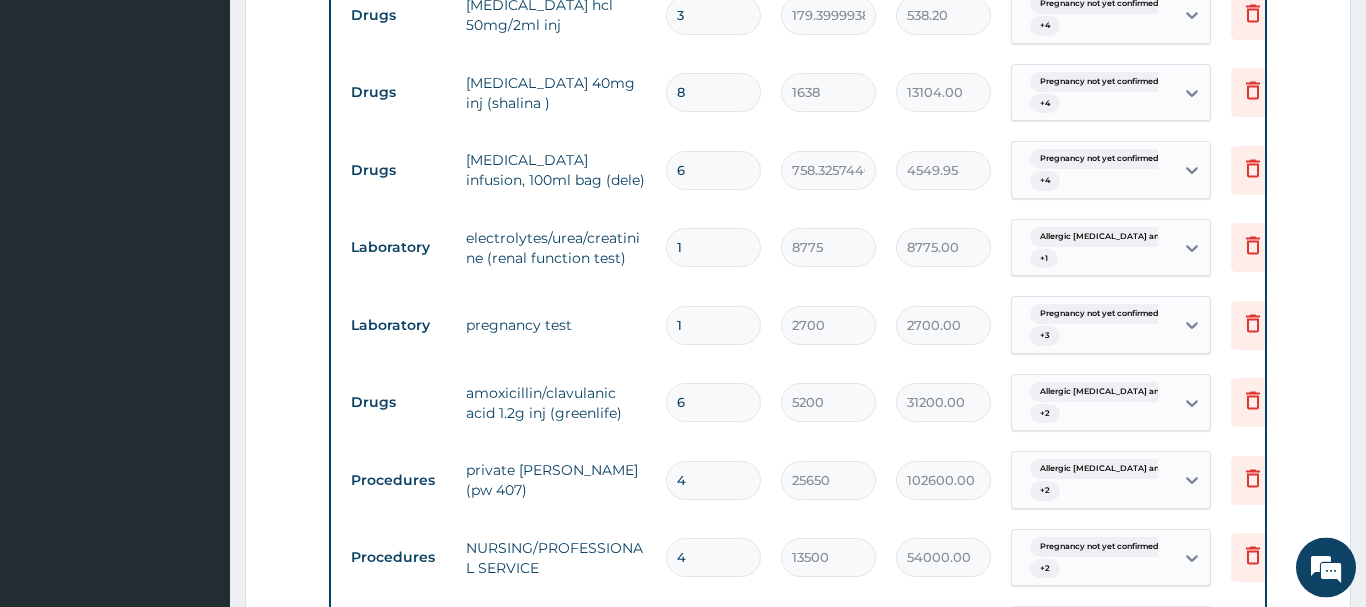 scroll, scrollTop: 854, scrollLeft: 0, axis: vertical 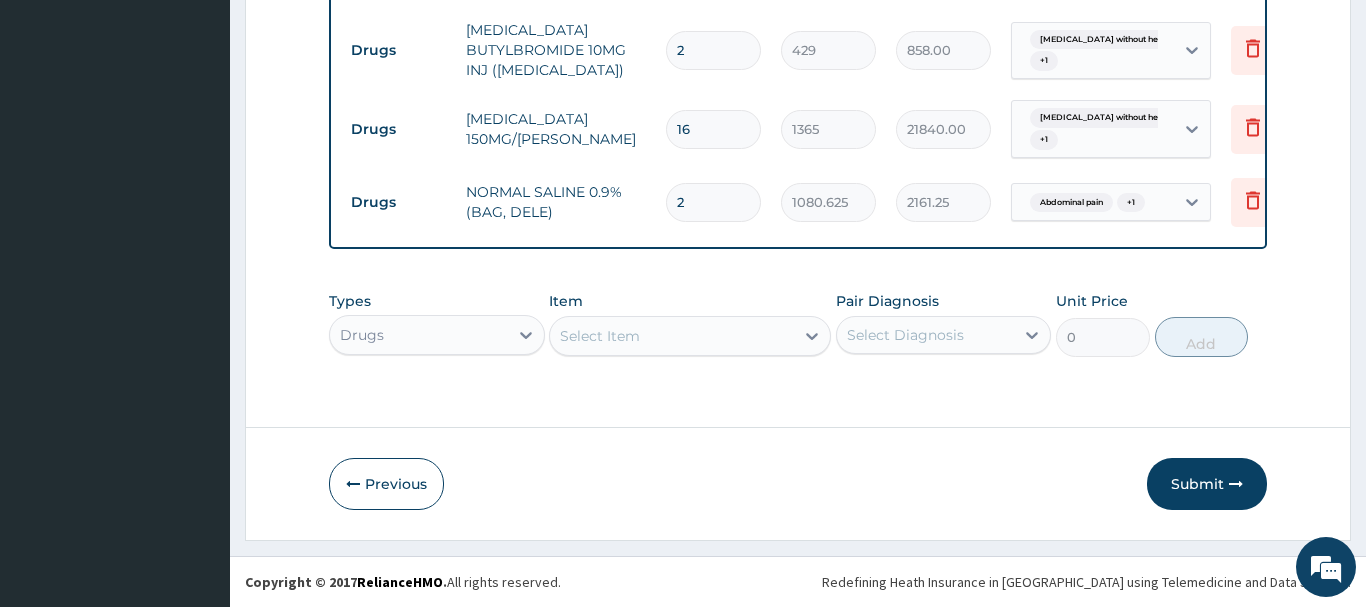 click on "Submit" at bounding box center [1207, 484] 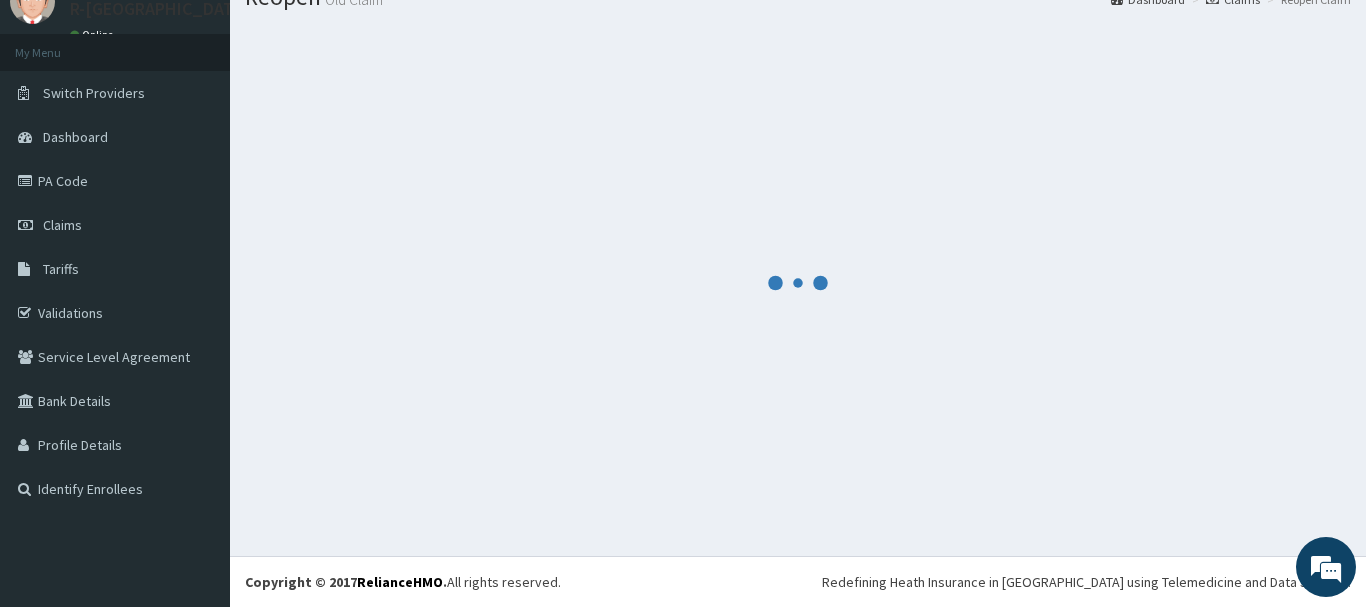 scroll, scrollTop: 81, scrollLeft: 0, axis: vertical 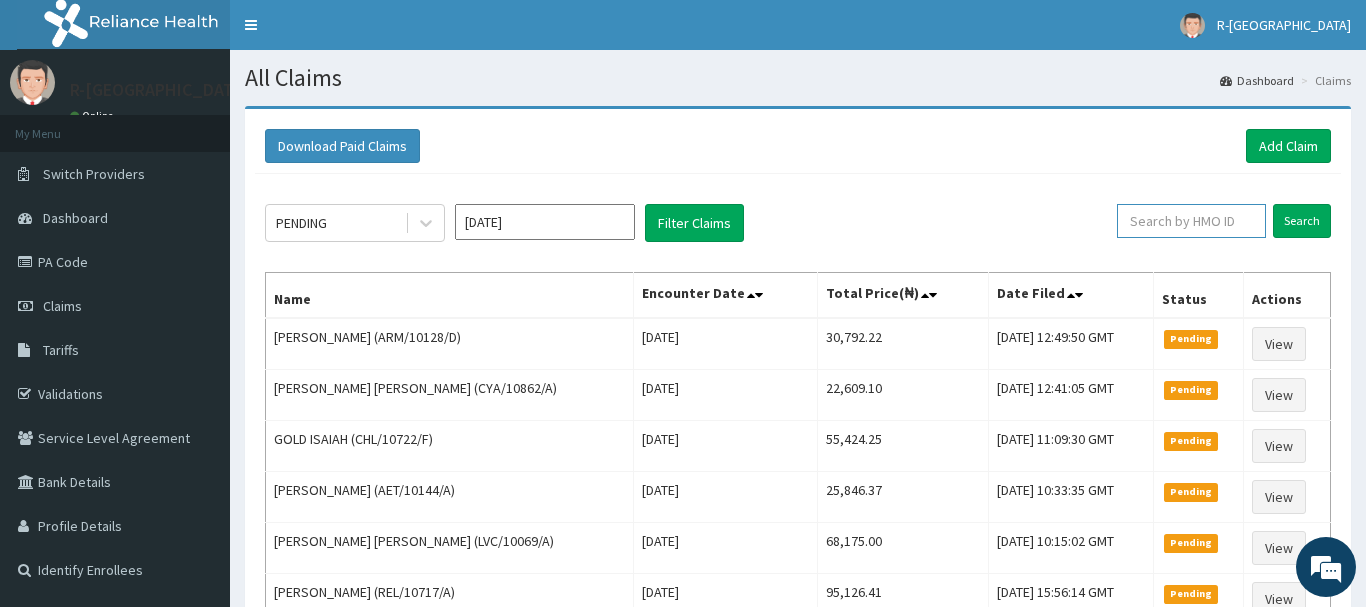 click at bounding box center (1191, 221) 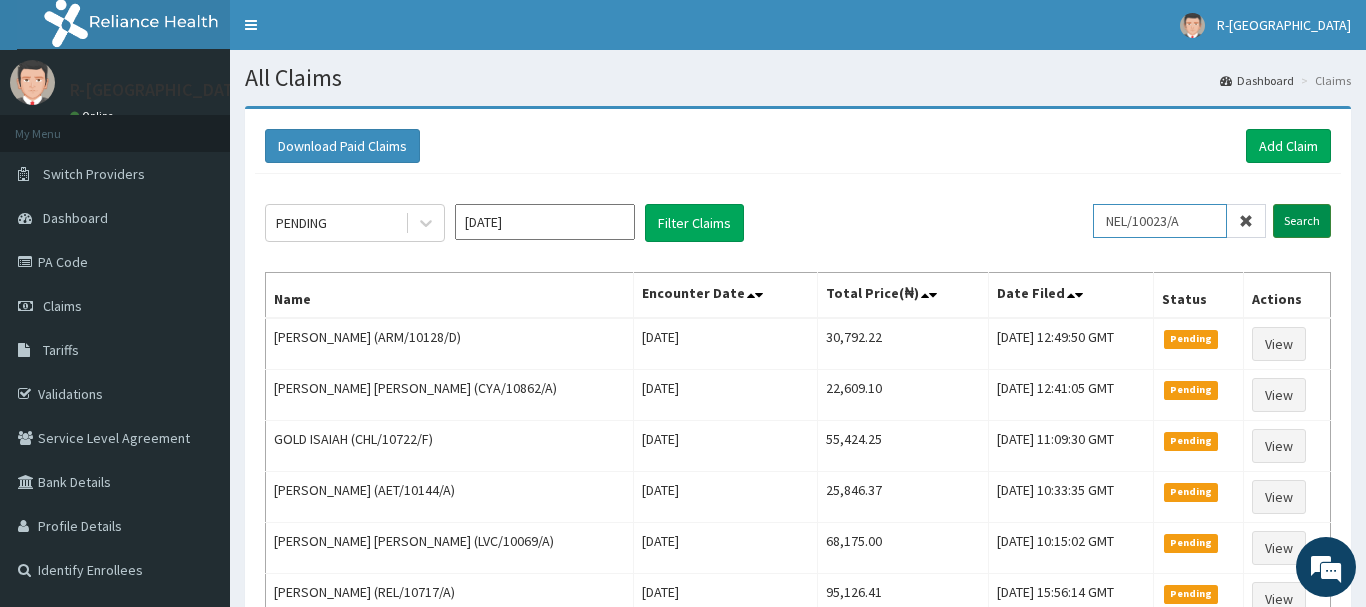 type on "NEL/10023/A" 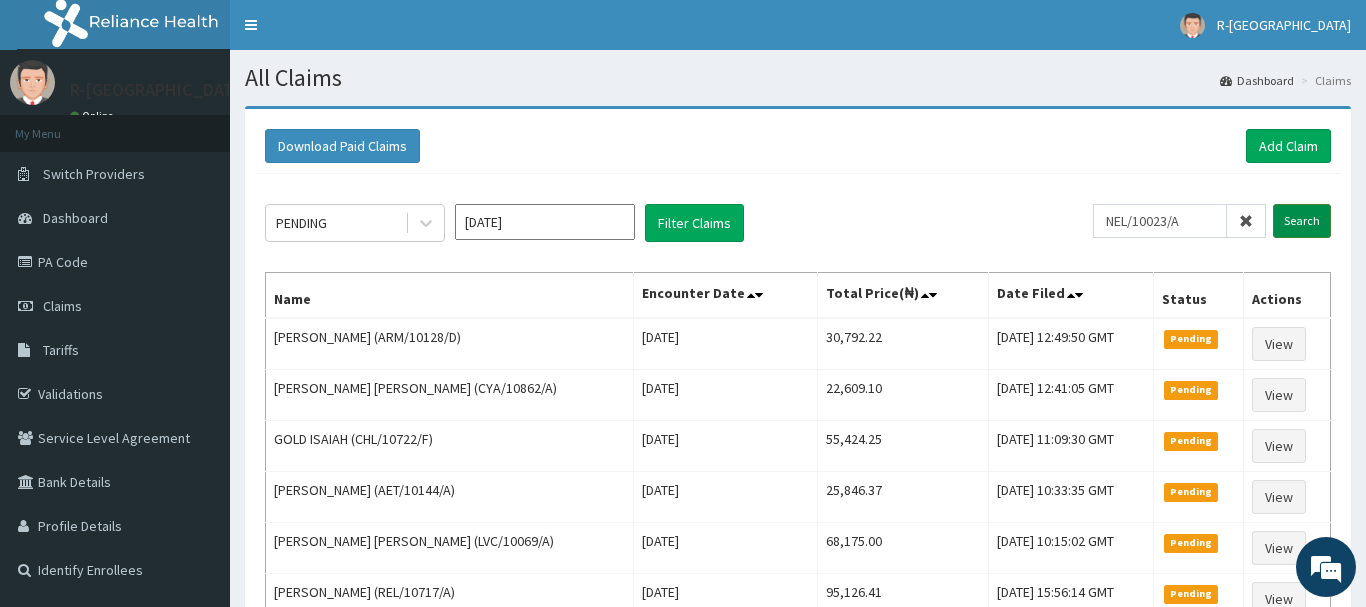 click on "Search" at bounding box center (1302, 221) 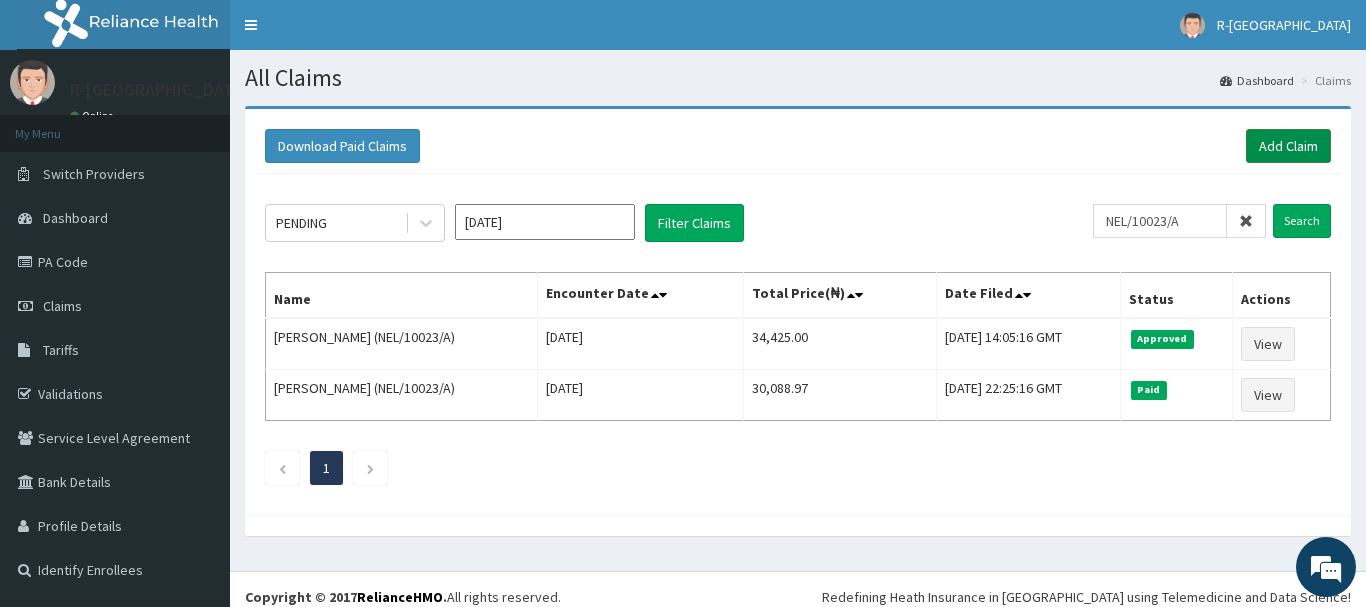 click on "Add Claim" at bounding box center (1288, 146) 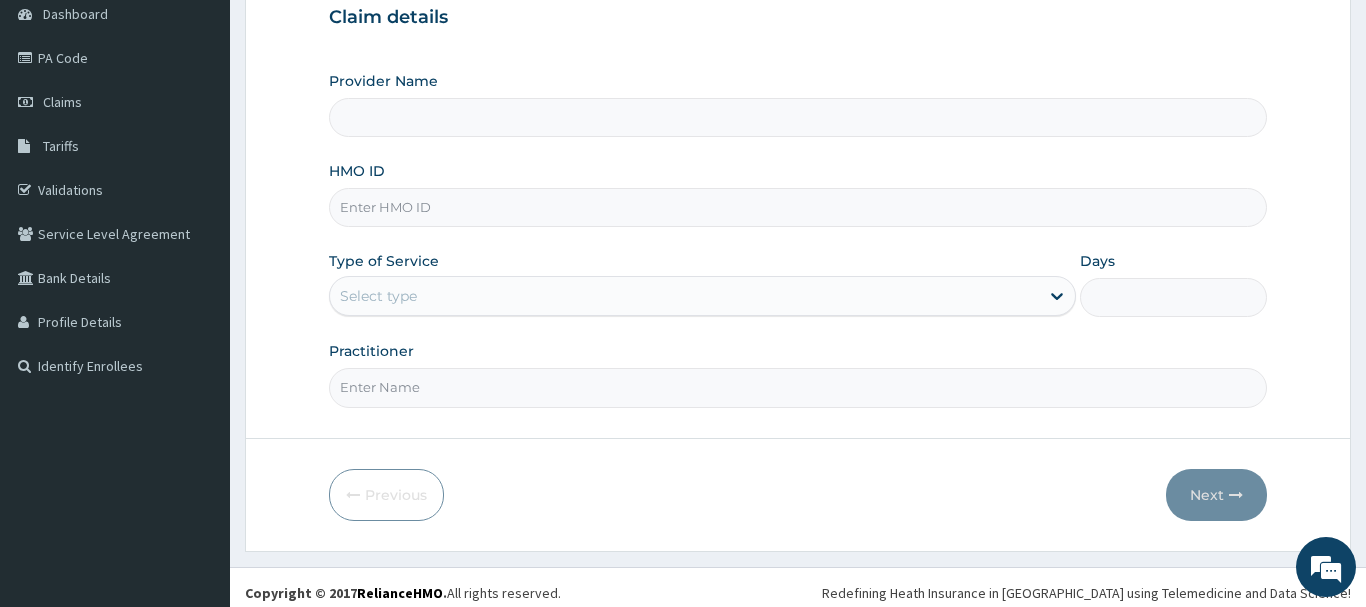 click on "HMO ID" at bounding box center [798, 207] 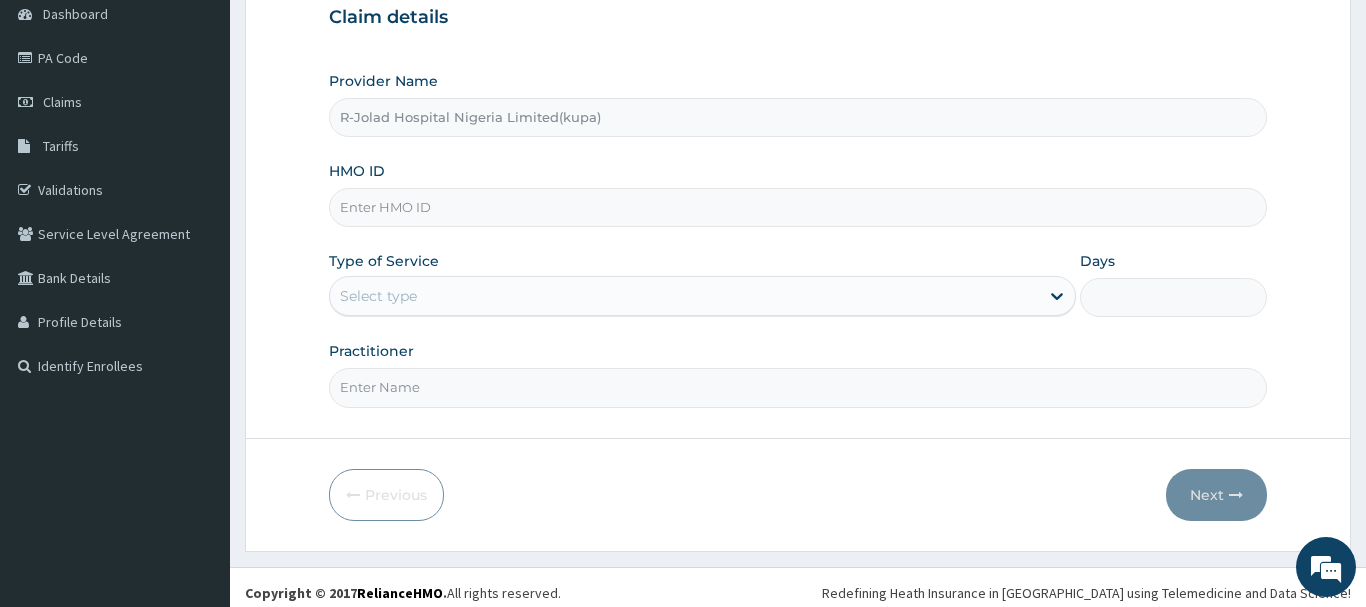 paste on "NEL/10023/A" 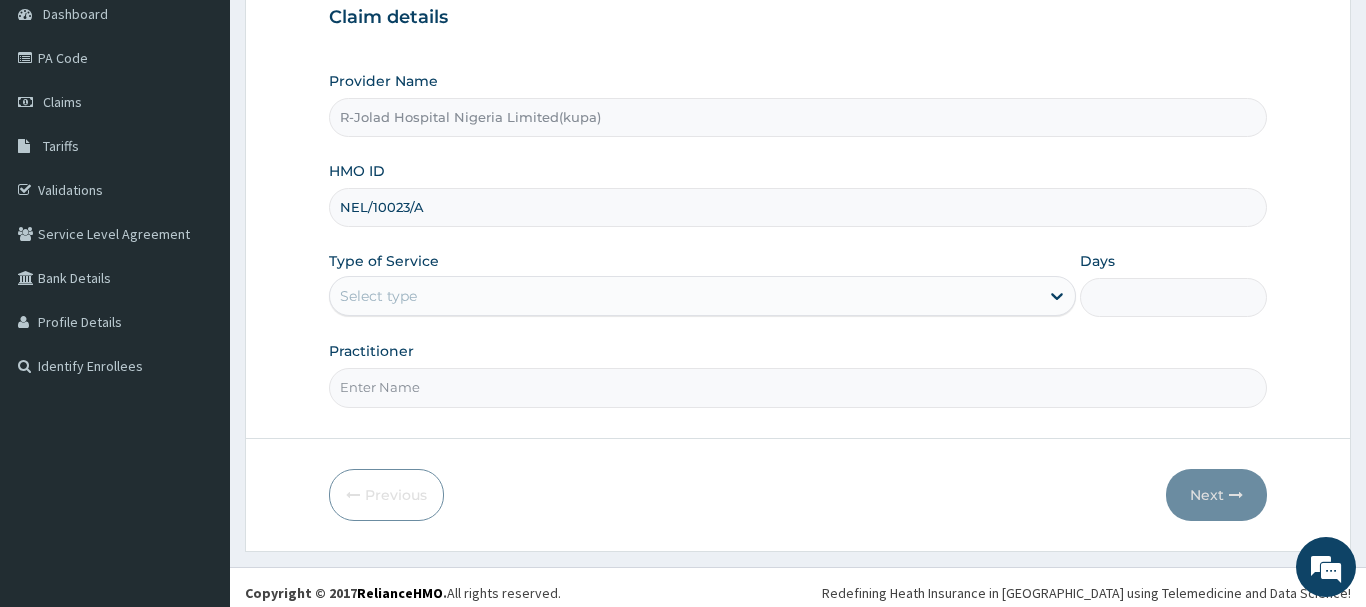 type on "NEL/10023/A" 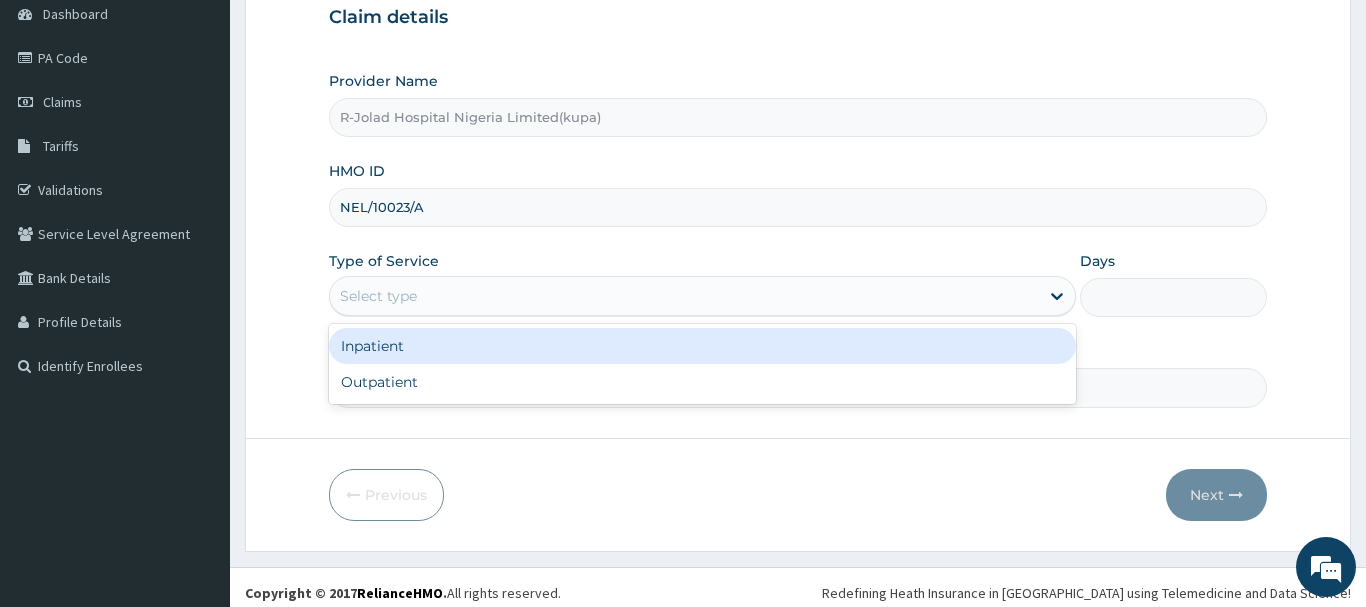 click on "Inpatient" at bounding box center (703, 346) 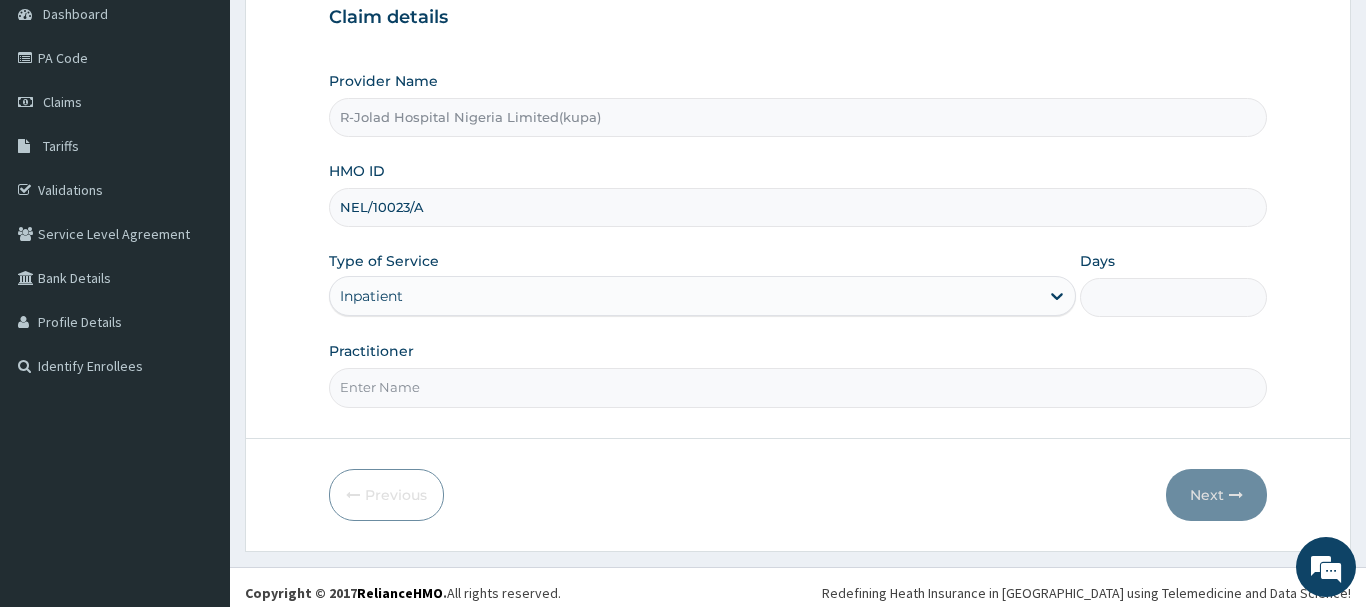 scroll, scrollTop: 0, scrollLeft: 0, axis: both 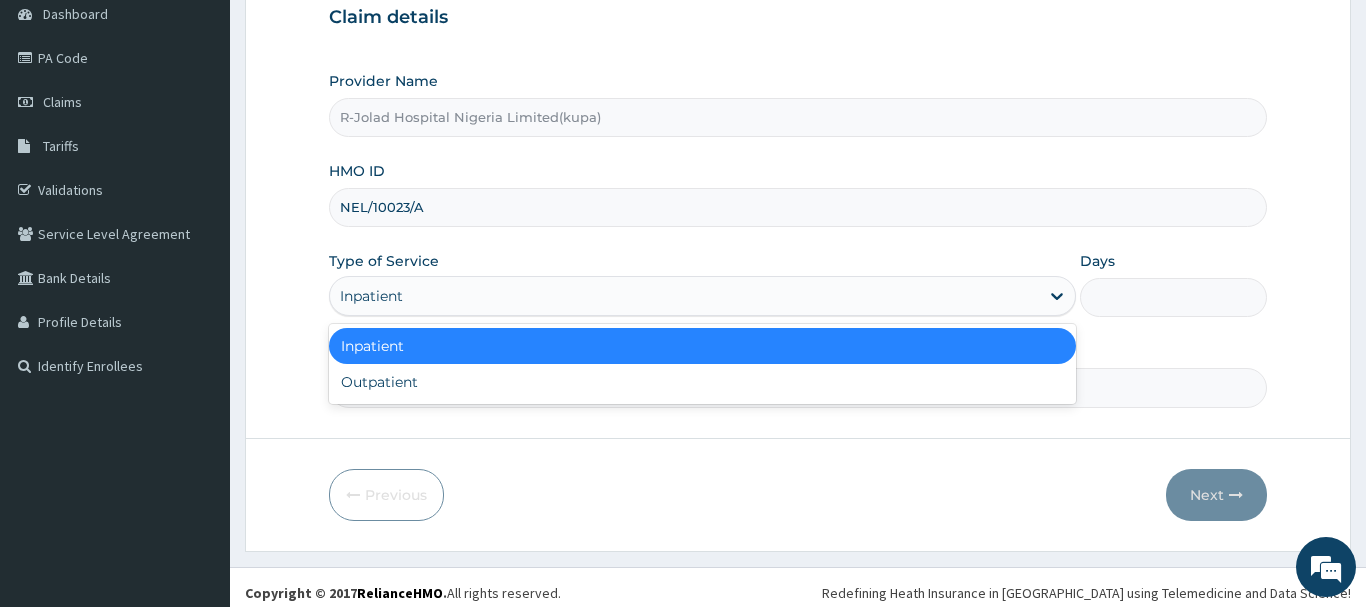 click on "Inpatient" at bounding box center (371, 296) 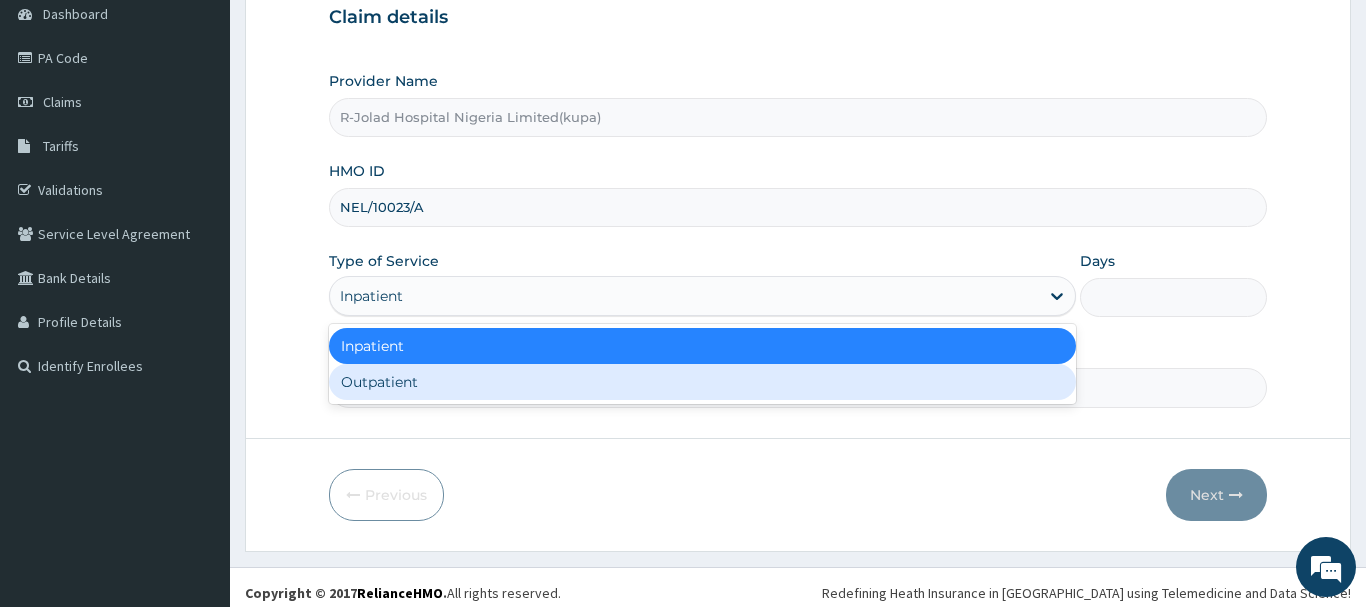 click on "Outpatient" at bounding box center [703, 382] 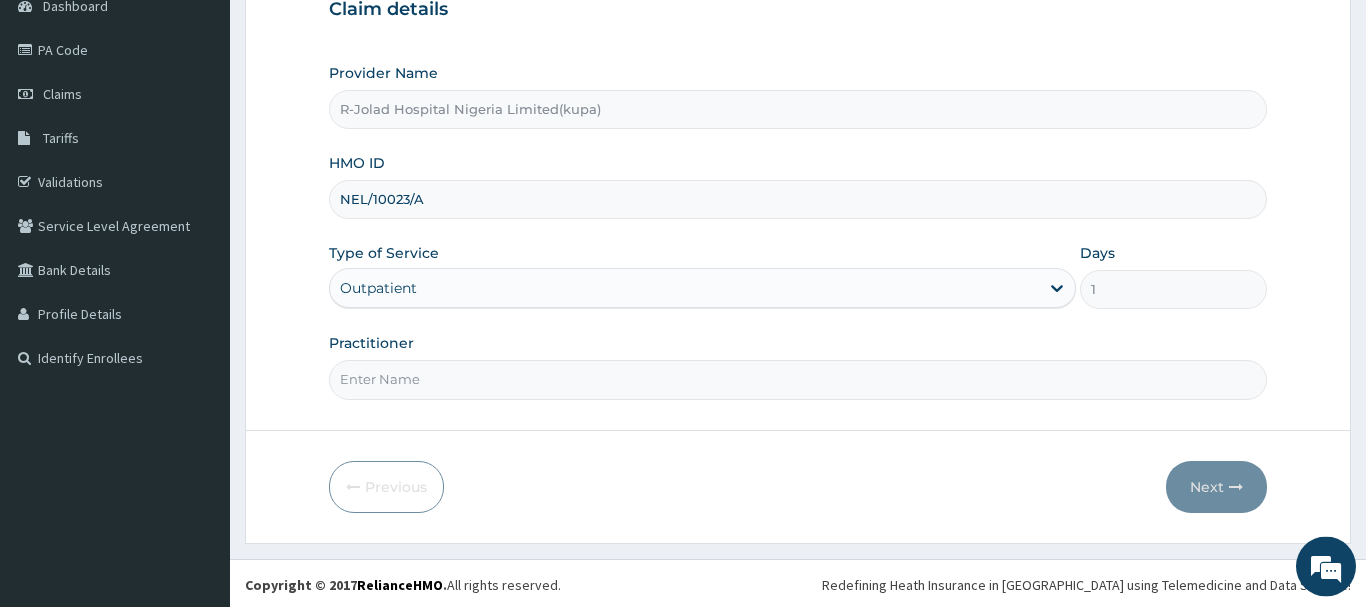 scroll, scrollTop: 215, scrollLeft: 0, axis: vertical 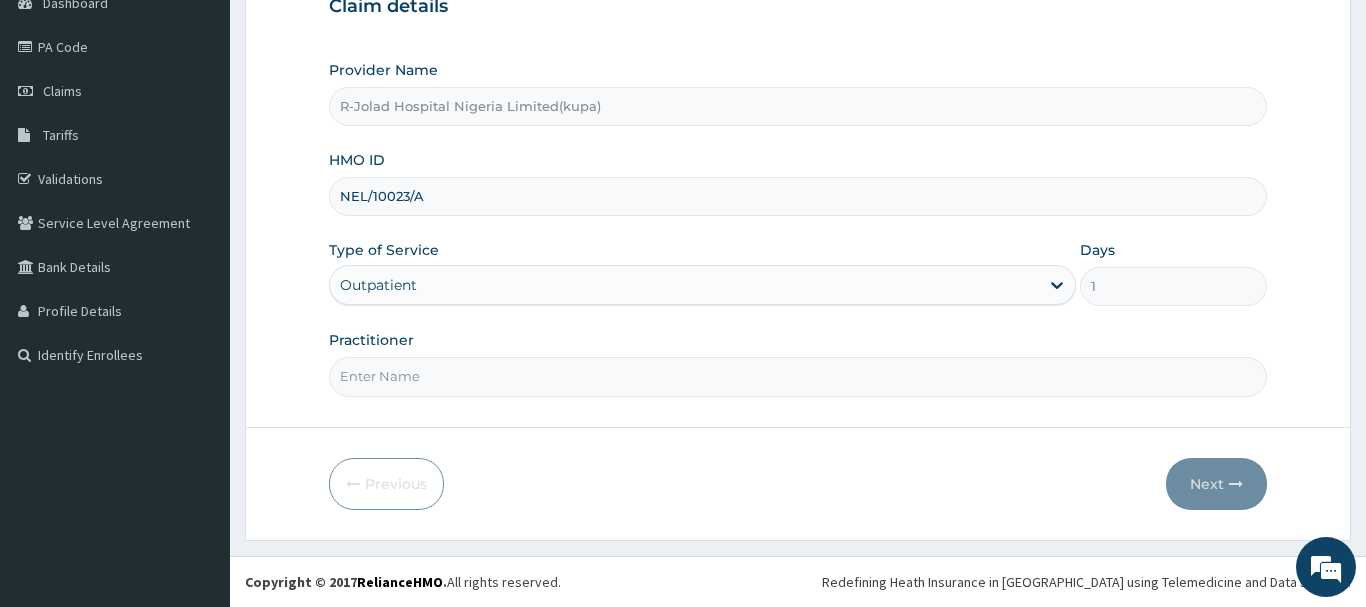 click on "Practitioner" at bounding box center (798, 376) 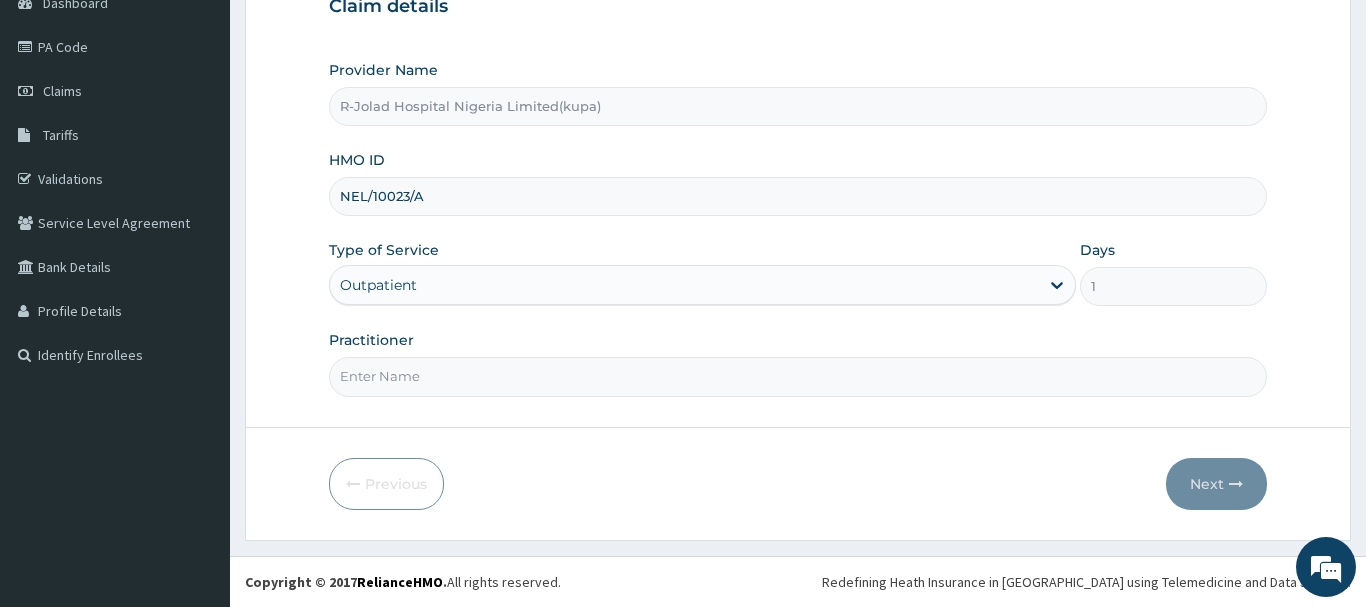 drag, startPoint x: 390, startPoint y: 391, endPoint x: 377, endPoint y: 394, distance: 13.341664 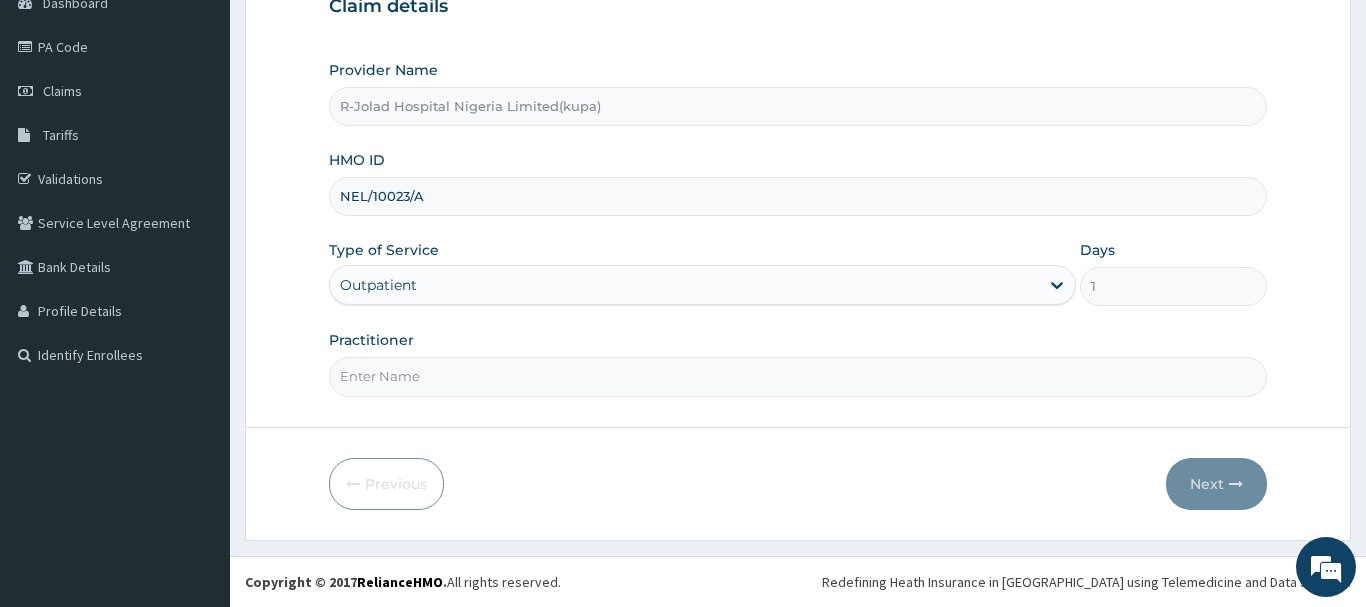 paste on "[PERSON_NAME]" 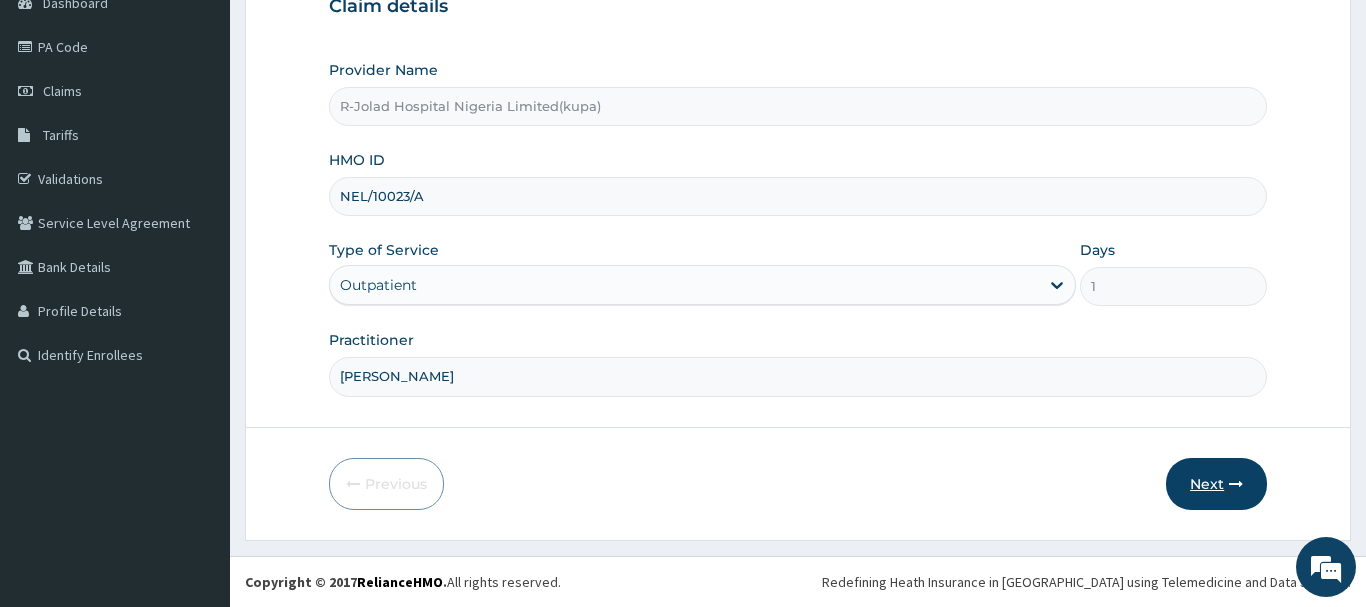 type on "[PERSON_NAME]" 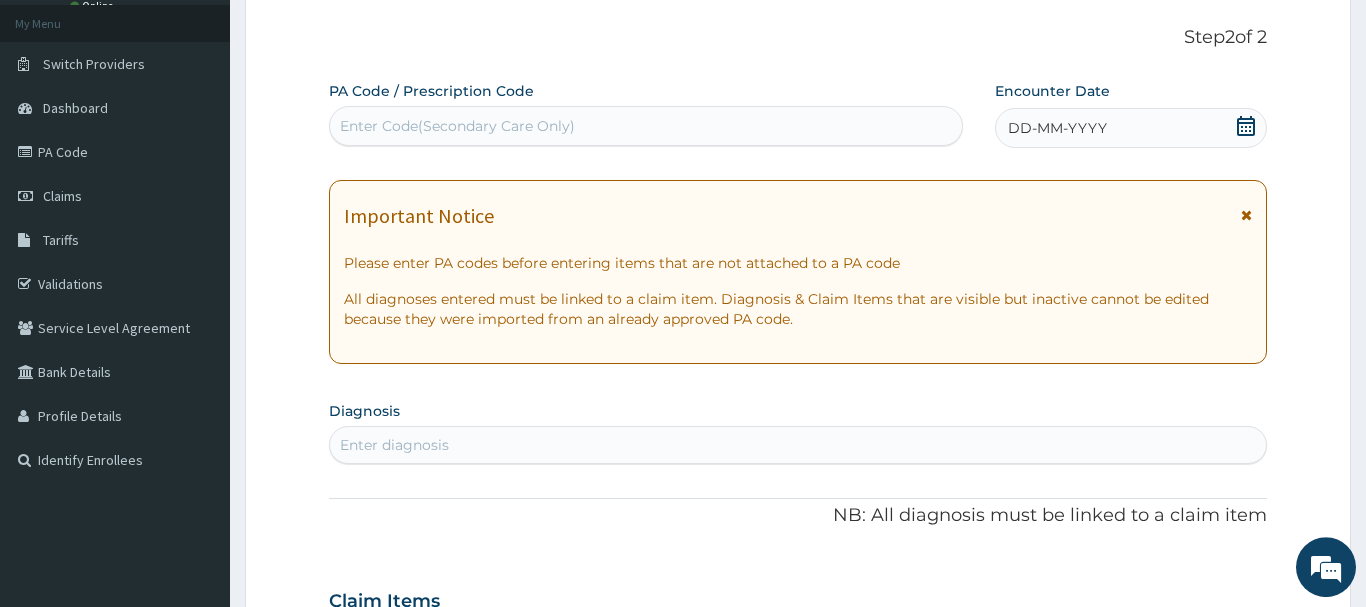 scroll, scrollTop: 0, scrollLeft: 0, axis: both 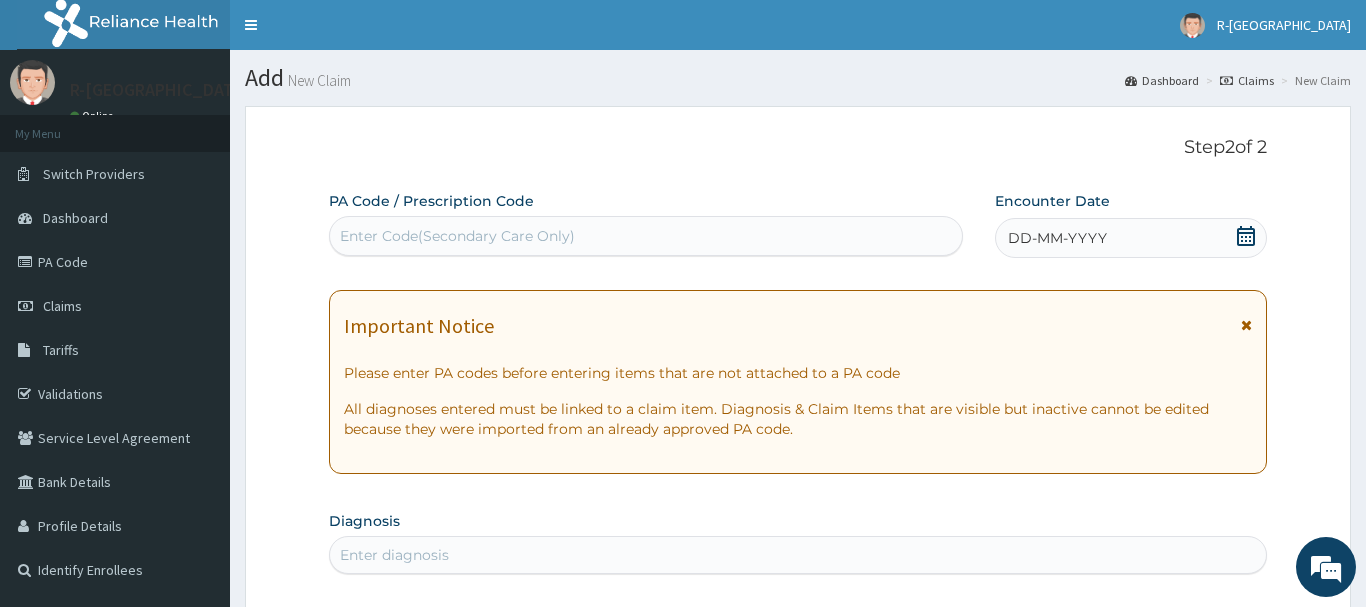 click on "Enter Code(Secondary Care Only)" at bounding box center [457, 236] 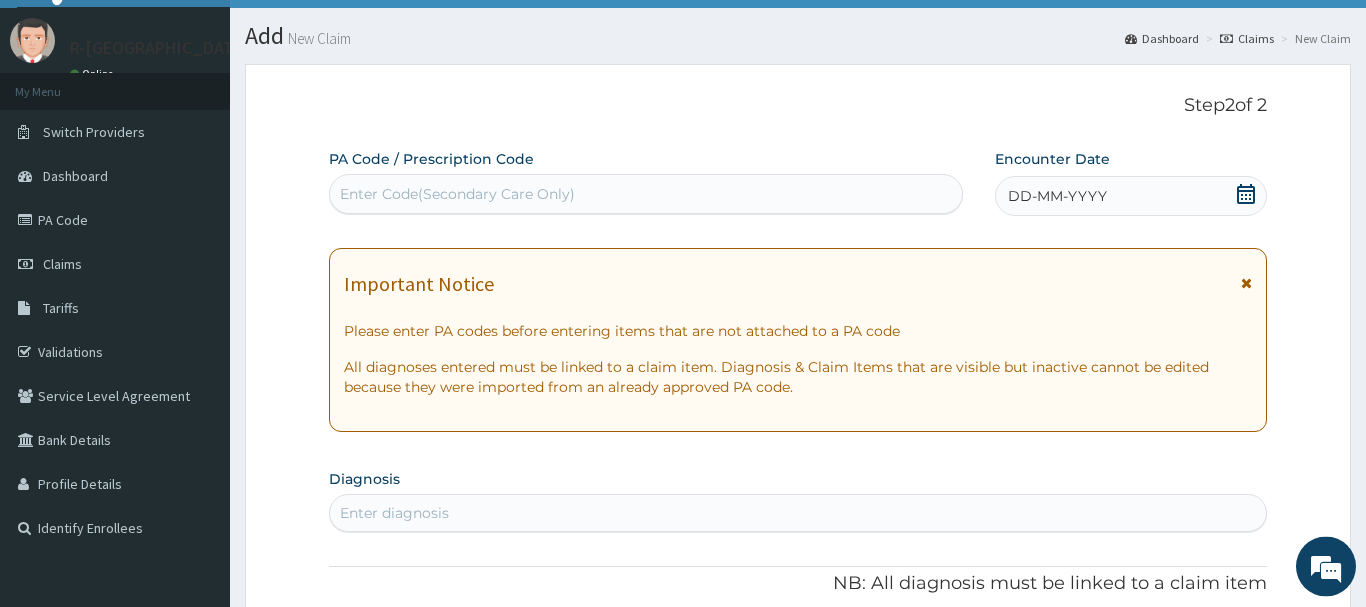 scroll, scrollTop: 0, scrollLeft: 0, axis: both 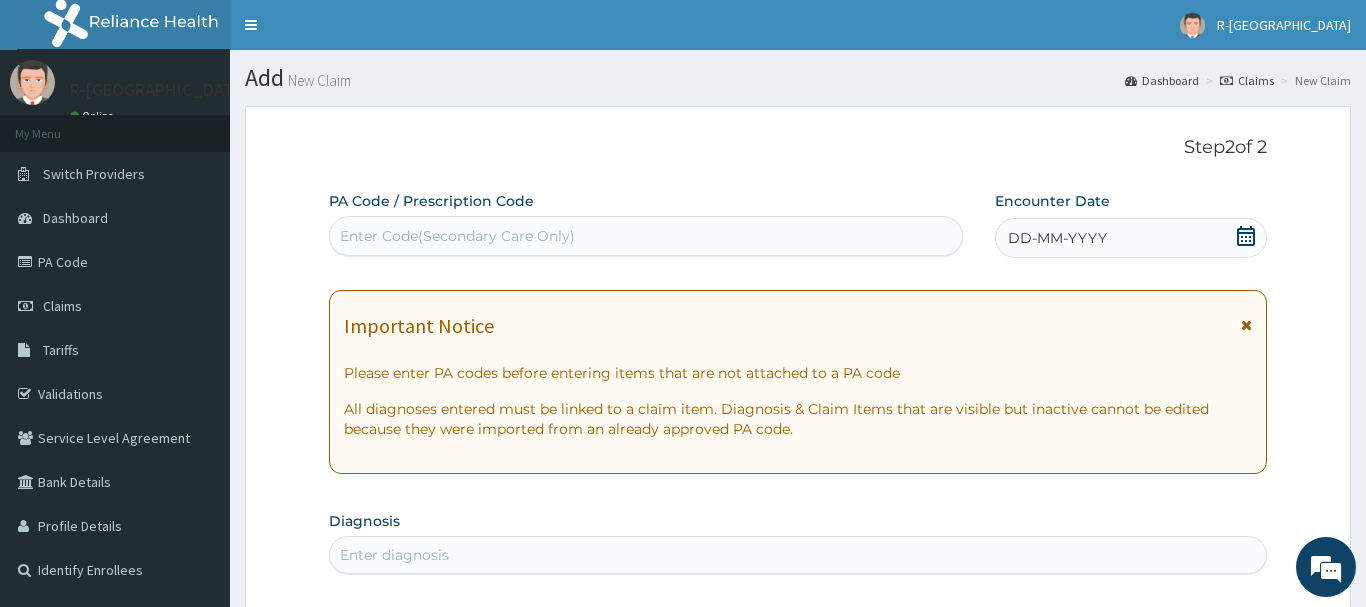 click on "Enter Code(Secondary Care Only)" at bounding box center [457, 236] 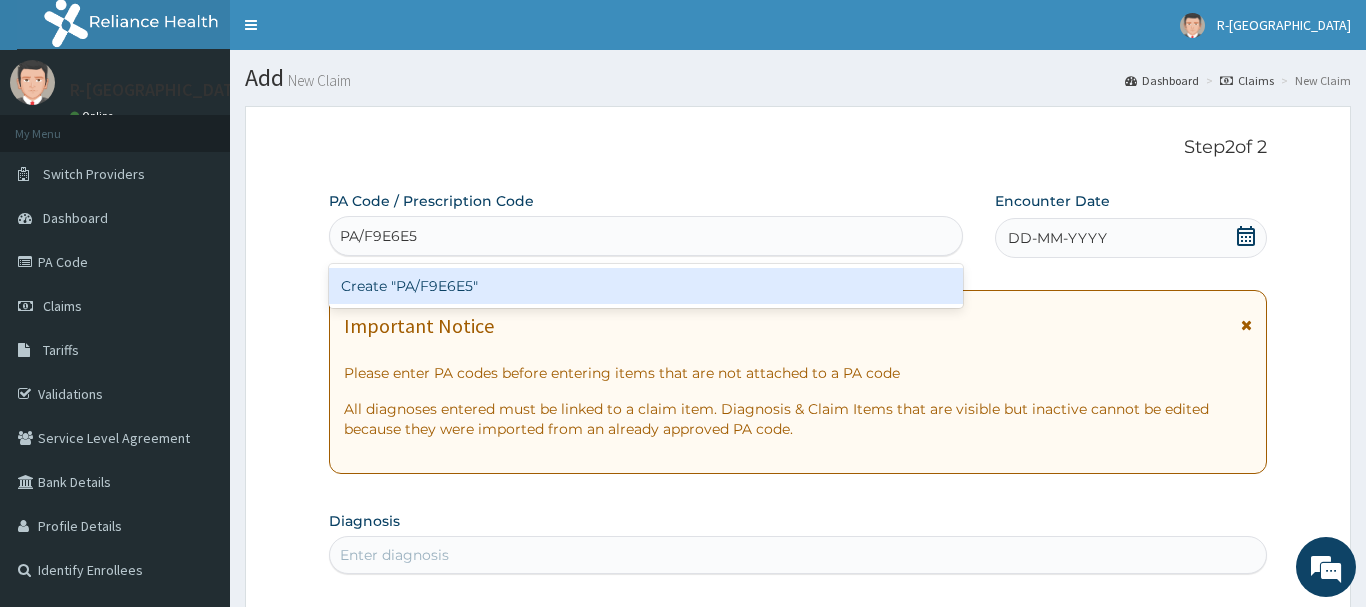 click on "Create "PA/F9E6E5"" at bounding box center (646, 286) 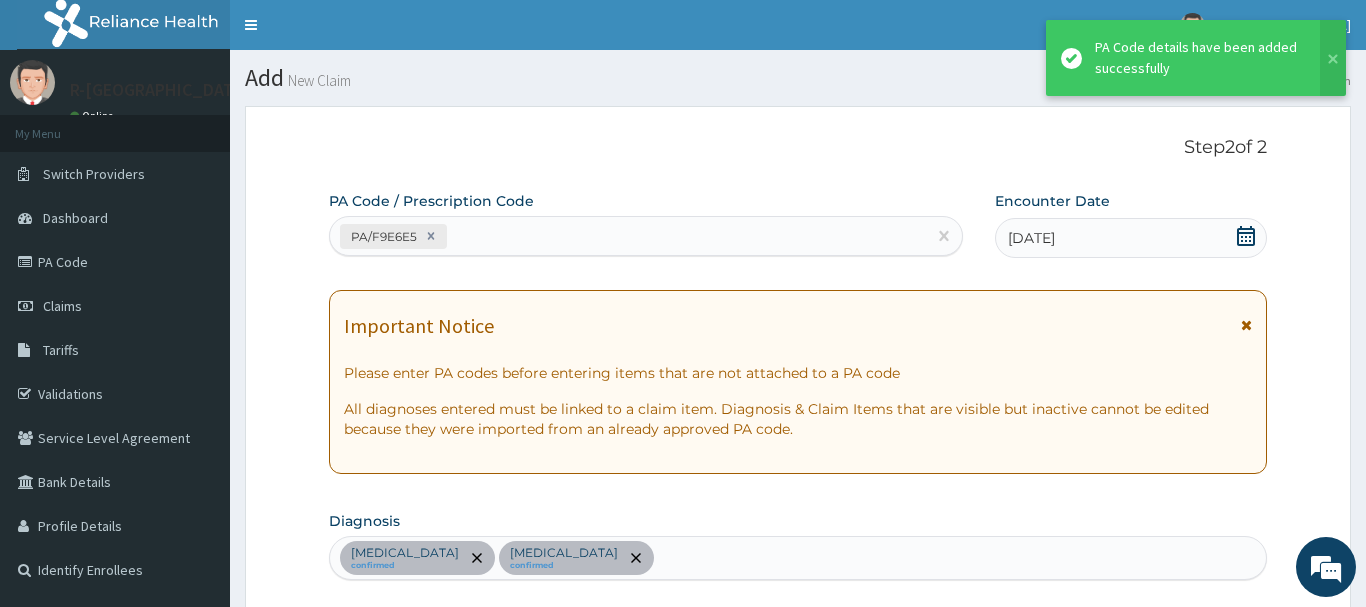 scroll, scrollTop: 610, scrollLeft: 0, axis: vertical 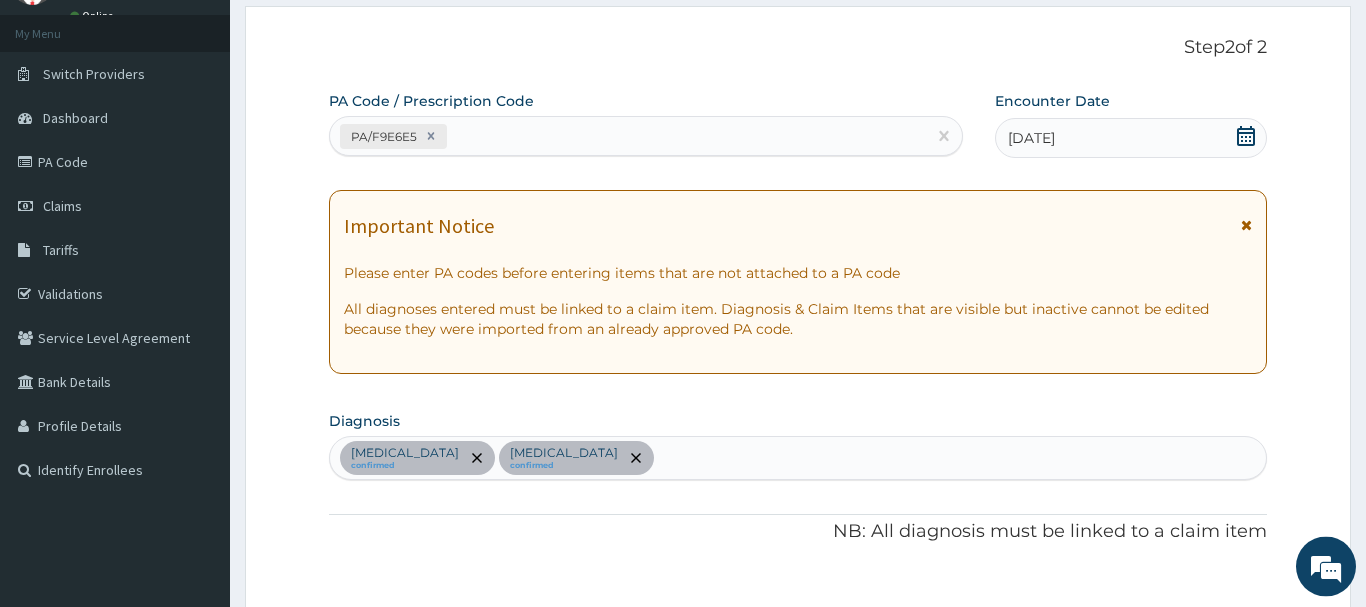click on "PA/F9E6E5" at bounding box center [628, 136] 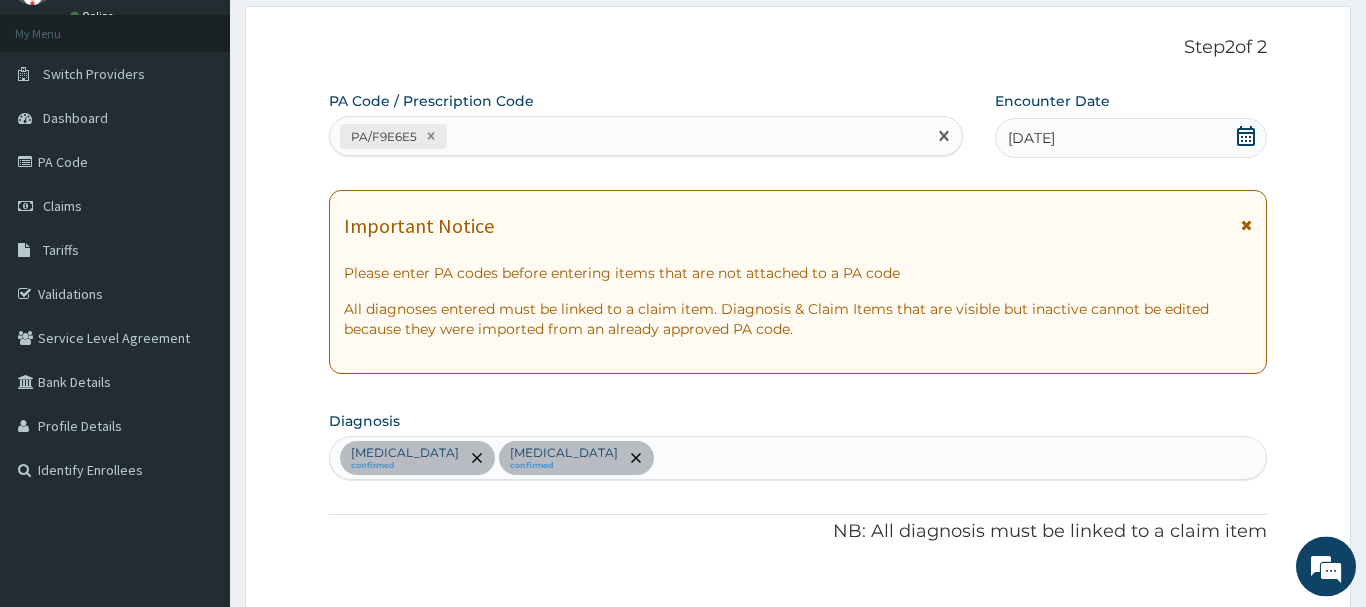 paste on "PA/4025BB" 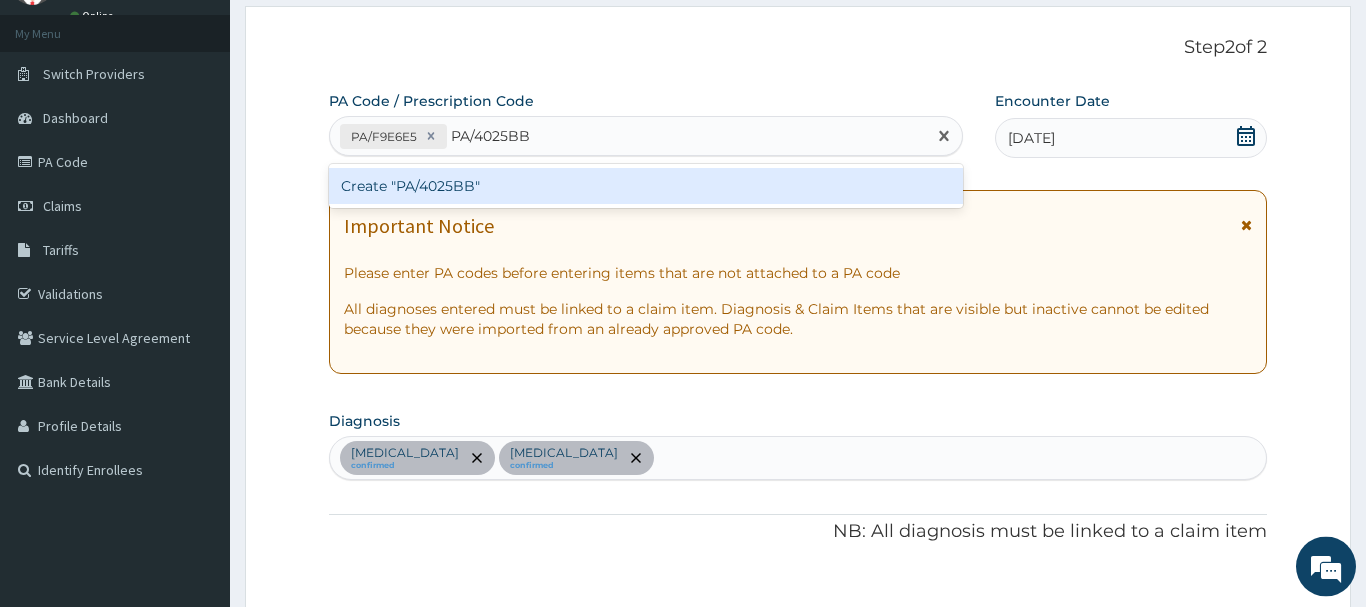 click on "Create "PA/4025BB"" at bounding box center (646, 186) 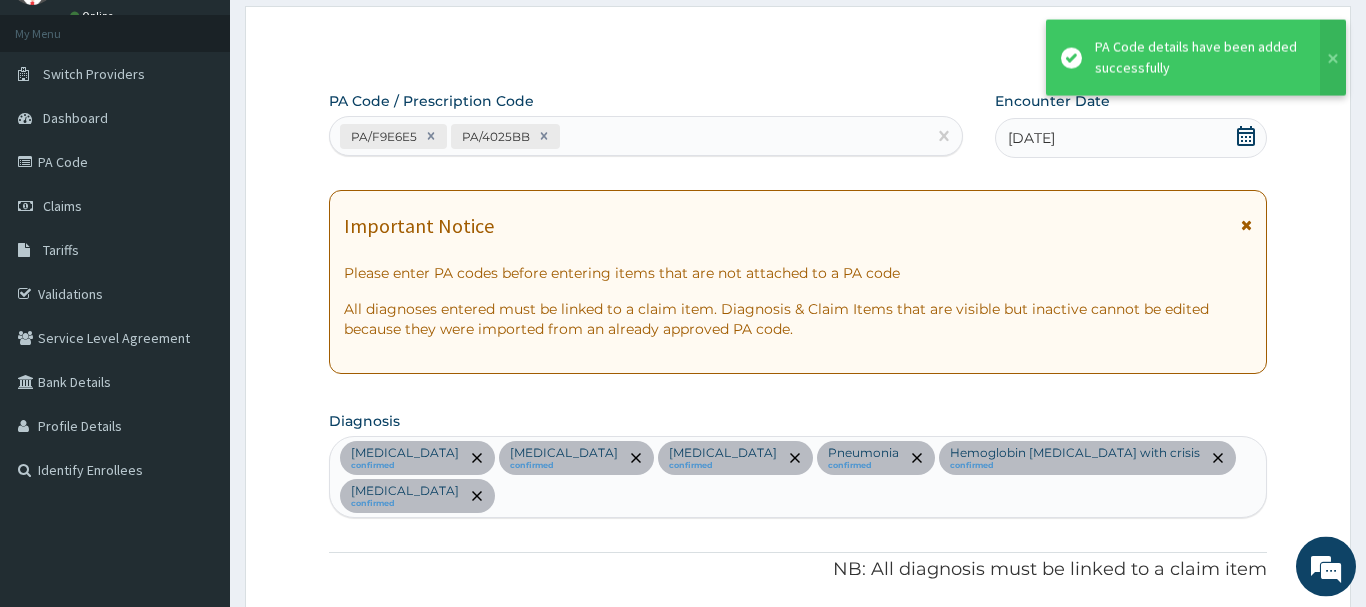 scroll, scrollTop: 721, scrollLeft: 0, axis: vertical 